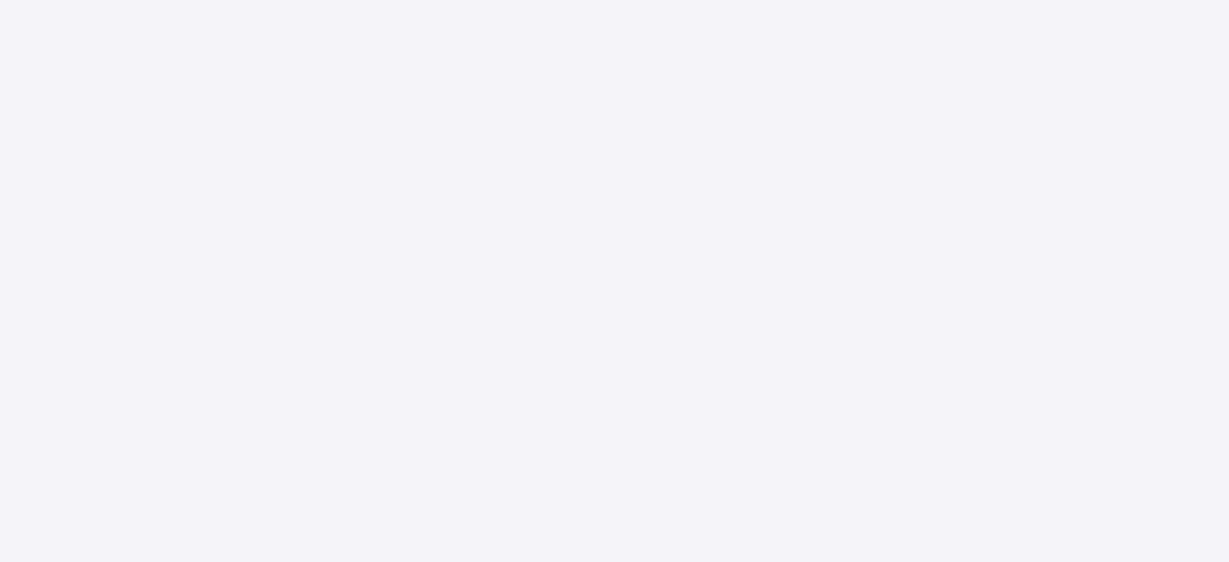 scroll, scrollTop: 0, scrollLeft: 0, axis: both 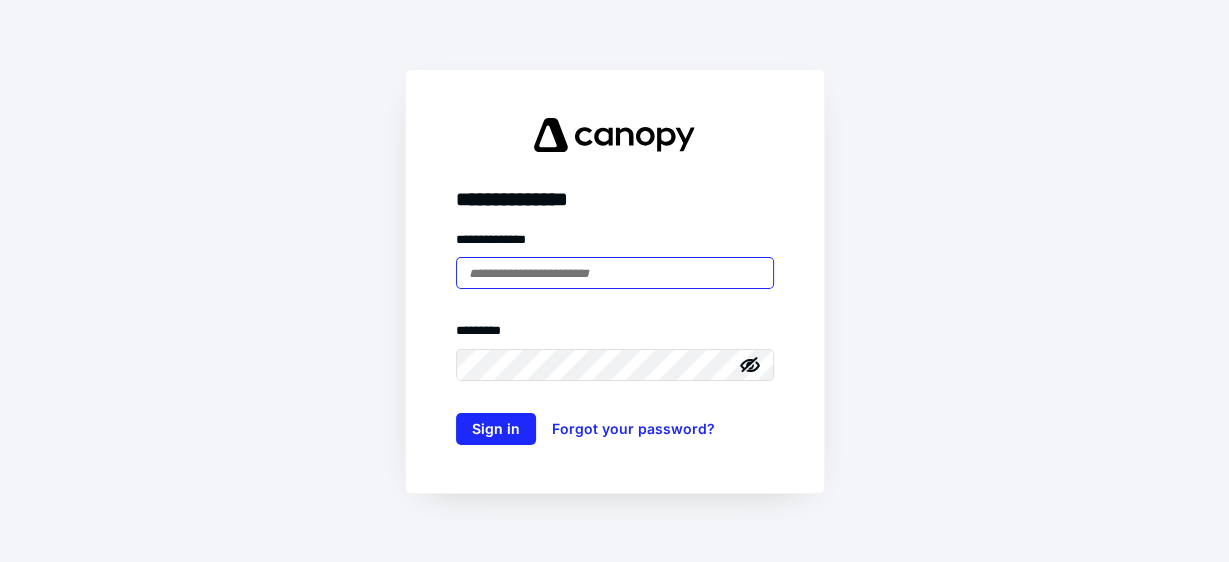 click at bounding box center [615, 273] 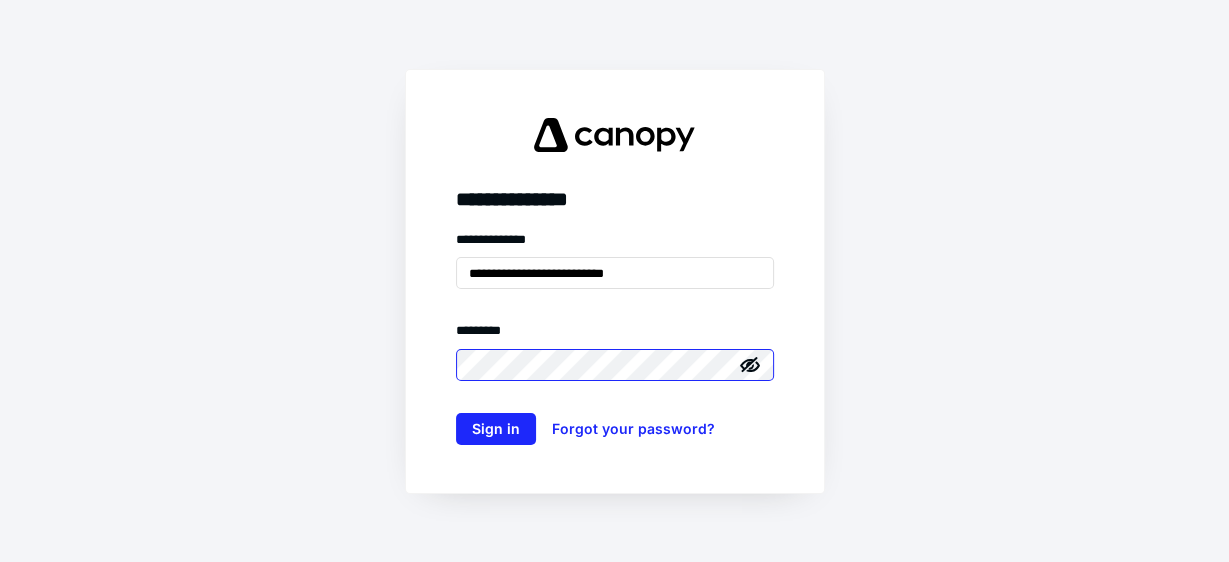 click on "Sign in" at bounding box center (496, 429) 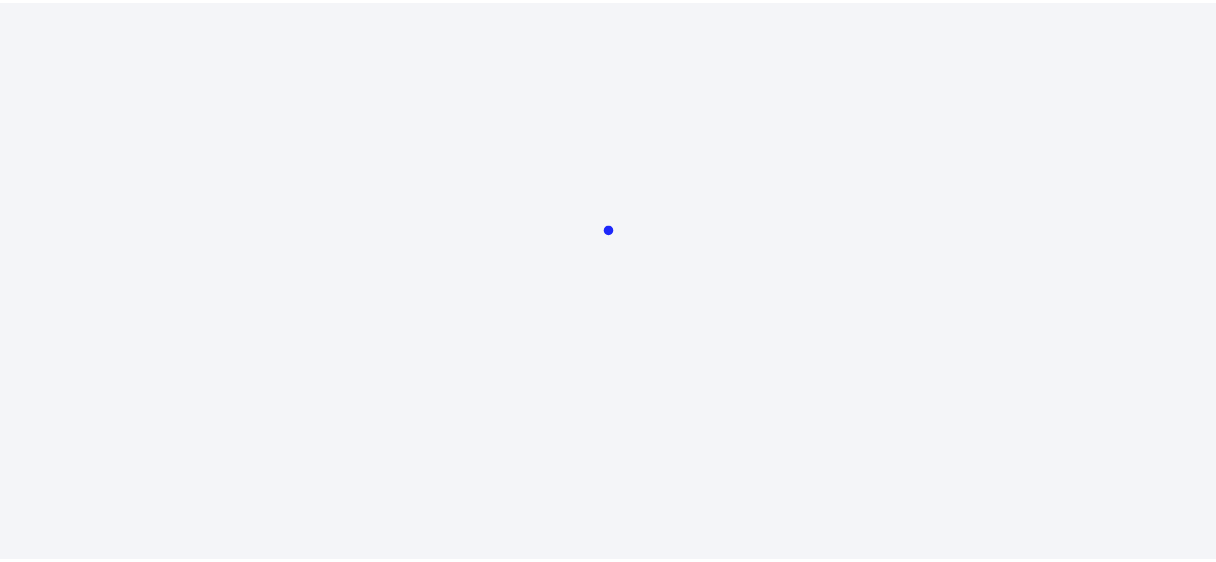scroll, scrollTop: 0, scrollLeft: 0, axis: both 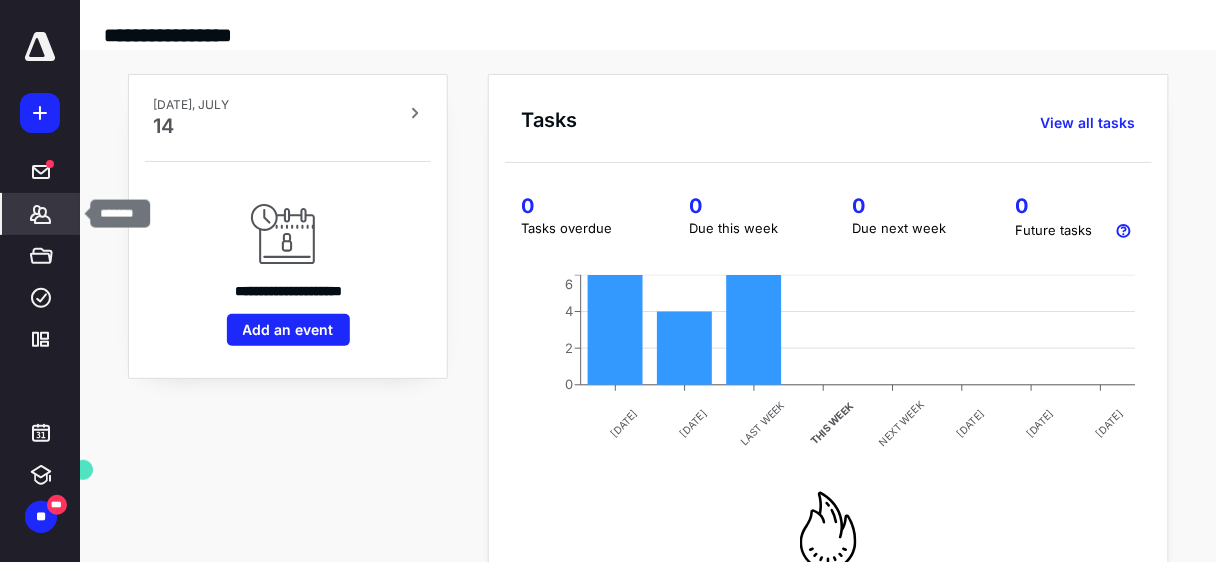 click on "*******" at bounding box center (41, 214) 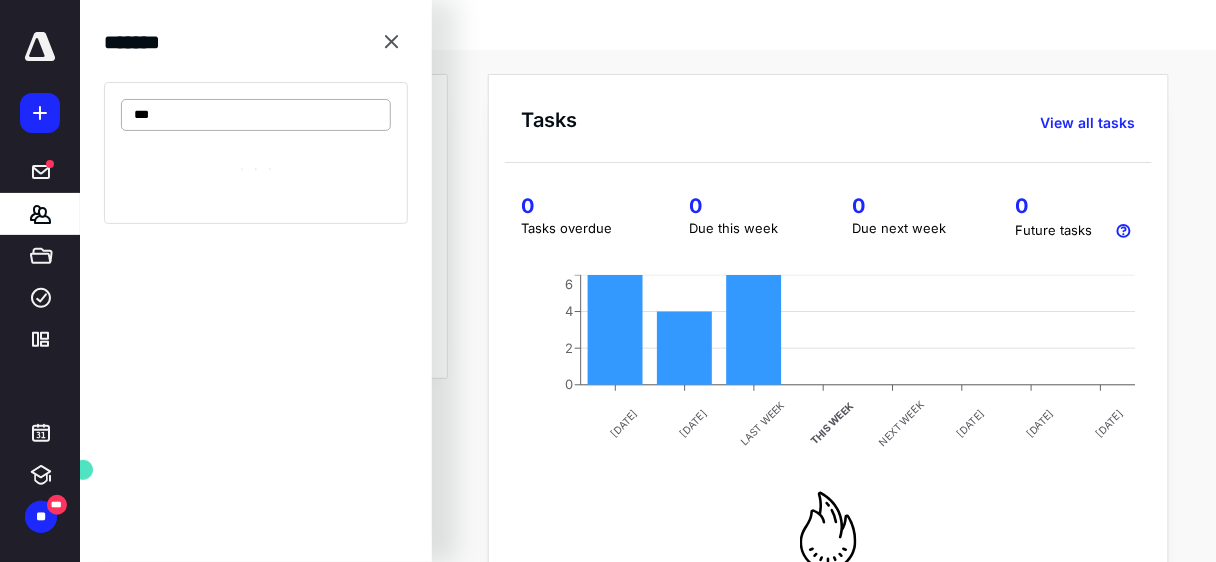 type on "***" 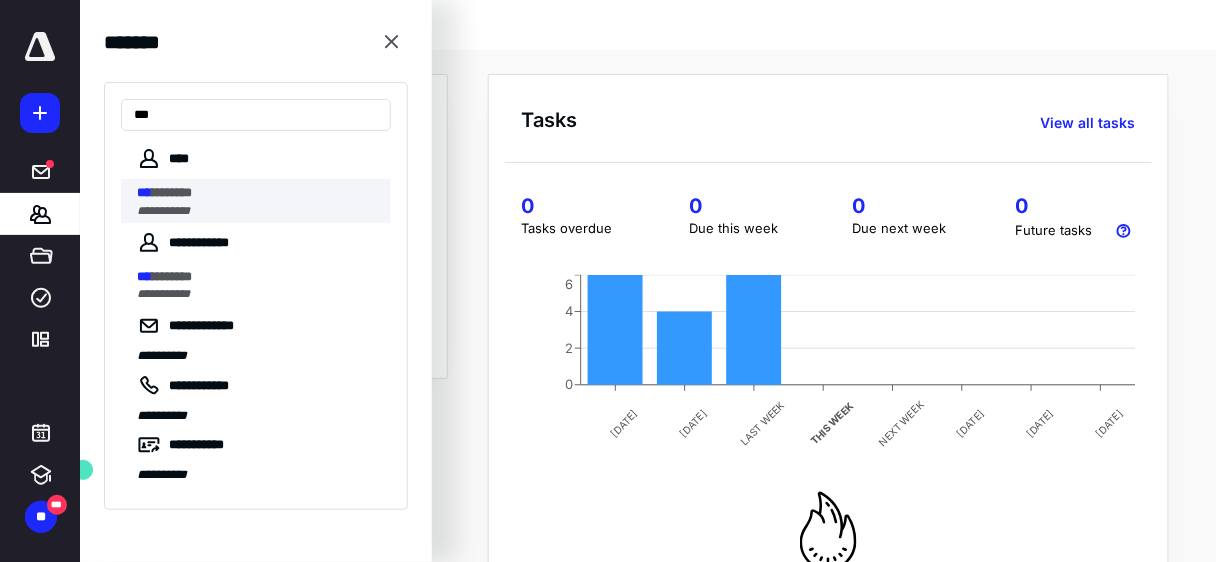 click on "**********" at bounding box center [258, 211] 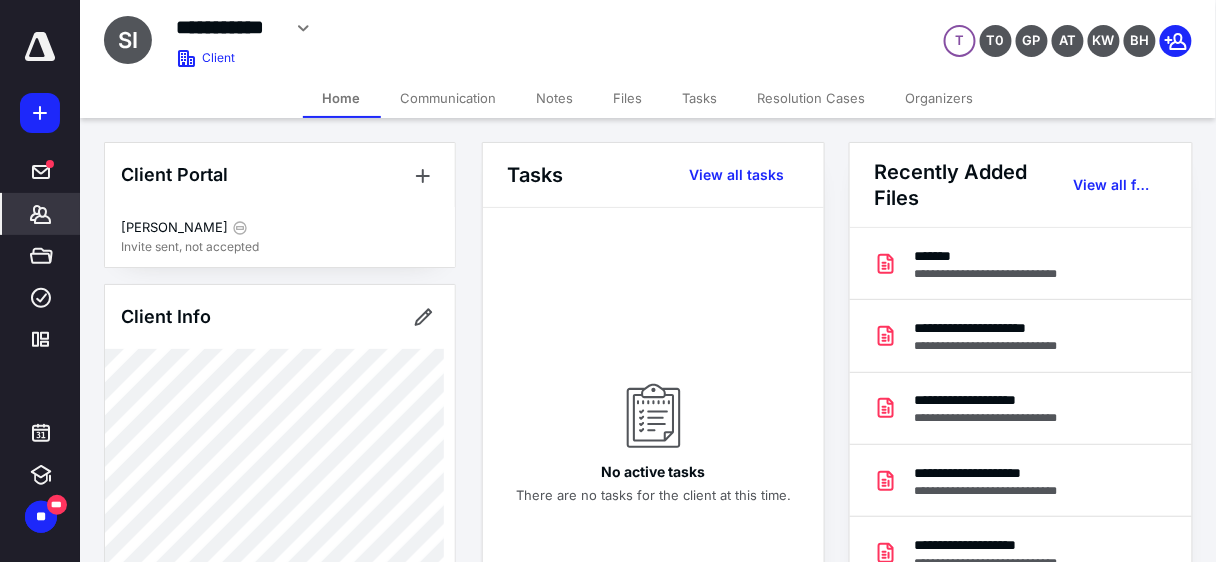 click on "Files" at bounding box center (628, 98) 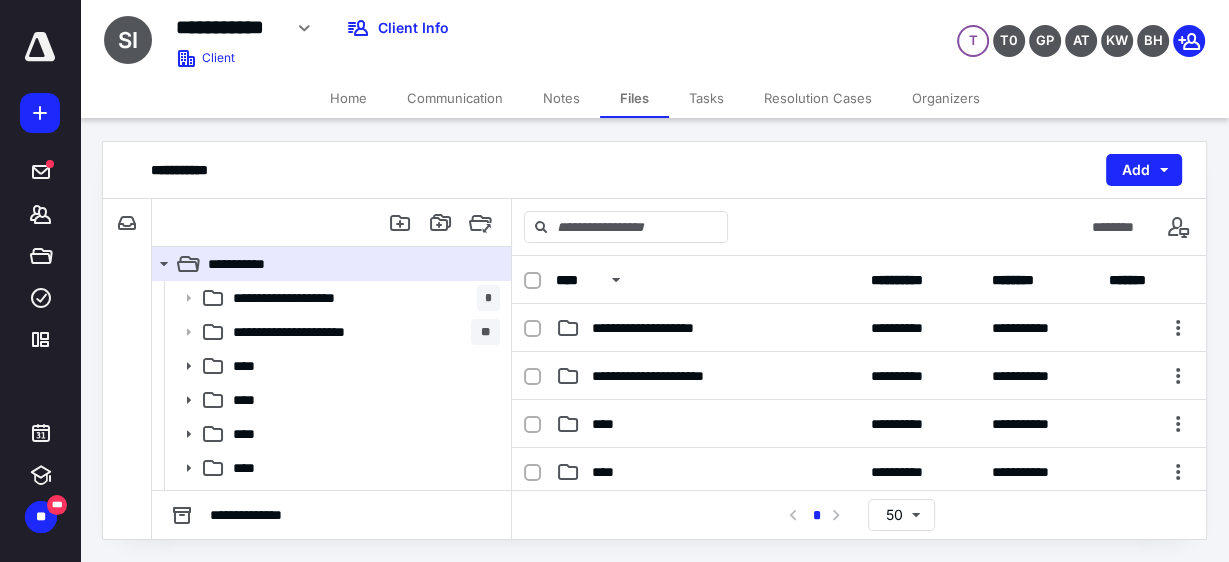scroll, scrollTop: 160, scrollLeft: 0, axis: vertical 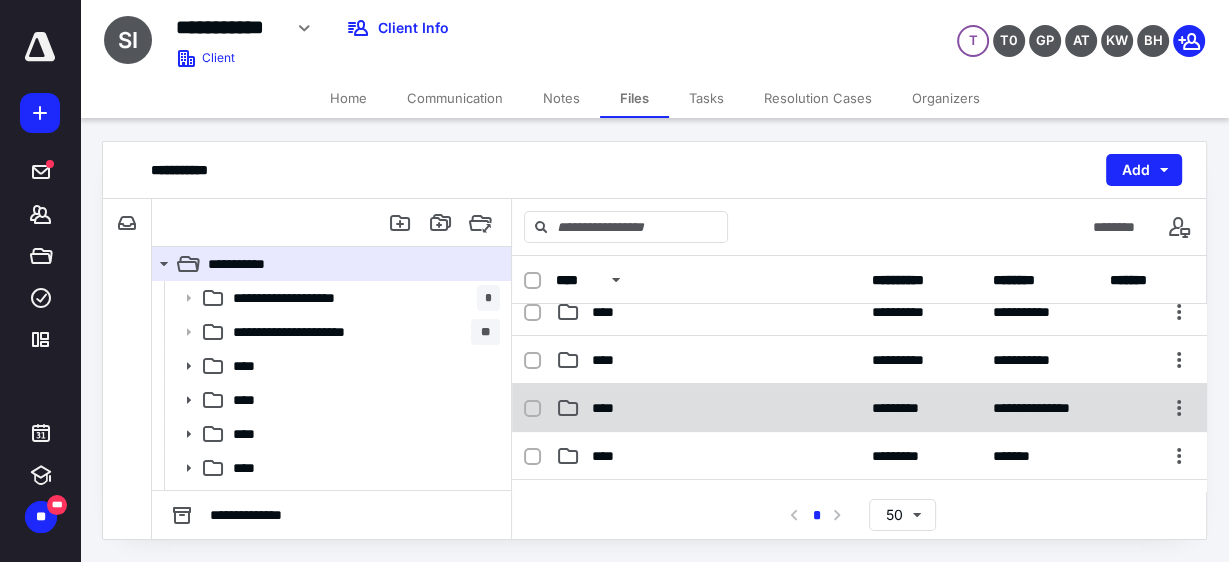 click on "****" at bounding box center [707, 408] 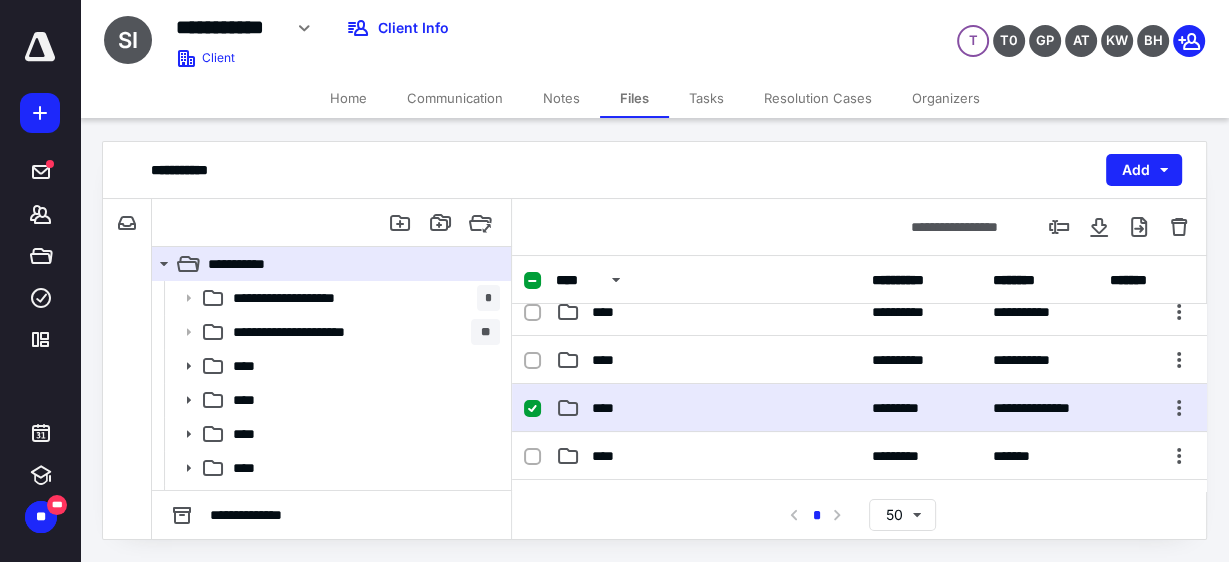 click on "****" at bounding box center (707, 408) 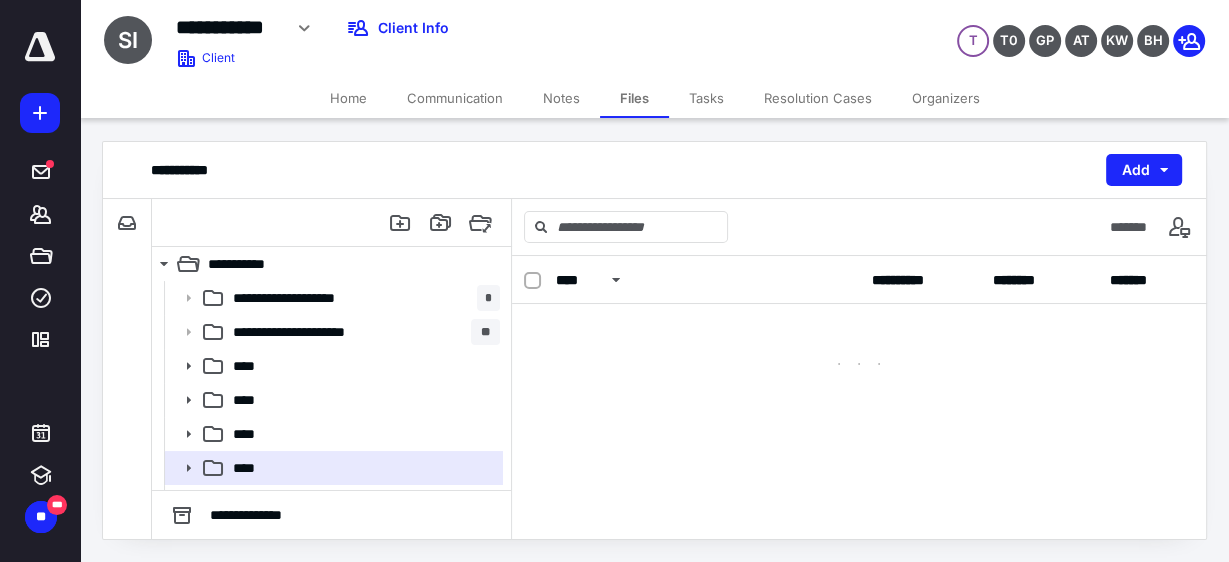 scroll, scrollTop: 0, scrollLeft: 0, axis: both 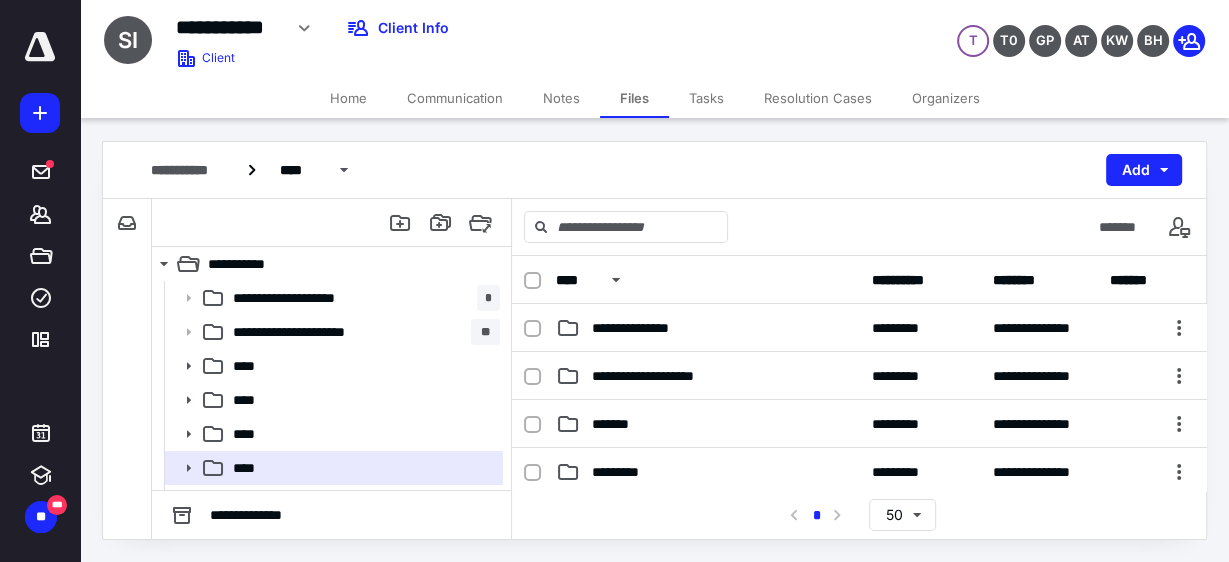 click on "Files" at bounding box center (634, 98) 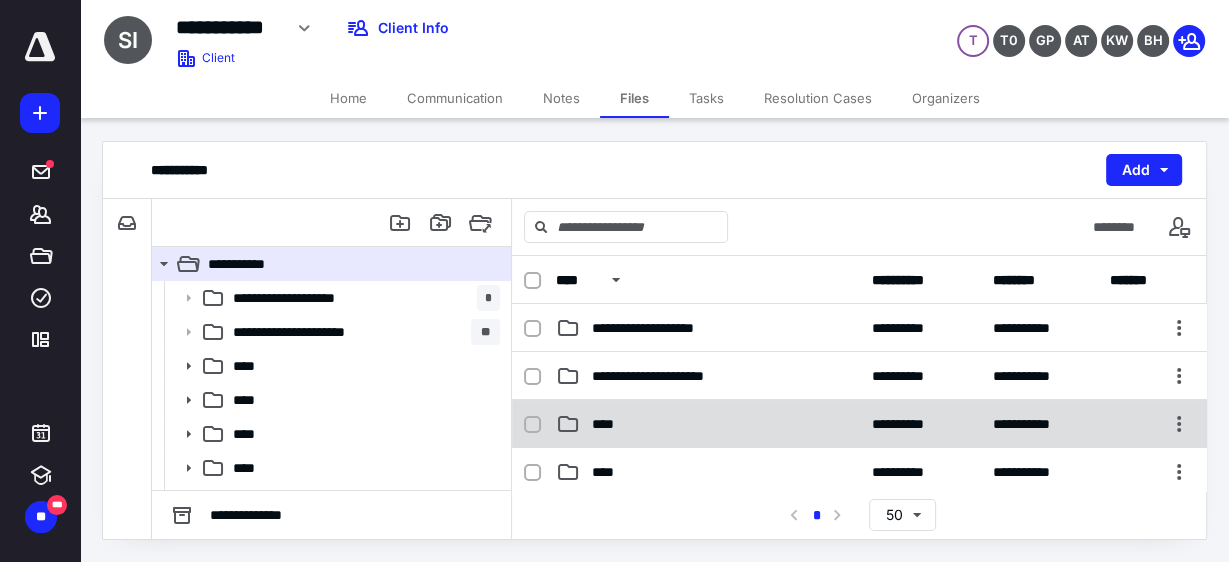 scroll, scrollTop: 160, scrollLeft: 0, axis: vertical 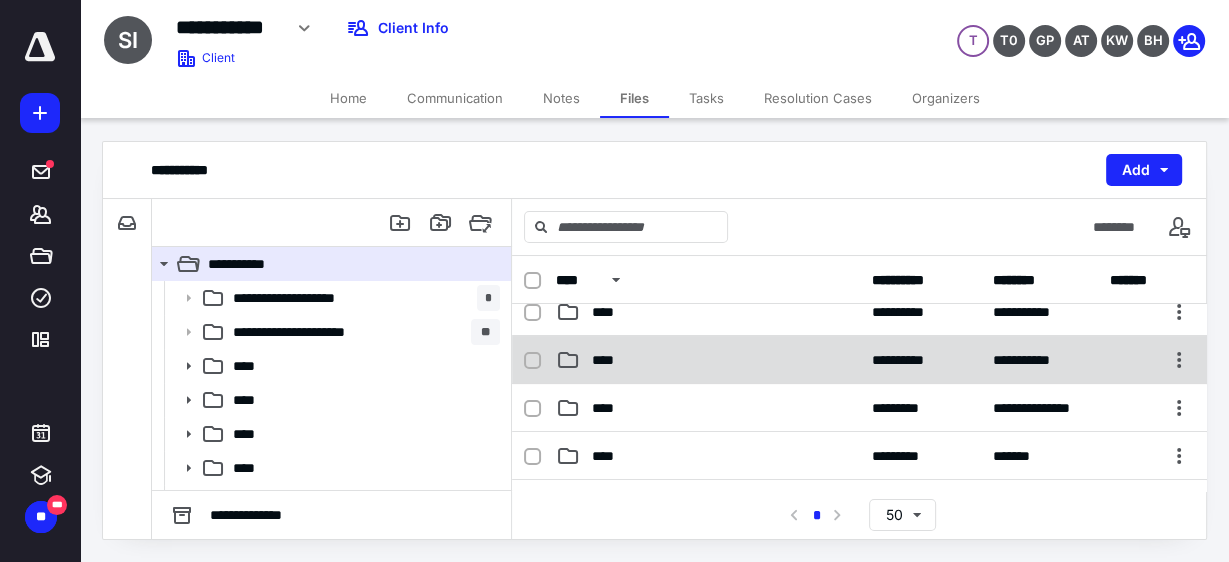 click on "****" at bounding box center [707, 360] 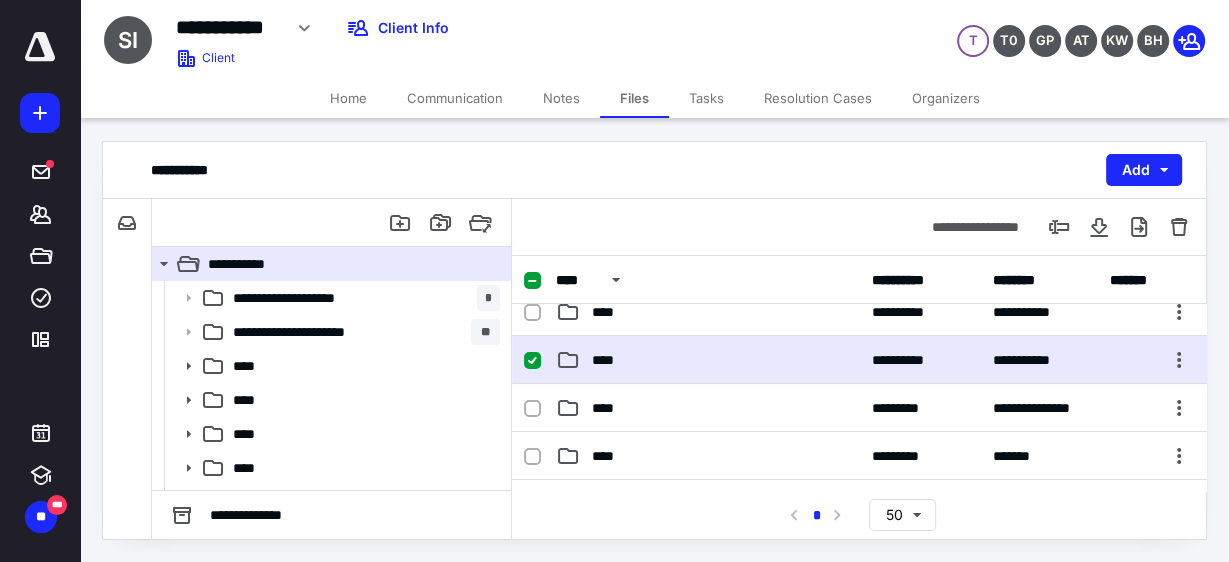 click on "****" at bounding box center (707, 360) 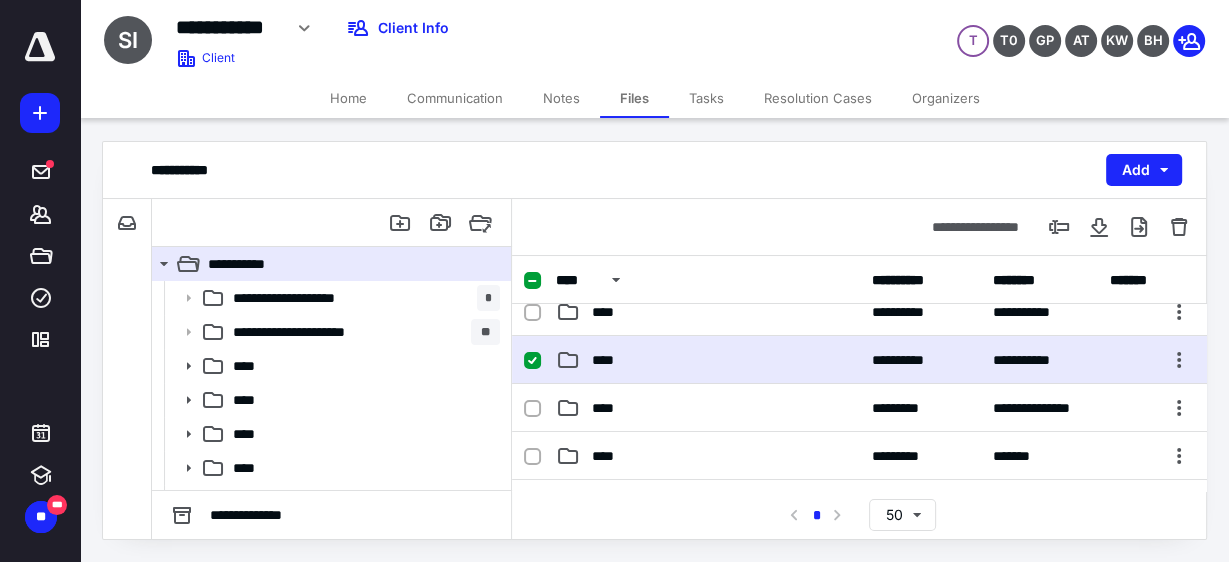 scroll, scrollTop: 0, scrollLeft: 0, axis: both 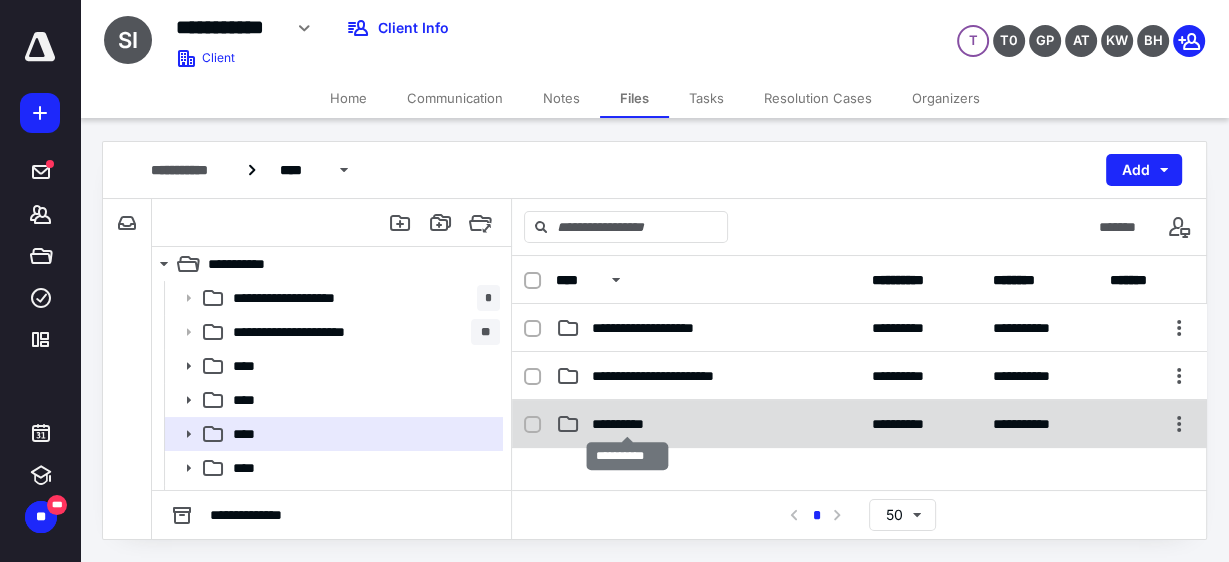 click on "**********" at bounding box center (627, 424) 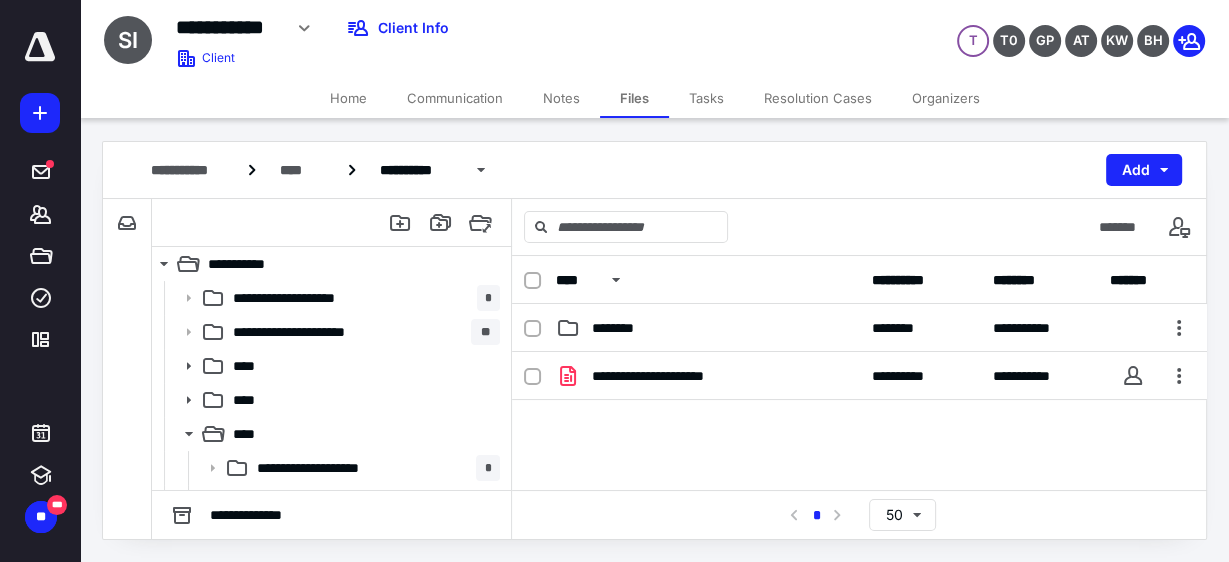 click on "Files" at bounding box center (634, 98) 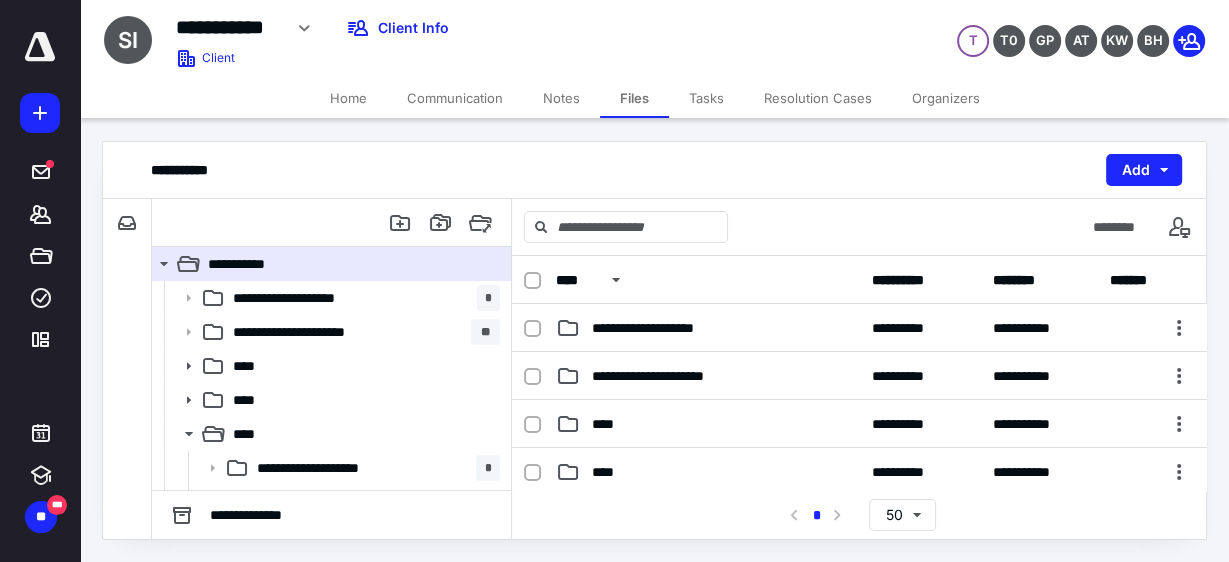 scroll, scrollTop: 160, scrollLeft: 0, axis: vertical 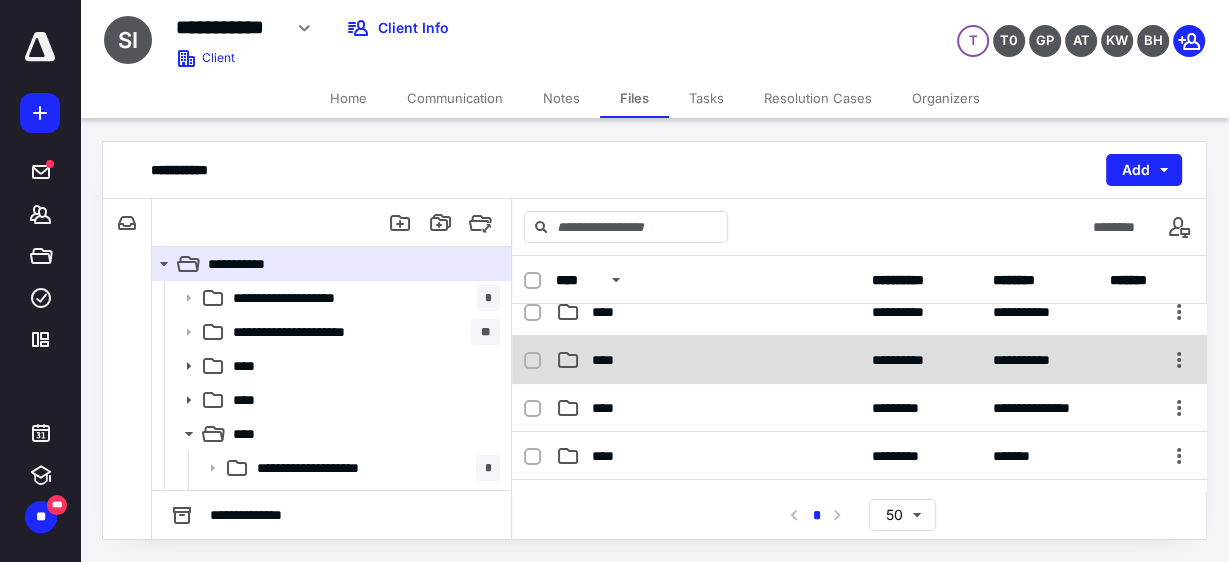 click on "****" at bounding box center (707, 360) 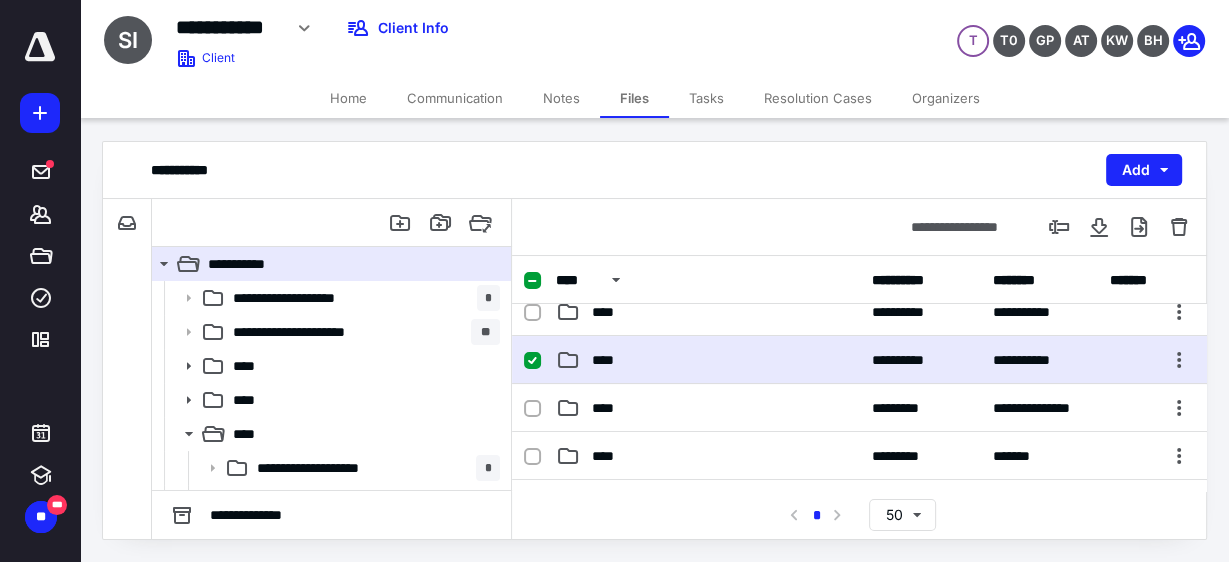 click on "****" at bounding box center [707, 360] 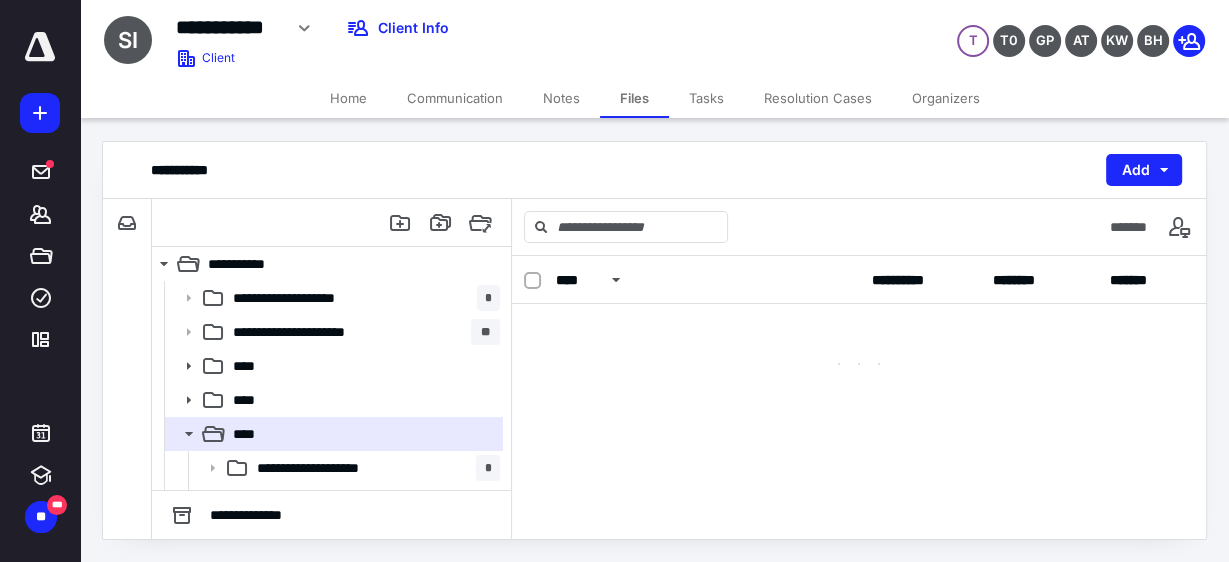 scroll, scrollTop: 0, scrollLeft: 0, axis: both 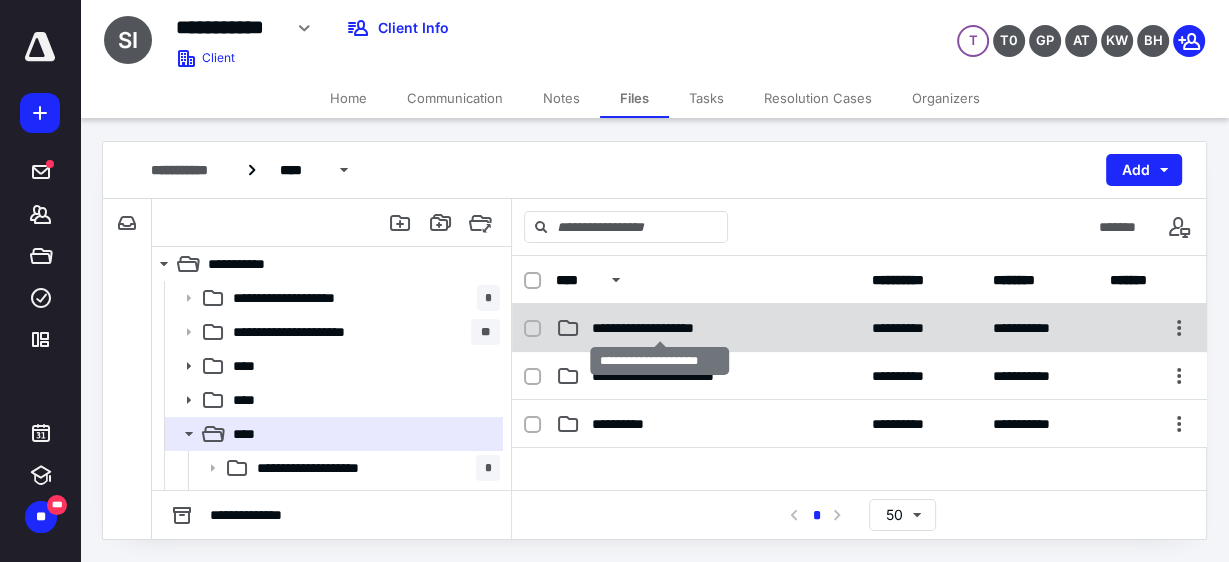 click on "**********" at bounding box center [660, 328] 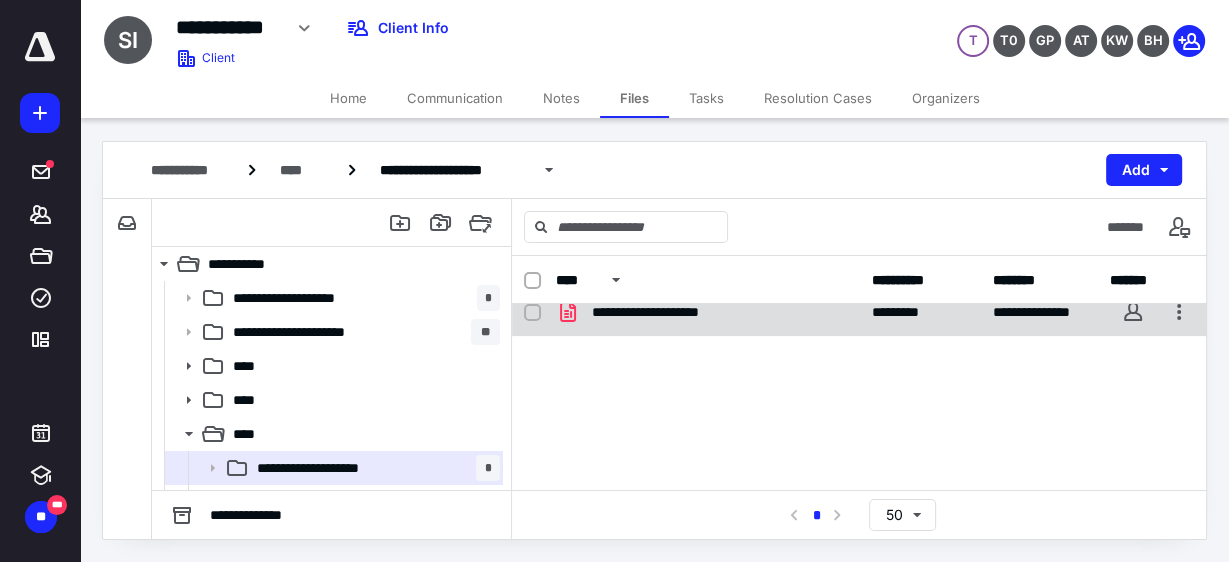 scroll, scrollTop: 0, scrollLeft: 0, axis: both 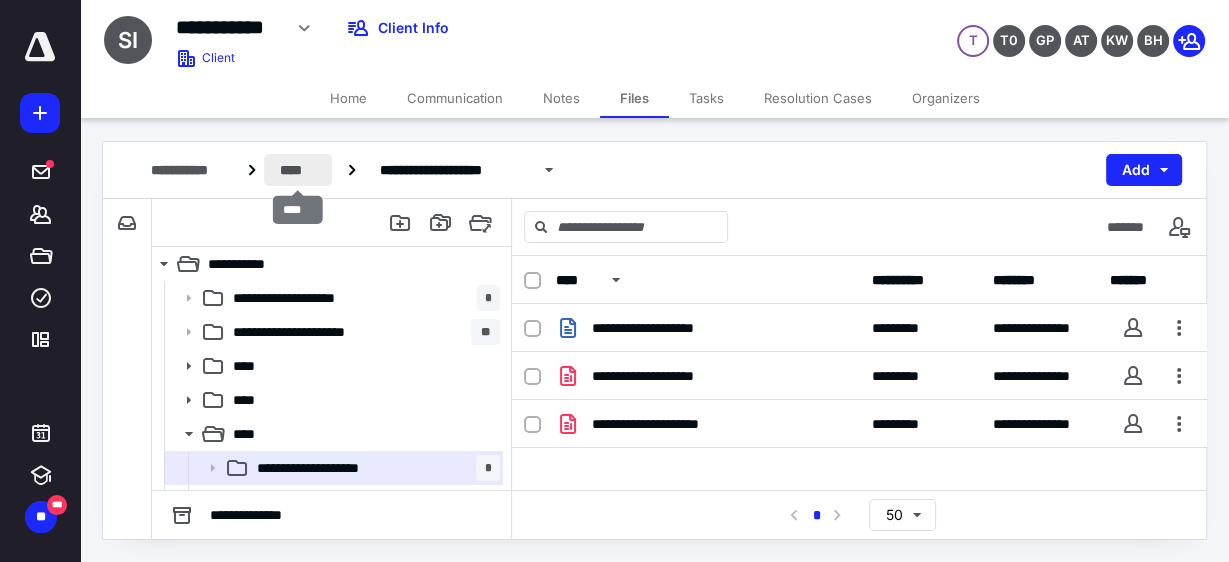click on "****" at bounding box center [298, 170] 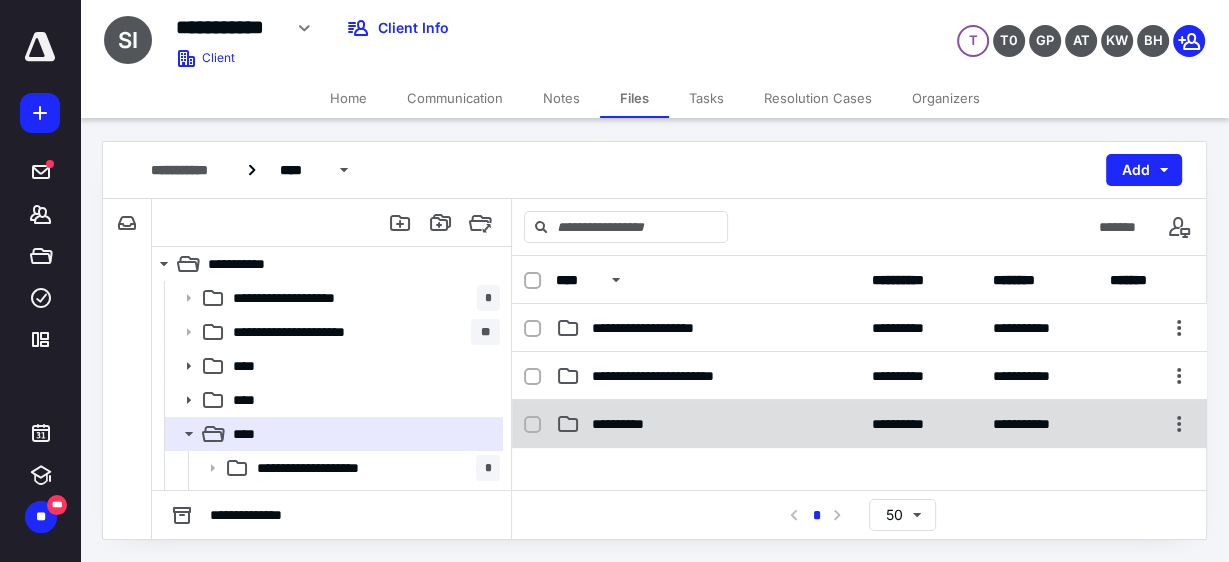 click on "**********" at bounding box center [627, 424] 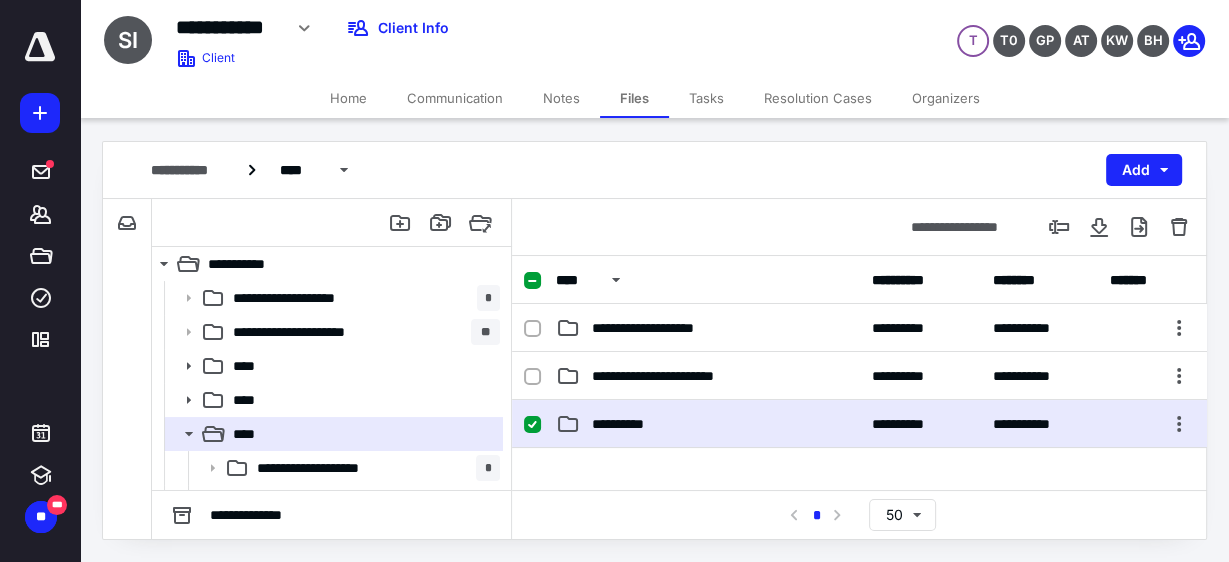 click on "**********" at bounding box center (627, 424) 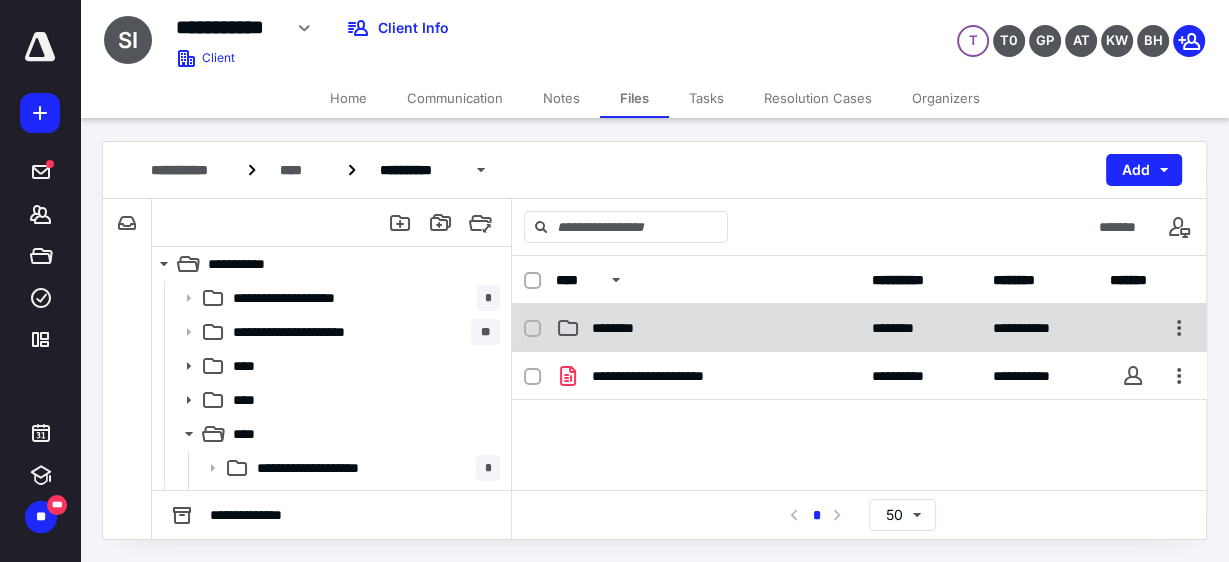 click on "********" at bounding box center (707, 328) 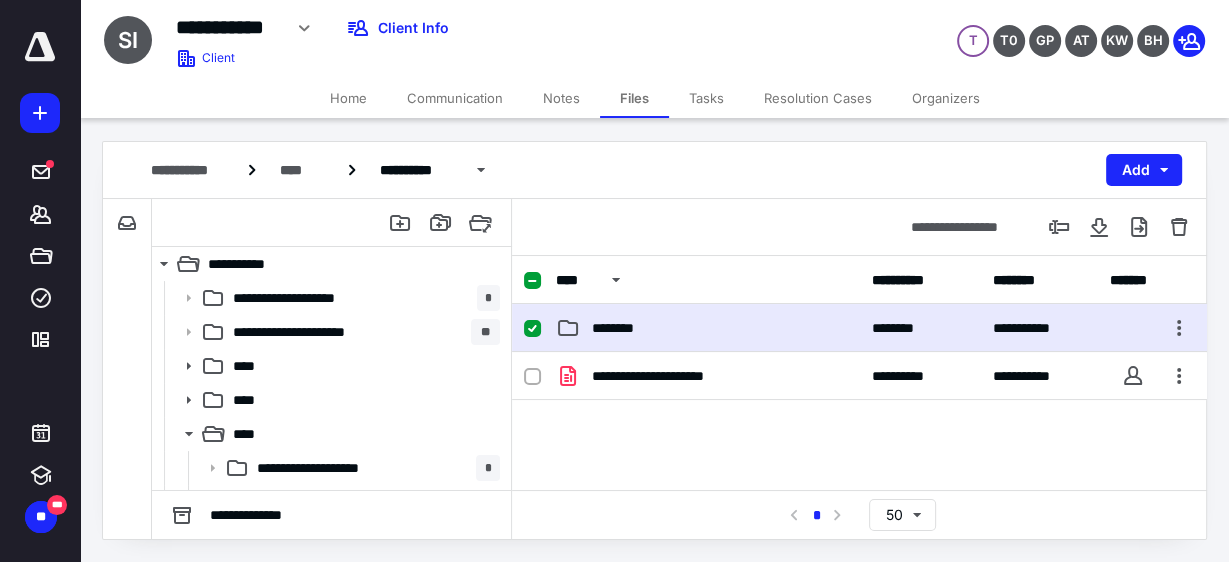 click on "********" at bounding box center (707, 328) 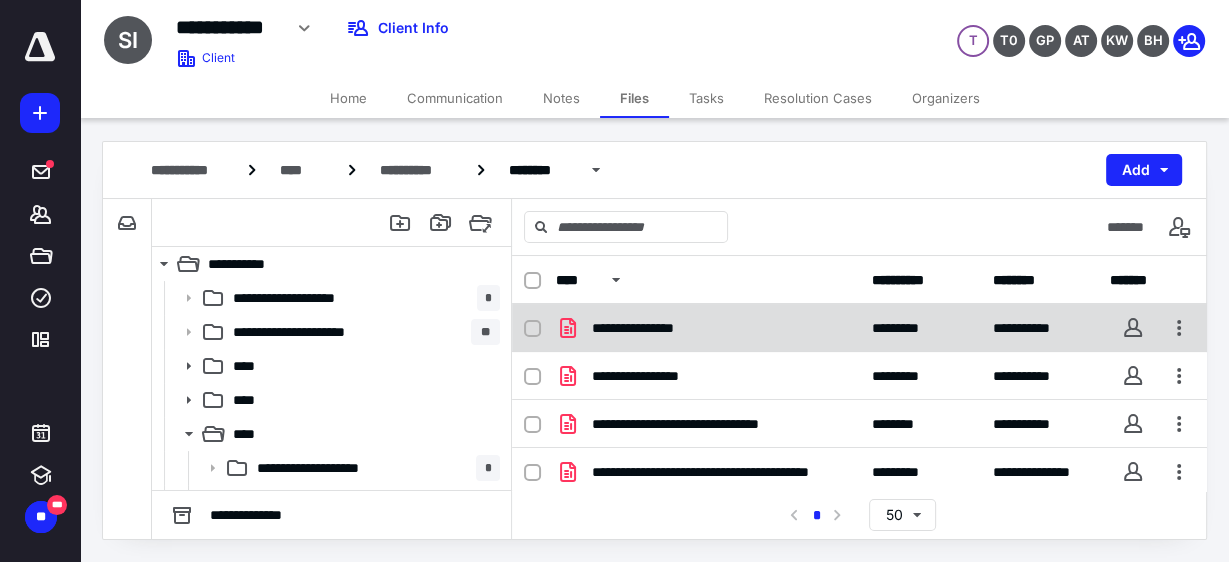 click on "**********" at bounding box center [859, 328] 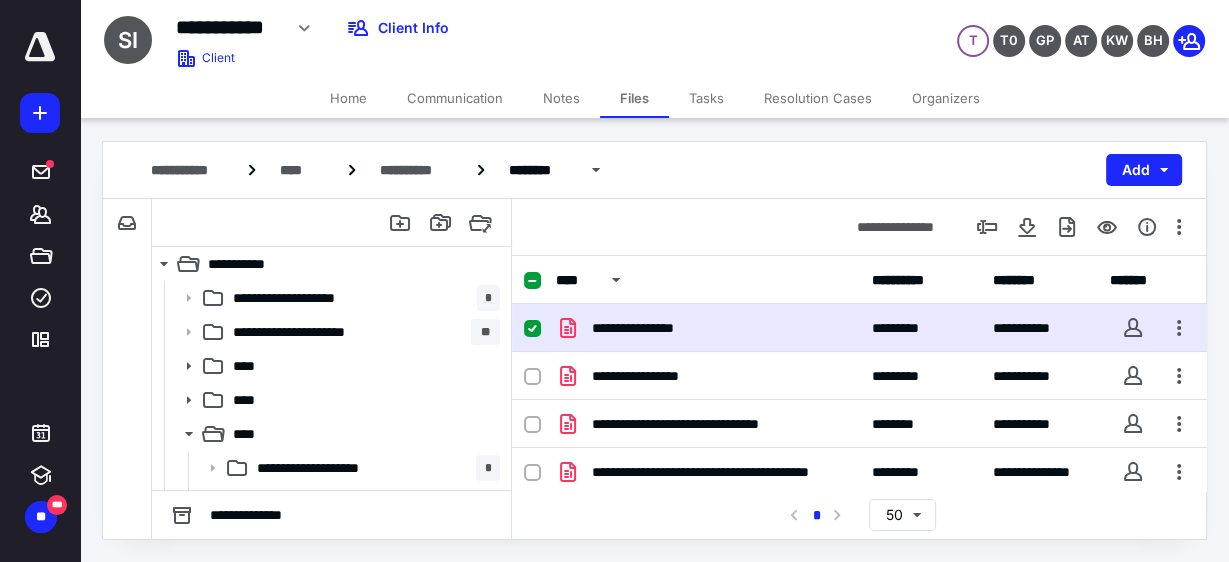 click on "**********" at bounding box center (859, 328) 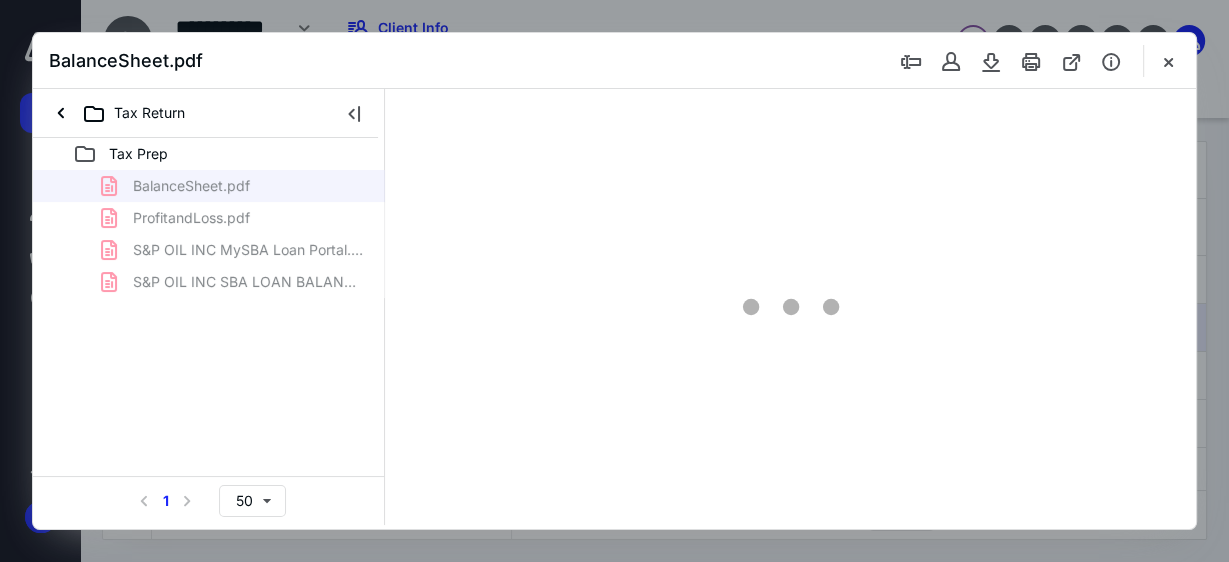 scroll, scrollTop: 0, scrollLeft: 0, axis: both 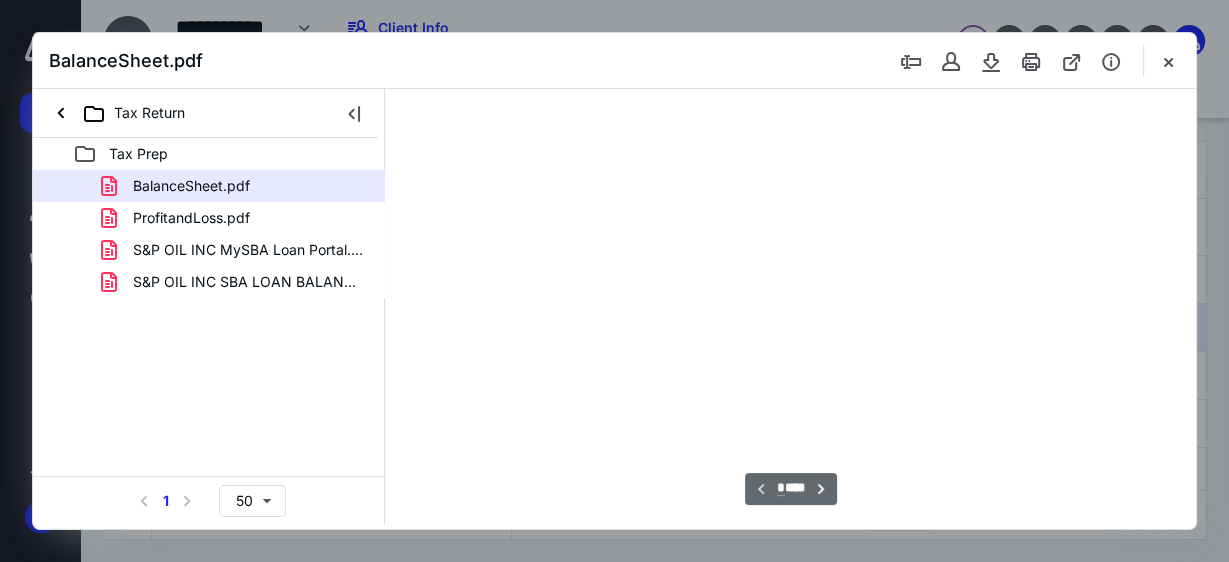 type on "49" 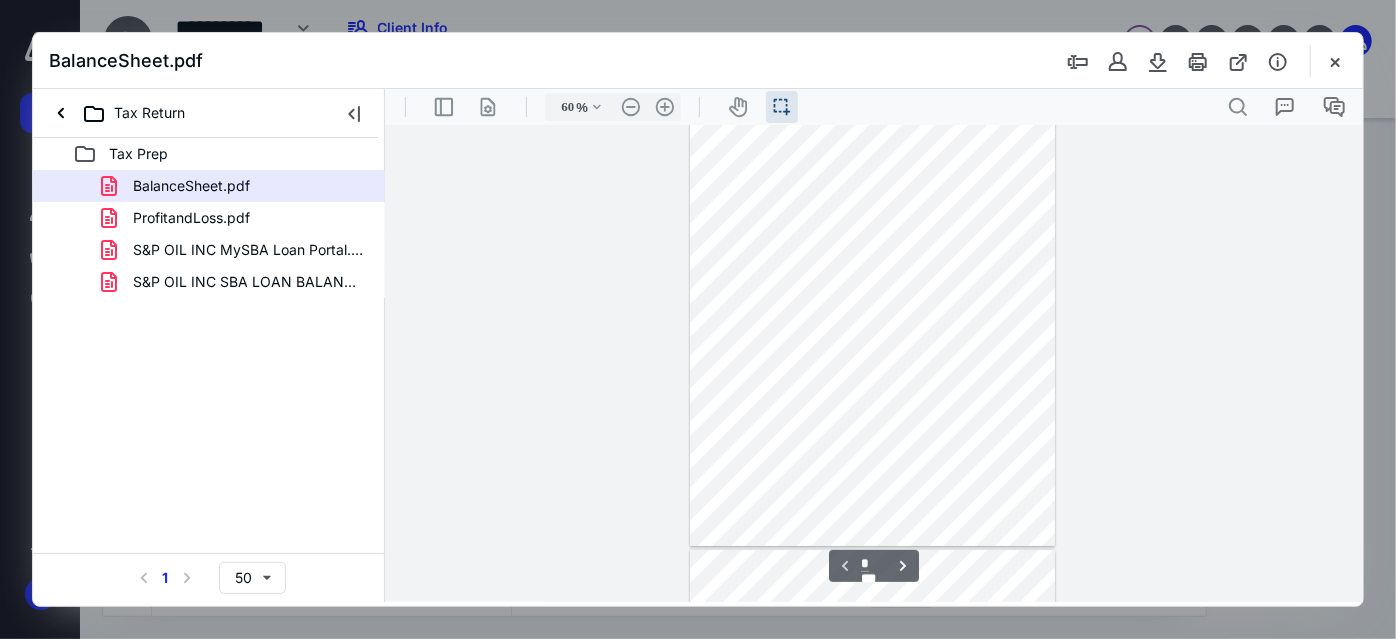 scroll, scrollTop: 38, scrollLeft: 0, axis: vertical 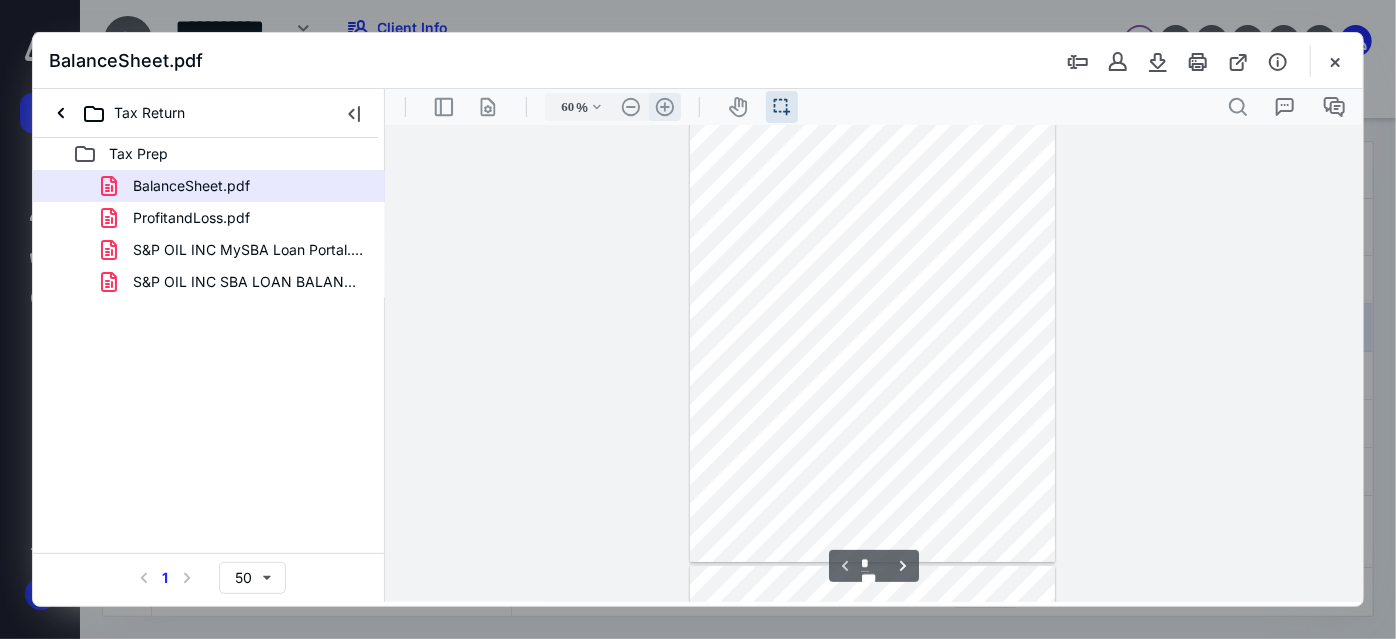 click on ".cls-1{fill:#abb0c4;} icon - header - zoom - in - line" at bounding box center (664, 106) 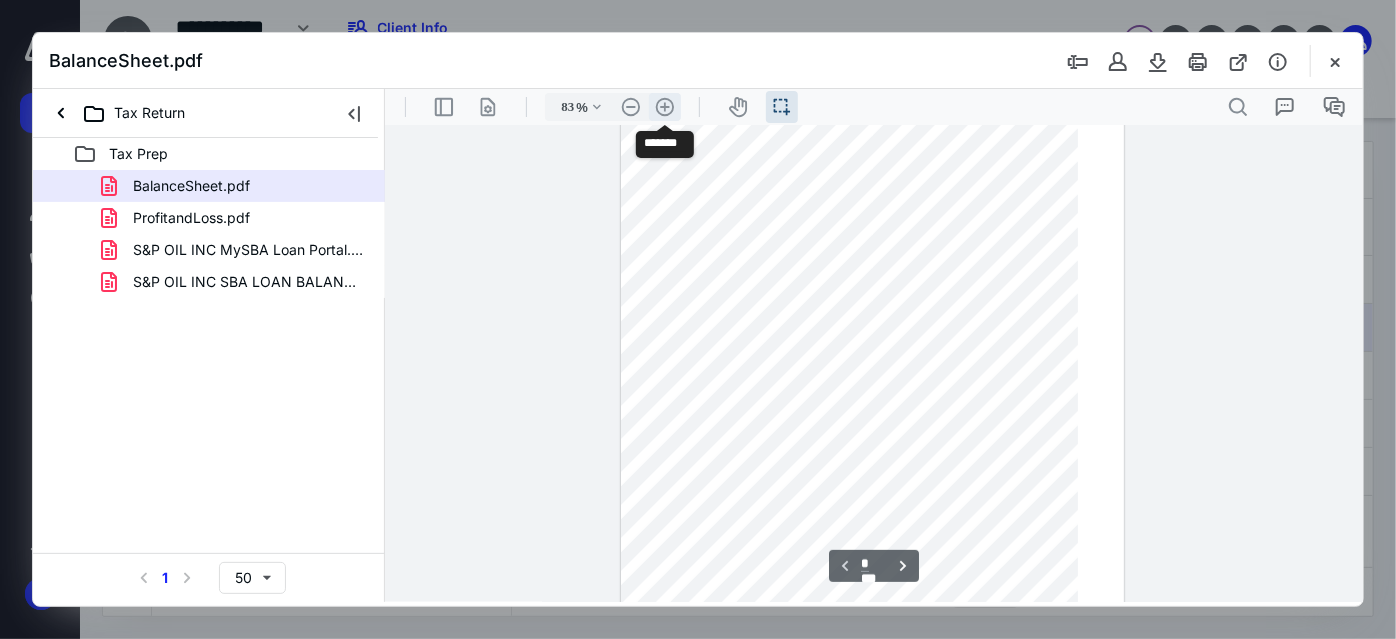 scroll, scrollTop: 136, scrollLeft: 0, axis: vertical 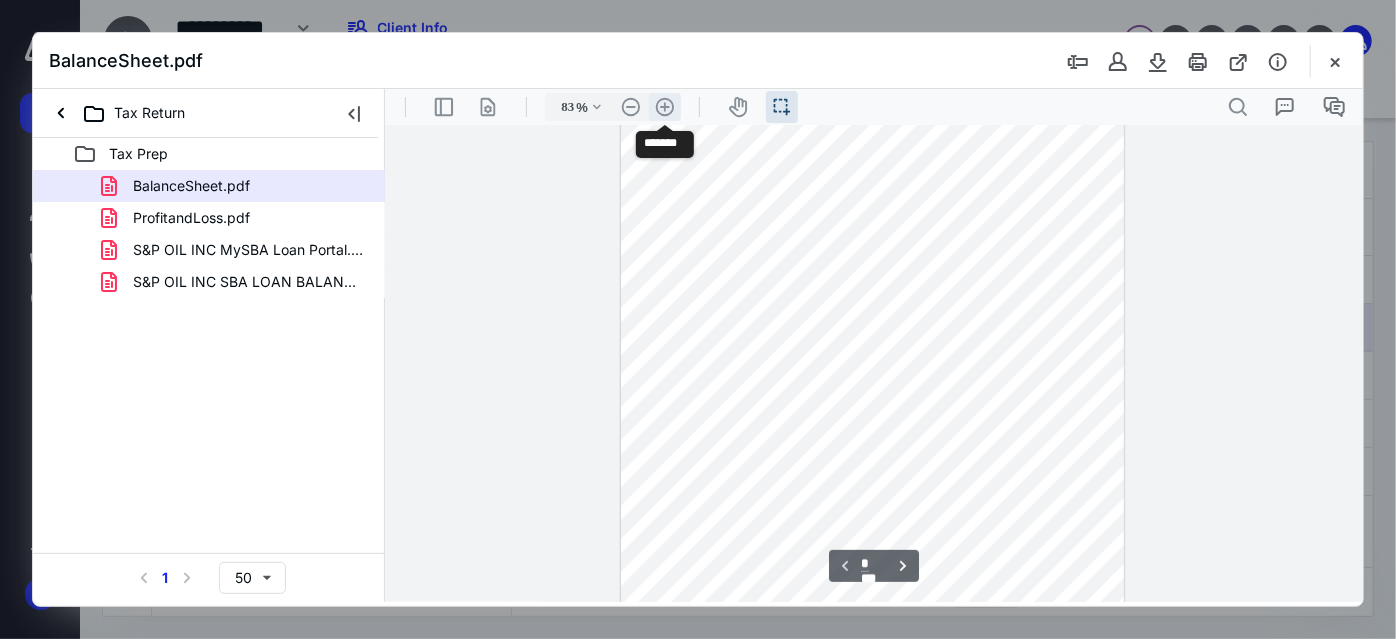 click on ".cls-1{fill:#abb0c4;} icon - header - zoom - in - line" at bounding box center (664, 106) 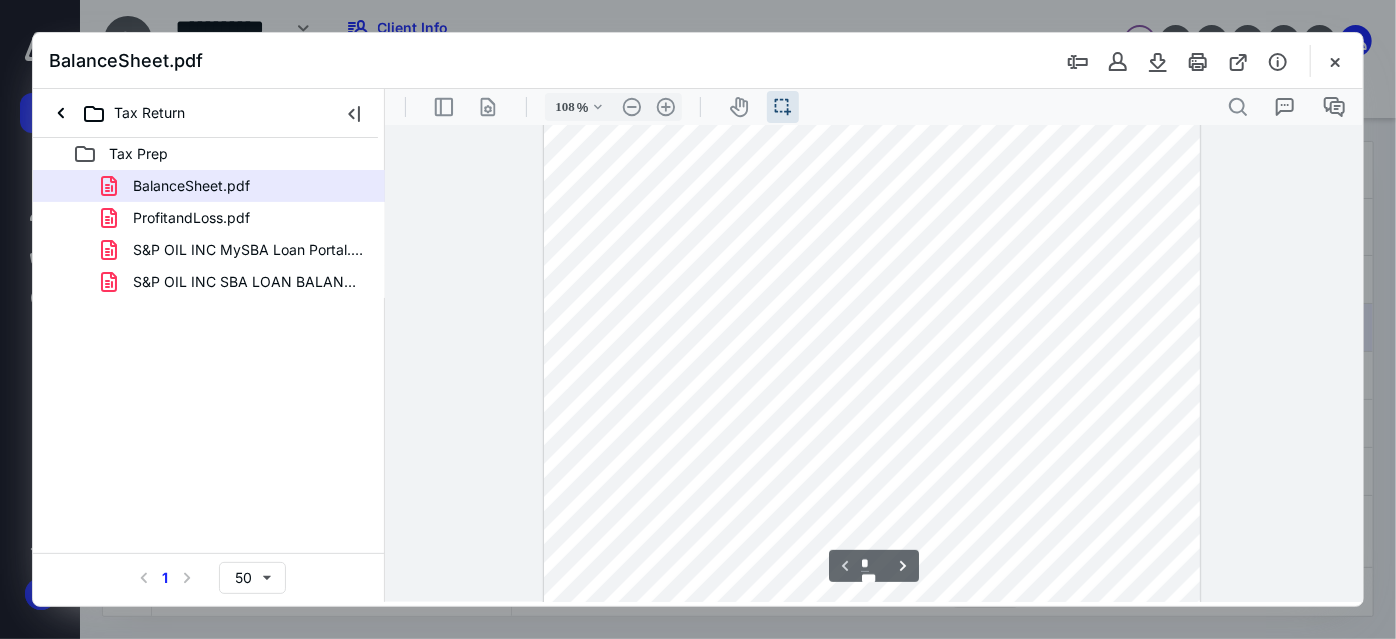 scroll, scrollTop: 336, scrollLeft: 0, axis: vertical 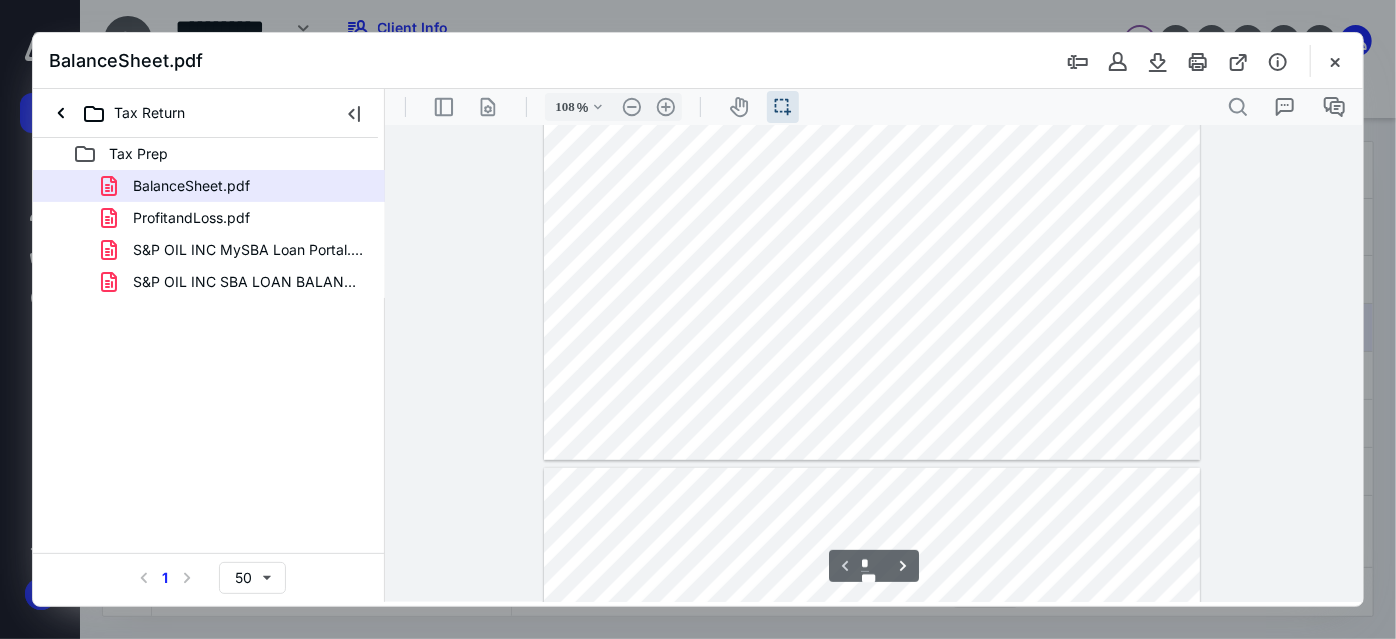 type on "*" 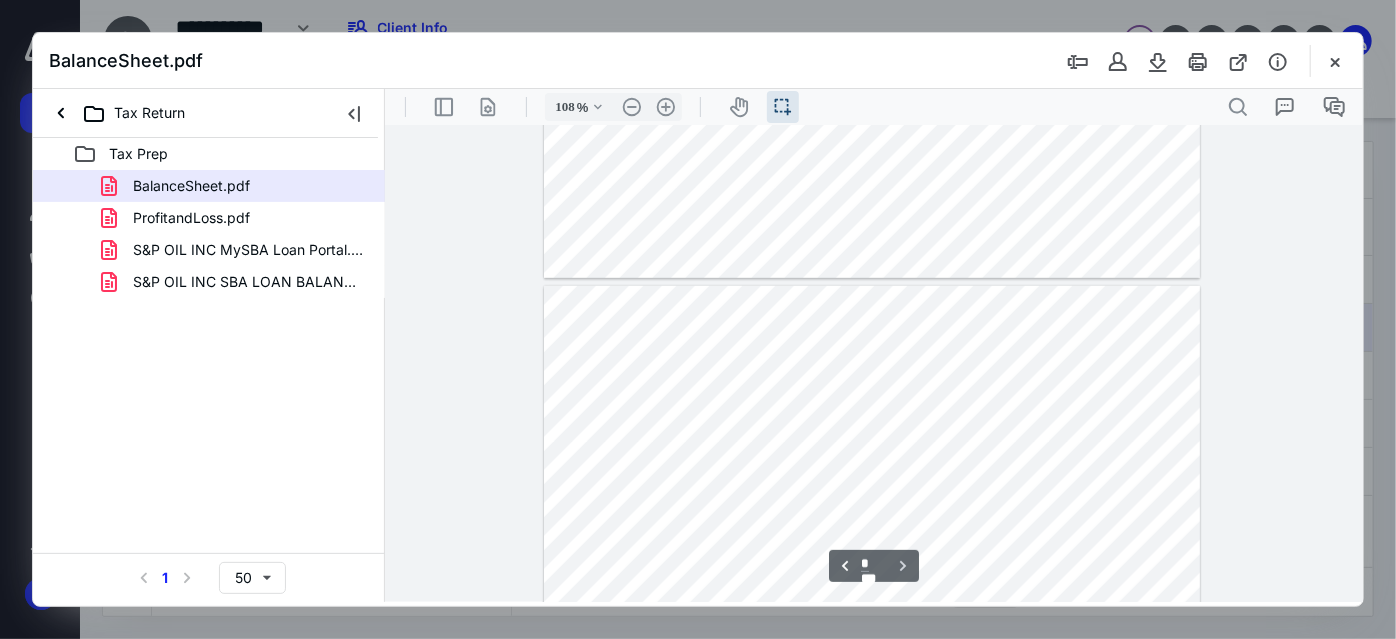 scroll, scrollTop: 882, scrollLeft: 0, axis: vertical 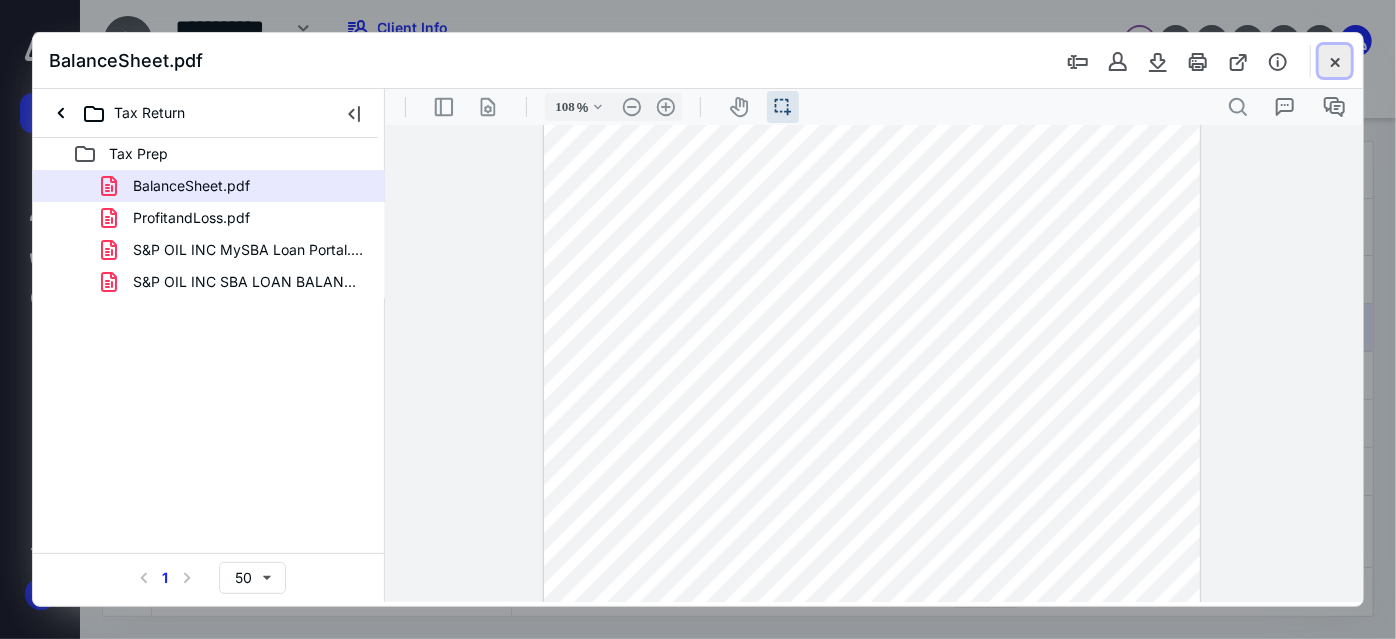 click at bounding box center (1335, 61) 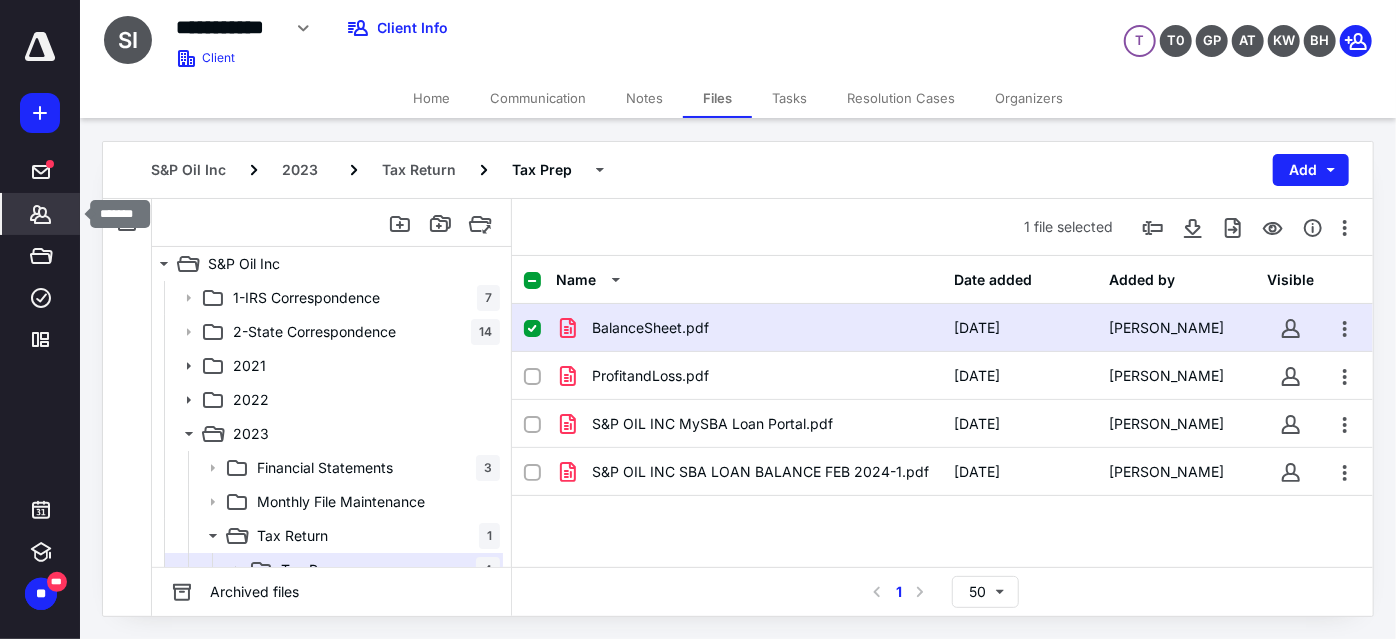 click 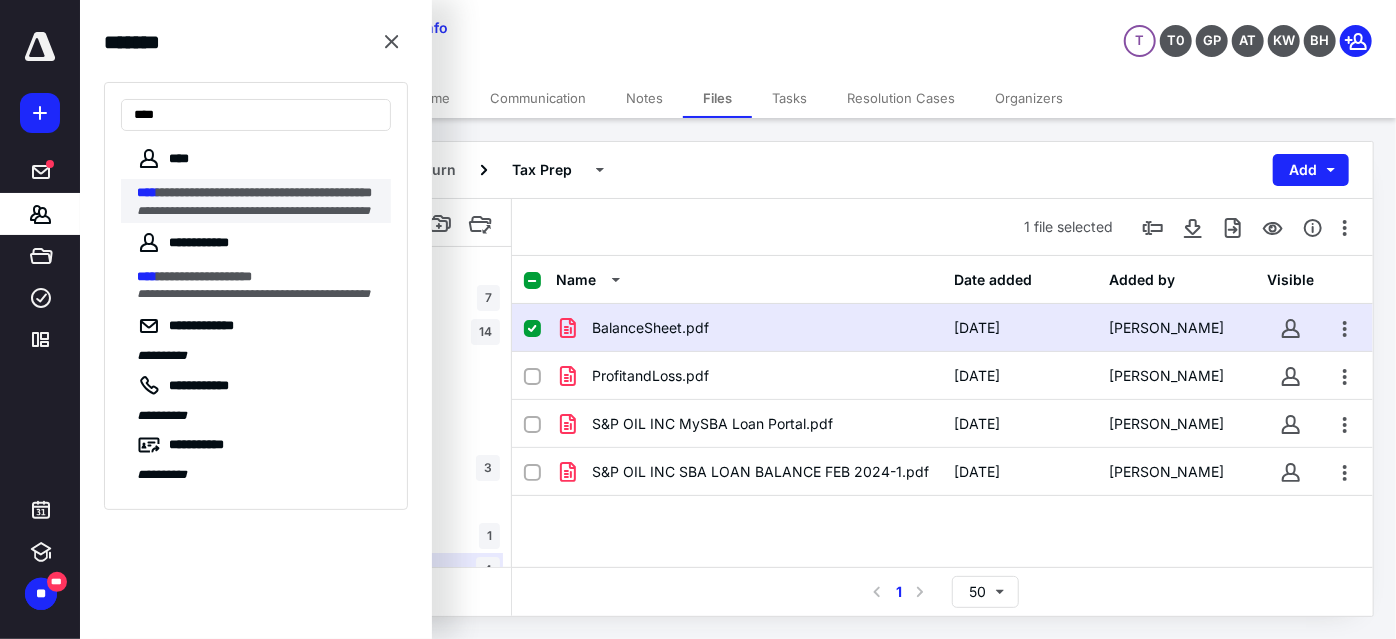 type on "****" 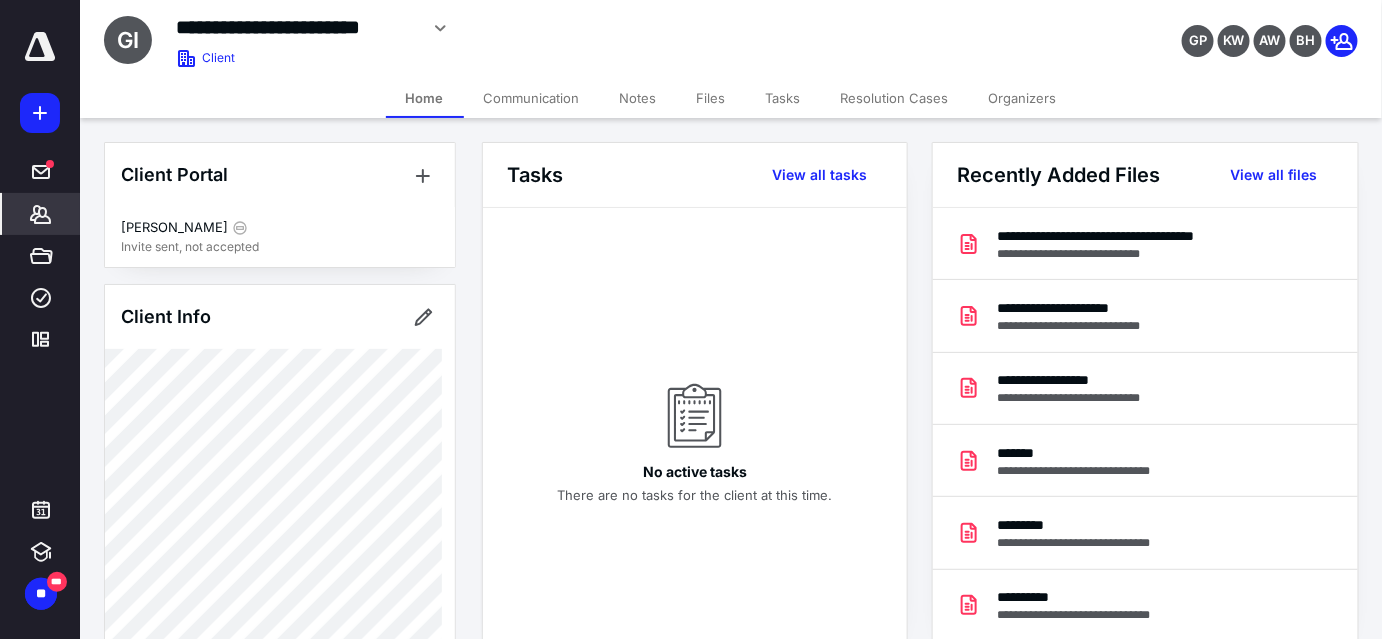 click on "Files" at bounding box center [711, 98] 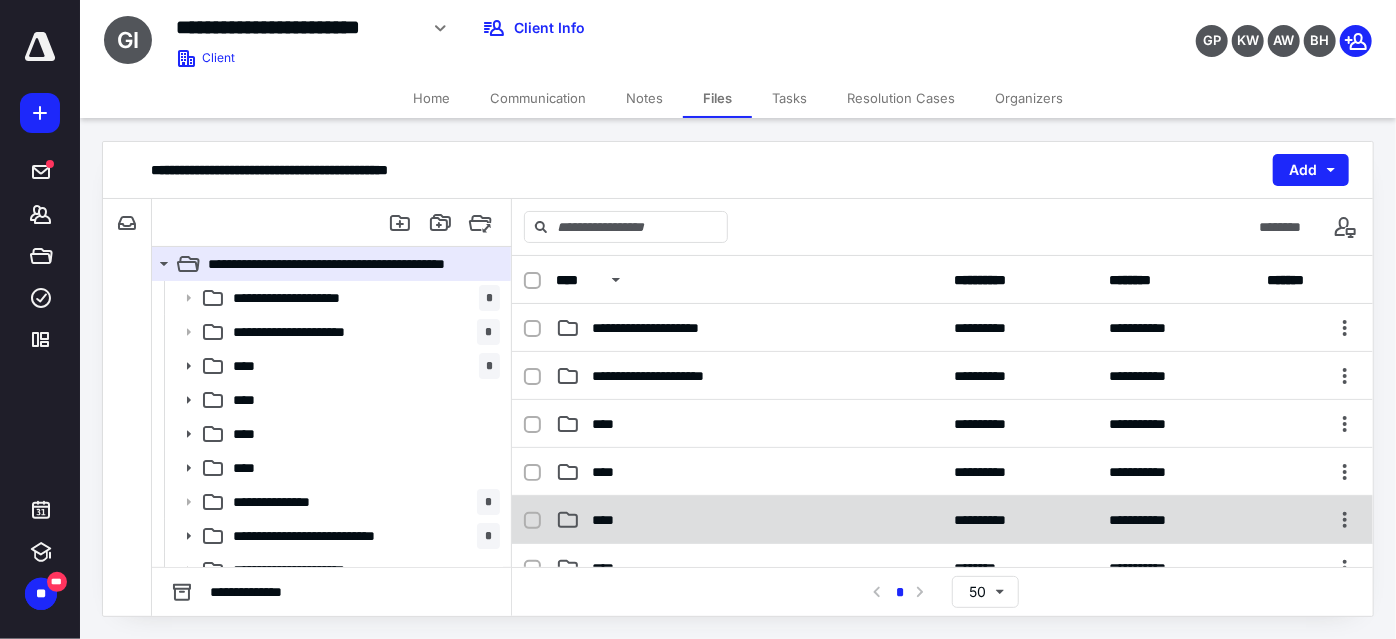 scroll, scrollTop: 90, scrollLeft: 0, axis: vertical 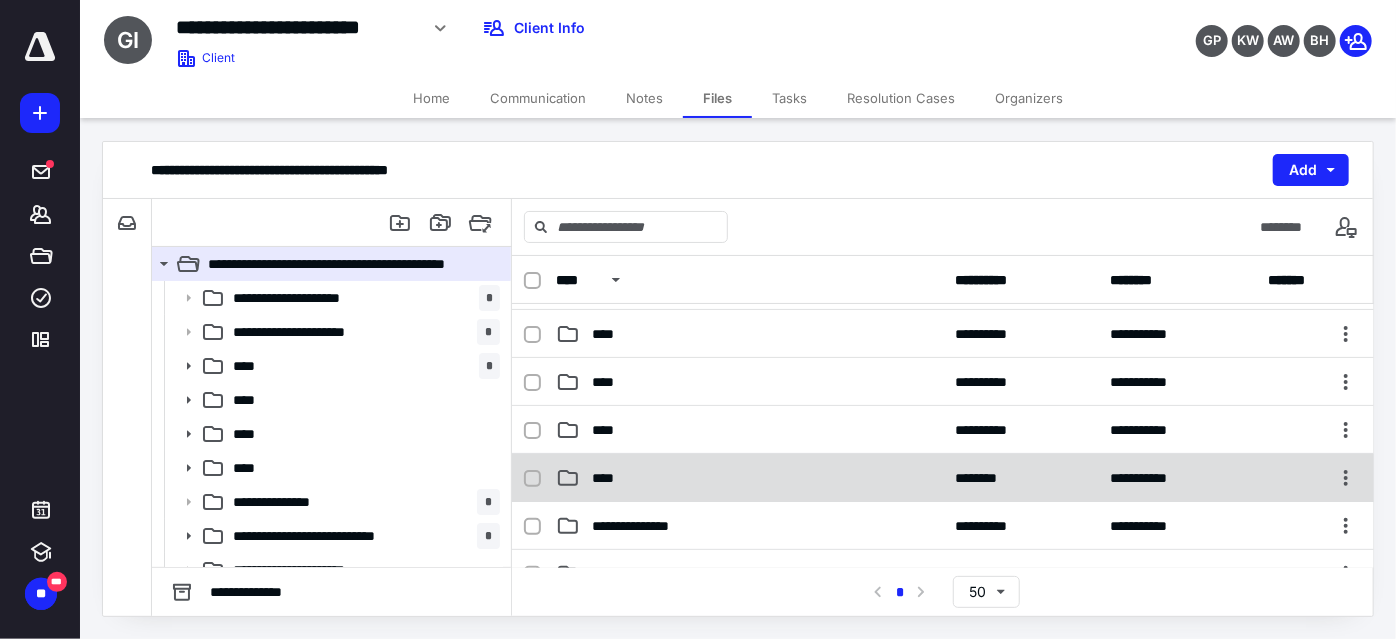click on "**********" at bounding box center [943, 478] 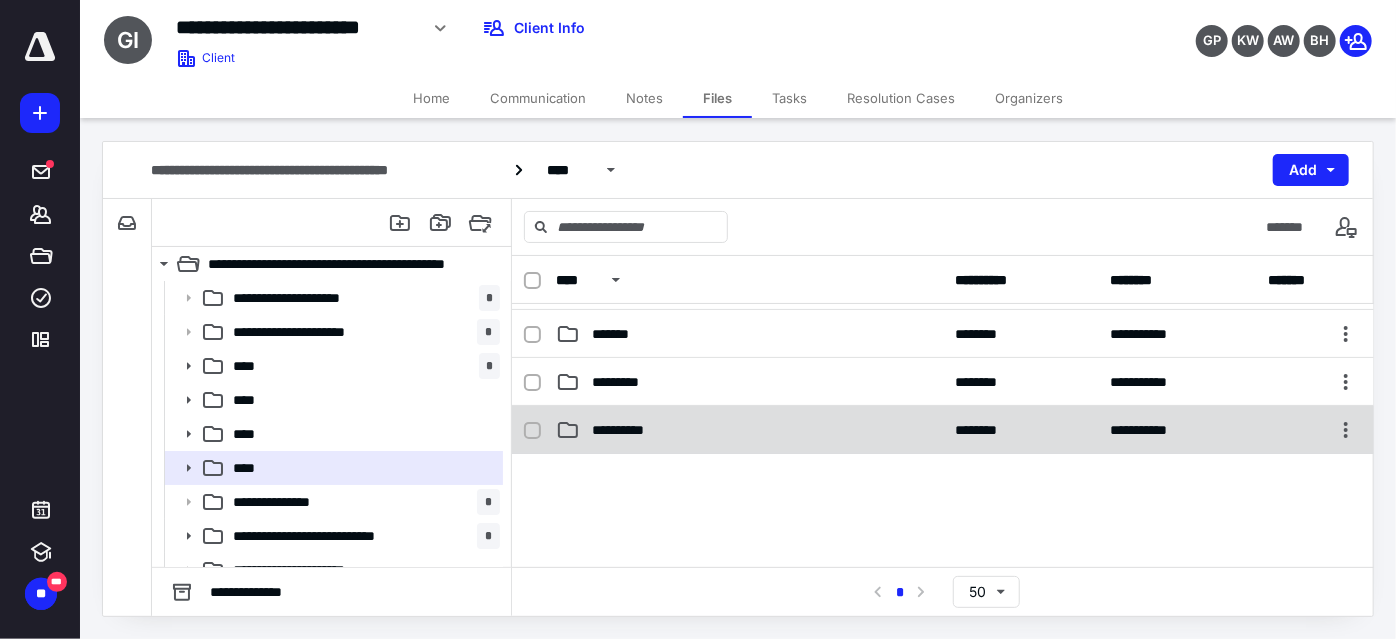 scroll, scrollTop: 0, scrollLeft: 0, axis: both 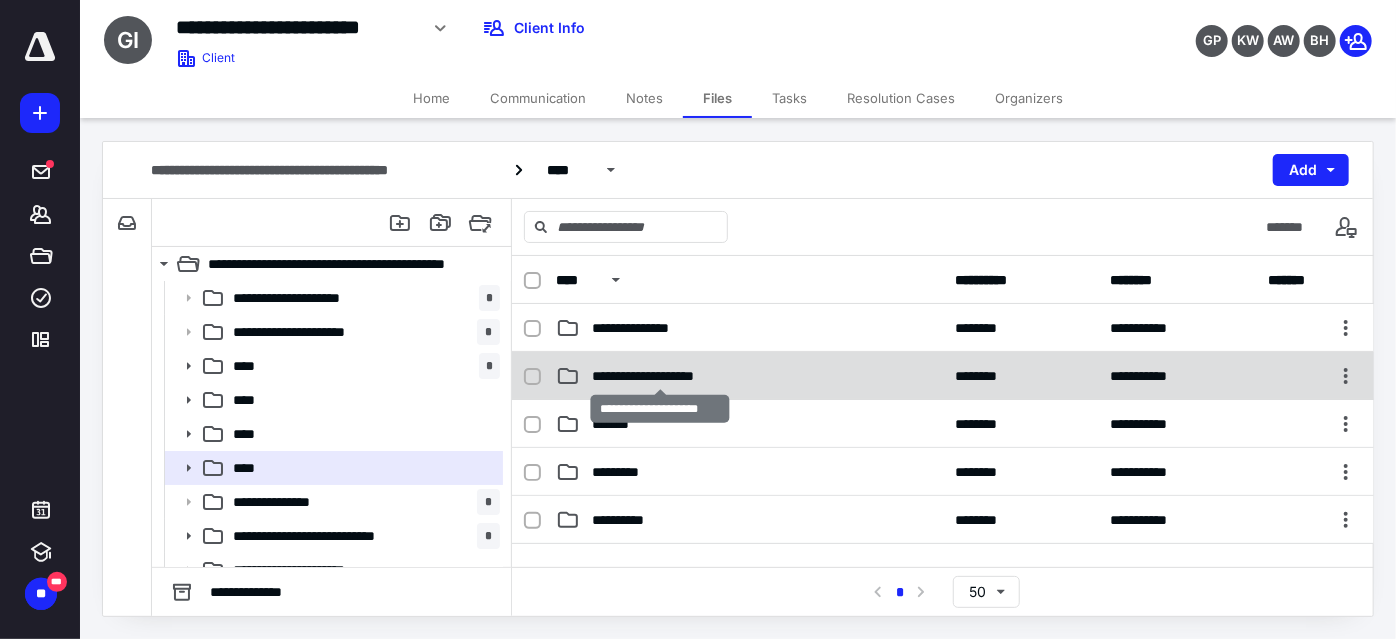 click on "**********" at bounding box center [660, 376] 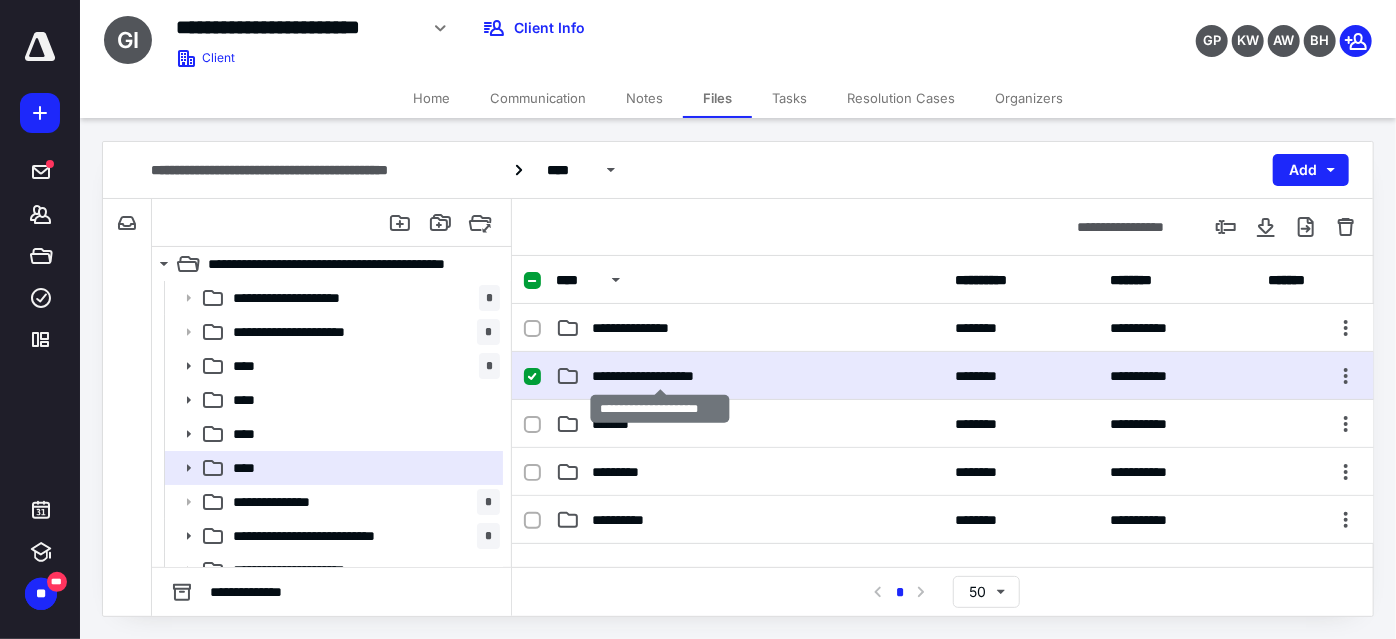 click on "**********" at bounding box center (660, 376) 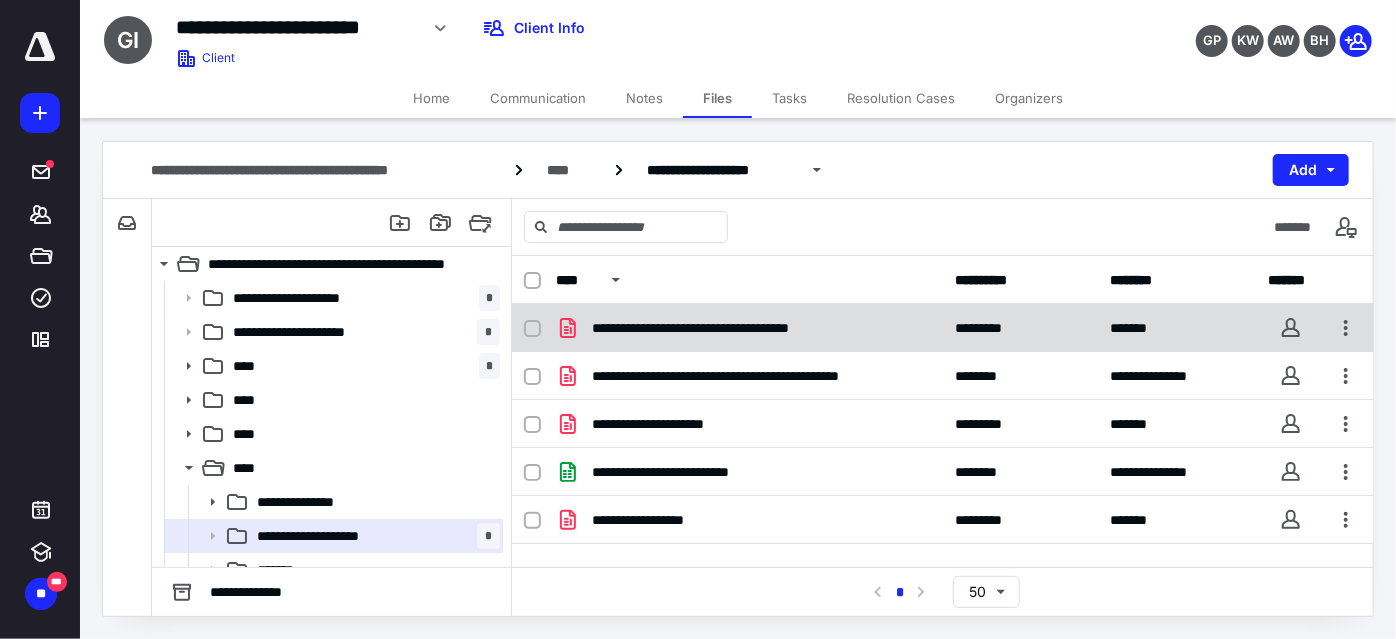 click on "**********" at bounding box center [943, 328] 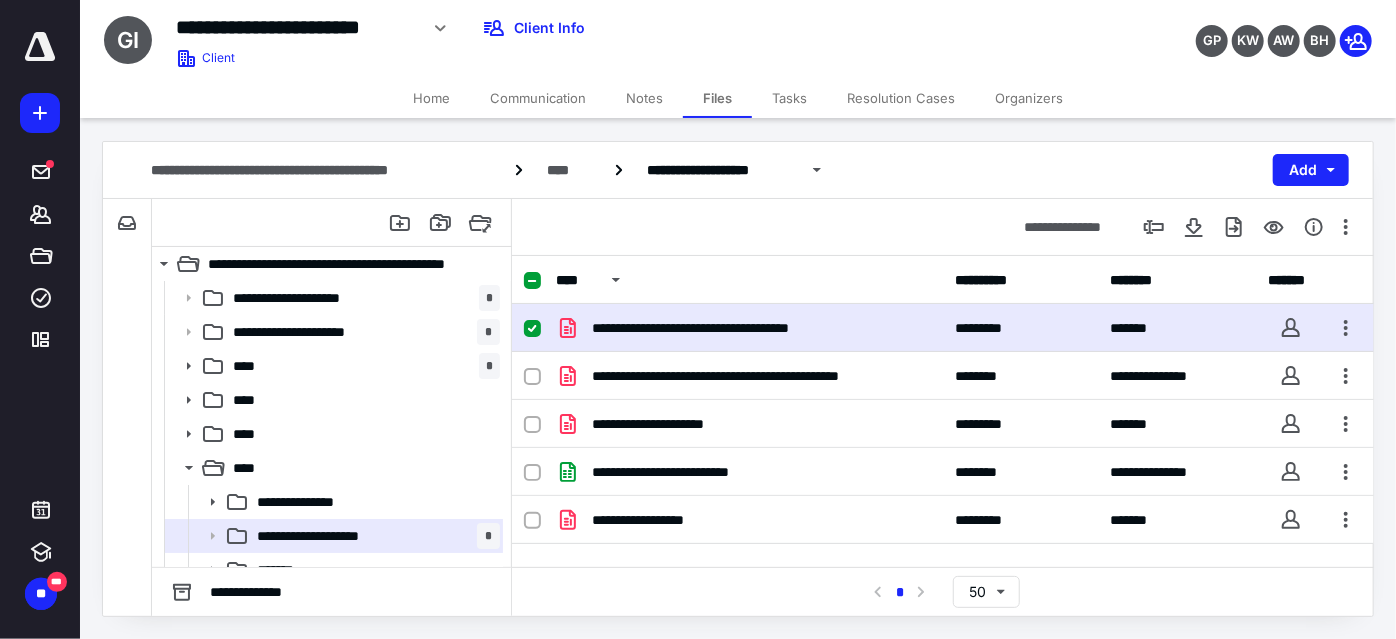 click on "**********" at bounding box center (943, 328) 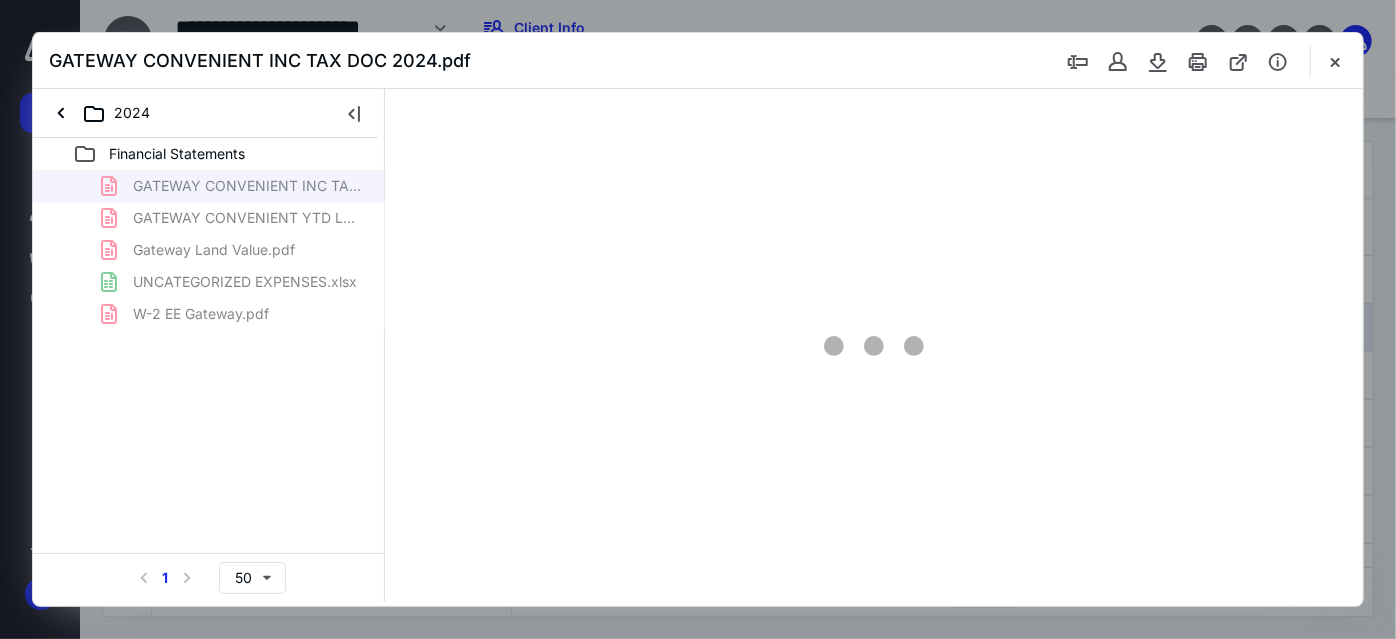 scroll, scrollTop: 0, scrollLeft: 0, axis: both 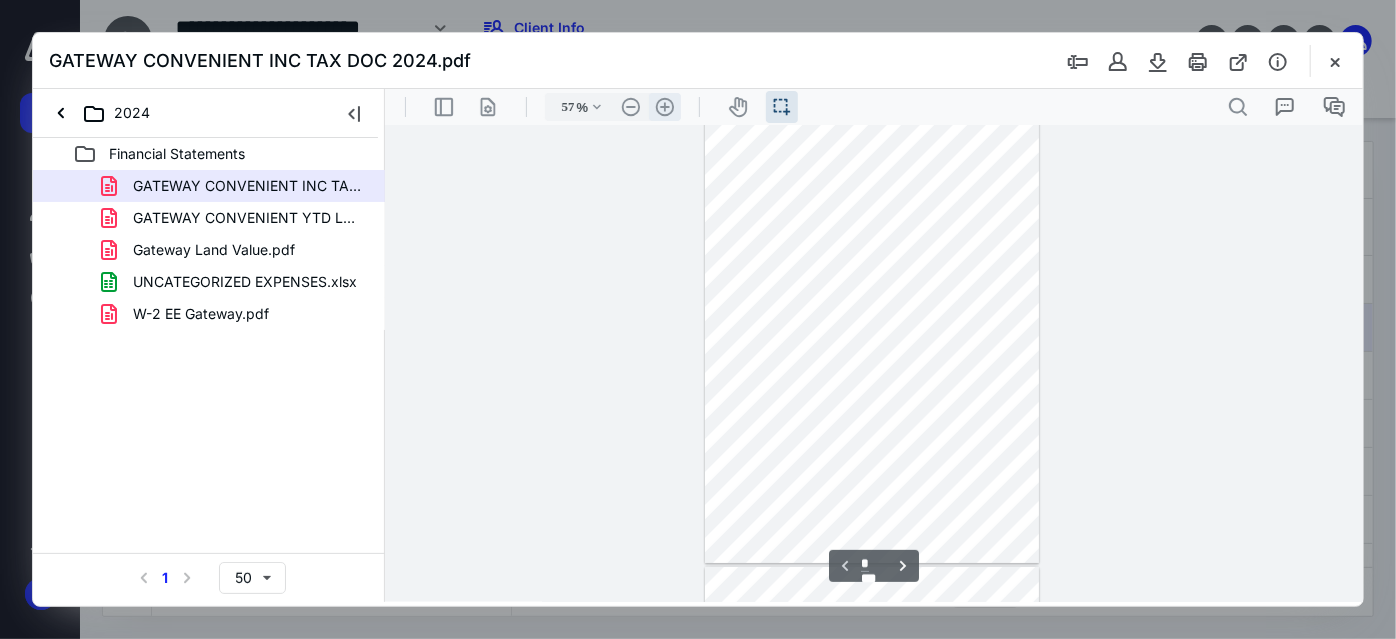 click on ".cls-1{fill:#abb0c4;} icon - header - zoom - in - line" at bounding box center (664, 106) 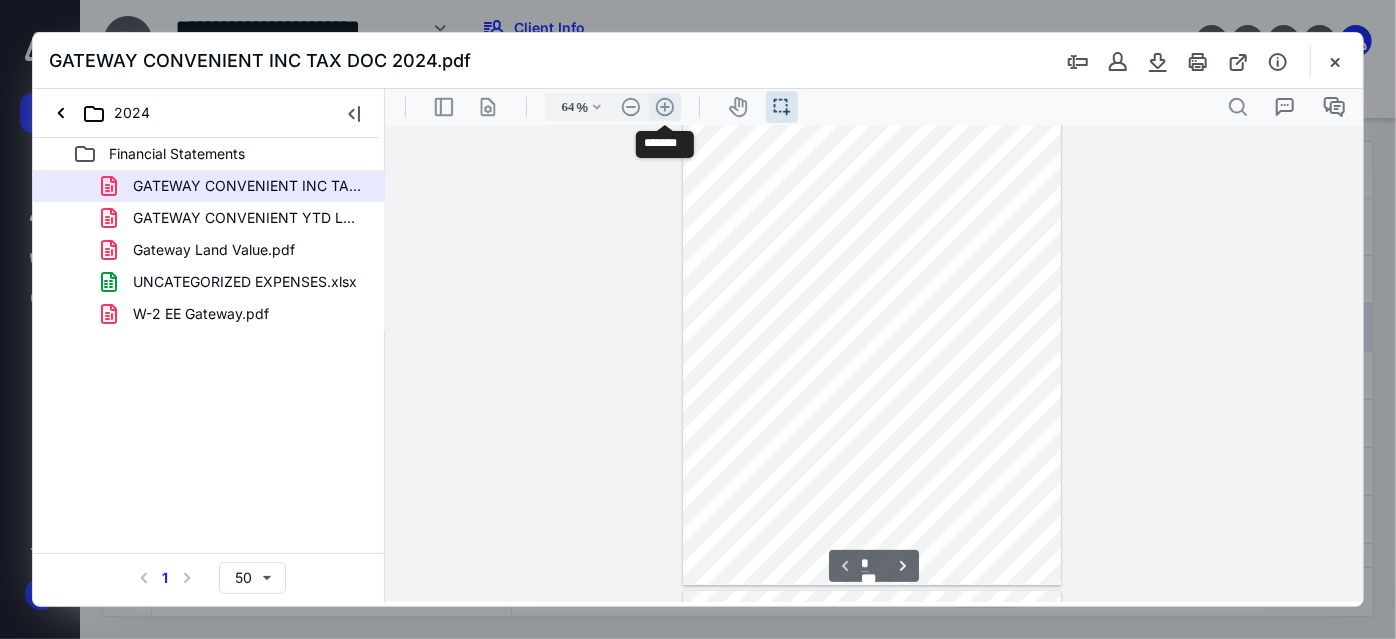 click on ".cls-1{fill:#abb0c4;} icon - header - zoom - in - line" at bounding box center [664, 106] 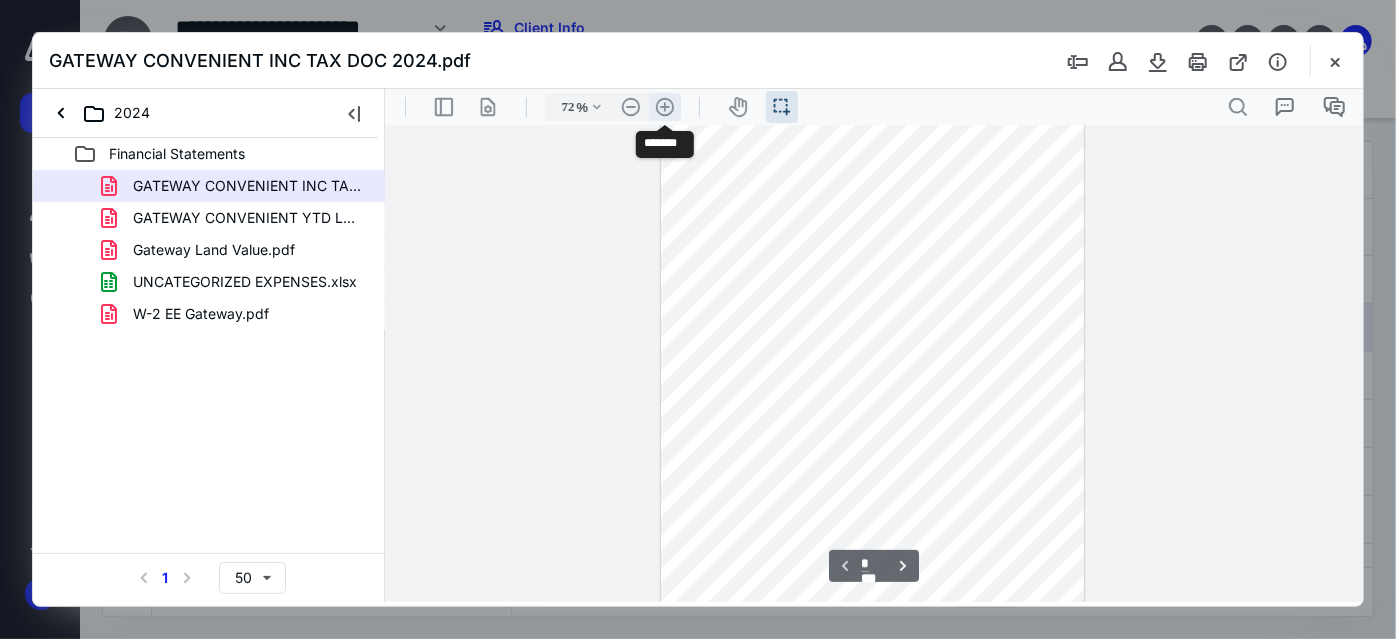 click on ".cls-1{fill:#abb0c4;} icon - header - zoom - in - line" at bounding box center (664, 106) 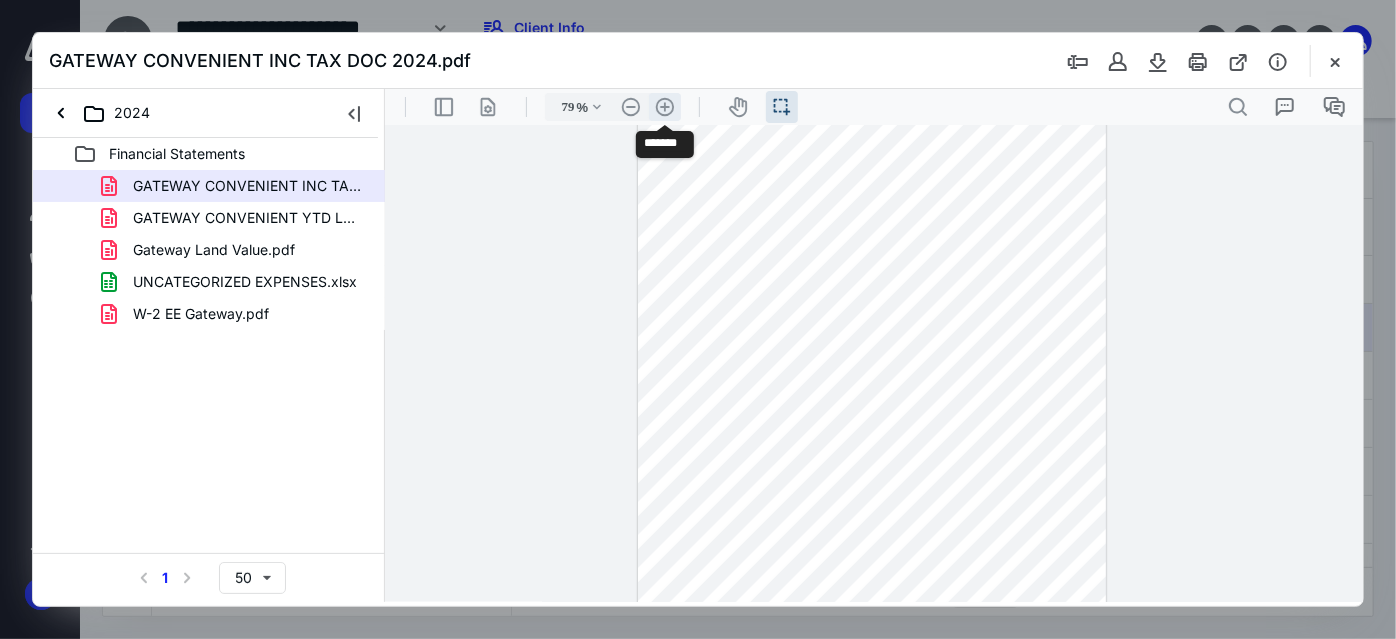 click on ".cls-1{fill:#abb0c4;} icon - header - zoom - in - line" at bounding box center [664, 106] 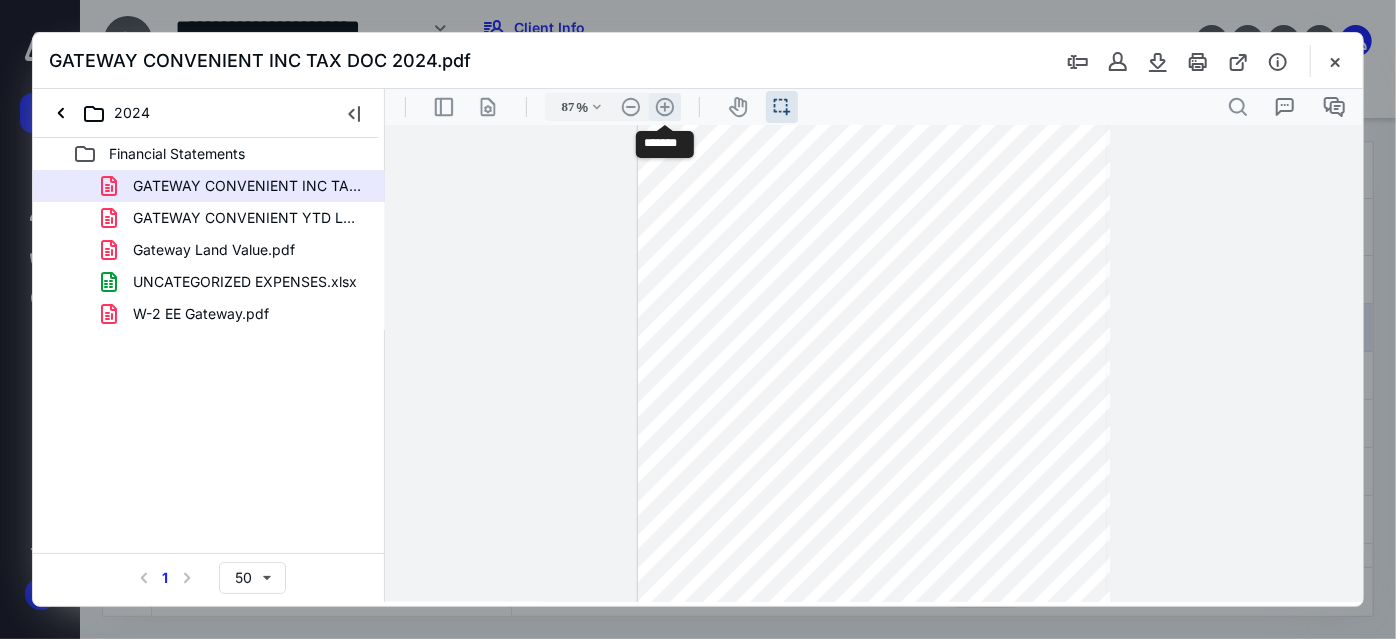 scroll, scrollTop: 174, scrollLeft: 0, axis: vertical 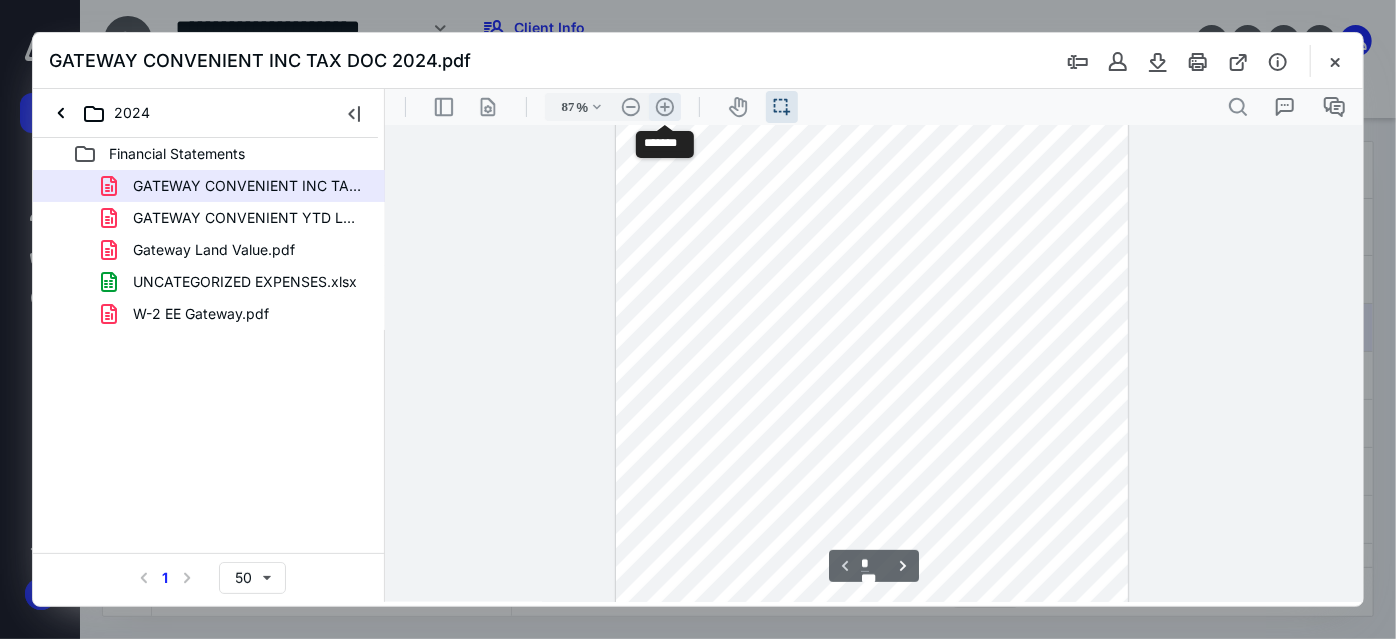click on ".cls-1{fill:#abb0c4;} icon - header - zoom - in - line" at bounding box center [664, 106] 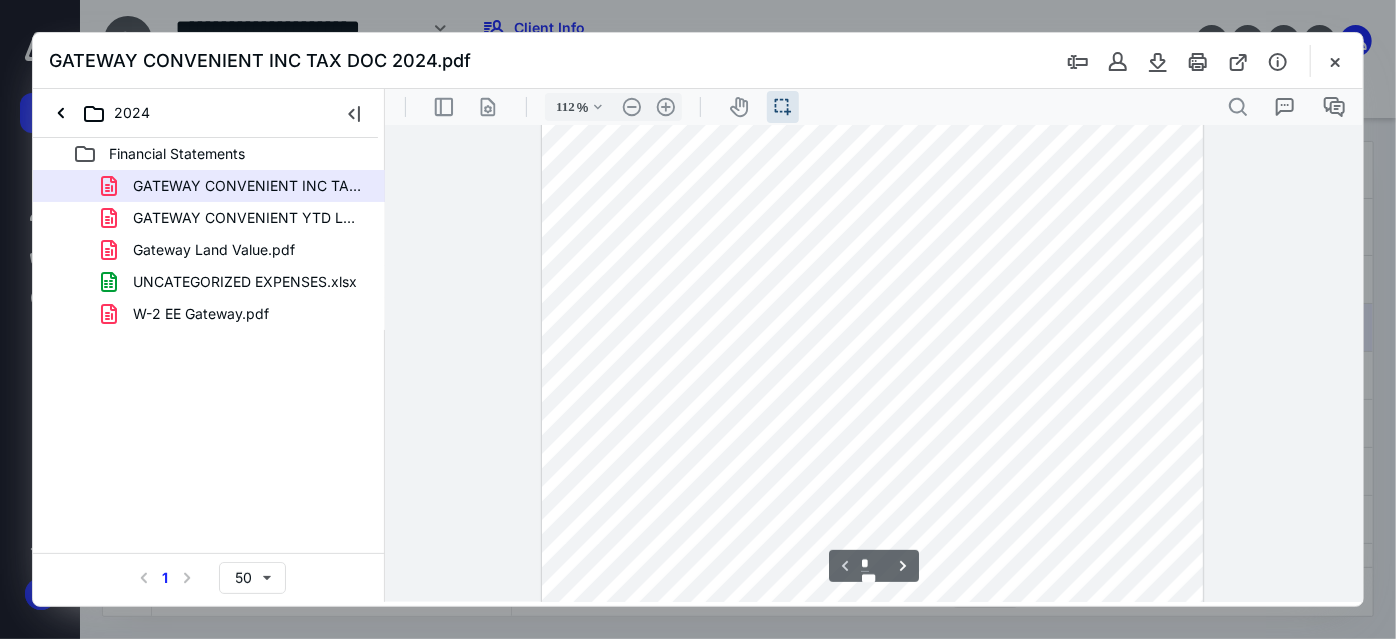 scroll, scrollTop: 272, scrollLeft: 0, axis: vertical 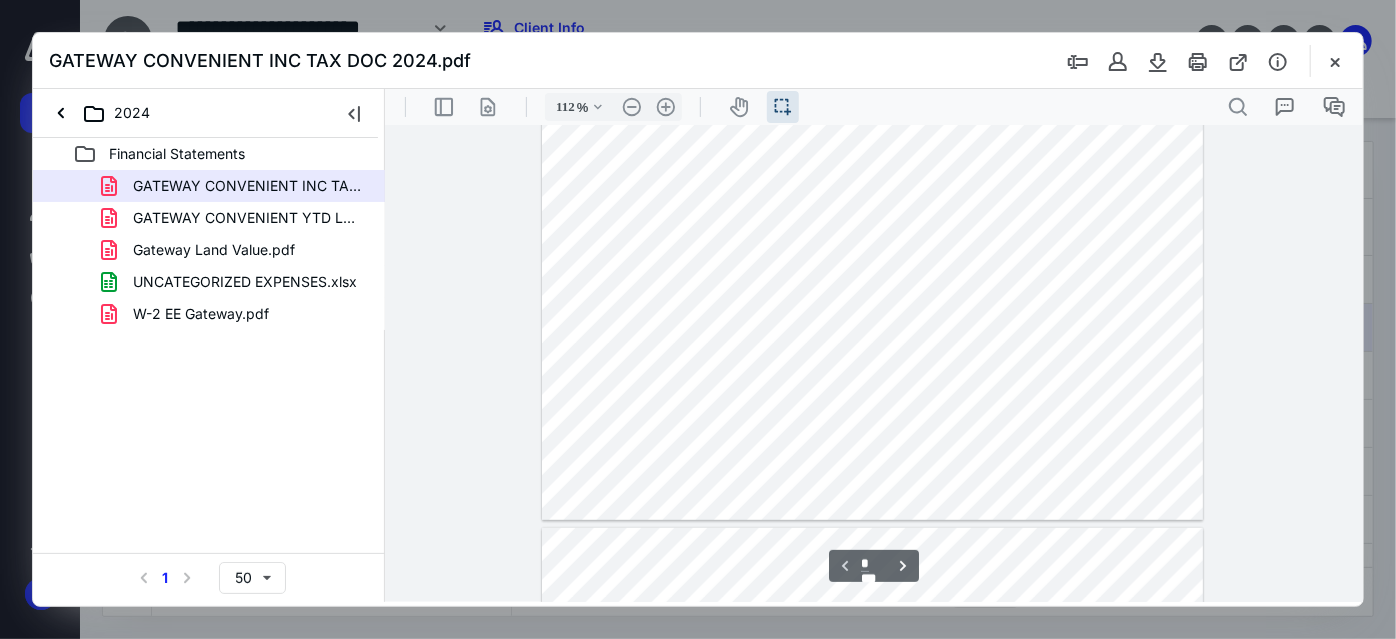 type on "*" 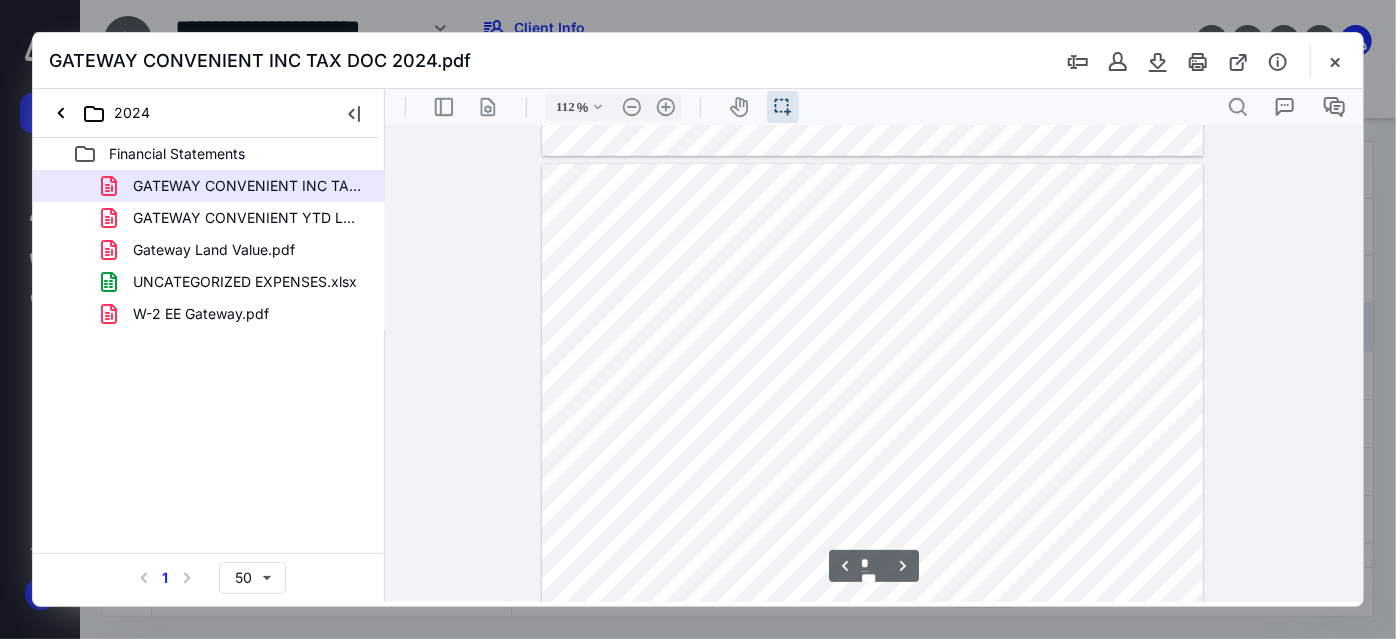 scroll, scrollTop: 1000, scrollLeft: 0, axis: vertical 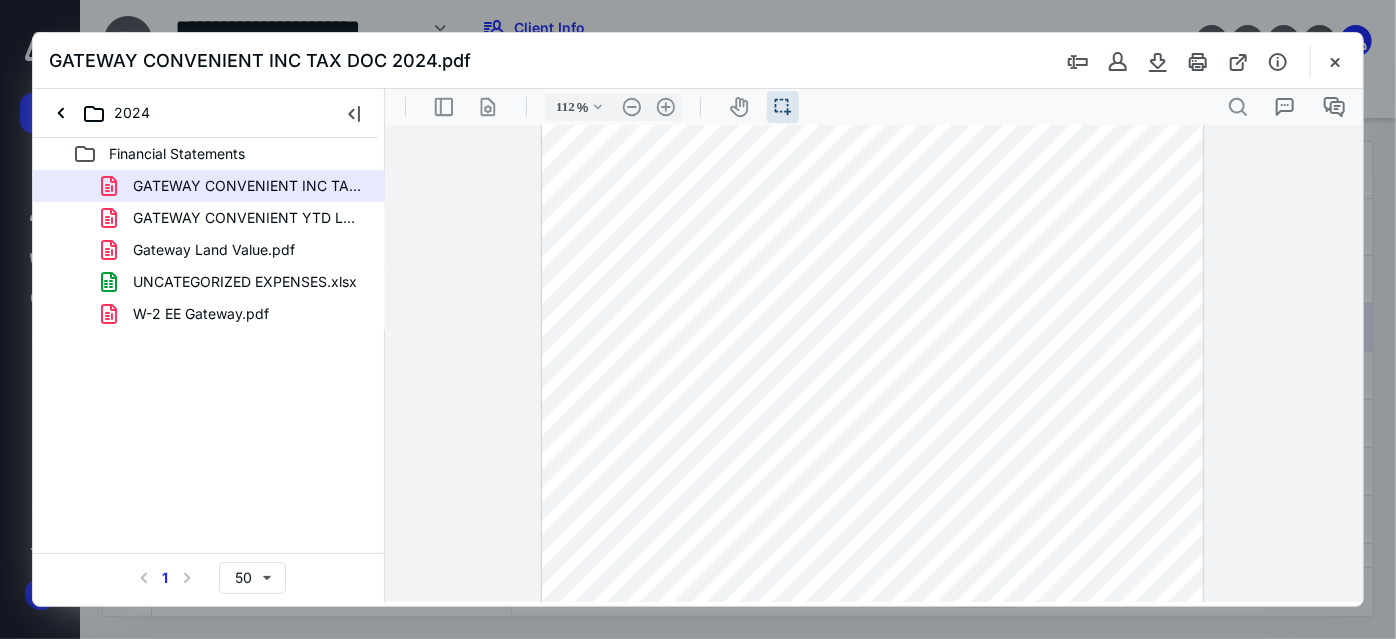 type 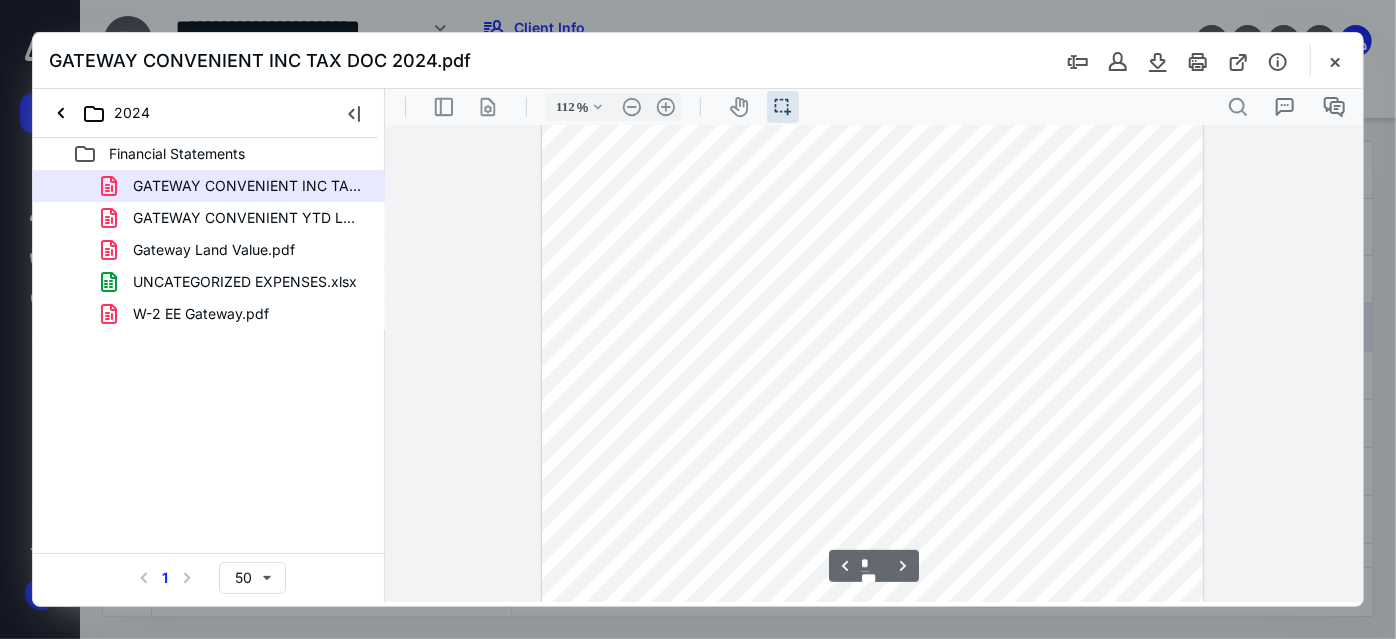 scroll, scrollTop: 6909, scrollLeft: 0, axis: vertical 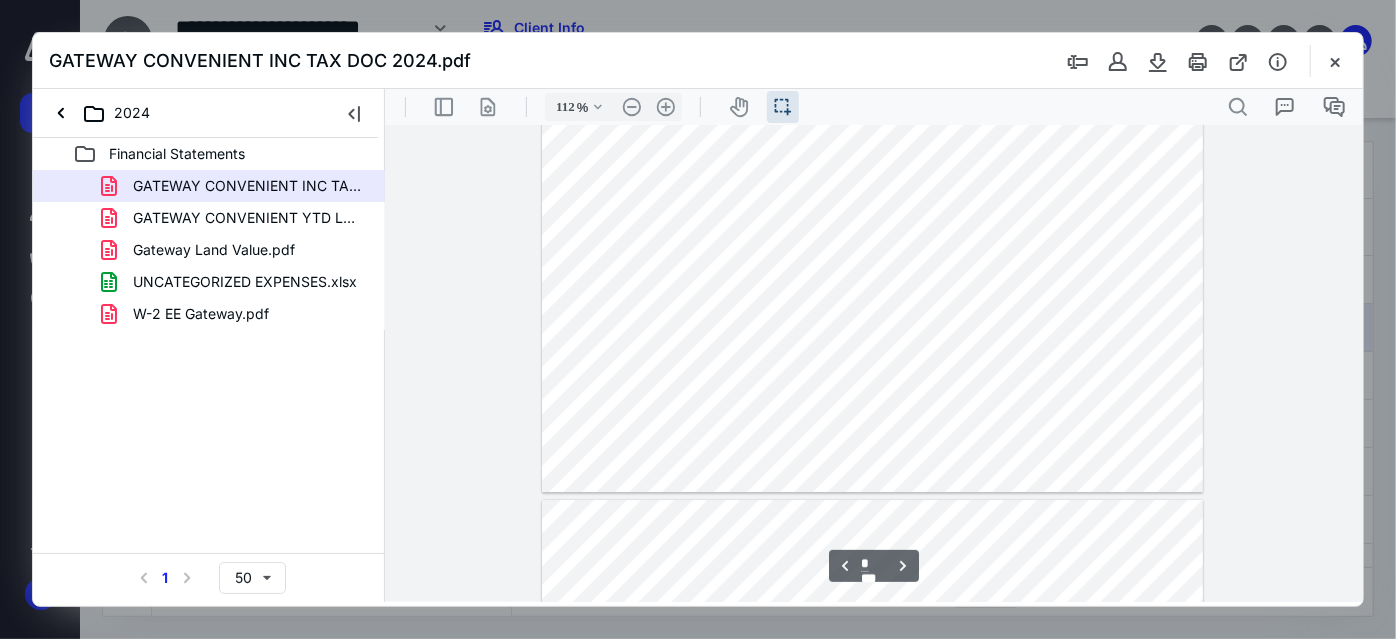 type on "*" 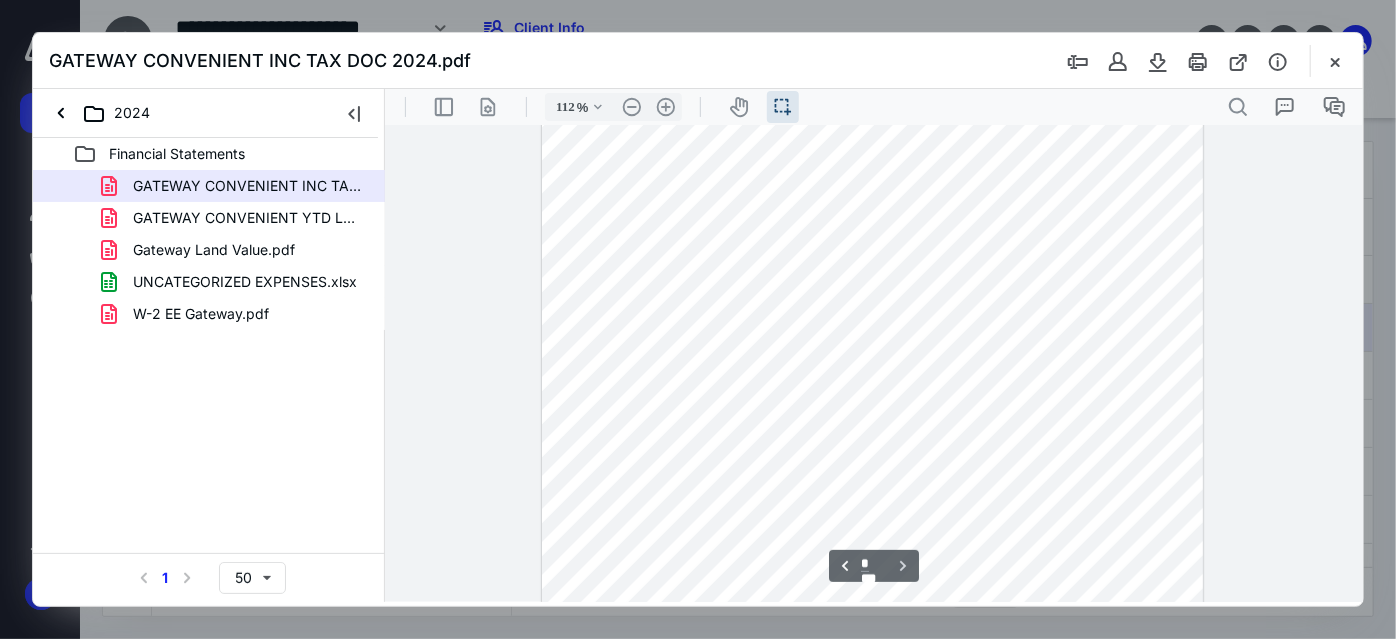 scroll, scrollTop: 8017, scrollLeft: 0, axis: vertical 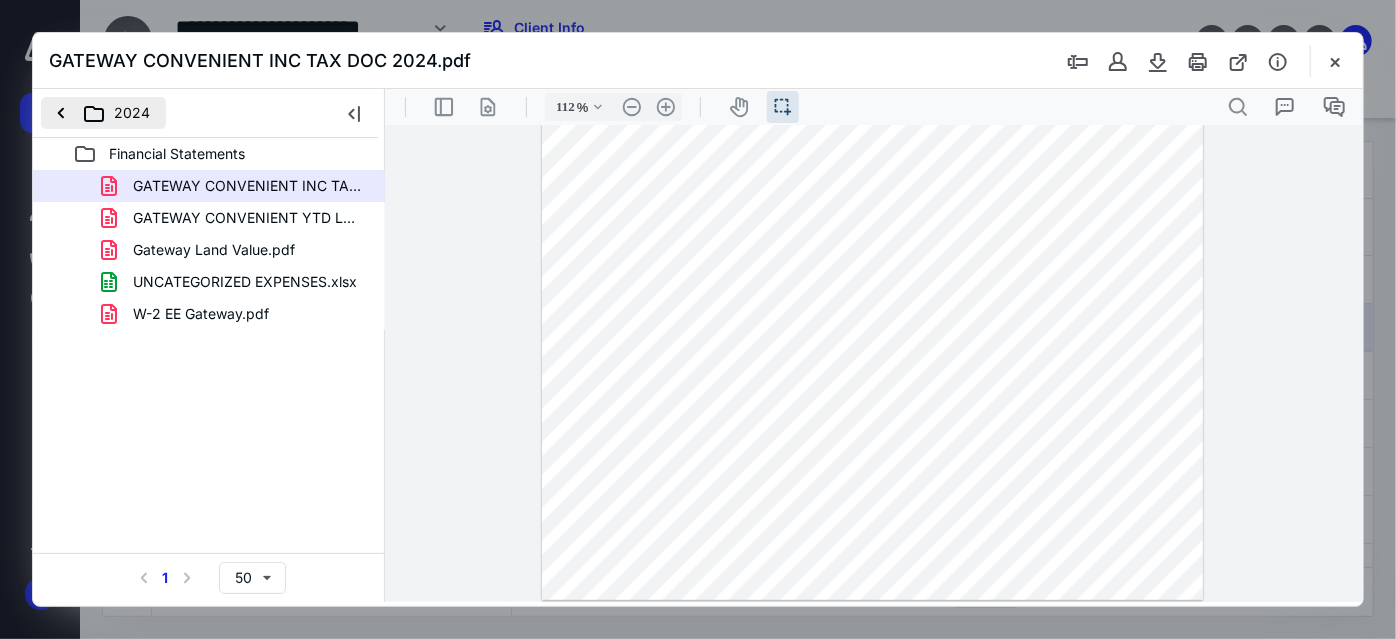 click on "2024" at bounding box center (103, 113) 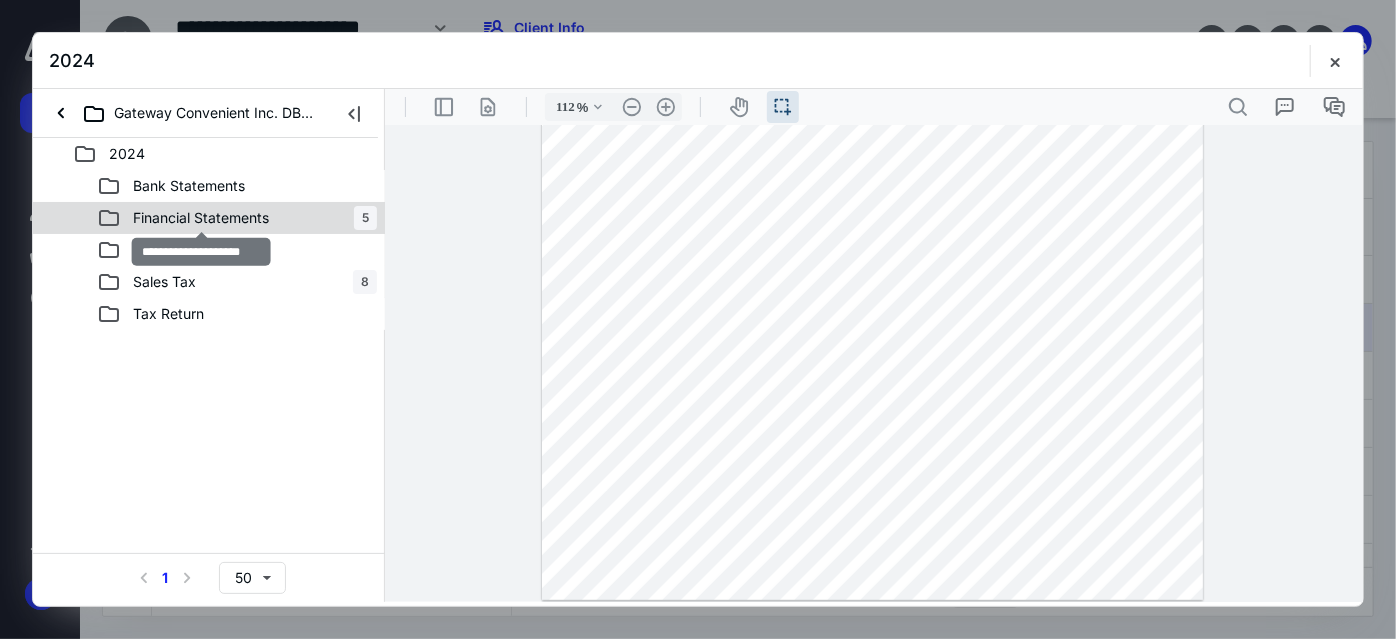 click on "Financial Statements" at bounding box center [201, 218] 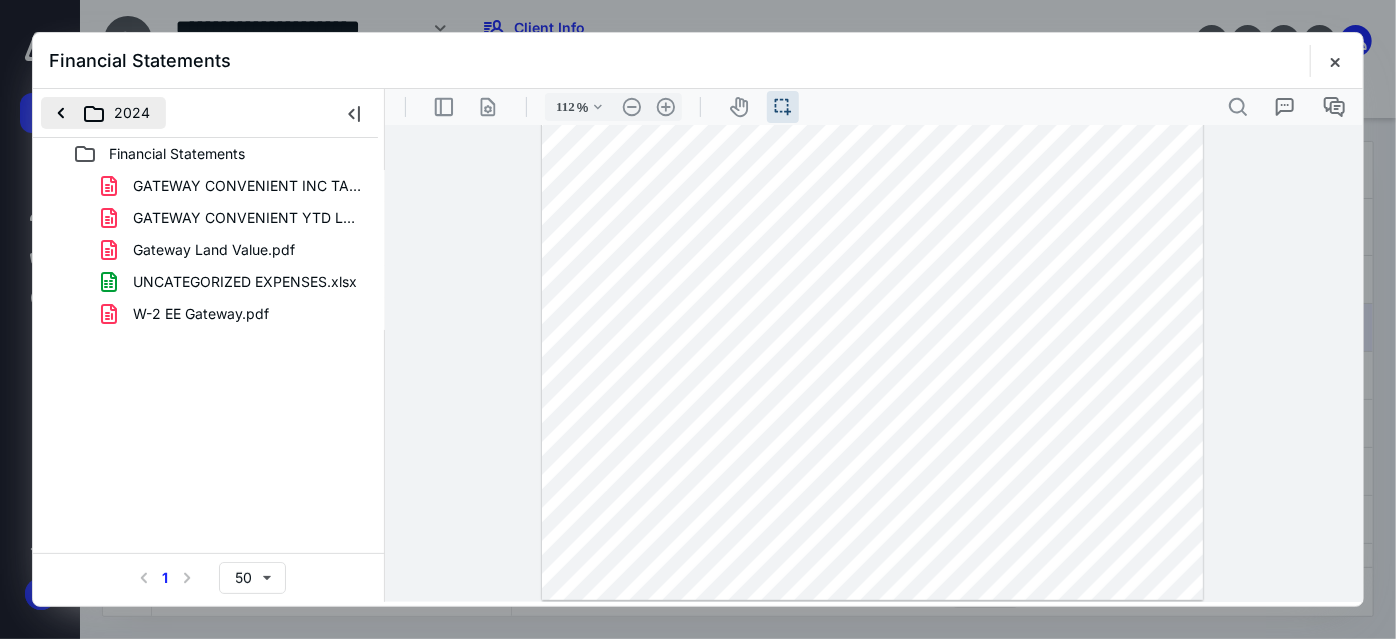 click on "2024" at bounding box center (103, 113) 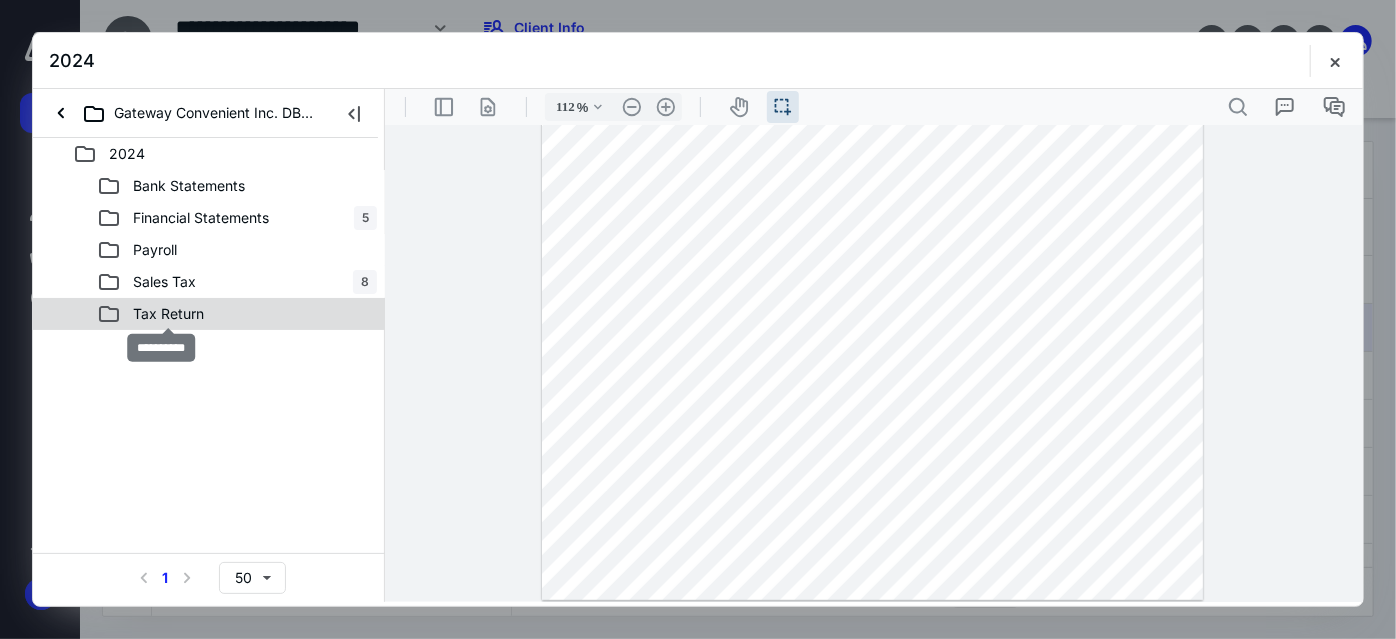 click on "Tax Return" at bounding box center [168, 314] 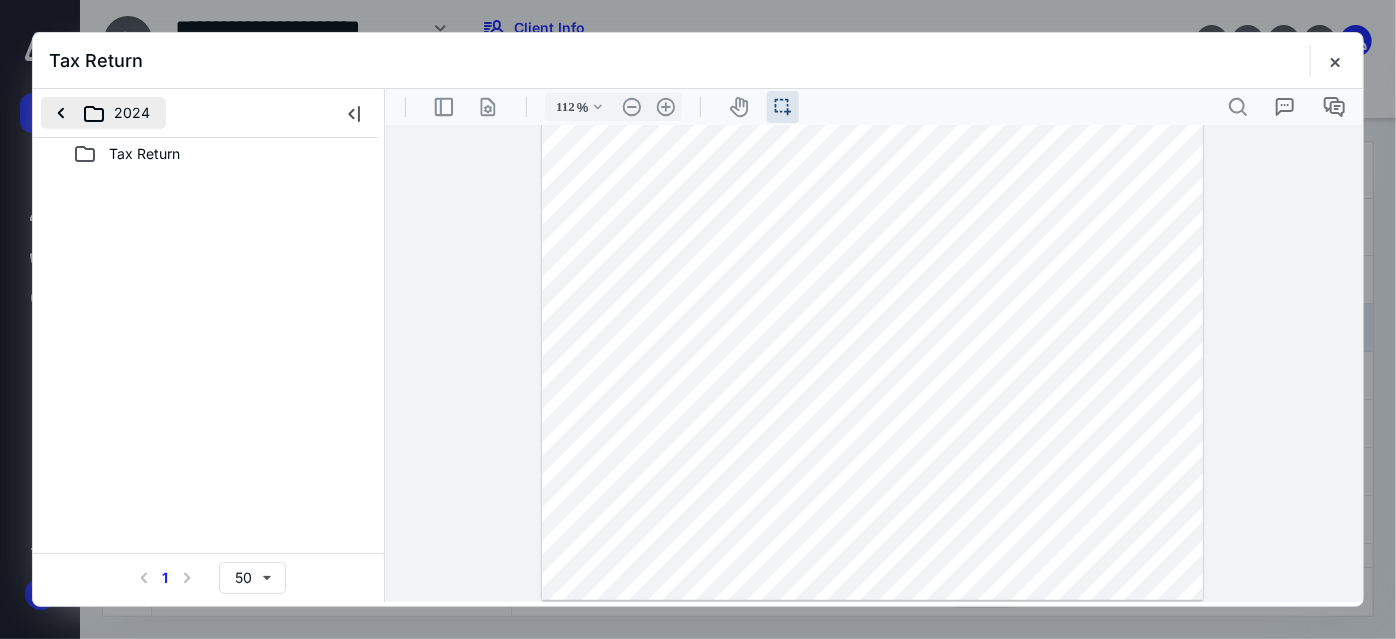 click on "2024" at bounding box center (103, 113) 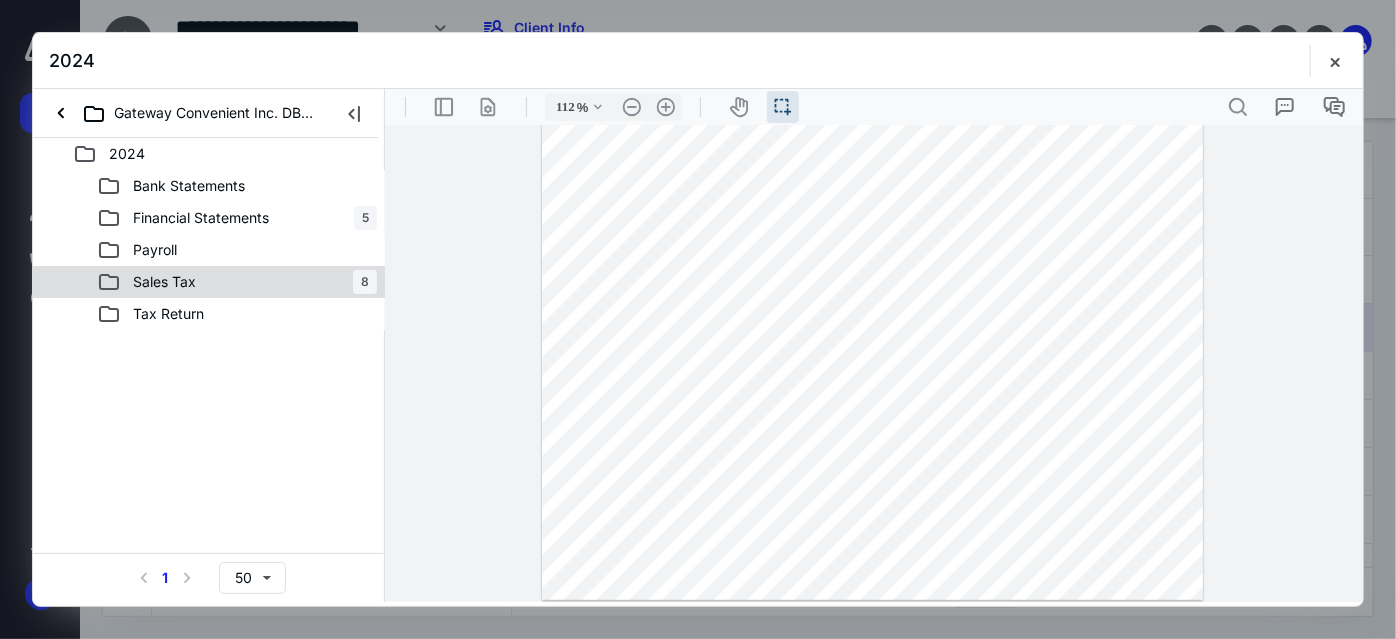 click on "Sales Tax" at bounding box center [152, 282] 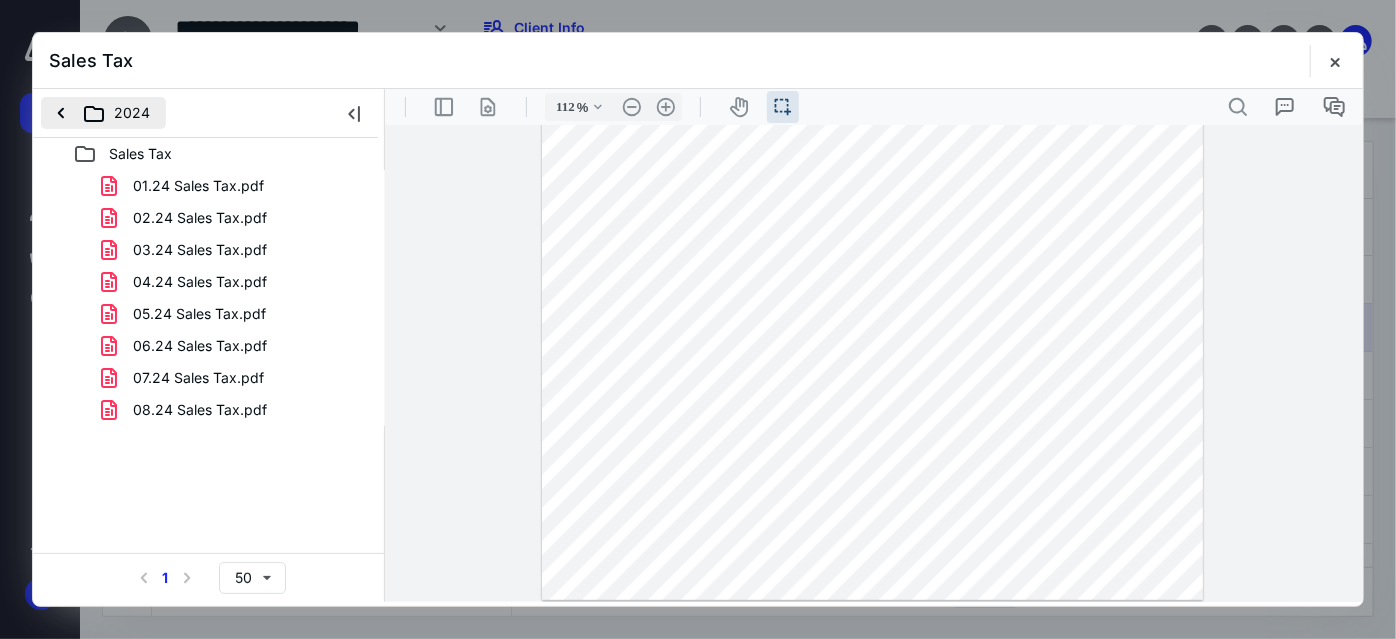 click on "2024" at bounding box center [103, 113] 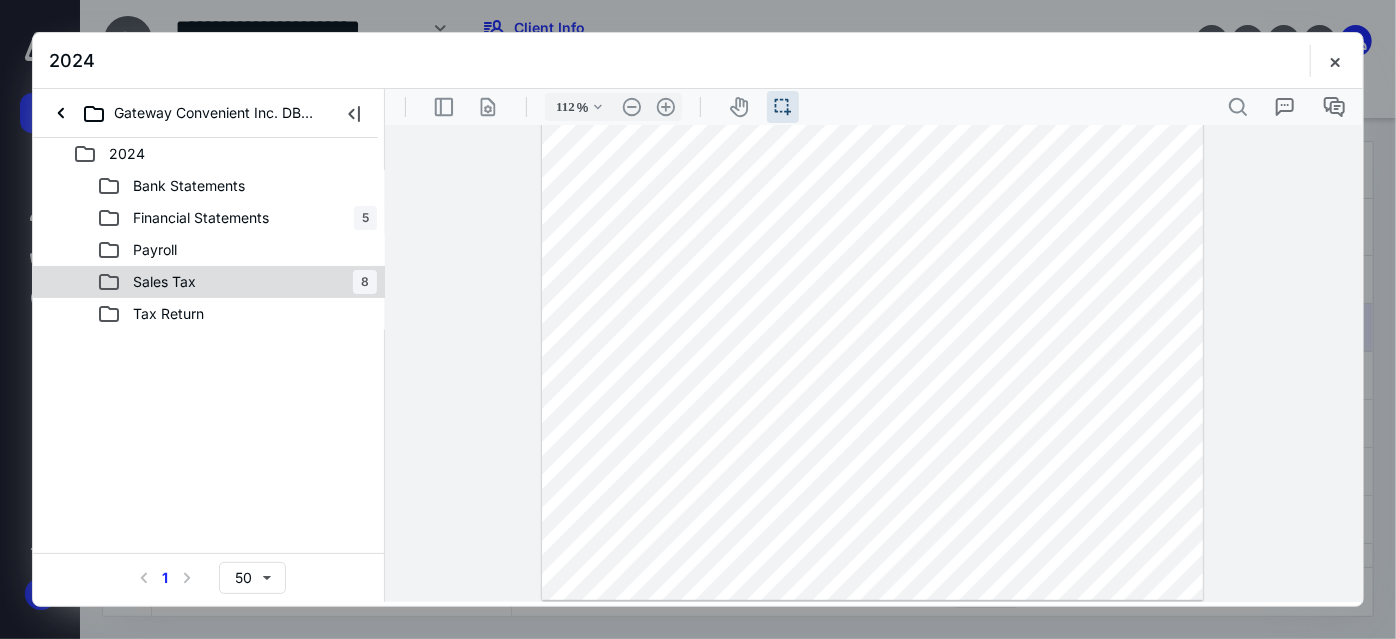 click on "Sales Tax 8" at bounding box center [237, 282] 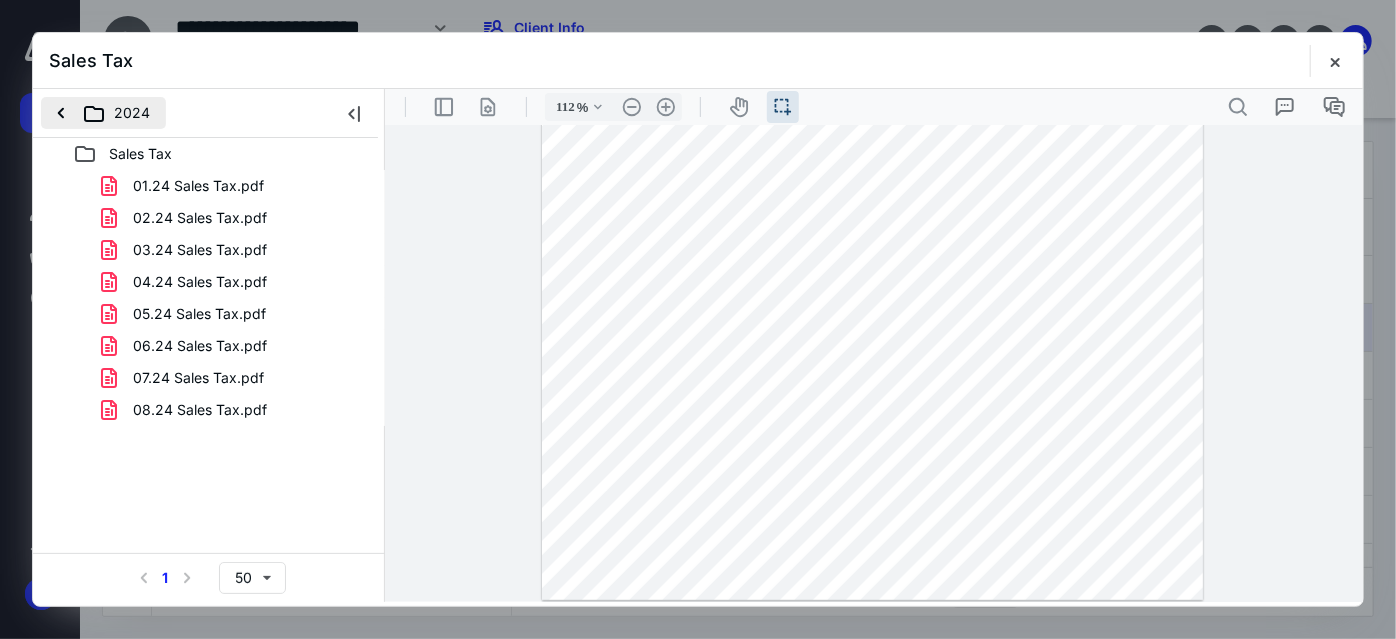 click on "2024" at bounding box center [103, 113] 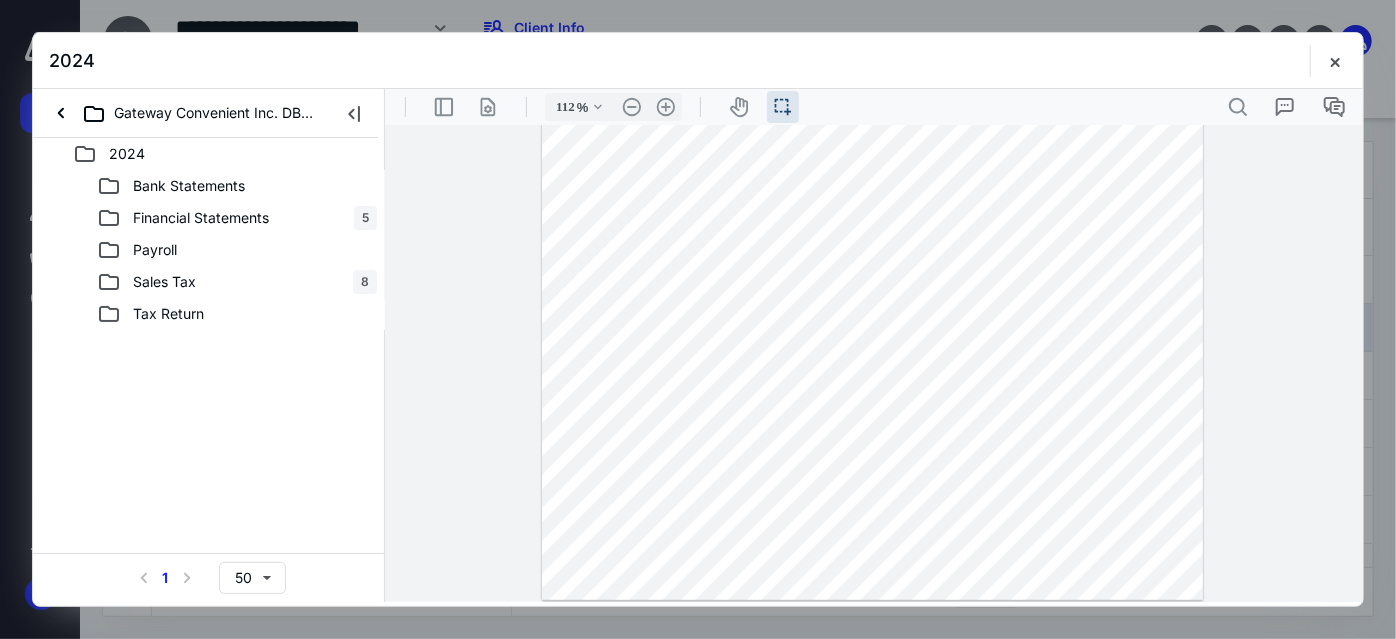 click on "Financial Statements" at bounding box center (201, 218) 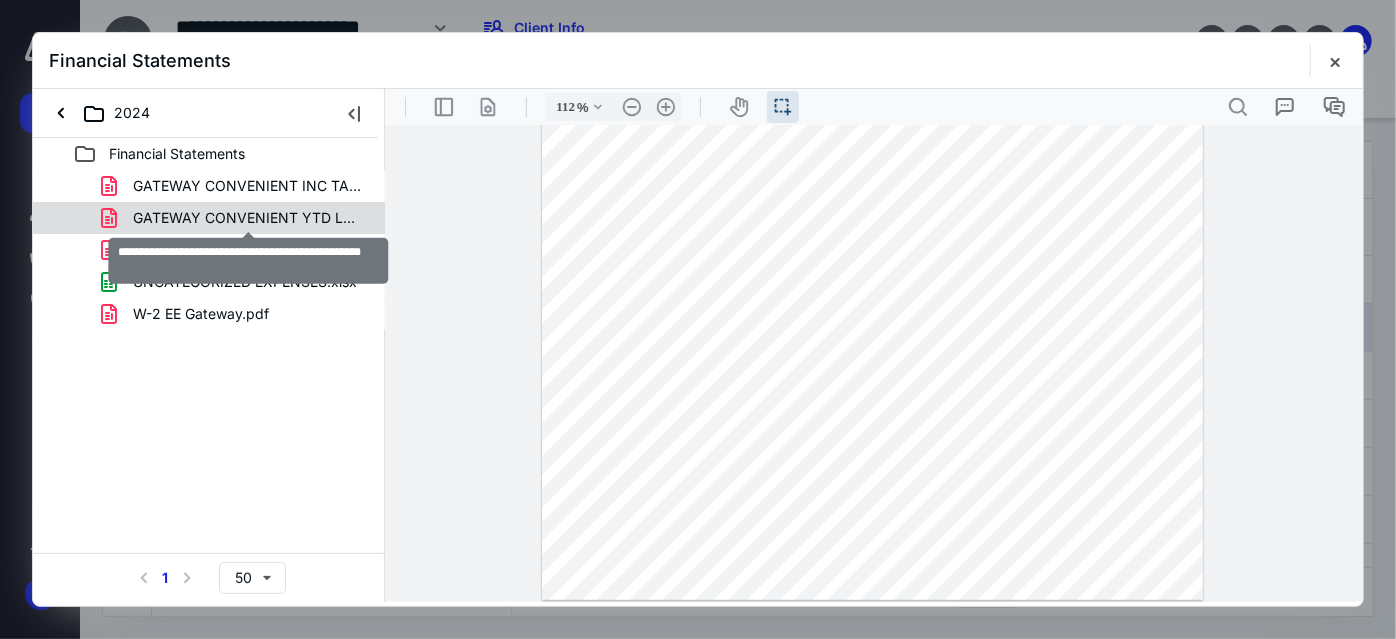click on "GATEWAY CONVENIENT YTD LOTTERY 2024 CLOSING-1.pdf" at bounding box center [249, 218] 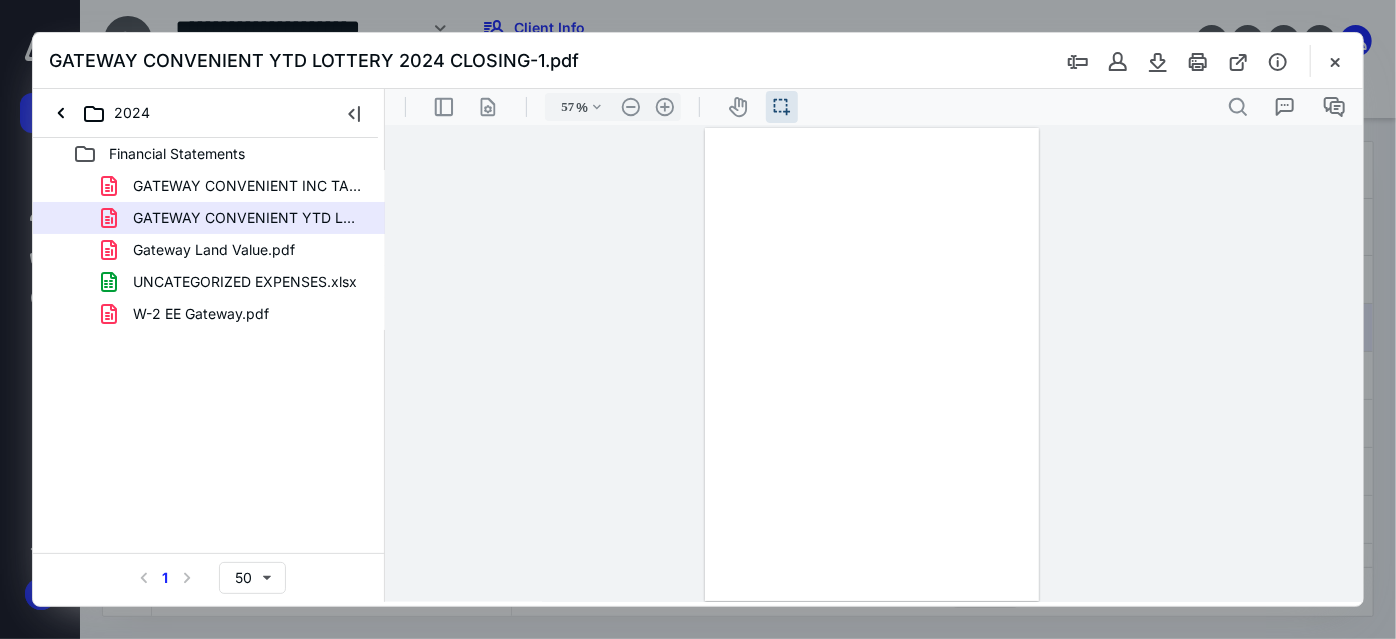 scroll, scrollTop: 0, scrollLeft: 0, axis: both 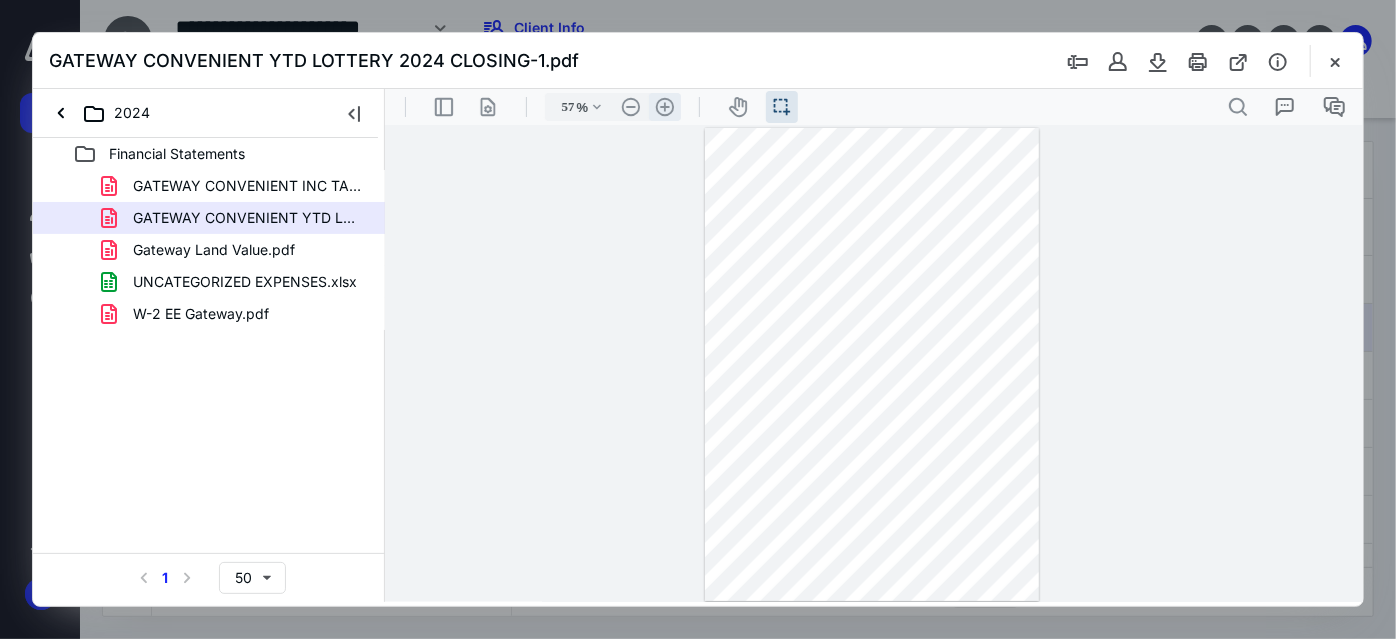 click on ".cls-1{fill:#abb0c4;} icon - header - zoom - in - line" at bounding box center [664, 106] 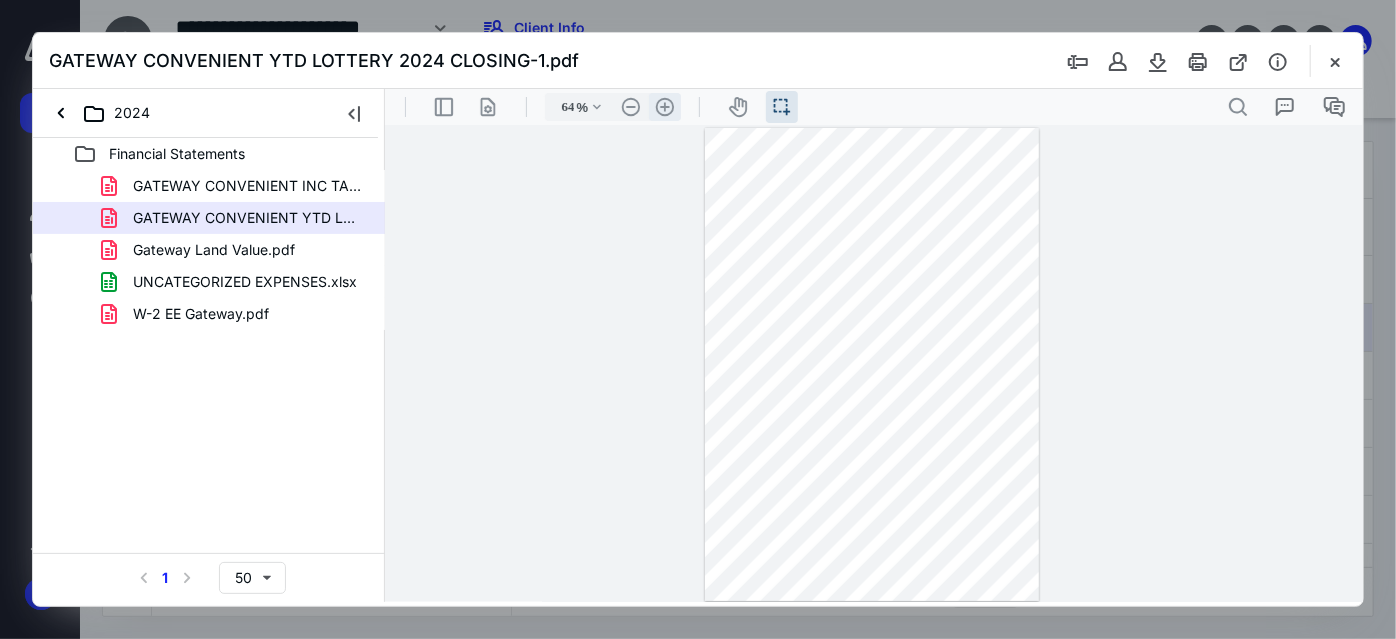 click on ".cls-1{fill:#abb0c4;} icon - header - zoom - in - line" at bounding box center (664, 106) 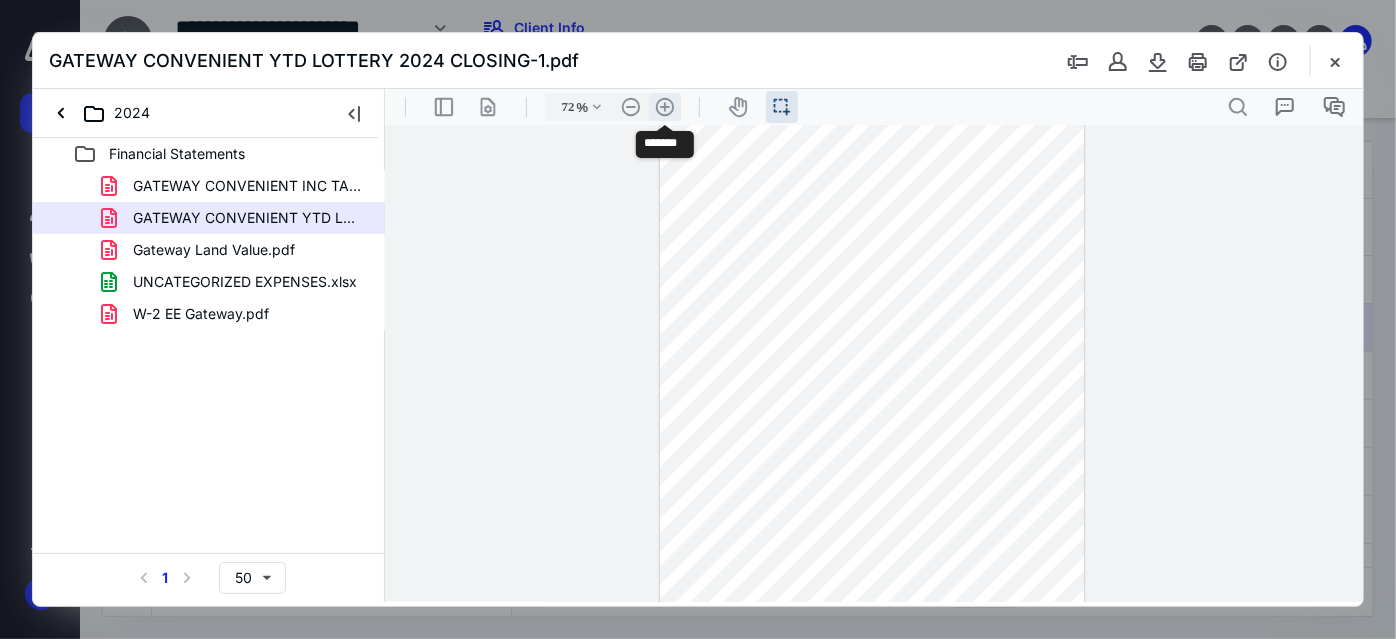 click on ".cls-1{fill:#abb0c4;} icon - header - zoom - in - line" at bounding box center [664, 106] 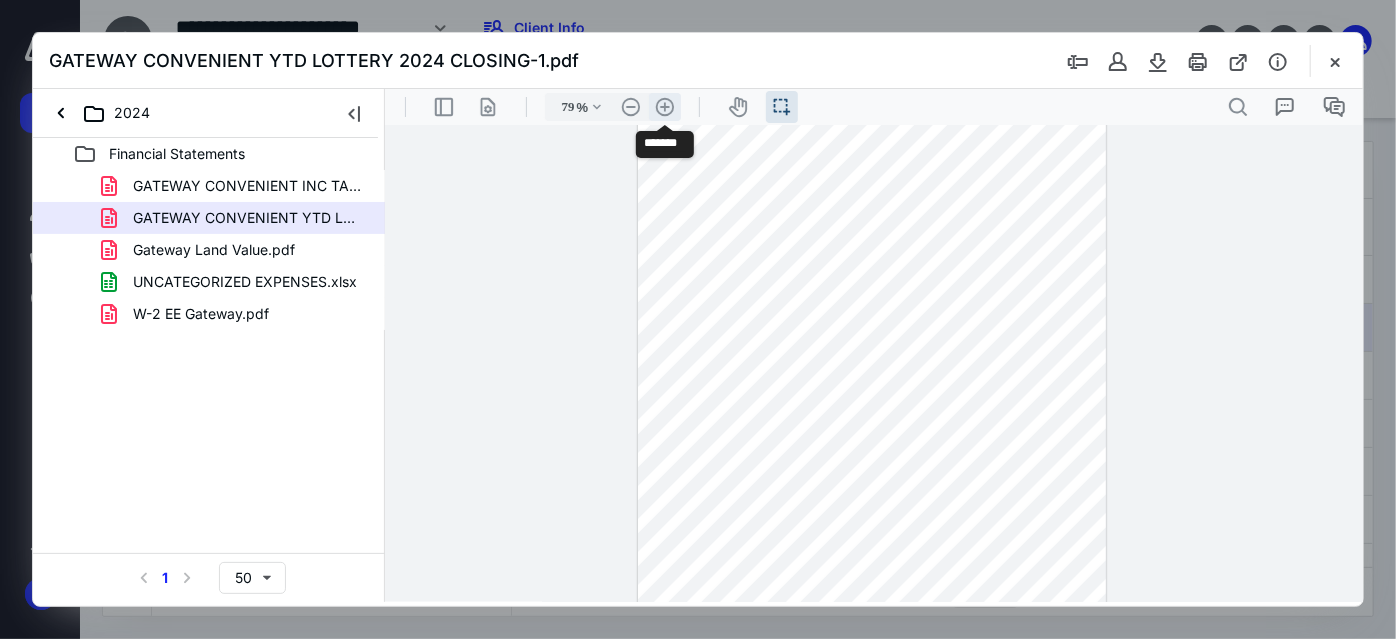 scroll, scrollTop: 115, scrollLeft: 0, axis: vertical 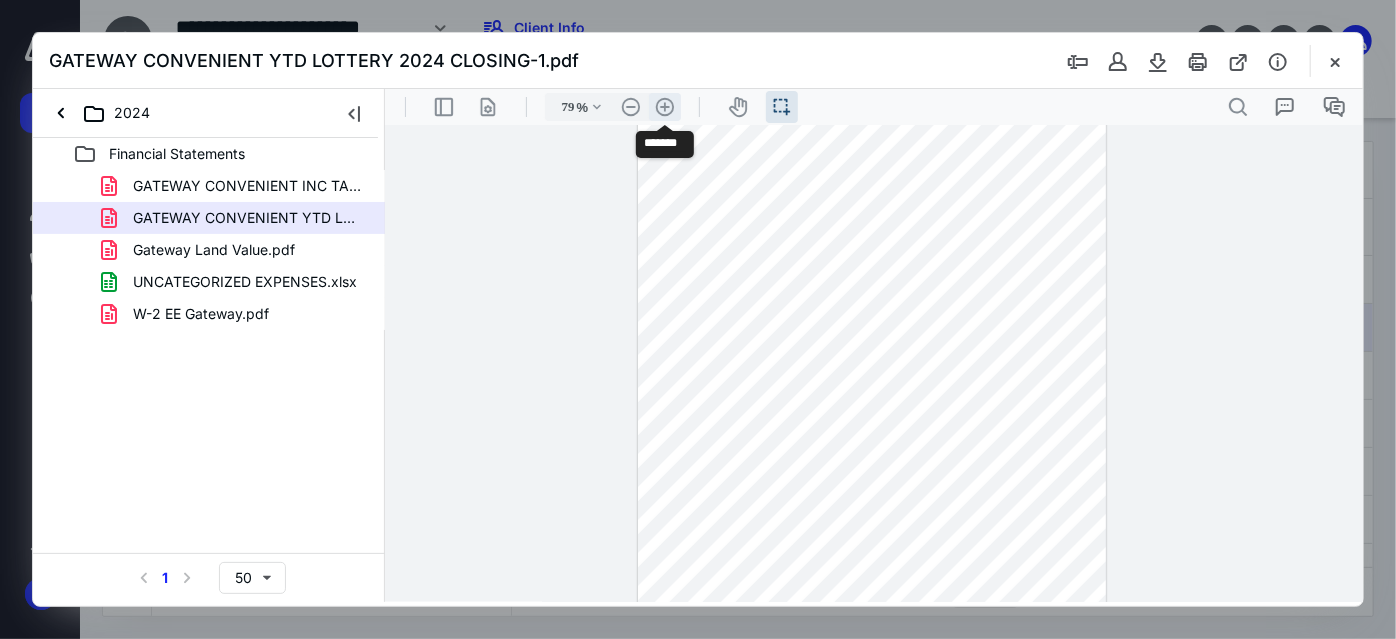 click on ".cls-1{fill:#abb0c4;} icon - header - zoom - in - line" at bounding box center [664, 106] 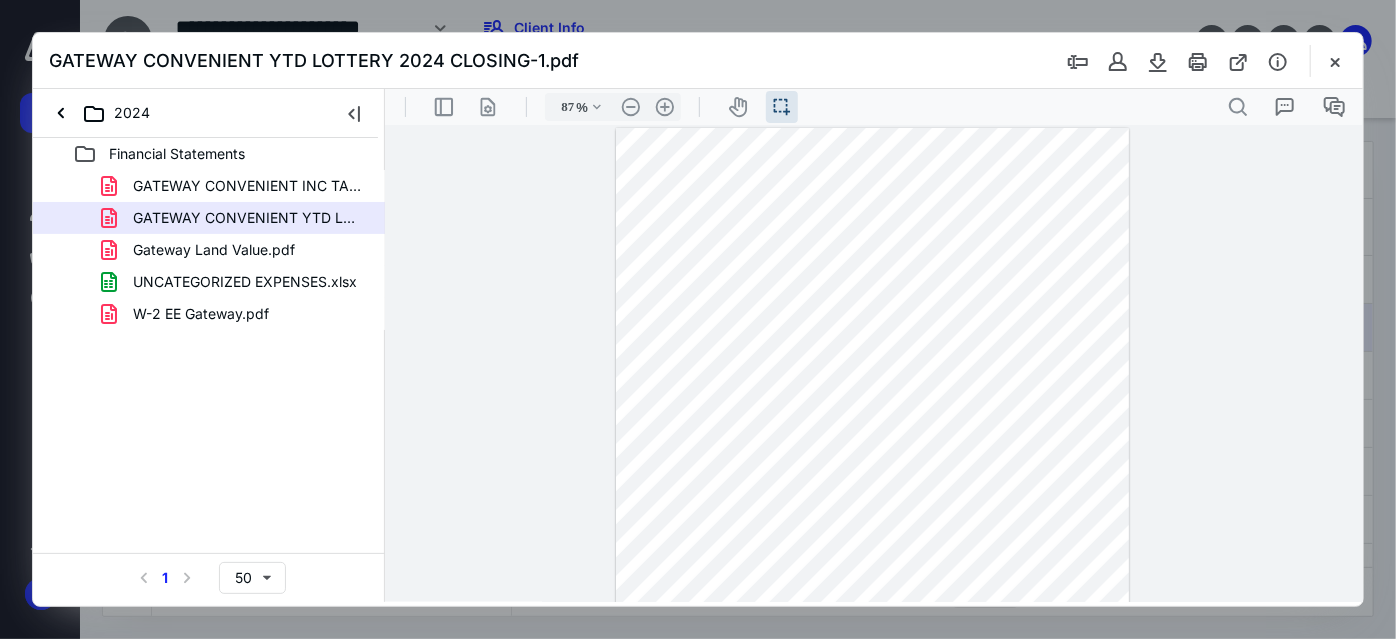 scroll, scrollTop: 252, scrollLeft: 0, axis: vertical 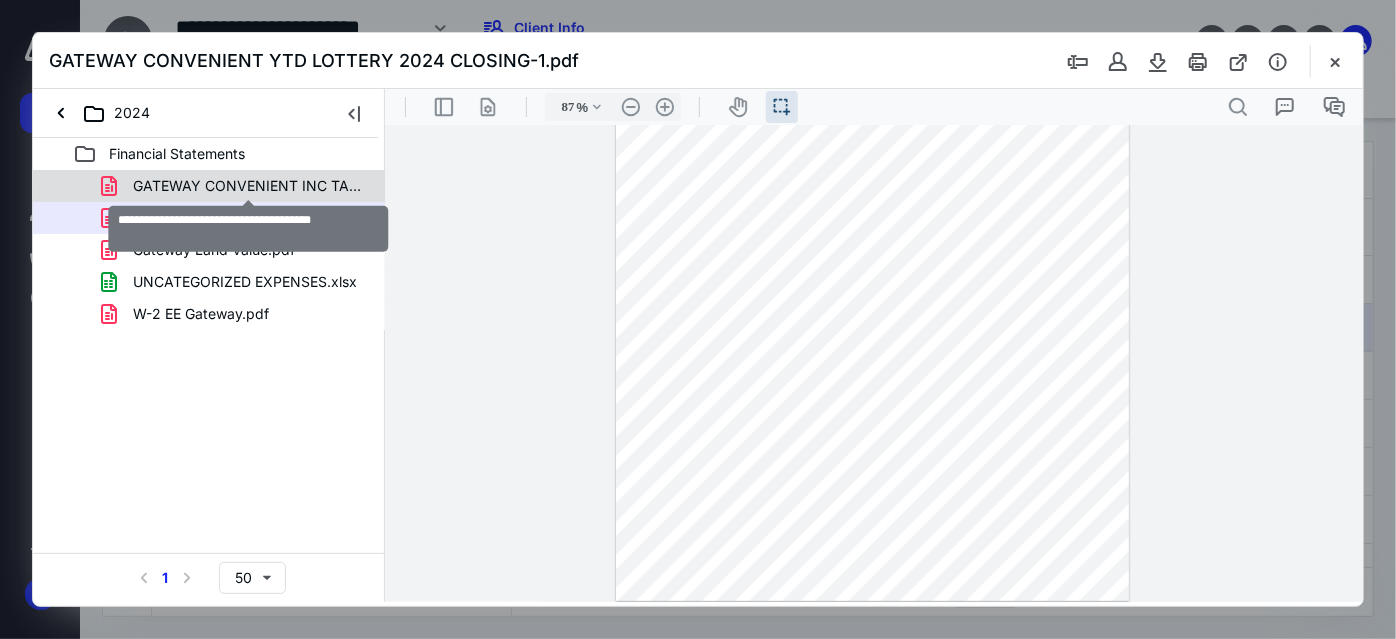 click on "GATEWAY CONVENIENT INC TAX DOC 2024.pdf" at bounding box center (249, 186) 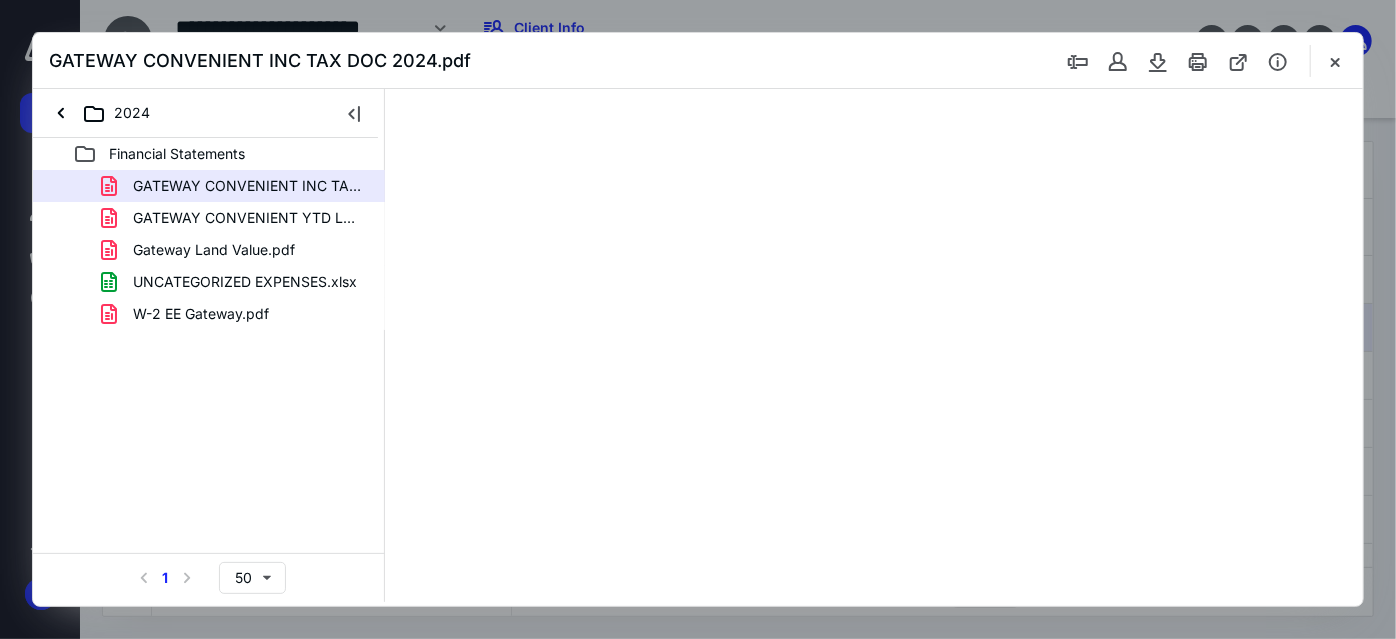 scroll, scrollTop: 37, scrollLeft: 0, axis: vertical 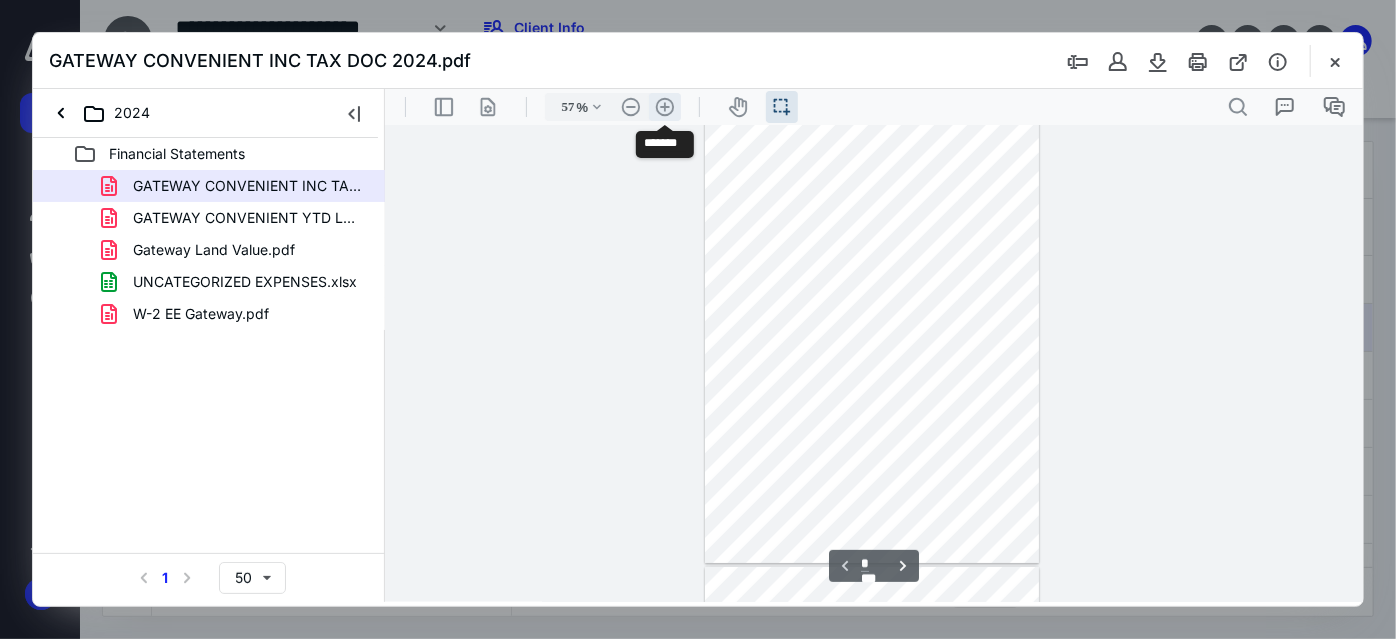 click on ".cls-1{fill:#abb0c4;} icon - header - zoom - in - line" at bounding box center (664, 106) 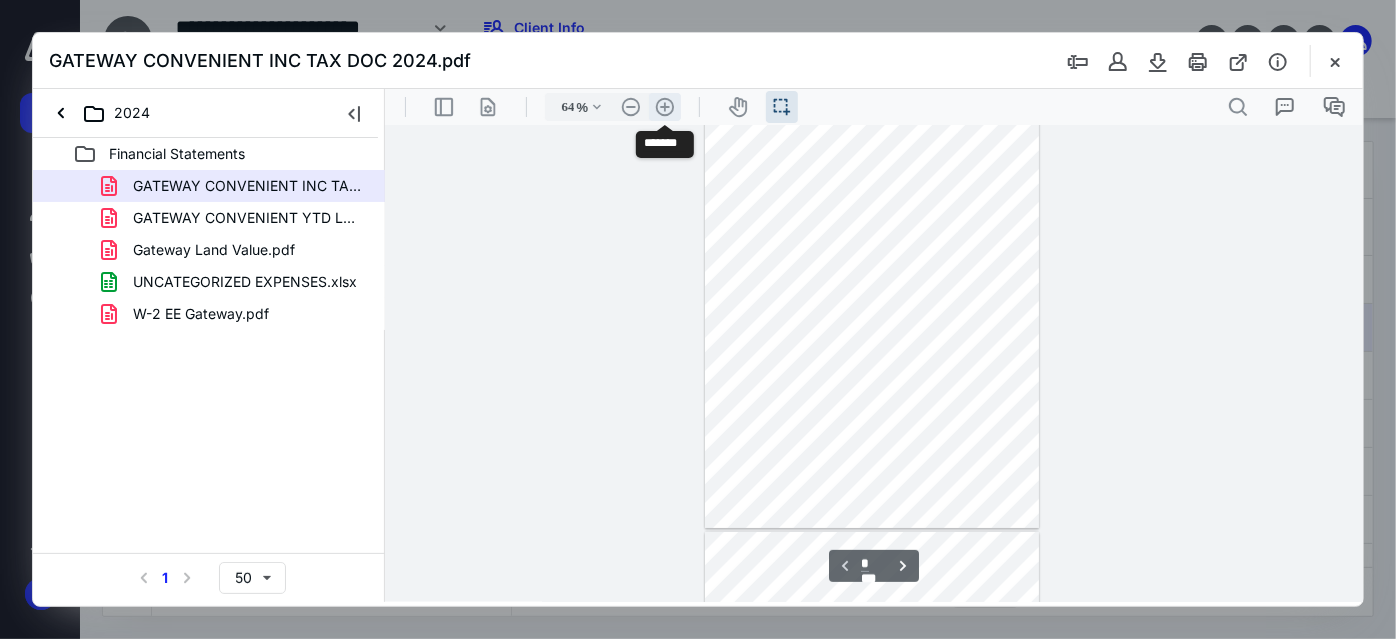 click on ".cls-1{fill:#abb0c4;} icon - header - zoom - in - line" at bounding box center [664, 106] 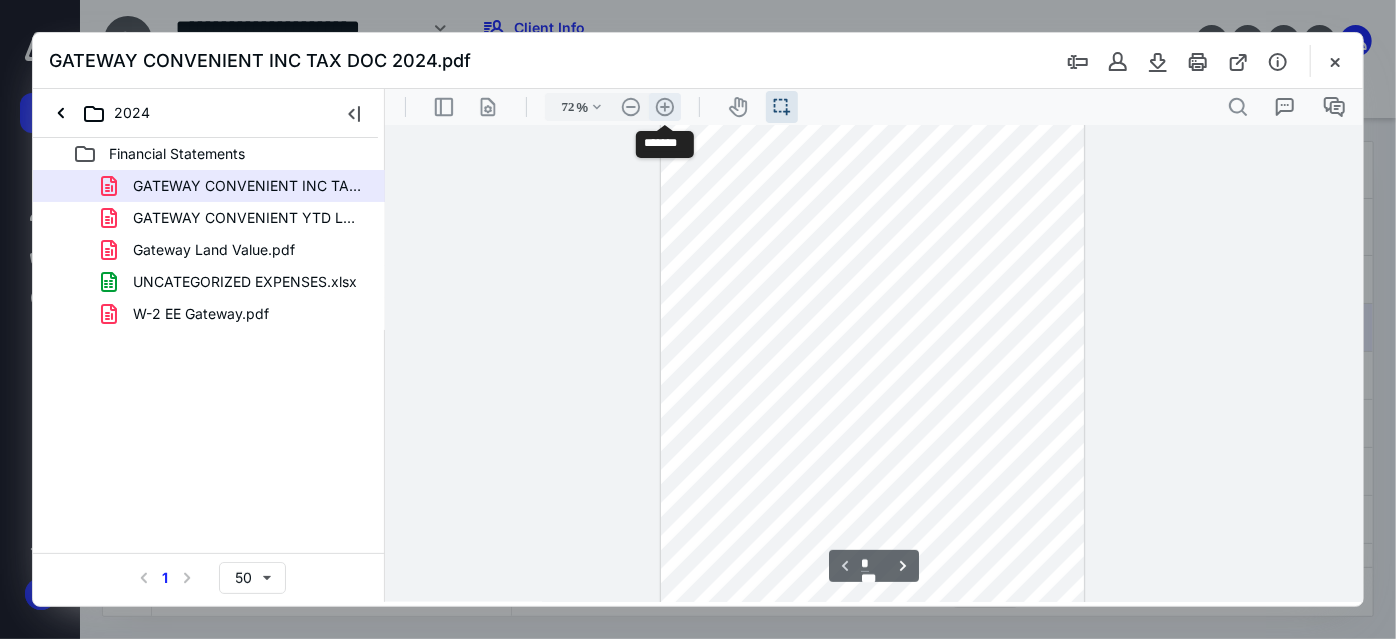 click on ".cls-1{fill:#abb0c4;} icon - header - zoom - in - line" at bounding box center (664, 106) 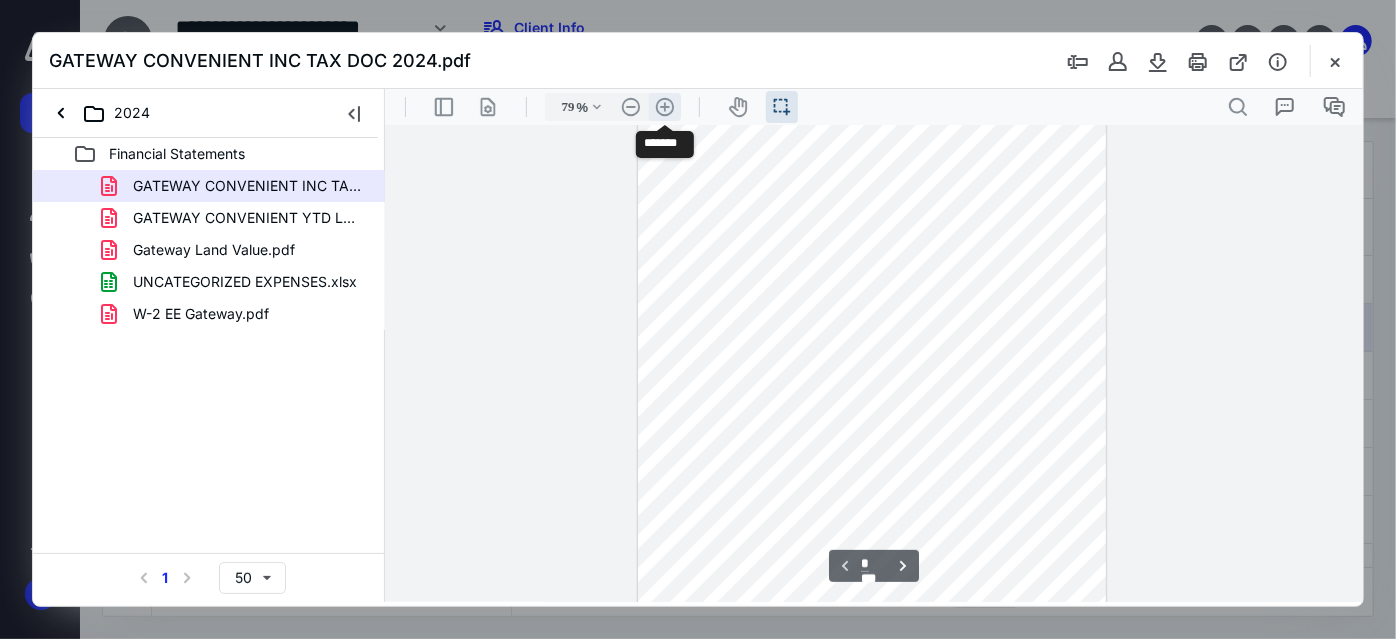 click on ".cls-1{fill:#abb0c4;} icon - header - zoom - in - line" at bounding box center [664, 106] 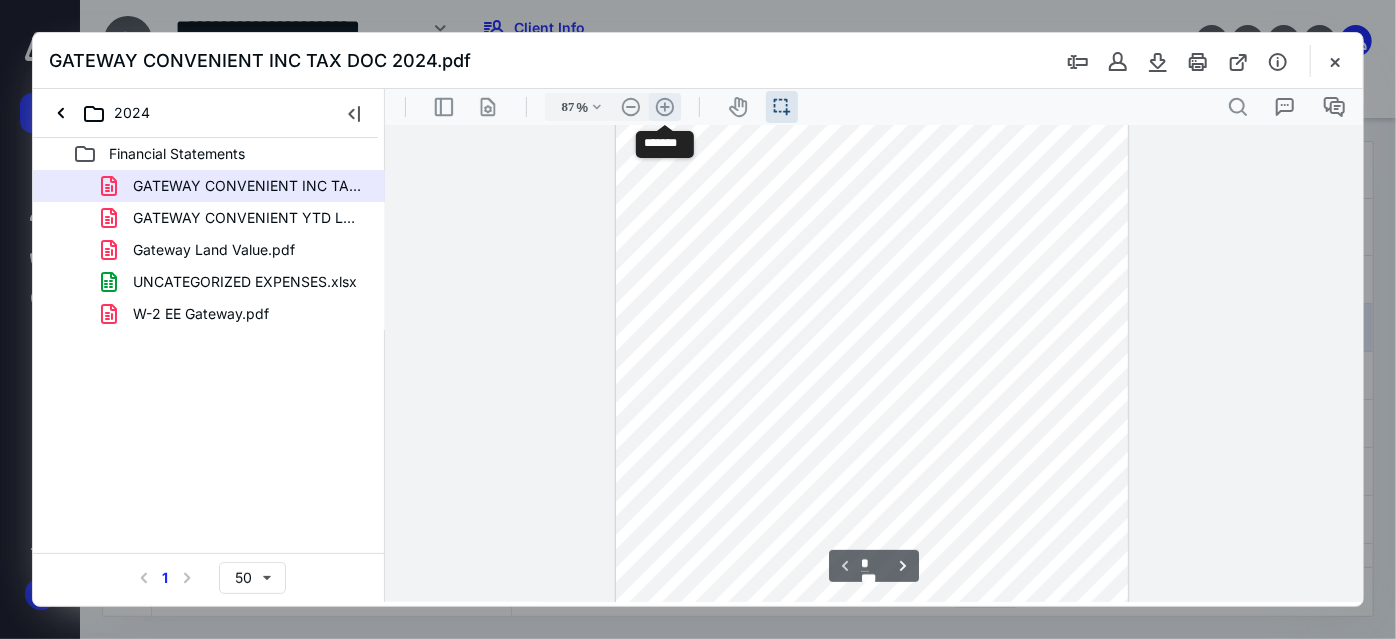 scroll, scrollTop: 174, scrollLeft: 0, axis: vertical 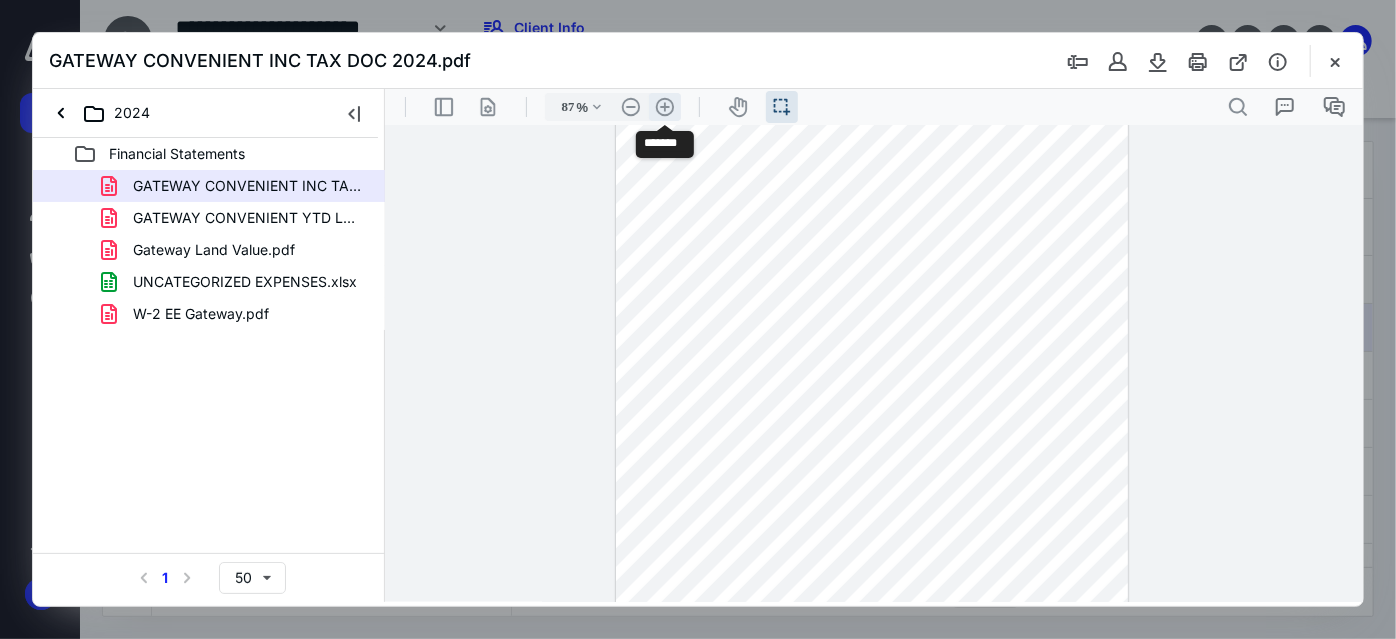 click on ".cls-1{fill:#abb0c4;} icon - header - zoom - in - line" at bounding box center [664, 106] 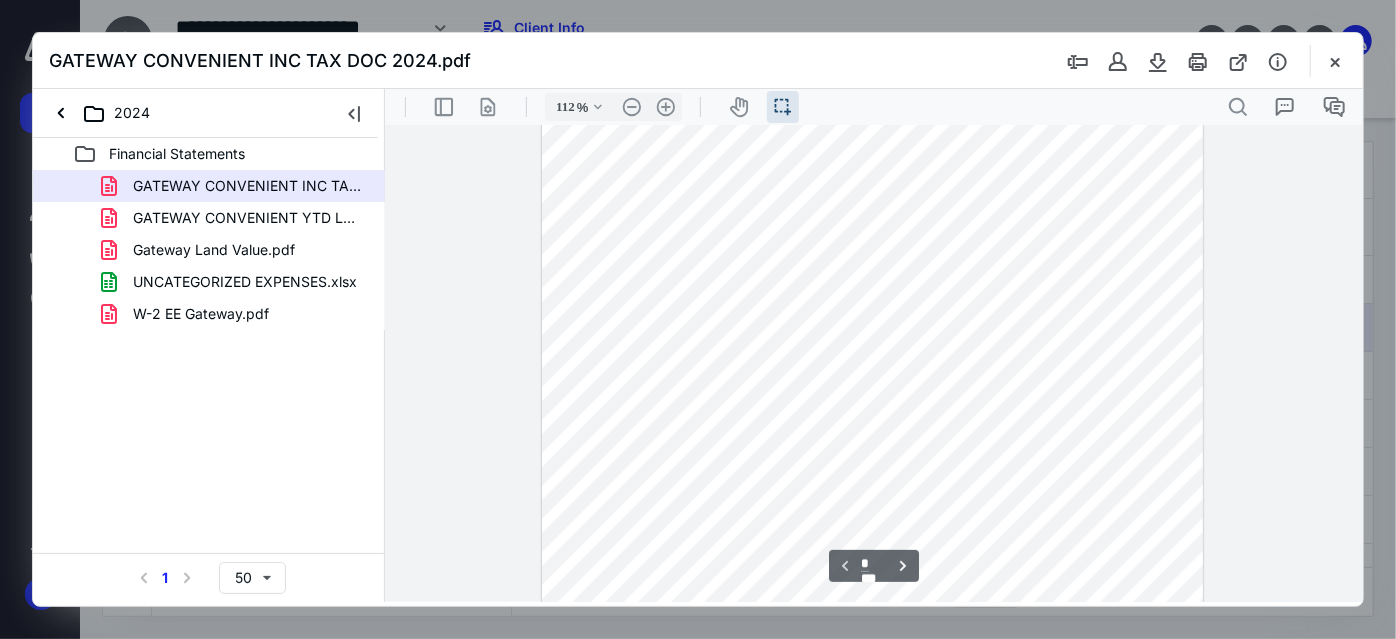 scroll, scrollTop: 0, scrollLeft: 0, axis: both 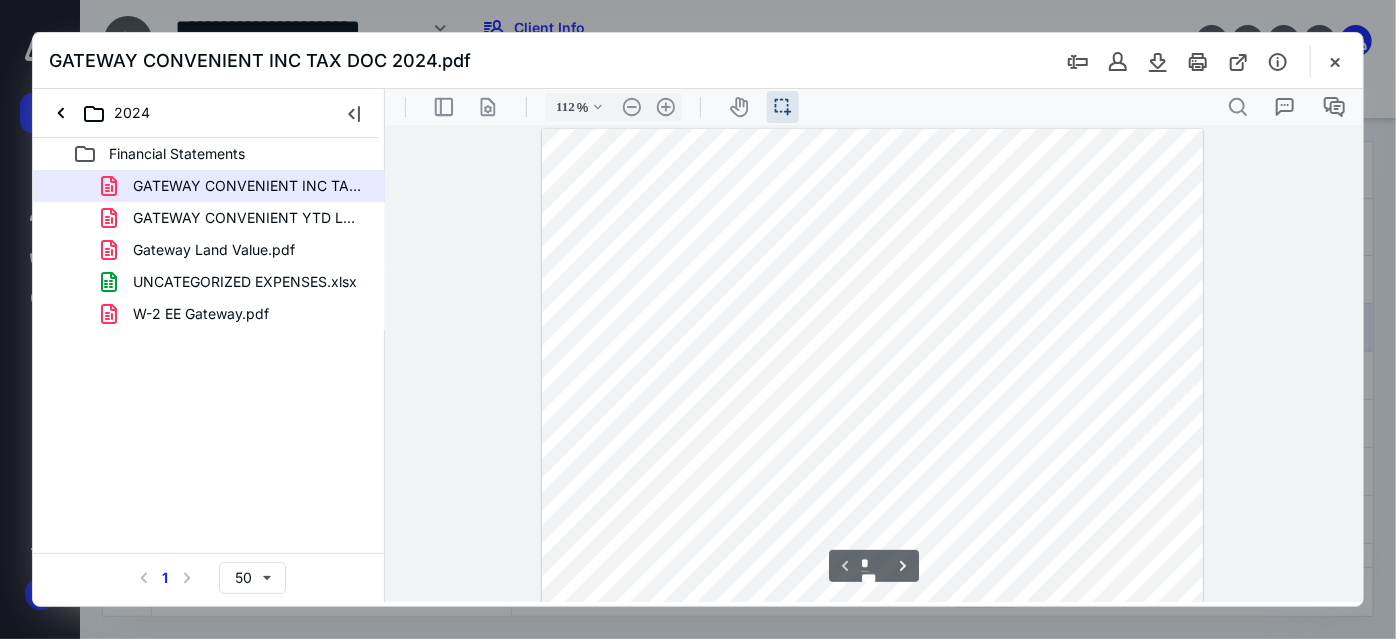 click at bounding box center (871, 596) 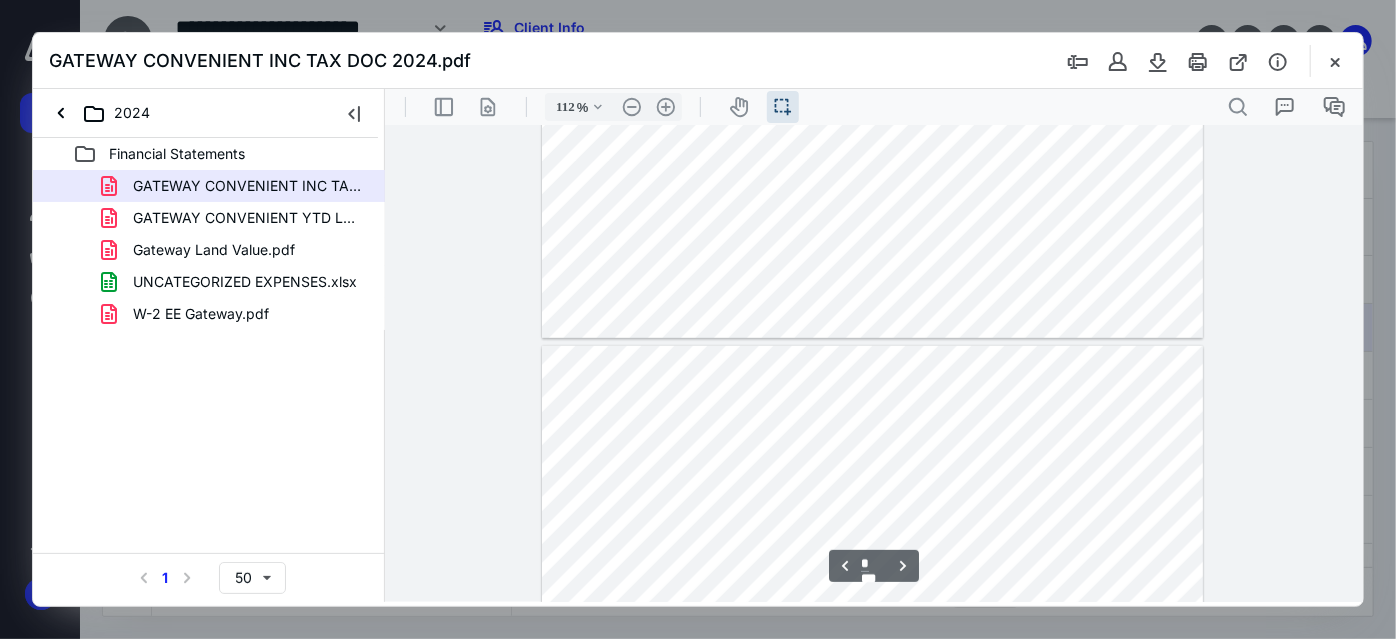 scroll, scrollTop: 1000, scrollLeft: 0, axis: vertical 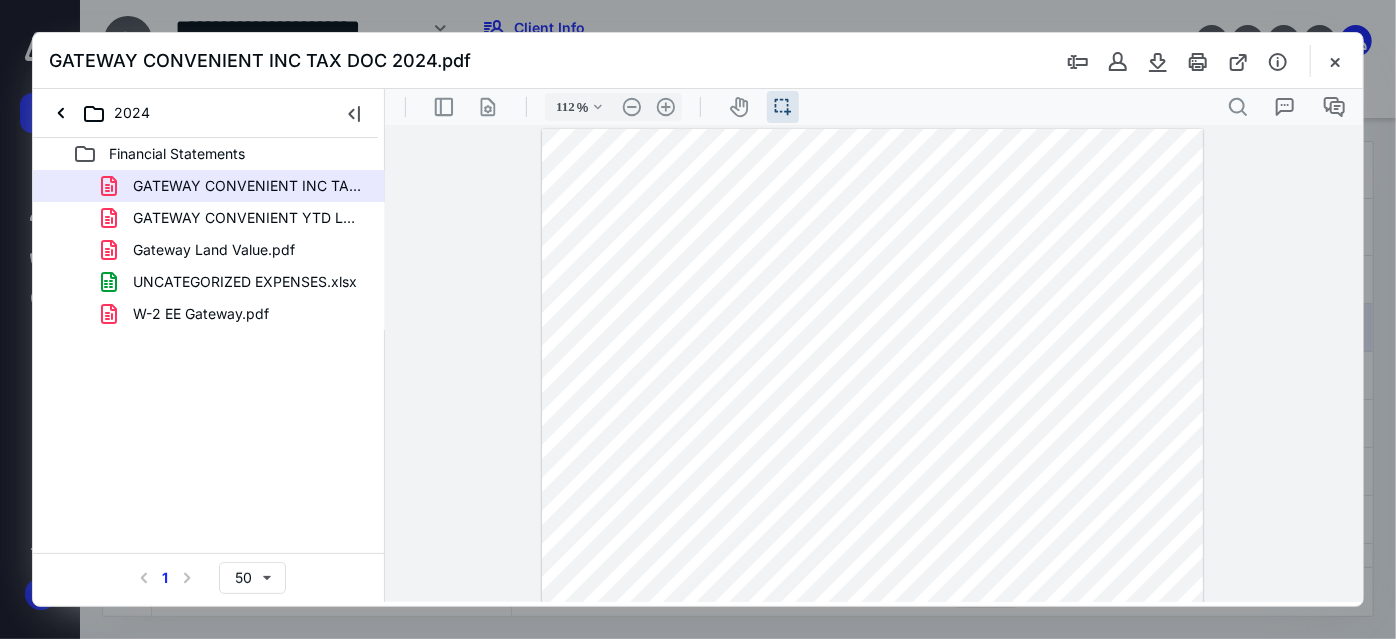 click on "**********" at bounding box center [873, 363] 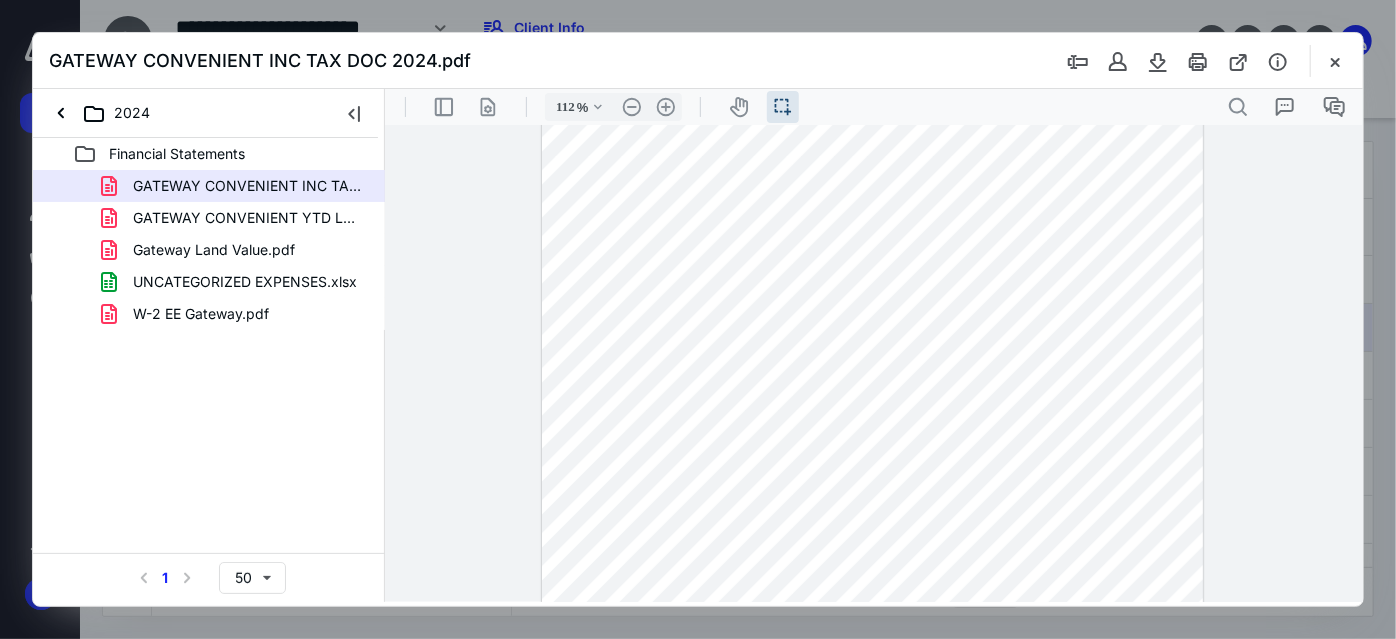 scroll, scrollTop: 3363, scrollLeft: 0, axis: vertical 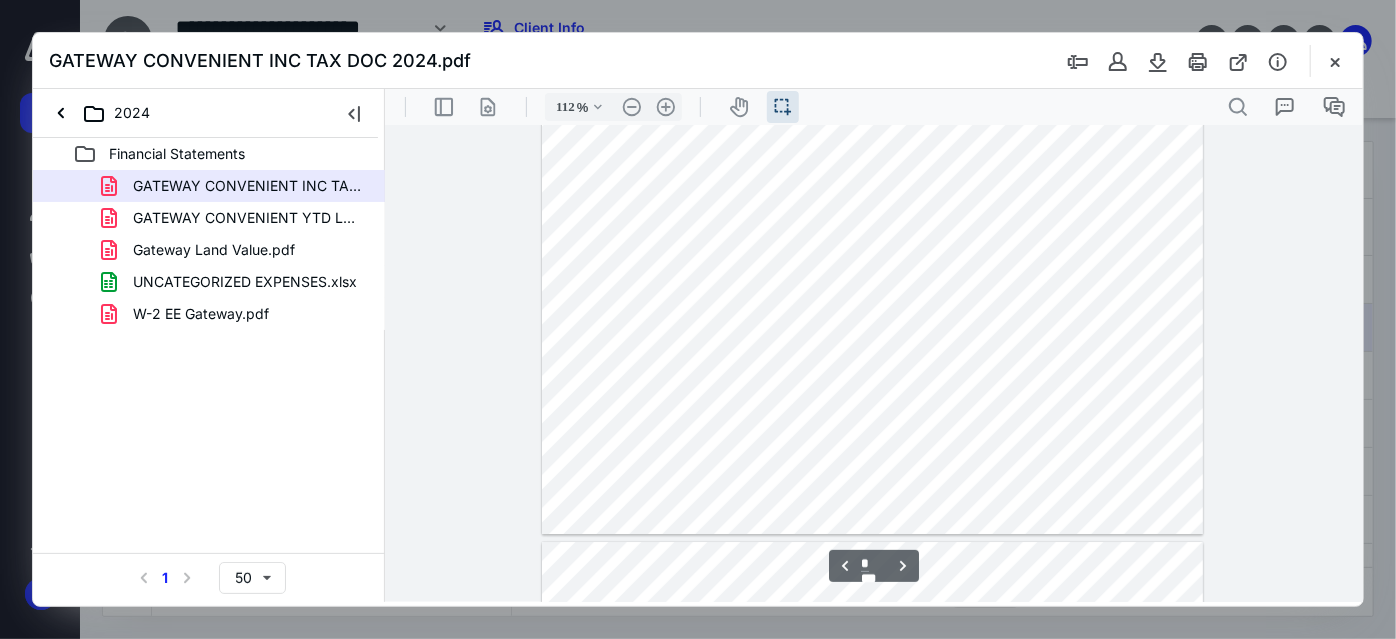 drag, startPoint x: 648, startPoint y: 263, endPoint x: 662, endPoint y: 306, distance: 45.221676 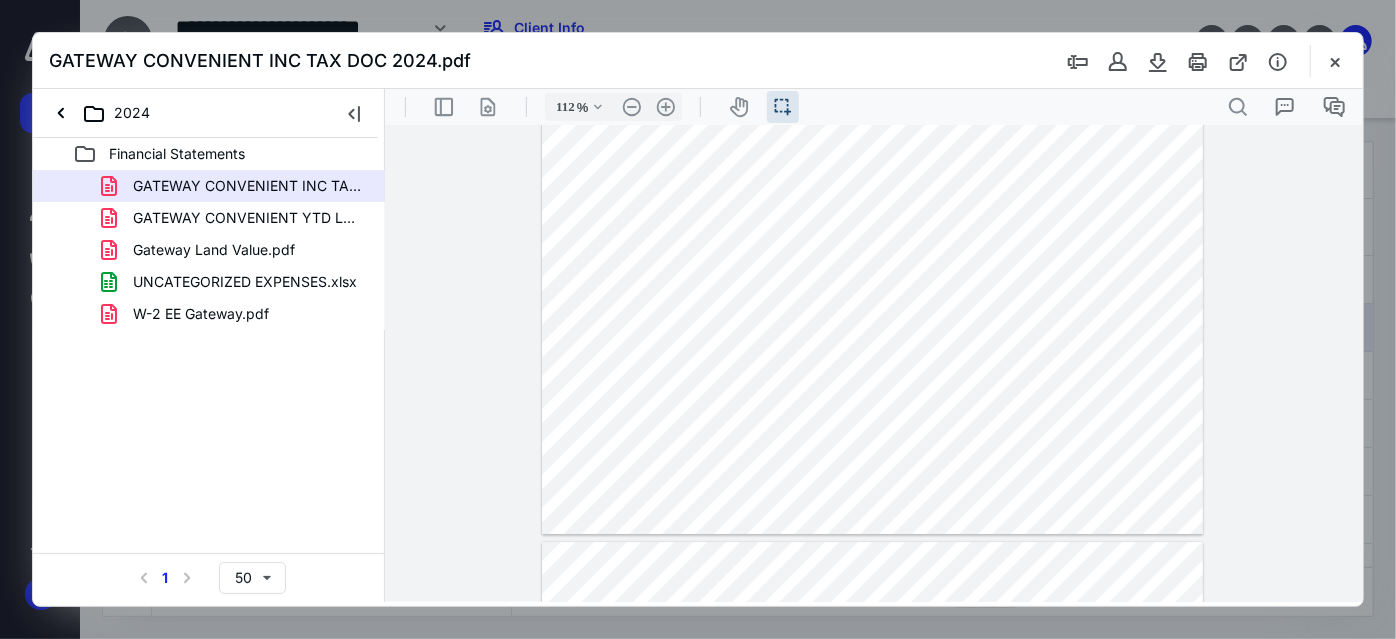 click at bounding box center (871, 65) 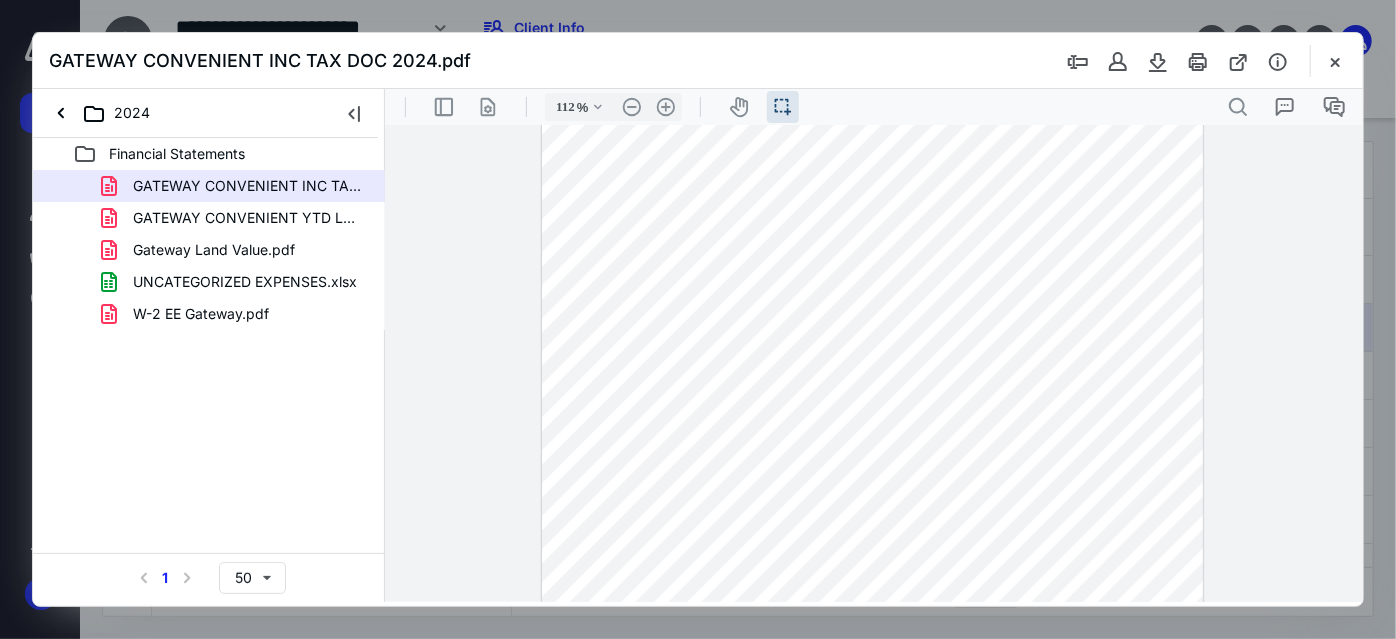 scroll, scrollTop: 6909, scrollLeft: 0, axis: vertical 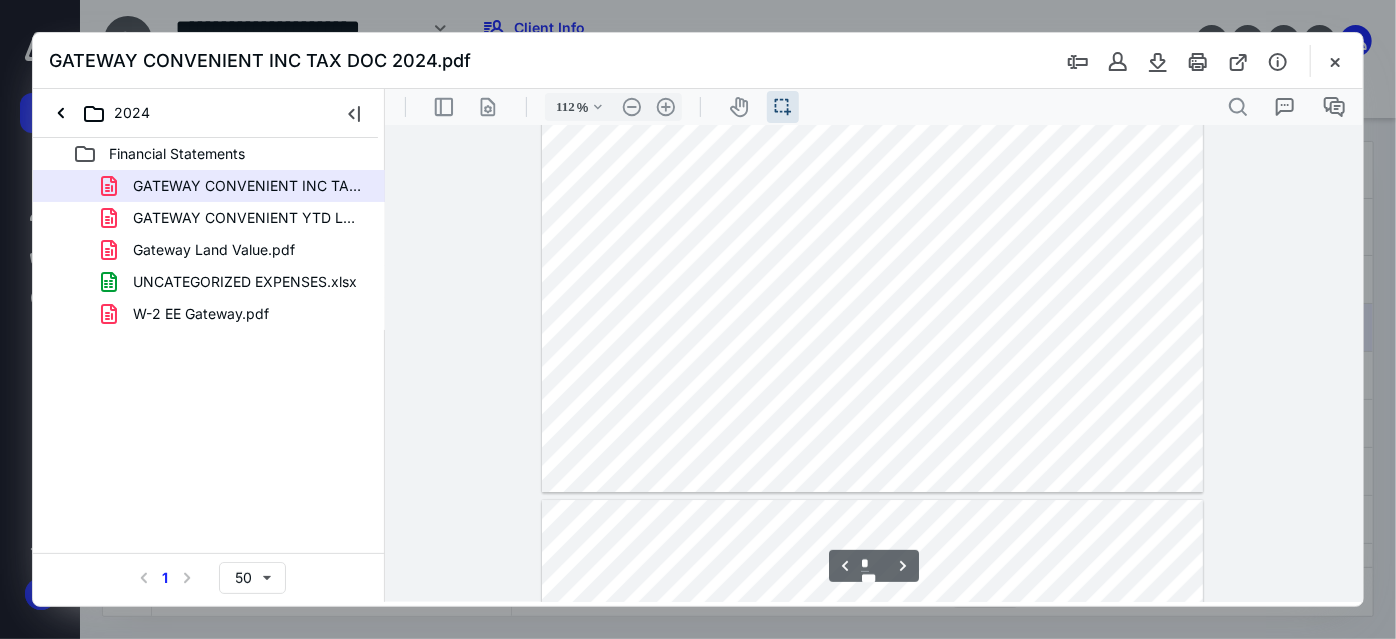 type on "*" 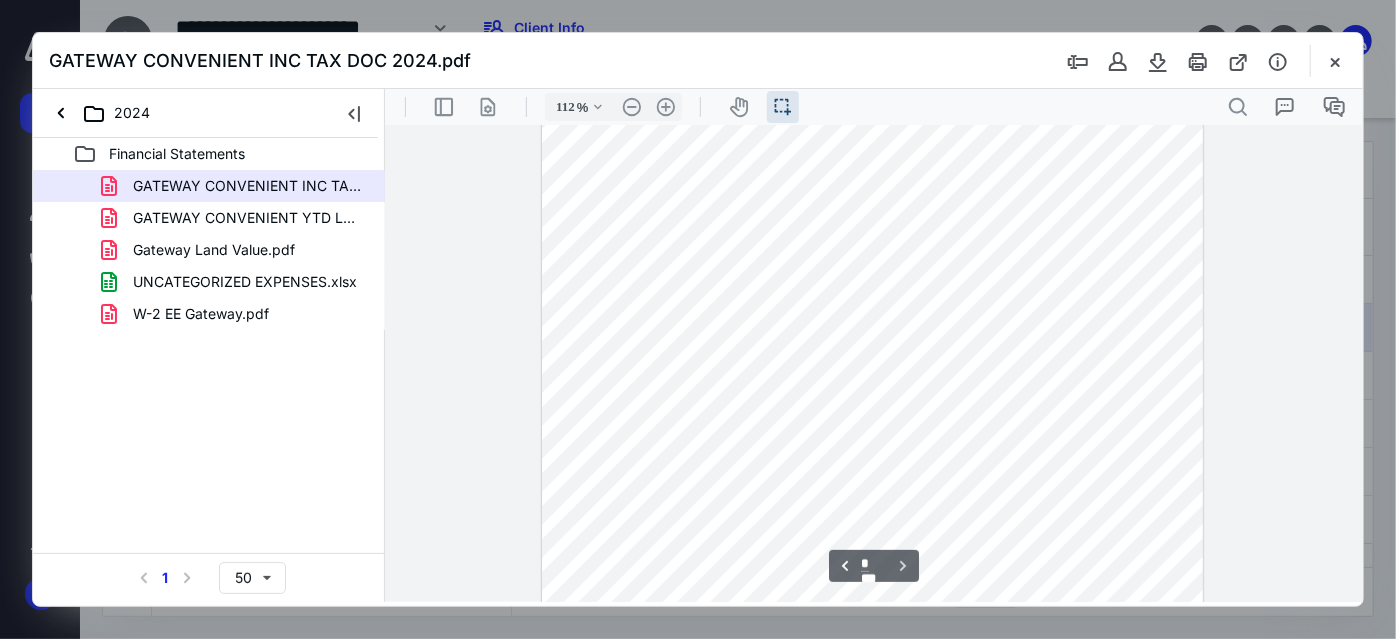 scroll, scrollTop: 8017, scrollLeft: 0, axis: vertical 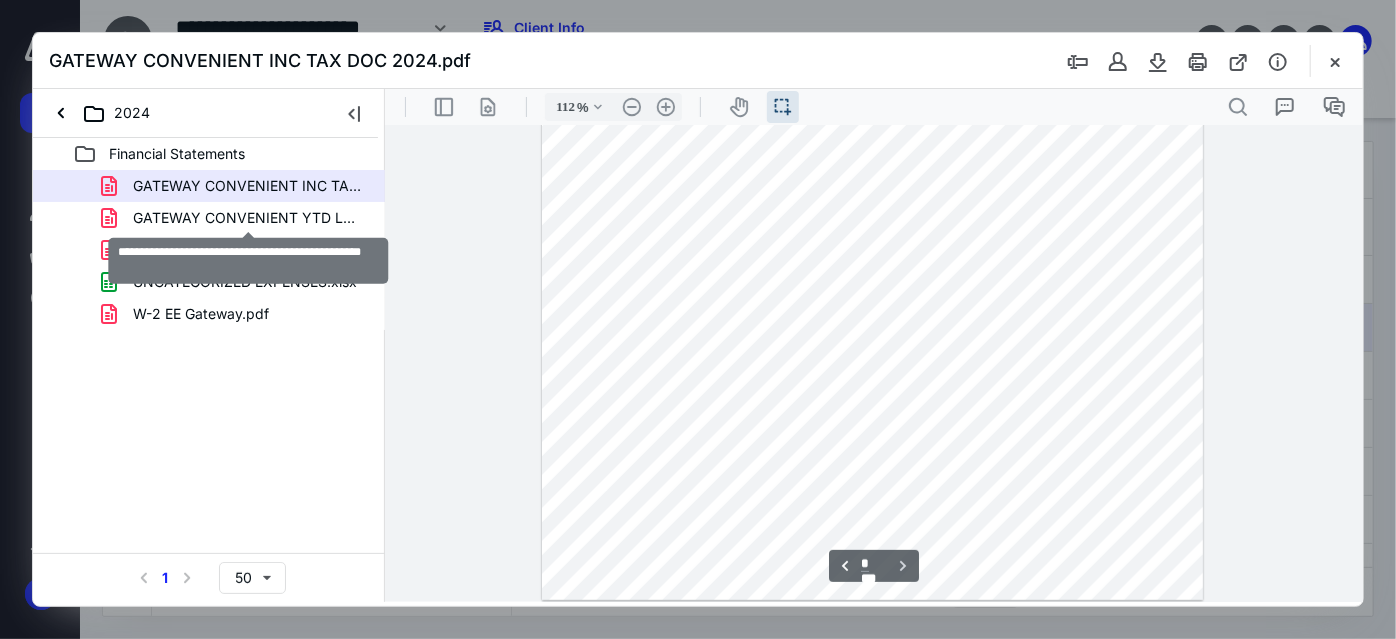 click on "GATEWAY CONVENIENT YTD LOTTERY 2024 CLOSING-1.pdf" at bounding box center (249, 218) 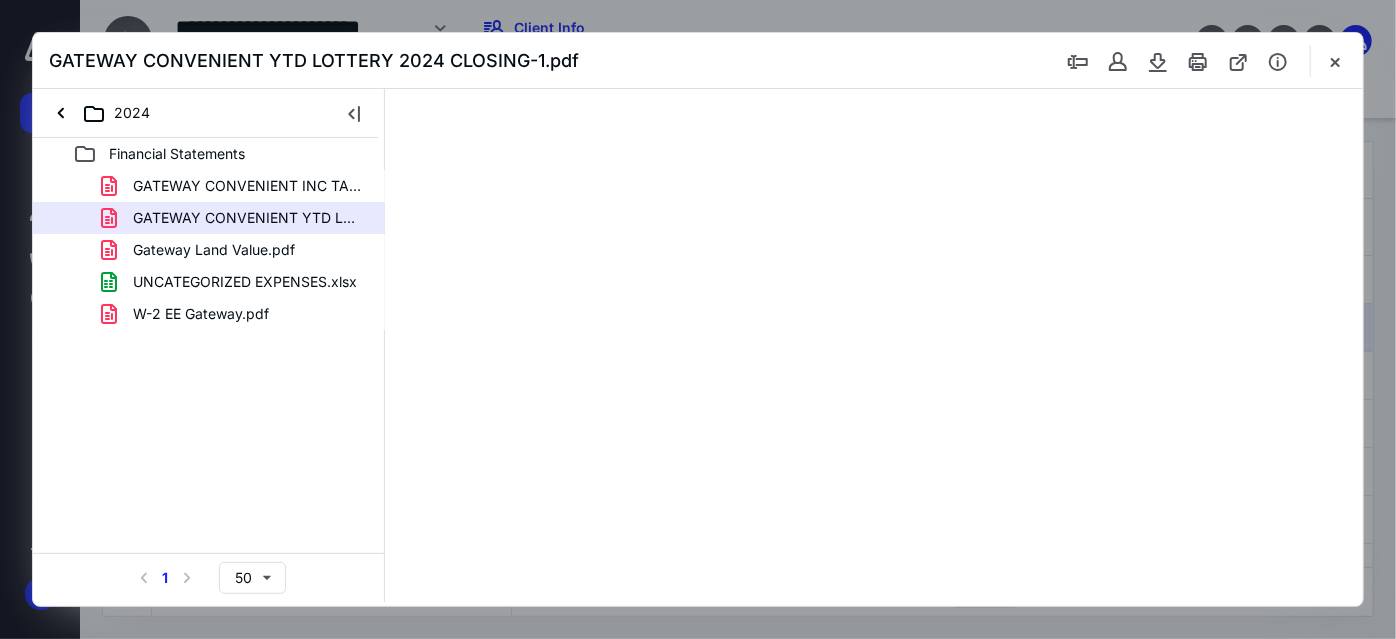 scroll, scrollTop: 0, scrollLeft: 0, axis: both 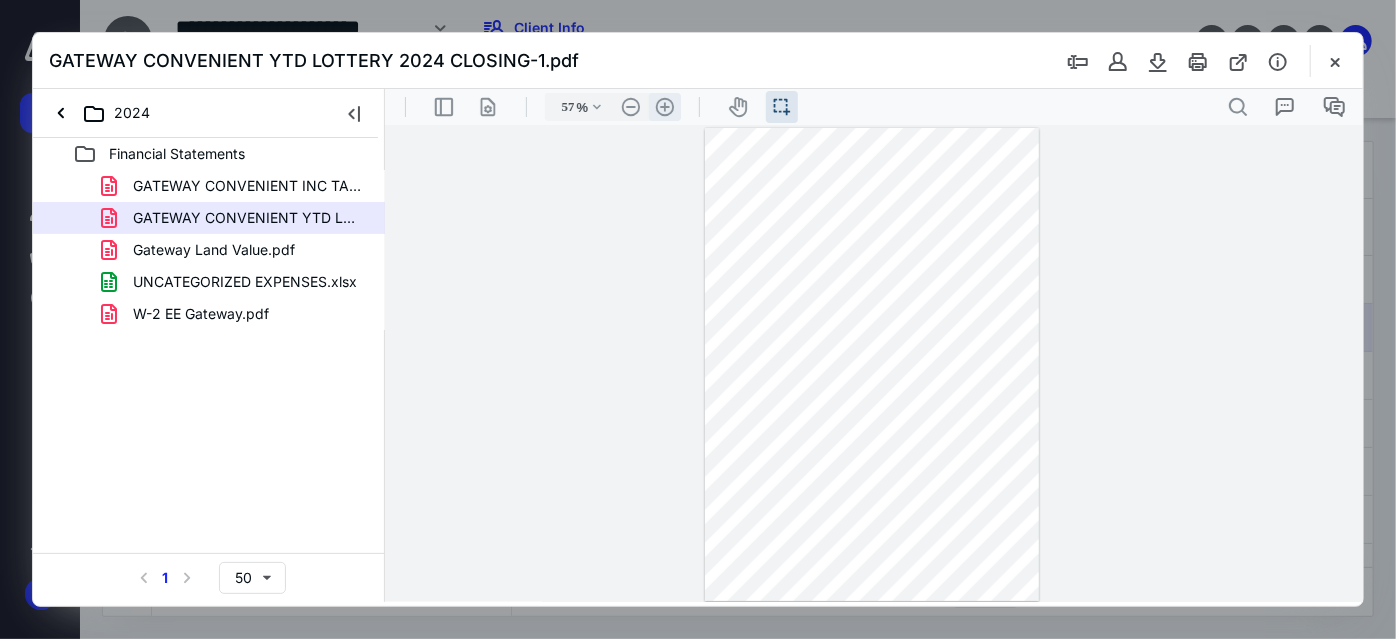 click on ".cls-1{fill:#abb0c4;} icon - header - zoom - in - line" at bounding box center [664, 106] 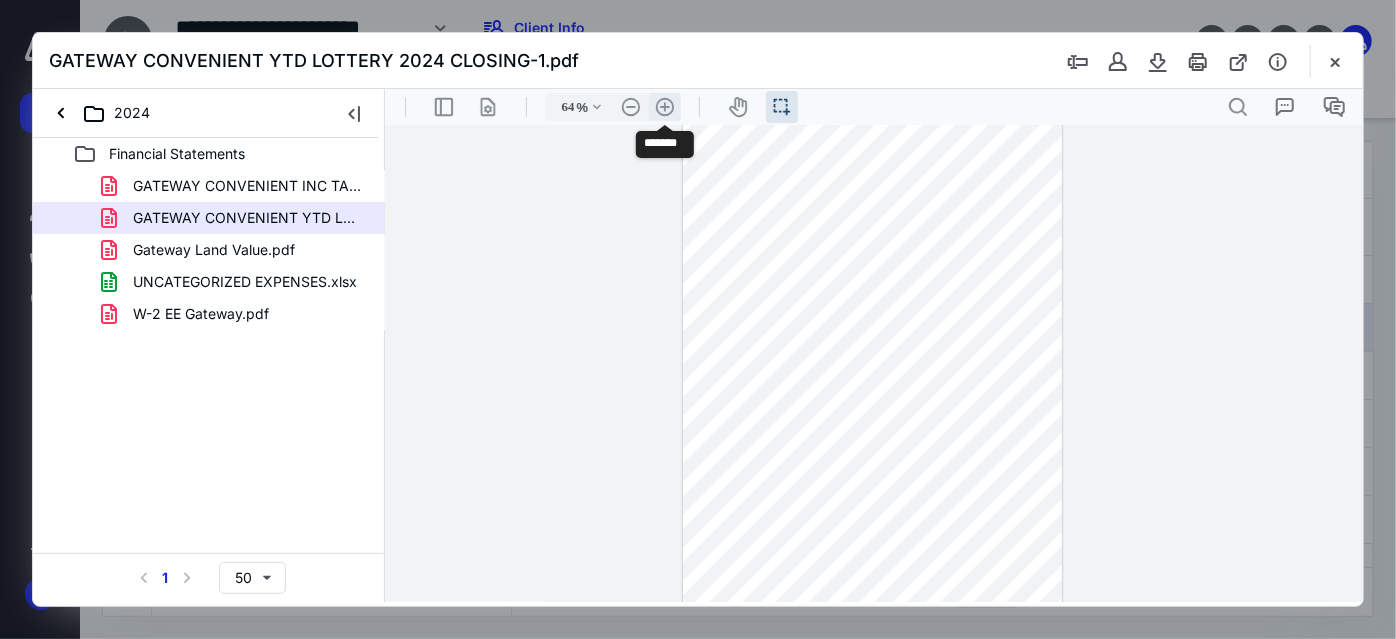 click on ".cls-1{fill:#abb0c4;} icon - header - zoom - in - line" at bounding box center [664, 106] 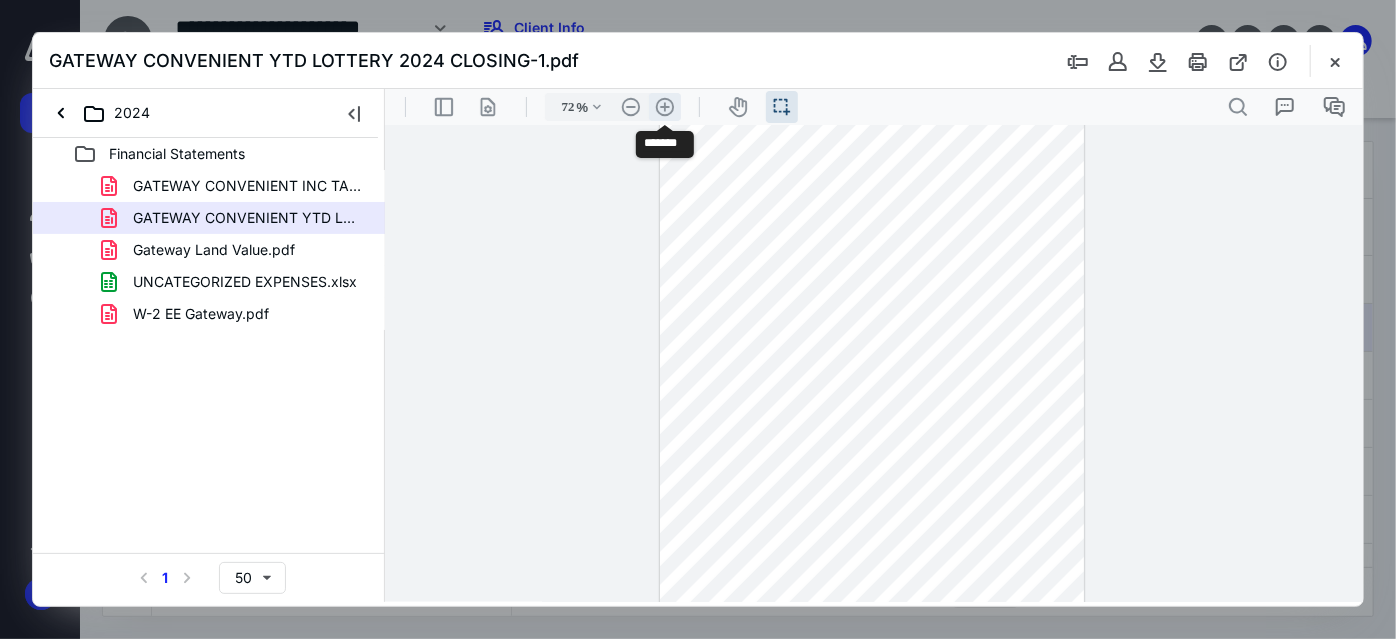 click on ".cls-1{fill:#abb0c4;} icon - header - zoom - in - line" at bounding box center (664, 106) 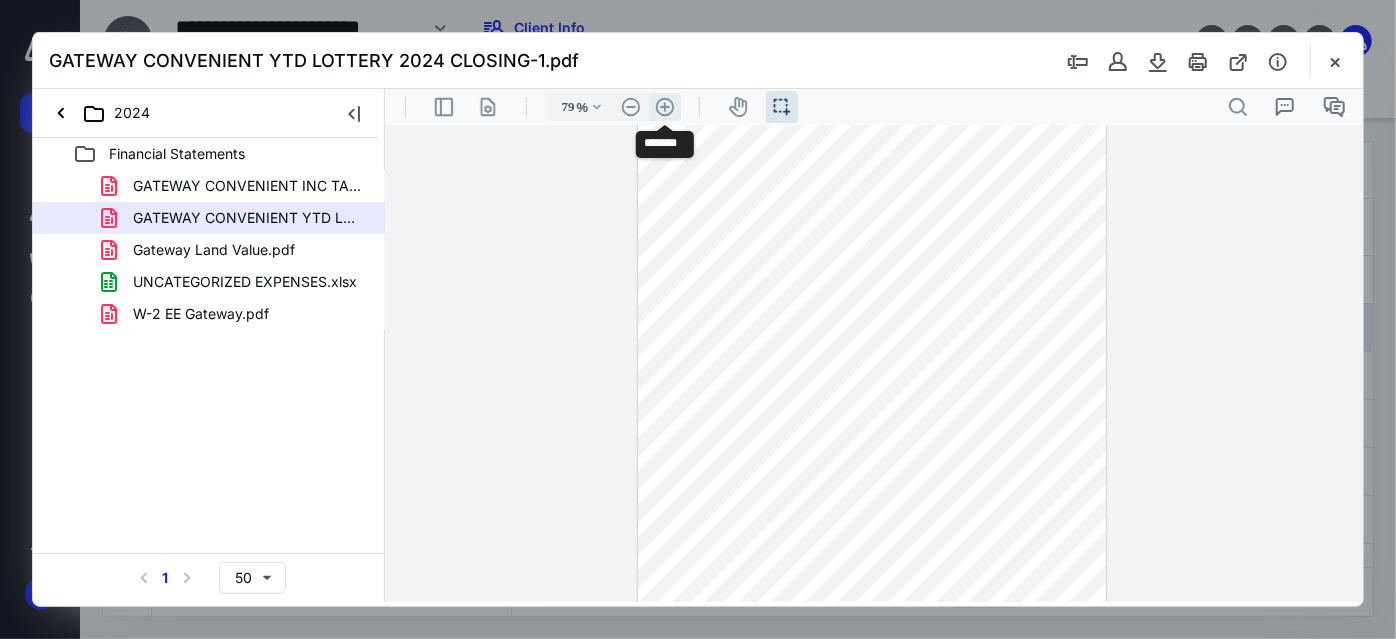 click on ".cls-1{fill:#abb0c4;} icon - header - zoom - in - line" at bounding box center (664, 106) 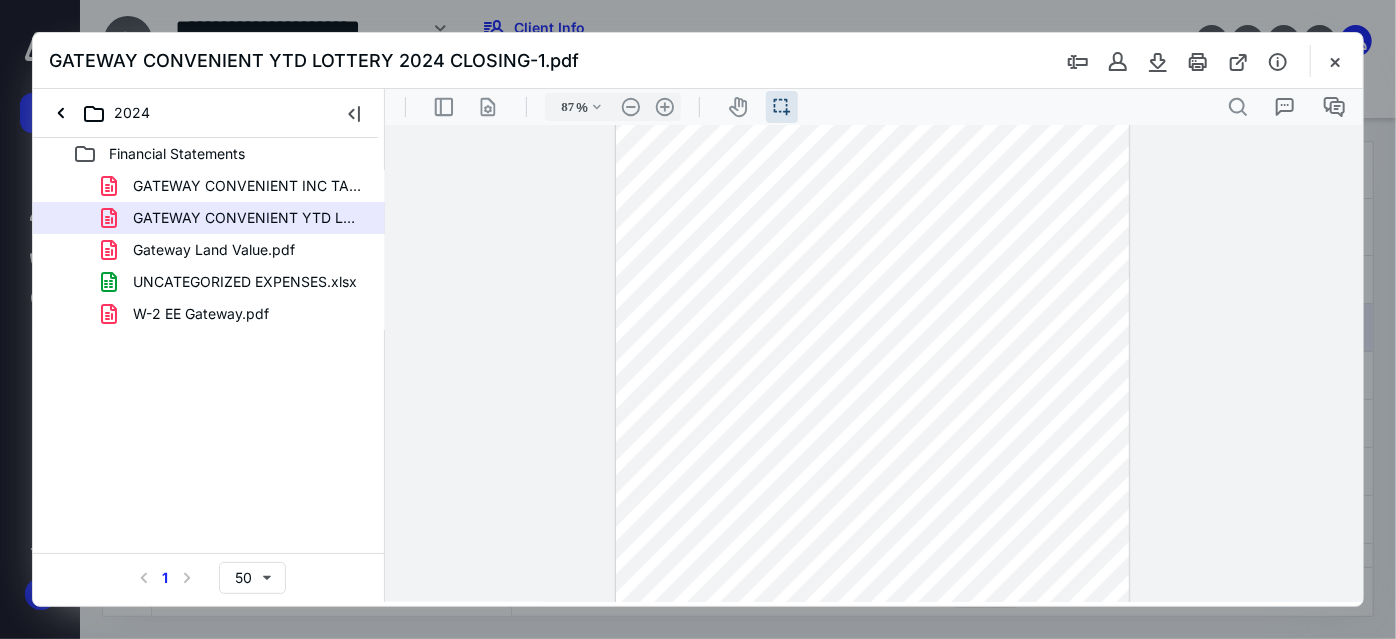 scroll, scrollTop: 0, scrollLeft: 0, axis: both 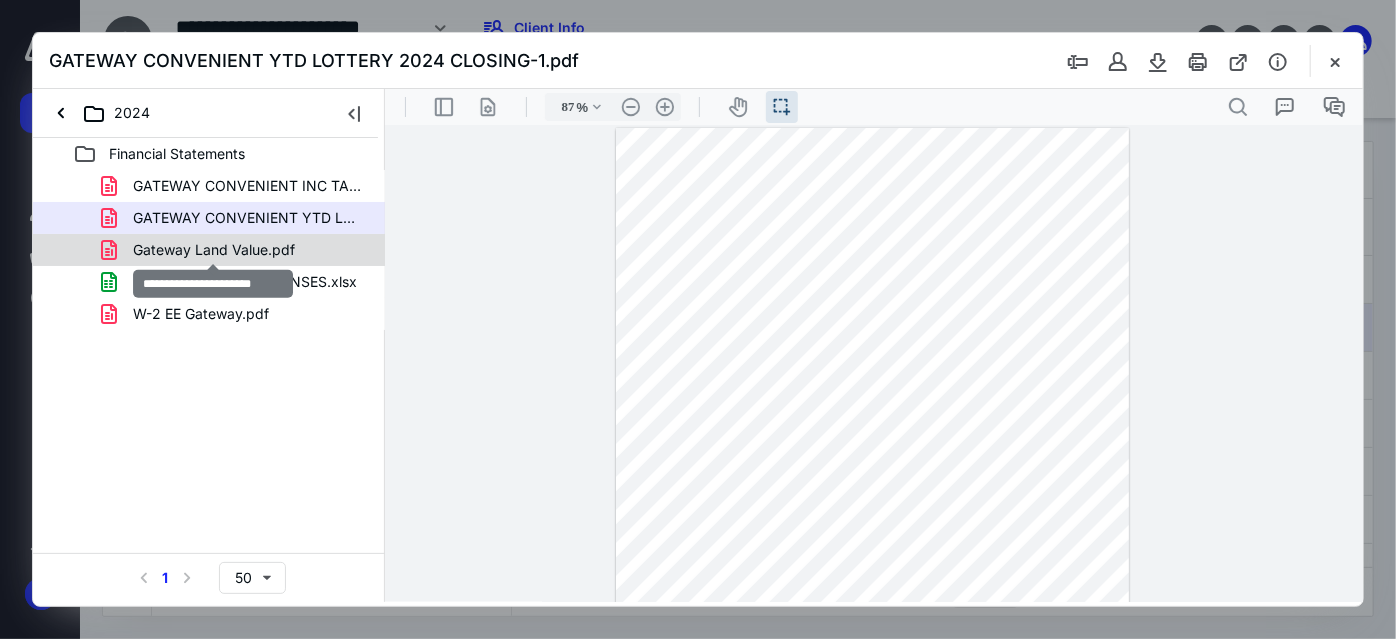 click on "Gateway Land Value.pdf" at bounding box center [214, 250] 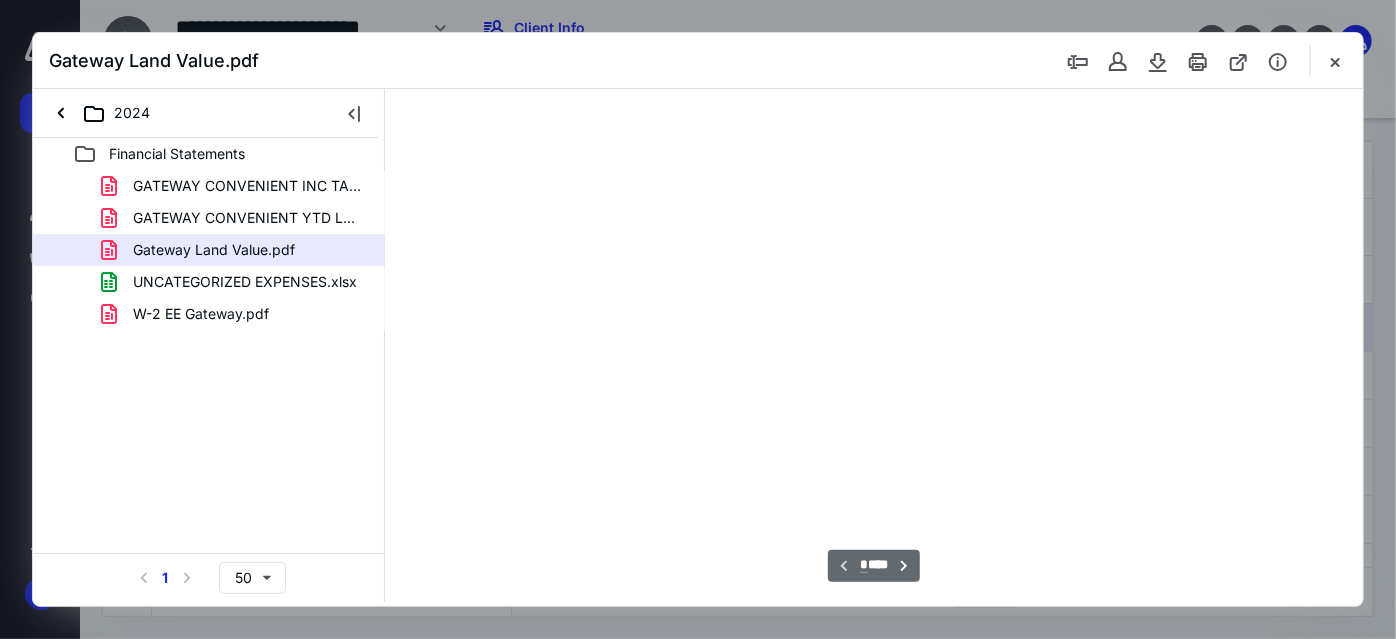 scroll, scrollTop: 37, scrollLeft: 0, axis: vertical 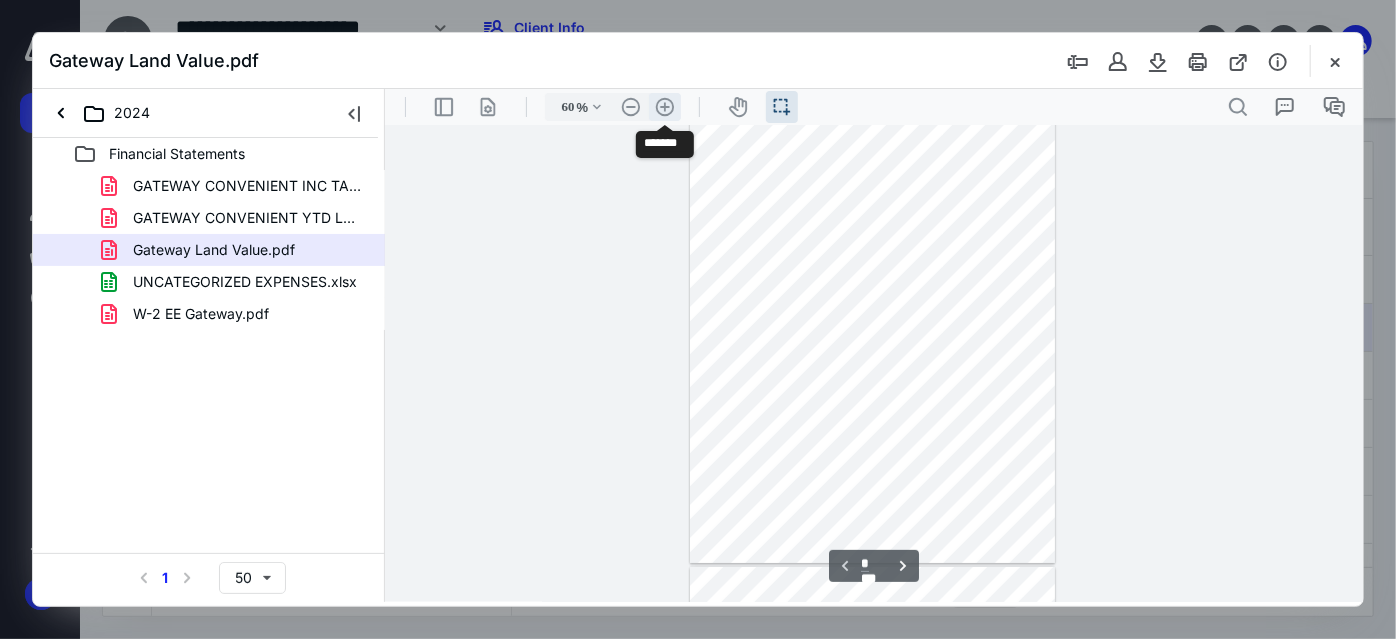 click on ".cls-1{fill:#abb0c4;} icon - header - zoom - in - line" at bounding box center [664, 106] 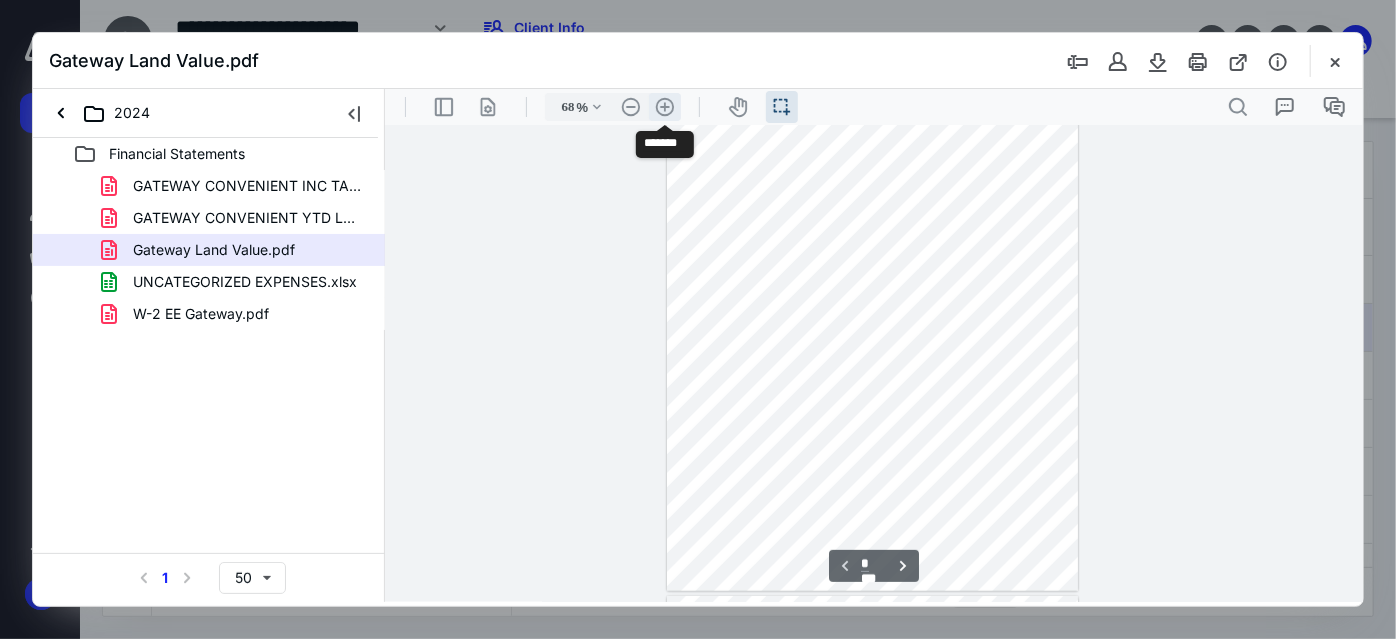 click on ".cls-1{fill:#abb0c4;} icon - header - zoom - in - line" at bounding box center [664, 106] 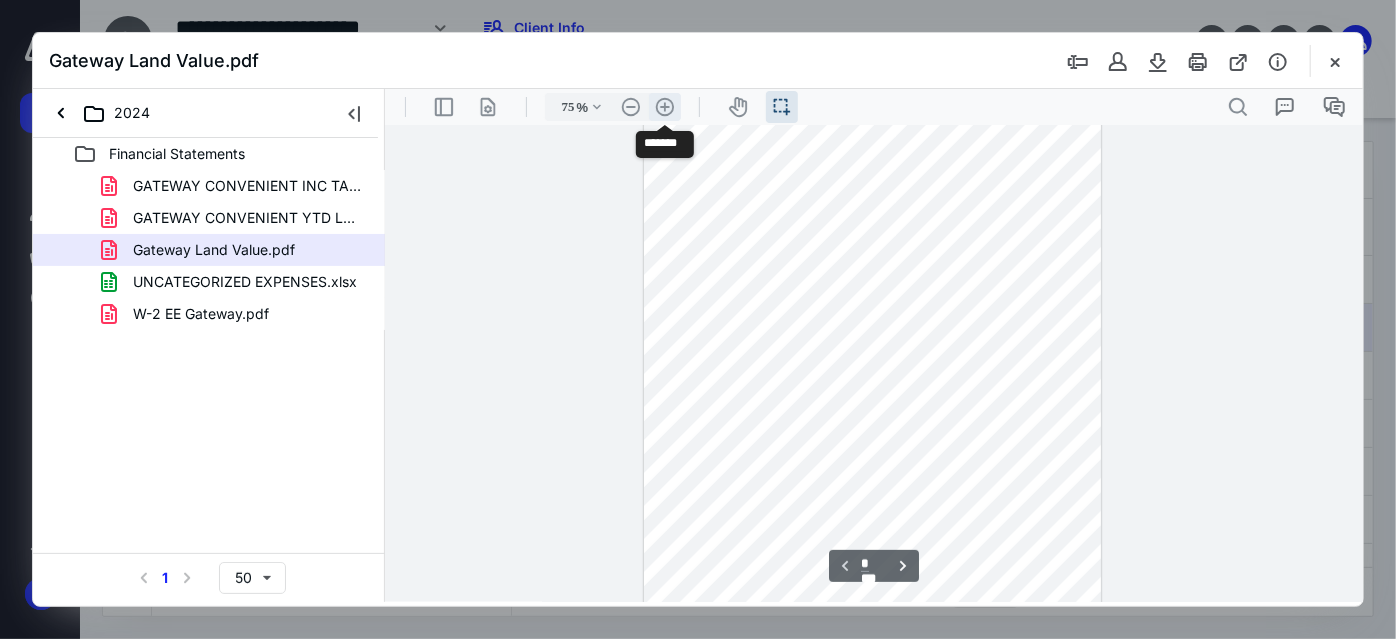 click on ".cls-1{fill:#abb0c4;} icon - header - zoom - in - line" at bounding box center [664, 106] 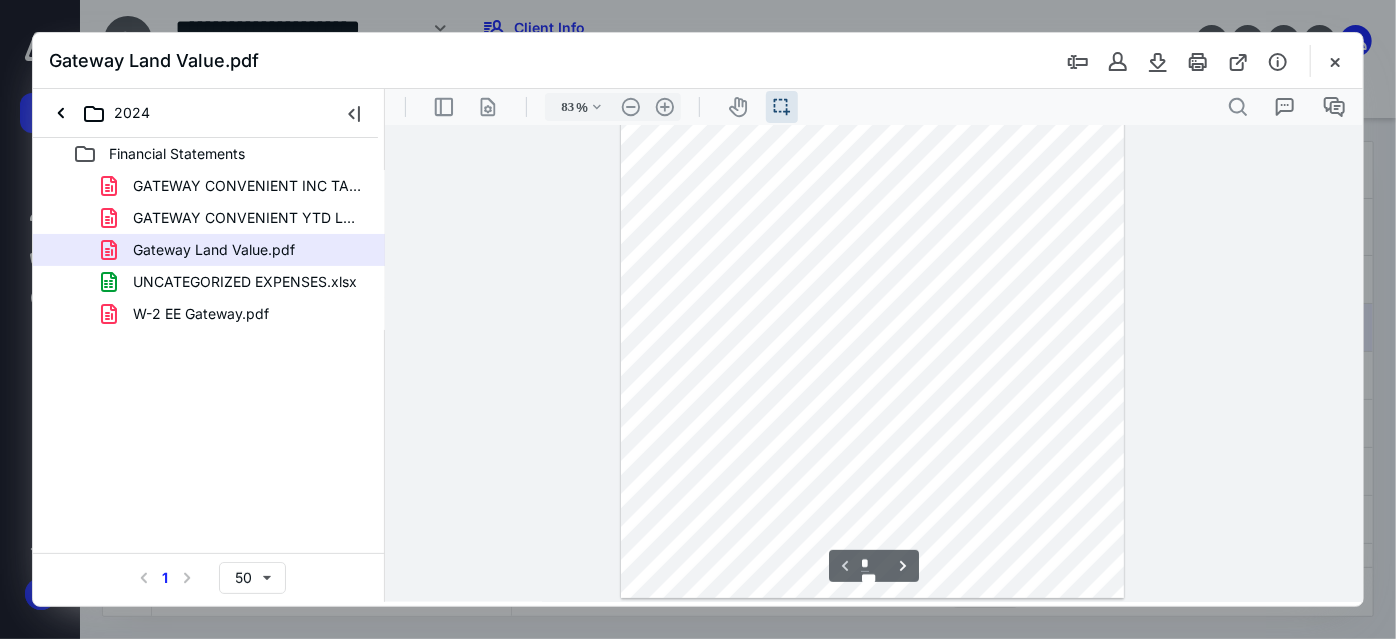 scroll, scrollTop: 363, scrollLeft: 0, axis: vertical 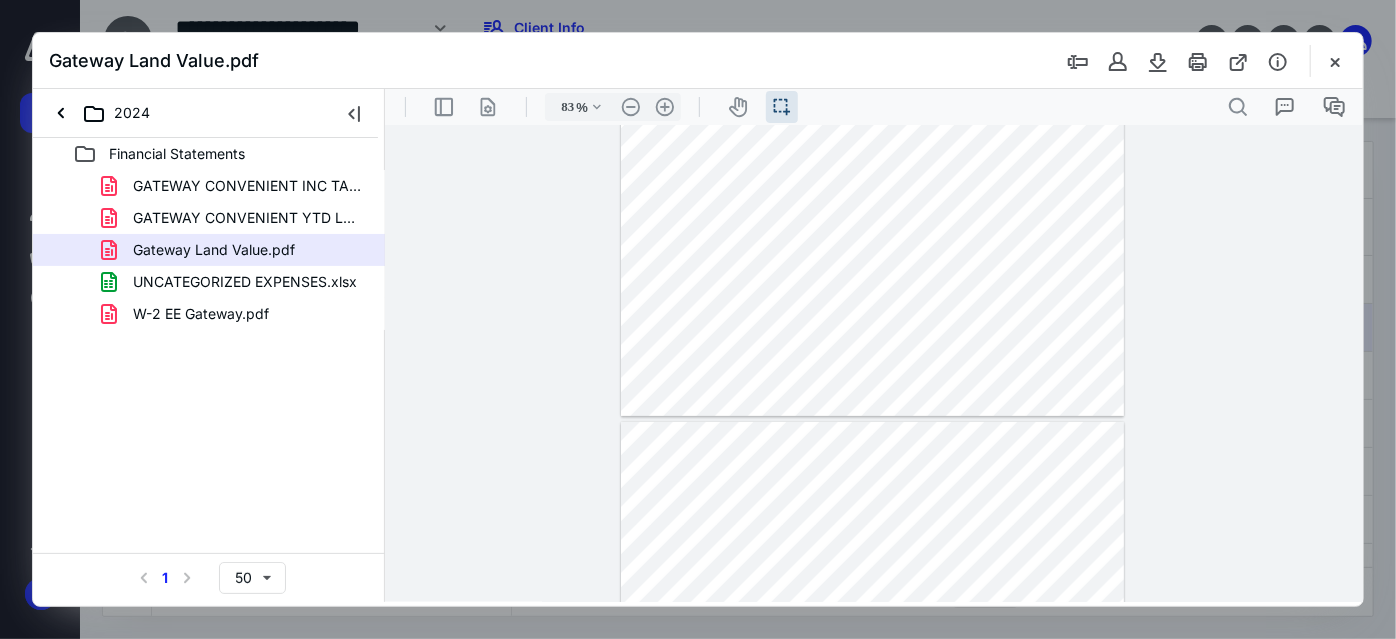 type on "*" 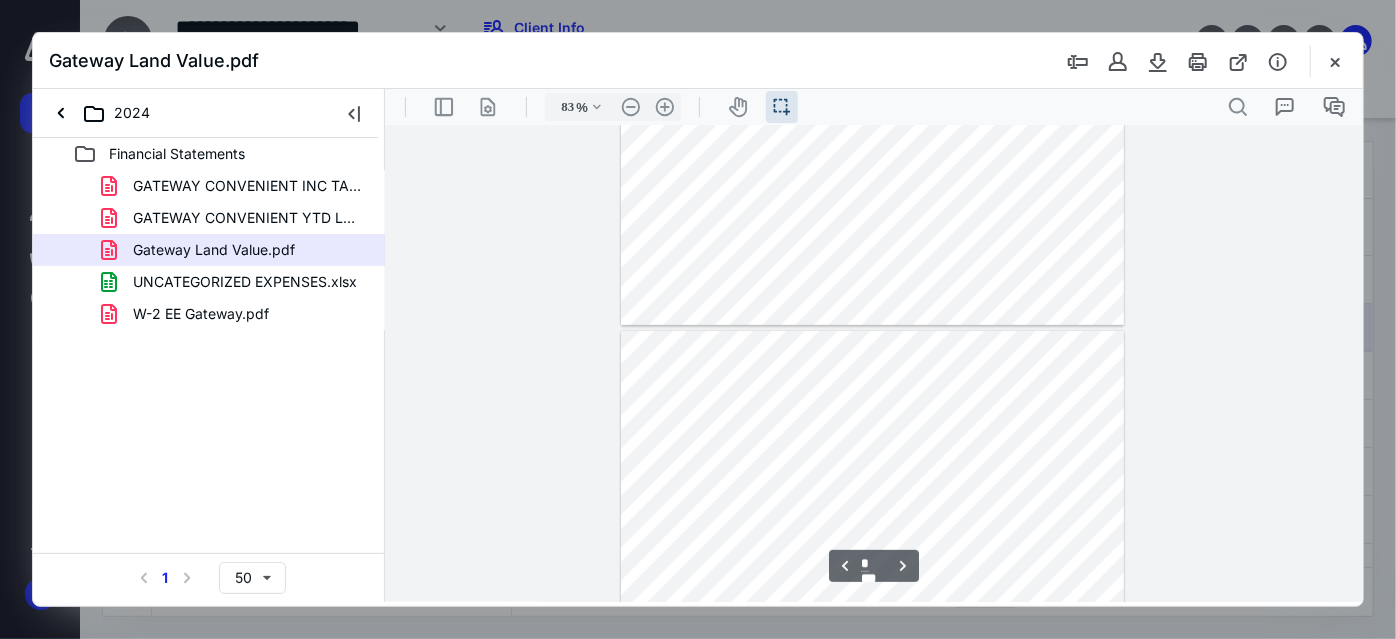 scroll, scrollTop: 545, scrollLeft: 0, axis: vertical 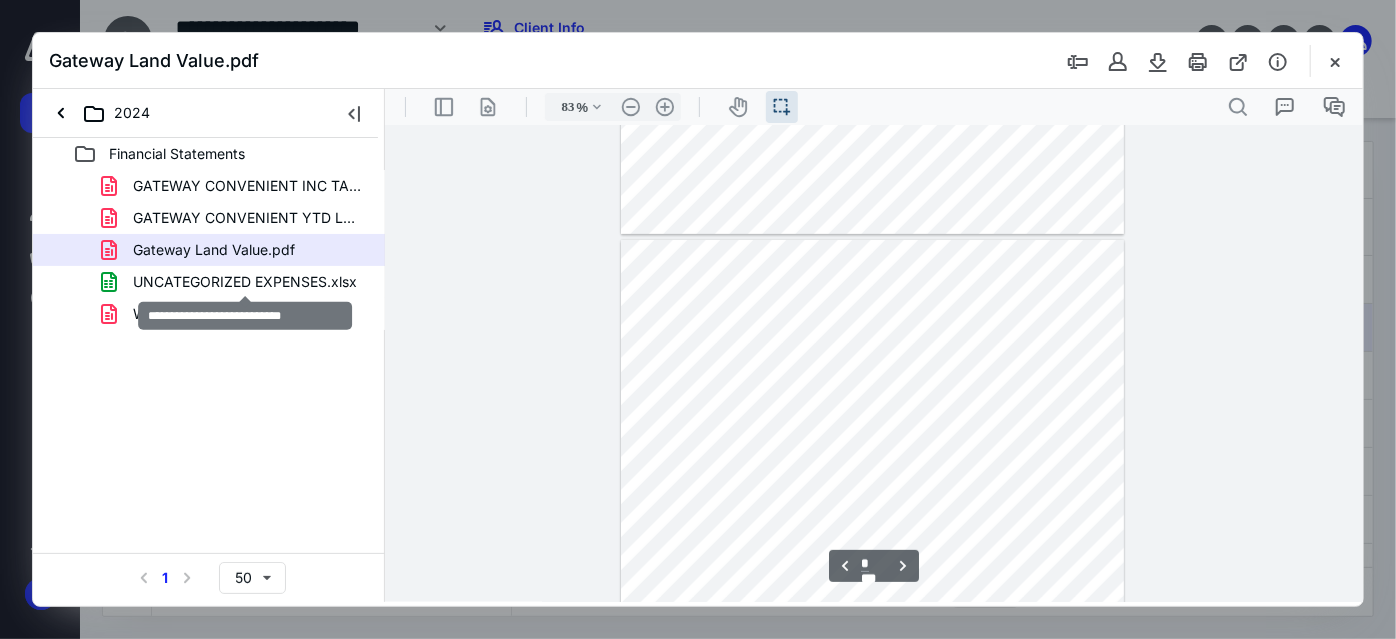 click on "UNCATEGORIZED EXPENSES.xlsx" at bounding box center [245, 282] 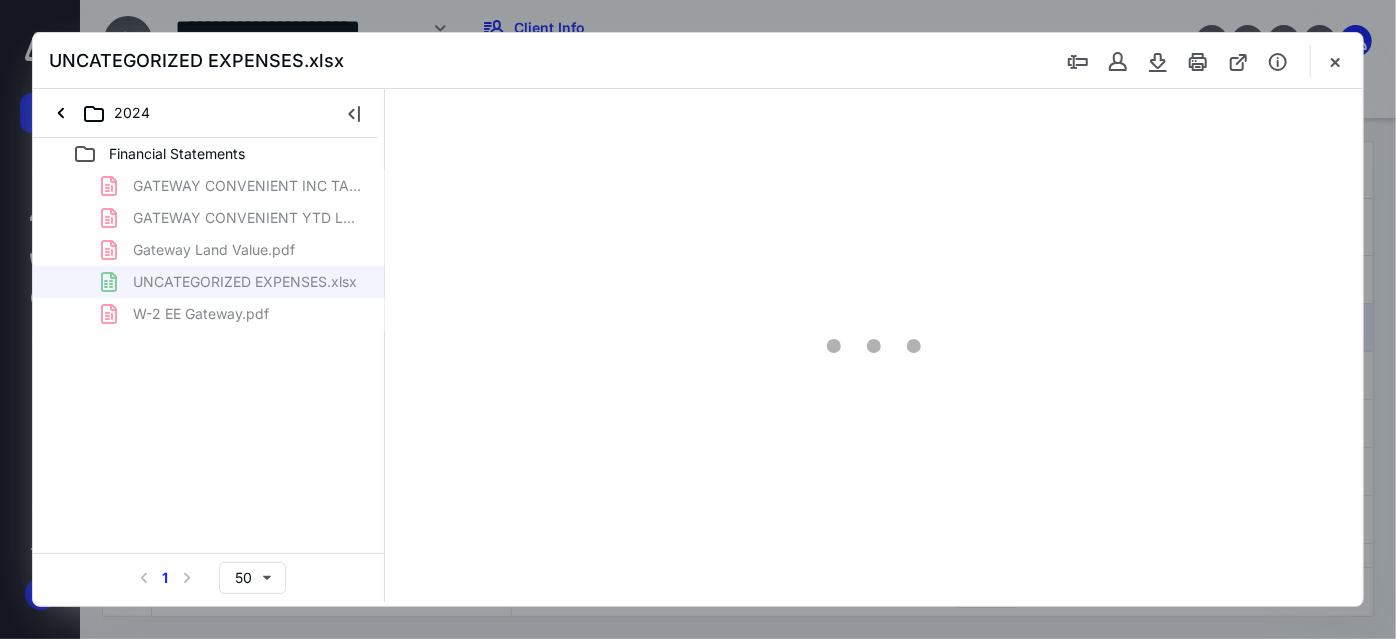 scroll, scrollTop: 39, scrollLeft: 0, axis: vertical 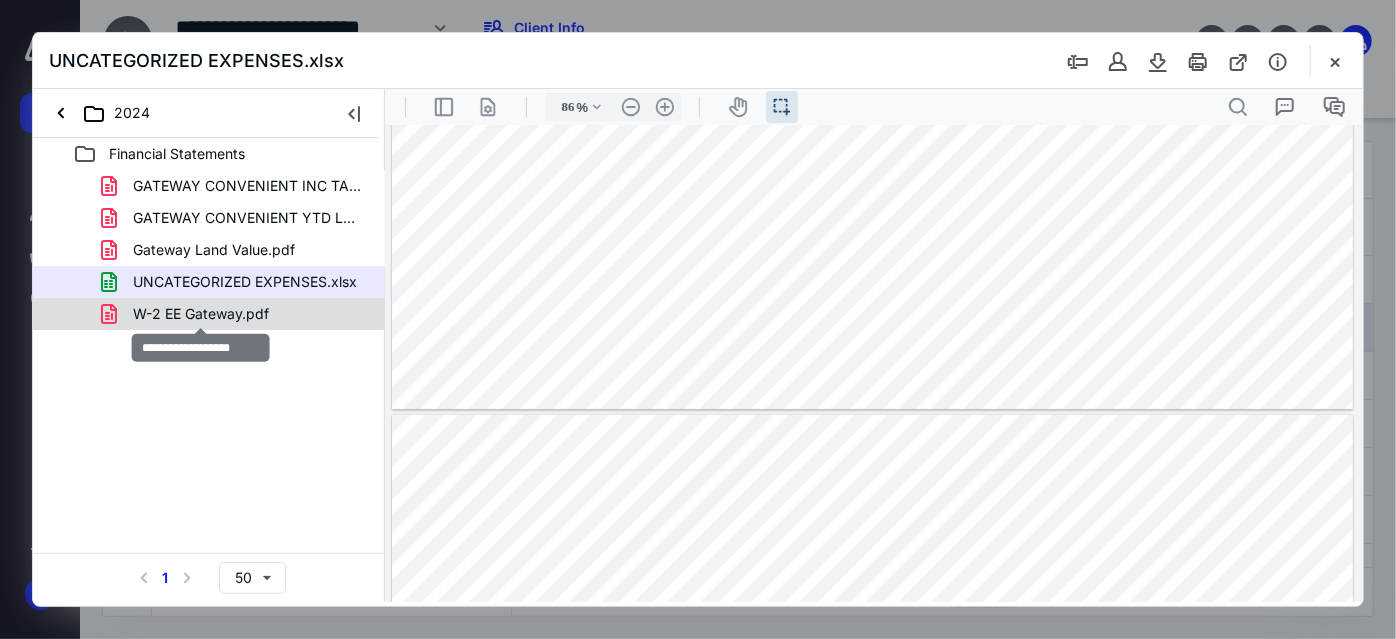 click on "W-2 EE Gateway.pdf" at bounding box center (201, 314) 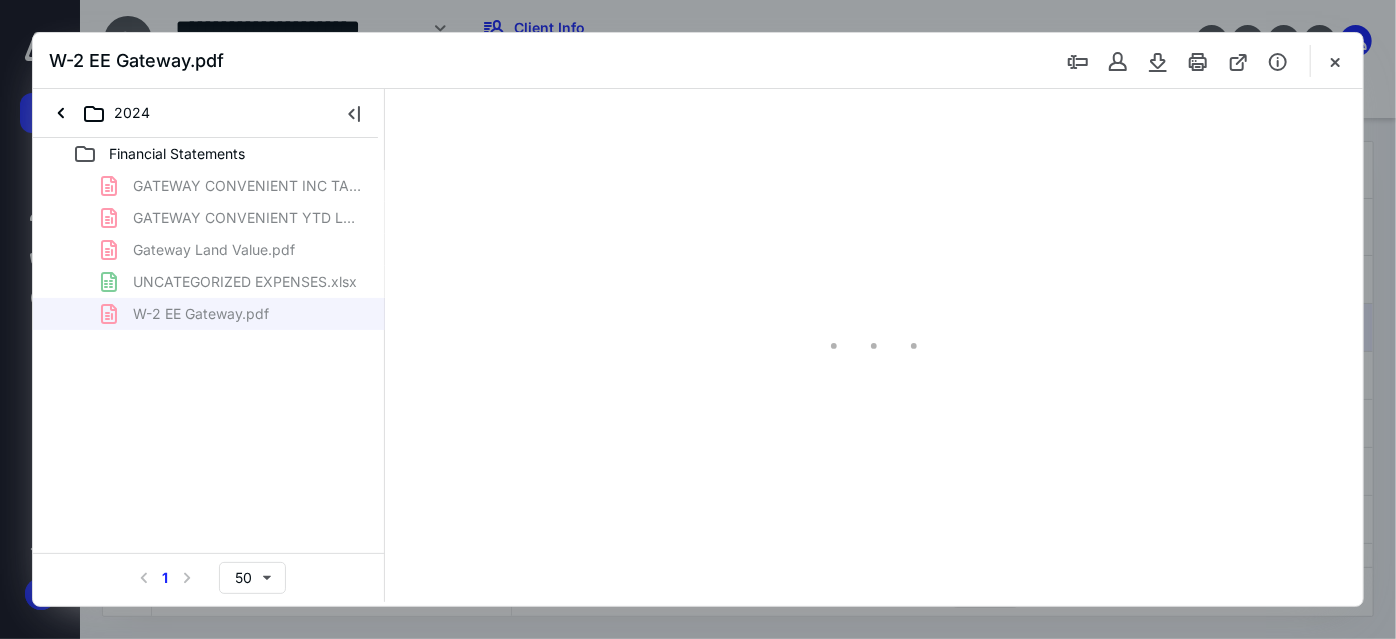 scroll, scrollTop: 37, scrollLeft: 0, axis: vertical 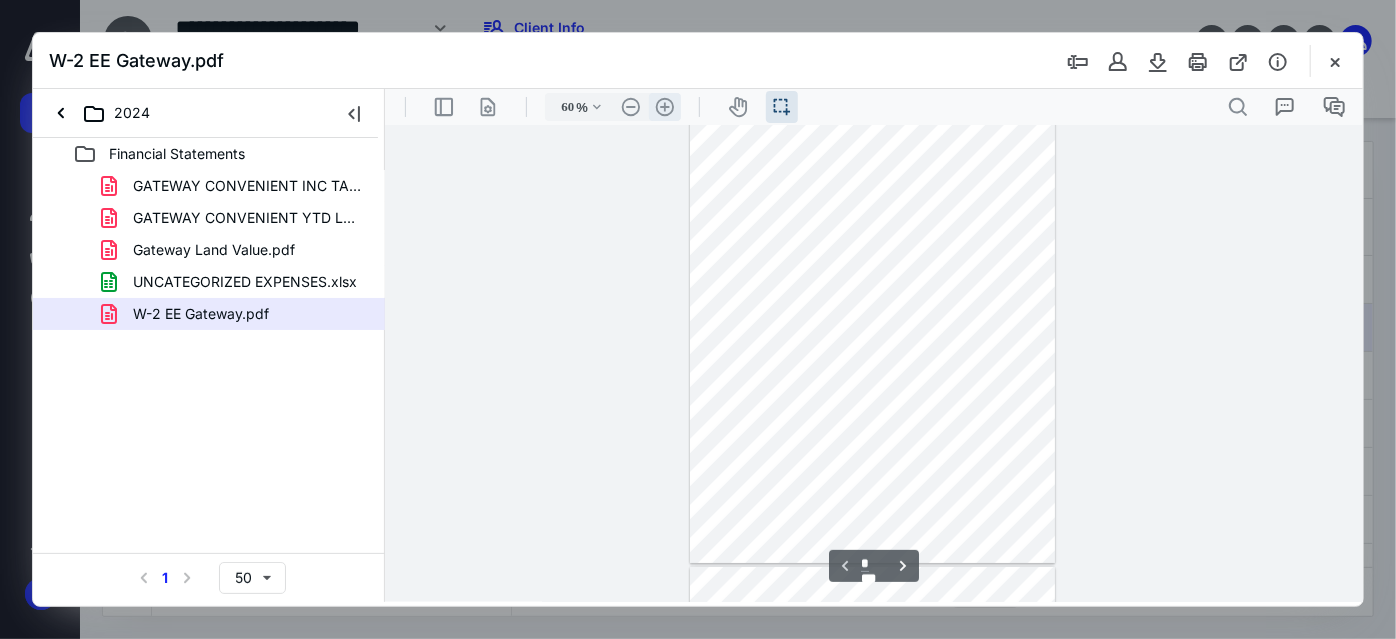 click on ".cls-1{fill:#abb0c4;} icon - header - zoom - in - line" at bounding box center [664, 106] 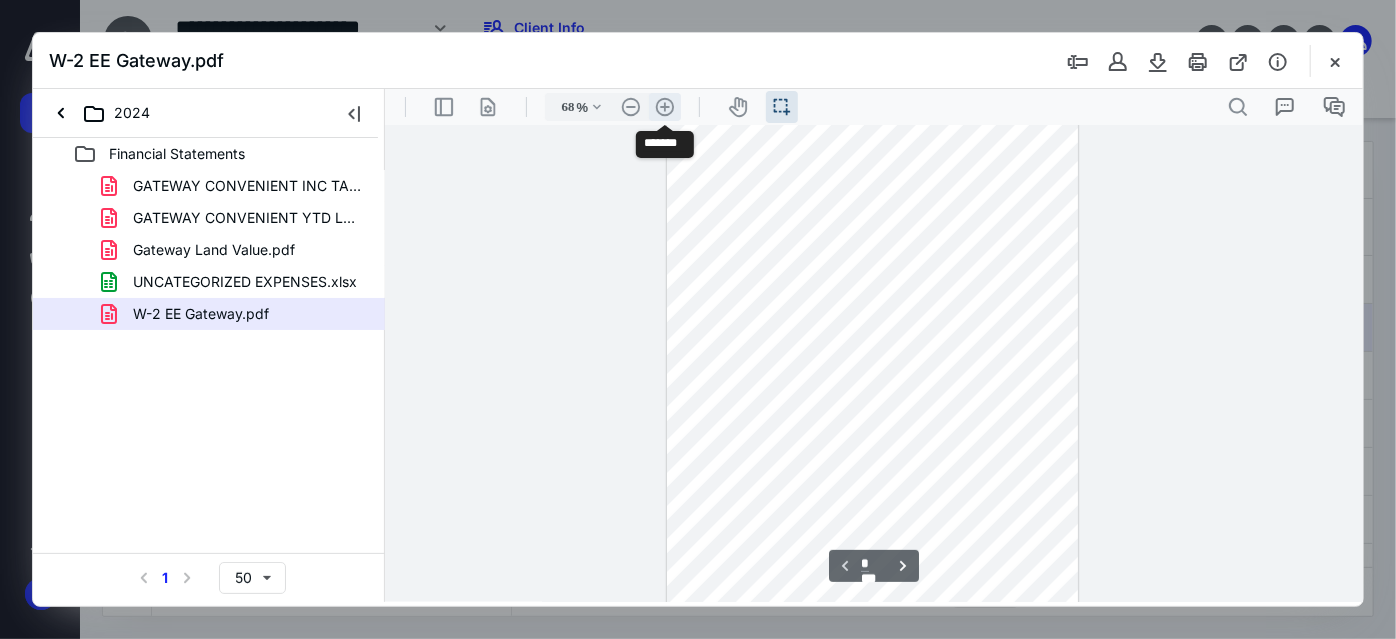 click on ".cls-1{fill:#abb0c4;} icon - header - zoom - in - line" at bounding box center [664, 106] 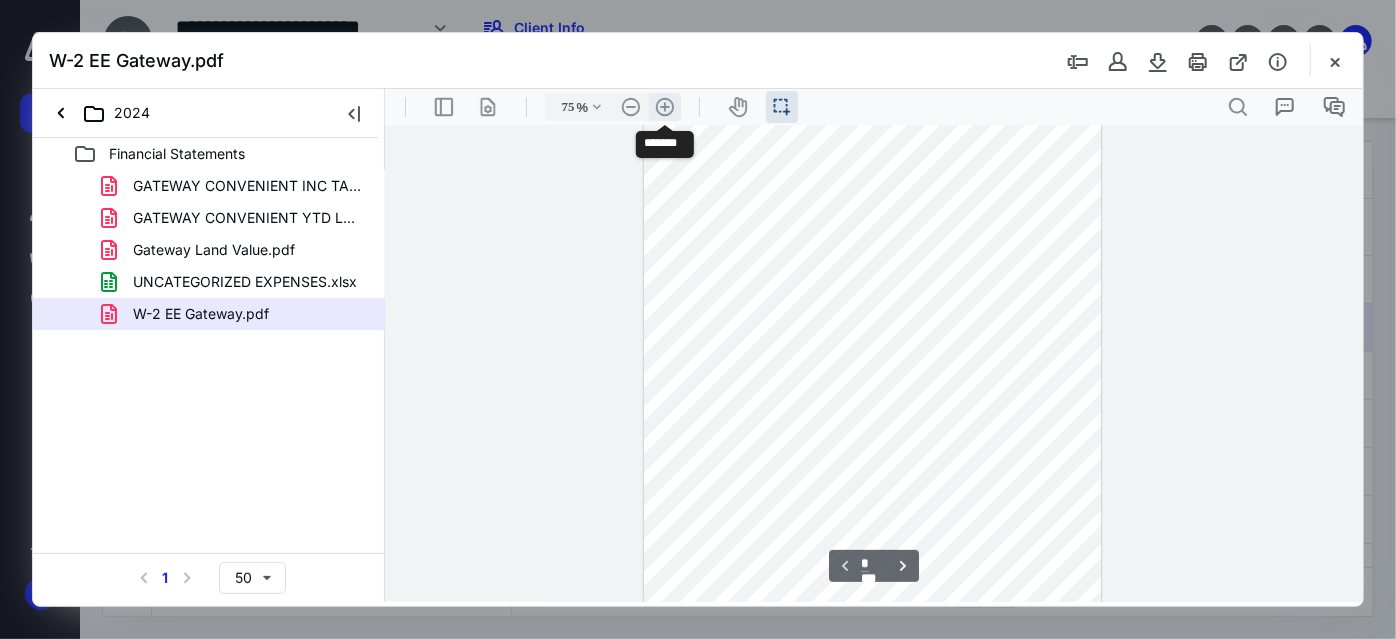 click on ".cls-1{fill:#abb0c4;} icon - header - zoom - in - line" at bounding box center (664, 106) 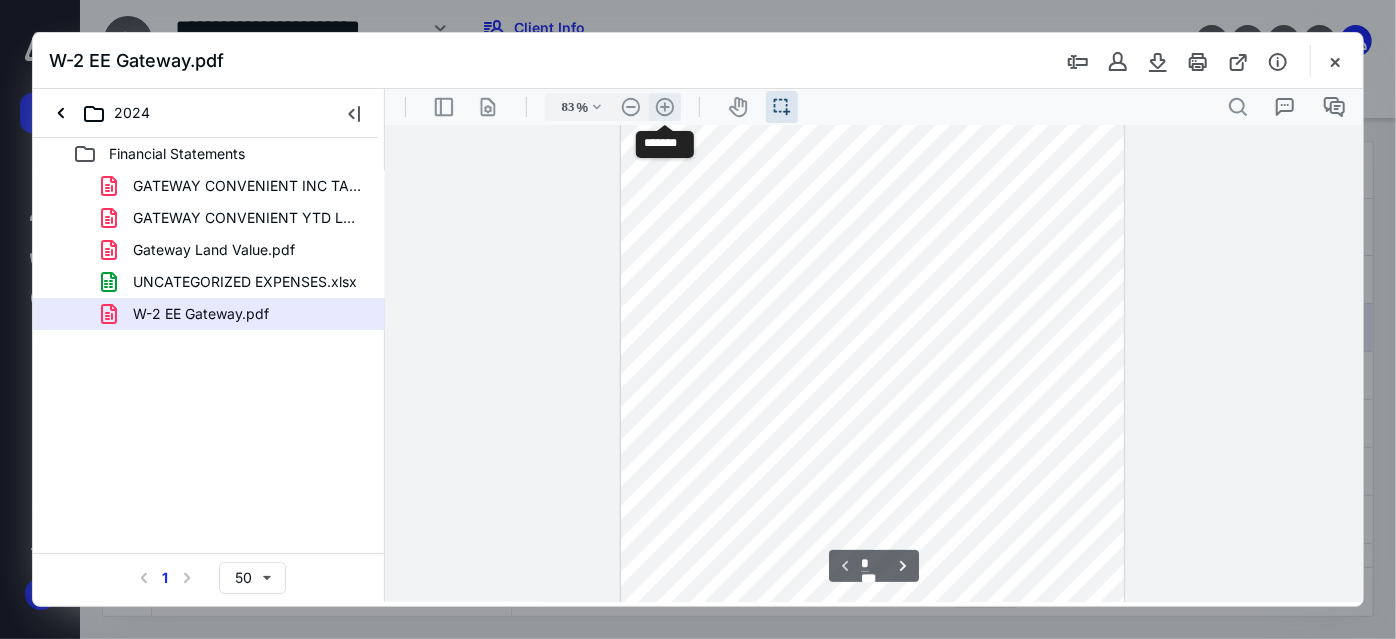 click on ".cls-1{fill:#abb0c4;} icon - header - zoom - in - line" at bounding box center [664, 106] 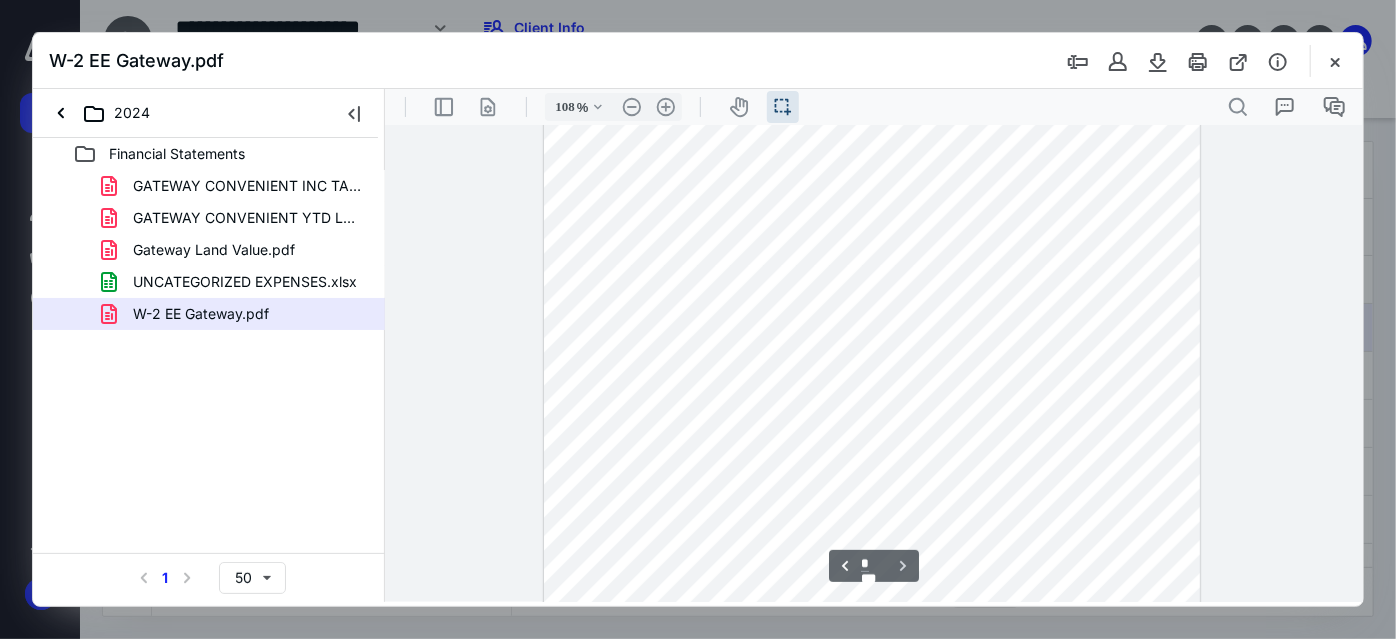 scroll, scrollTop: 2949, scrollLeft: 0, axis: vertical 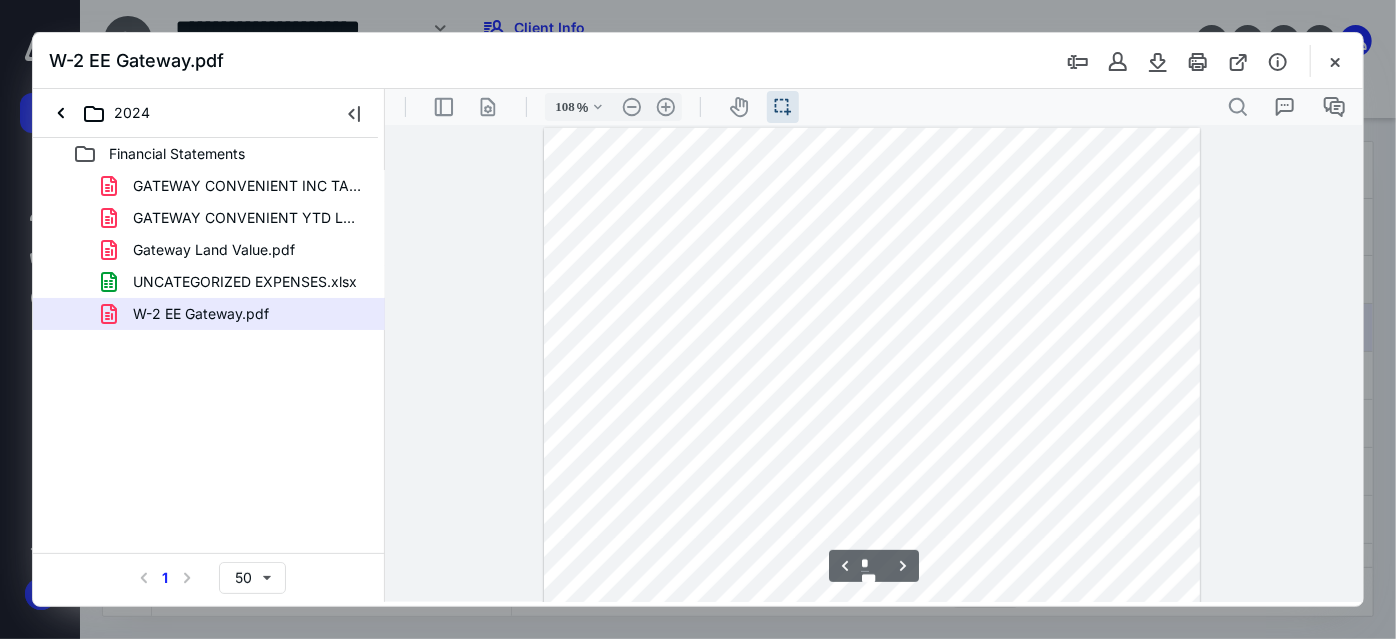 type on "*" 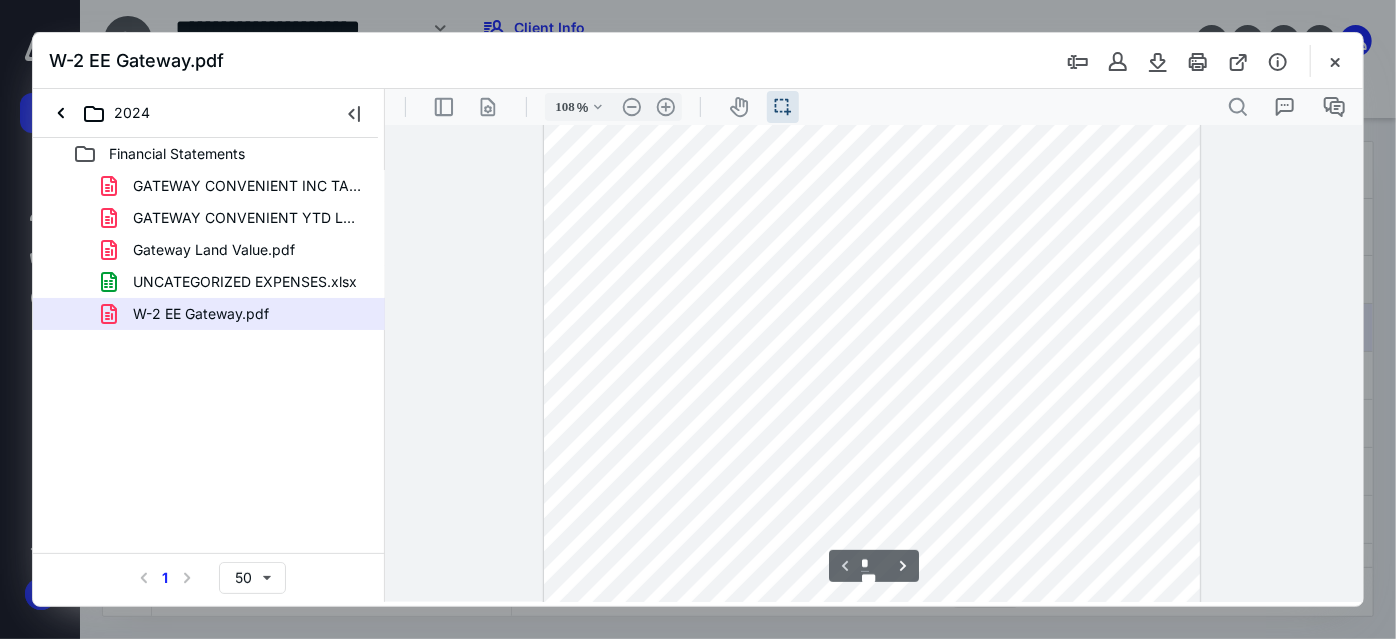 scroll, scrollTop: 0, scrollLeft: 0, axis: both 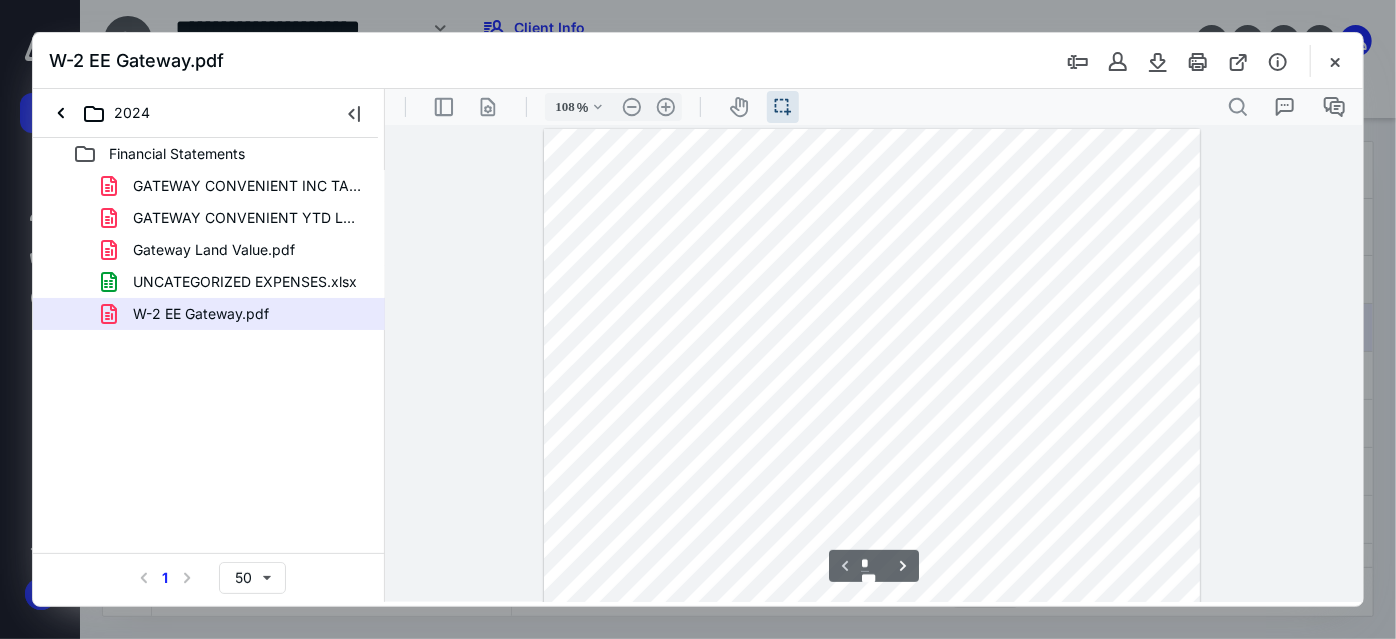 click on "Financial Statements GATEWAY CONVENIENT INC TAX DOC 2024.pdf GATEWAY CONVENIENT YTD LOTTERY 2024 CLOSING-1.pdf Gateway Land Value.pdf UNCATEGORIZED EXPENSES.xlsx W-2 EE Gateway.pdf Select a page number for more results 1 50" at bounding box center (209, 370) 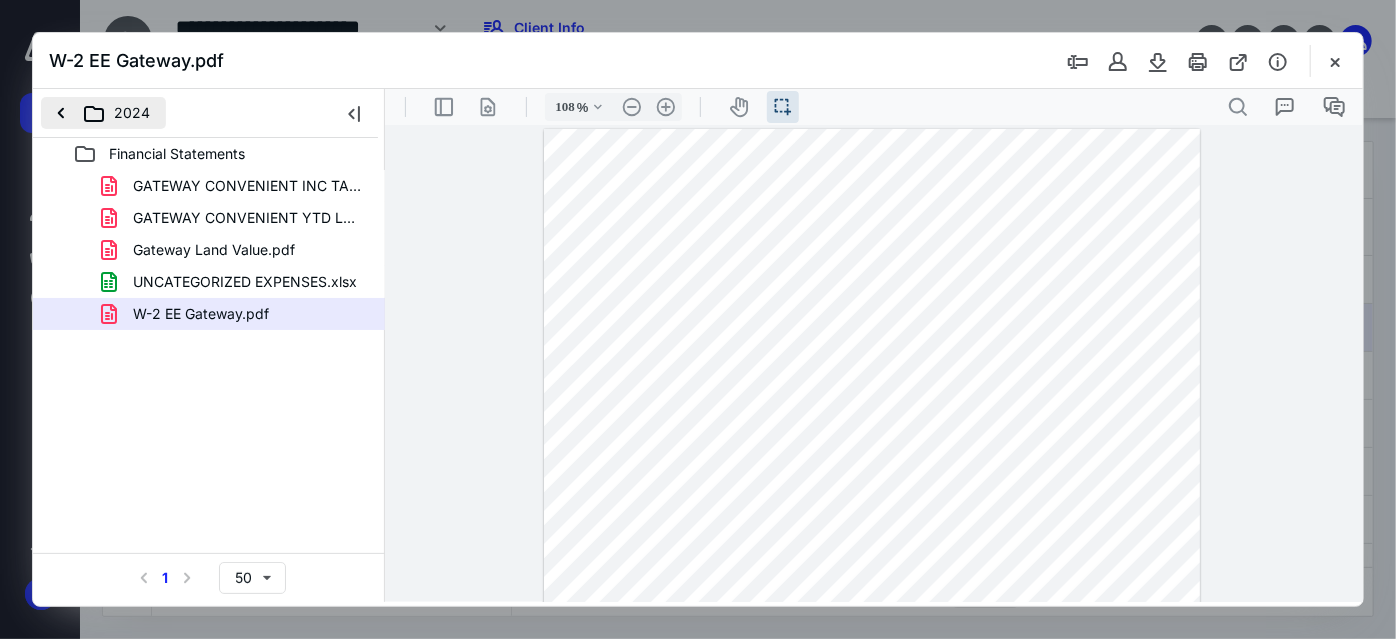 click on "2024" at bounding box center (103, 113) 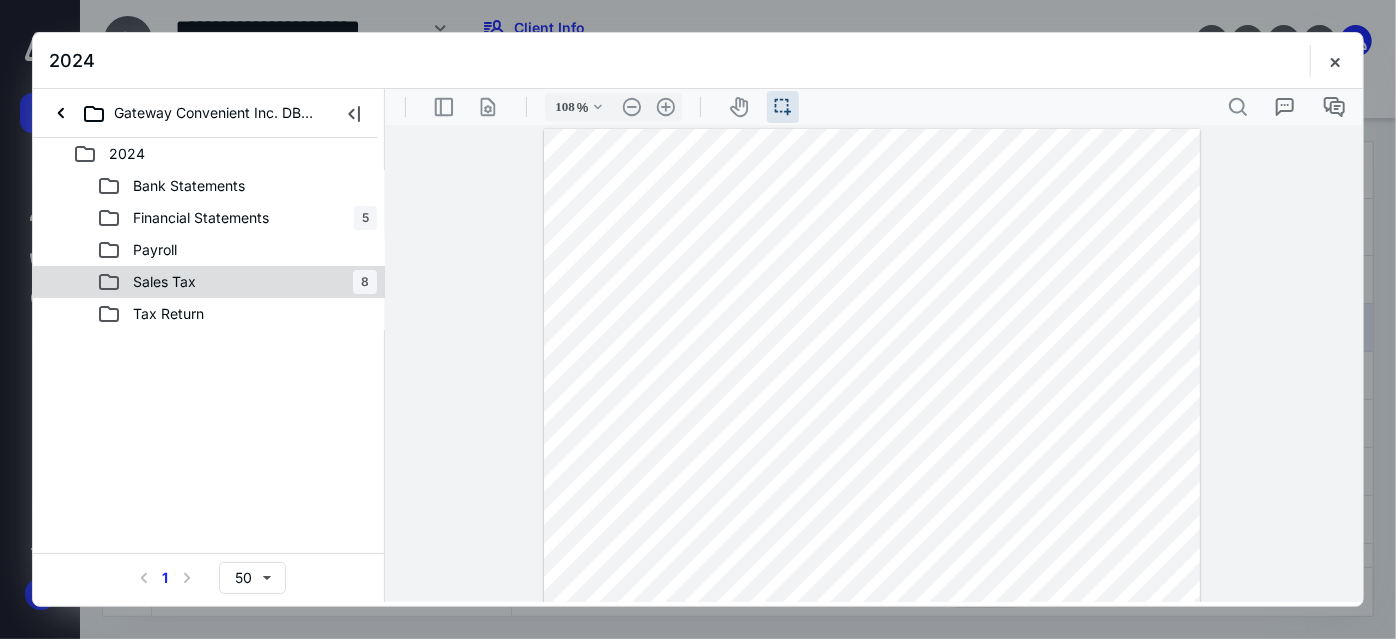 click on "Sales Tax" at bounding box center [164, 282] 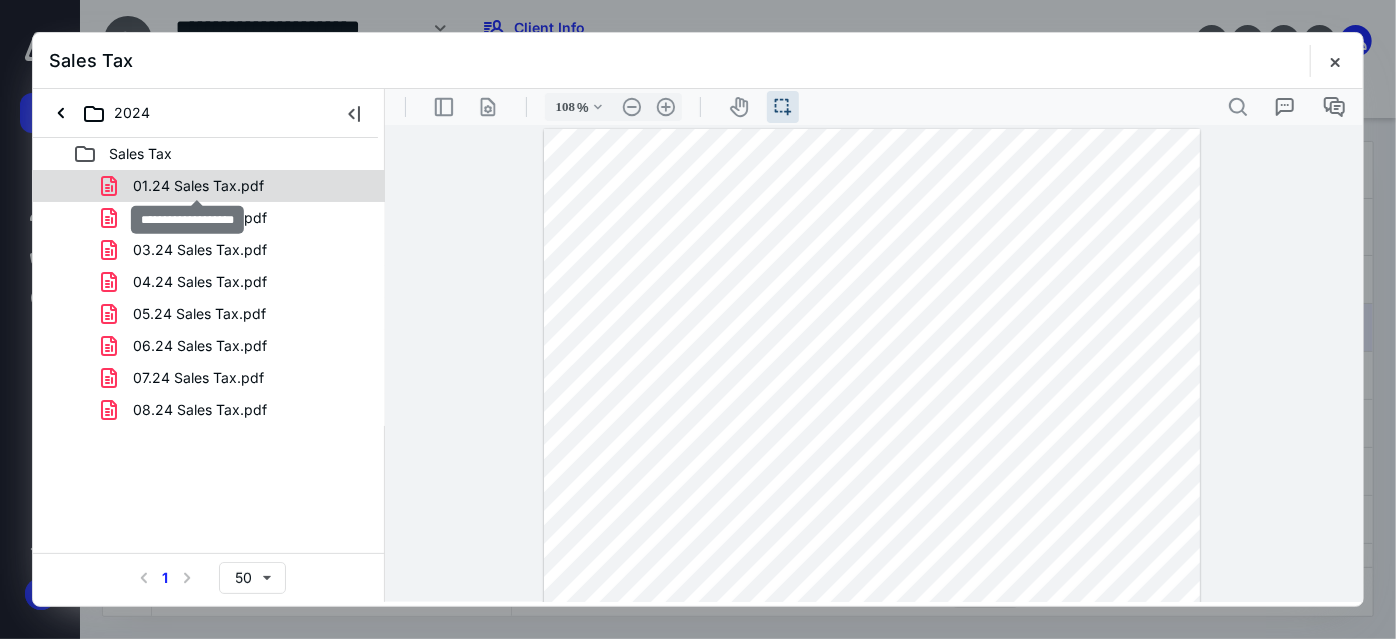 click on "01.24 Sales Tax.pdf" at bounding box center (198, 186) 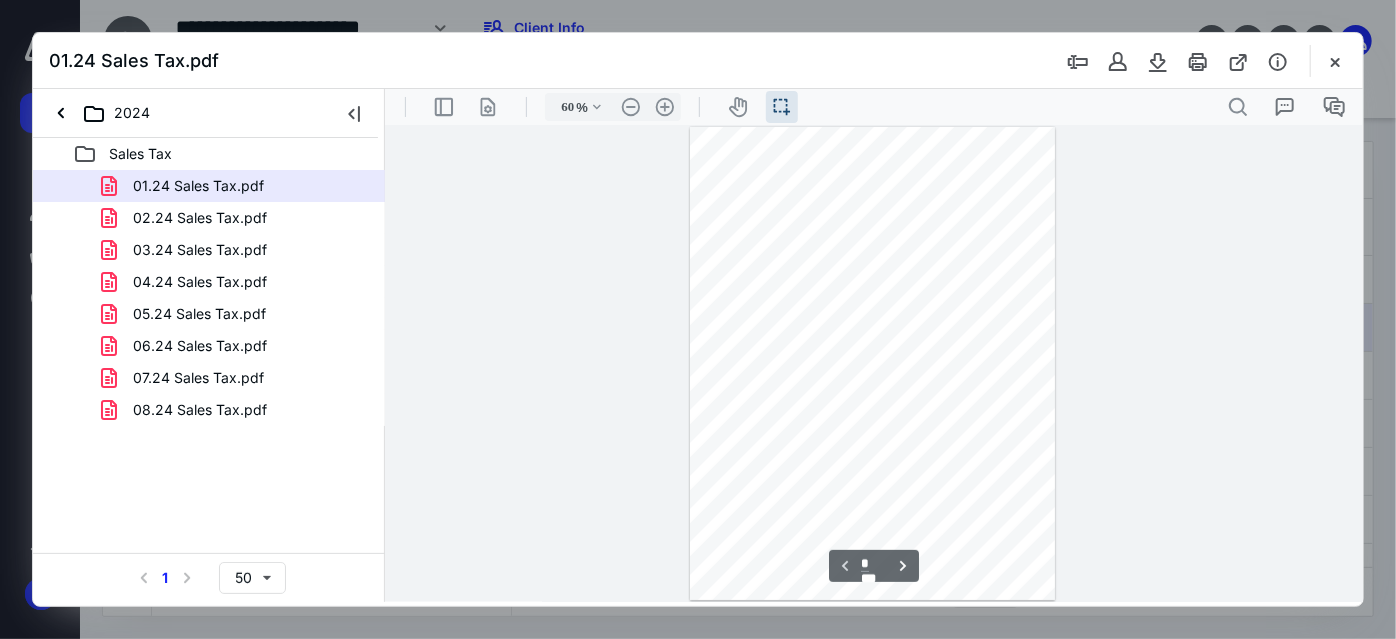 scroll, scrollTop: 37, scrollLeft: 0, axis: vertical 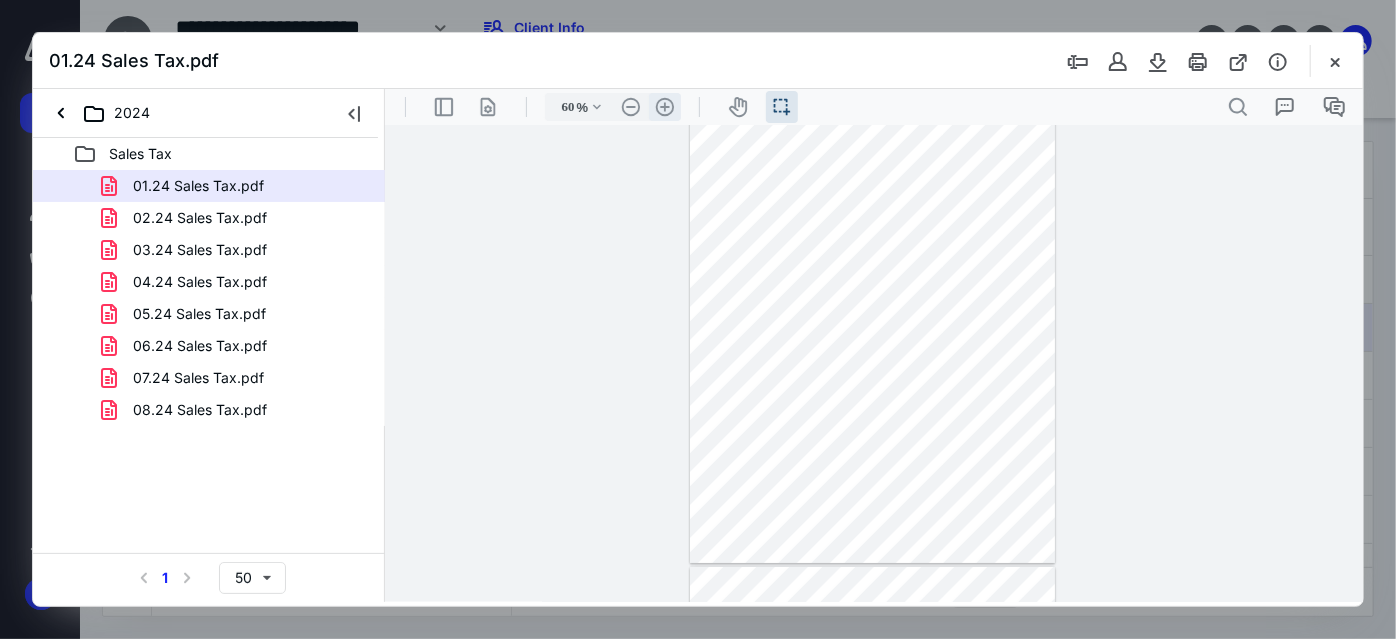 click on ".cls-1{fill:#abb0c4;} icon - header - zoom - in - line" at bounding box center (664, 106) 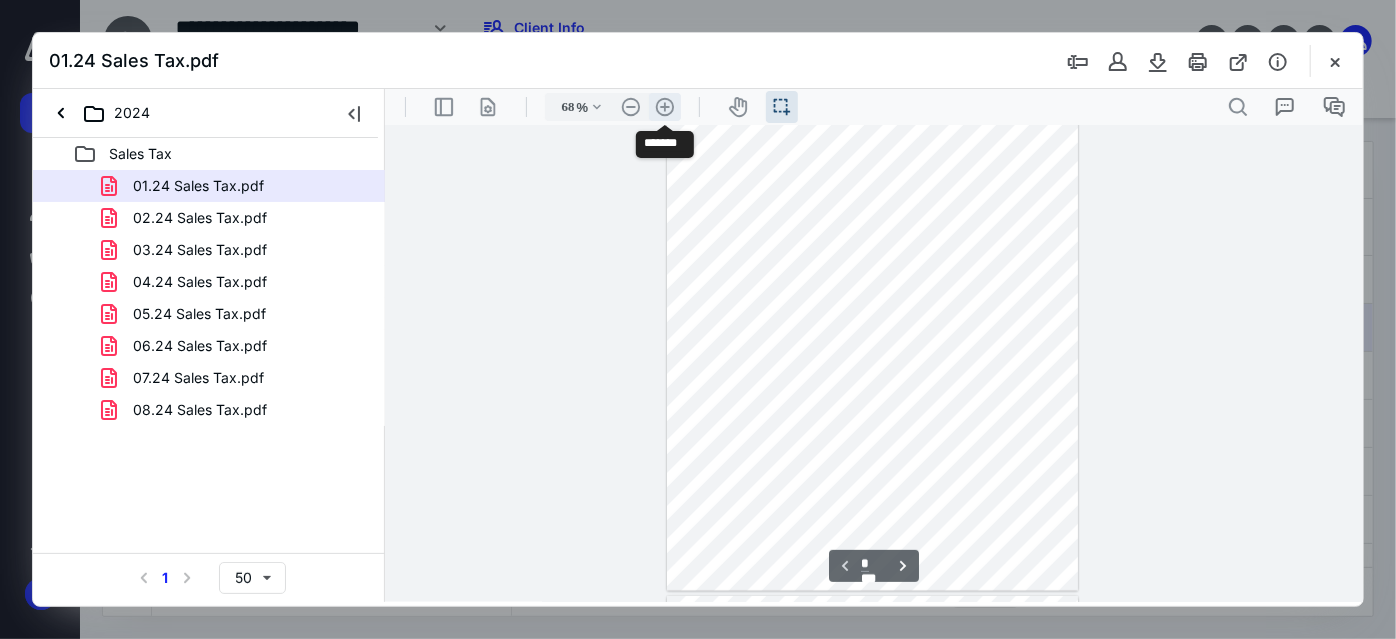 click on ".cls-1{fill:#abb0c4;} icon - header - zoom - in - line" at bounding box center [664, 106] 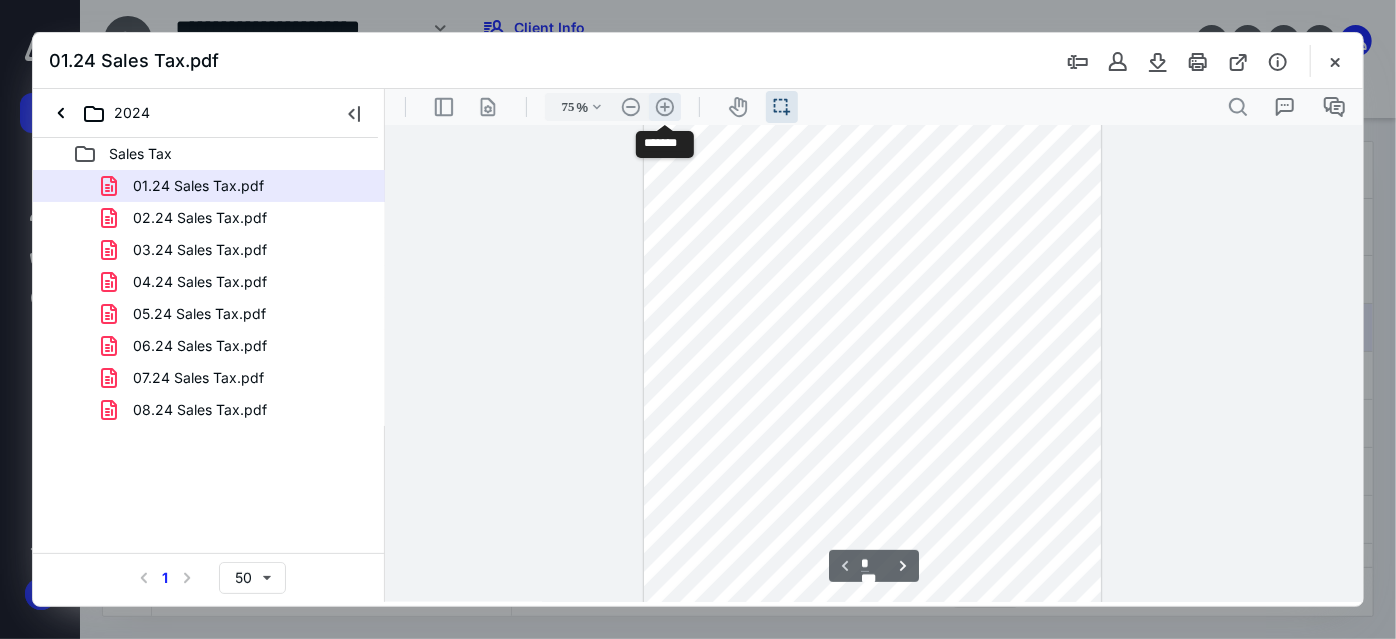 click on ".cls-1{fill:#abb0c4;} icon - header - zoom - in - line" at bounding box center [664, 106] 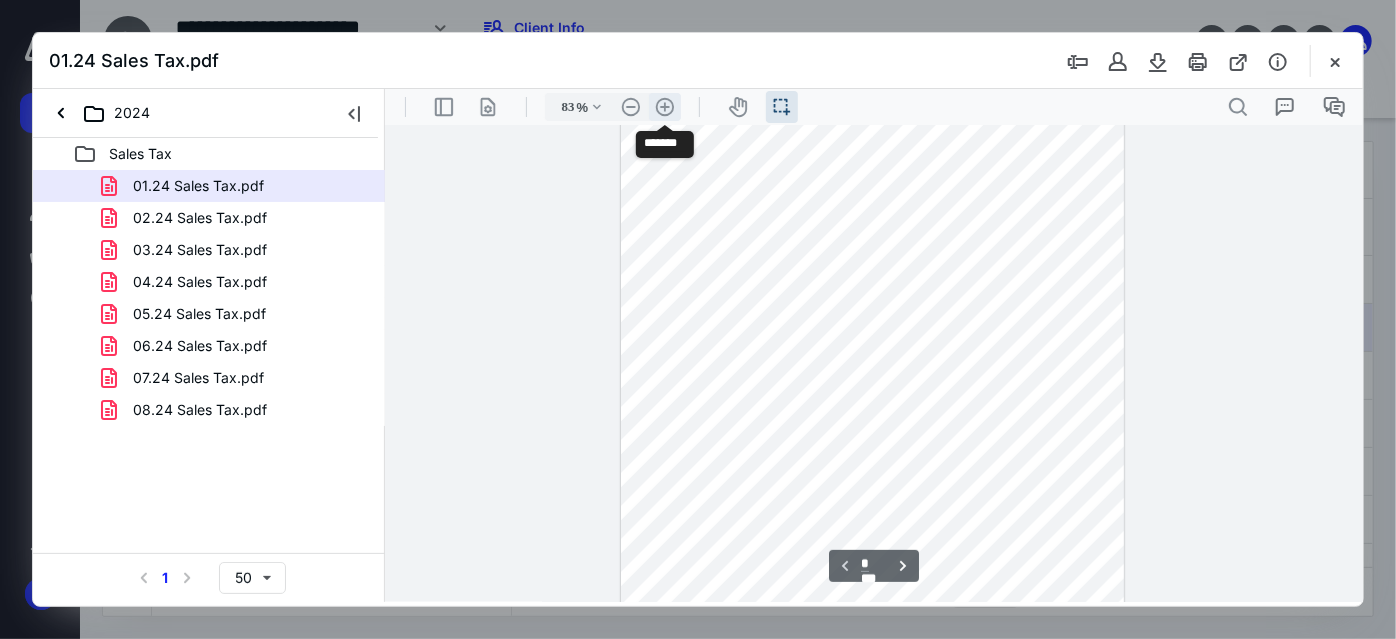 click on ".cls-1{fill:#abb0c4;} icon - header - zoom - in - line" at bounding box center (664, 106) 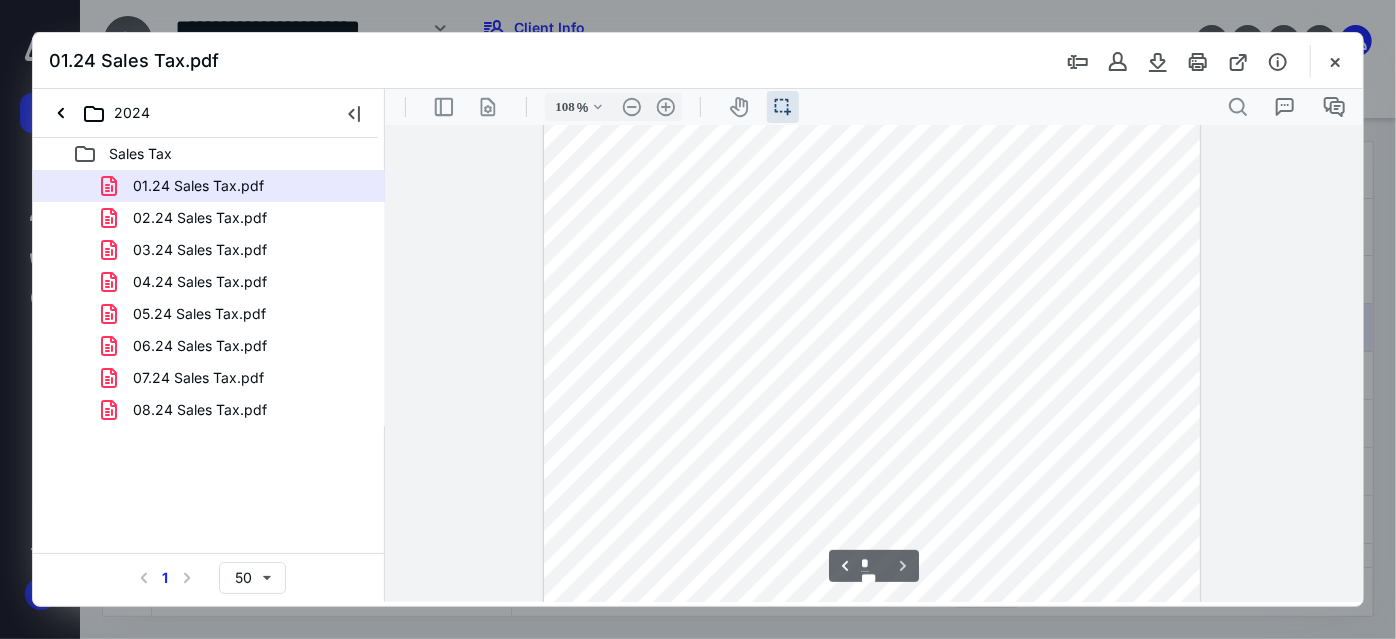 scroll, scrollTop: 2092, scrollLeft: 0, axis: vertical 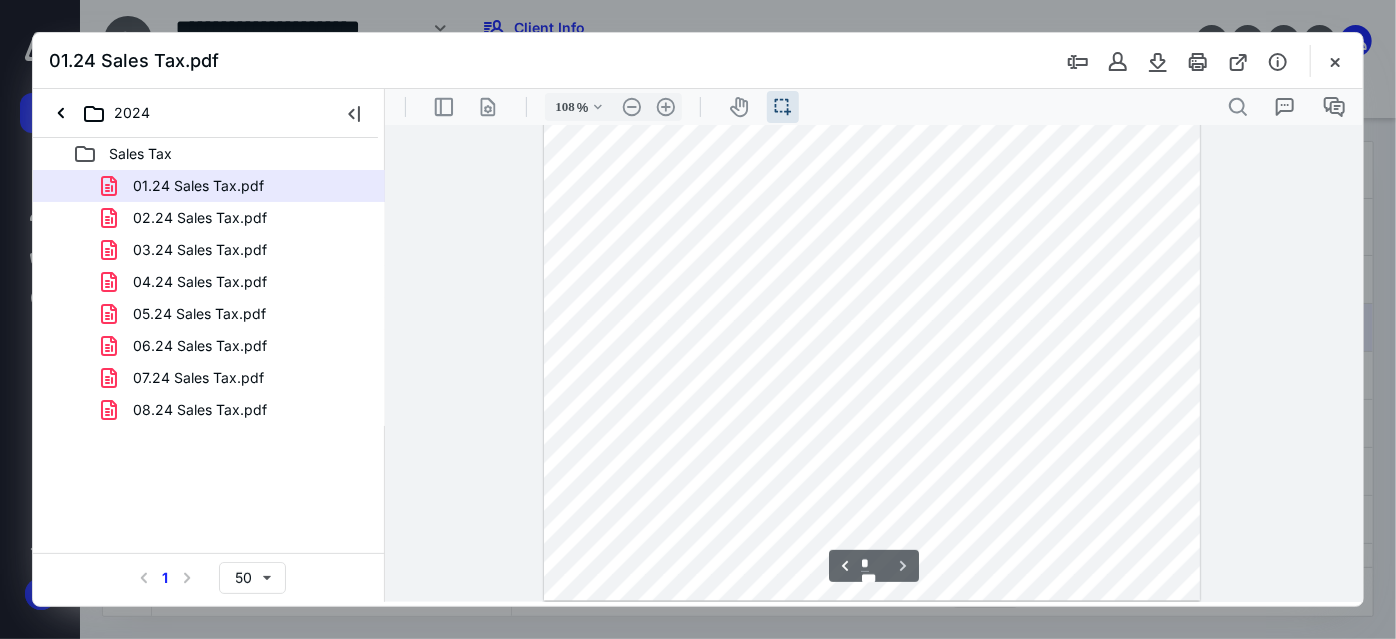 click at bounding box center [871, 174] 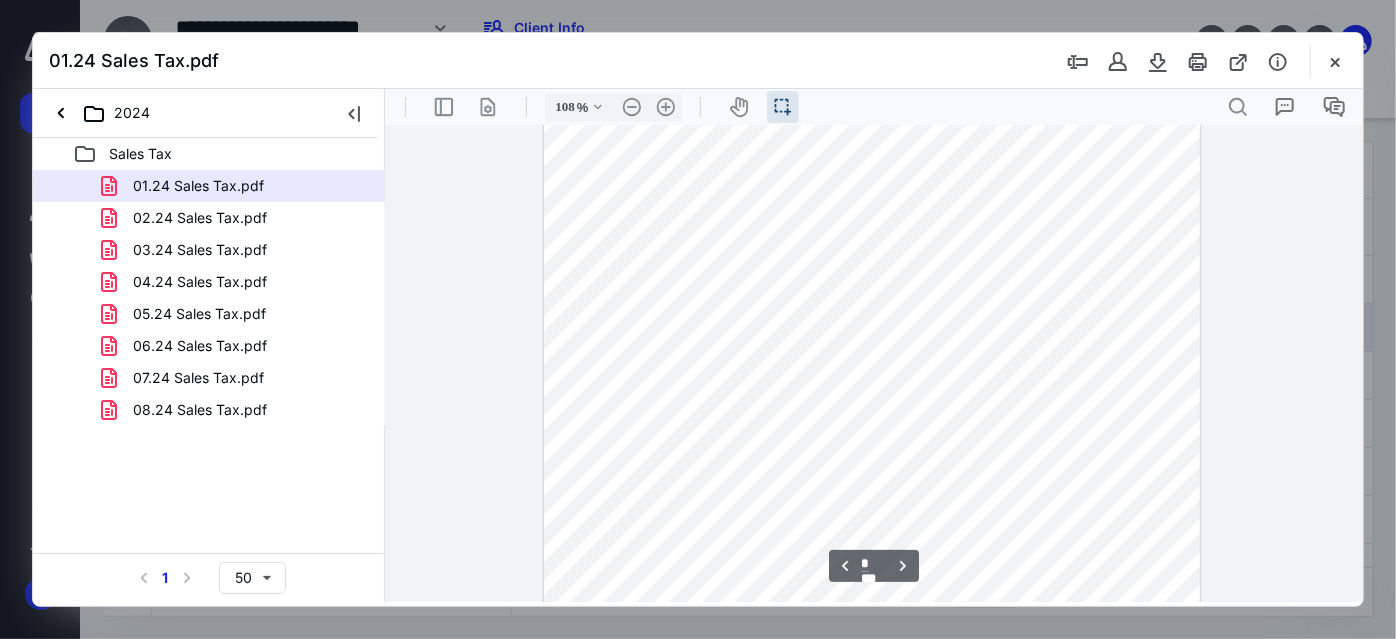 scroll, scrollTop: 910, scrollLeft: 0, axis: vertical 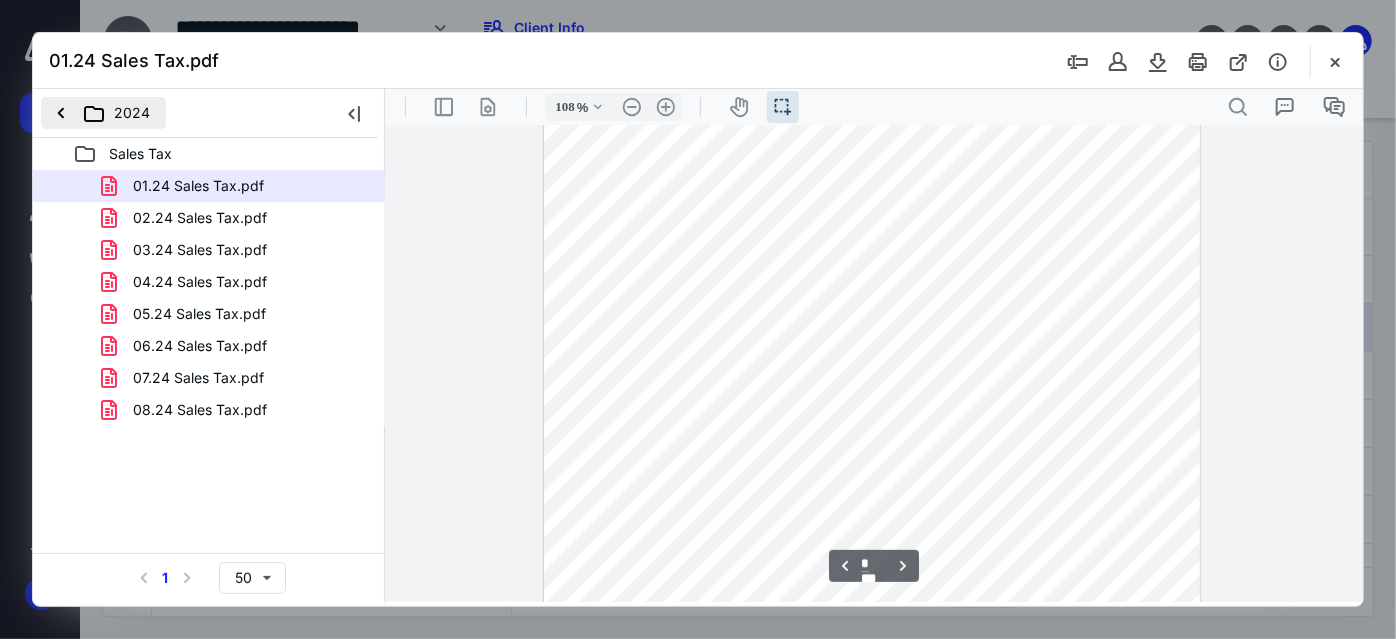 click on "2024" at bounding box center [103, 113] 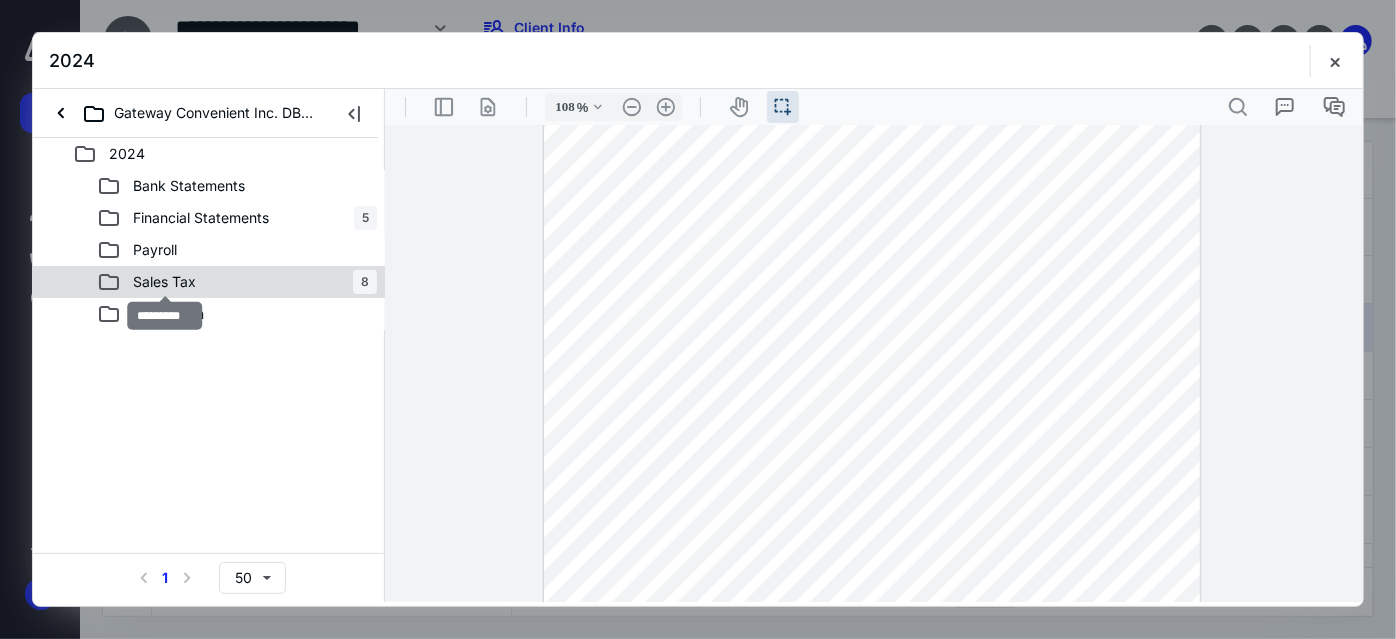 click on "Sales Tax" at bounding box center (164, 282) 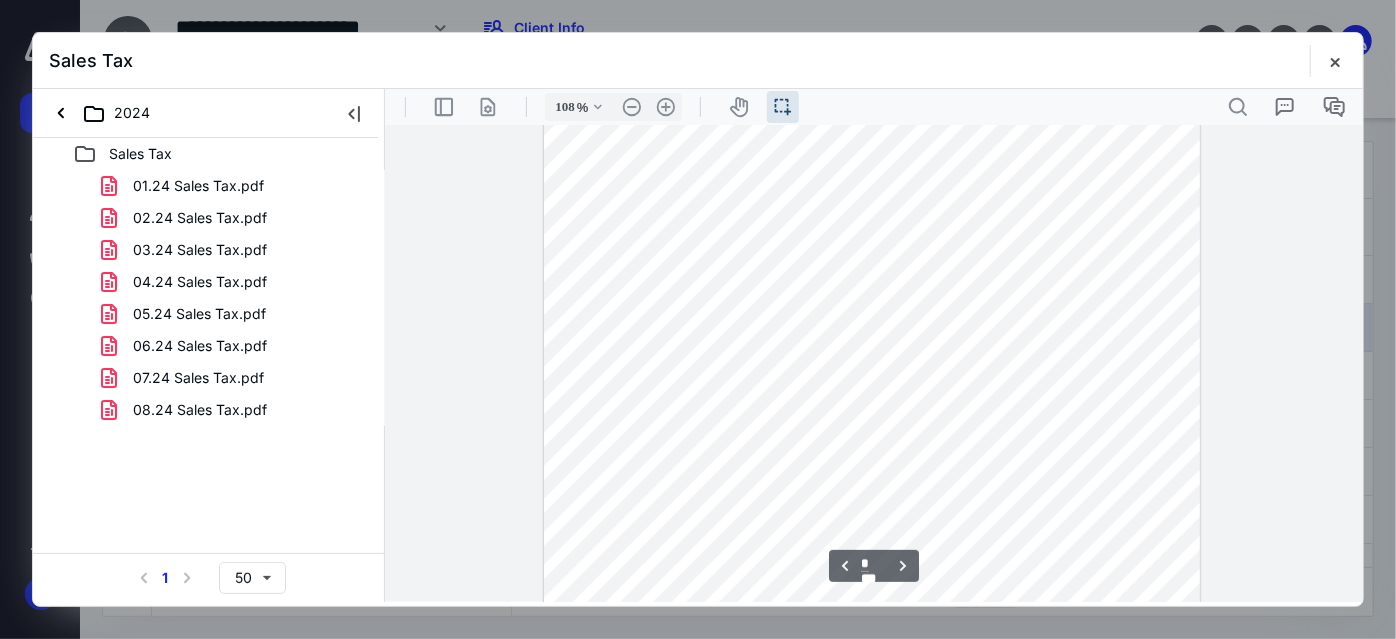 scroll, scrollTop: 910, scrollLeft: 0, axis: vertical 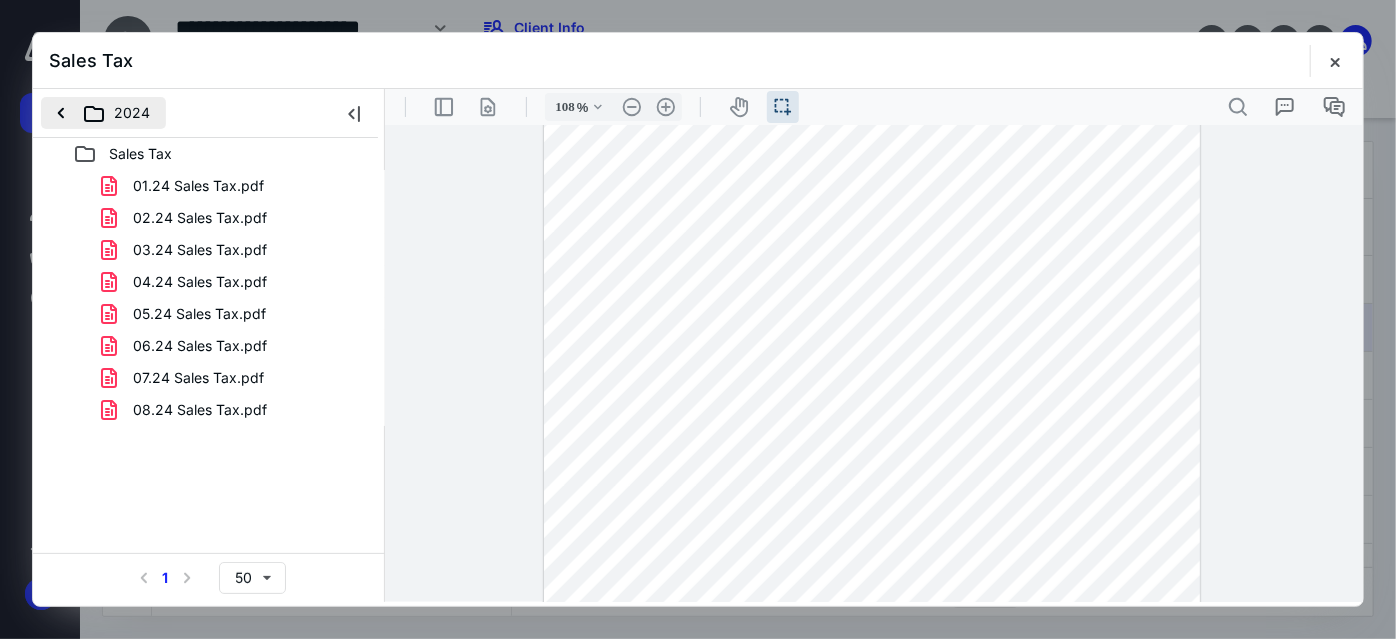 click on "2024" at bounding box center [103, 113] 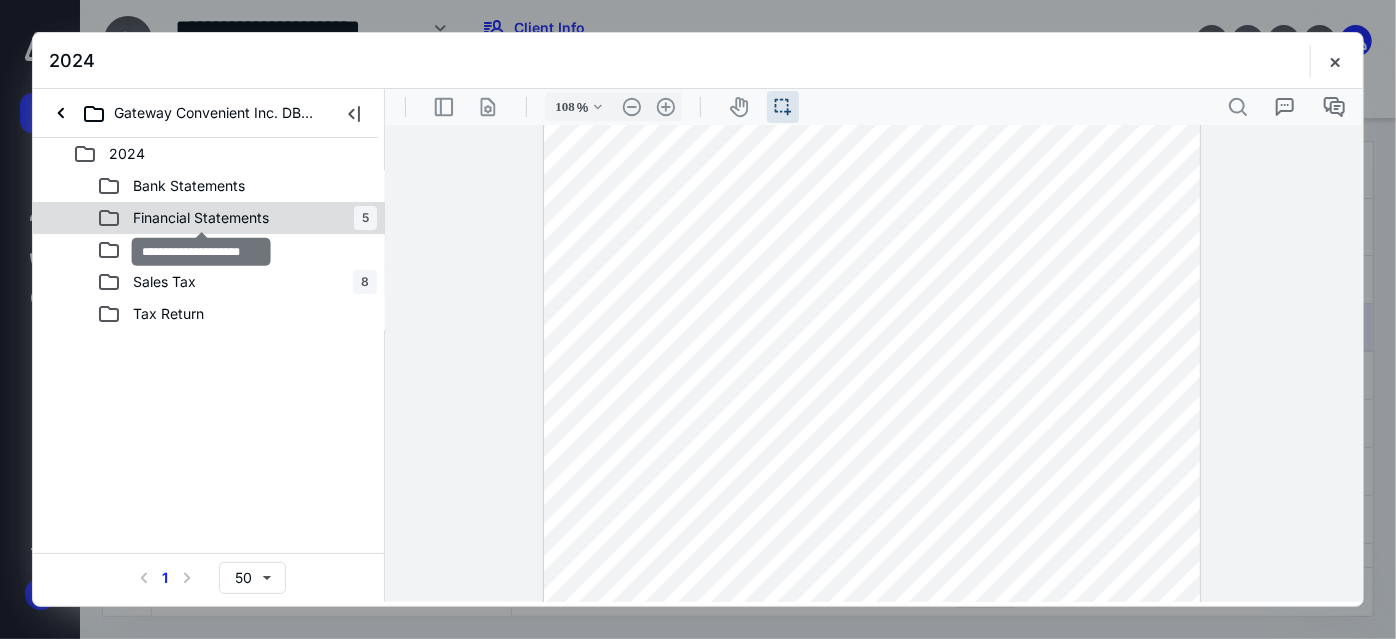 click on "Financial Statements" at bounding box center (201, 218) 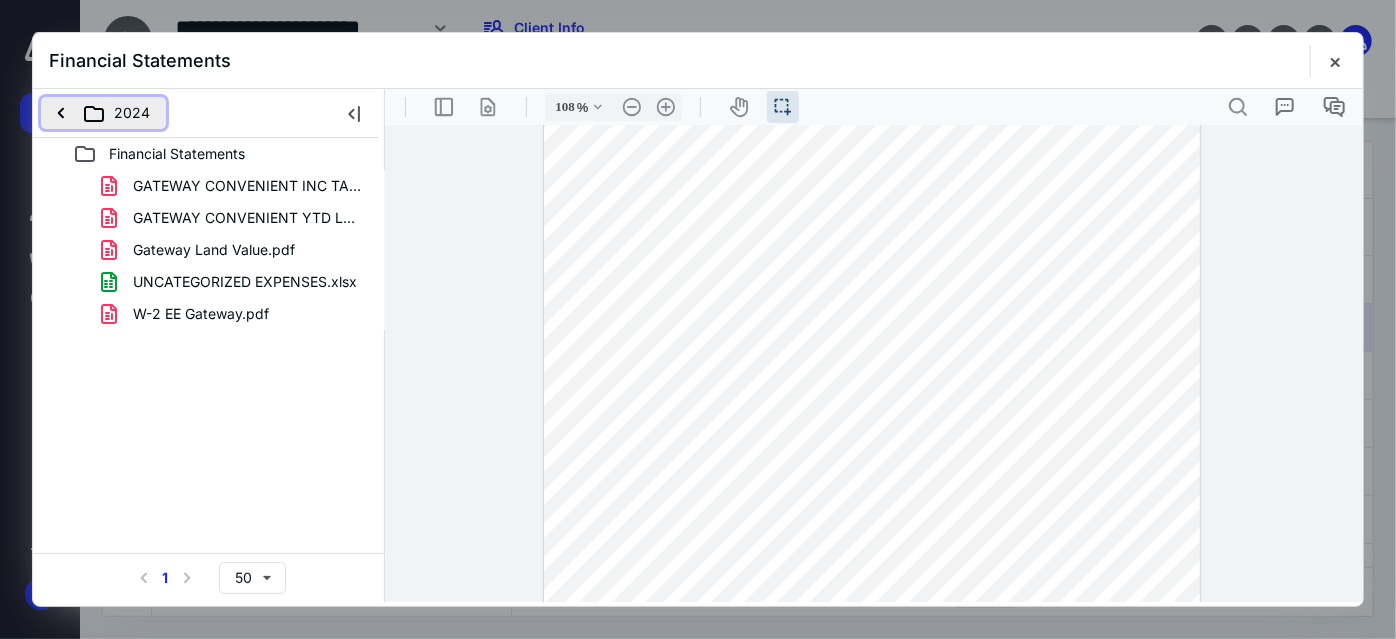 click on "2024" at bounding box center (103, 113) 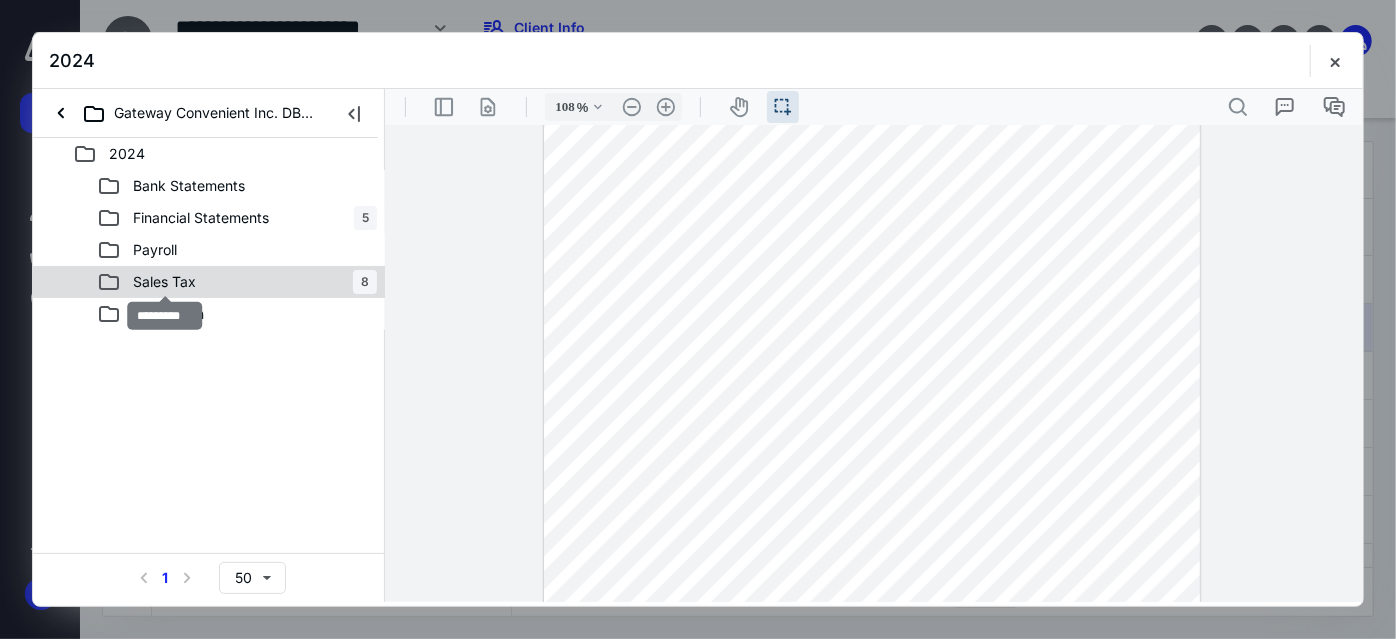click on "Sales Tax" at bounding box center (164, 282) 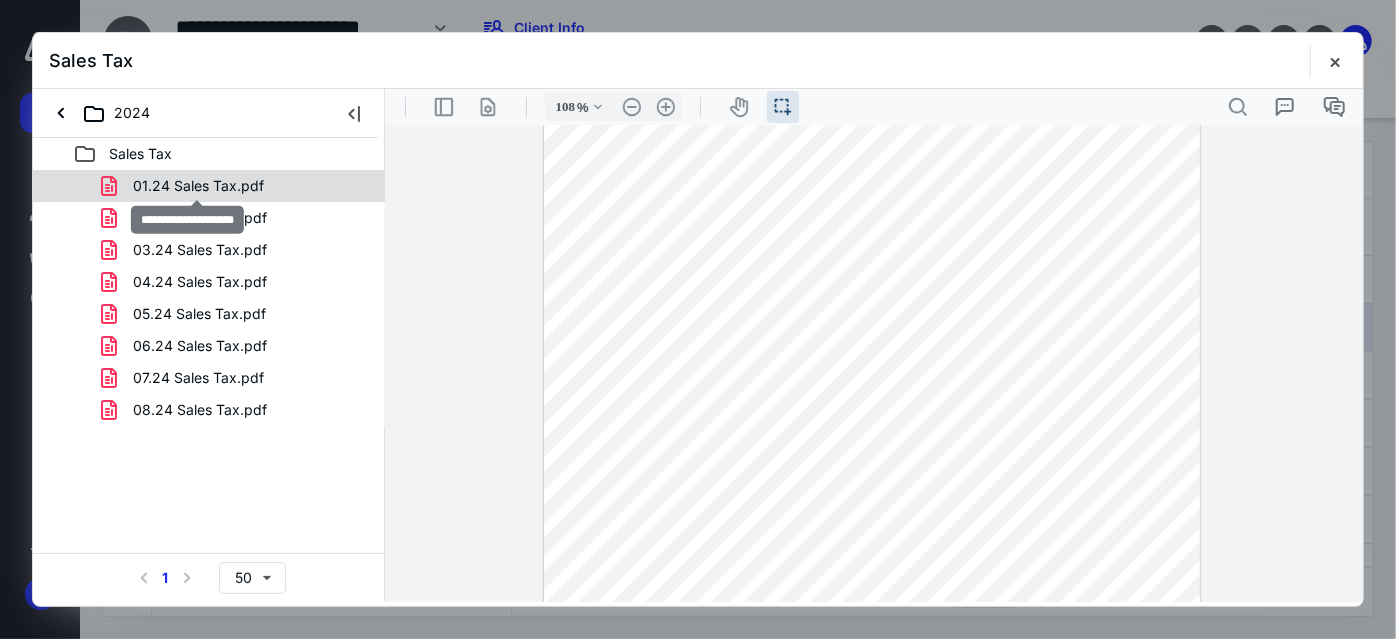 click on "01.24 Sales Tax.pdf" at bounding box center [198, 186] 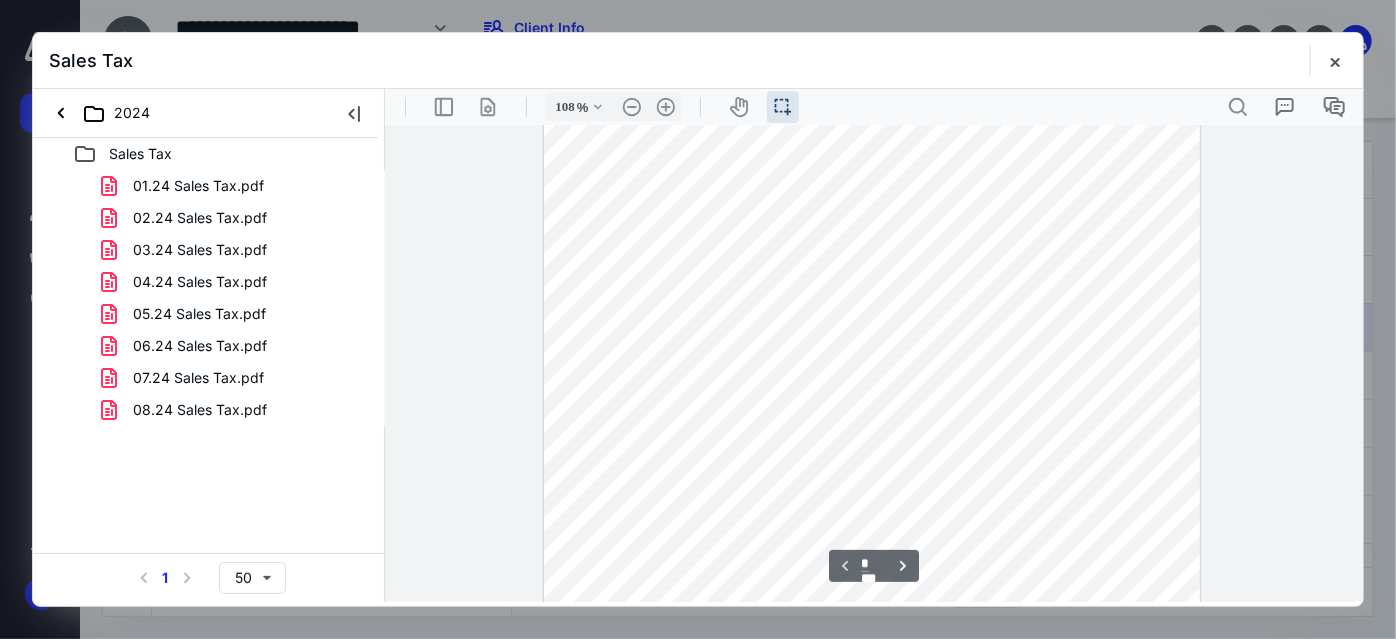 scroll, scrollTop: 0, scrollLeft: 0, axis: both 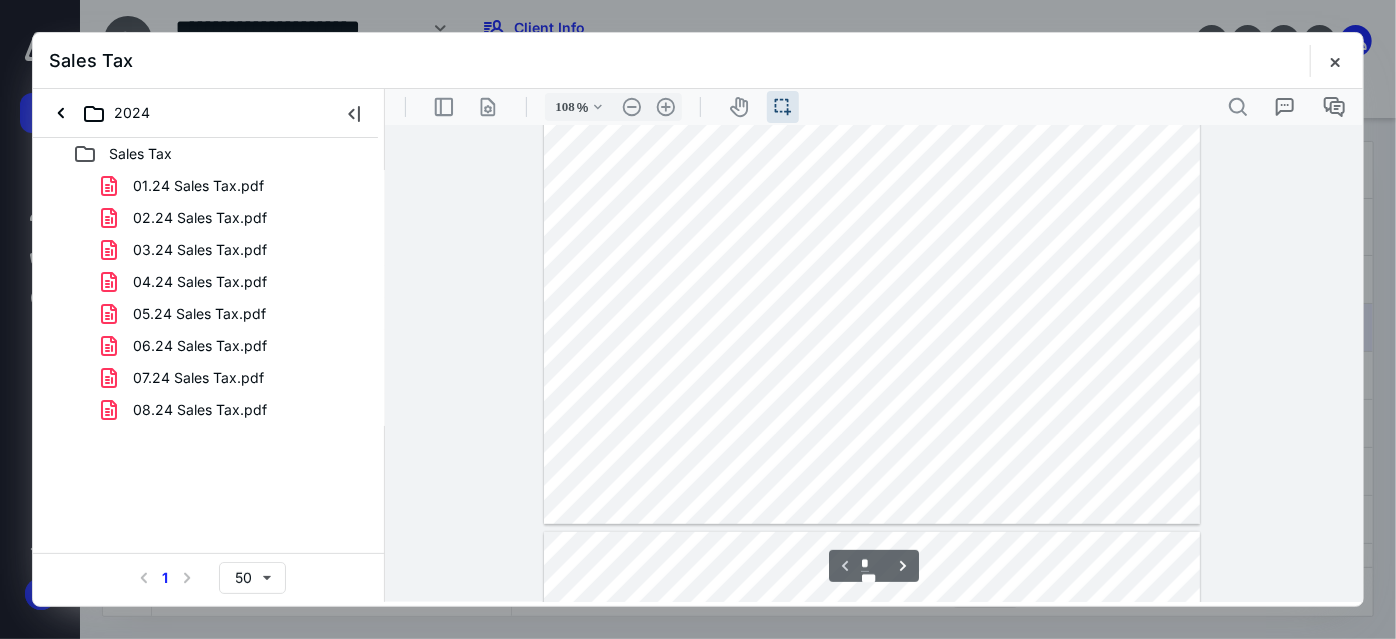 type on "*" 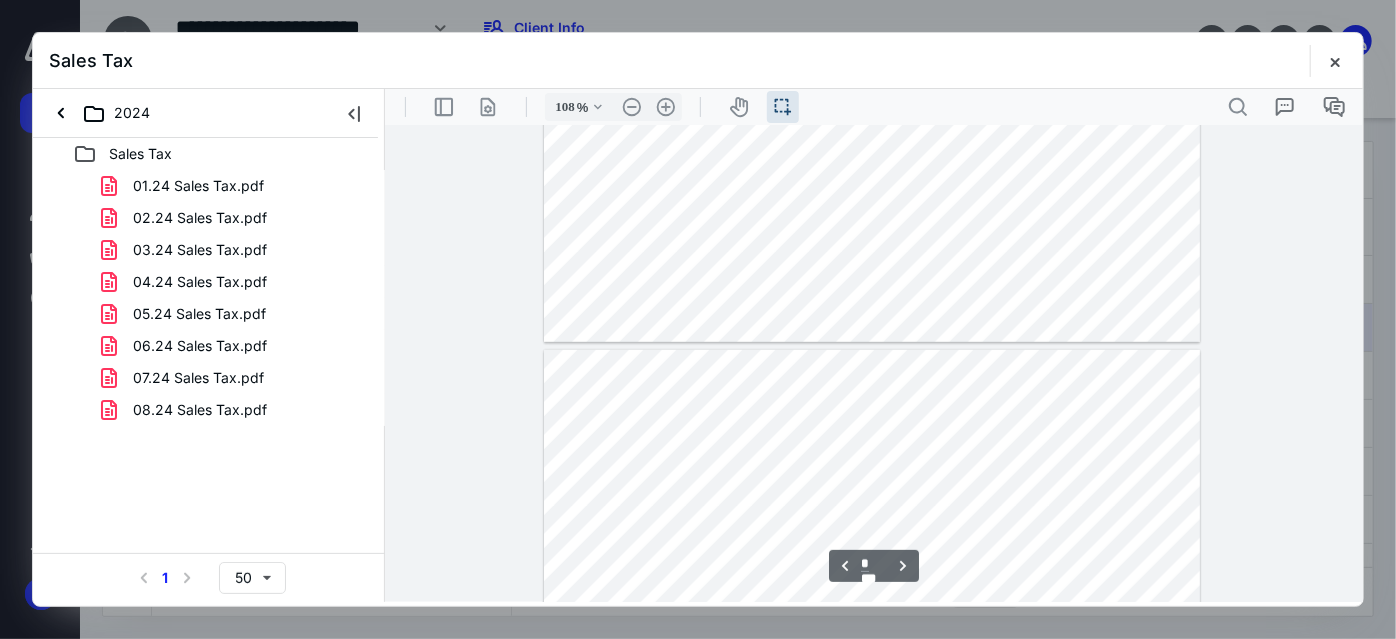 scroll, scrollTop: 818, scrollLeft: 0, axis: vertical 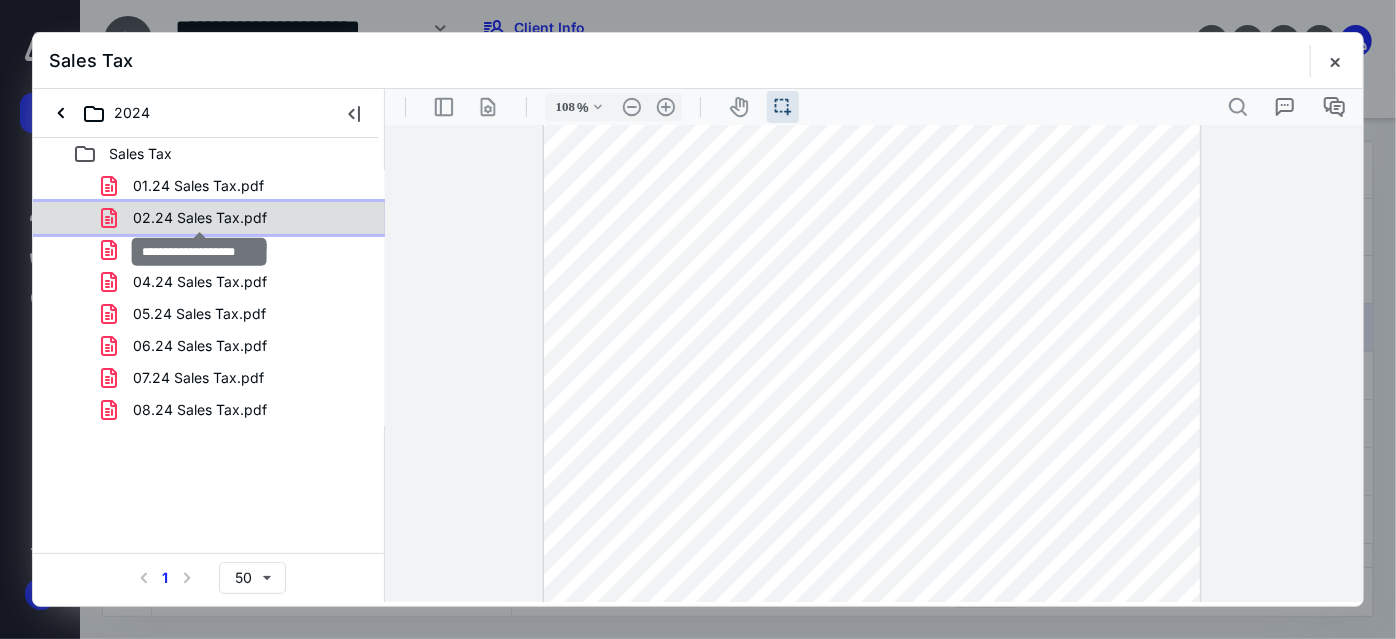 click on "02.24 Sales Tax.pdf" at bounding box center [200, 218] 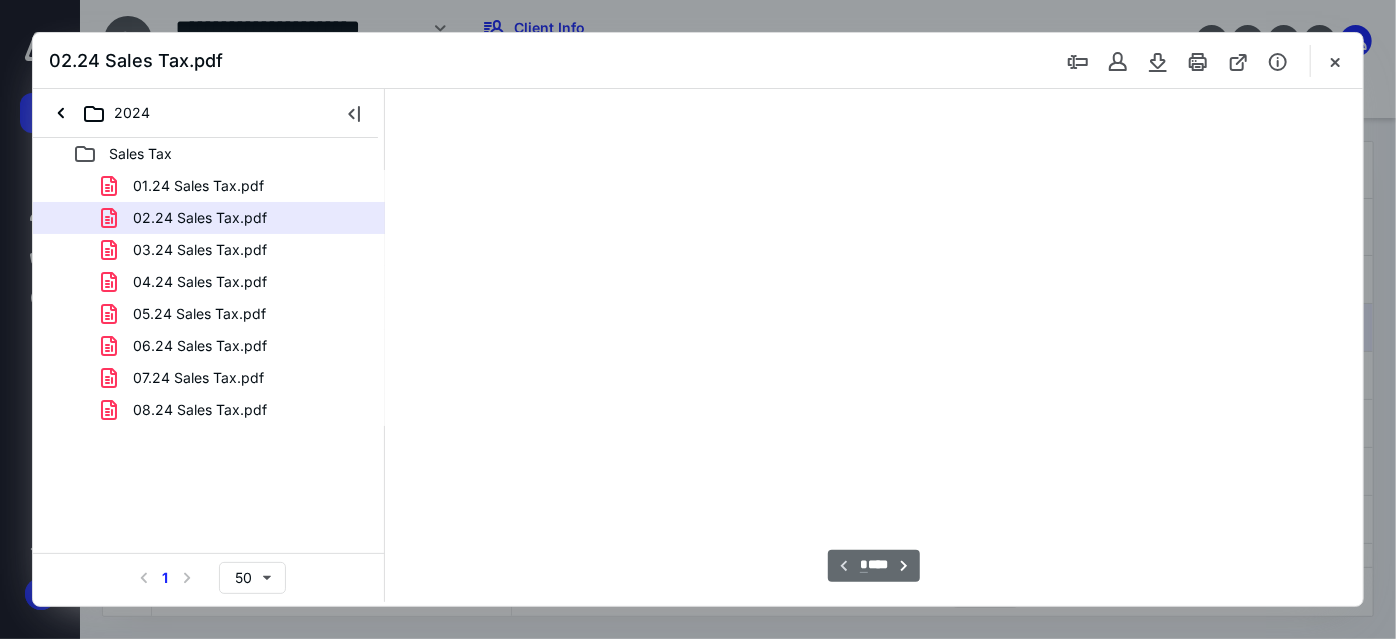 scroll, scrollTop: 37, scrollLeft: 0, axis: vertical 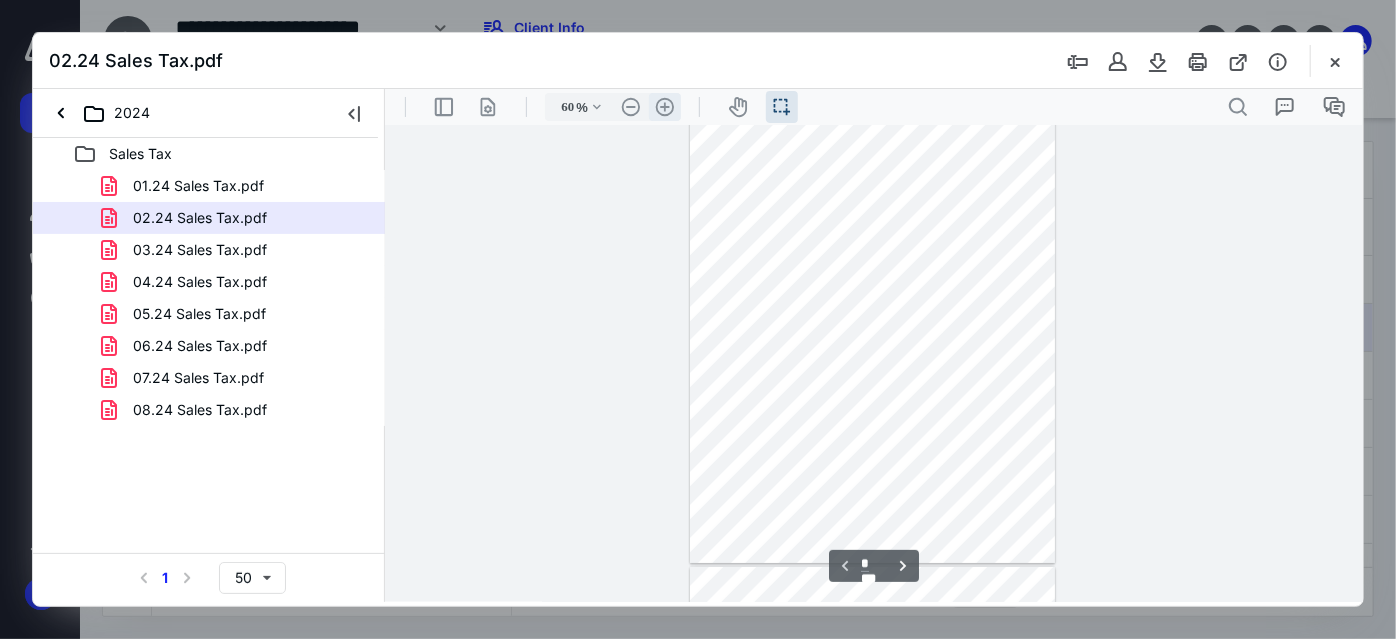 click on ".cls-1{fill:#abb0c4;} icon - header - zoom - in - line" at bounding box center [664, 106] 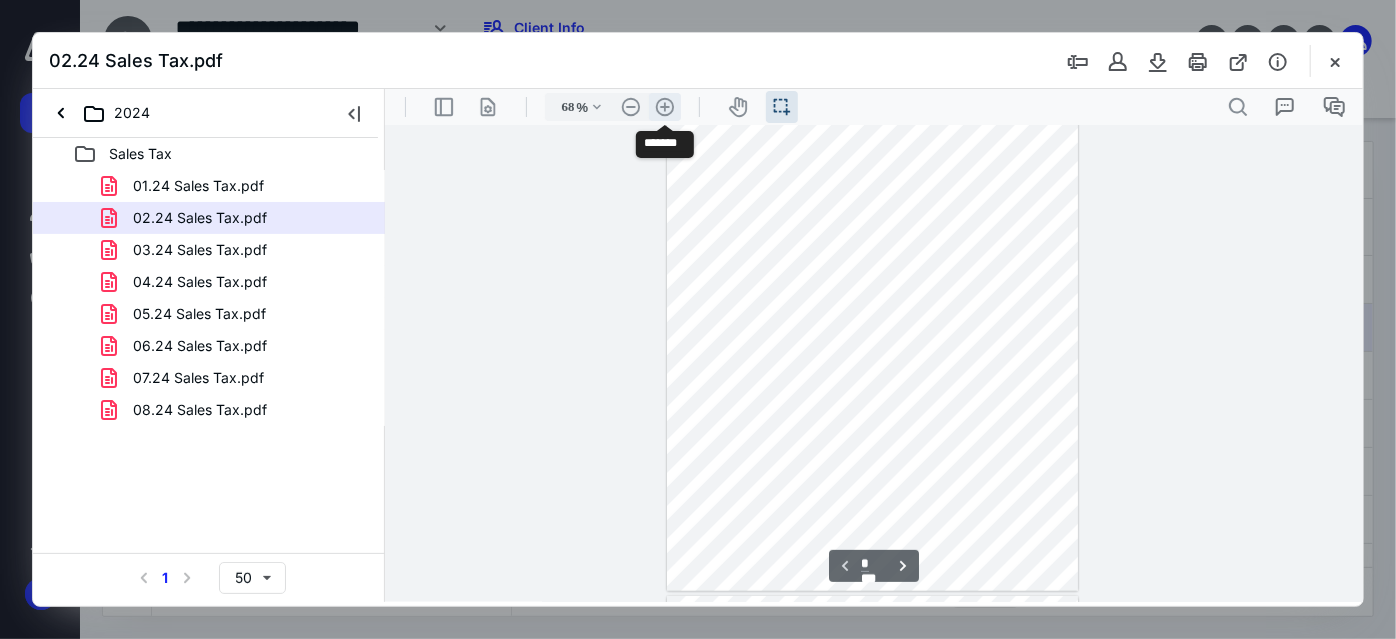 click on ".cls-1{fill:#abb0c4;} icon - header - zoom - in - line" at bounding box center [664, 106] 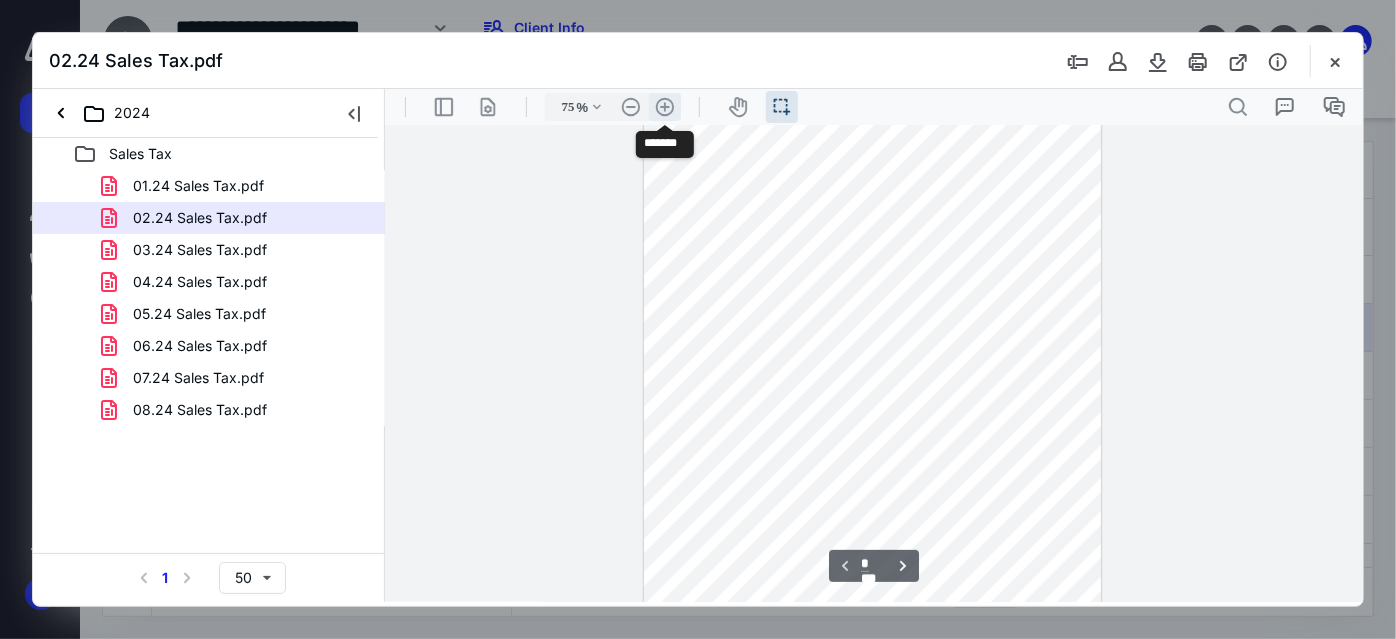click on ".cls-1{fill:#abb0c4;} icon - header - zoom - in - line" at bounding box center [664, 106] 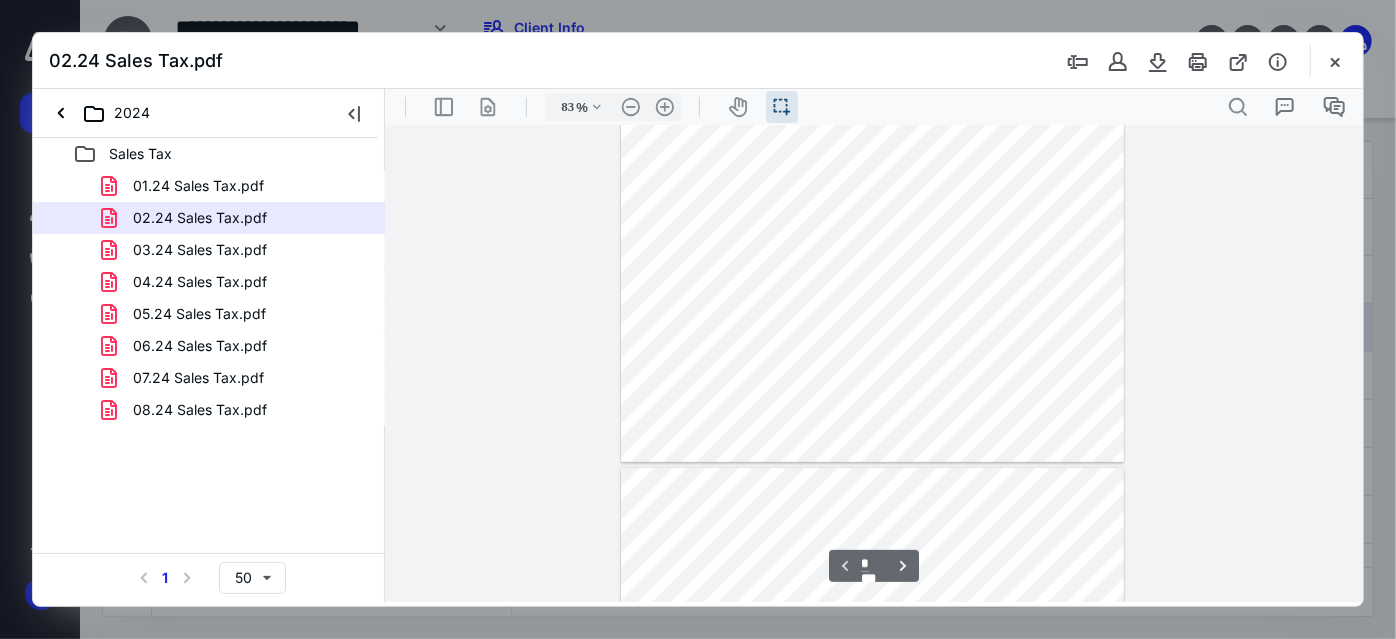 type on "*" 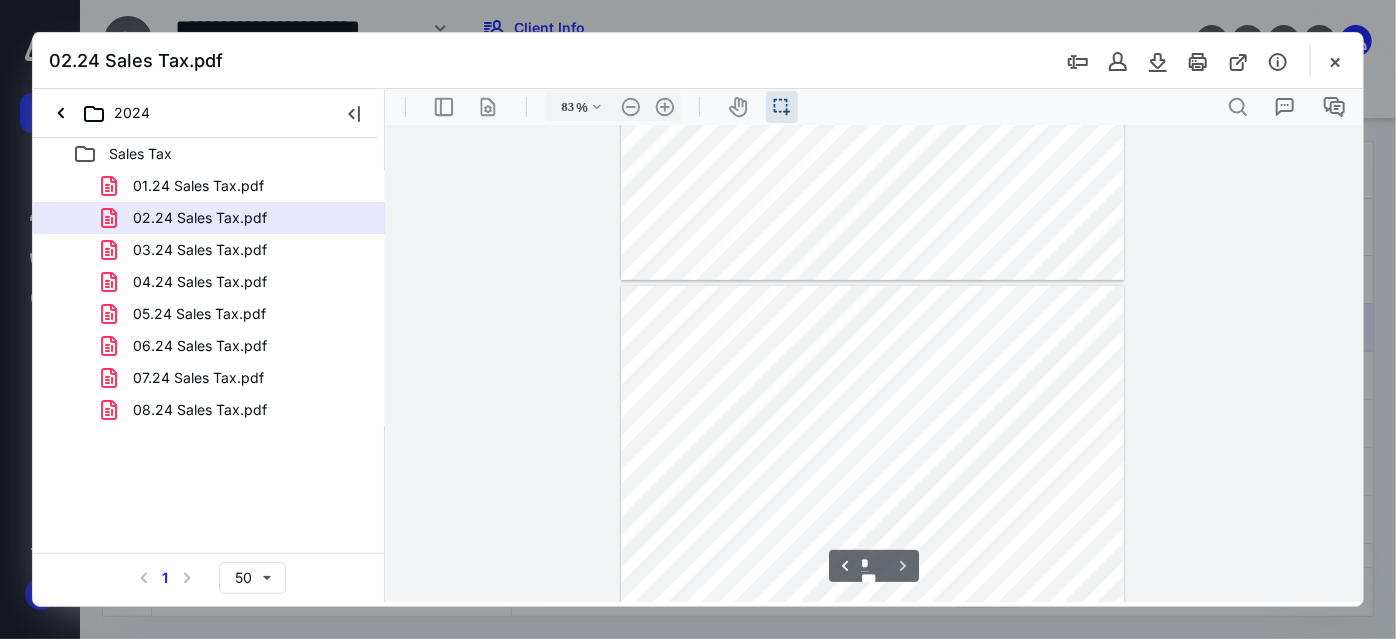 scroll, scrollTop: 681, scrollLeft: 0, axis: vertical 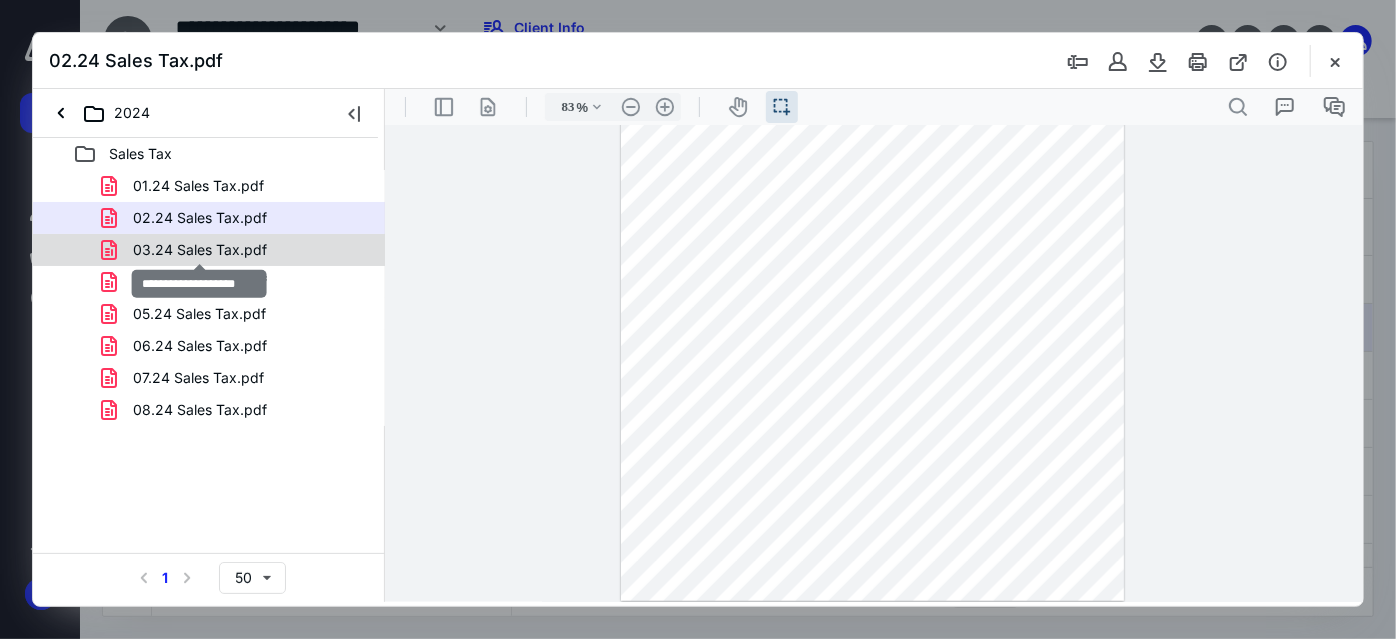 click on "03.24 Sales Tax.pdf" at bounding box center (200, 250) 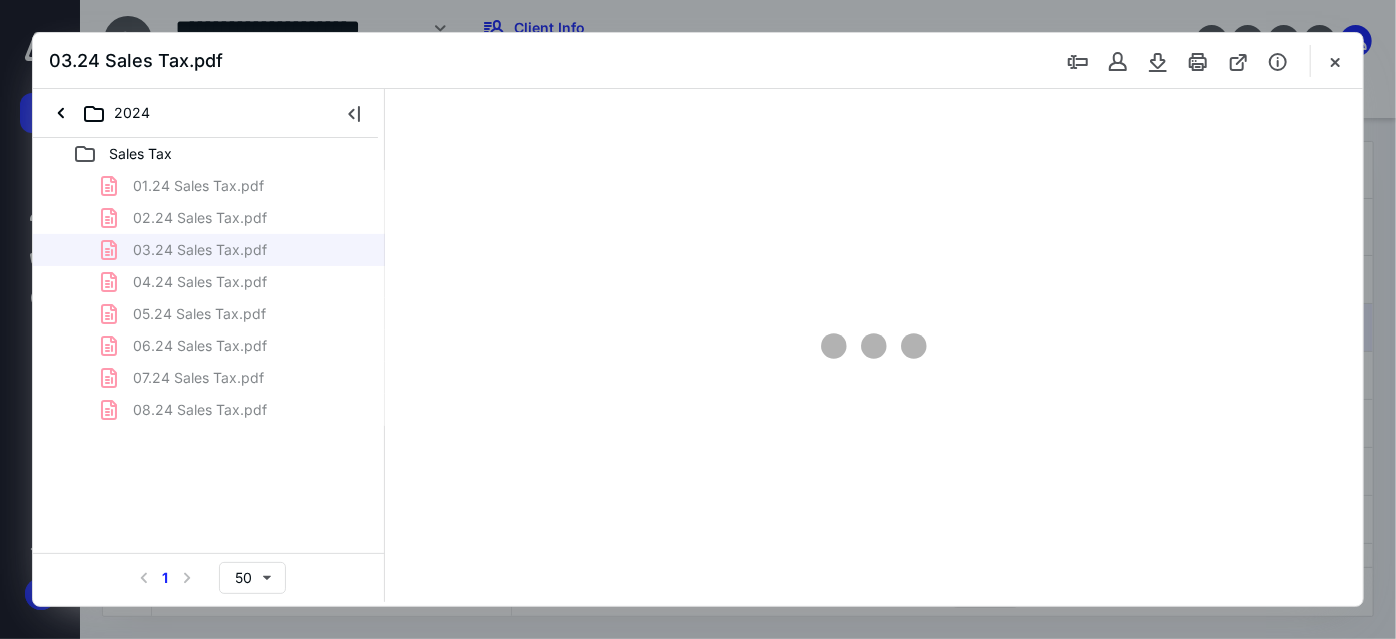 scroll, scrollTop: 37, scrollLeft: 0, axis: vertical 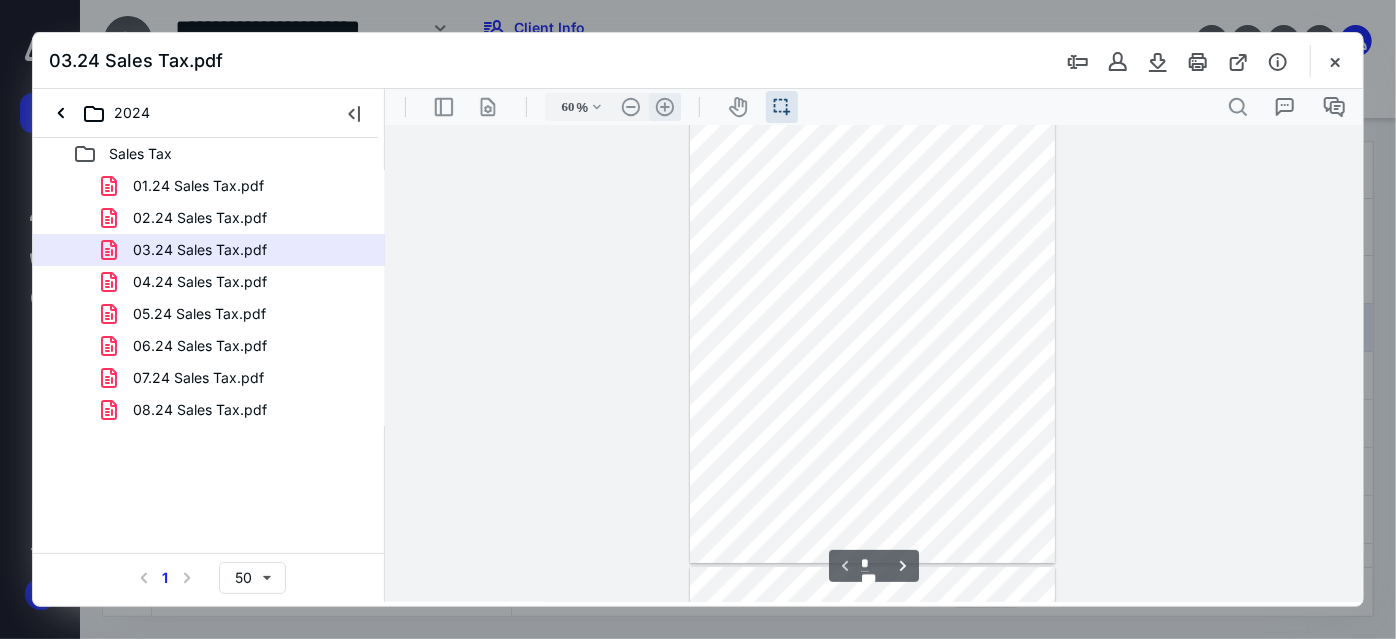 click on ".cls-1{fill:#abb0c4;} icon - header - zoom - in - line" at bounding box center (664, 106) 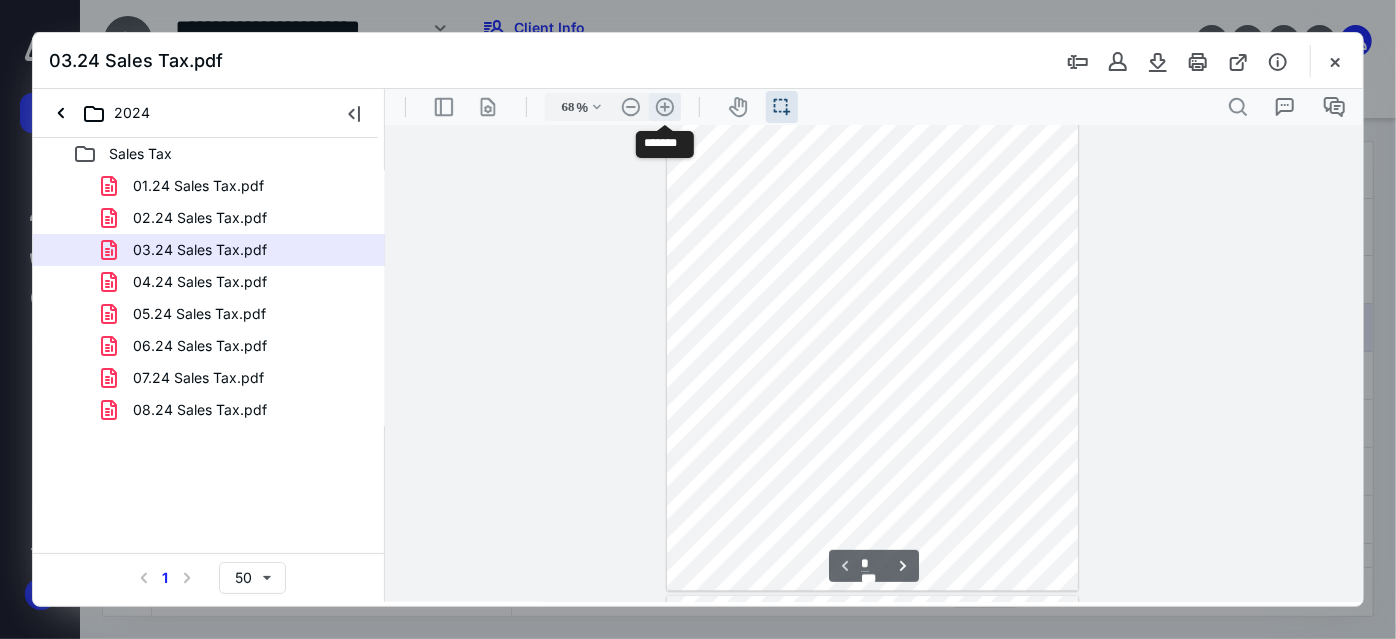 click on ".cls-1{fill:#abb0c4;} icon - header - zoom - in - line" at bounding box center [664, 106] 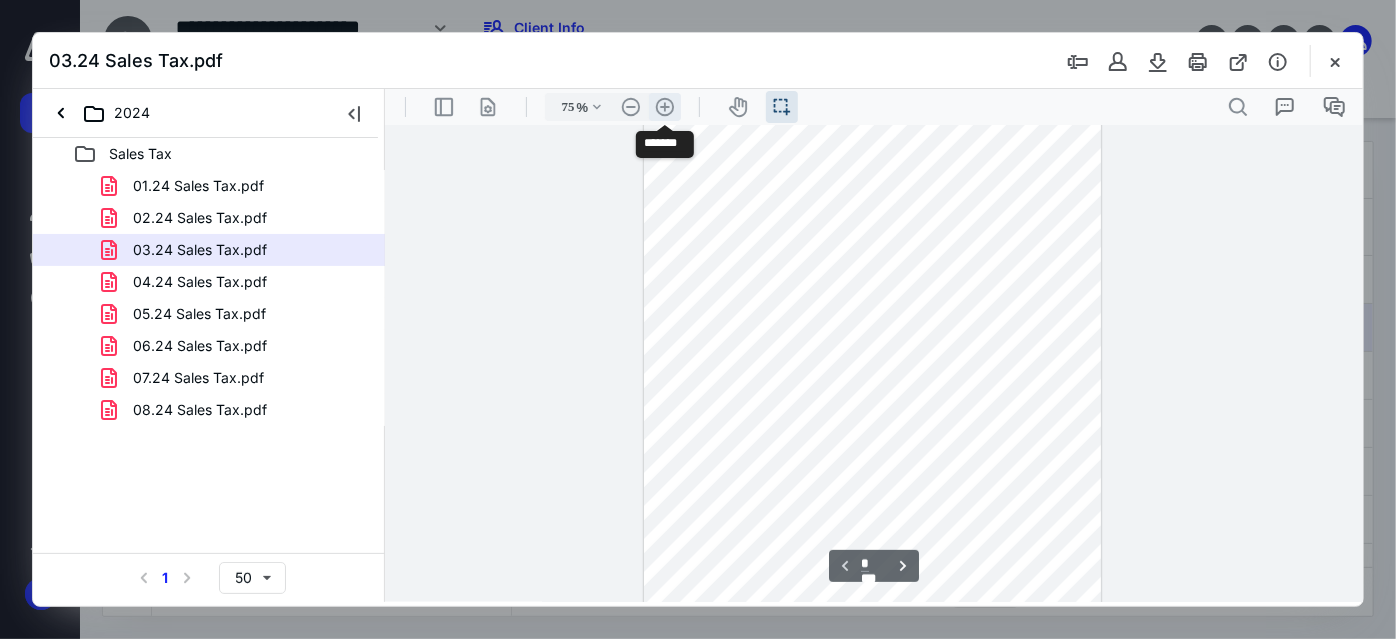 click on ".cls-1{fill:#abb0c4;} icon - header - zoom - in - line" at bounding box center [664, 106] 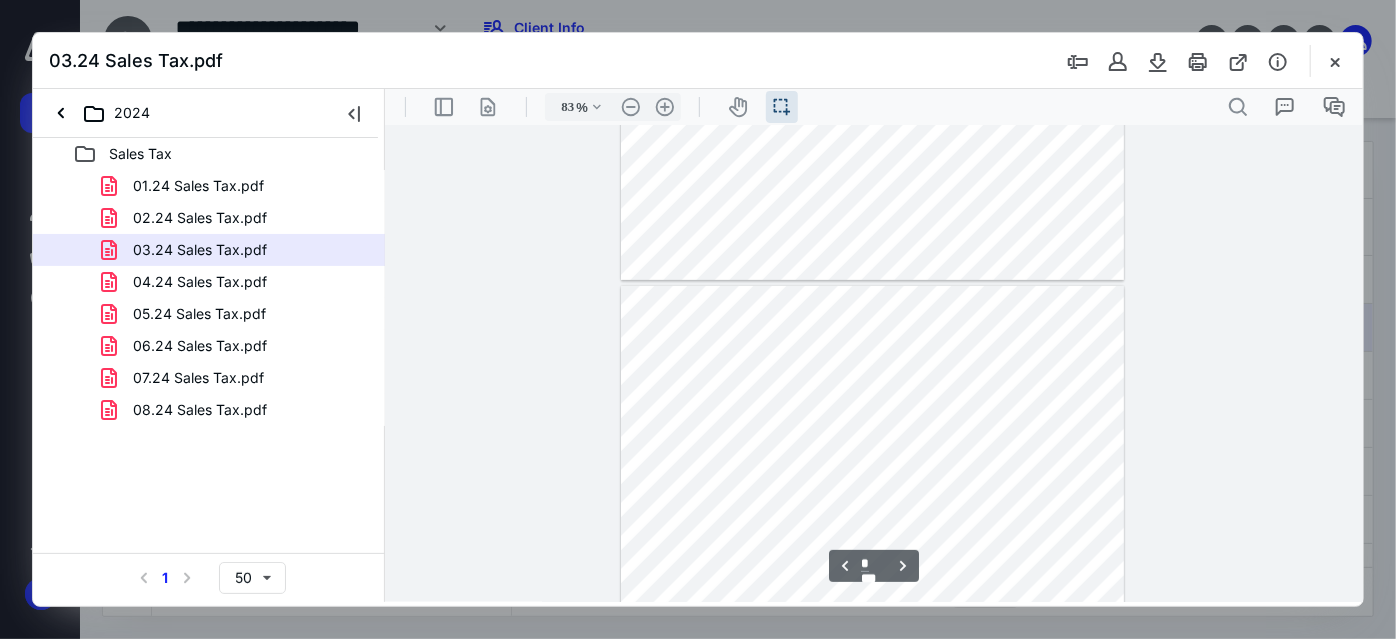 scroll, scrollTop: 681, scrollLeft: 0, axis: vertical 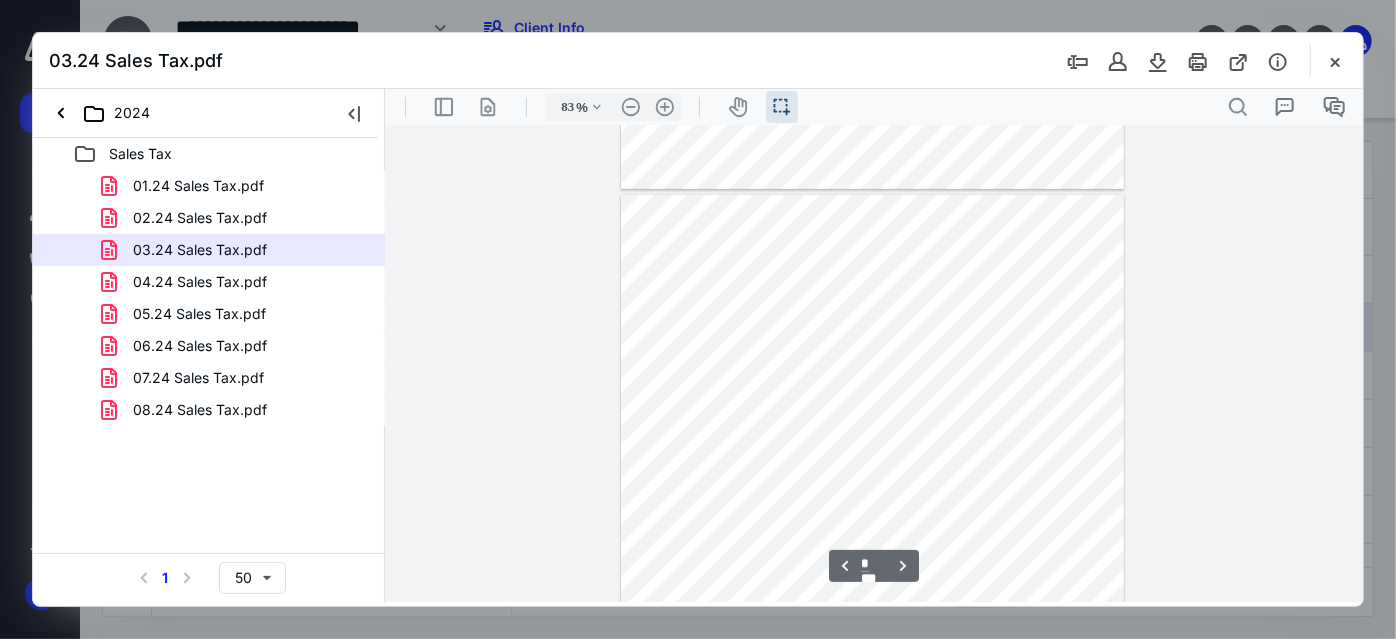 type on "*" 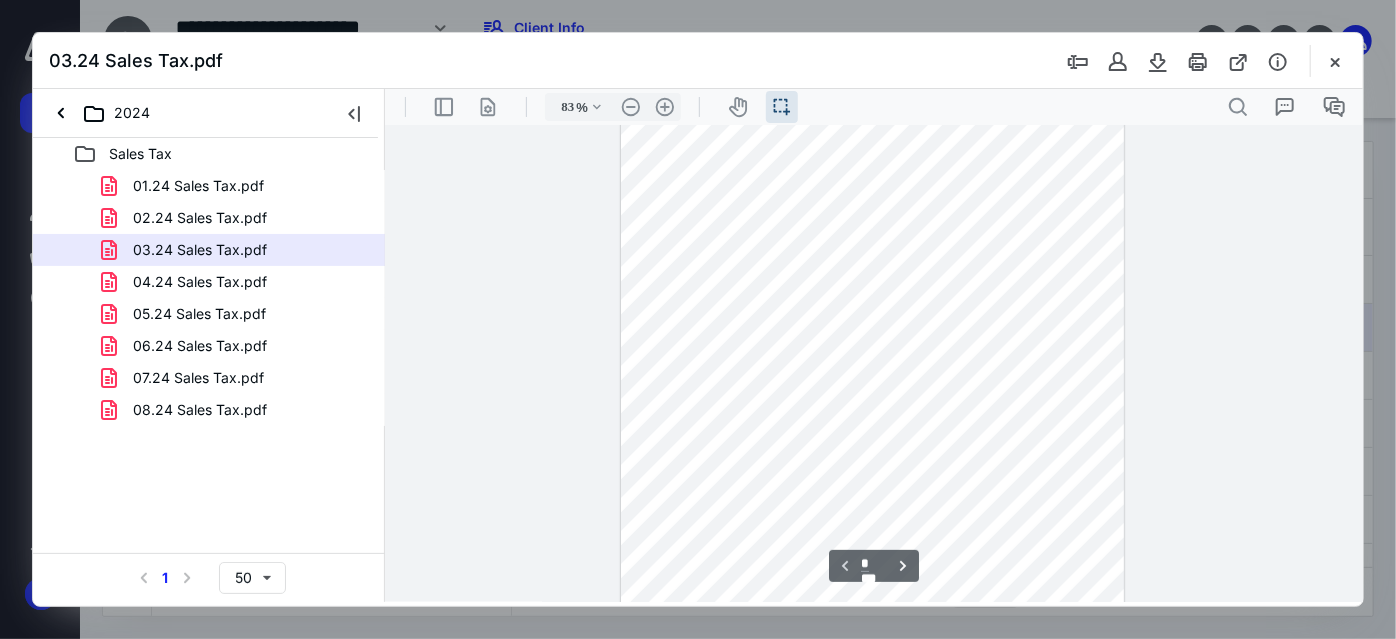 scroll, scrollTop: 317, scrollLeft: 0, axis: vertical 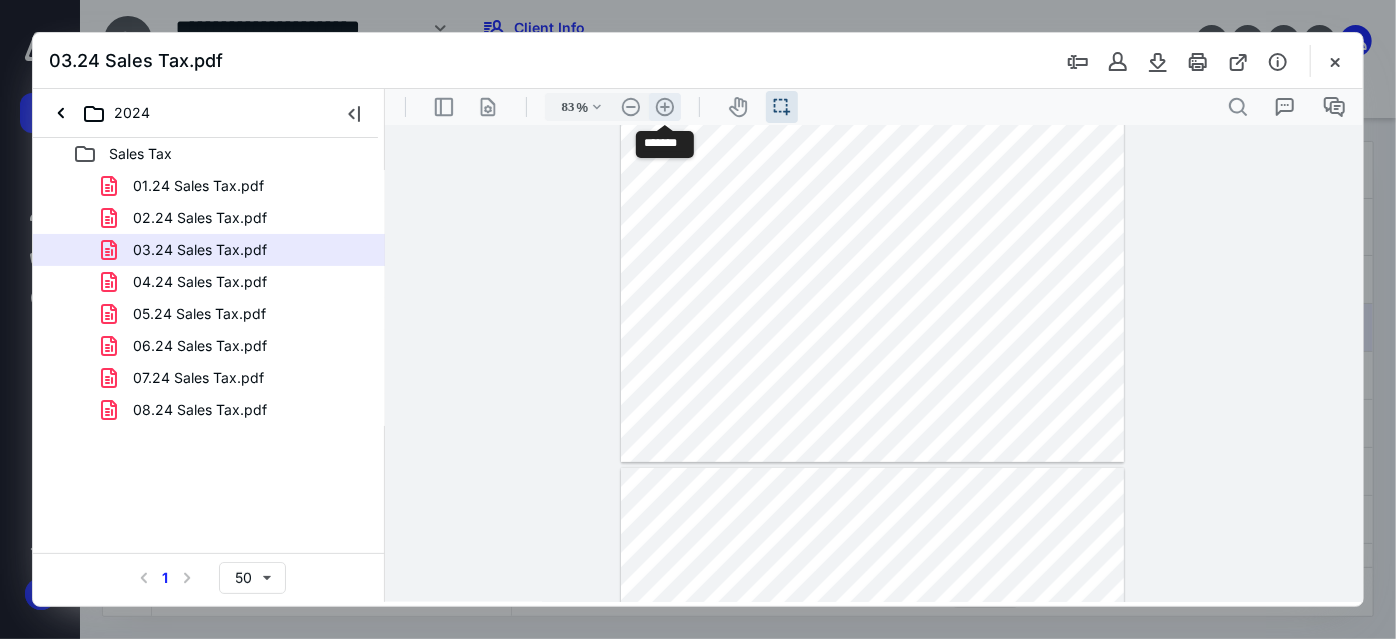 click on ".cls-1{fill:#abb0c4;} icon - header - zoom - in - line" at bounding box center (664, 106) 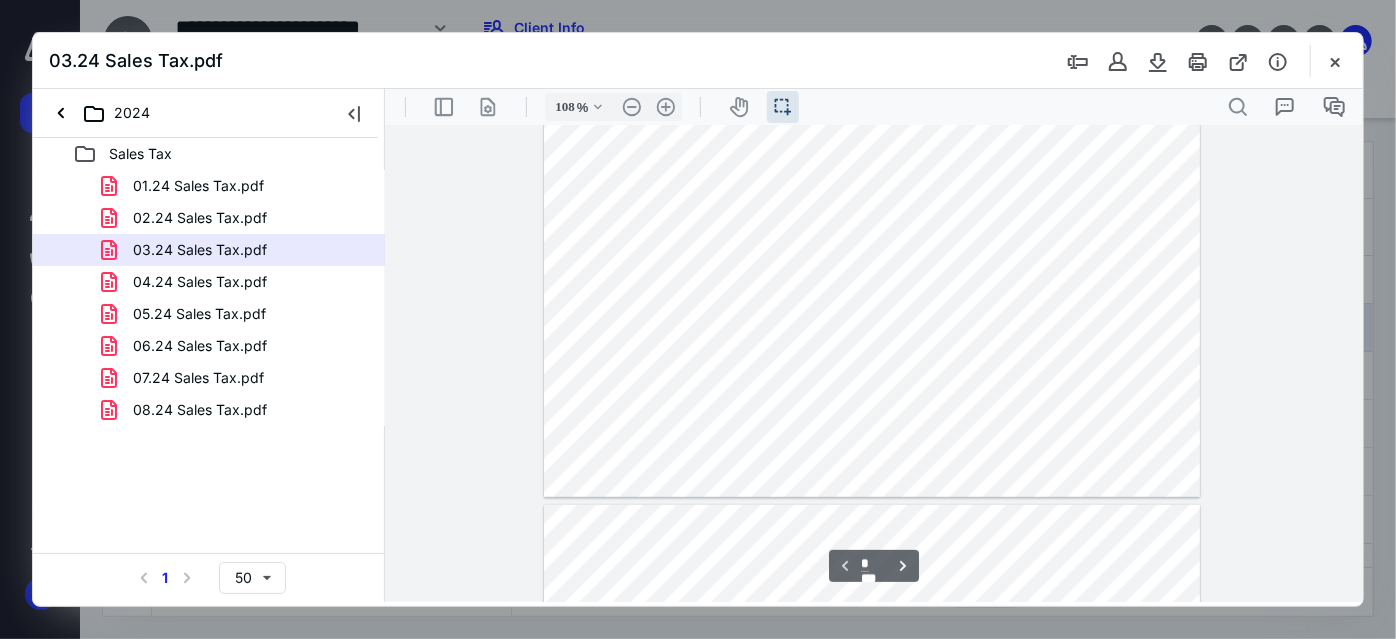 scroll, scrollTop: 663, scrollLeft: 0, axis: vertical 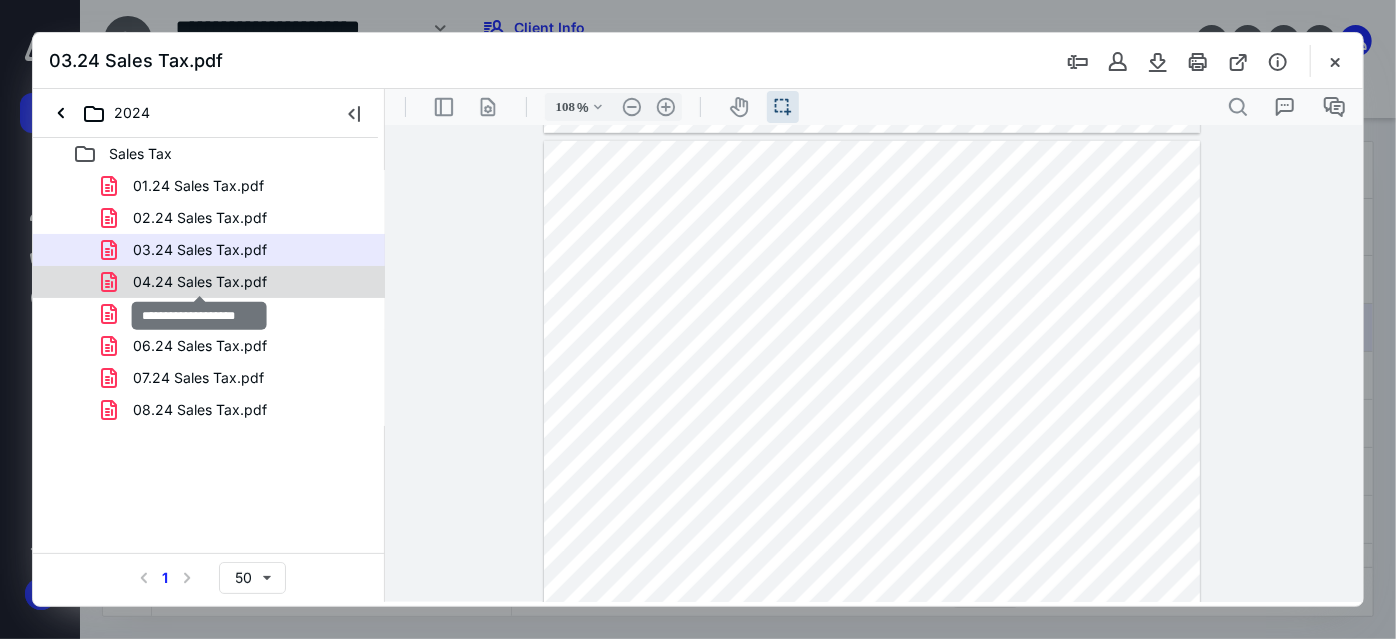 click on "04.24 Sales Tax.pdf" at bounding box center (200, 282) 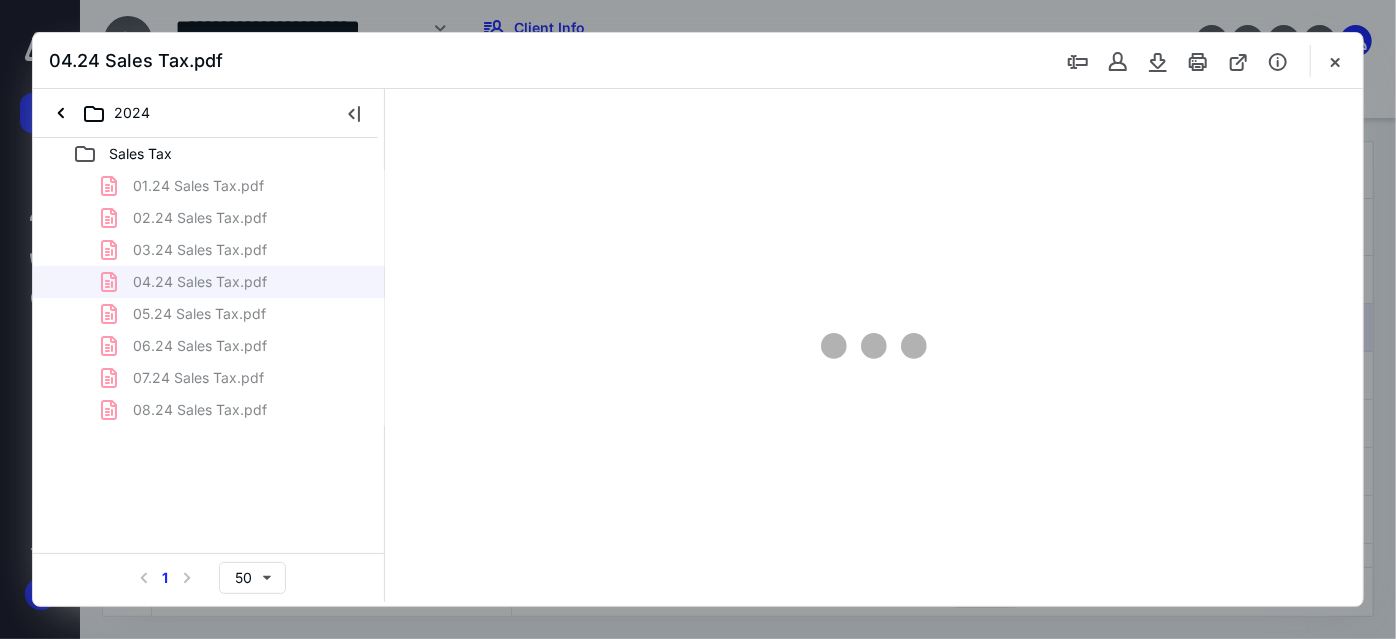 scroll, scrollTop: 37, scrollLeft: 0, axis: vertical 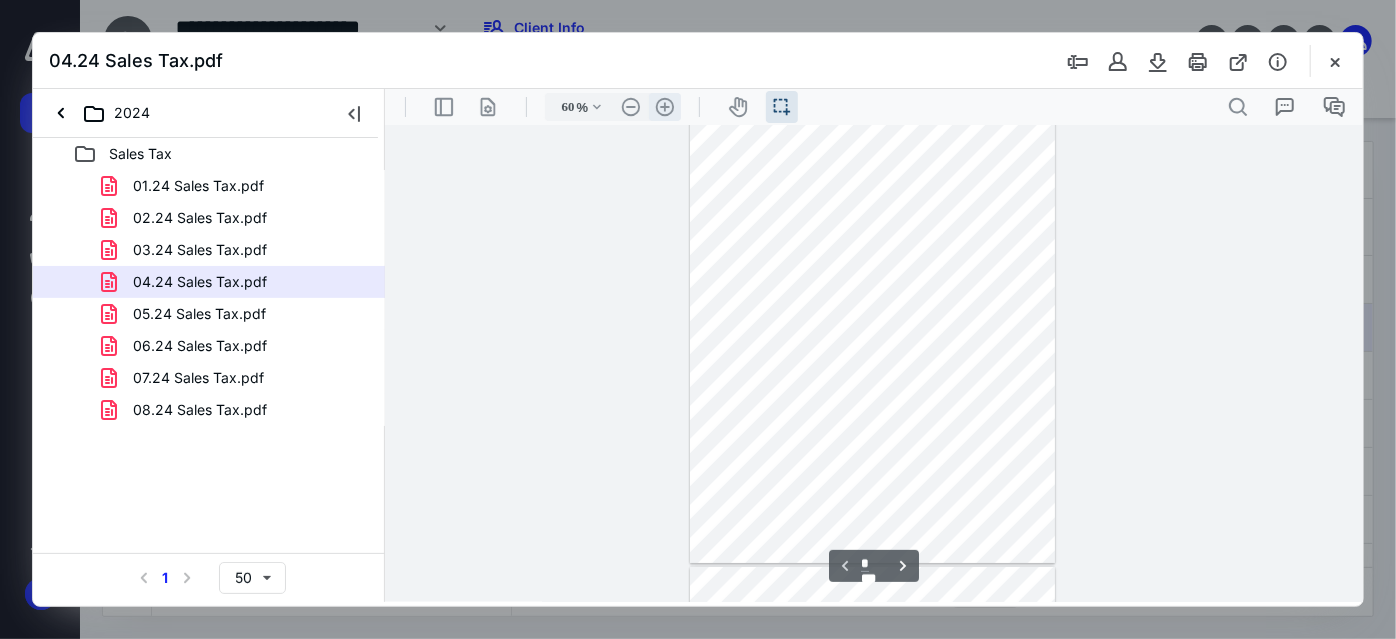 click on ".cls-1{fill:#abb0c4;} icon - header - zoom - in - line" at bounding box center (664, 106) 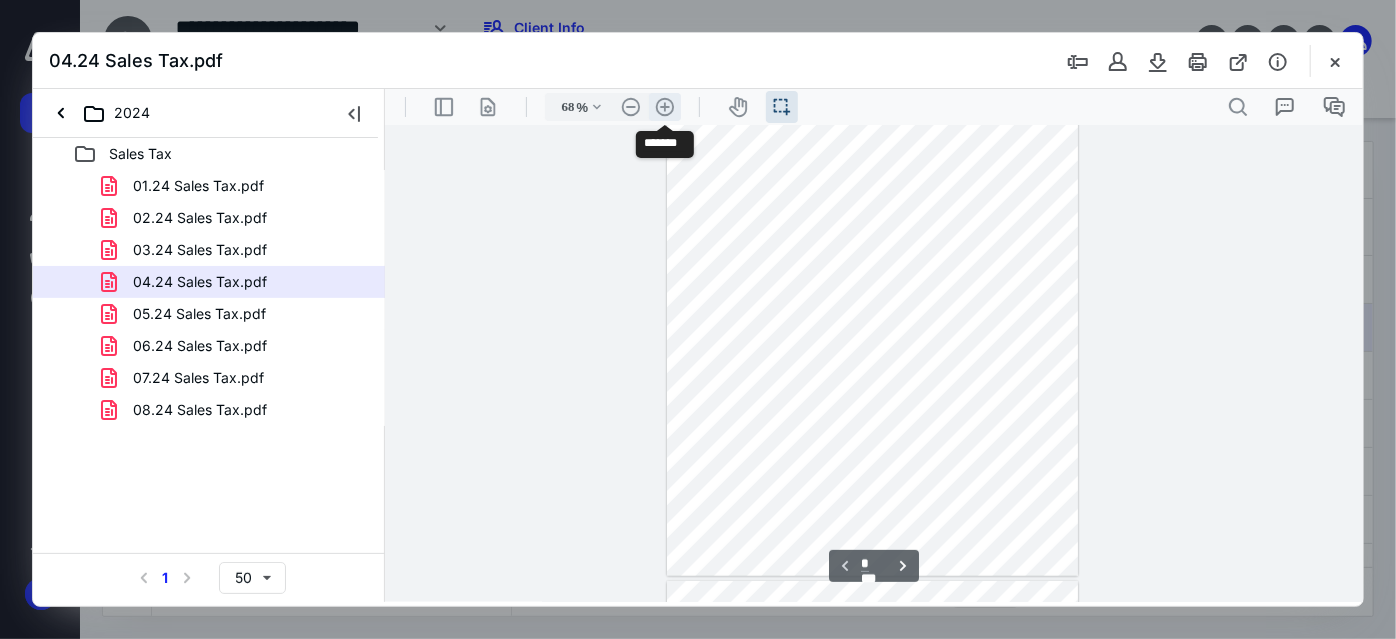 click on ".cls-1{fill:#abb0c4;} icon - header - zoom - in - line" at bounding box center [664, 106] 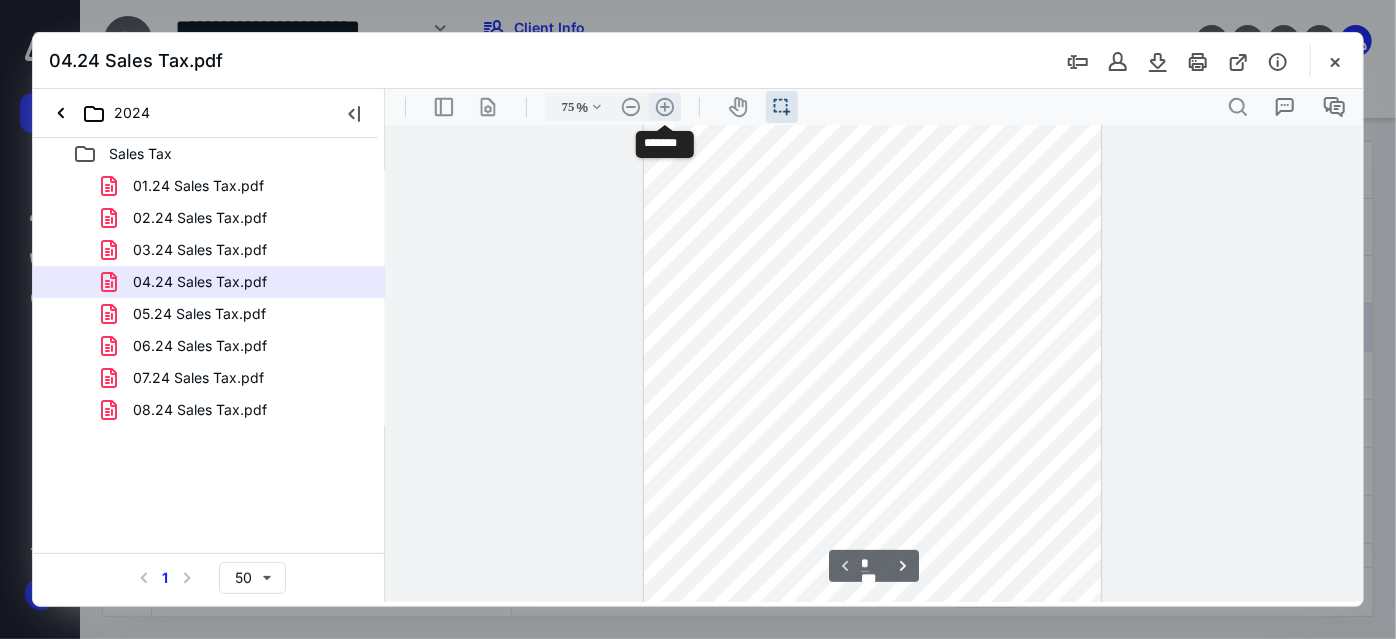 click on ".cls-1{fill:#abb0c4;} icon - header - zoom - in - line" at bounding box center [664, 106] 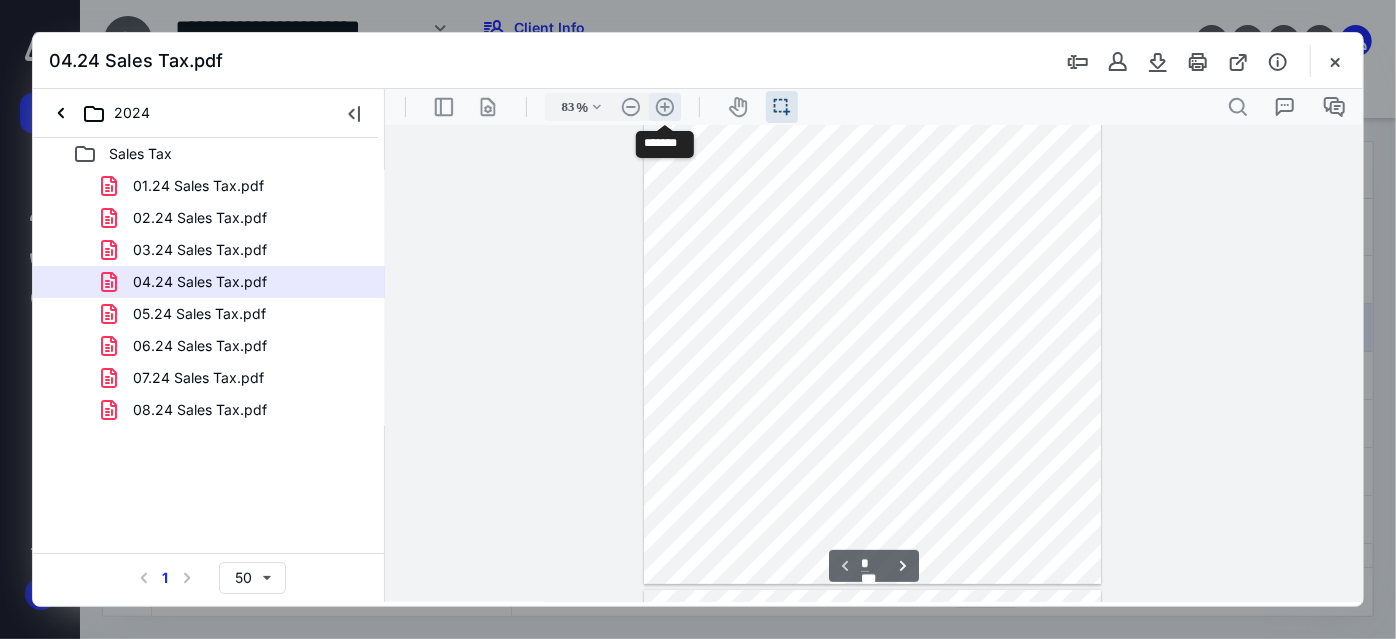 click on ".cls-1{fill:#abb0c4;} icon - header - zoom - in - line" at bounding box center [664, 106] 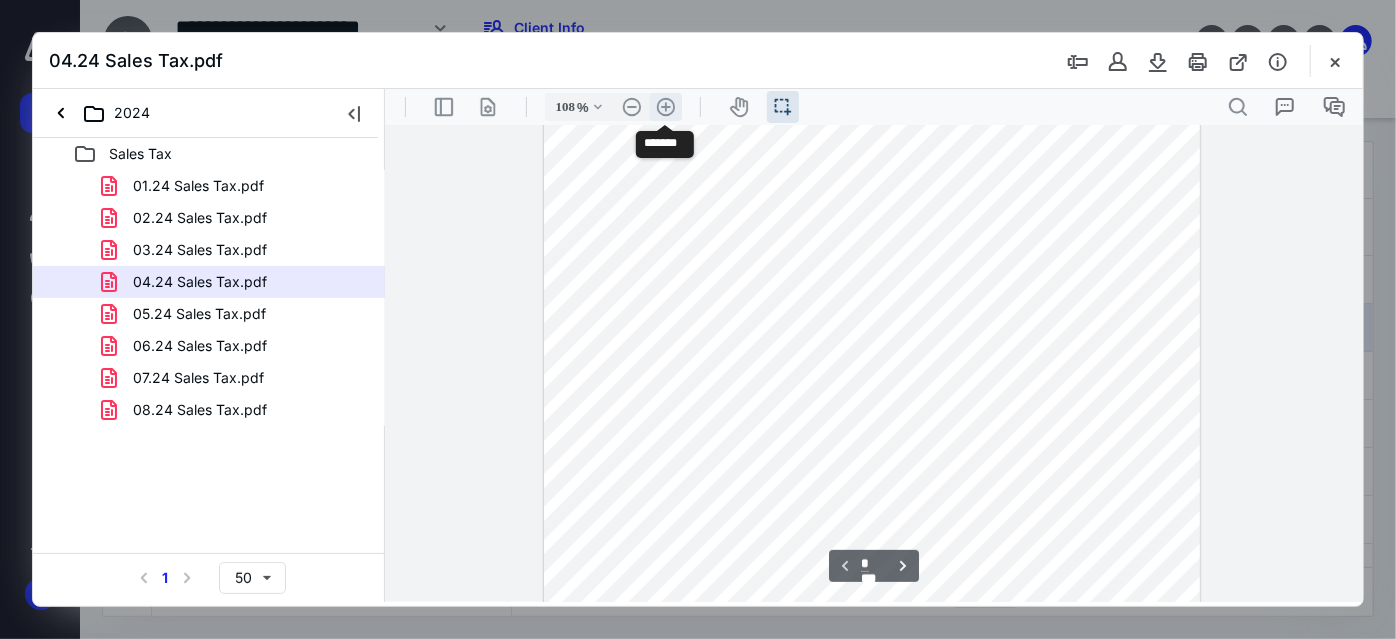 scroll, scrollTop: 244, scrollLeft: 0, axis: vertical 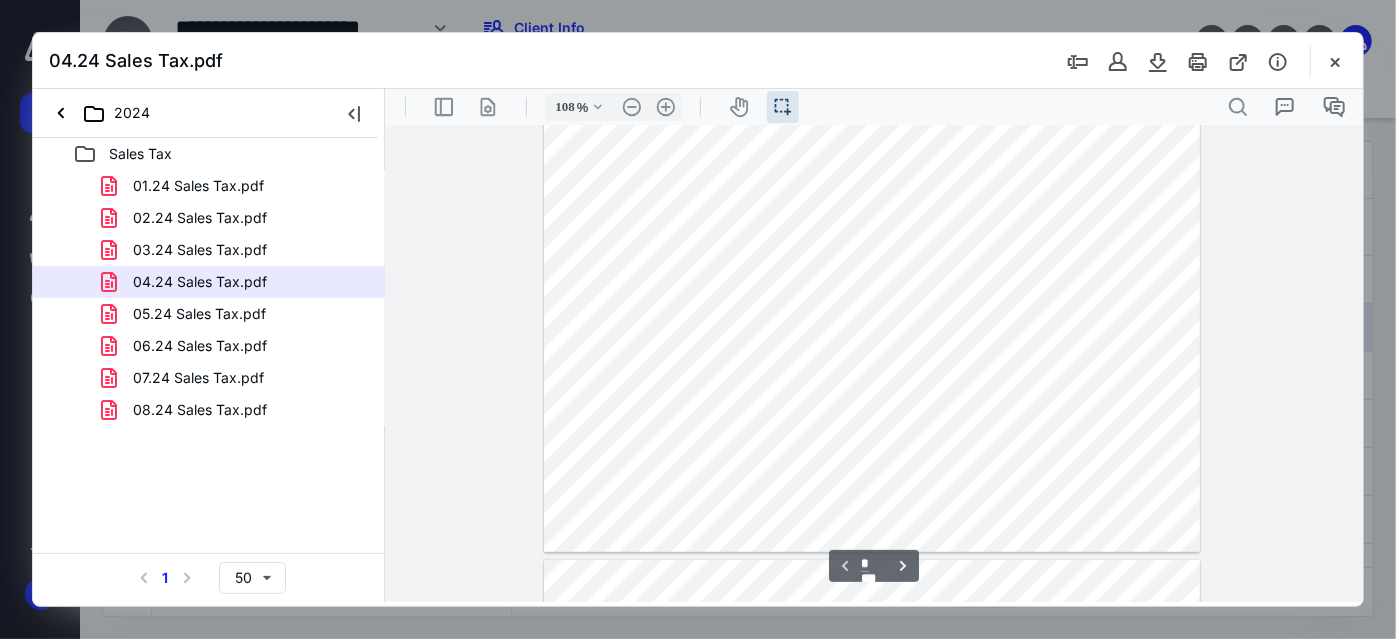 type on "*" 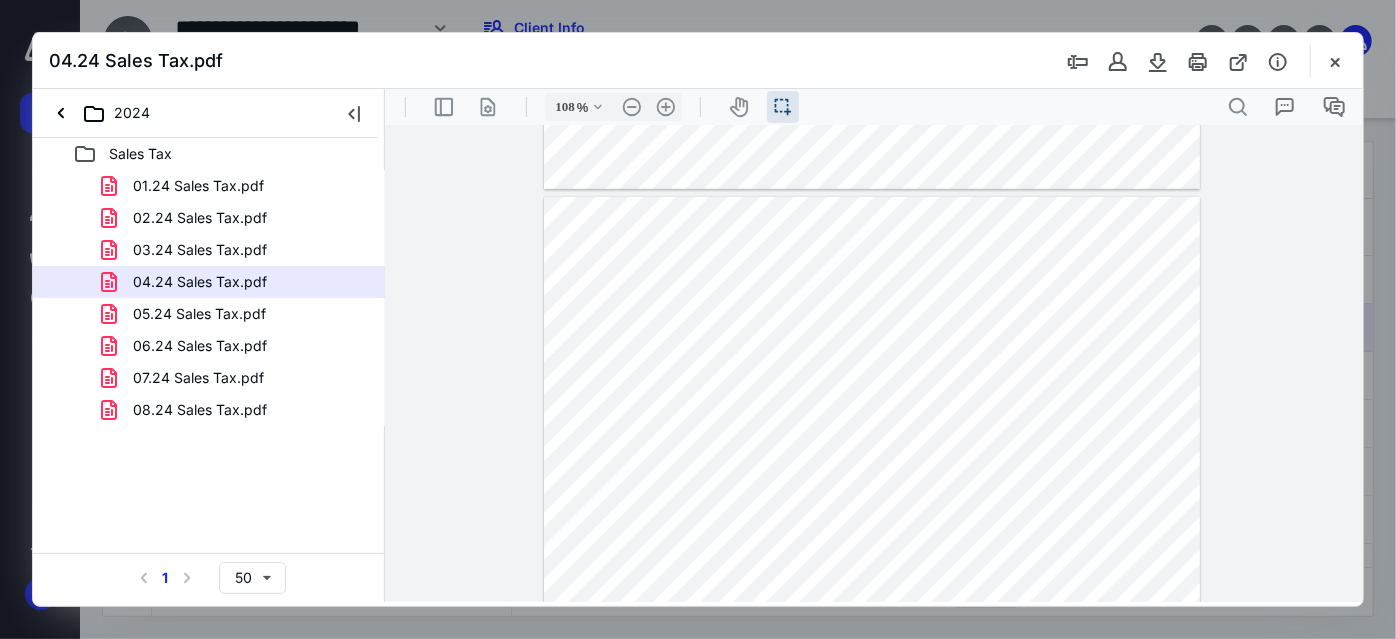 scroll, scrollTop: 880, scrollLeft: 0, axis: vertical 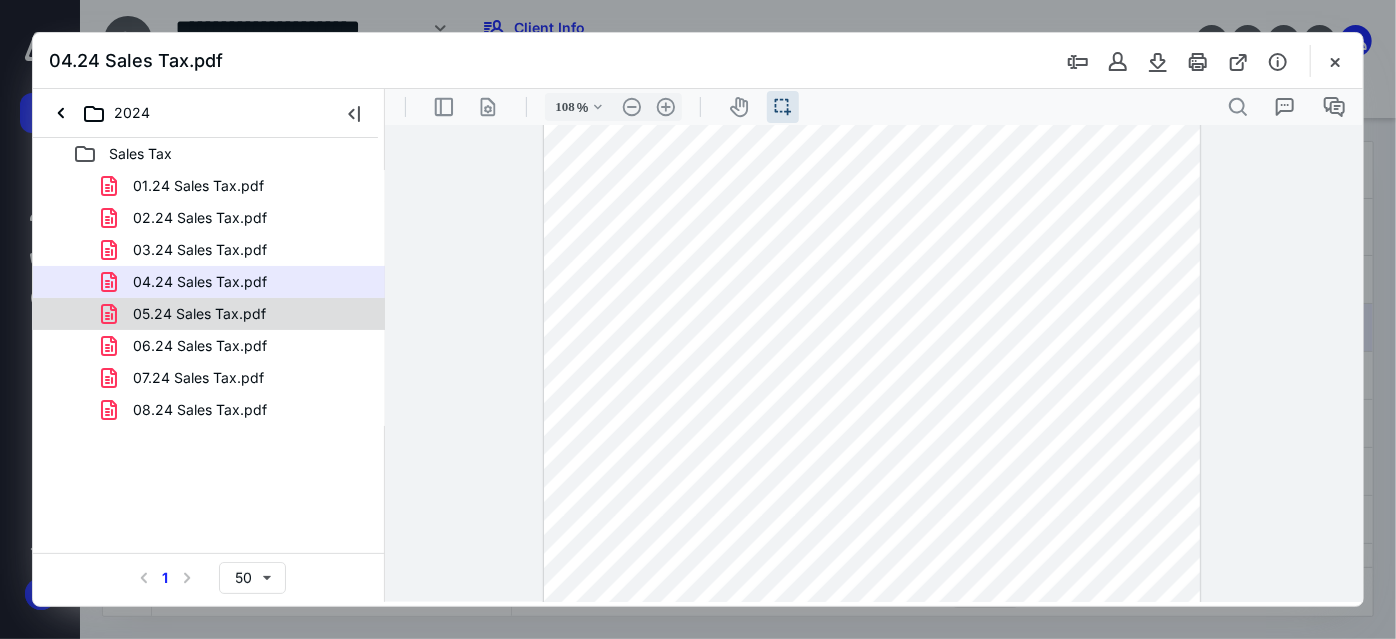 click on "05.24 Sales Tax.pdf" at bounding box center (199, 314) 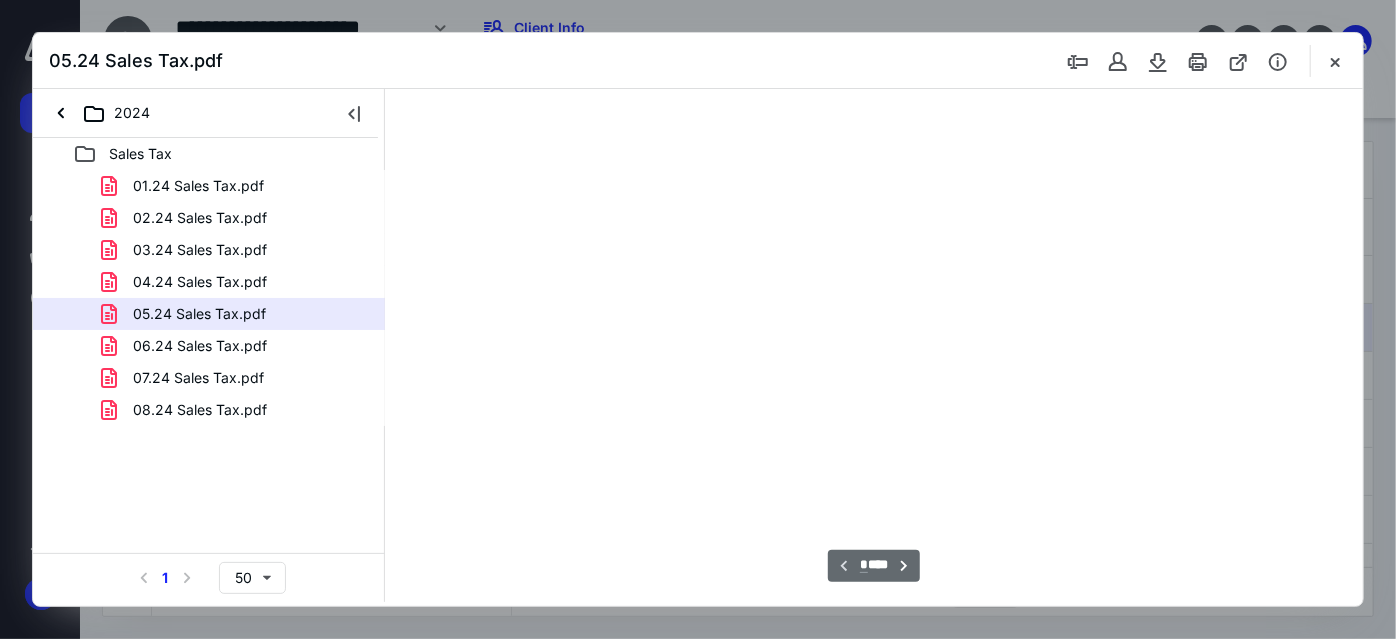 scroll, scrollTop: 37, scrollLeft: 0, axis: vertical 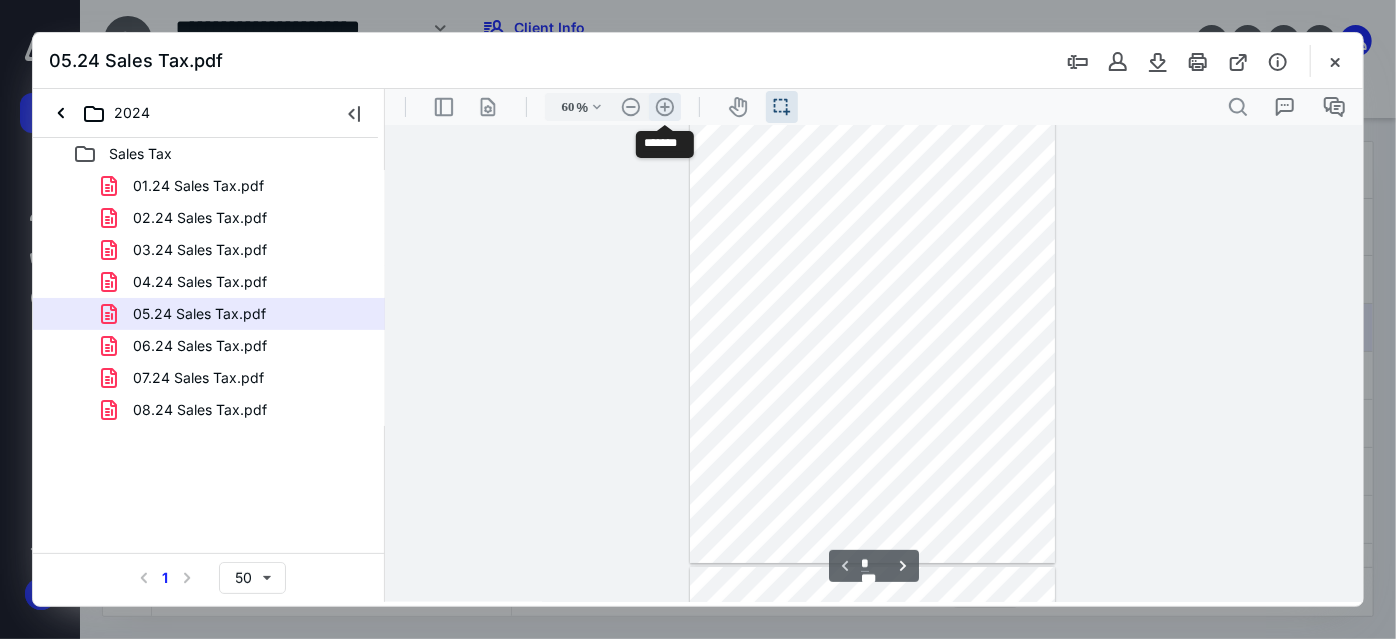 click on ".cls-1{fill:#abb0c4;} icon - header - zoom - in - line" at bounding box center (664, 106) 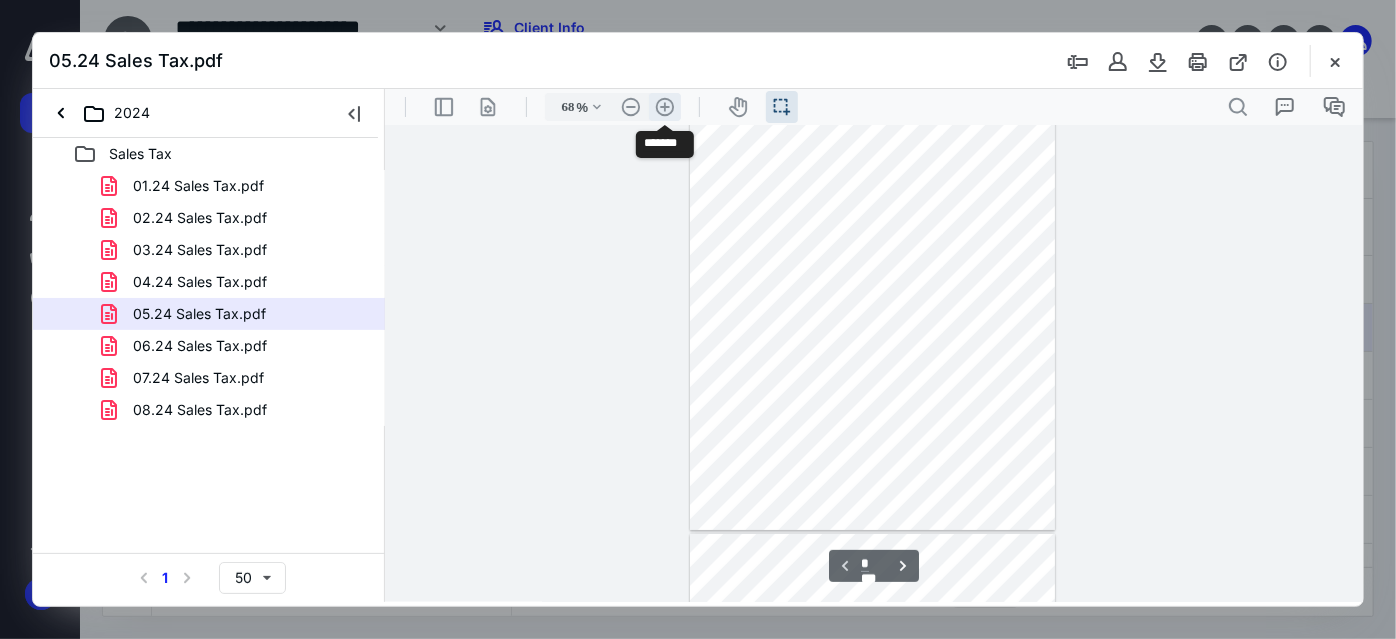 click on ".cls-1{fill:#abb0c4;} icon - header - zoom - in - line" at bounding box center (664, 106) 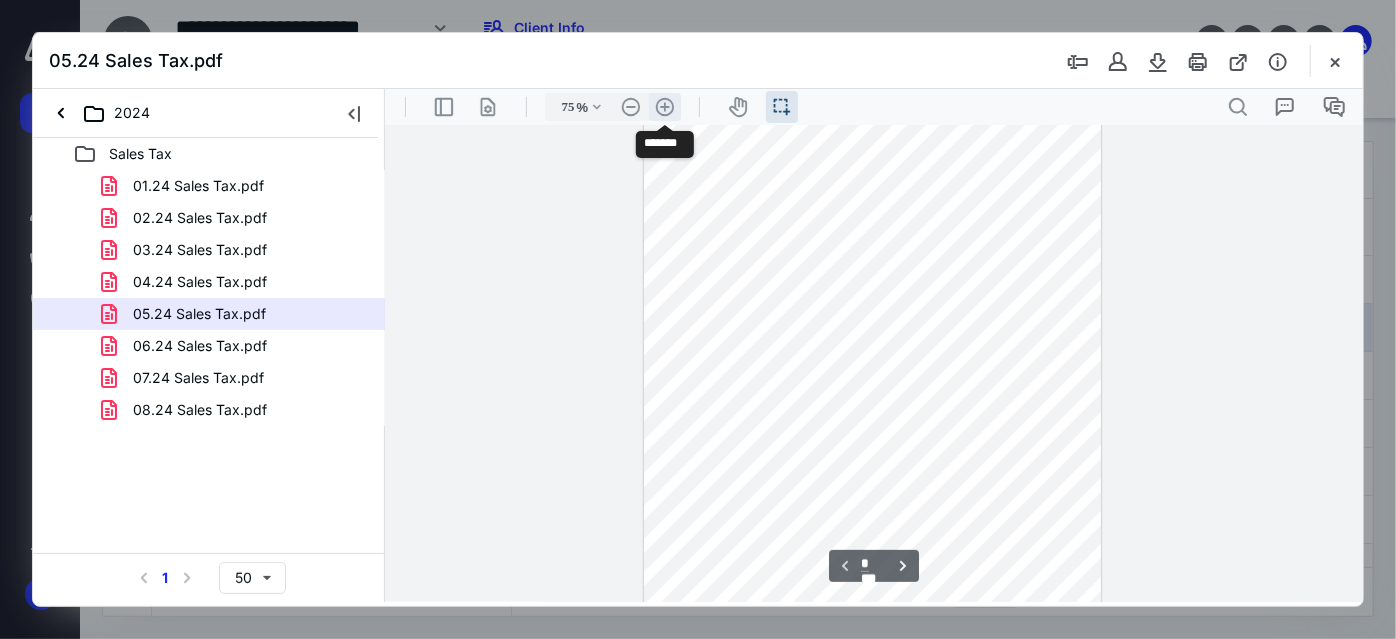 click on ".cls-1{fill:#abb0c4;} icon - header - zoom - in - line" at bounding box center [664, 106] 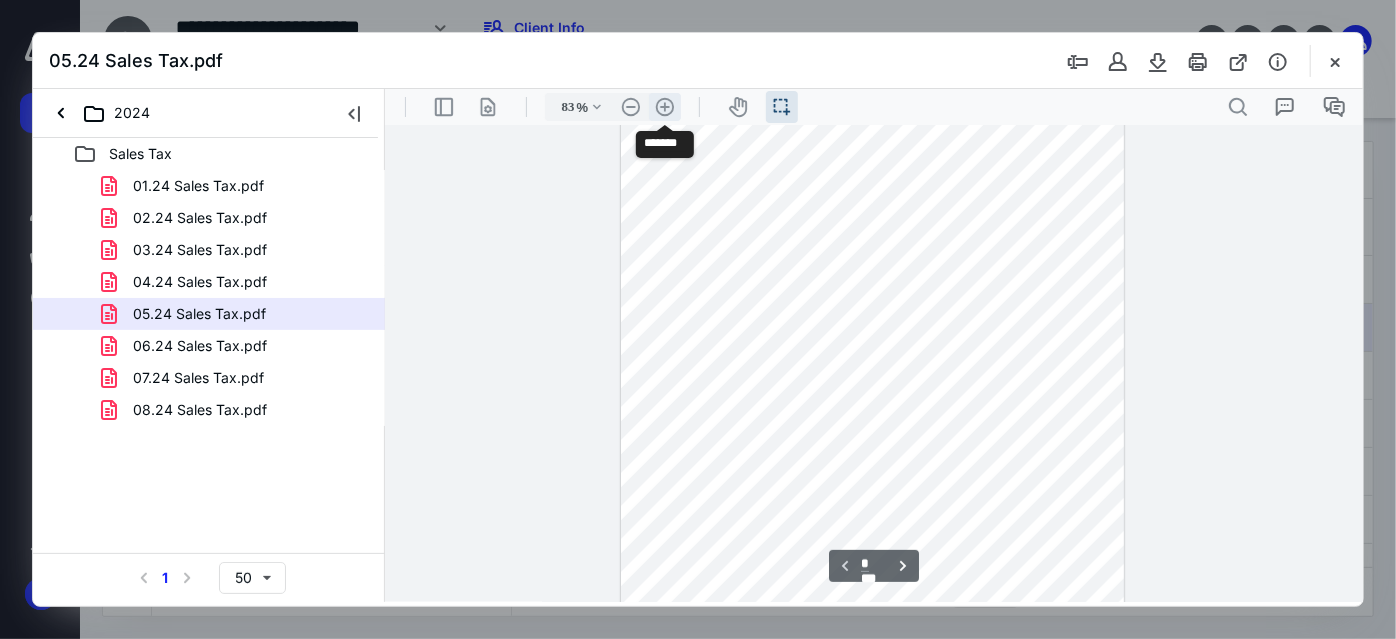 click on ".cls-1{fill:#abb0c4;} icon - header - zoom - in - line" at bounding box center [664, 106] 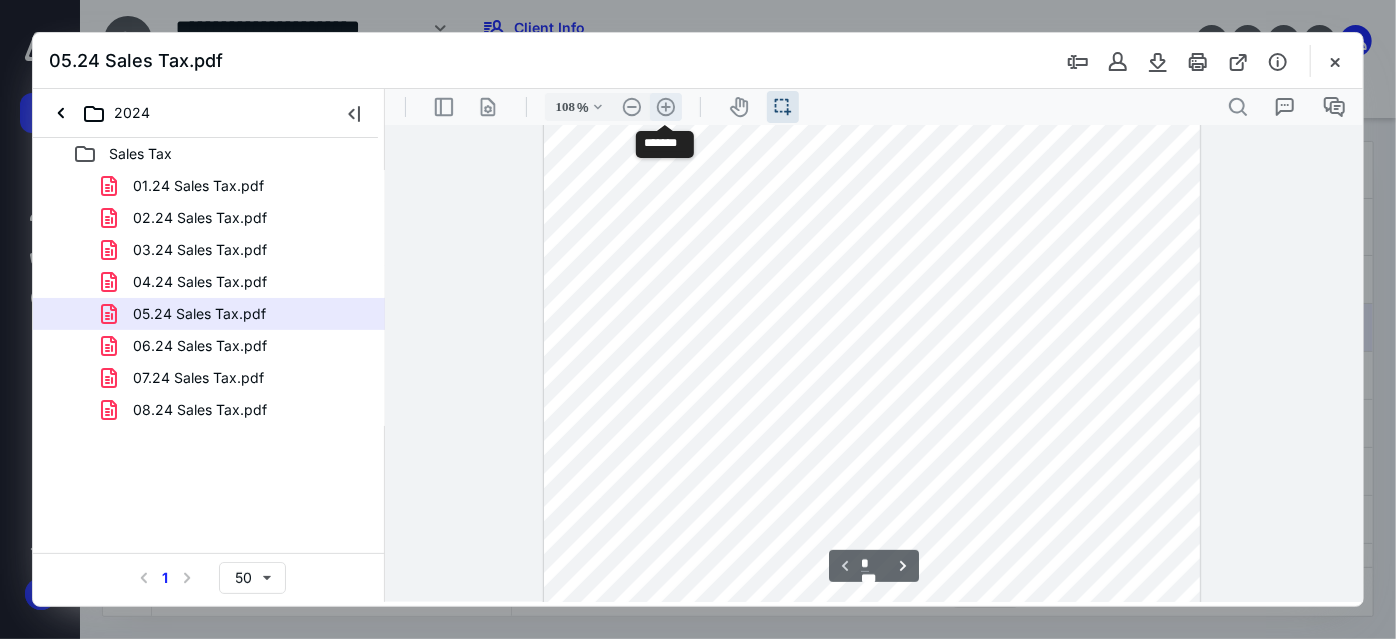 scroll, scrollTop: 244, scrollLeft: 0, axis: vertical 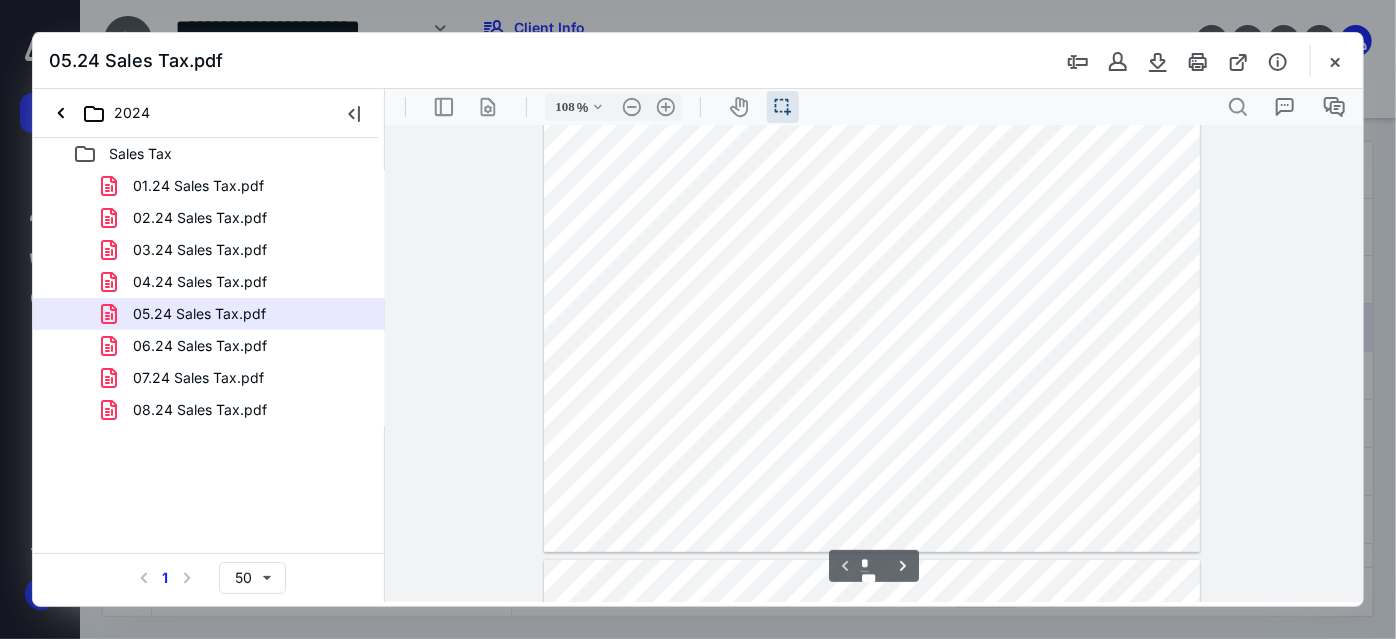 type on "*" 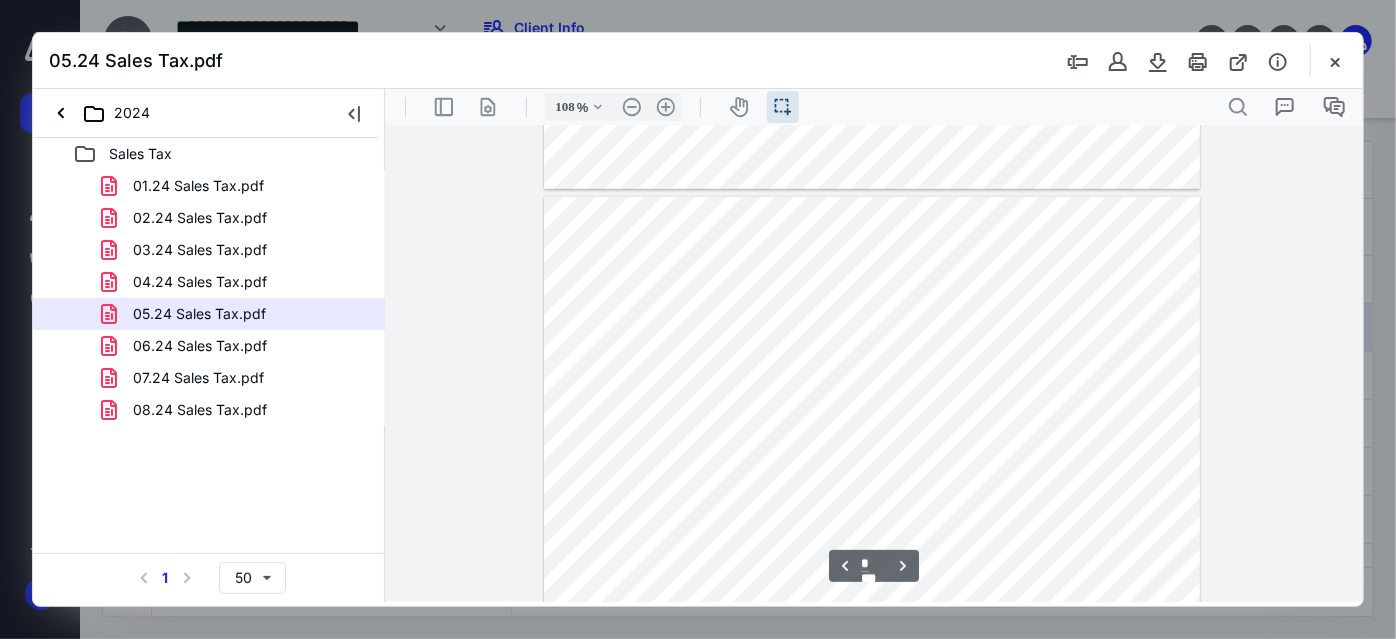 scroll, scrollTop: 971, scrollLeft: 0, axis: vertical 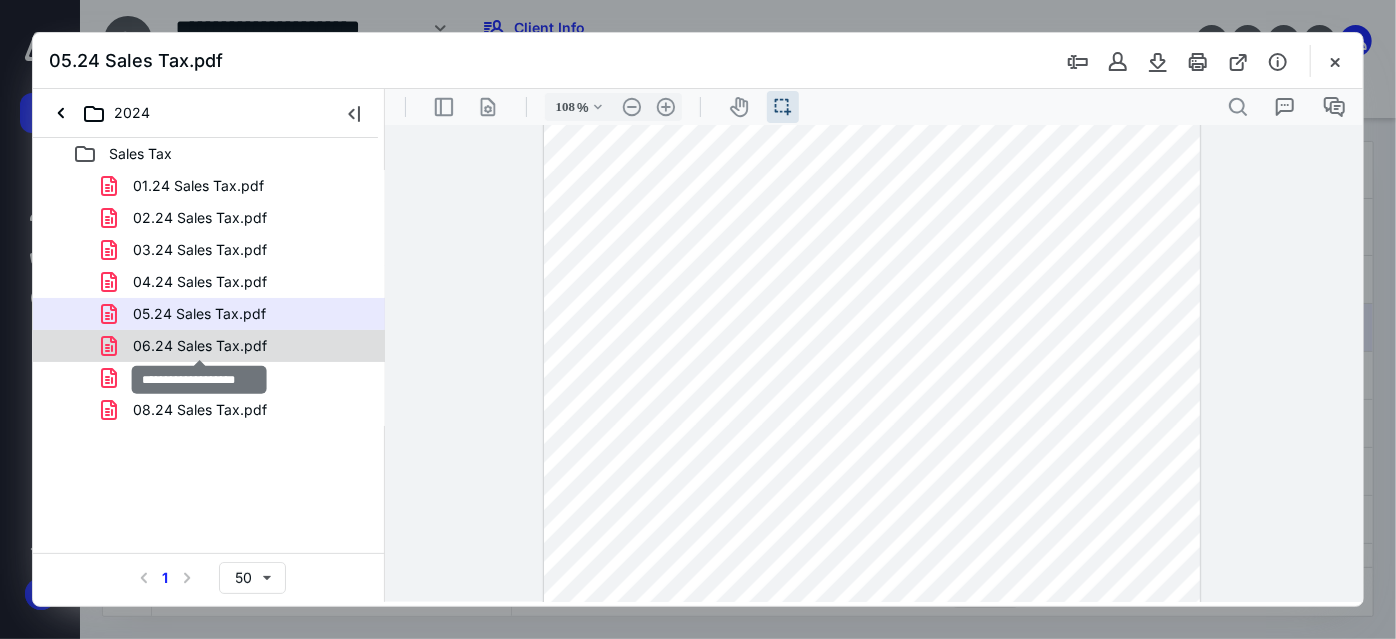 click on "06.24 Sales Tax.pdf" at bounding box center [200, 346] 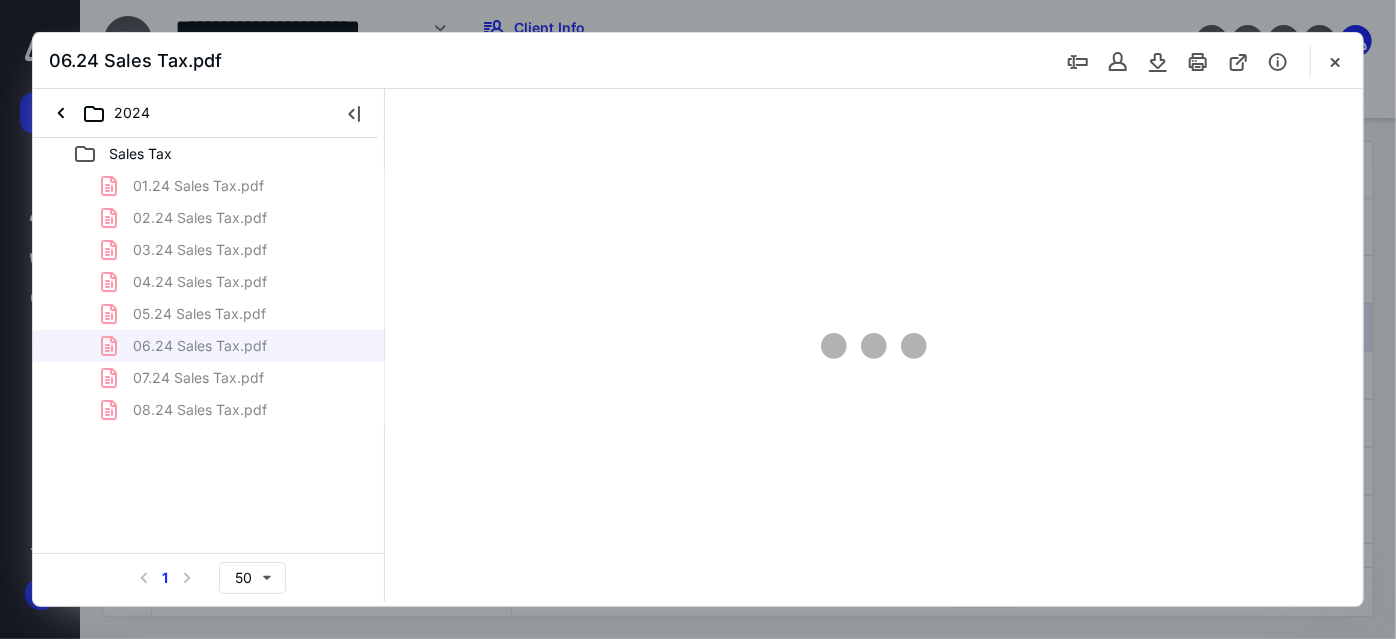 scroll, scrollTop: 37, scrollLeft: 0, axis: vertical 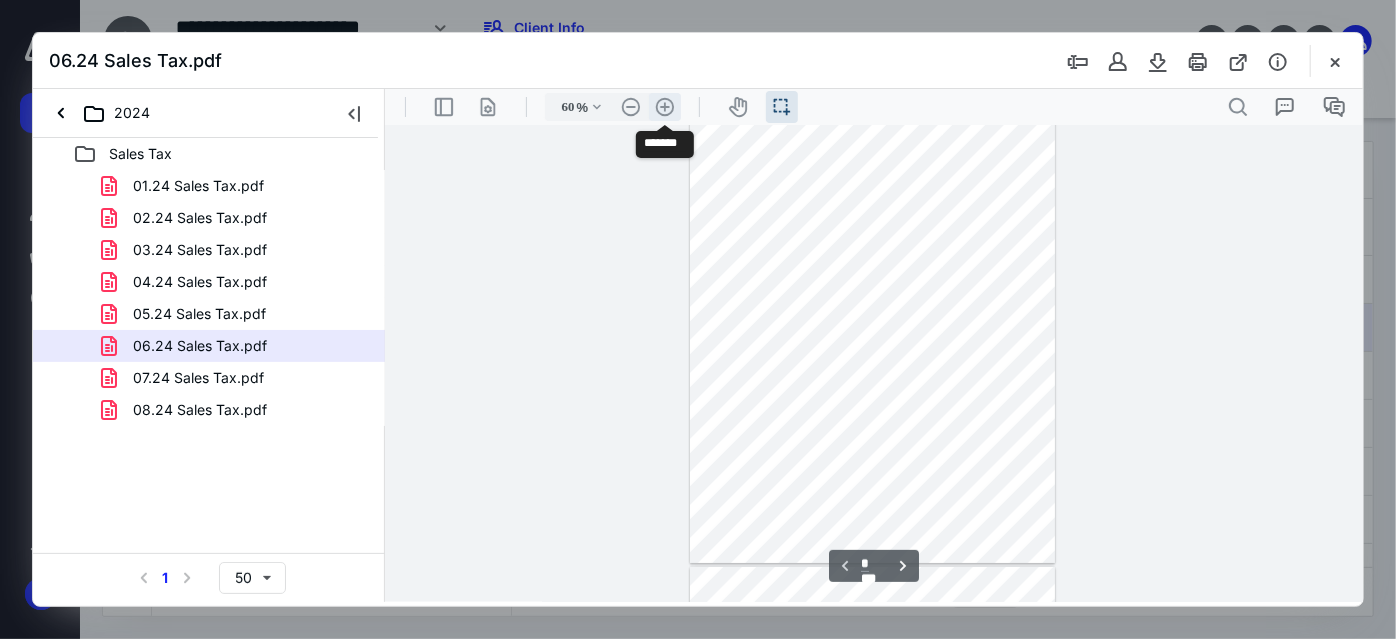 click on ".cls-1{fill:#abb0c4;} icon - header - zoom - in - line" at bounding box center [664, 106] 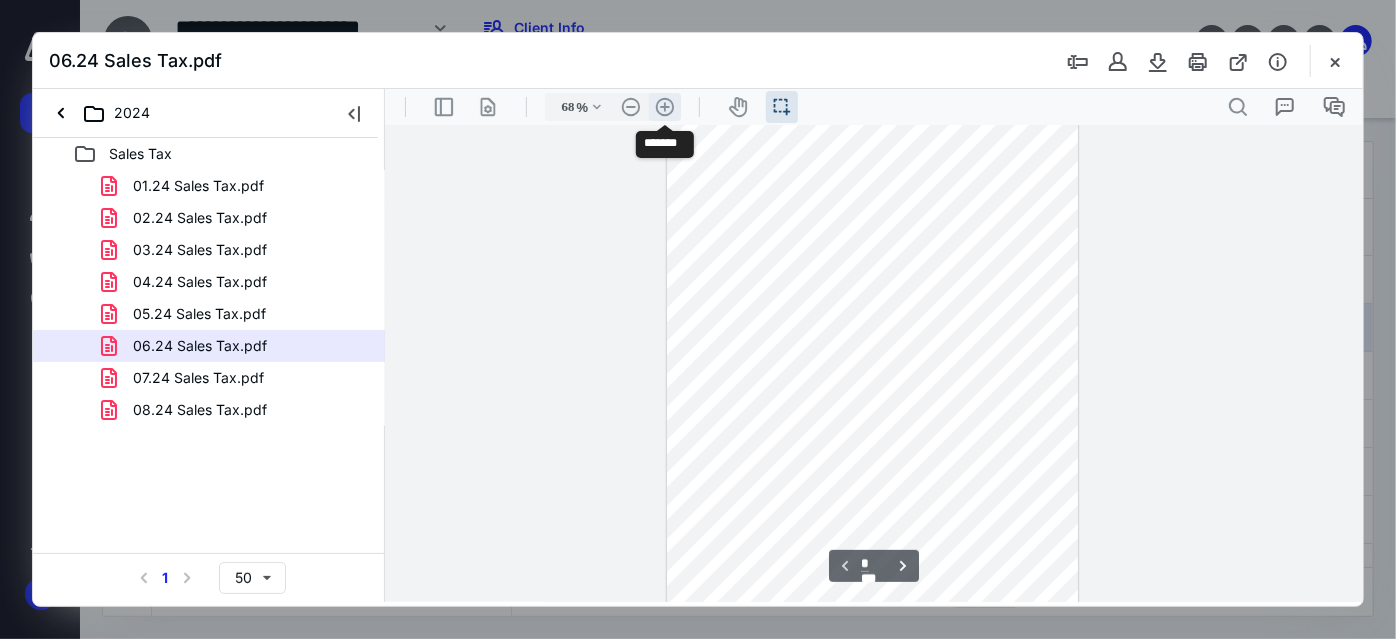 click on ".cls-1{fill:#abb0c4;} icon - header - zoom - in - line" at bounding box center (664, 106) 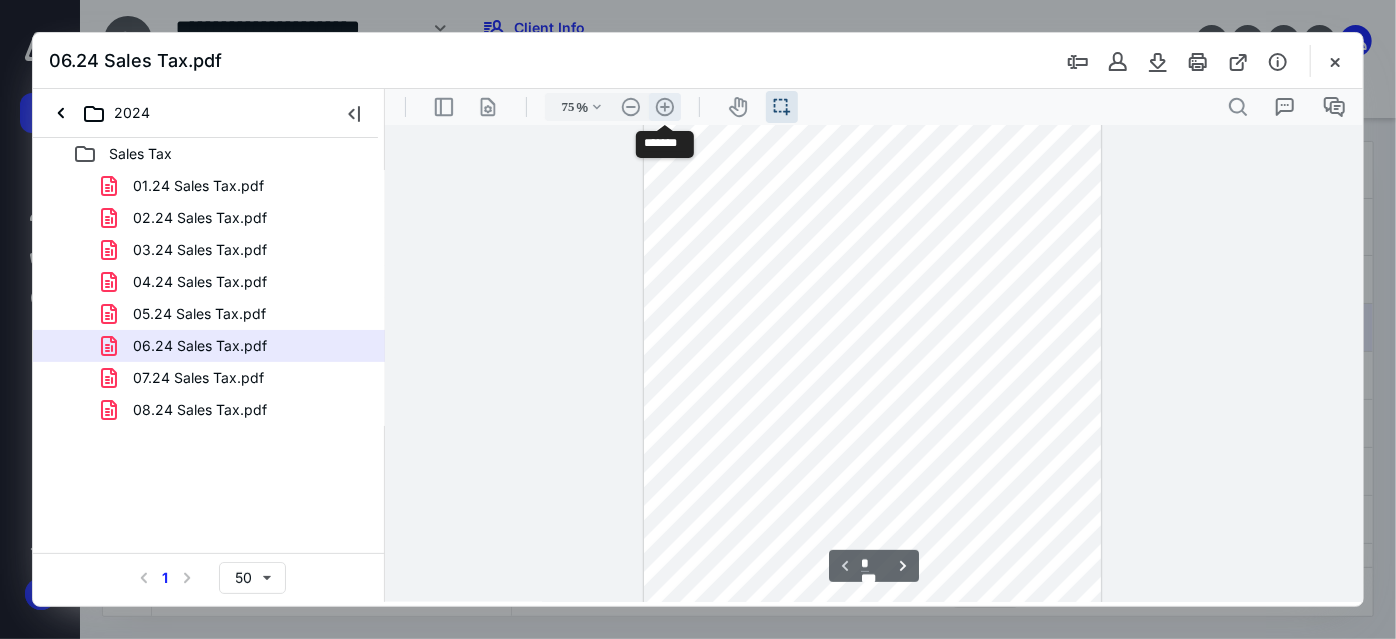 click on ".cls-1{fill:#abb0c4;} icon - header - zoom - in - line" at bounding box center [664, 106] 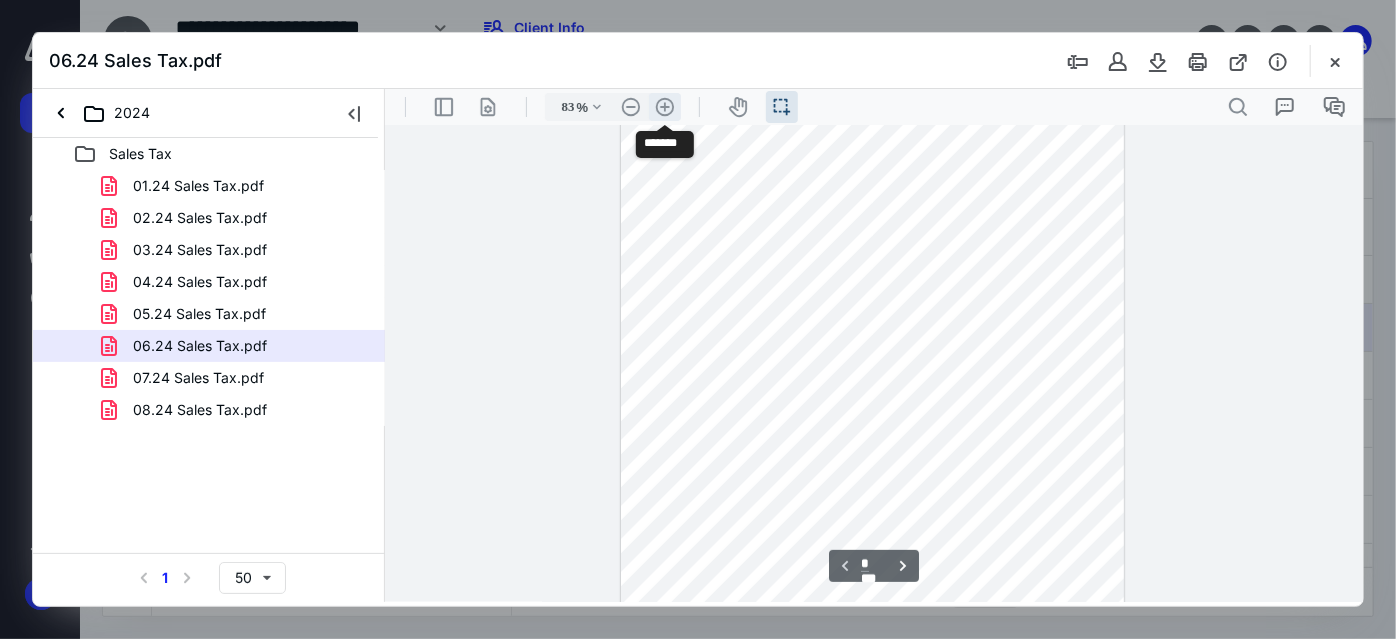 click on ".cls-1{fill:#abb0c4;} icon - header - zoom - in - line" at bounding box center [664, 106] 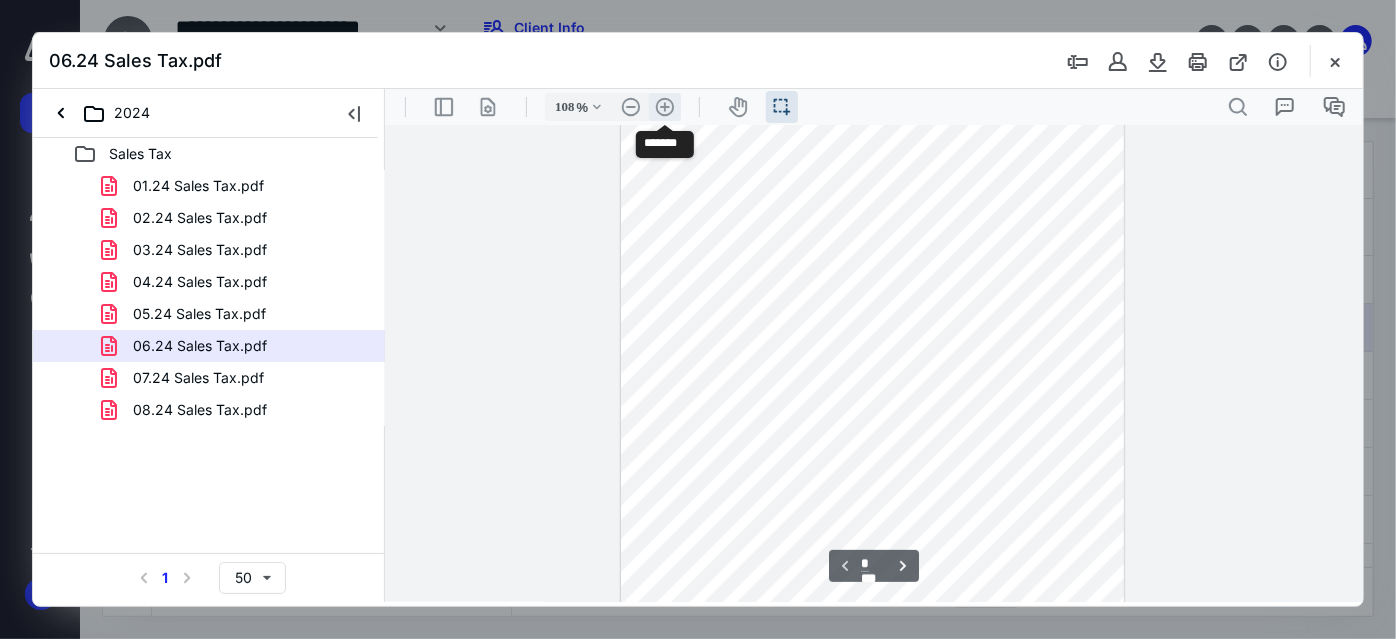 scroll, scrollTop: 244, scrollLeft: 0, axis: vertical 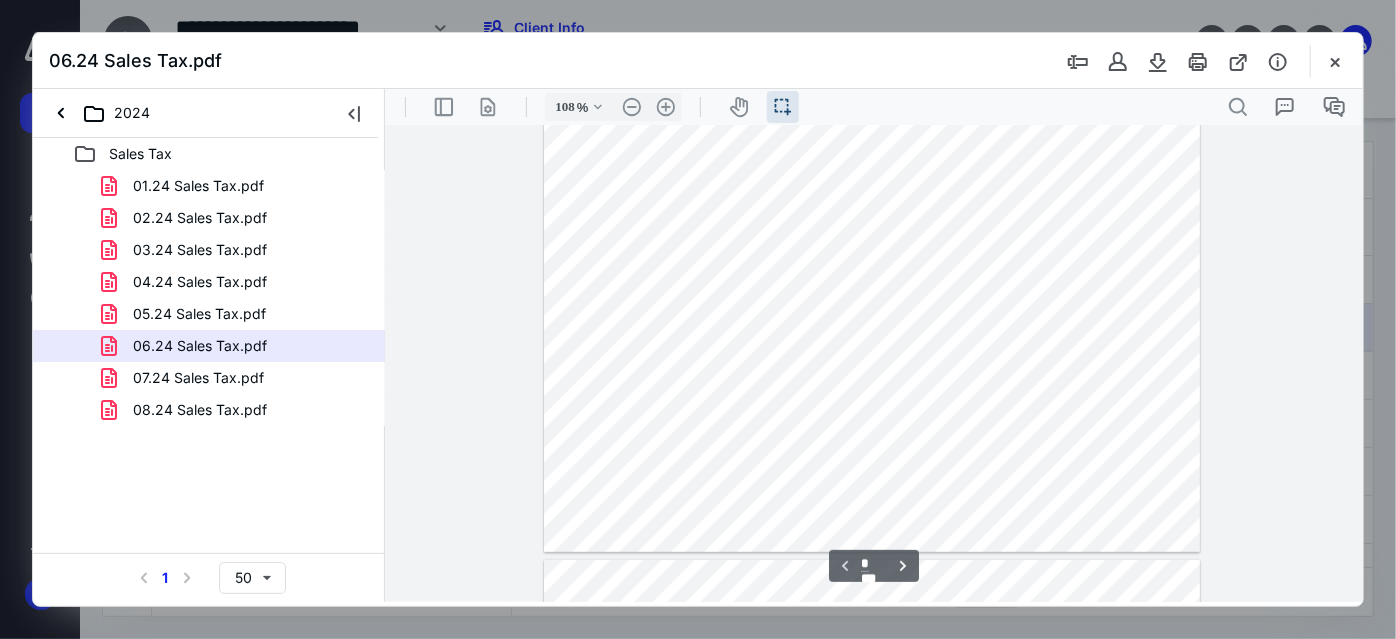 type on "*" 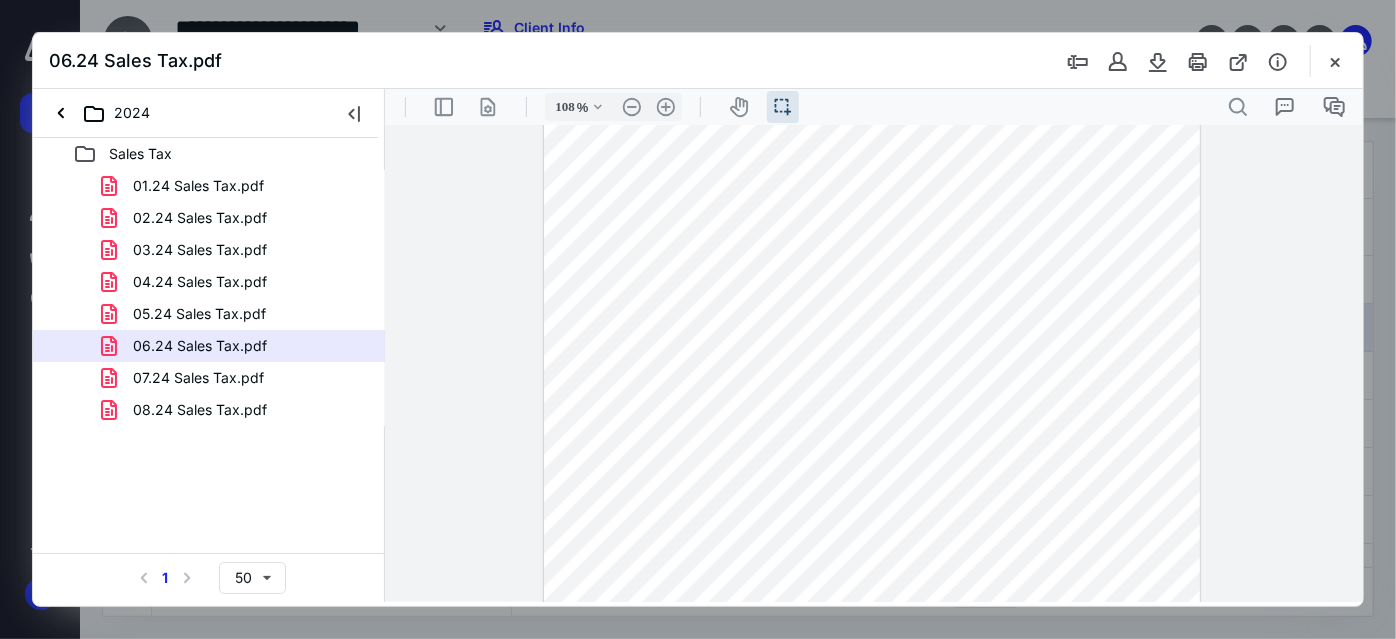 scroll, scrollTop: 1062, scrollLeft: 0, axis: vertical 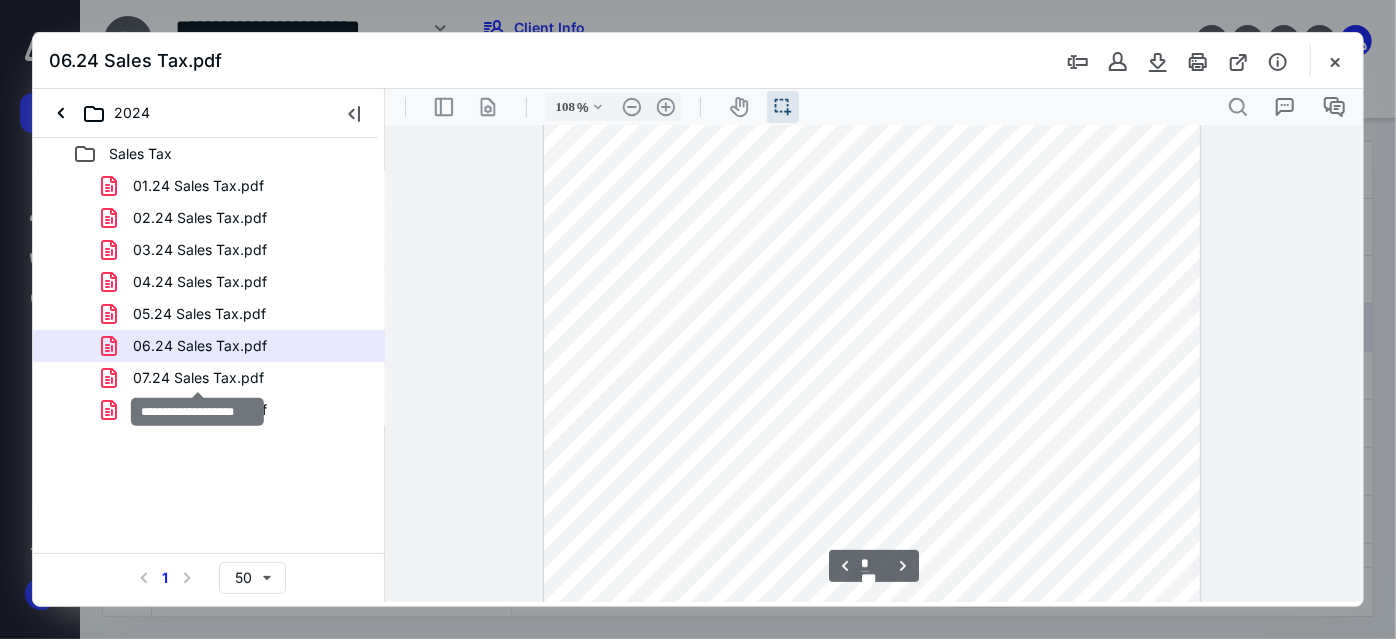 drag, startPoint x: 250, startPoint y: 374, endPoint x: 1131, endPoint y: 350, distance: 881.32684 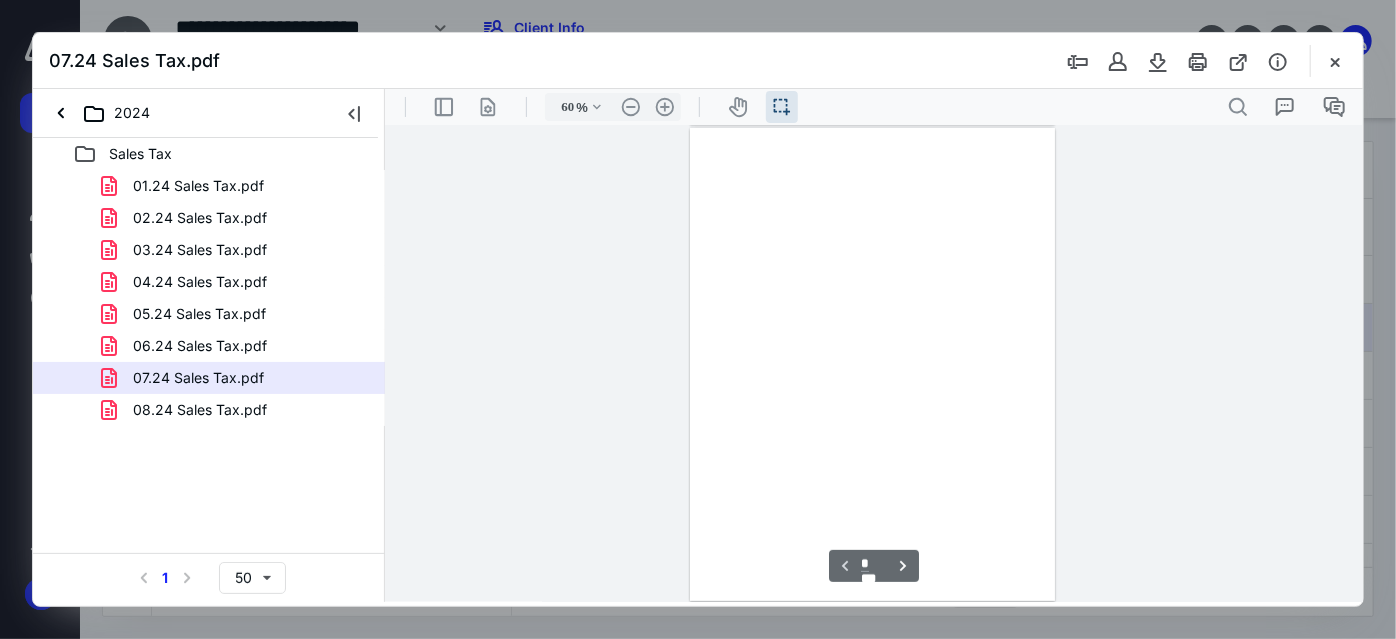 scroll, scrollTop: 37, scrollLeft: 0, axis: vertical 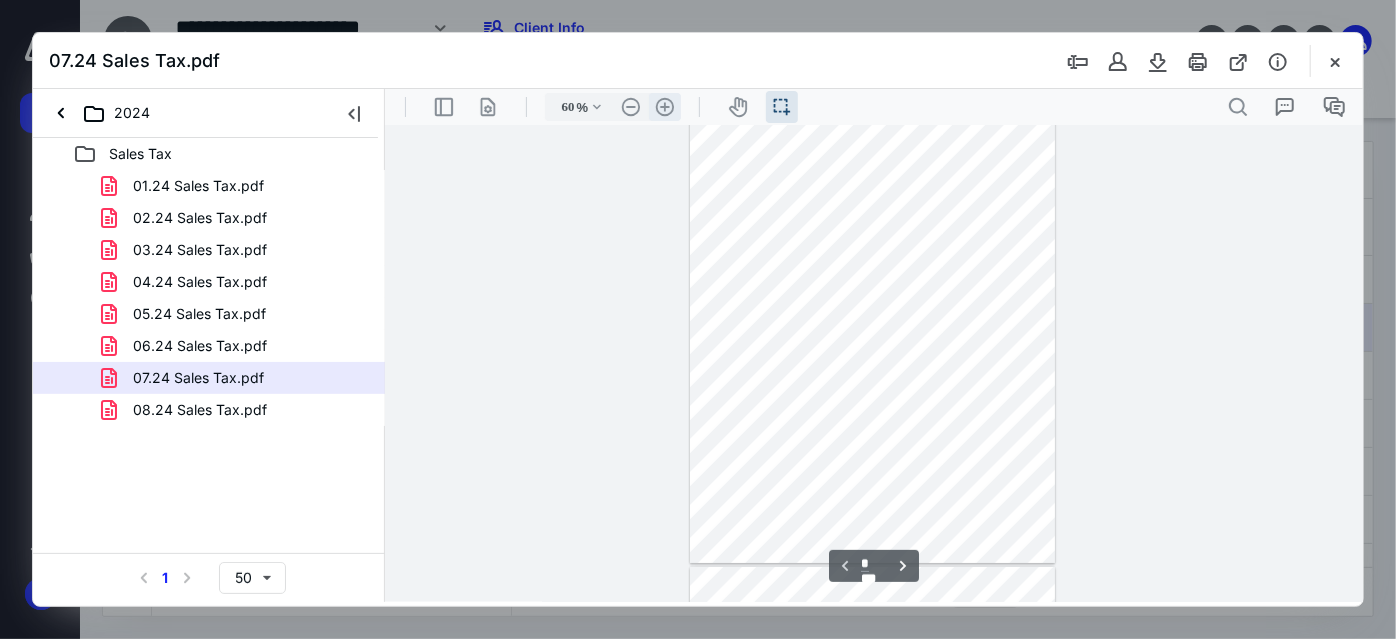 click on ".cls-1{fill:#abb0c4;} icon - header - zoom - in - line" at bounding box center (664, 106) 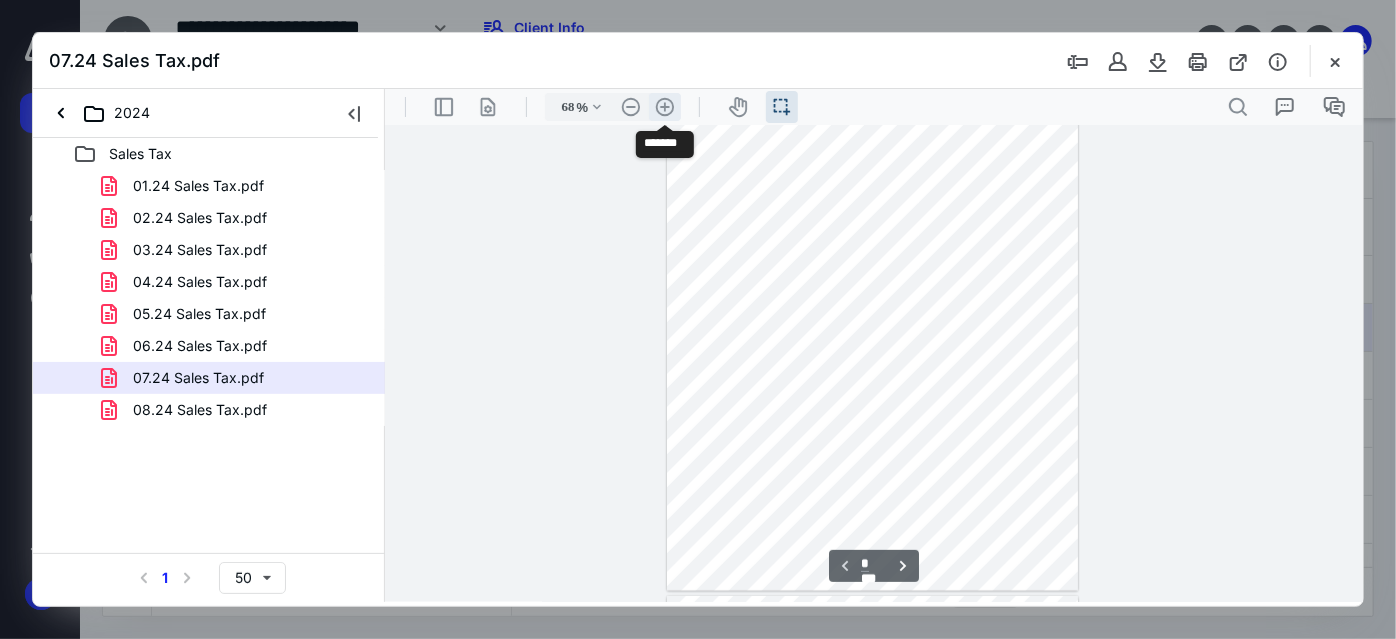 click on ".cls-1{fill:#abb0c4;} icon - header - zoom - in - line" at bounding box center (664, 106) 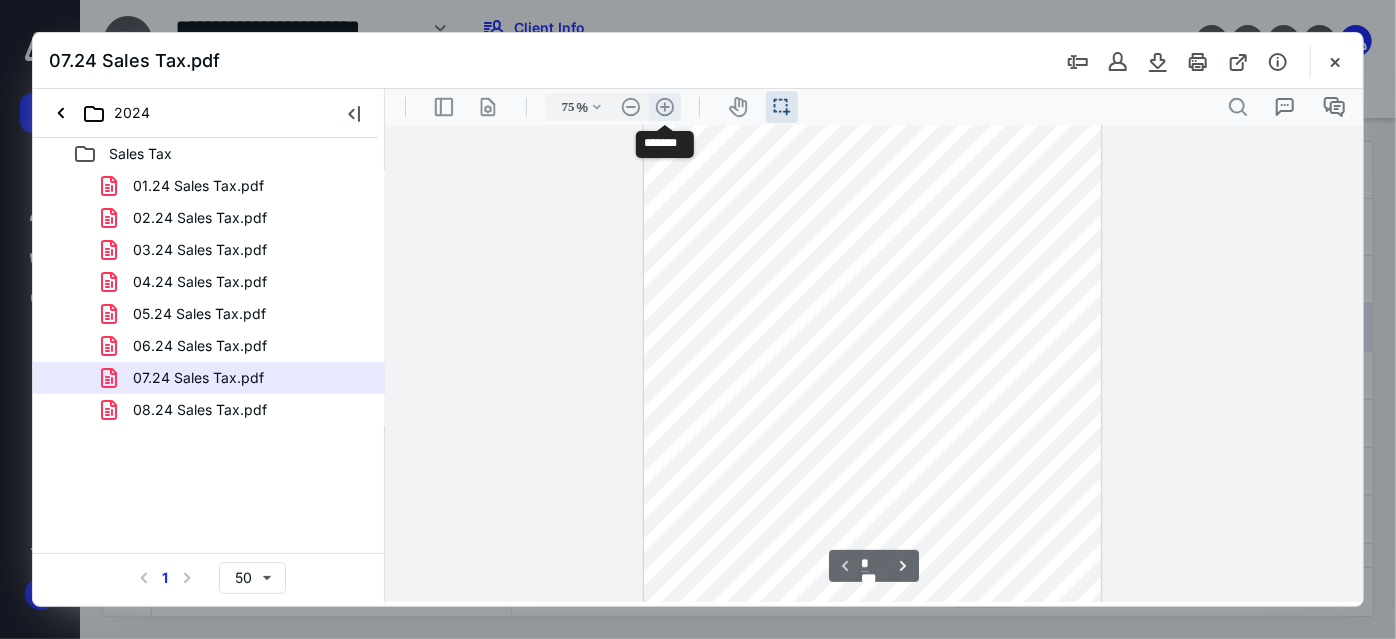 click on ".cls-1{fill:#abb0c4;} icon - header - zoom - in - line" at bounding box center (664, 106) 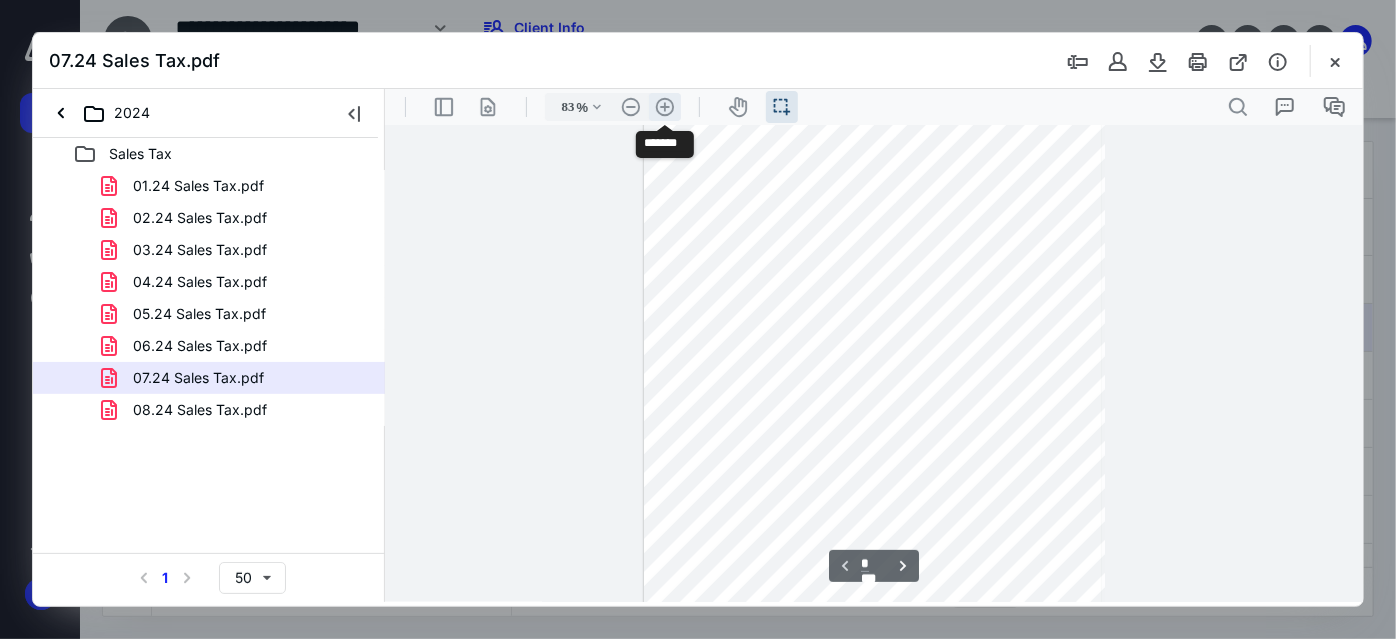 click on ".cls-1{fill:#abb0c4;} icon - header - zoom - in - line" at bounding box center (664, 106) 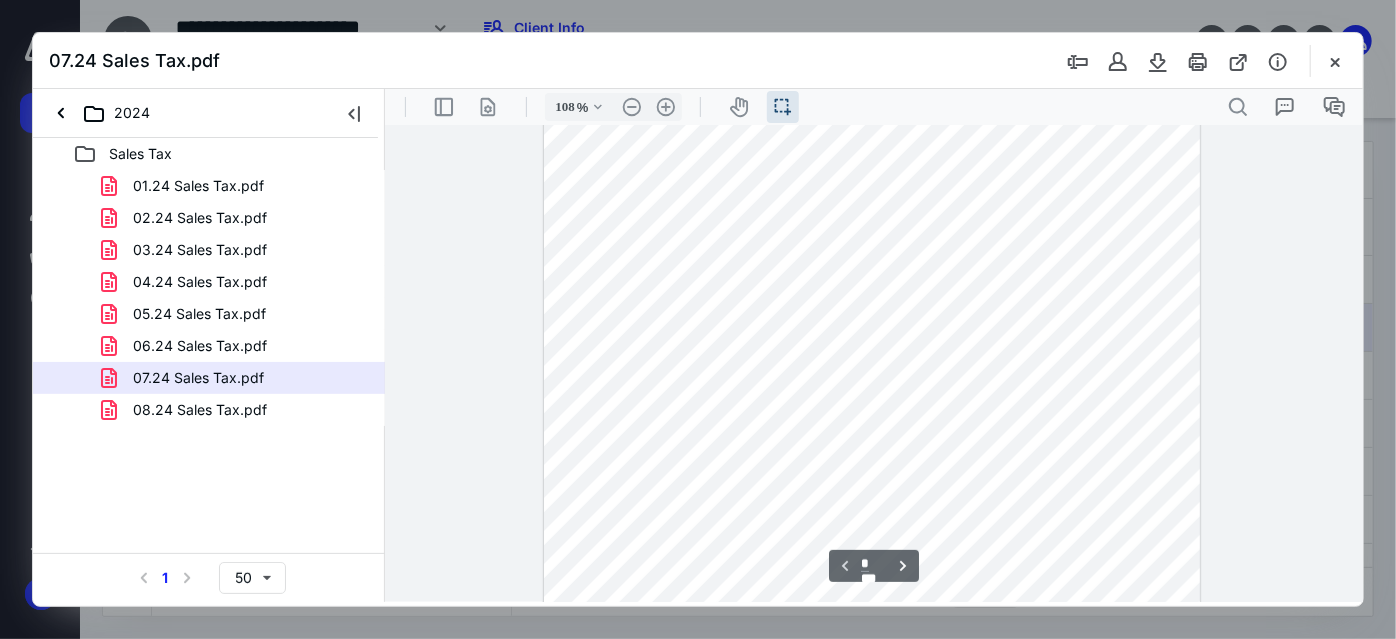 scroll, scrollTop: 335, scrollLeft: 0, axis: vertical 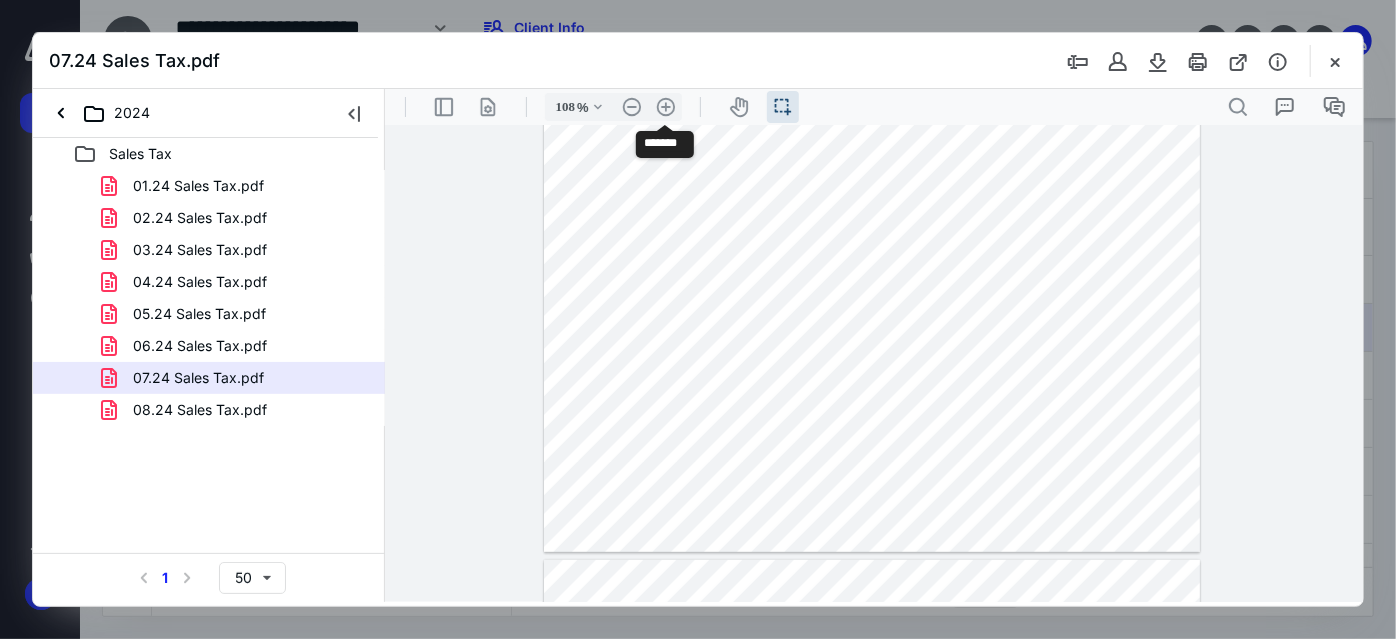 type on "*" 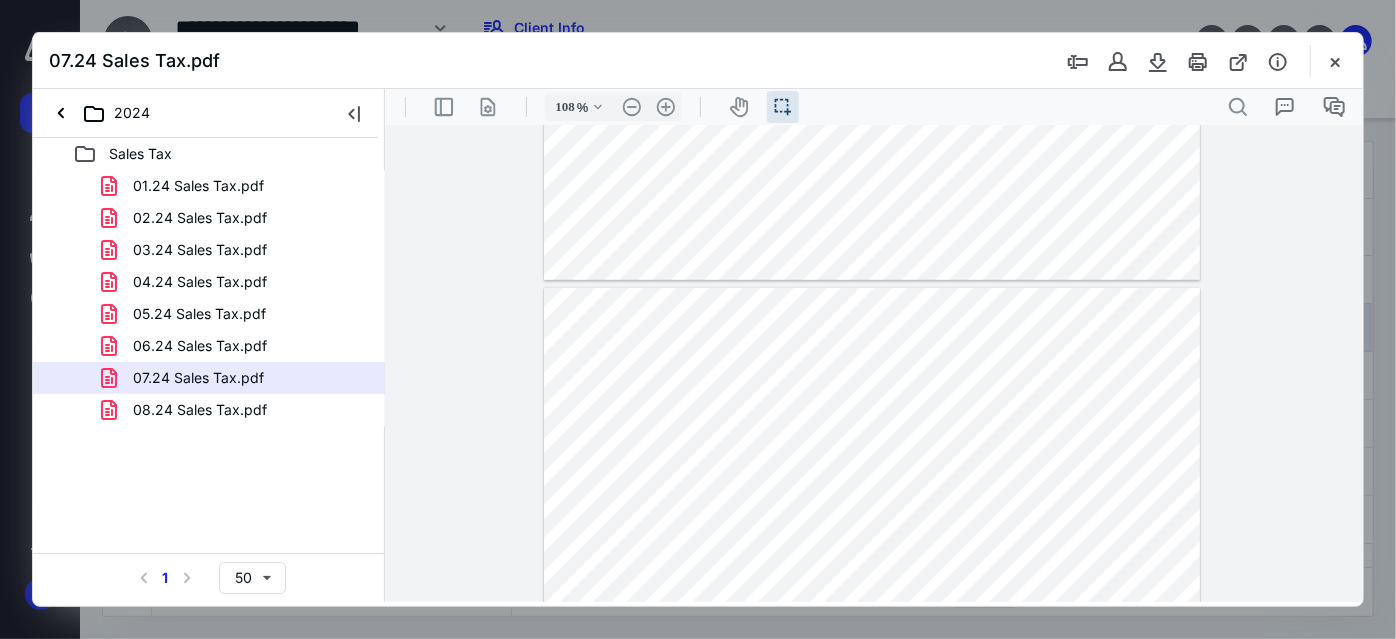 click on "08.24 Sales Tax.pdf" at bounding box center (200, 410) 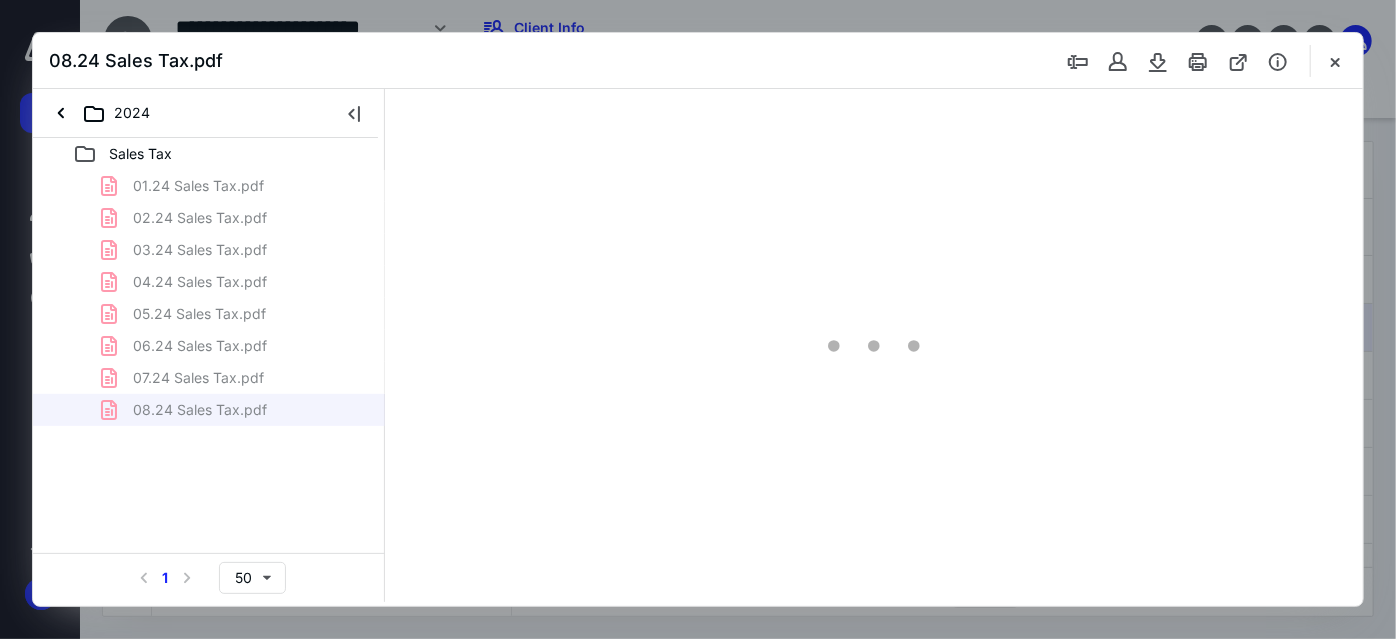 scroll, scrollTop: 37, scrollLeft: 0, axis: vertical 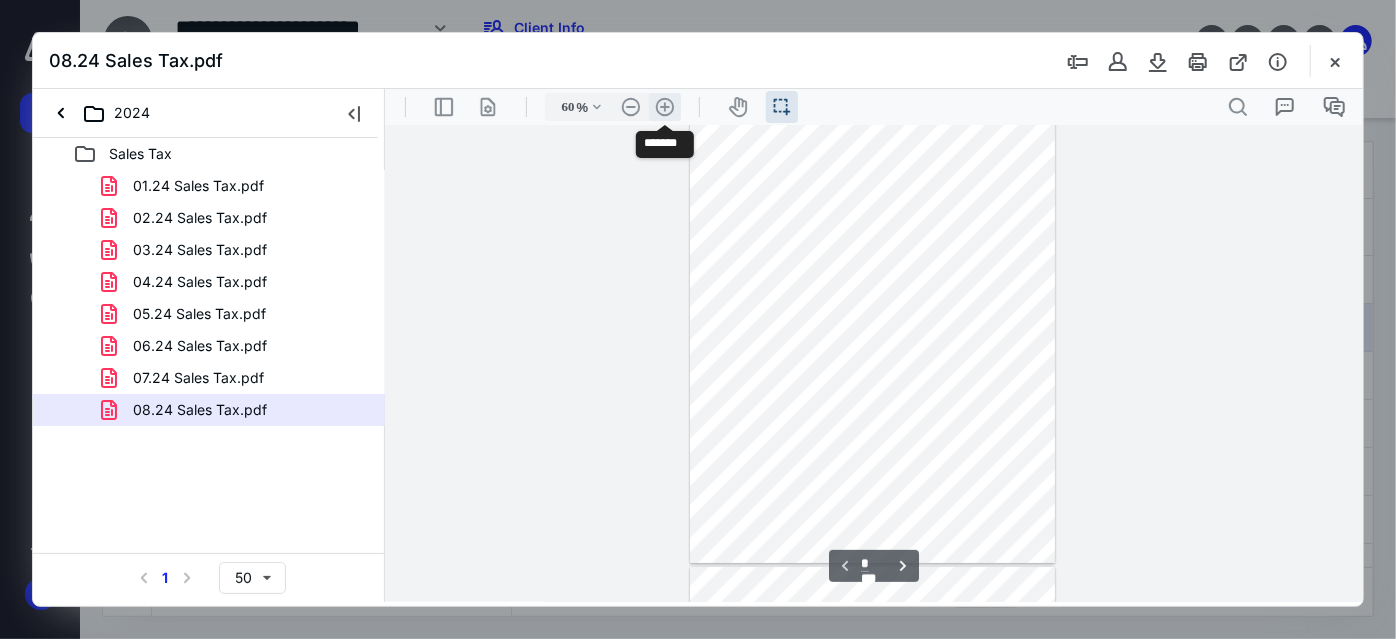 click on ".cls-1{fill:#abb0c4;} icon - header - zoom - in - line" at bounding box center (664, 106) 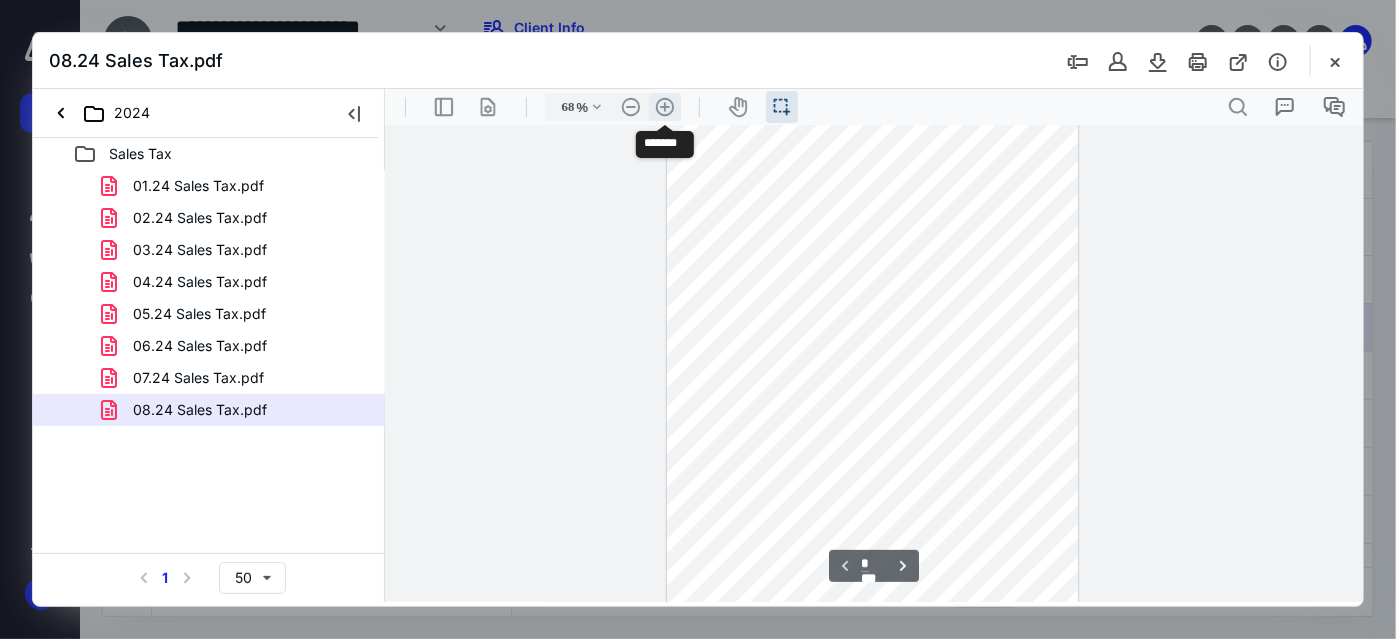 click on ".cls-1{fill:#abb0c4;} icon - header - zoom - in - line" at bounding box center [664, 106] 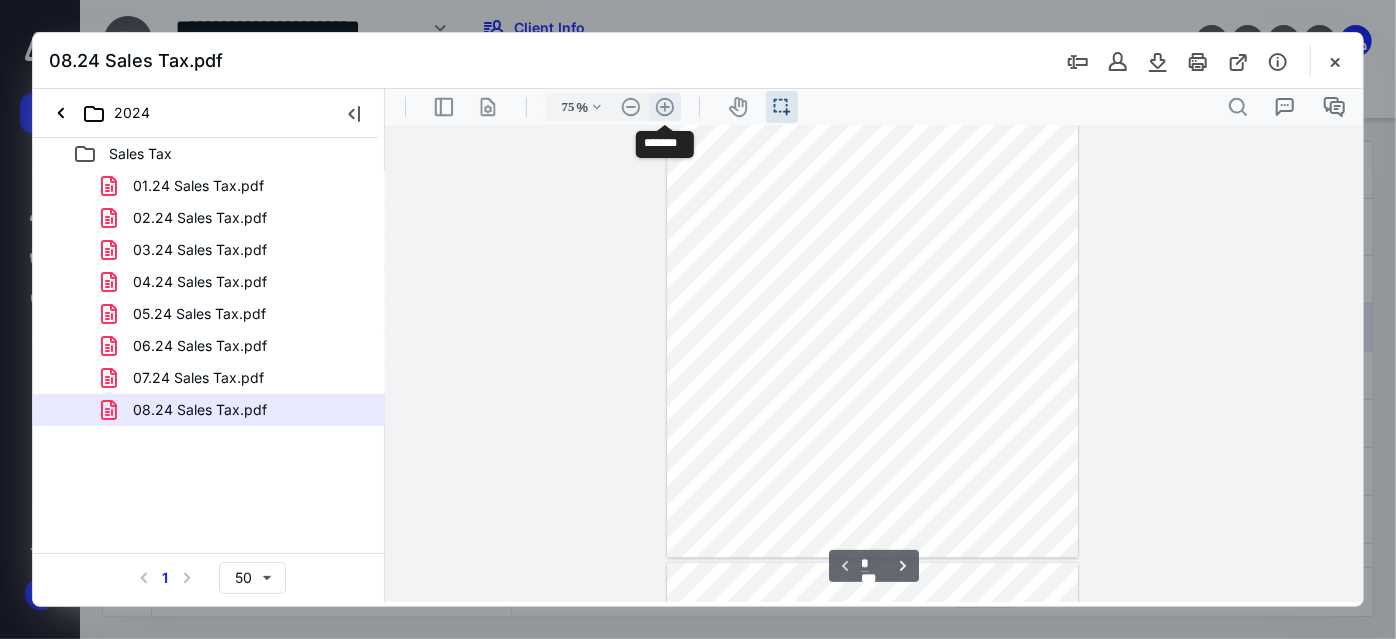 click on ".cls-1{fill:#abb0c4;} icon - header - zoom - in - line" at bounding box center (664, 106) 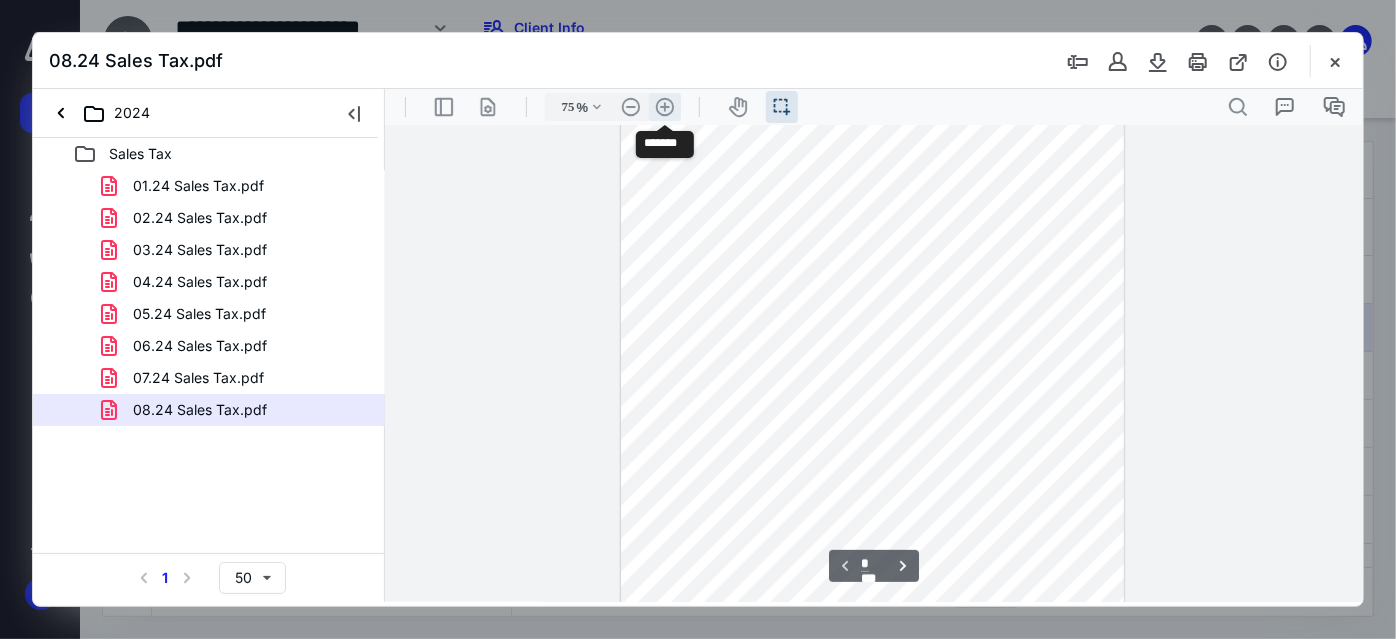 type on "83" 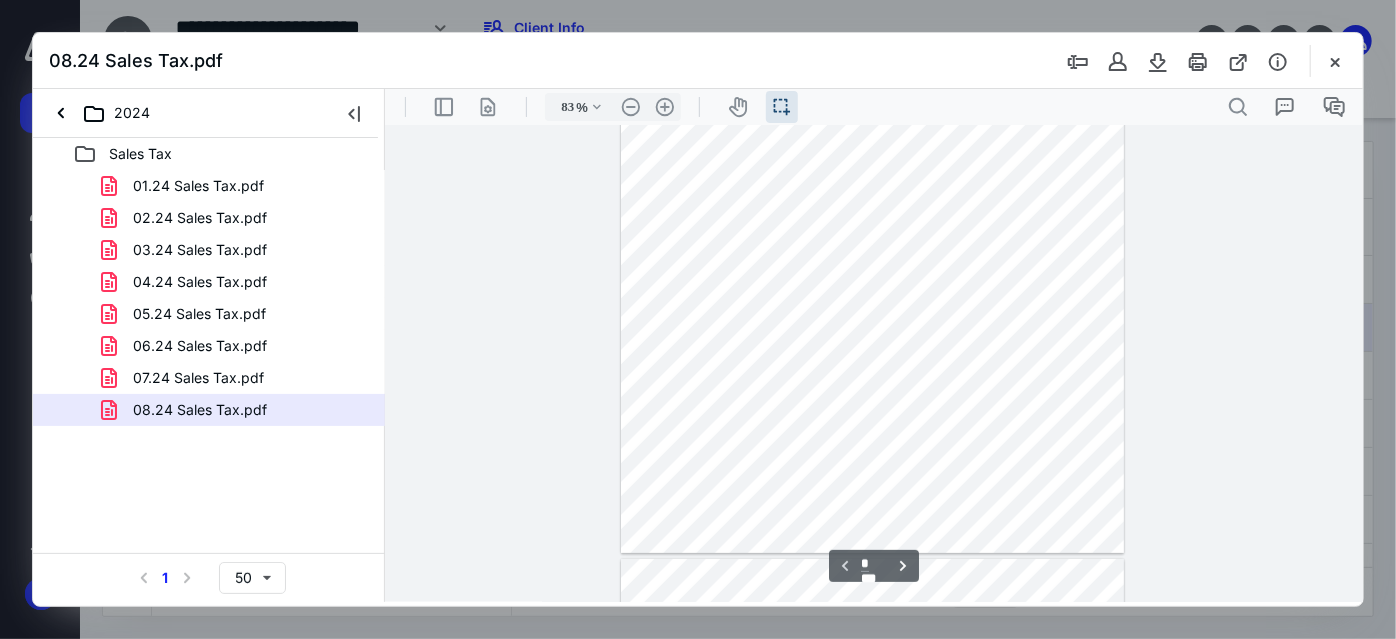 scroll, scrollTop: 408, scrollLeft: 0, axis: vertical 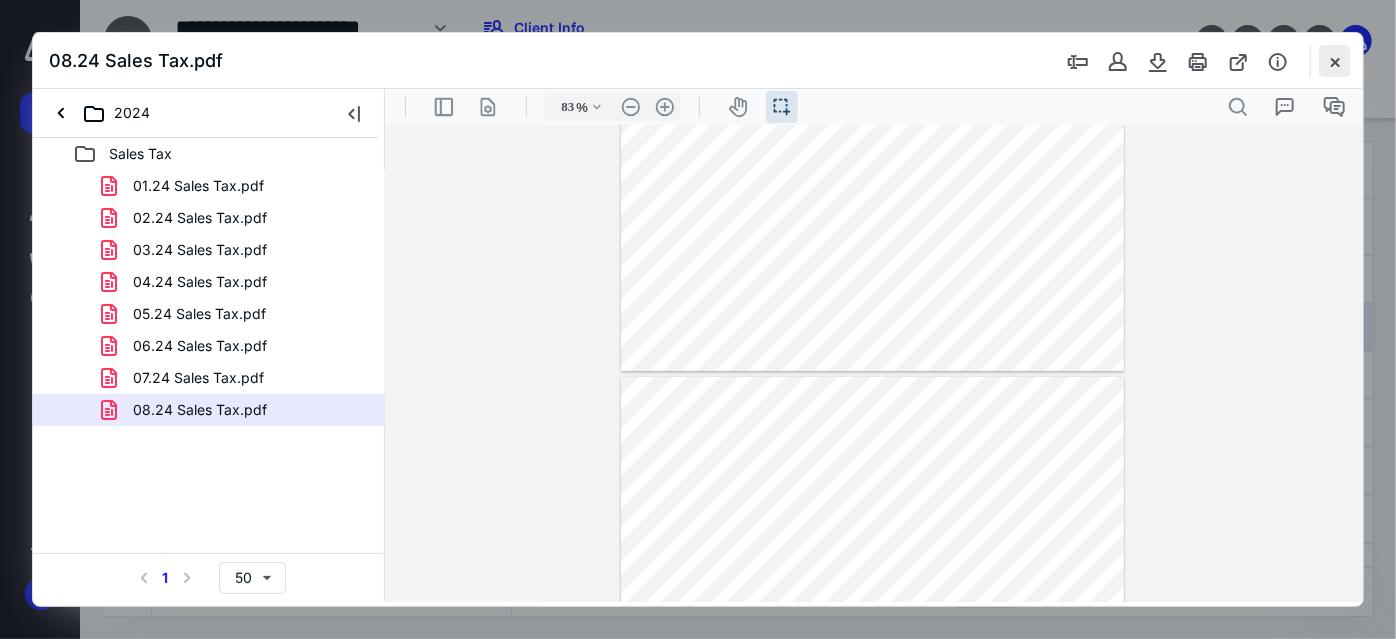 click at bounding box center (1335, 61) 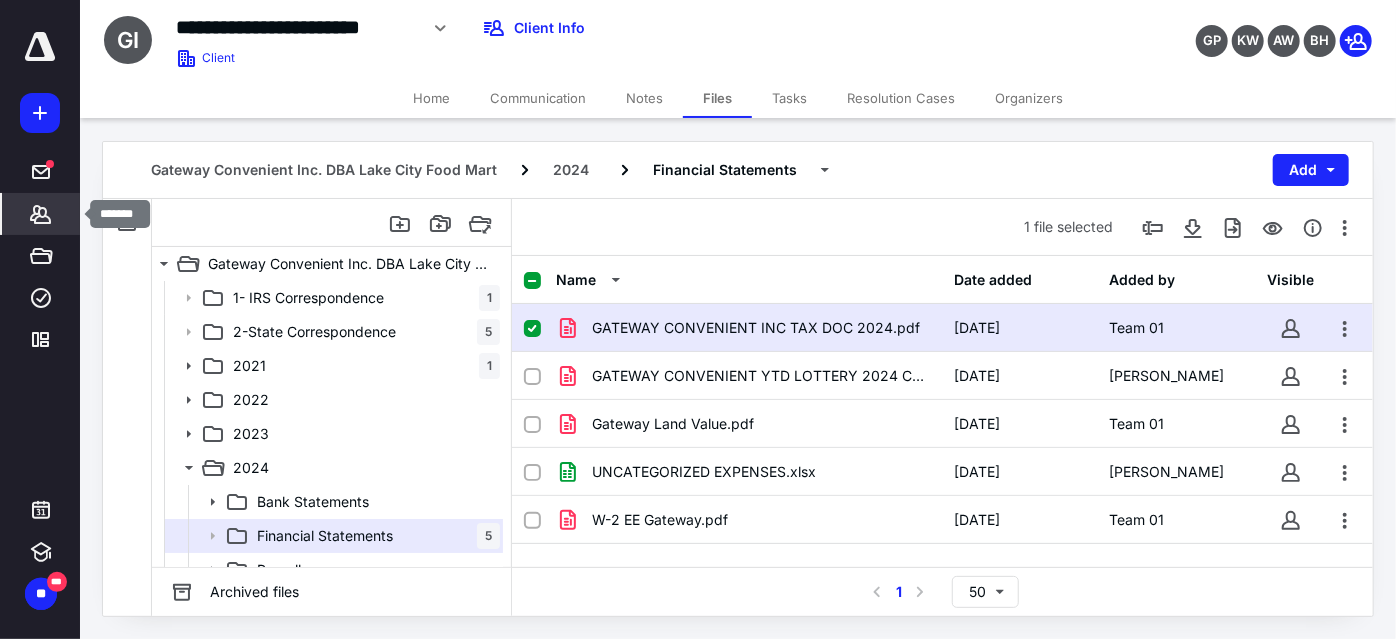 click 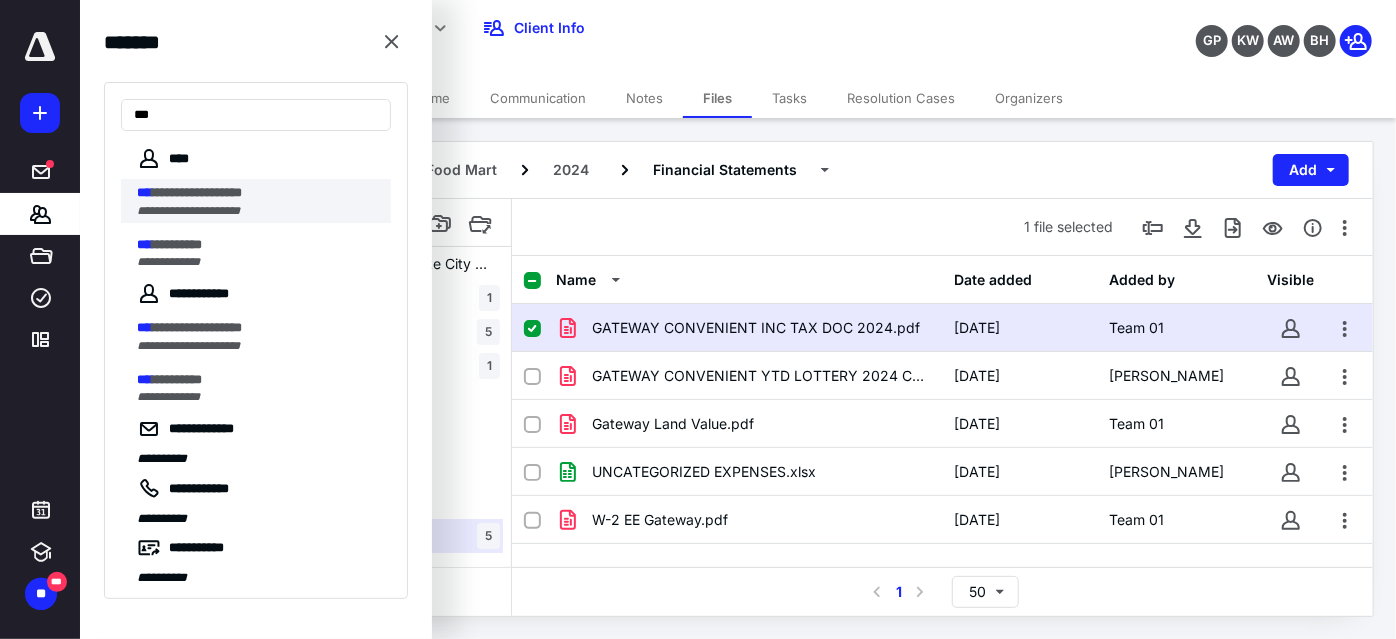 type on "***" 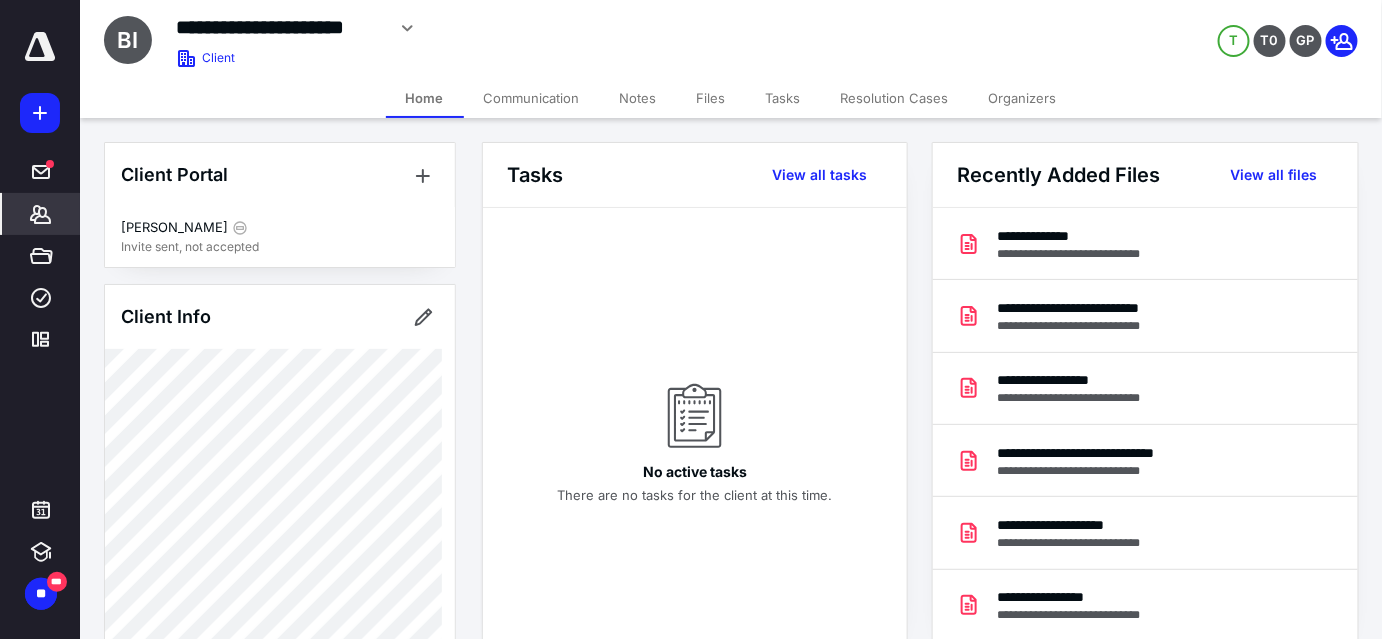 click on "Files" at bounding box center (711, 98) 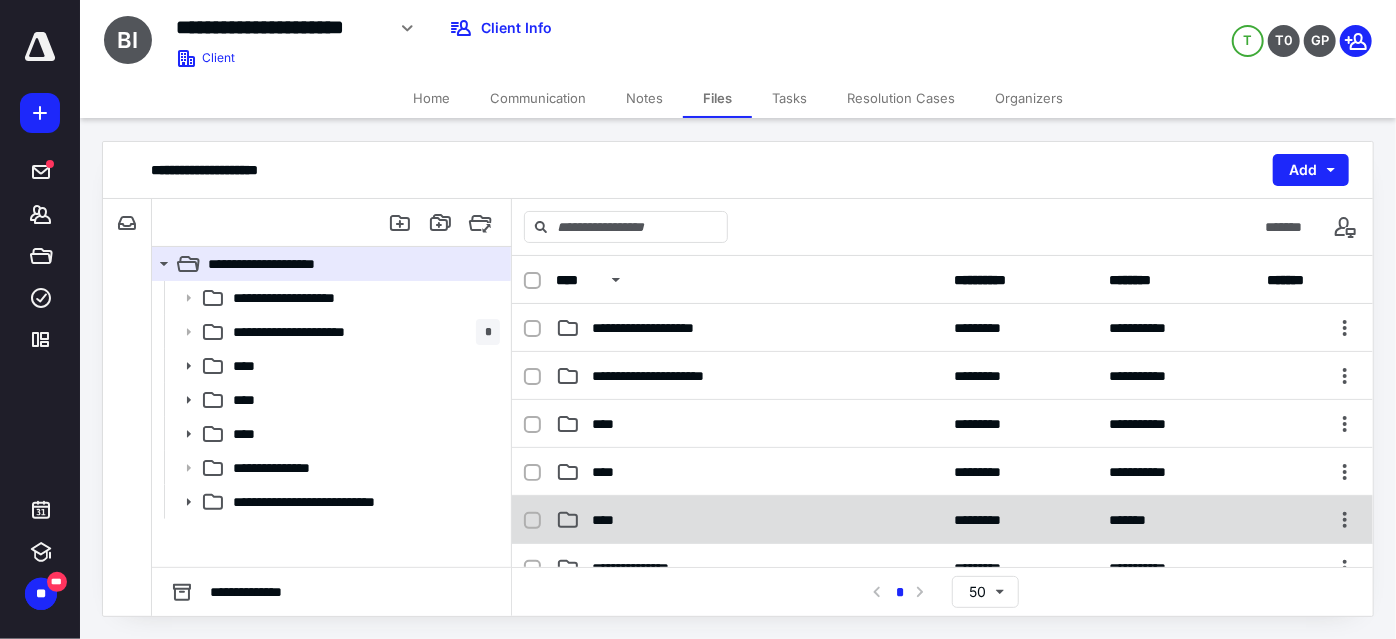 scroll, scrollTop: 90, scrollLeft: 0, axis: vertical 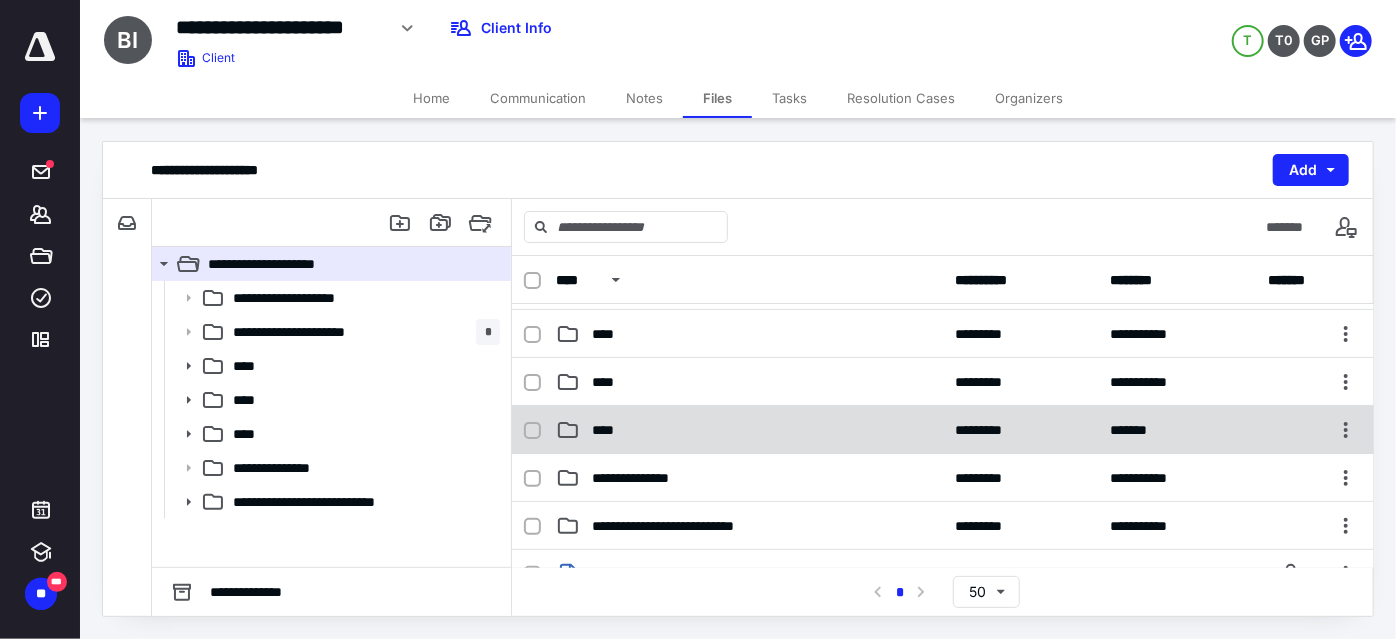 click on "**** ********* *******" at bounding box center [943, 430] 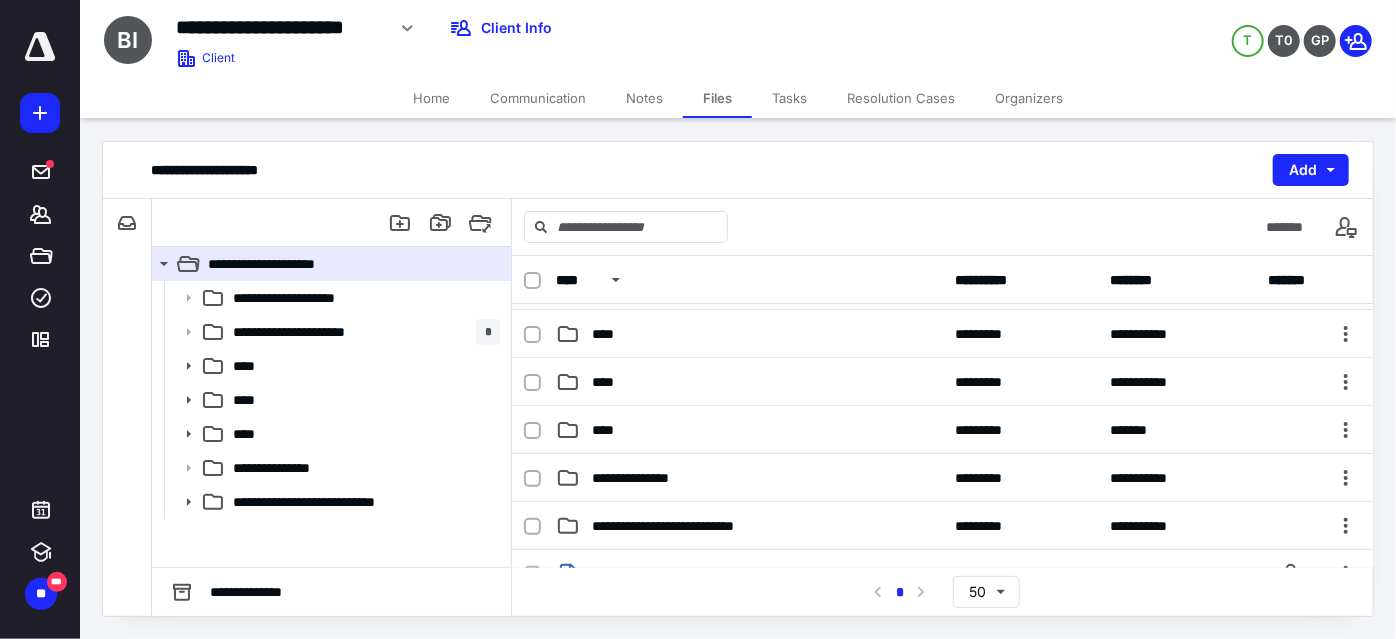 click on "**** ********* *******" at bounding box center [943, 430] 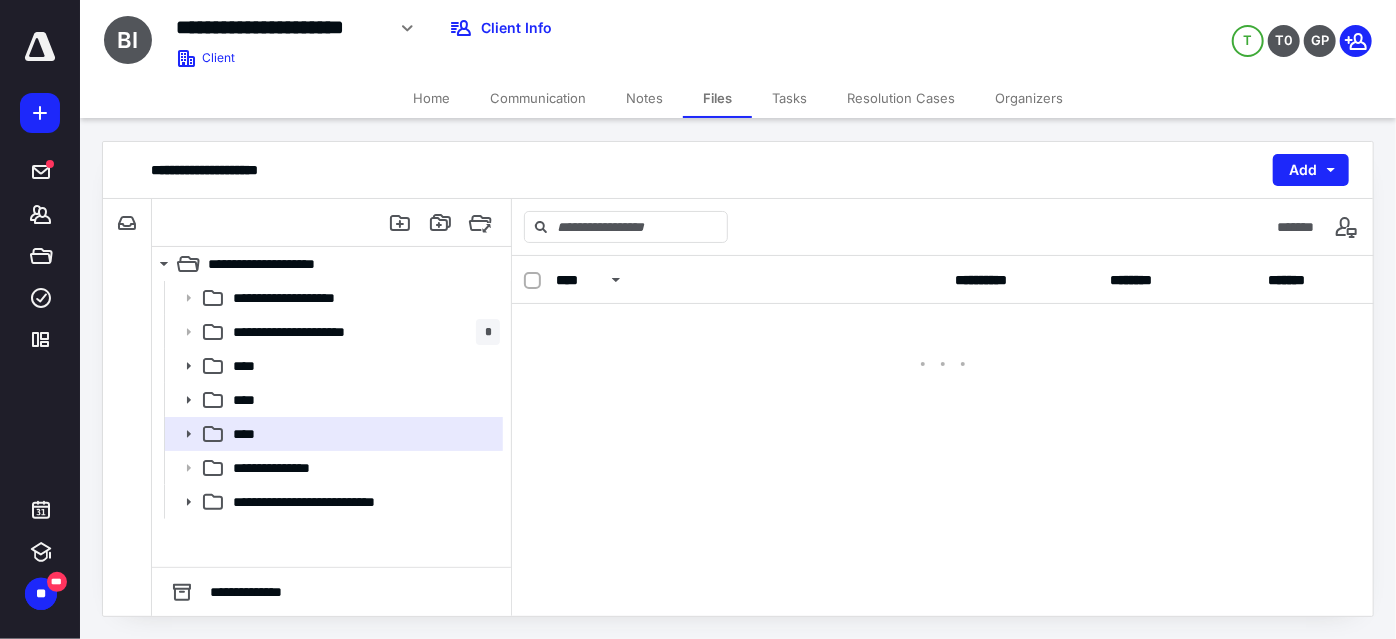 scroll, scrollTop: 0, scrollLeft: 0, axis: both 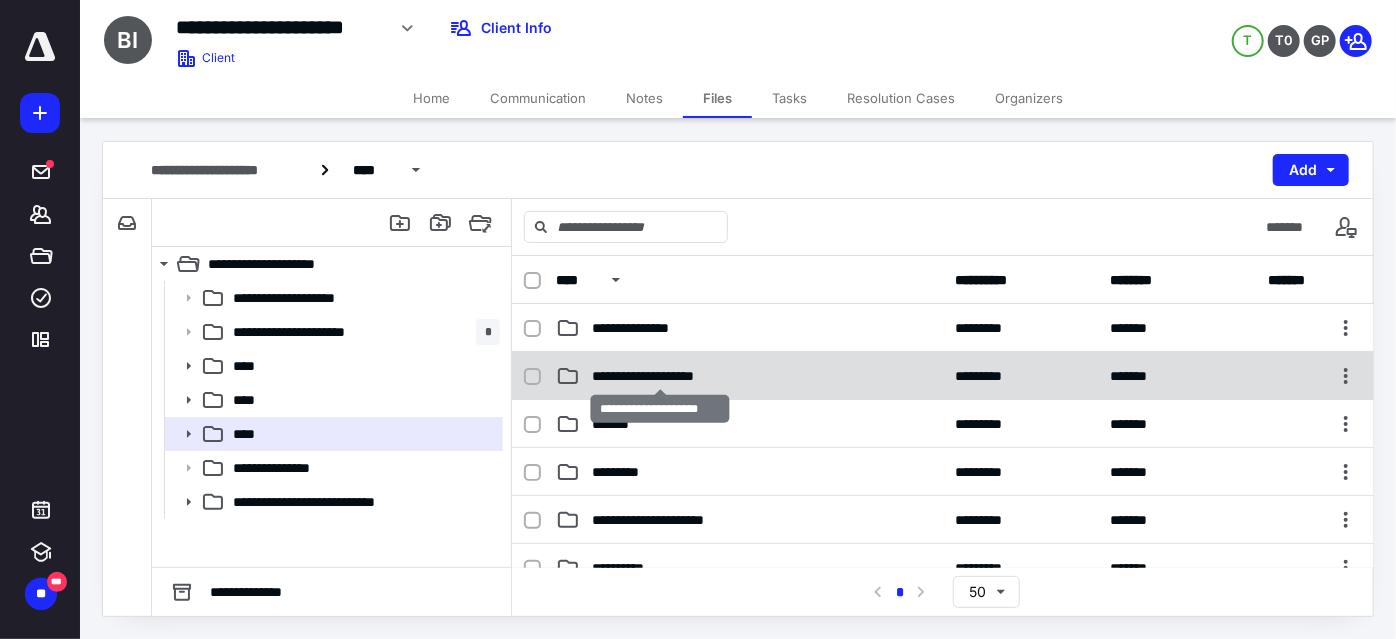 click on "**********" at bounding box center (660, 376) 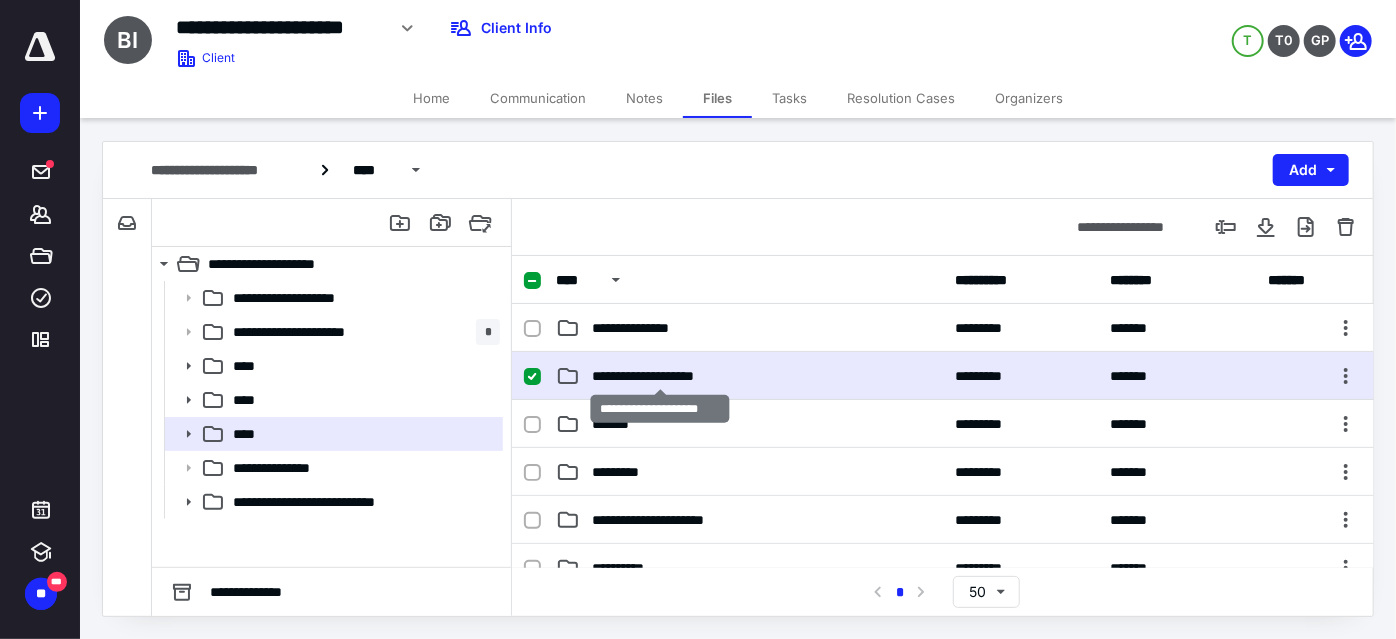 click on "**********" at bounding box center [660, 376] 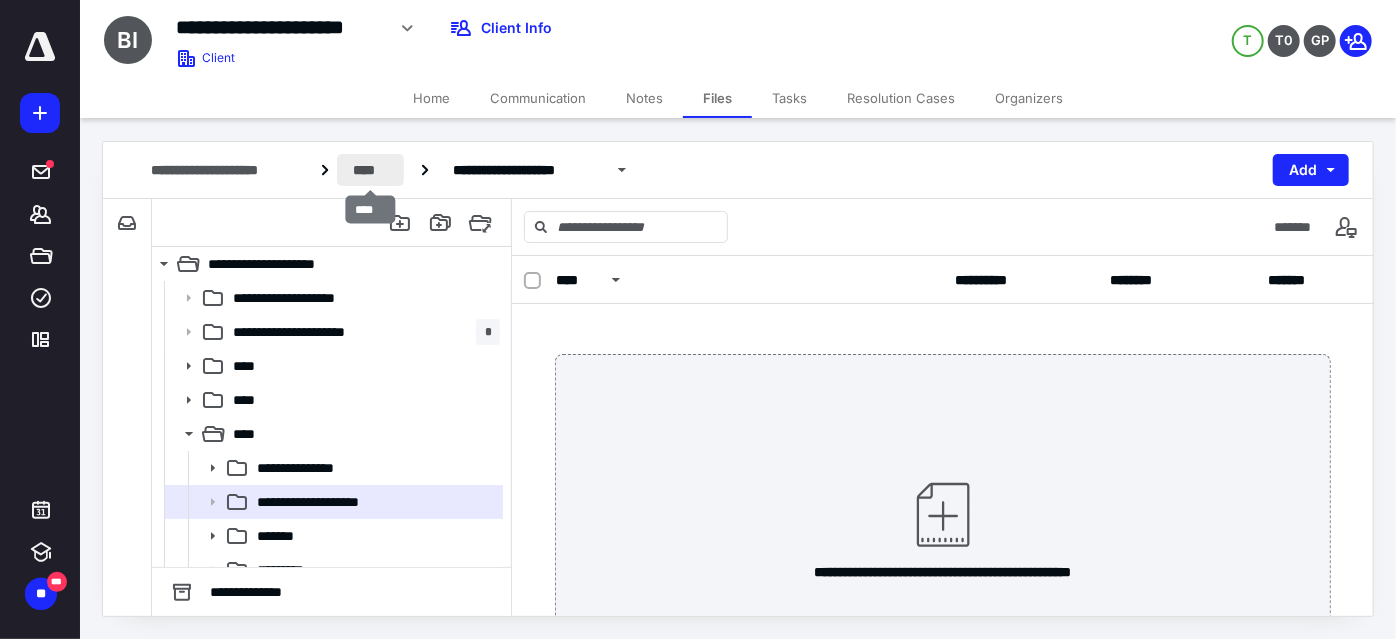 click on "****" at bounding box center (371, 170) 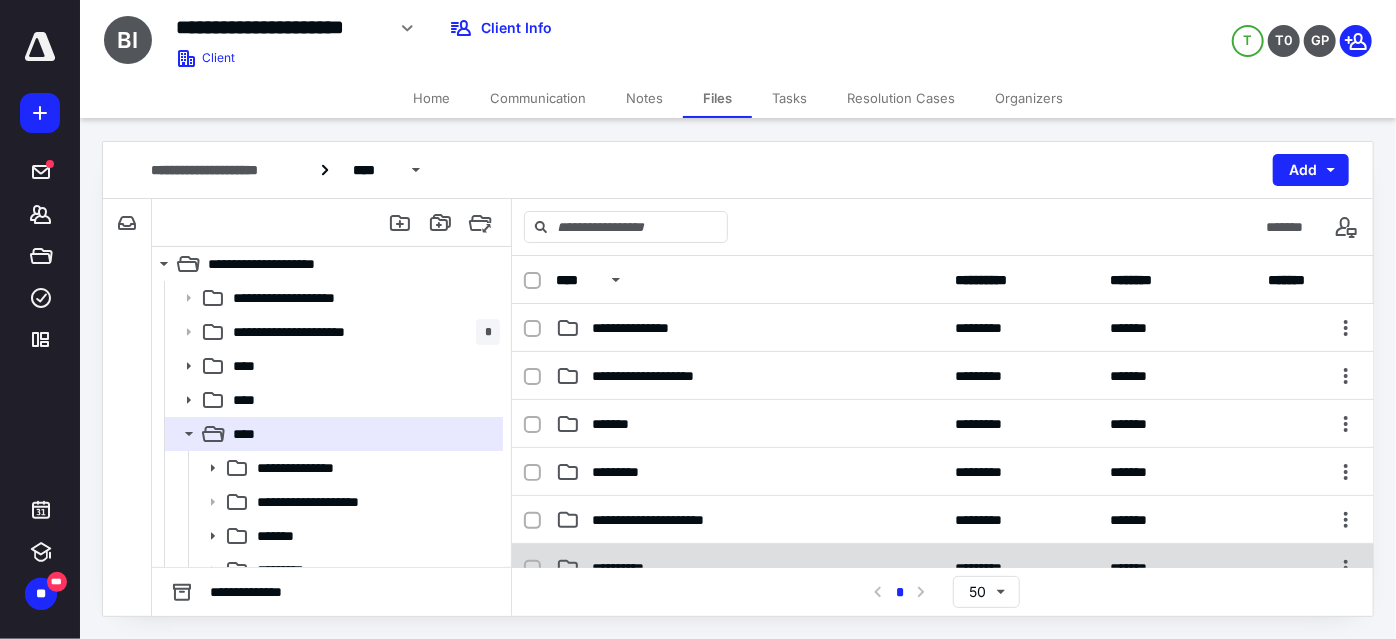 click on "**********" at bounding box center [943, 568] 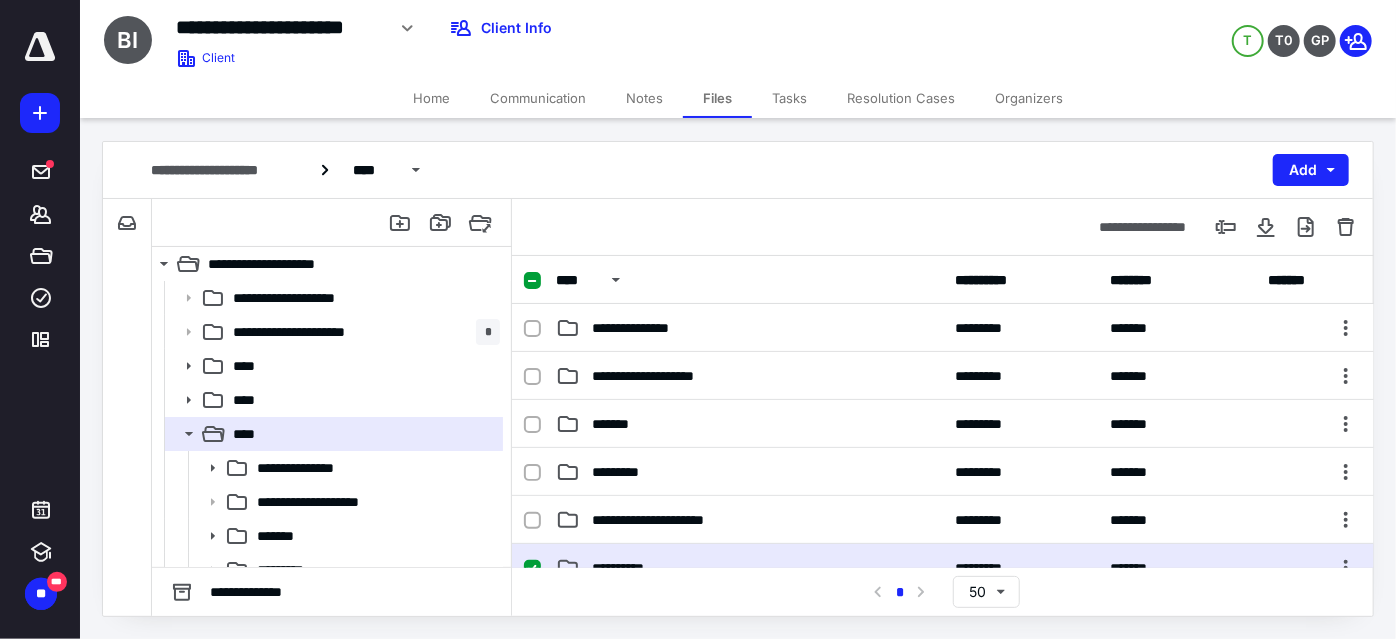 click on "**********" at bounding box center [943, 568] 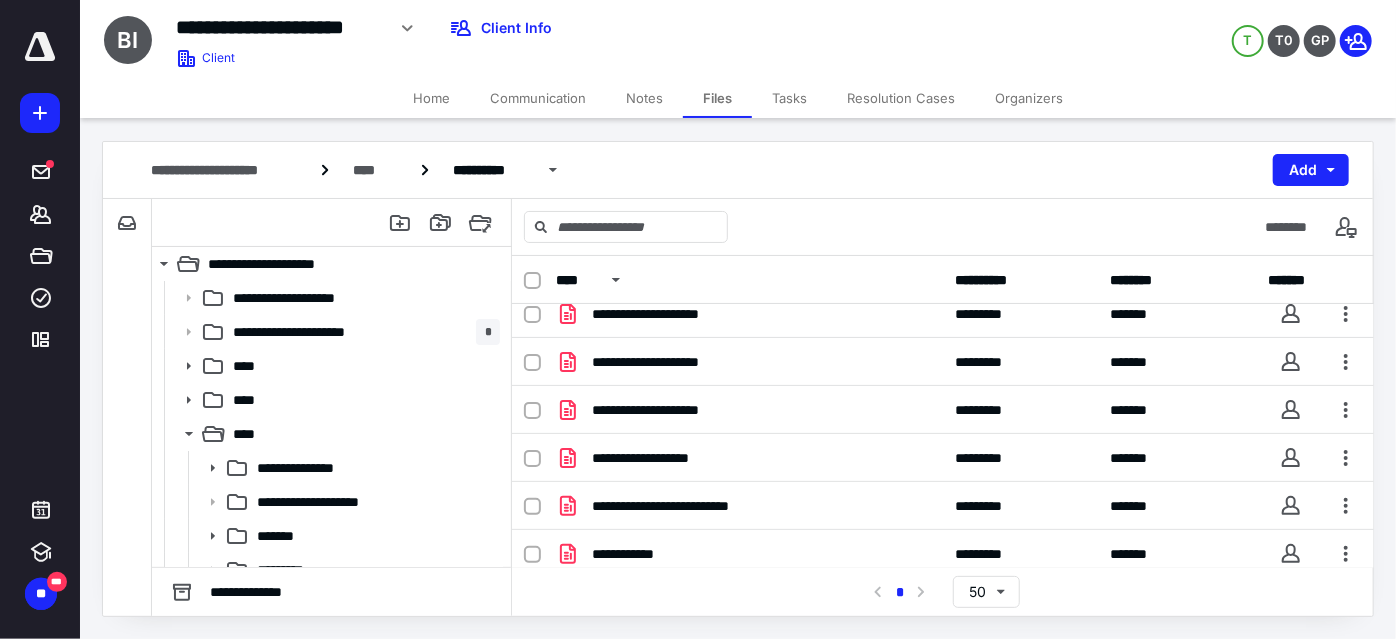 scroll, scrollTop: 1787, scrollLeft: 0, axis: vertical 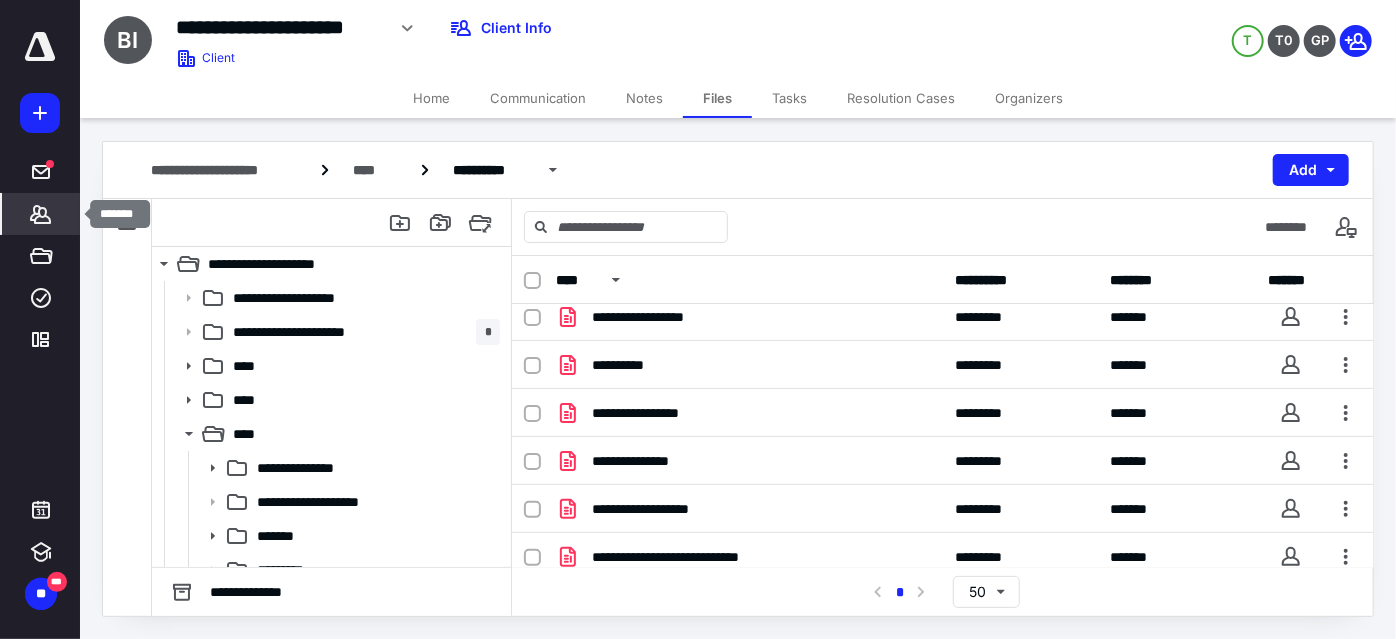click 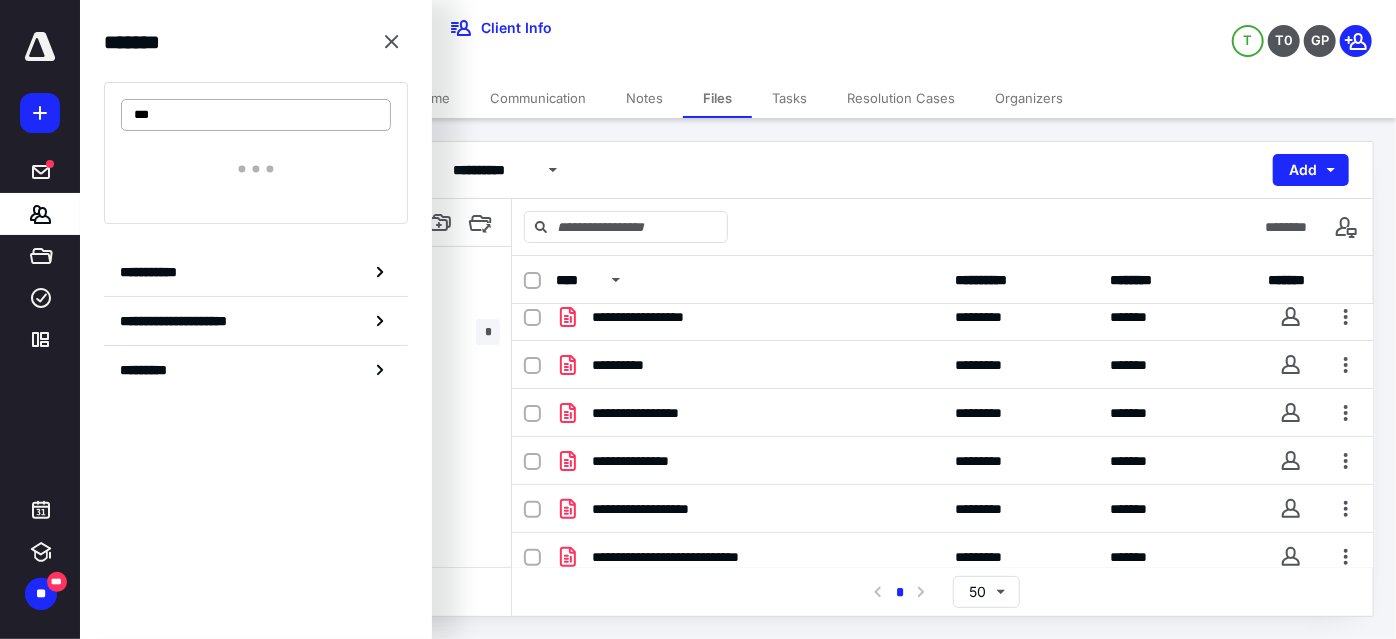 type on "****" 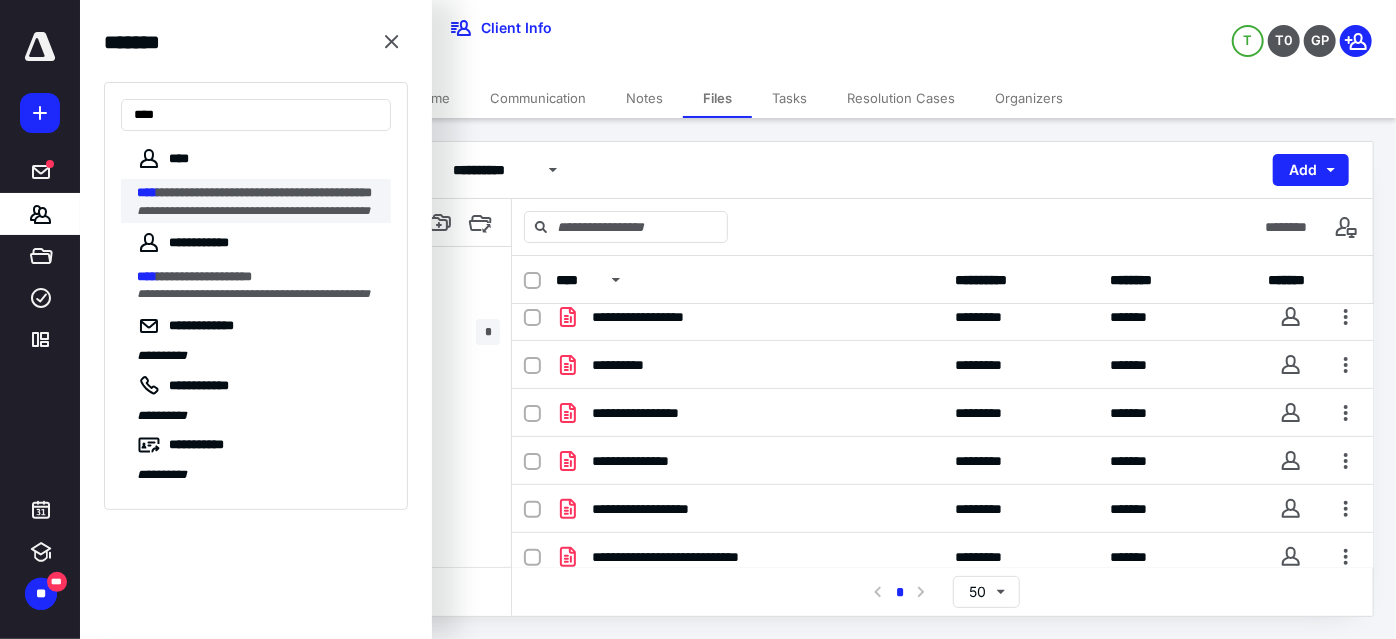 click on "**********" at bounding box center [264, 201] 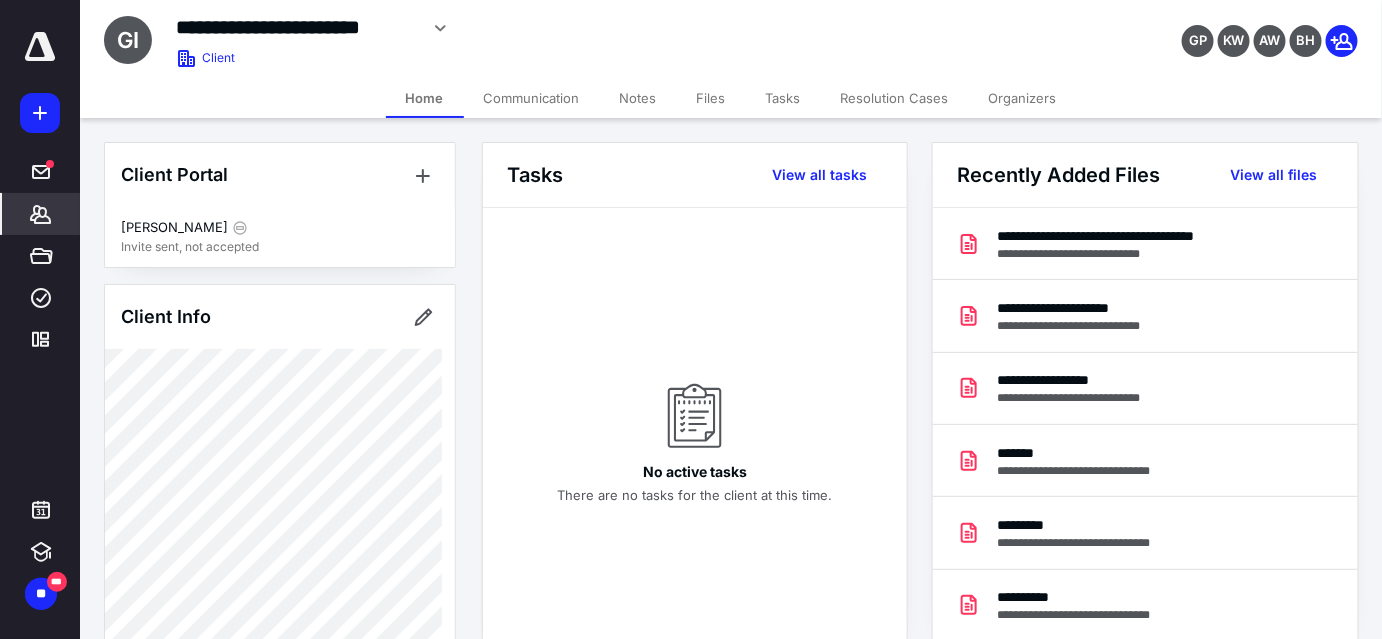 drag, startPoint x: 705, startPoint y: 98, endPoint x: 706, endPoint y: 124, distance: 26.019224 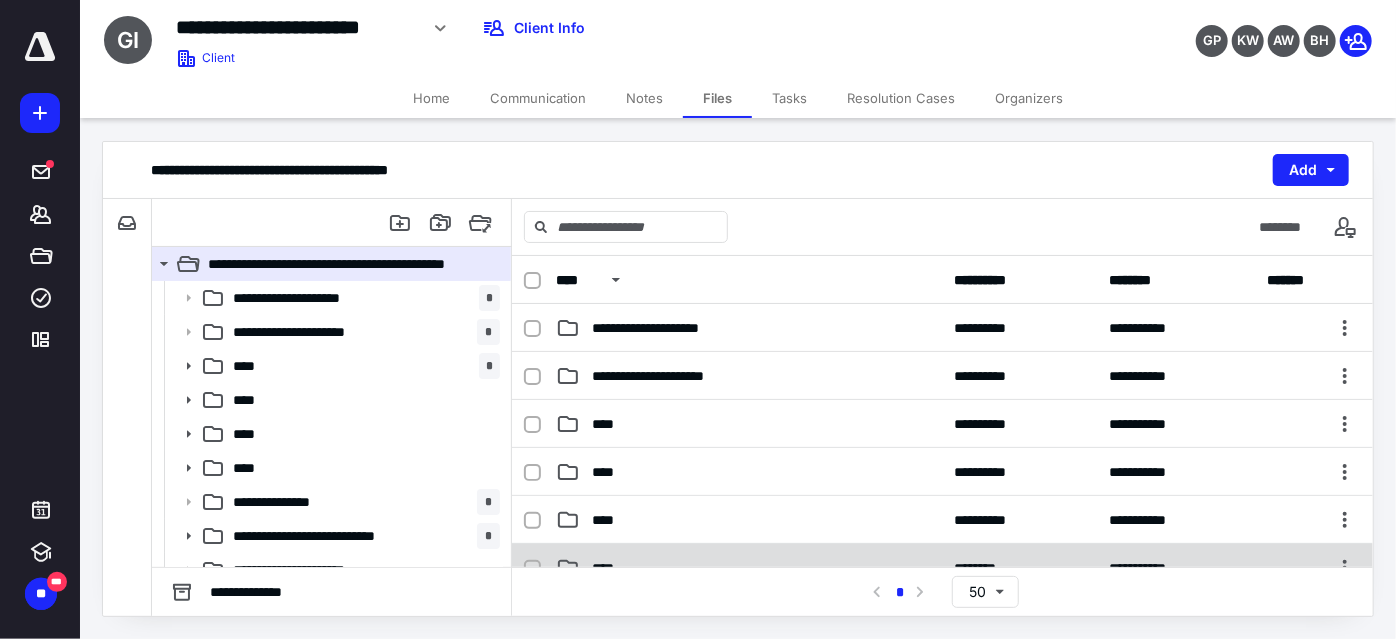 click on "****" at bounding box center [749, 568] 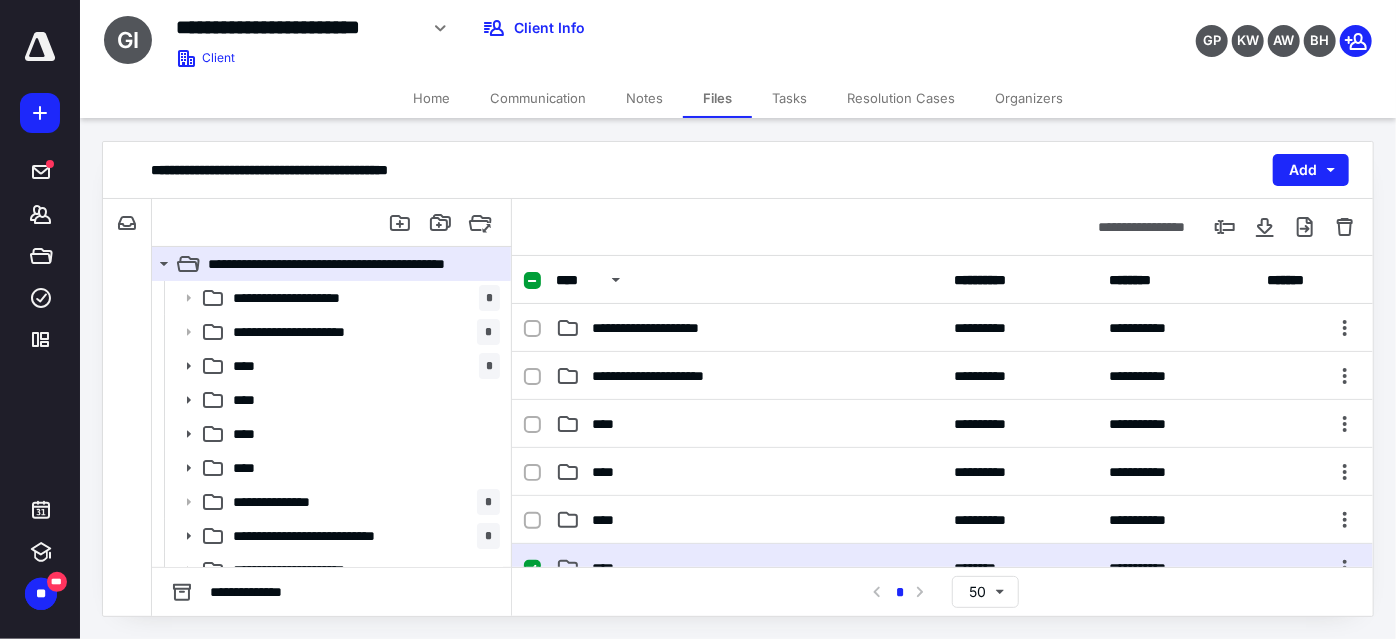 click on "****" at bounding box center [749, 568] 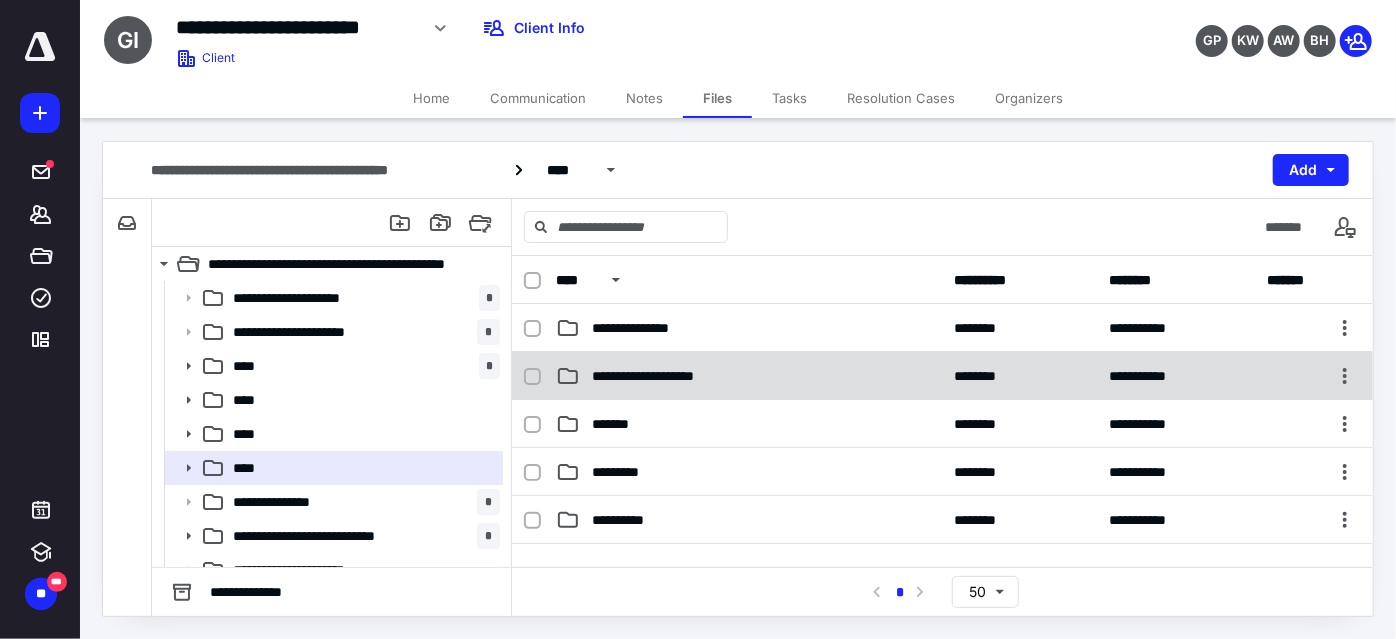 click on "**********" at bounding box center [660, 376] 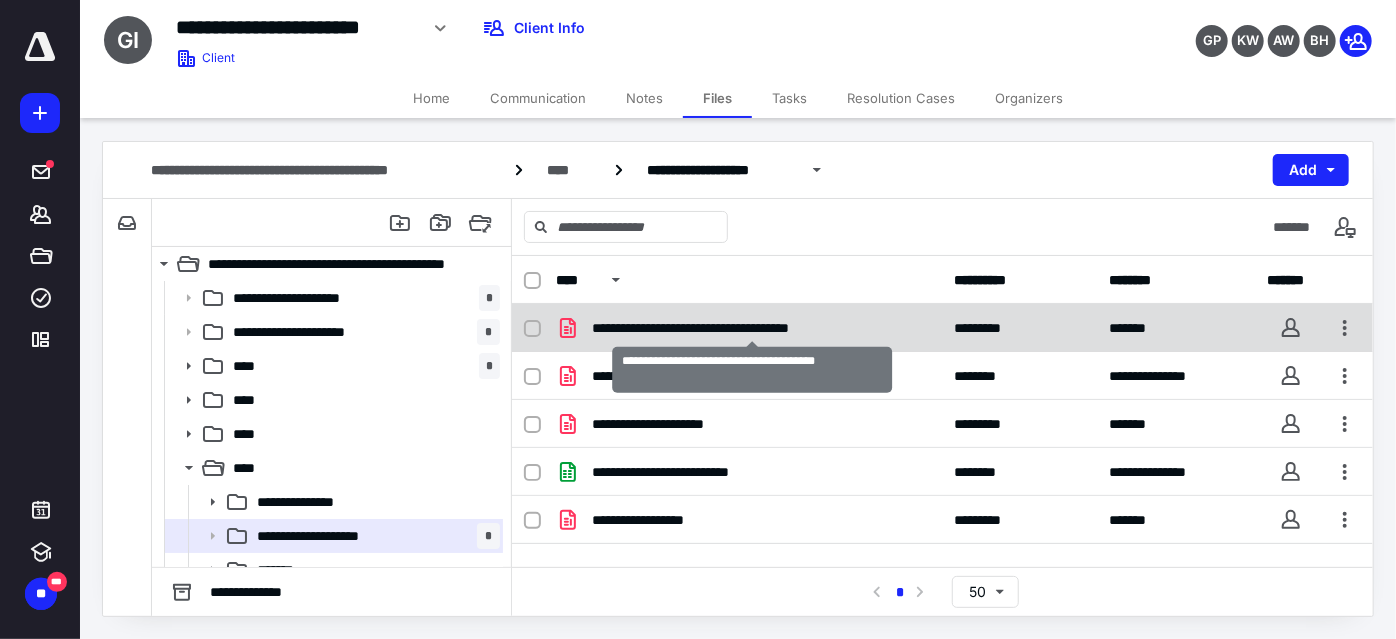 click on "**********" at bounding box center [753, 328] 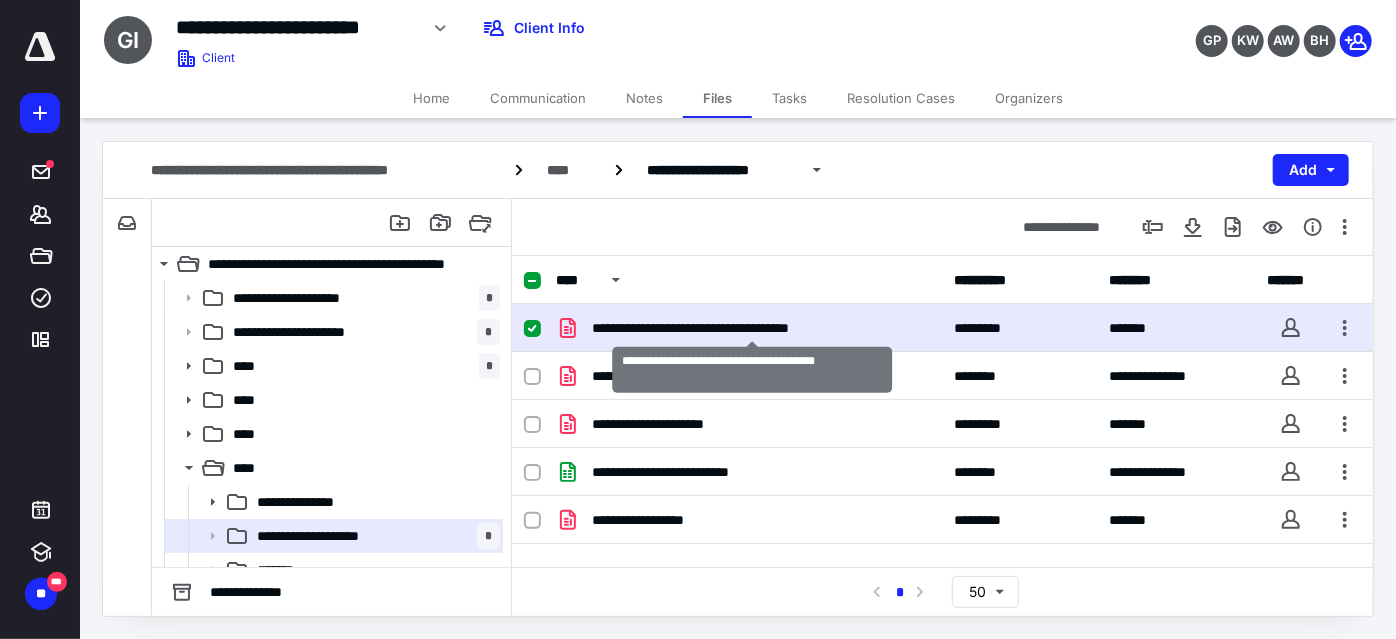 click on "**********" at bounding box center (753, 328) 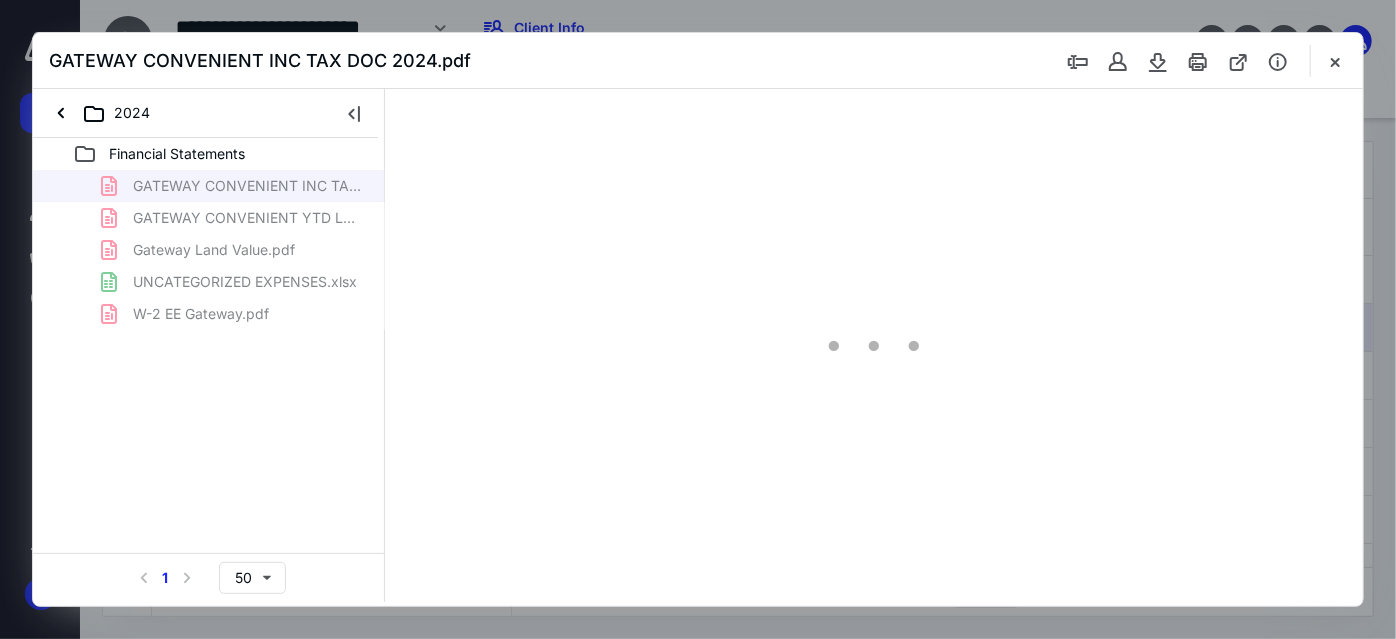 scroll, scrollTop: 0, scrollLeft: 0, axis: both 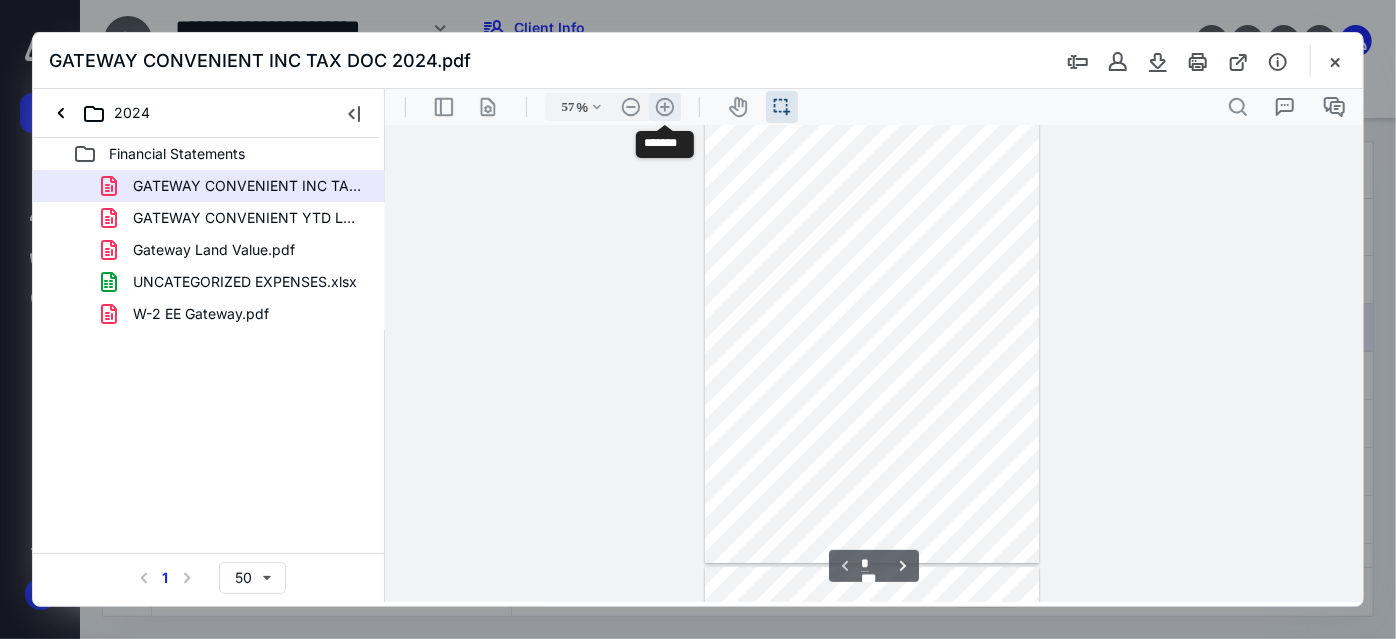 click on ".cls-1{fill:#abb0c4;} icon - header - zoom - in - line" at bounding box center (664, 106) 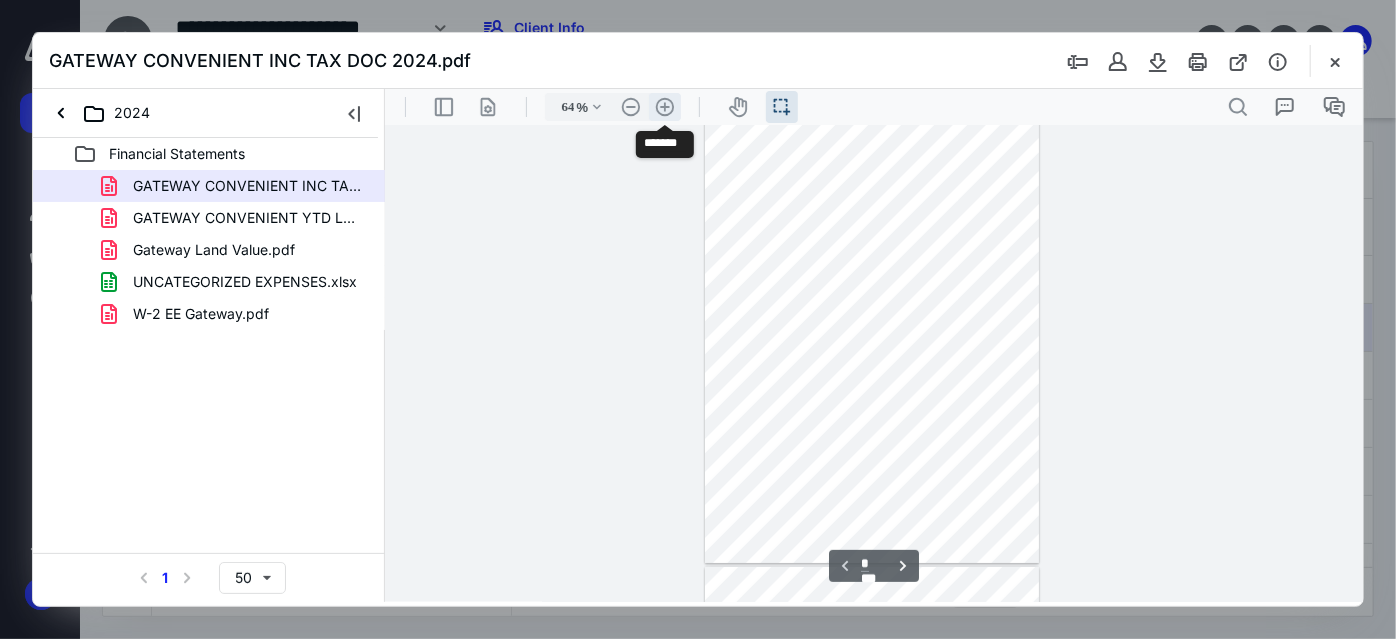 click on ".cls-1{fill:#abb0c4;} icon - header - zoom - in - line" at bounding box center [664, 106] 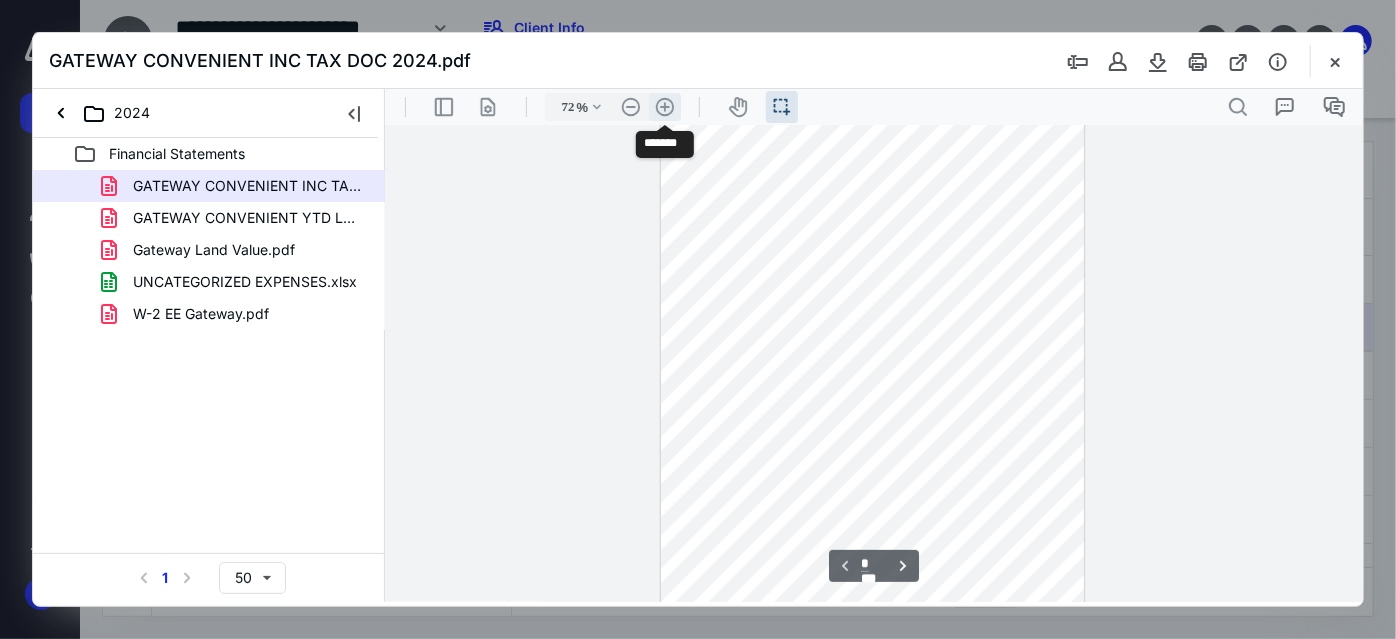 click on ".cls-1{fill:#abb0c4;} icon - header - zoom - in - line" at bounding box center [664, 106] 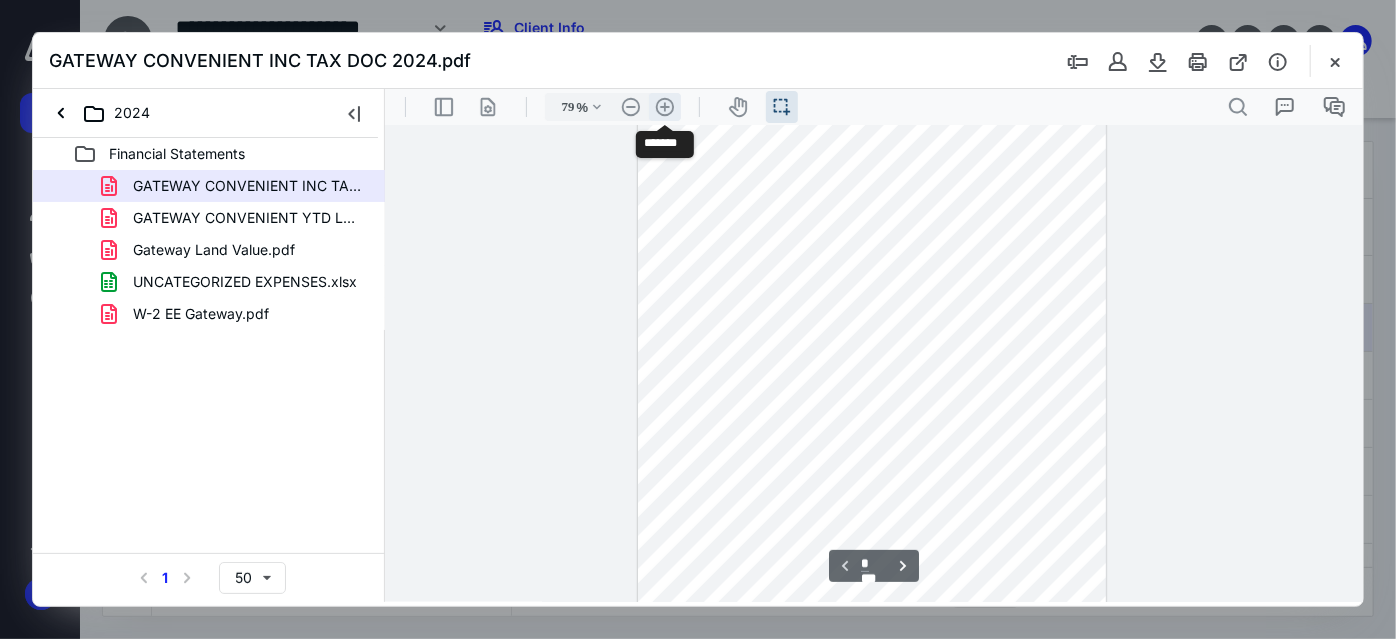 scroll, scrollTop: 174, scrollLeft: 0, axis: vertical 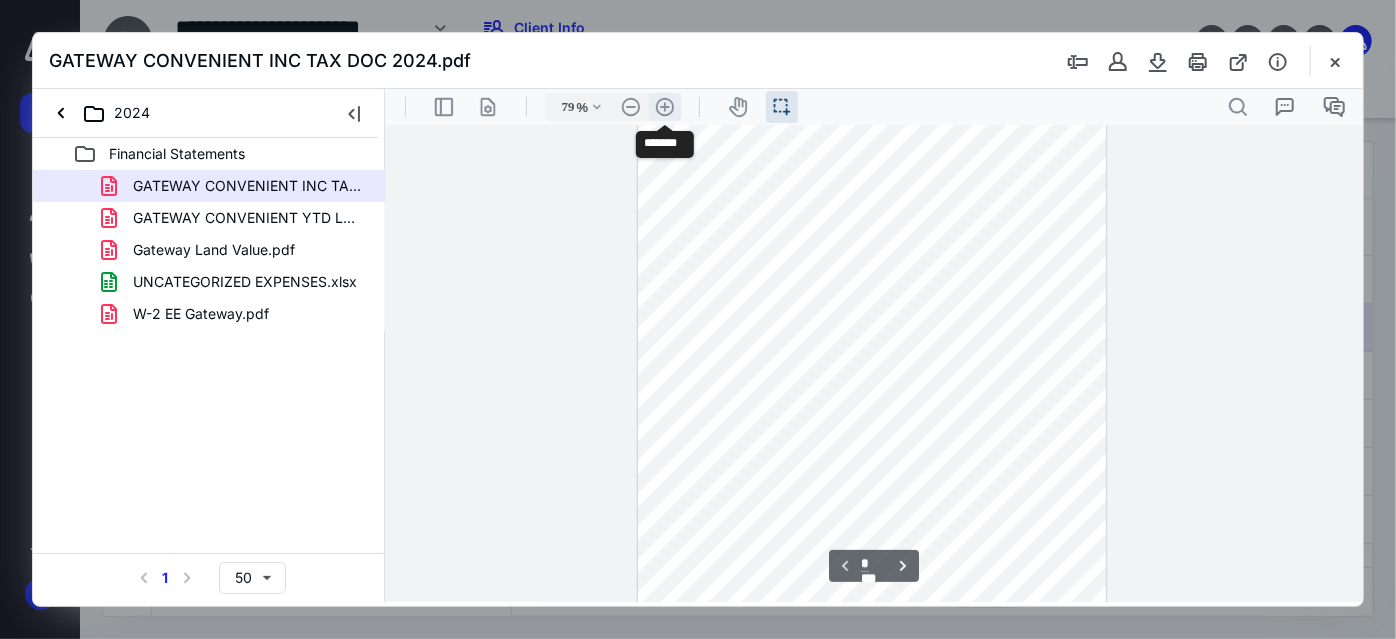 click on ".cls-1{fill:#abb0c4;} icon - header - zoom - in - line" at bounding box center [664, 106] 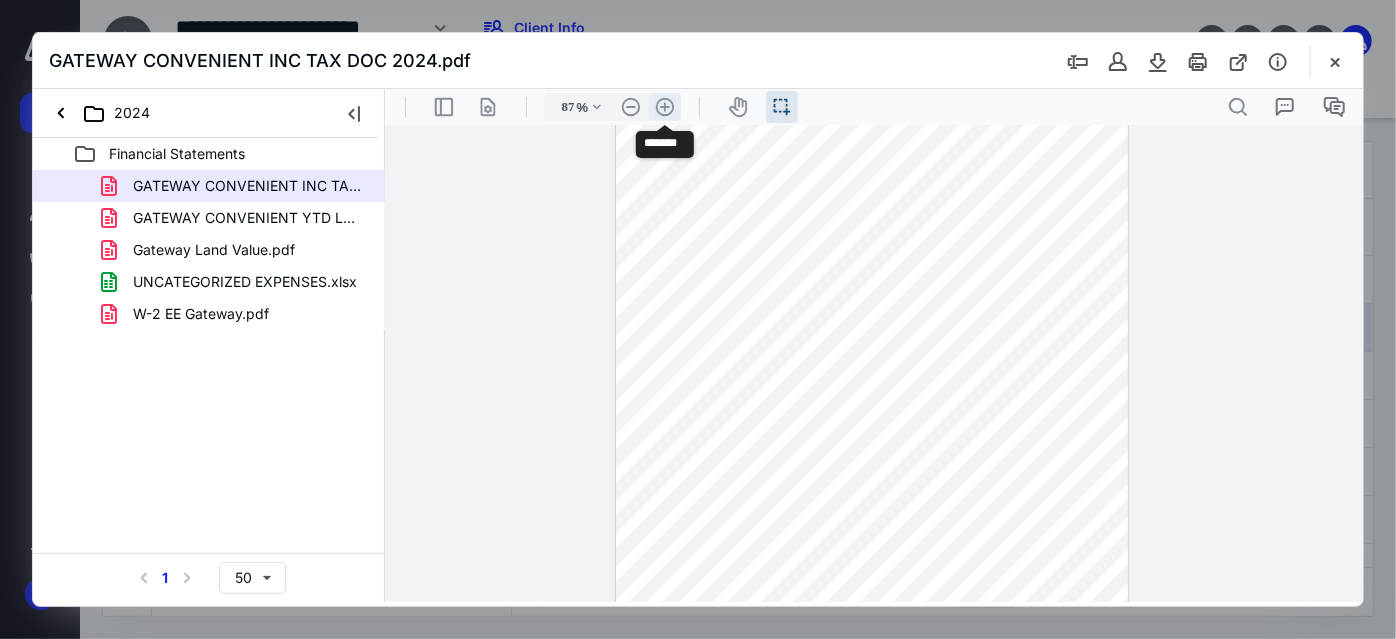 click on ".cls-1{fill:#abb0c4;} icon - header - zoom - in - line" at bounding box center [664, 106] 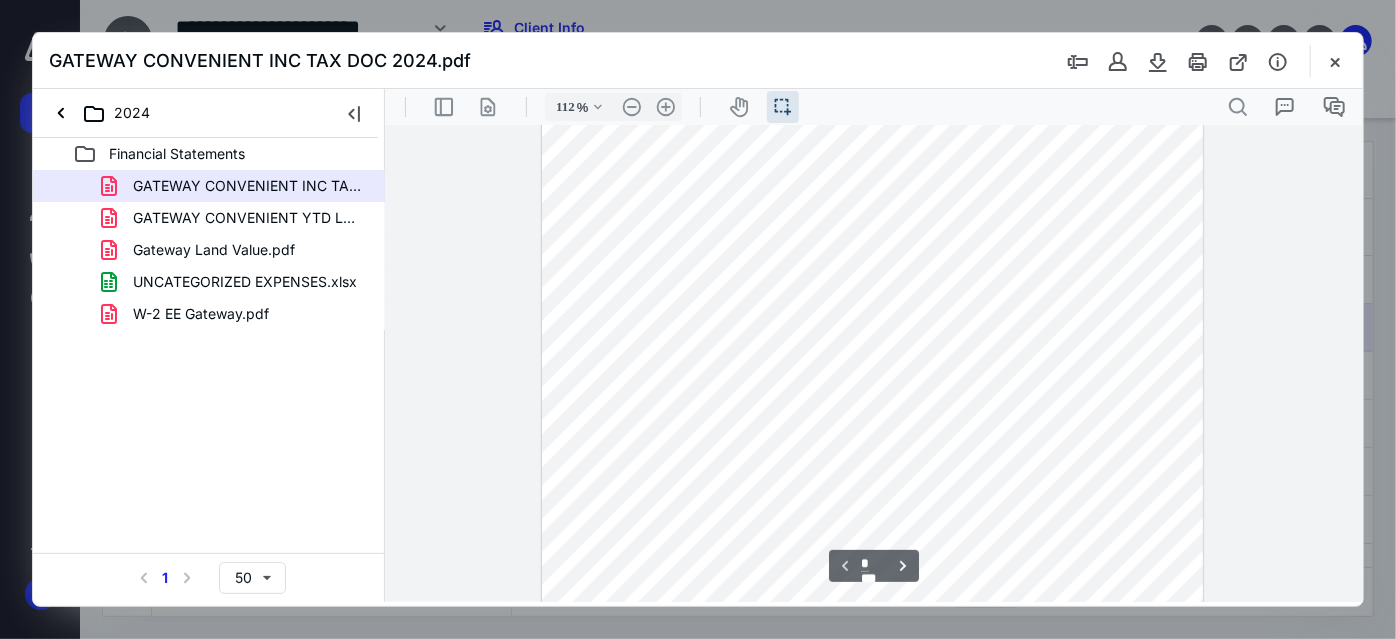 scroll, scrollTop: 198, scrollLeft: 0, axis: vertical 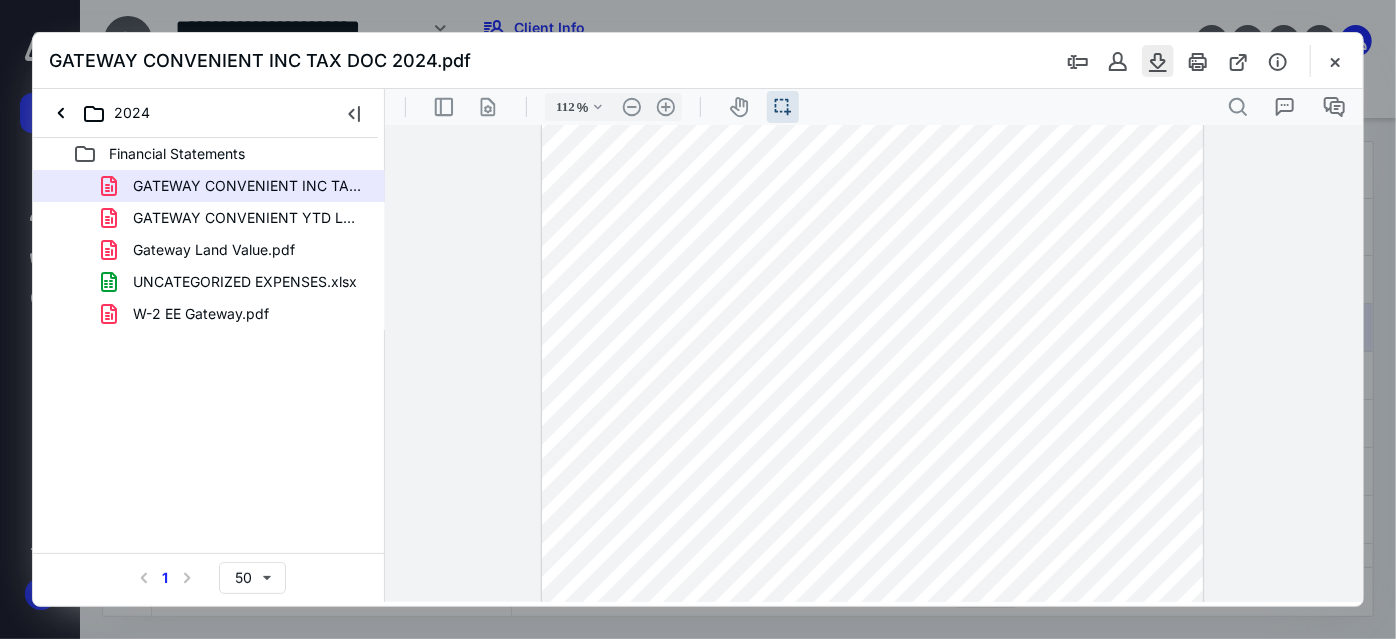 type 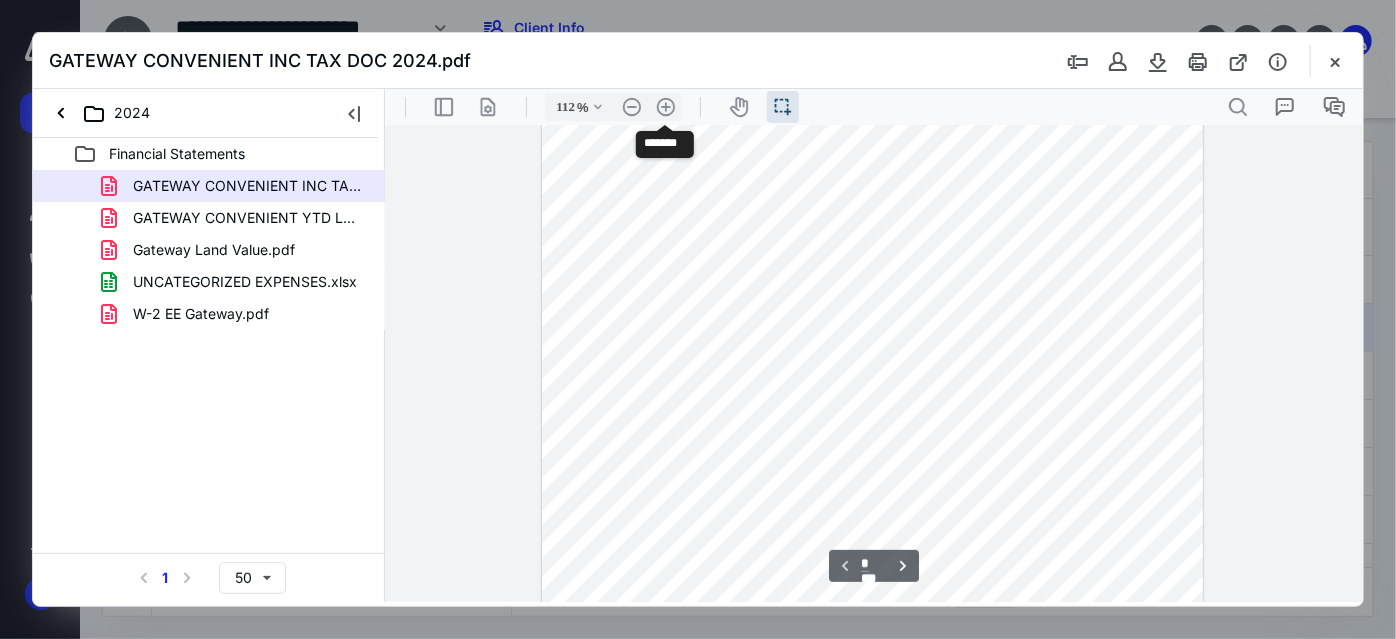 scroll, scrollTop: 107, scrollLeft: 0, axis: vertical 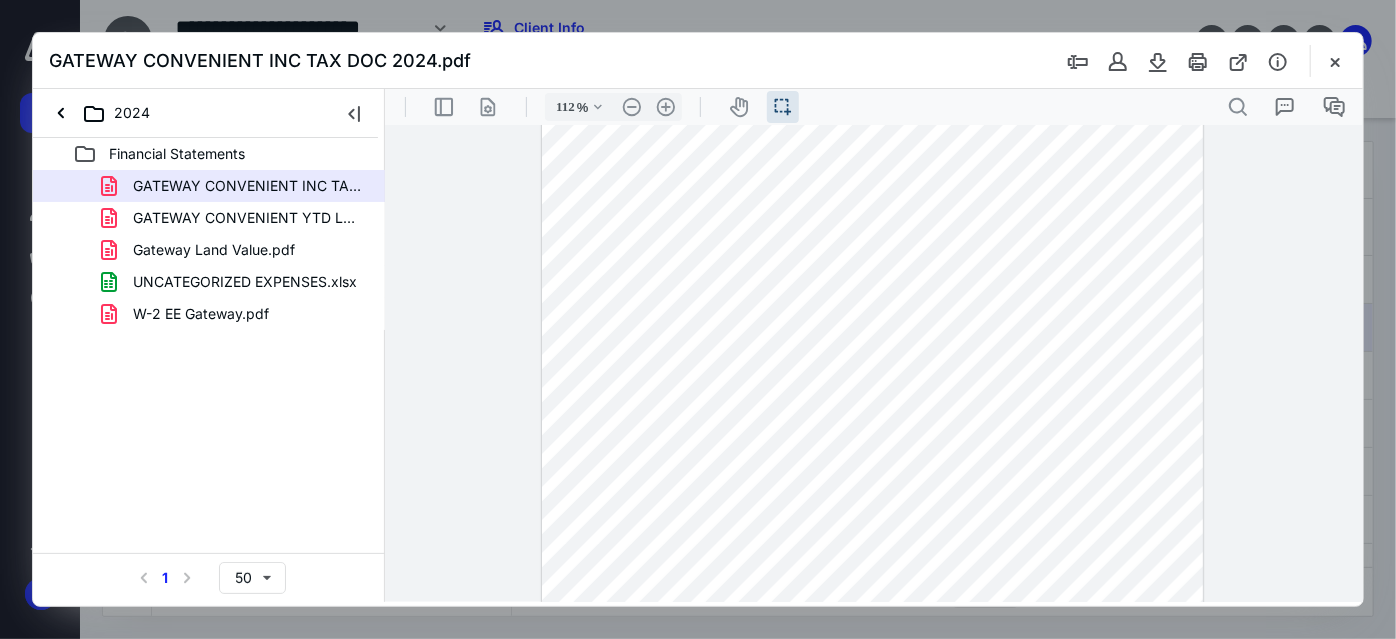 click at bounding box center [1335, 61] 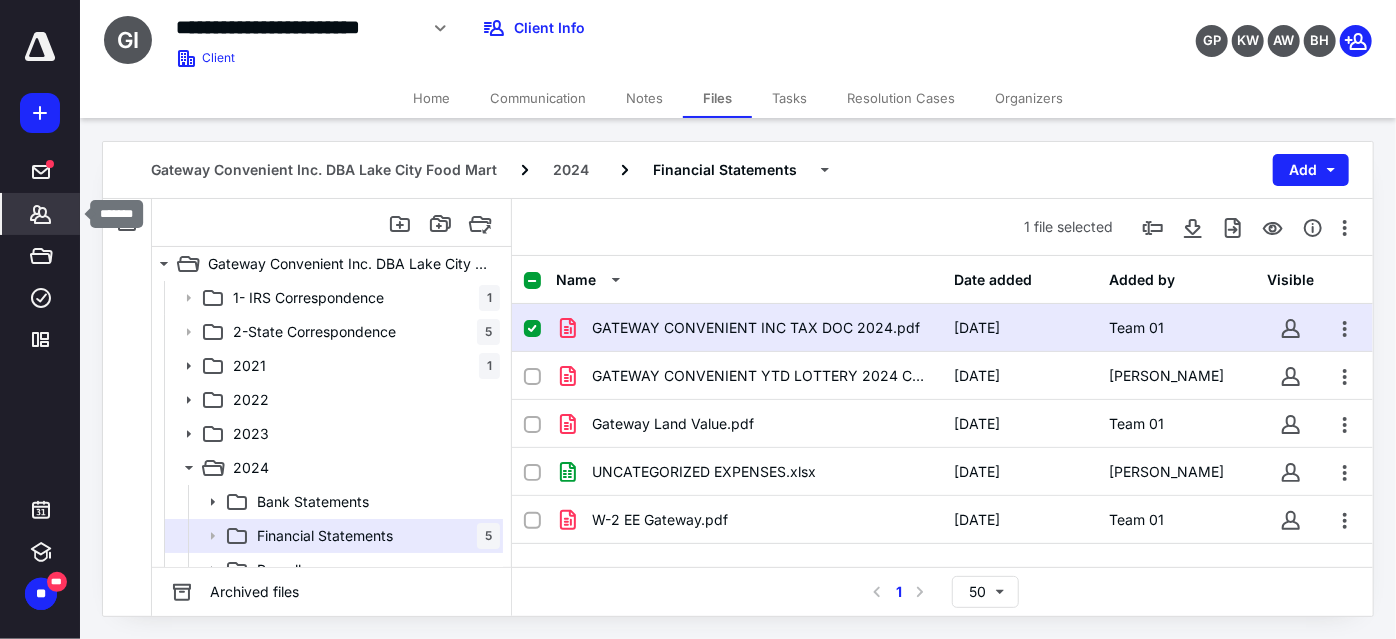 click 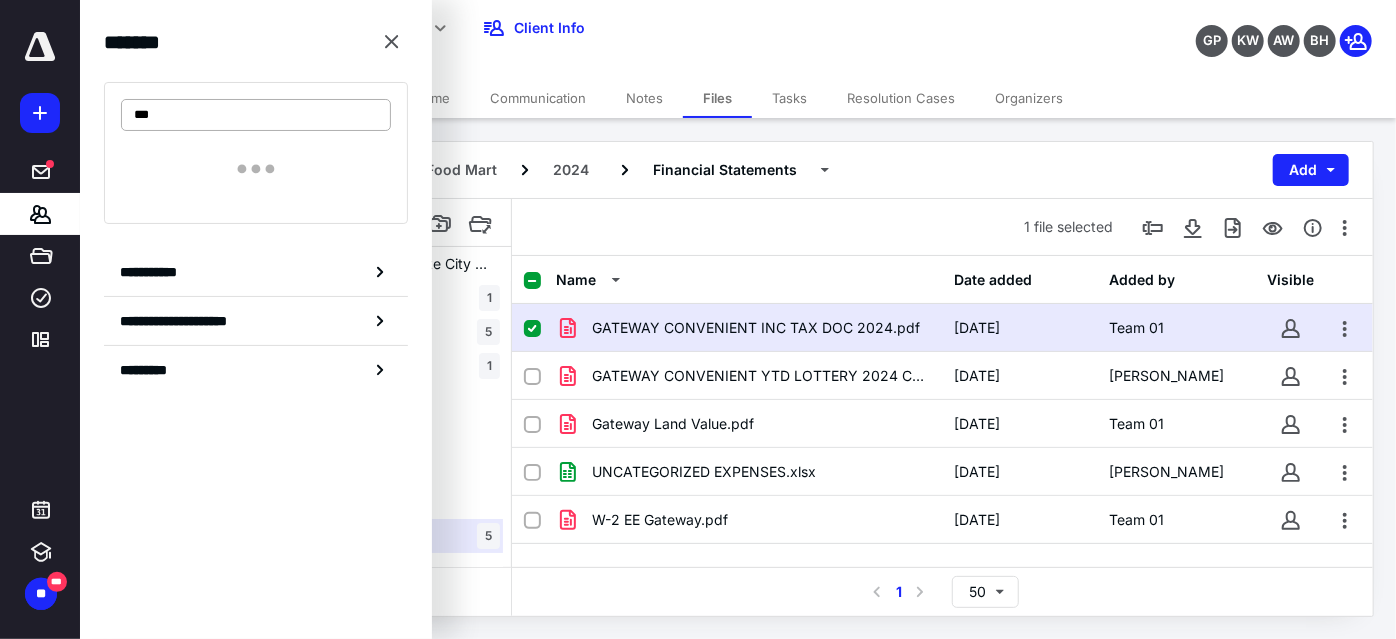 type on "****" 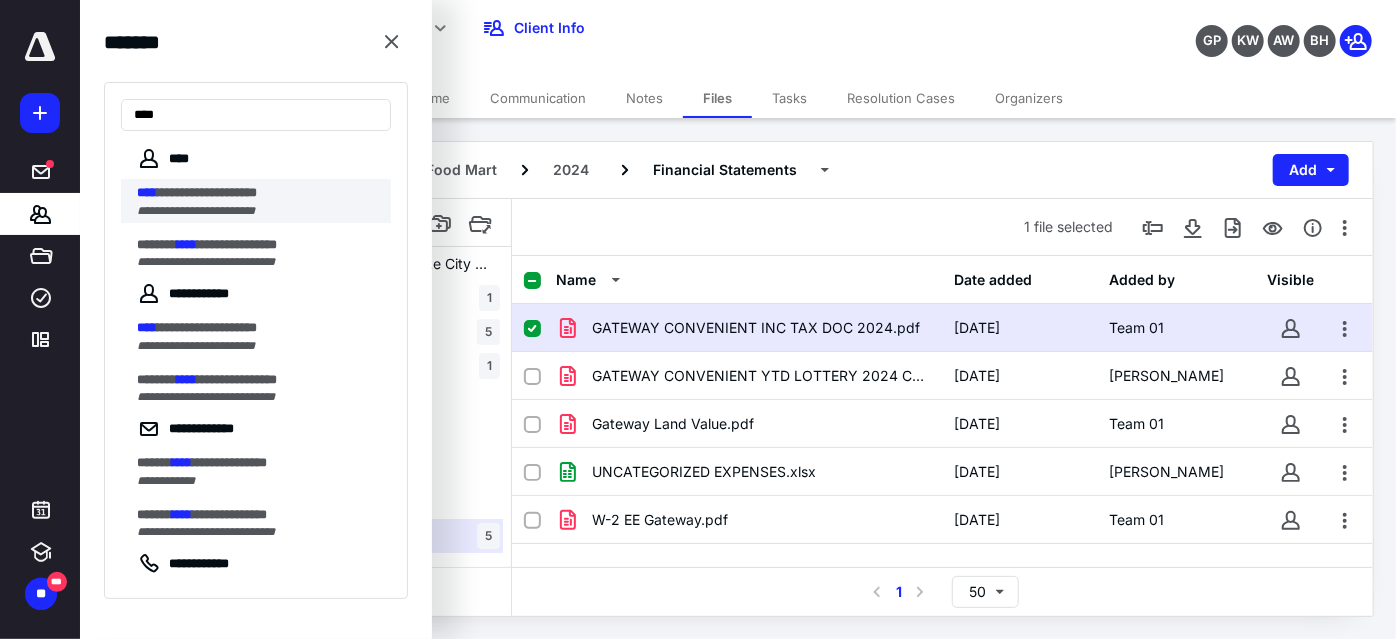 click on "**********" at bounding box center (207, 192) 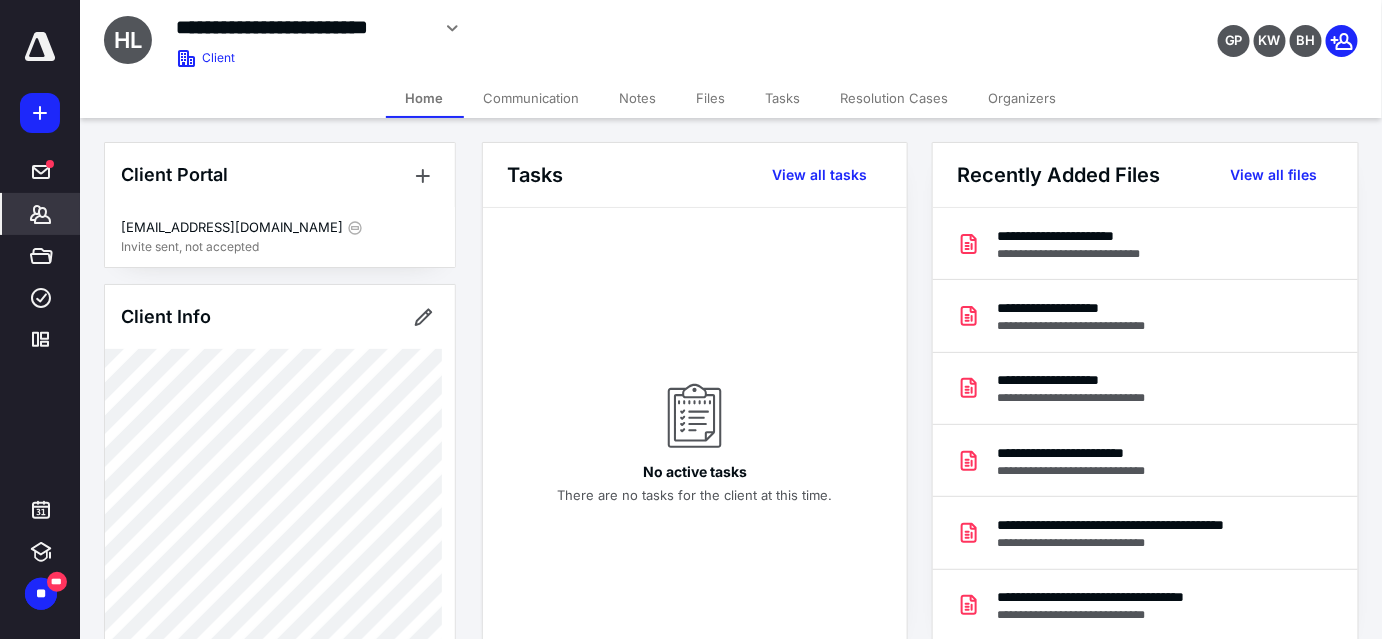click on "Files" at bounding box center (711, 98) 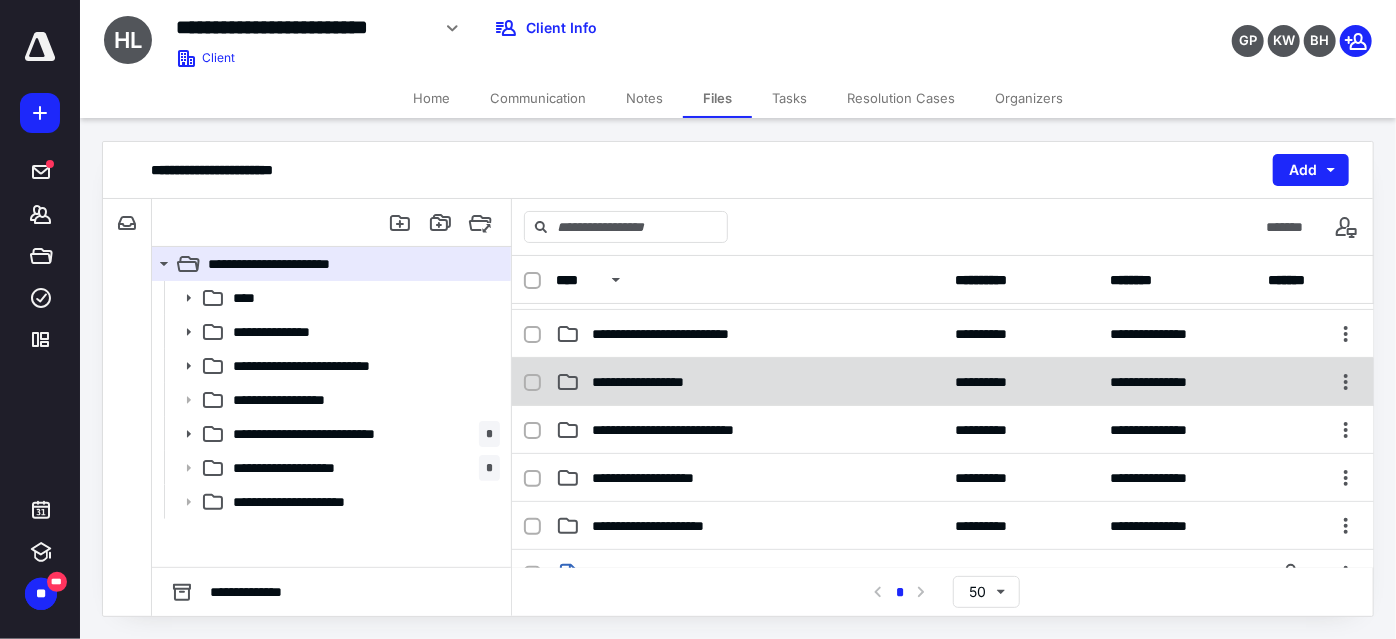 scroll, scrollTop: 0, scrollLeft: 0, axis: both 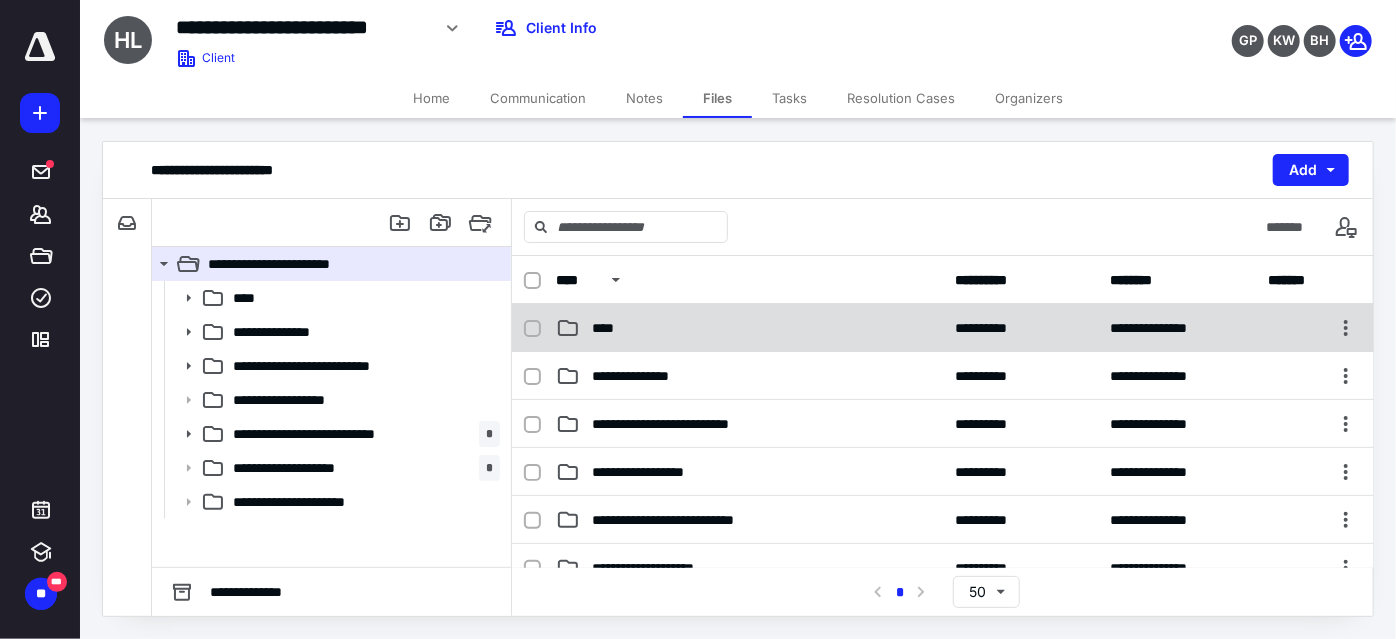 click on "****" at bounding box center (749, 328) 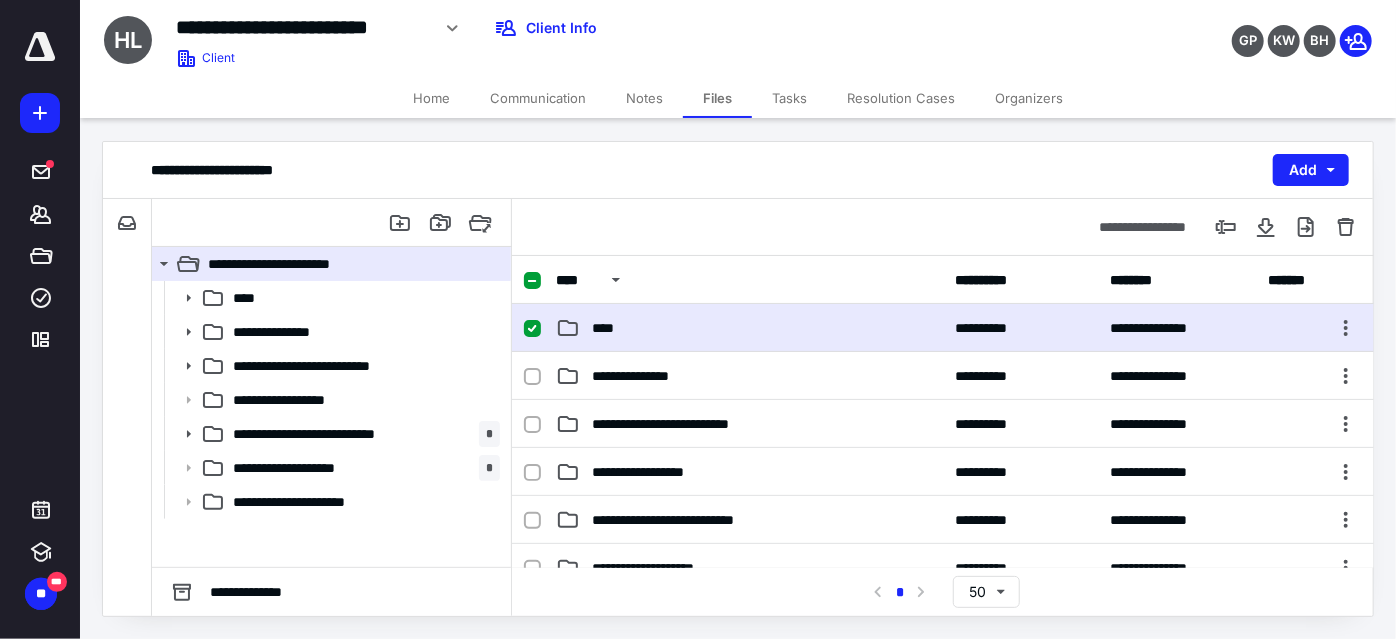 click on "****" at bounding box center (749, 328) 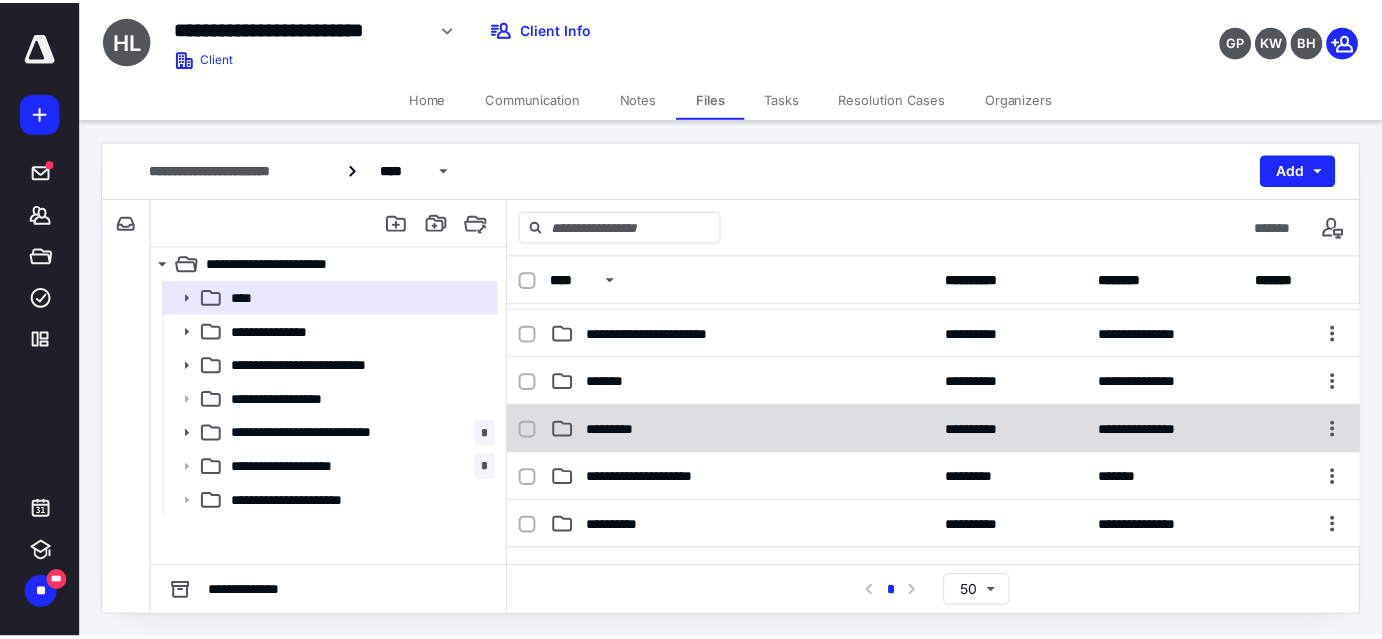 scroll, scrollTop: 0, scrollLeft: 0, axis: both 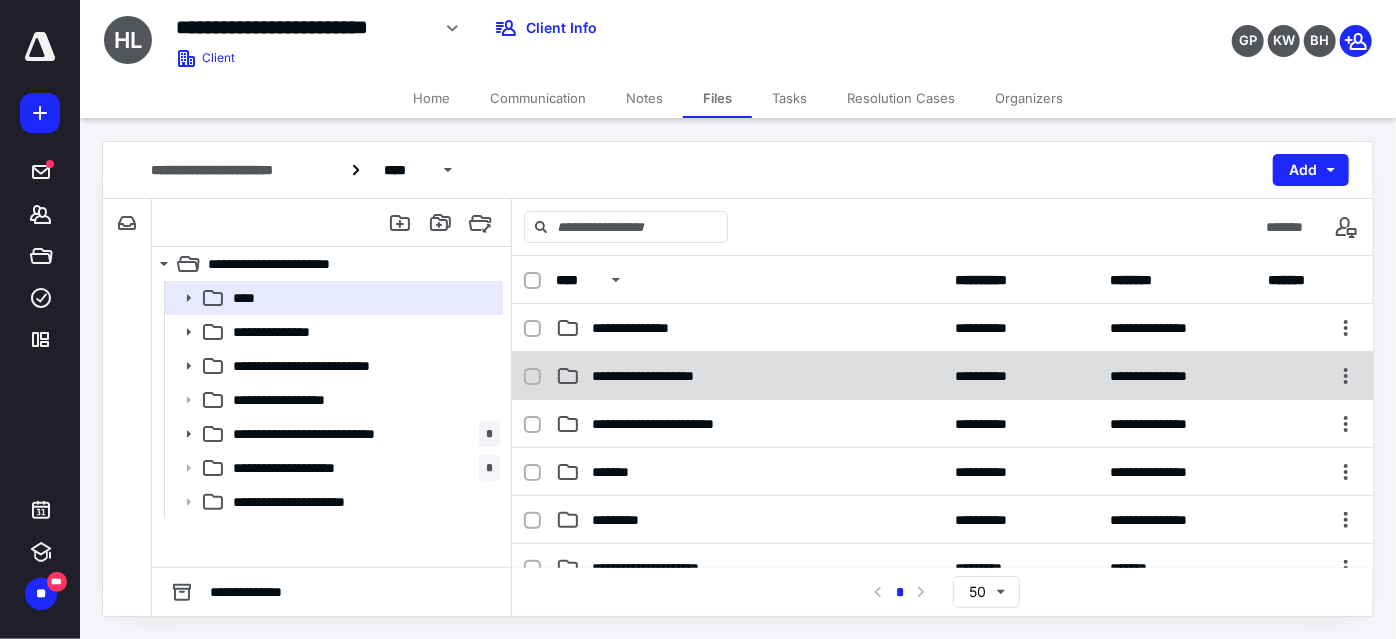 click on "**********" at bounding box center (749, 376) 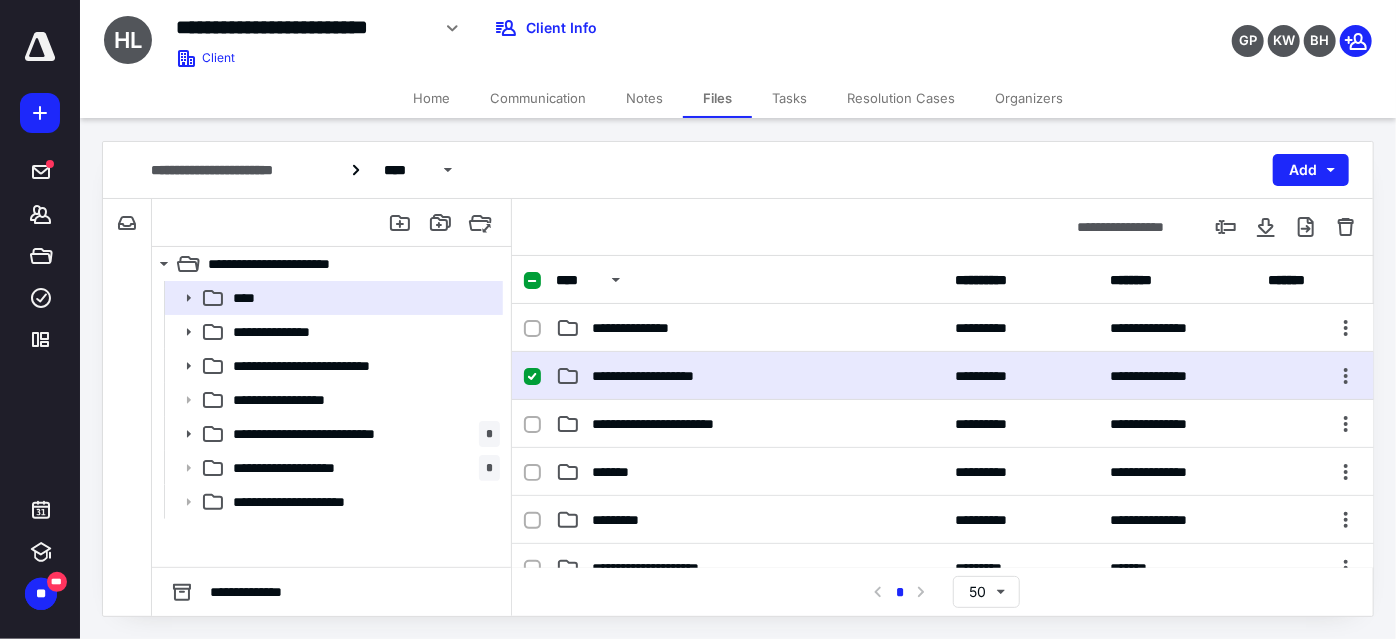 click on "**********" at bounding box center [749, 376] 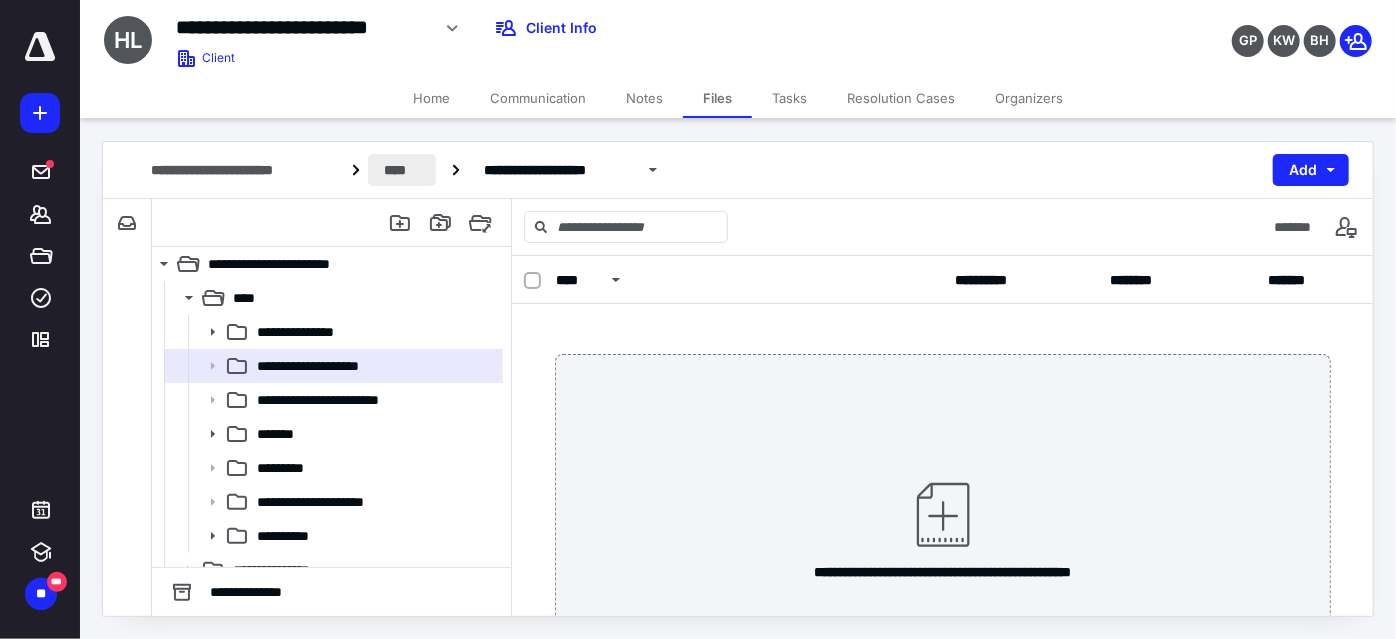click on "****" at bounding box center (402, 170) 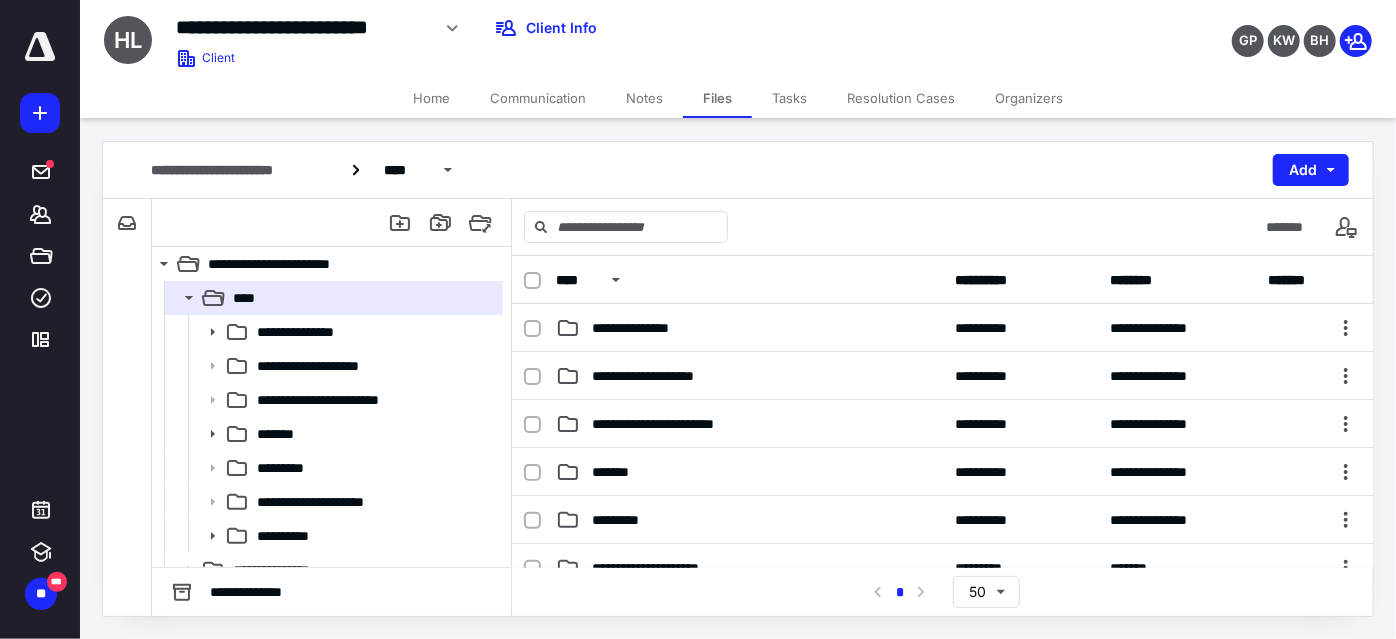 click on "Home" at bounding box center (431, 98) 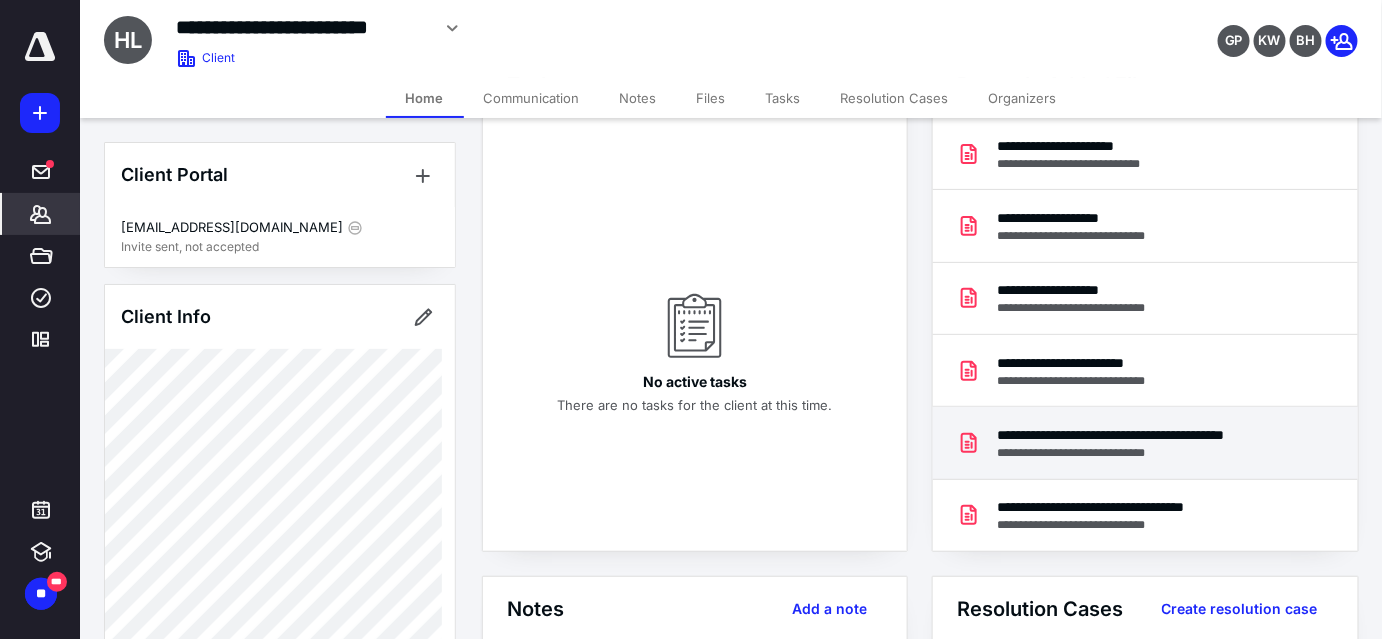 scroll, scrollTop: 0, scrollLeft: 0, axis: both 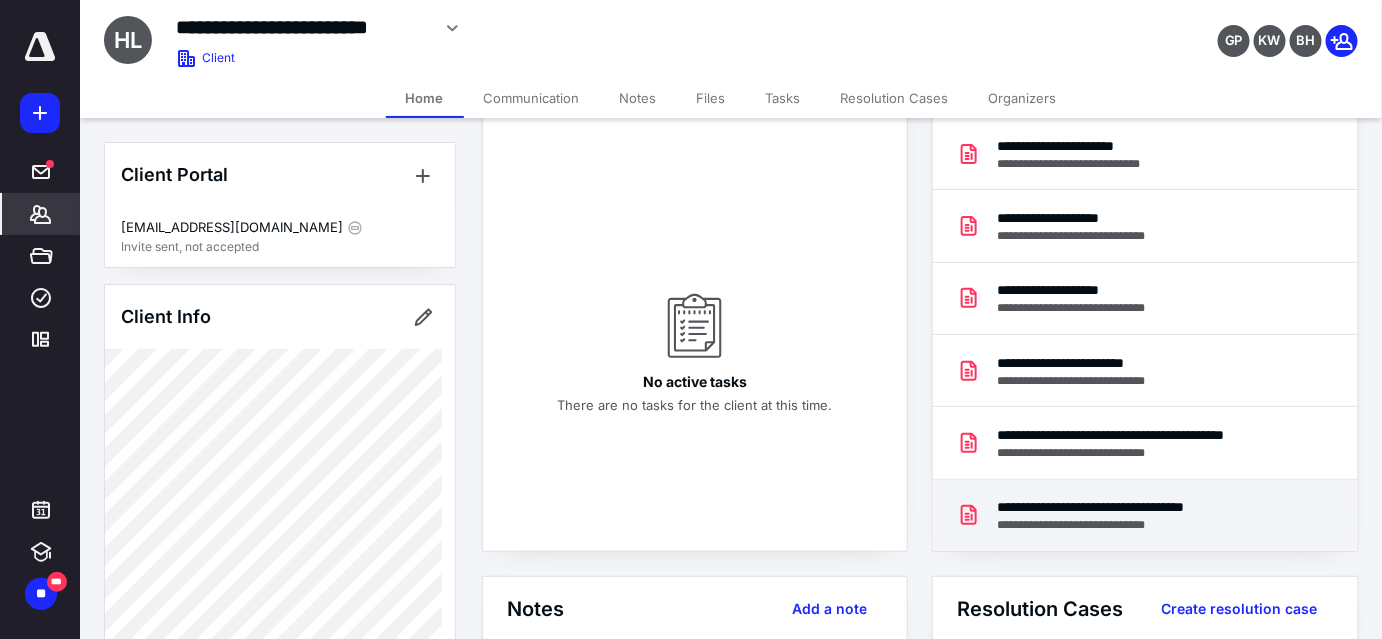 click on "**********" at bounding box center [1147, 525] 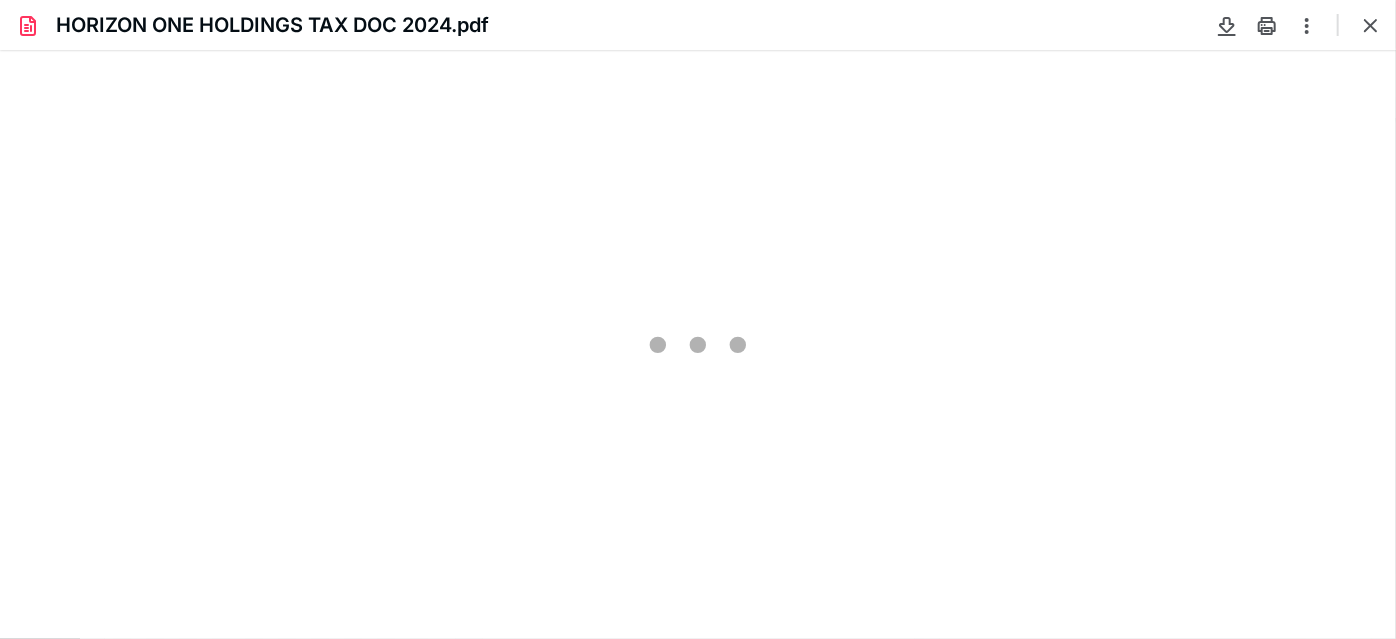 scroll, scrollTop: 0, scrollLeft: 0, axis: both 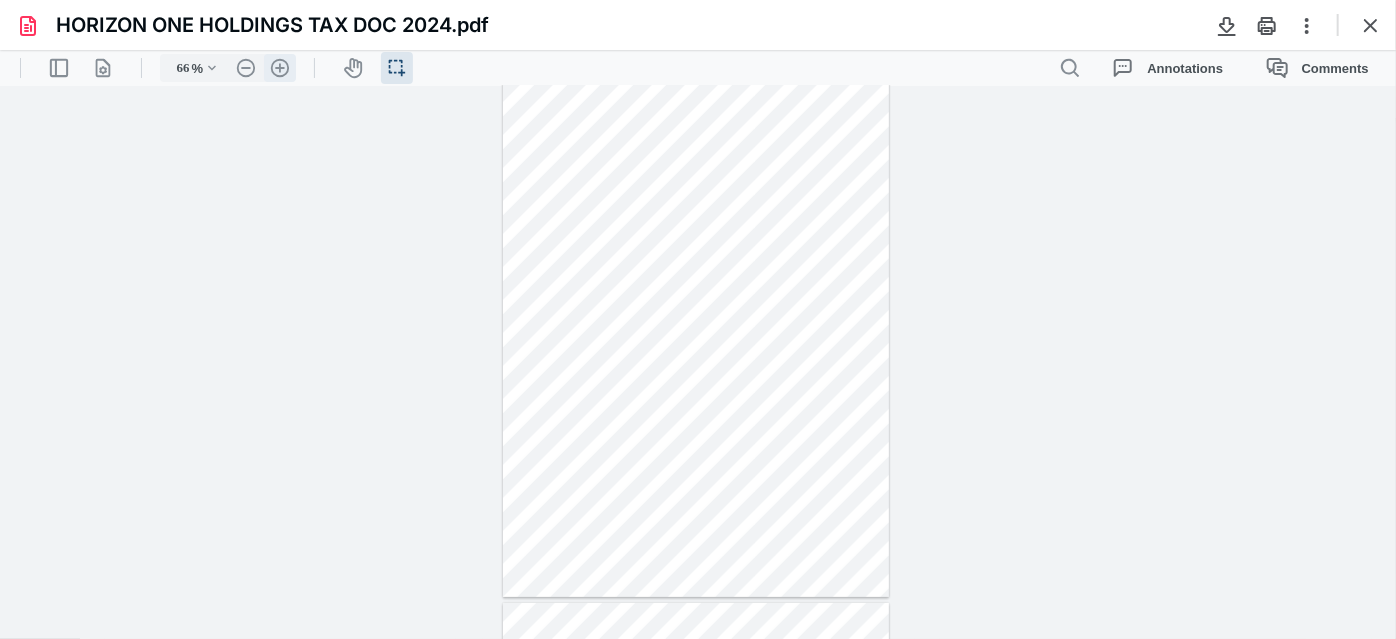 click on ".cls-1{fill:#abb0c4;} icon - header - zoom - in - line" at bounding box center [280, 67] 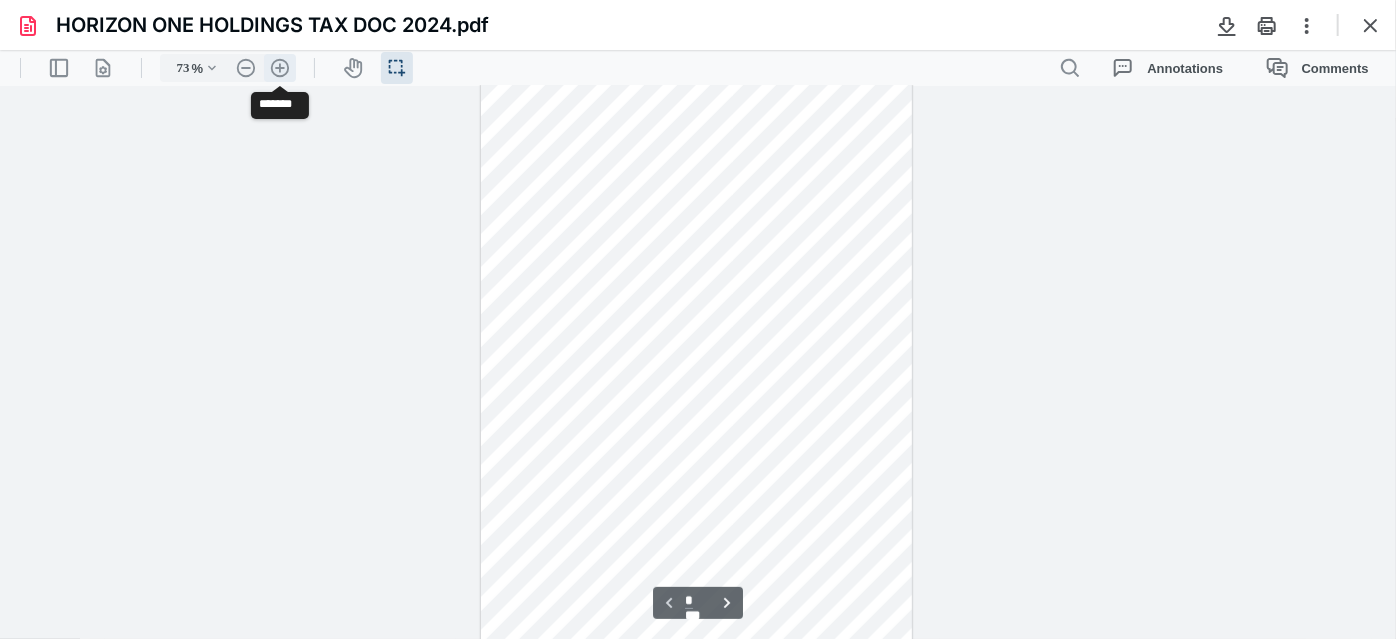 click on ".cls-1{fill:#abb0c4;} icon - header - zoom - in - line" at bounding box center (280, 67) 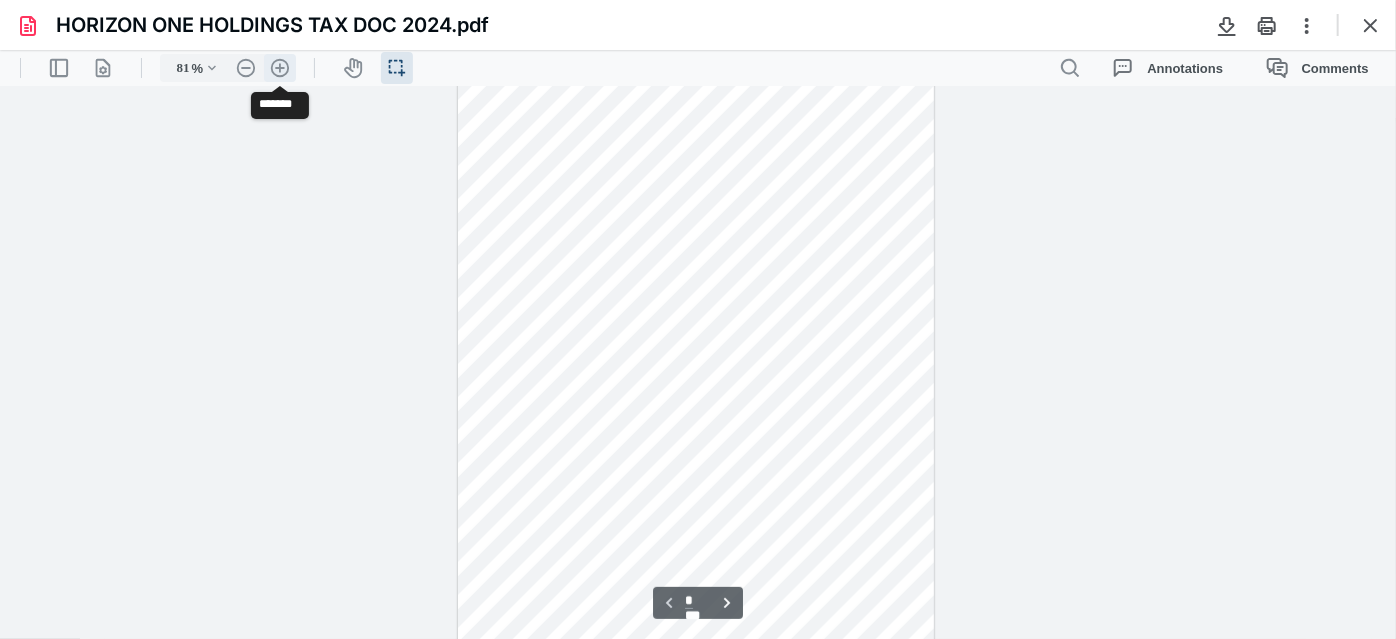 click on ".cls-1{fill:#abb0c4;} icon - header - zoom - in - line" at bounding box center (280, 67) 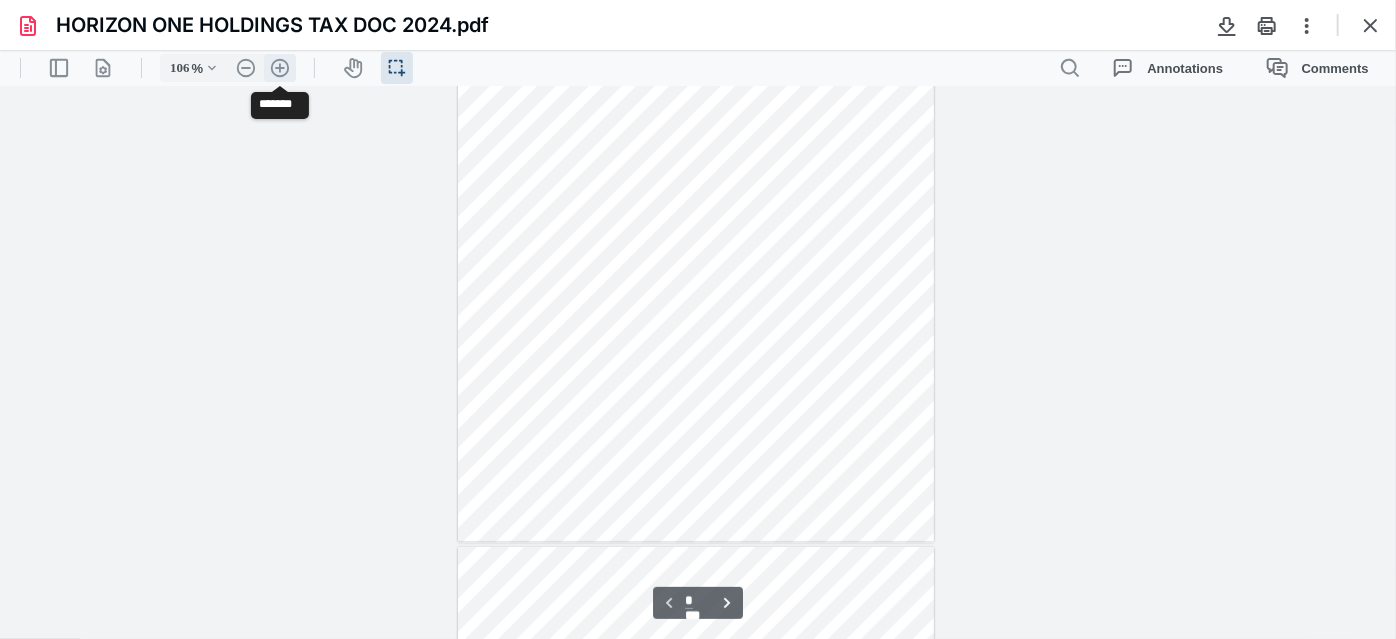 click on ".cls-1{fill:#abb0c4;} icon - header - zoom - in - line" at bounding box center (280, 67) 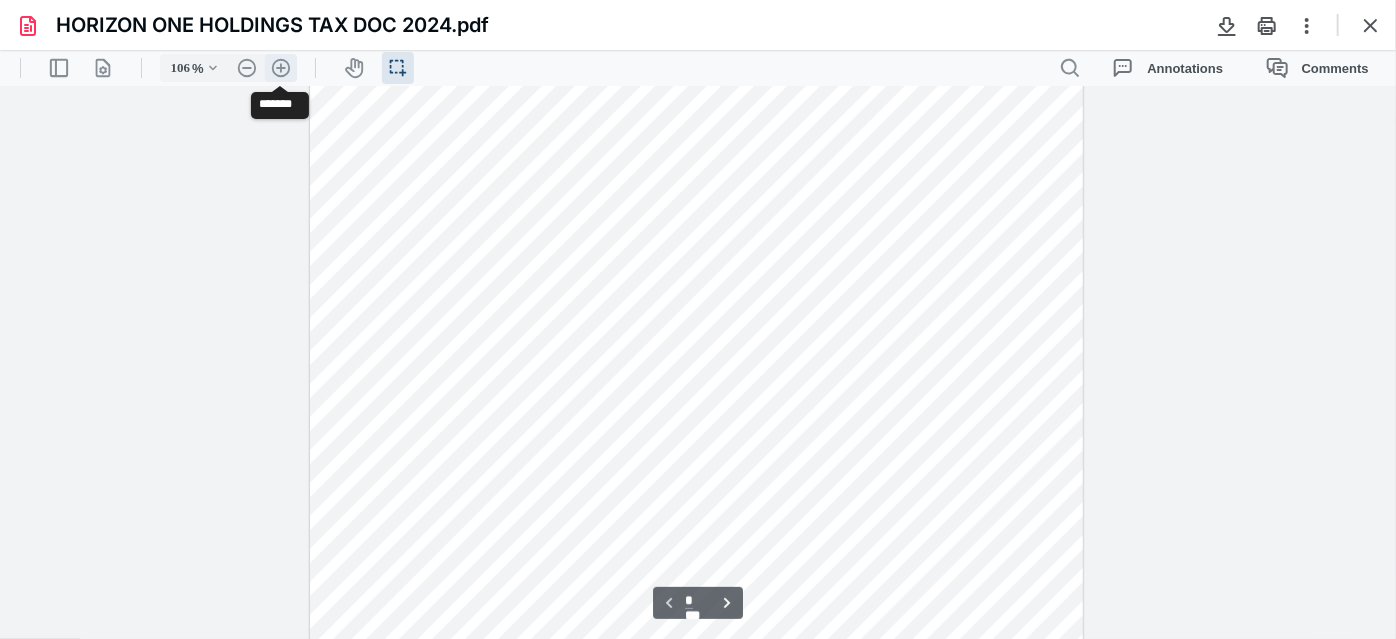 type on "131" 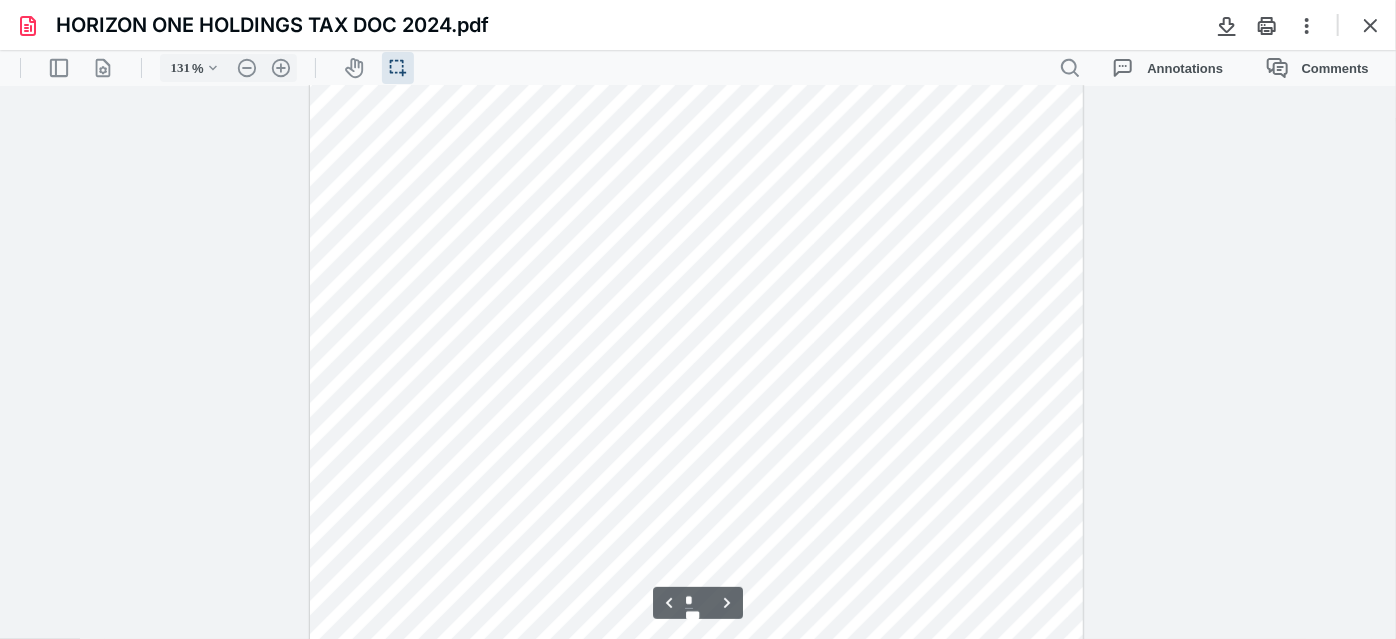 scroll, scrollTop: 6909, scrollLeft: 0, axis: vertical 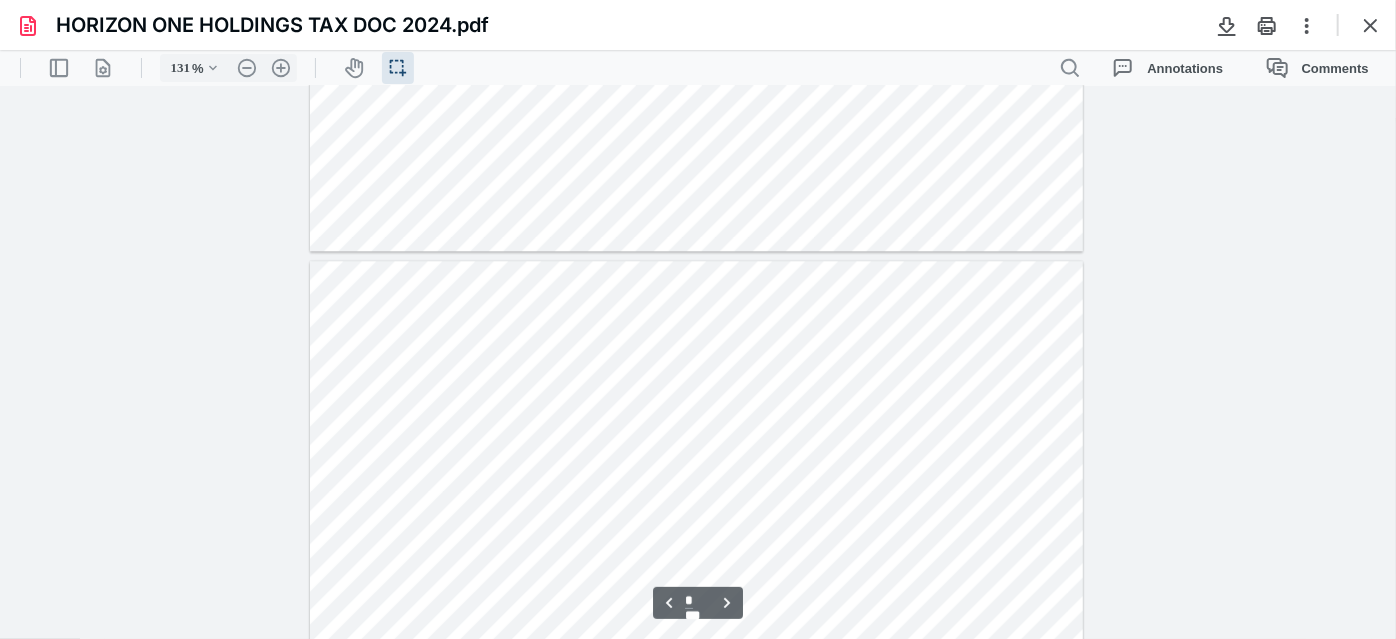 type on "*" 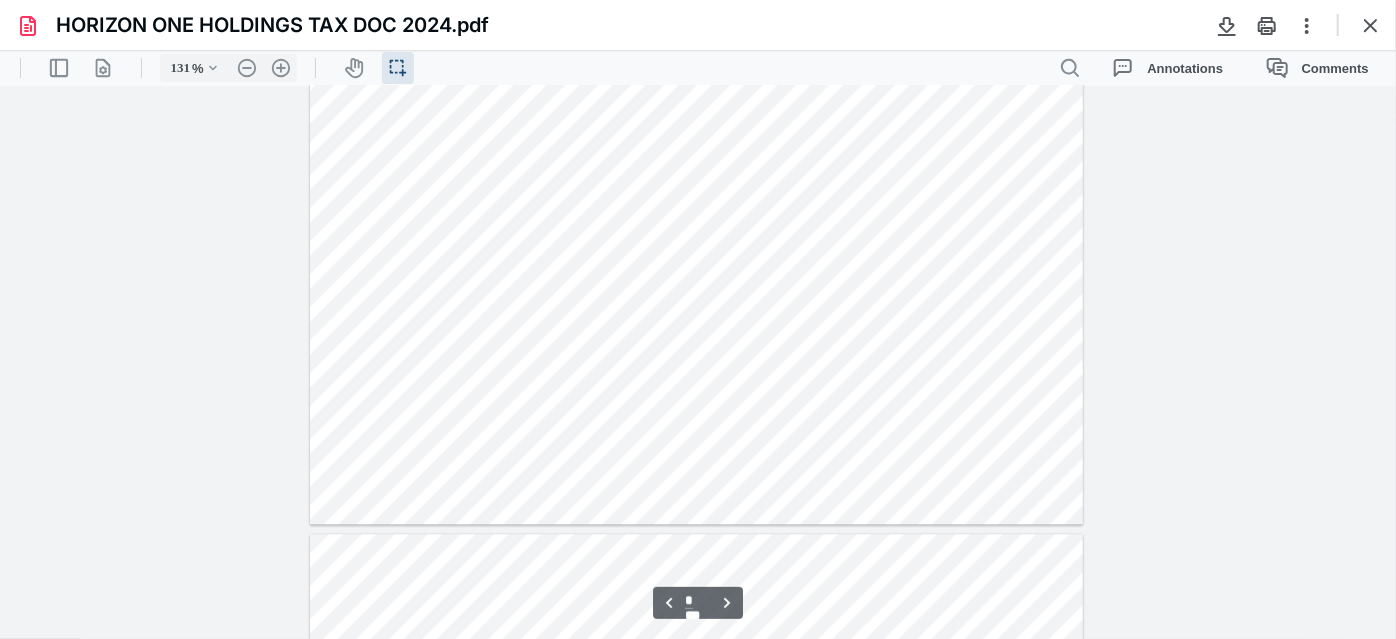 scroll, scrollTop: 5818, scrollLeft: 0, axis: vertical 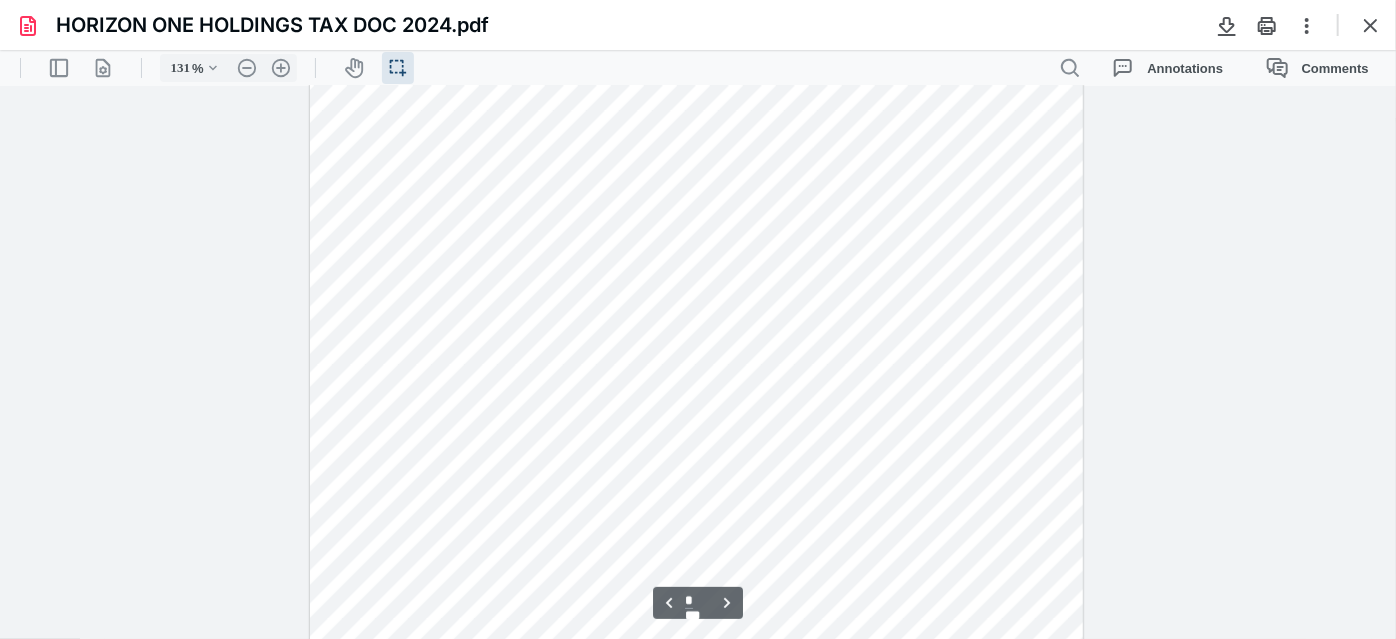 click at bounding box center (1371, 25) 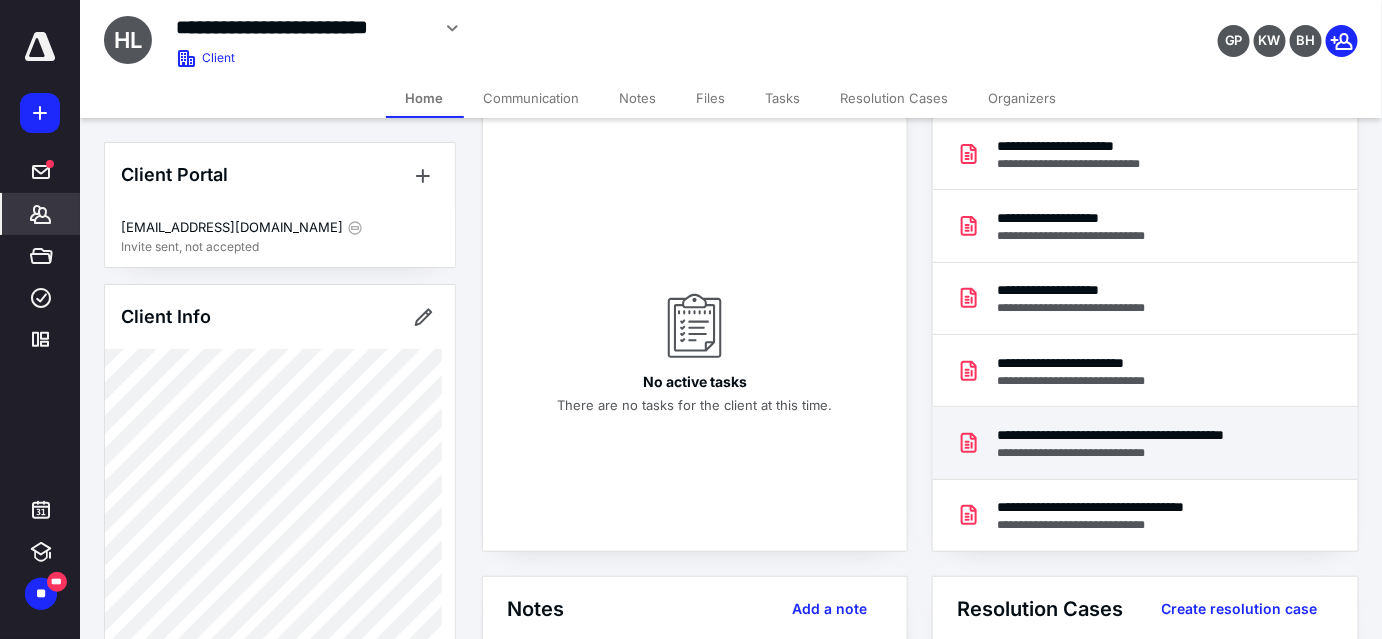 click on "**********" at bounding box center (1147, 435) 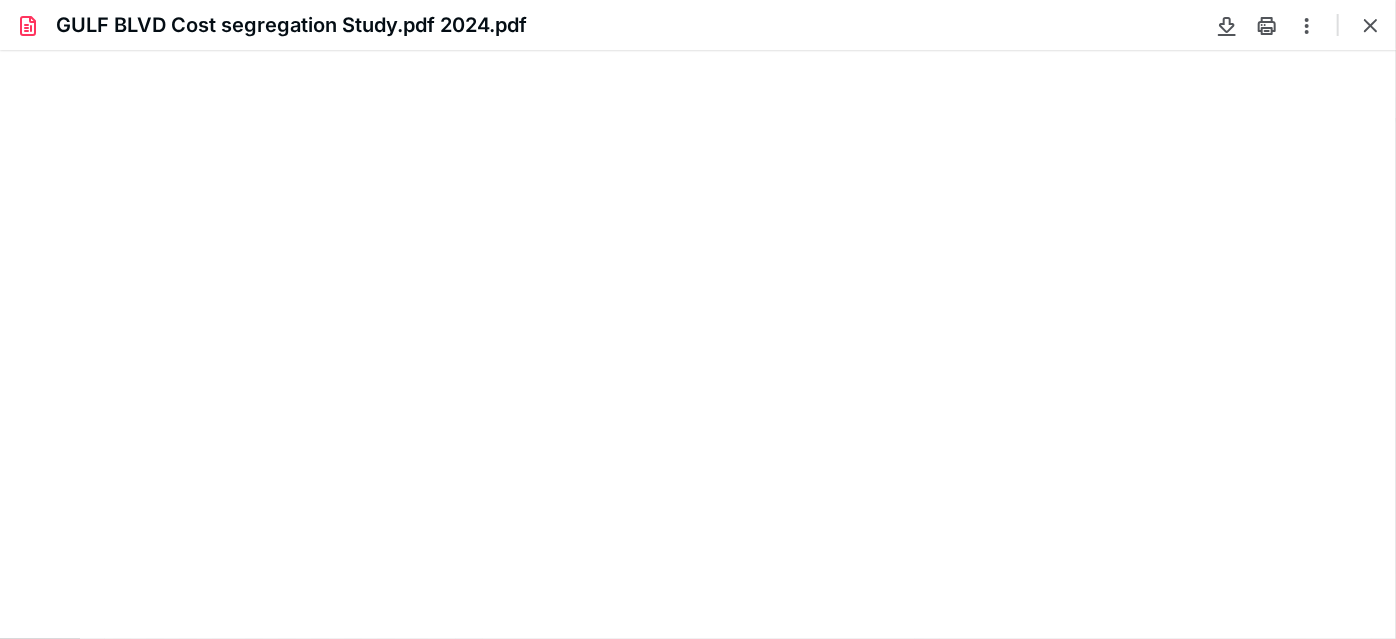scroll, scrollTop: 0, scrollLeft: 0, axis: both 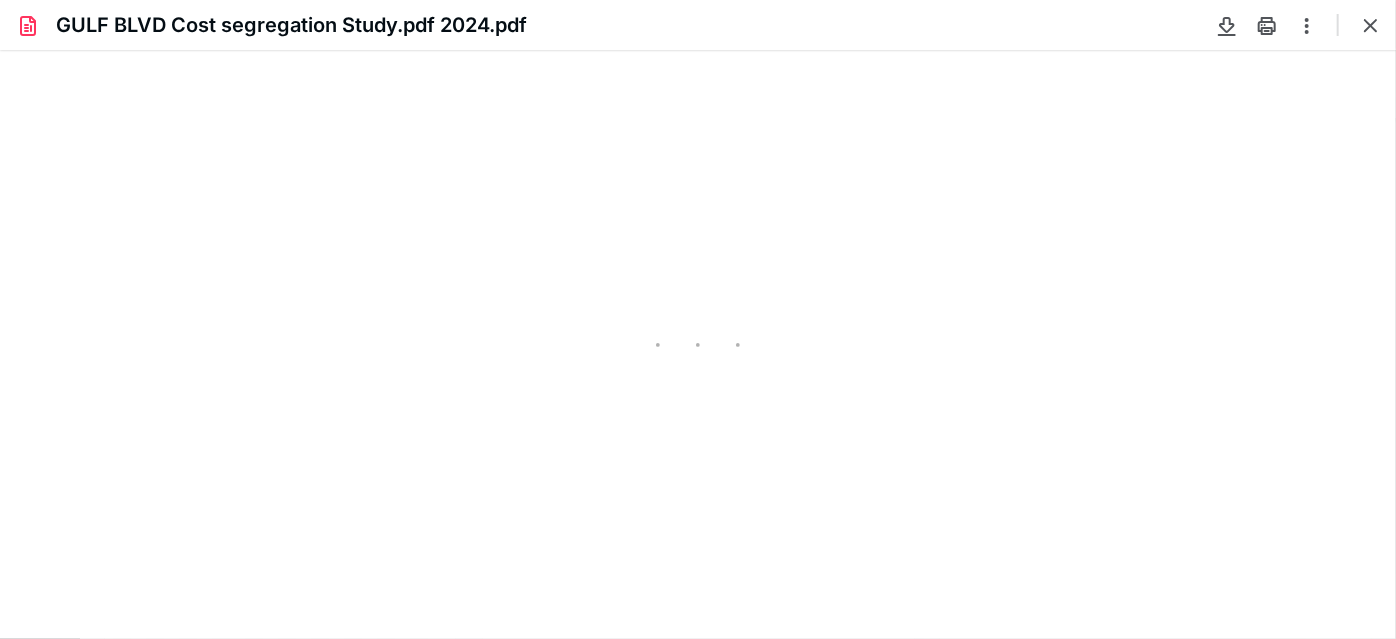 type on "70" 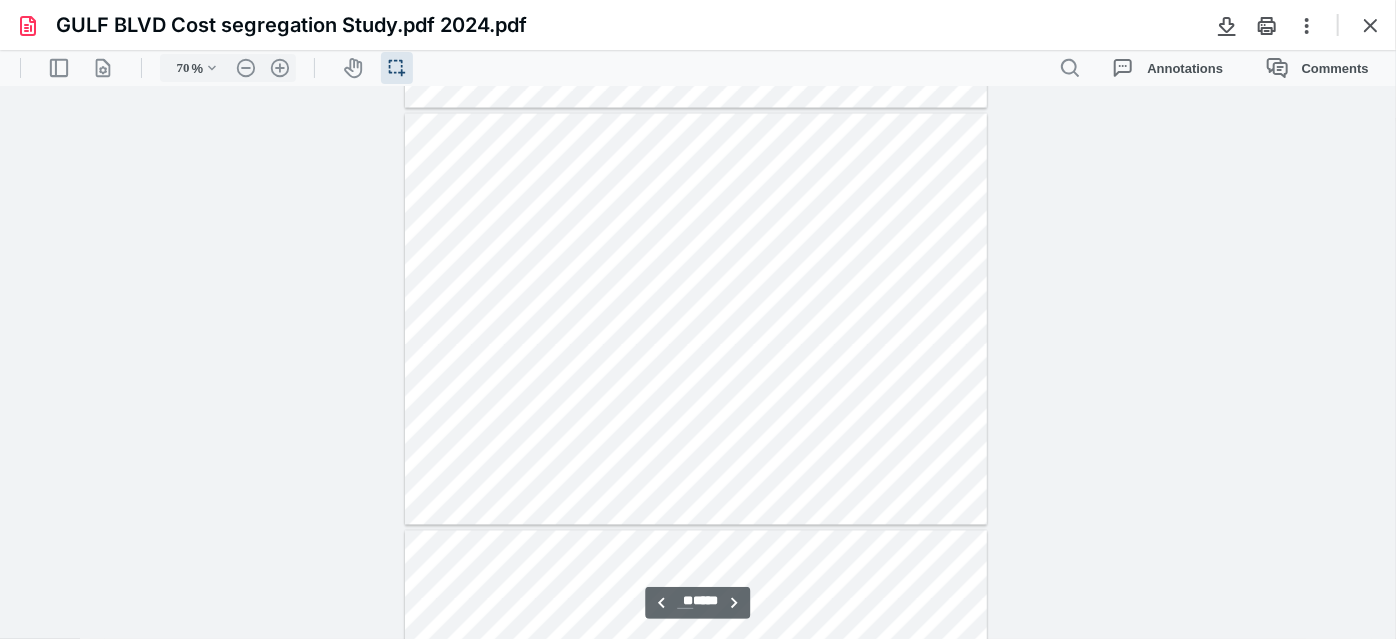 scroll, scrollTop: 6312, scrollLeft: 0, axis: vertical 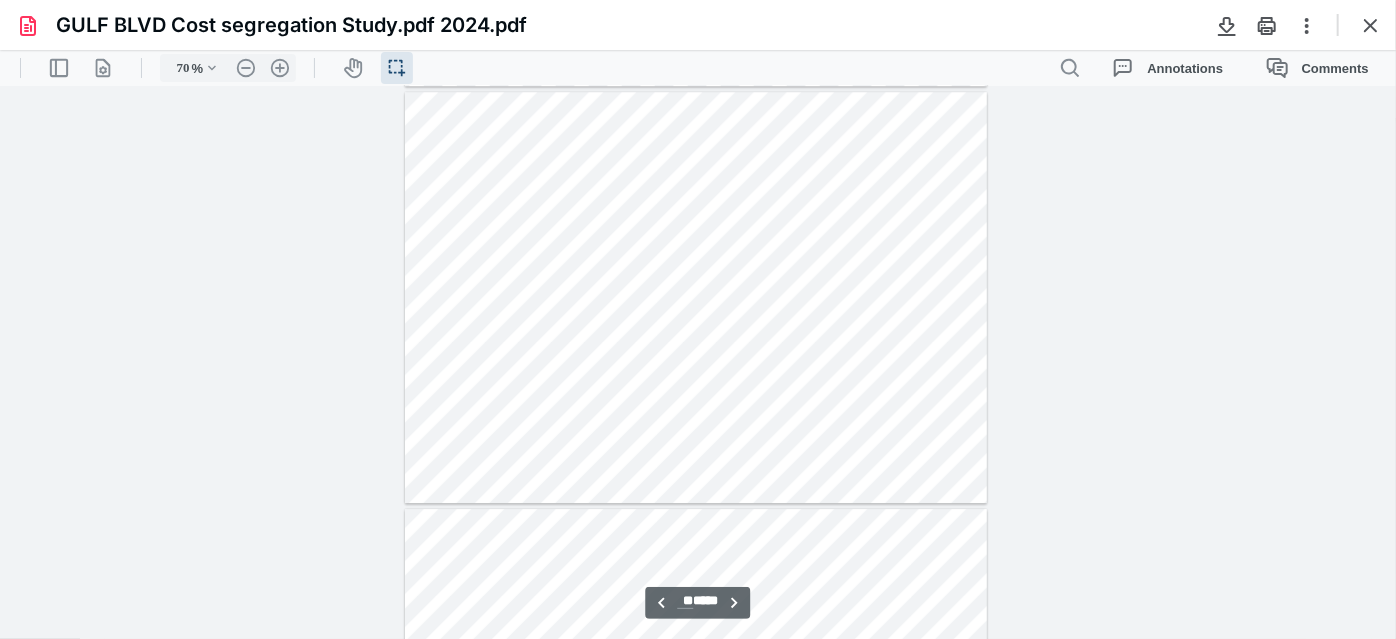 type on "**" 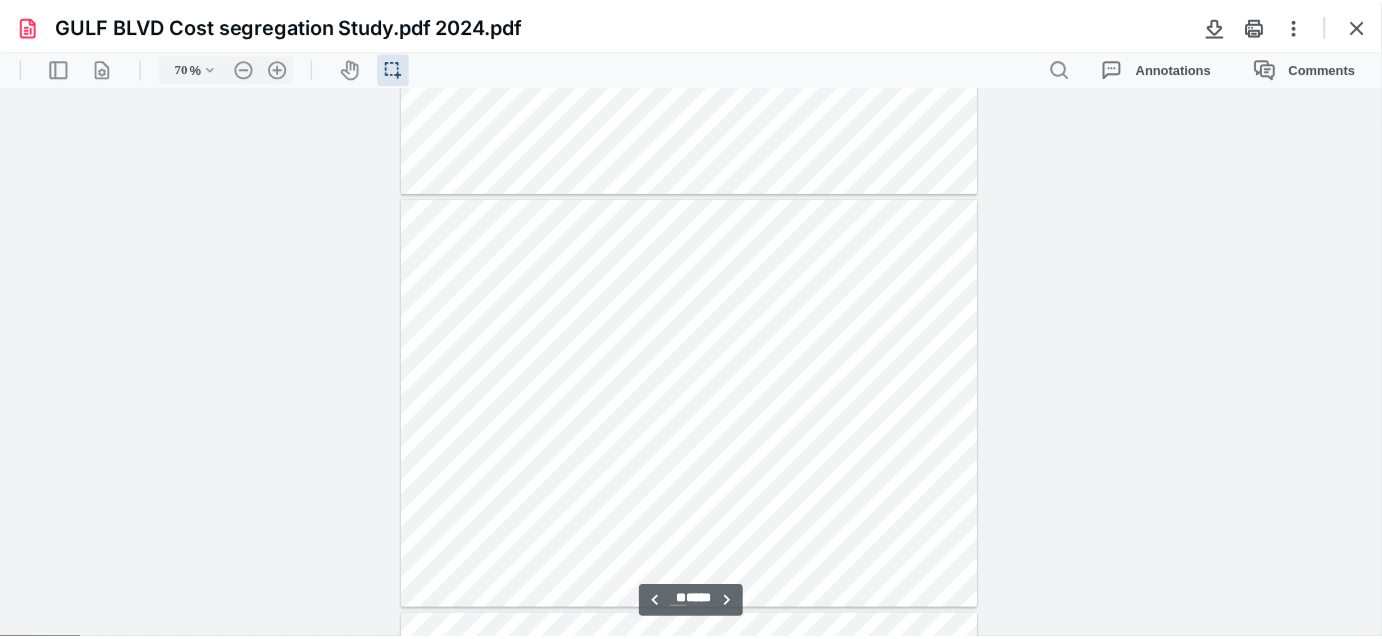 scroll, scrollTop: 7675, scrollLeft: 0, axis: vertical 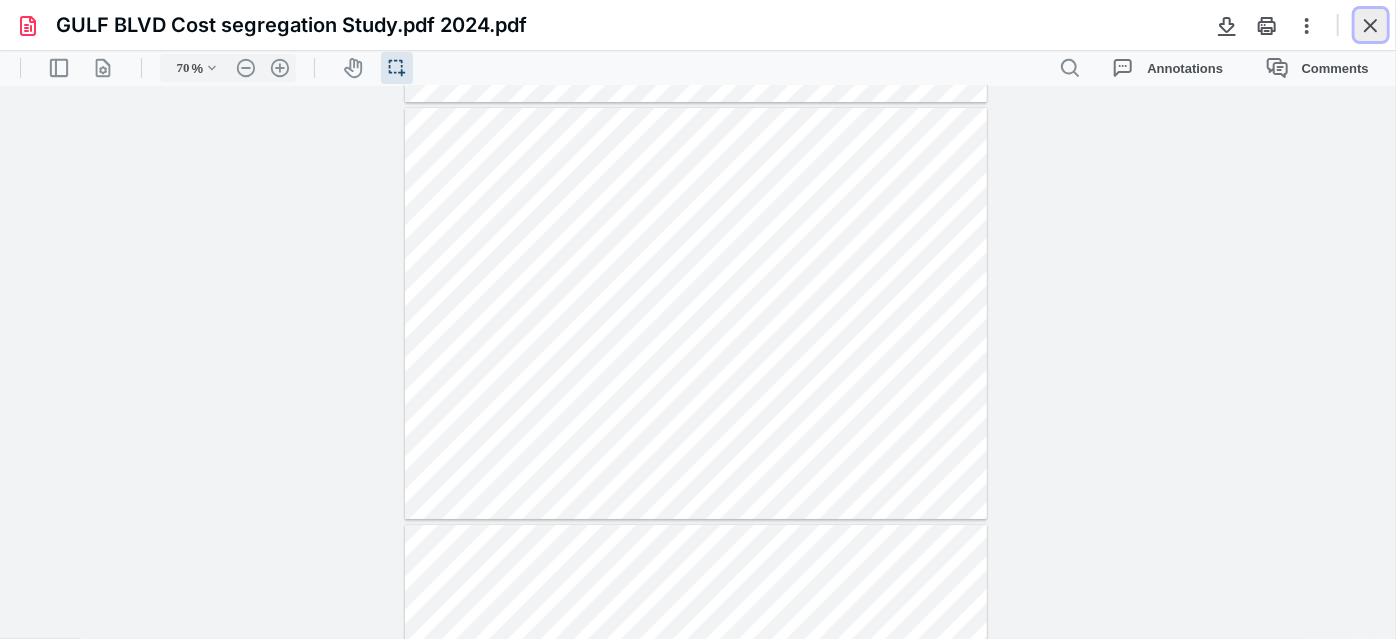 click at bounding box center (1371, 25) 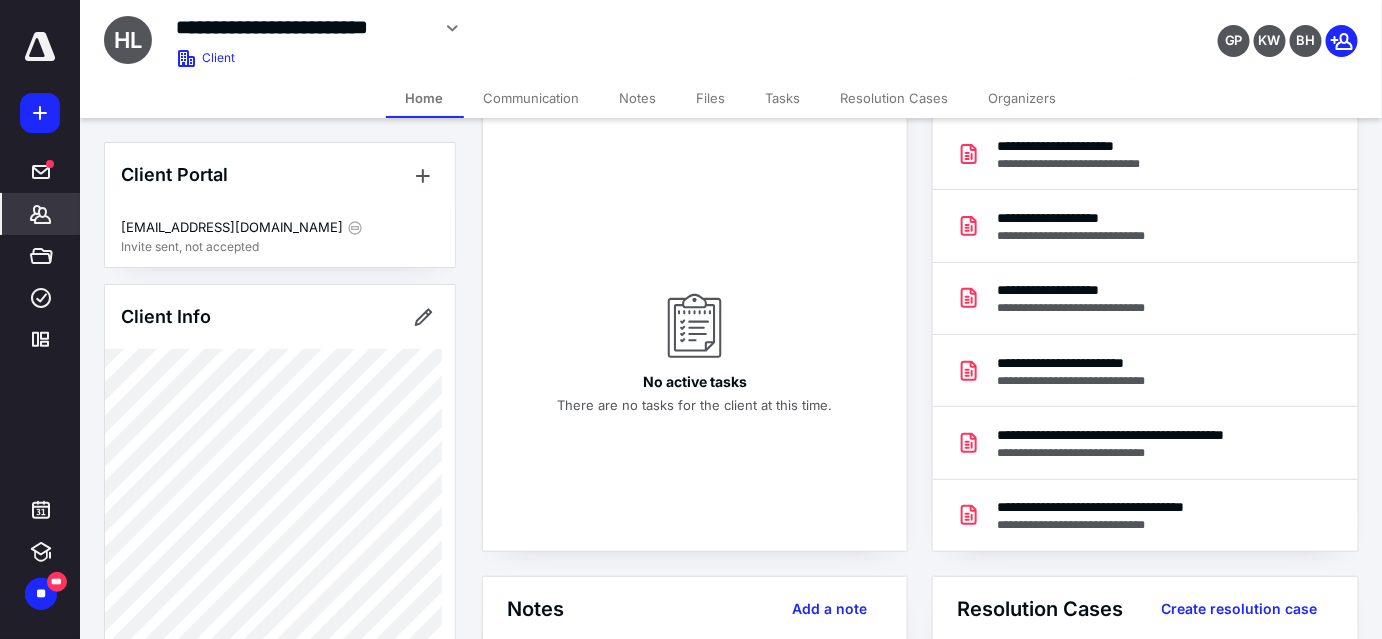 click on "Files" at bounding box center (711, 98) 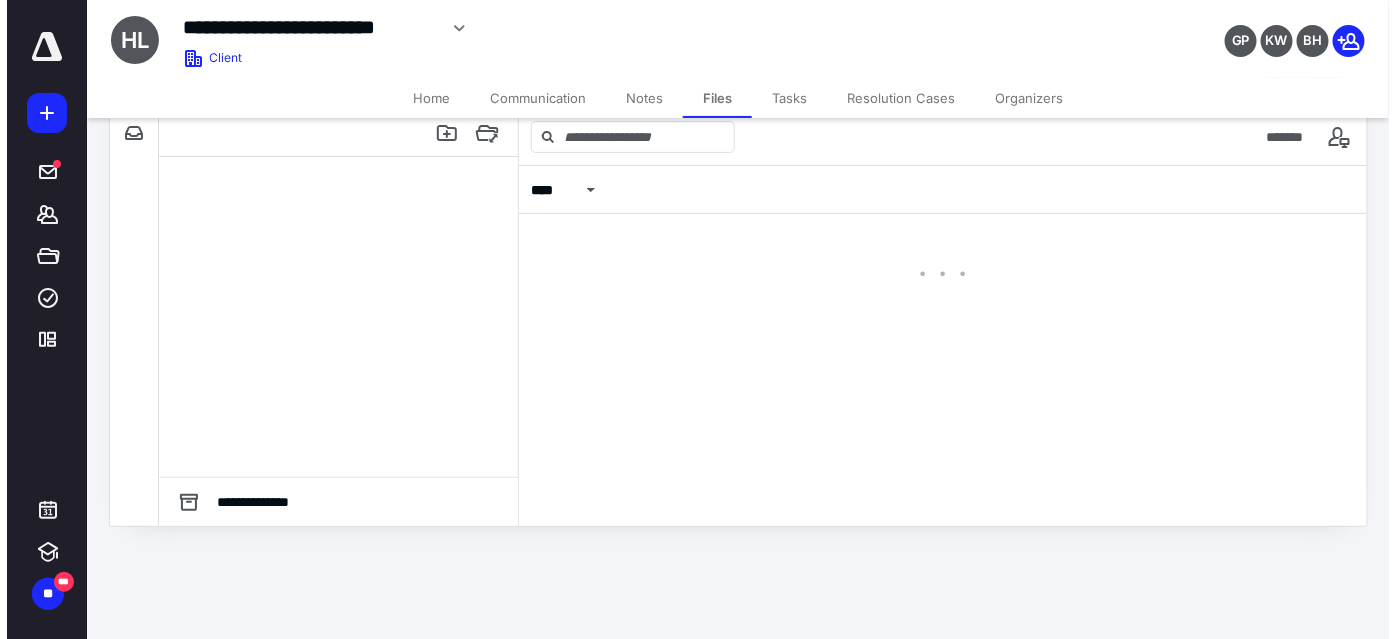 scroll, scrollTop: 0, scrollLeft: 0, axis: both 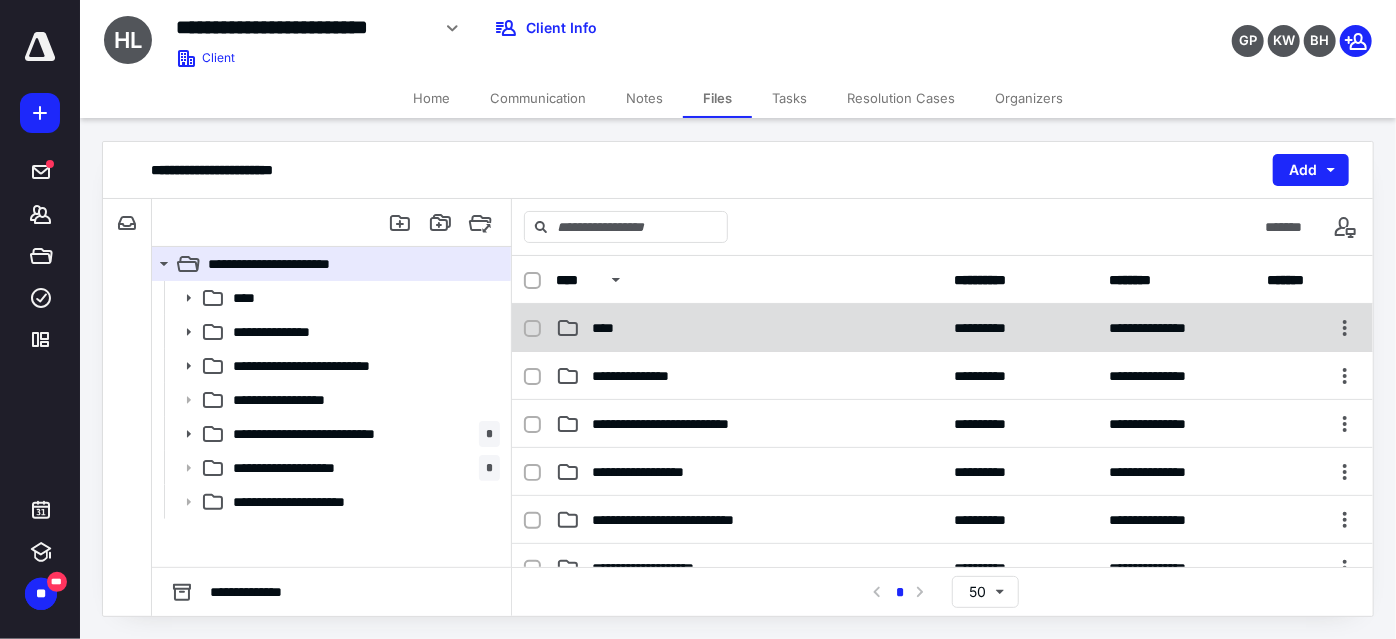 click on "****" at bounding box center (749, 328) 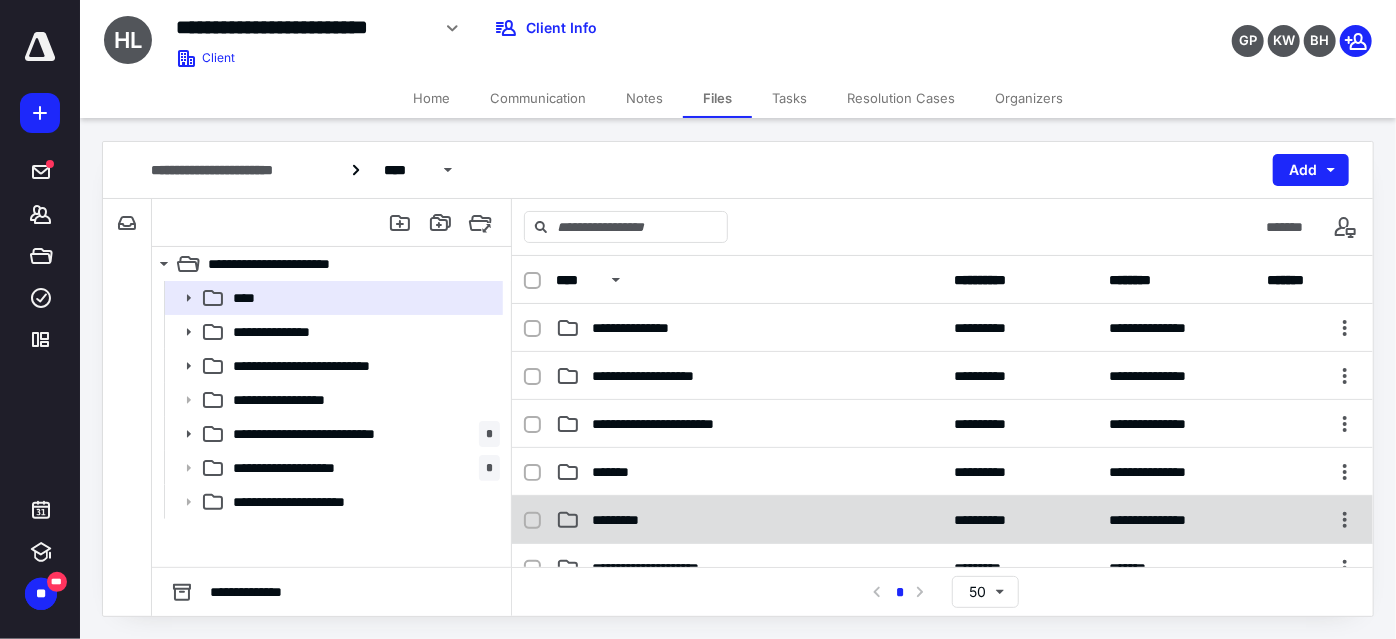 scroll, scrollTop: 90, scrollLeft: 0, axis: vertical 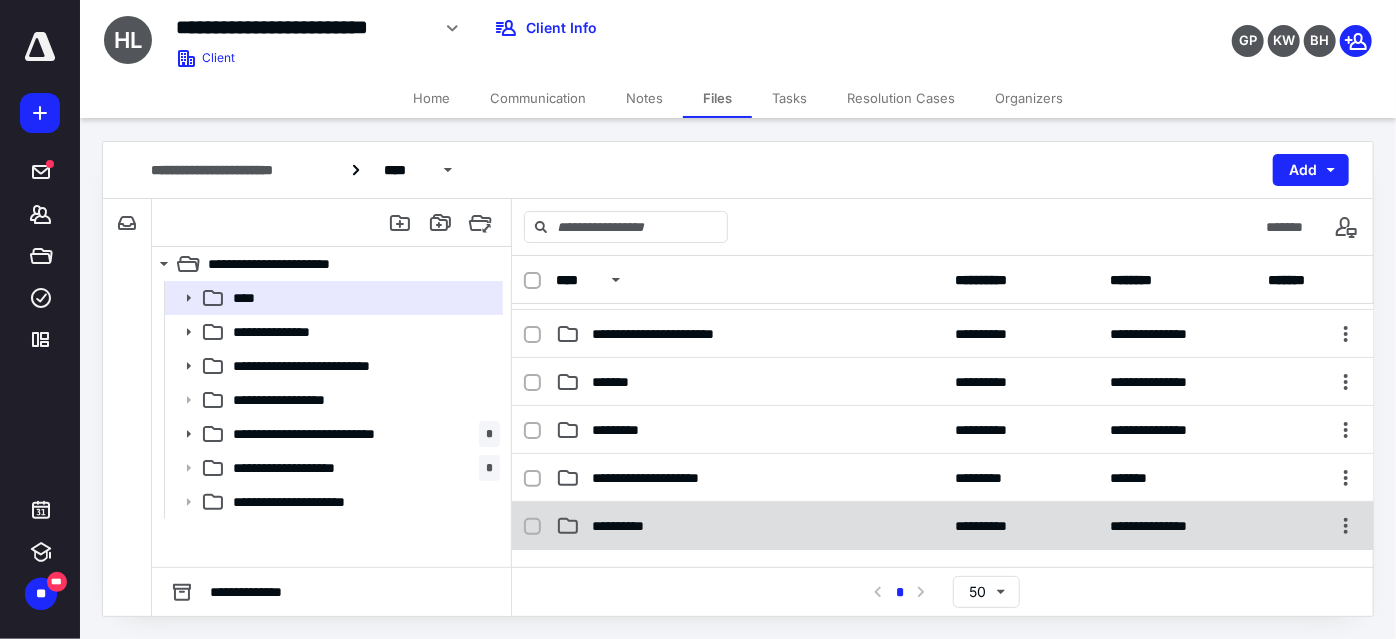 click on "**********" at bounding box center [749, 526] 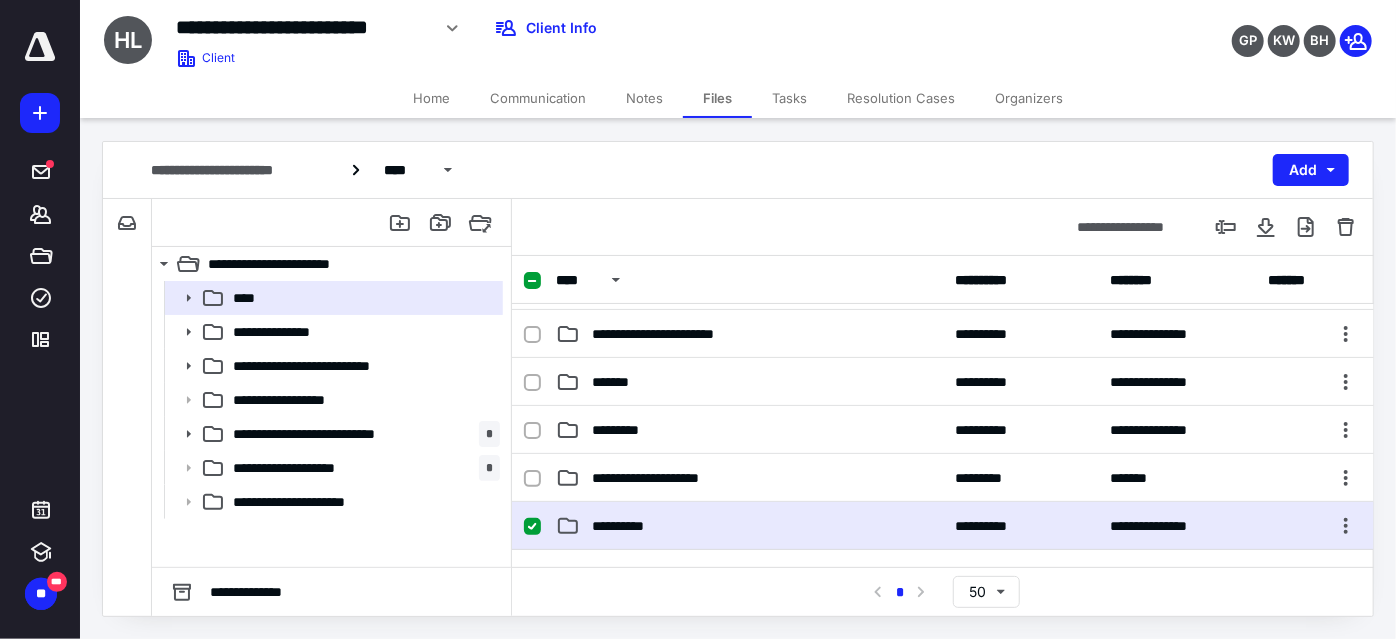 click on "**********" at bounding box center [749, 526] 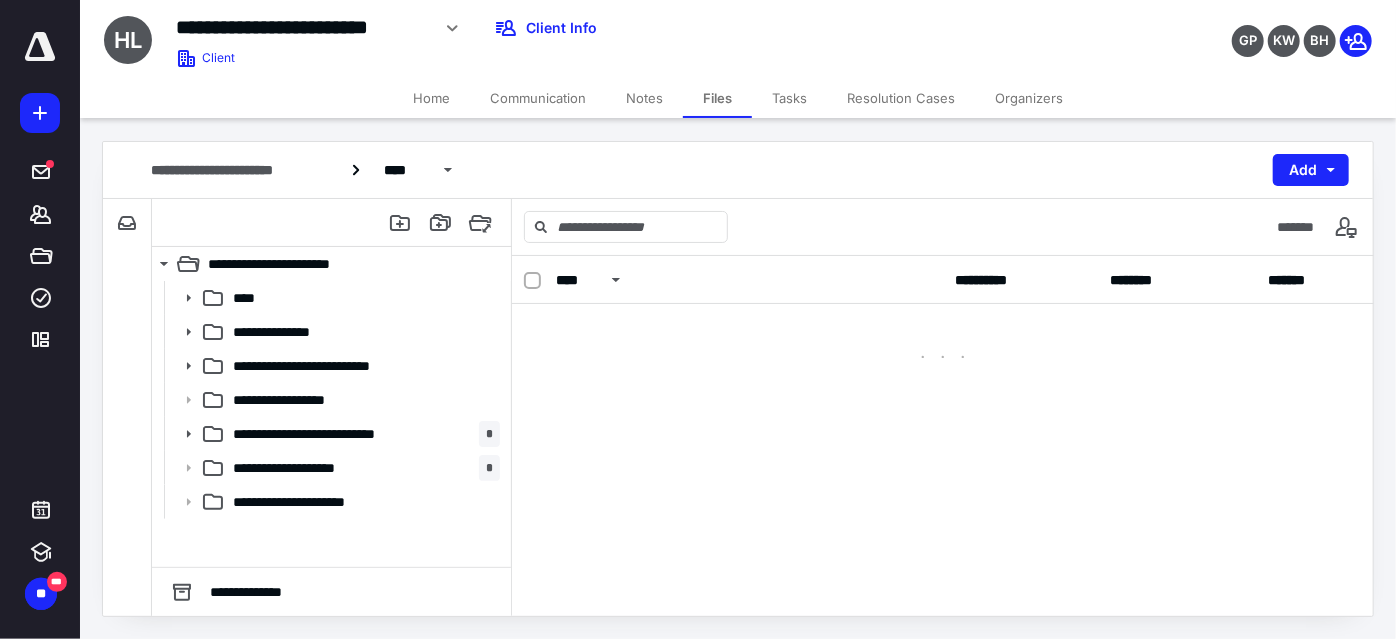 scroll, scrollTop: 0, scrollLeft: 0, axis: both 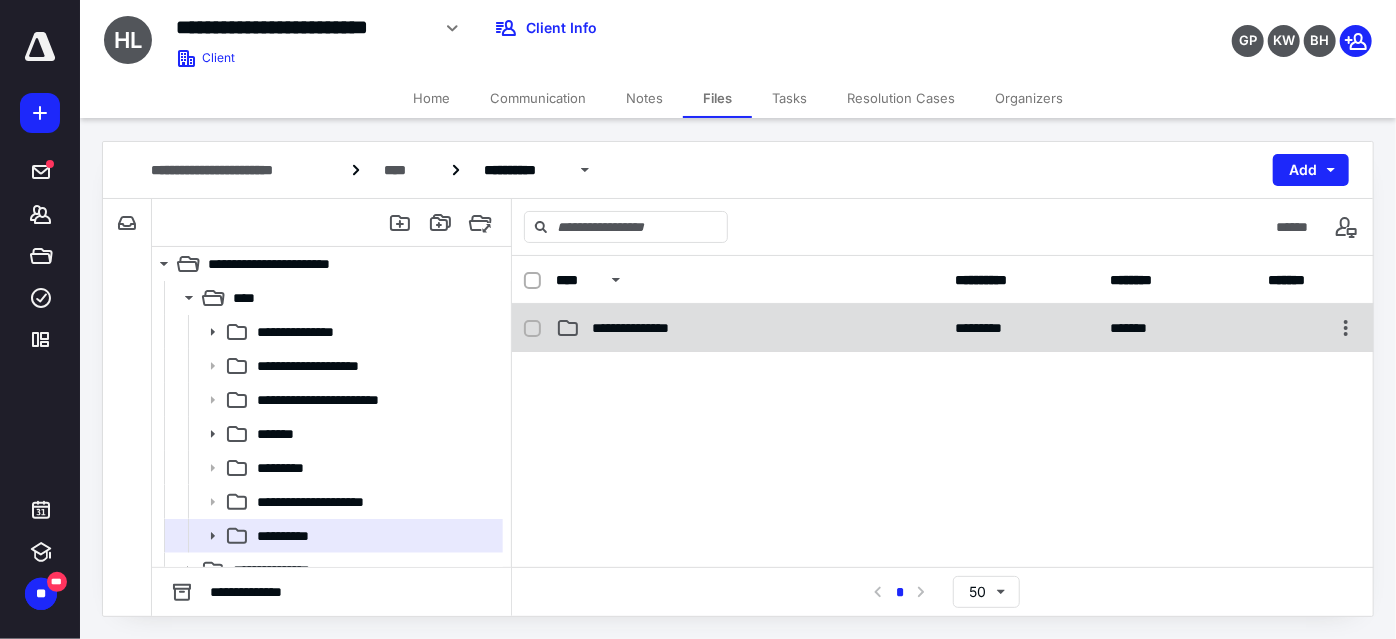click on "**********" at bounding box center (749, 328) 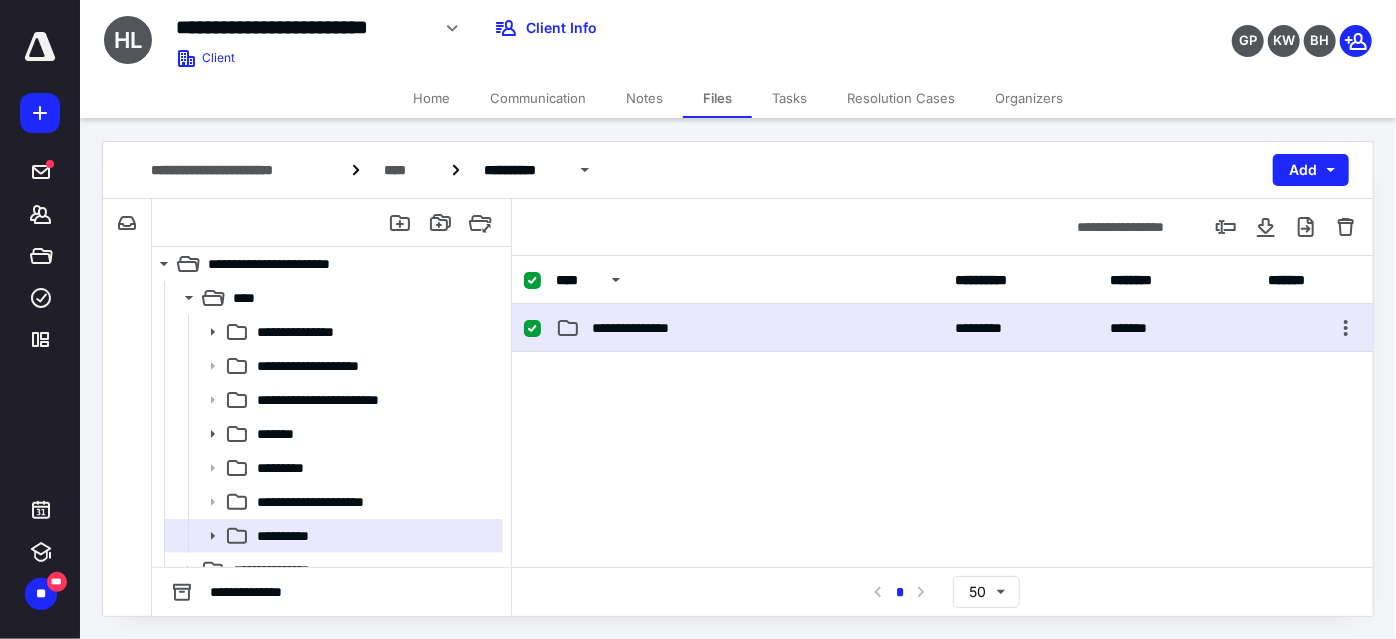 click on "**********" at bounding box center [749, 328] 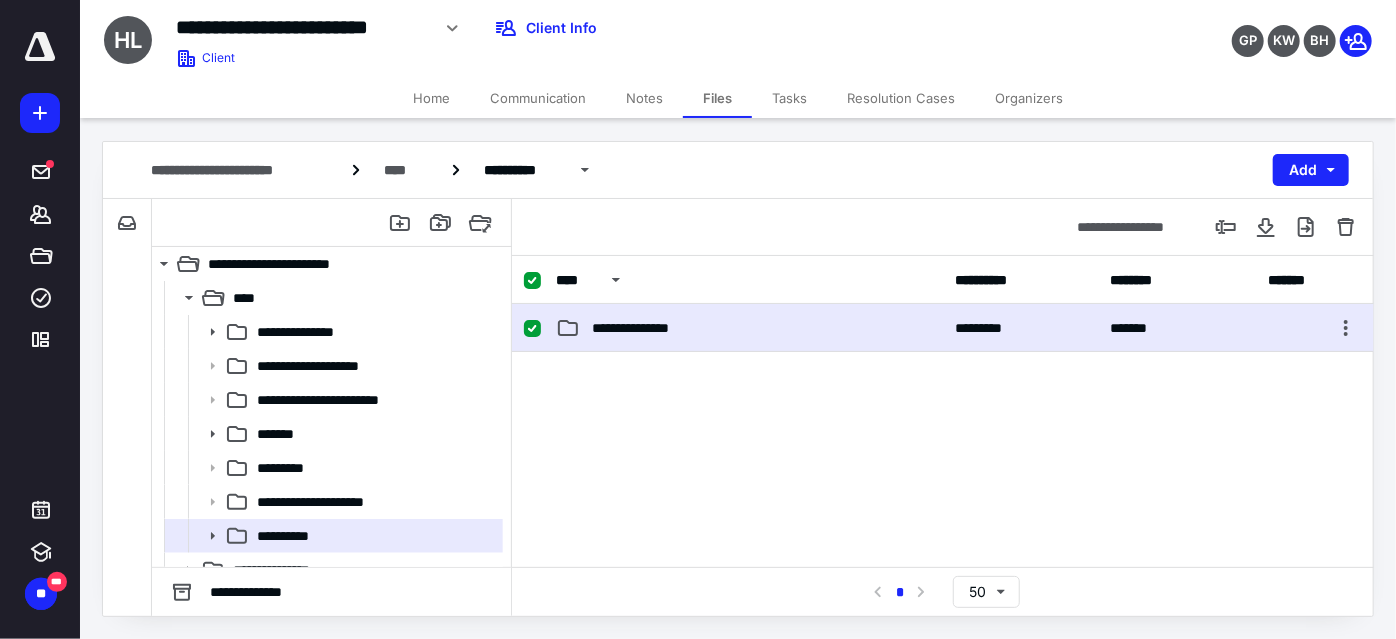 checkbox on "false" 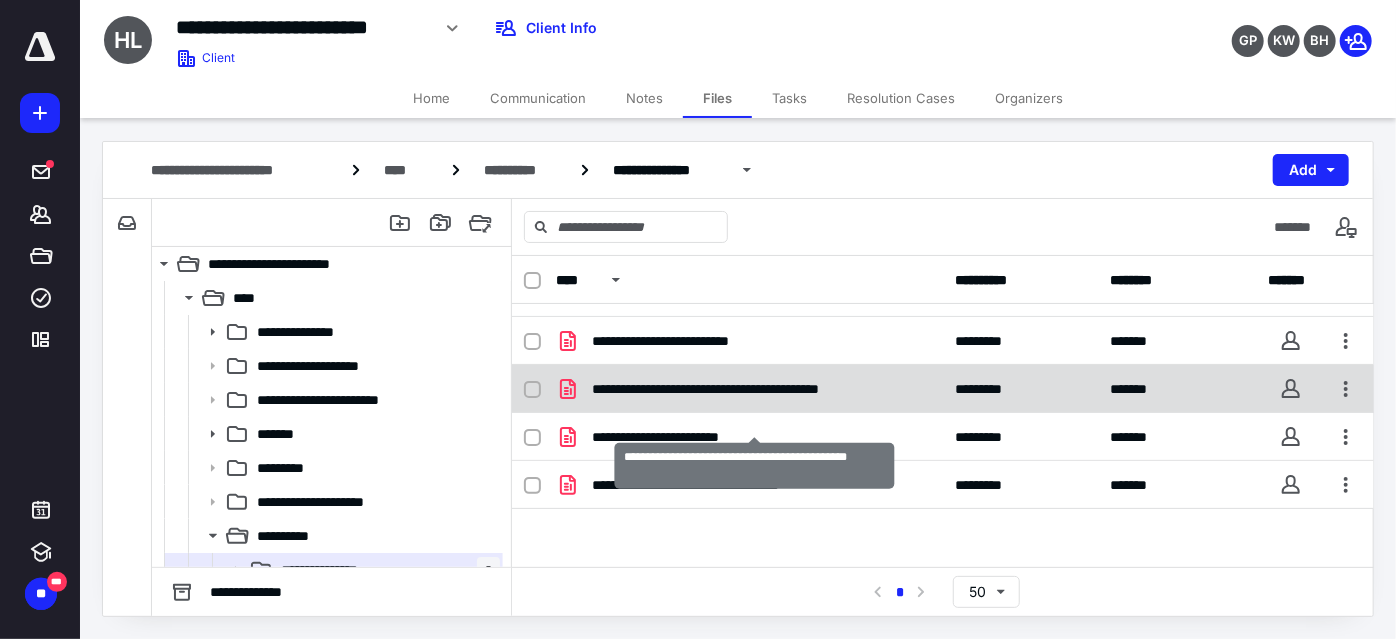 scroll, scrollTop: 0, scrollLeft: 0, axis: both 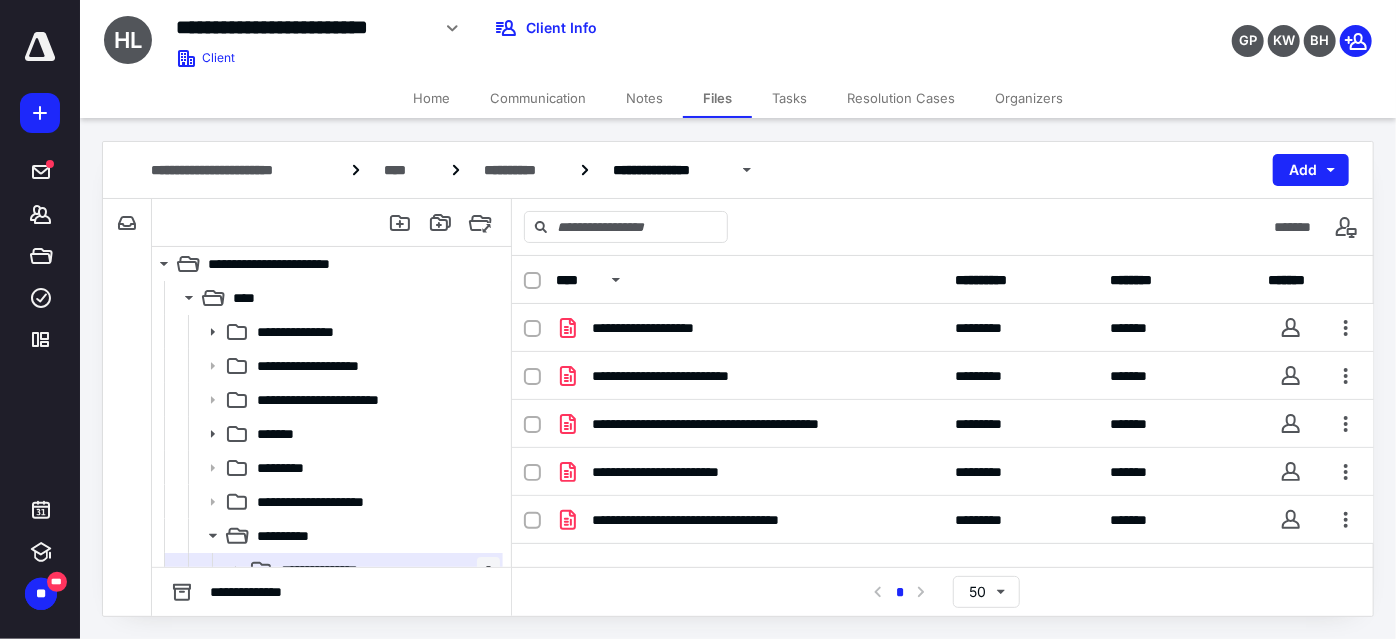 click on "Files" at bounding box center [717, 98] 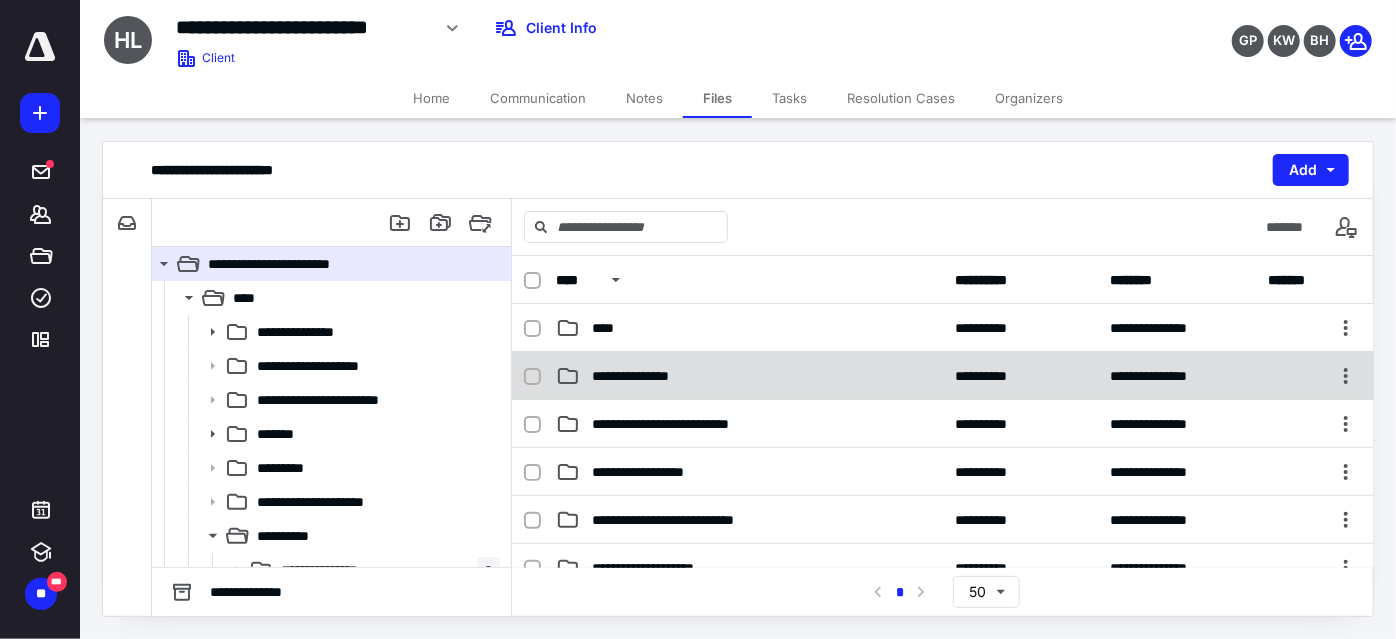 click on "**********" at bounding box center [749, 376] 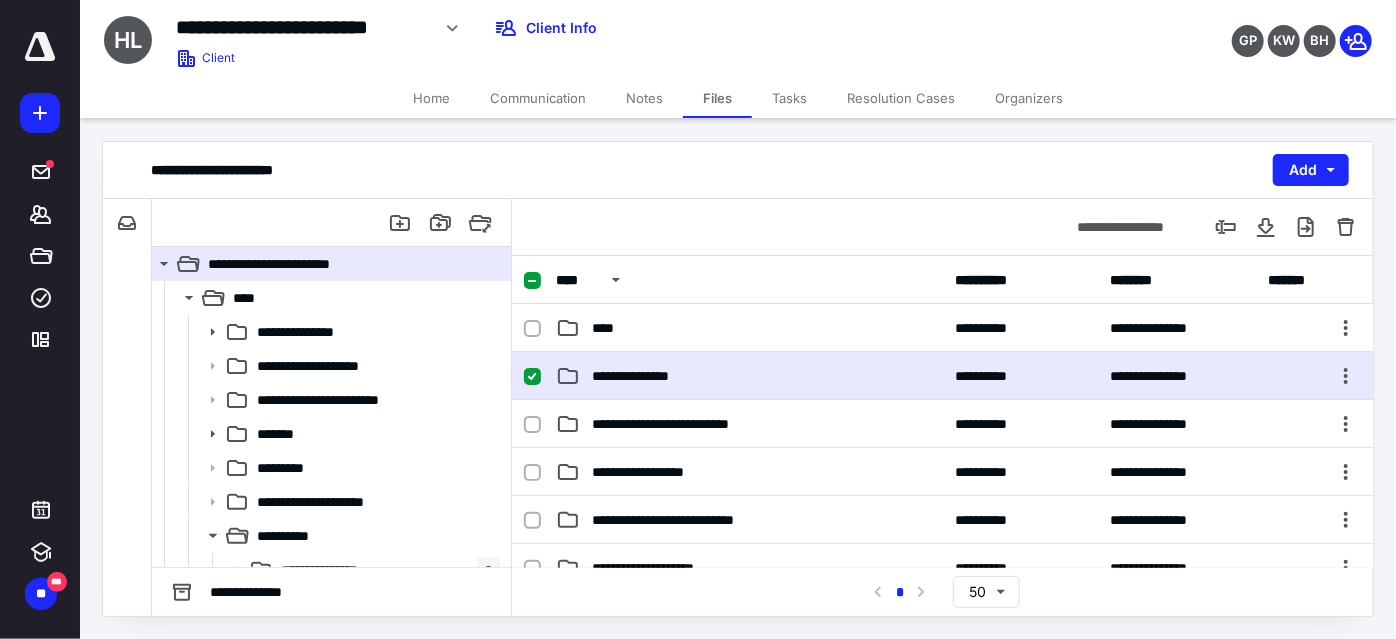 click on "**********" at bounding box center (749, 376) 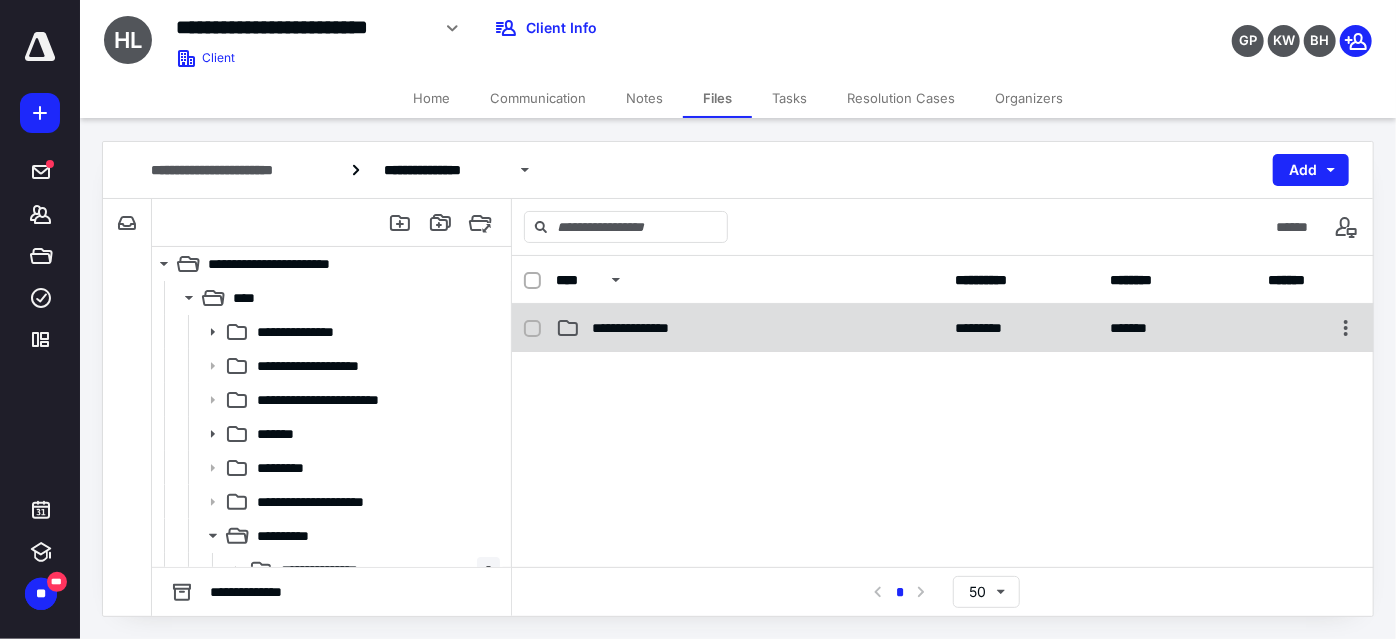 click on "**********" at bounding box center [749, 328] 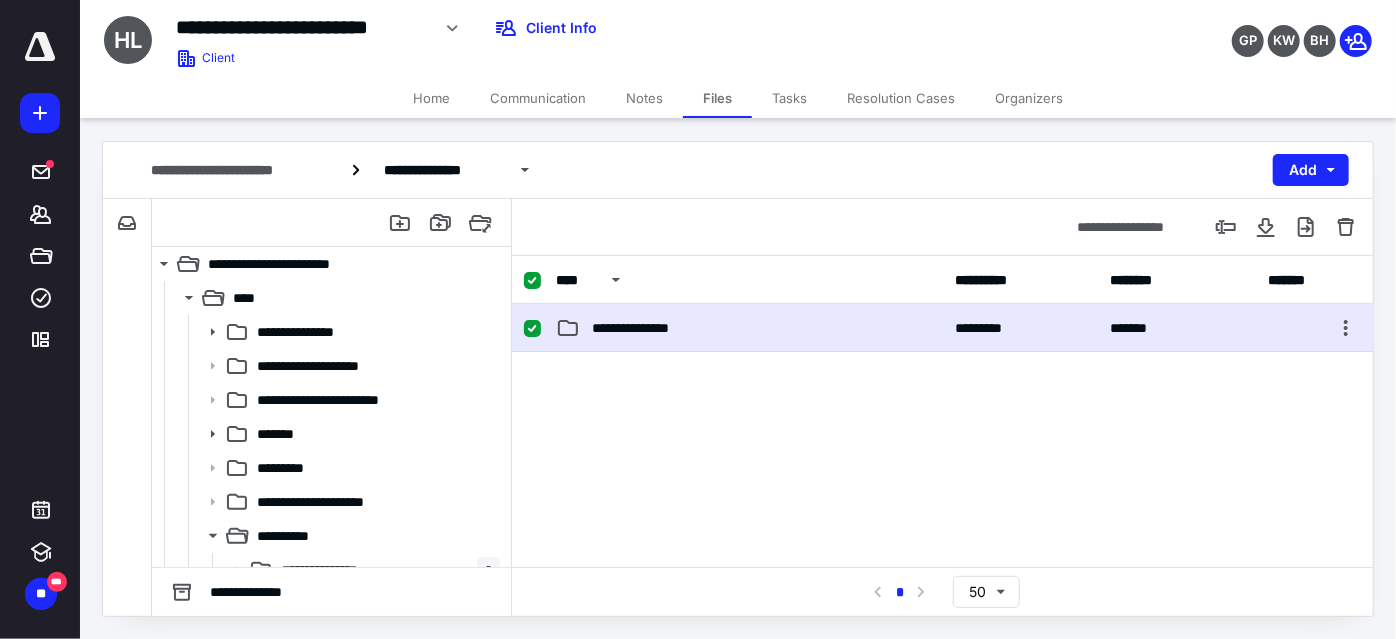 click on "**********" at bounding box center [749, 328] 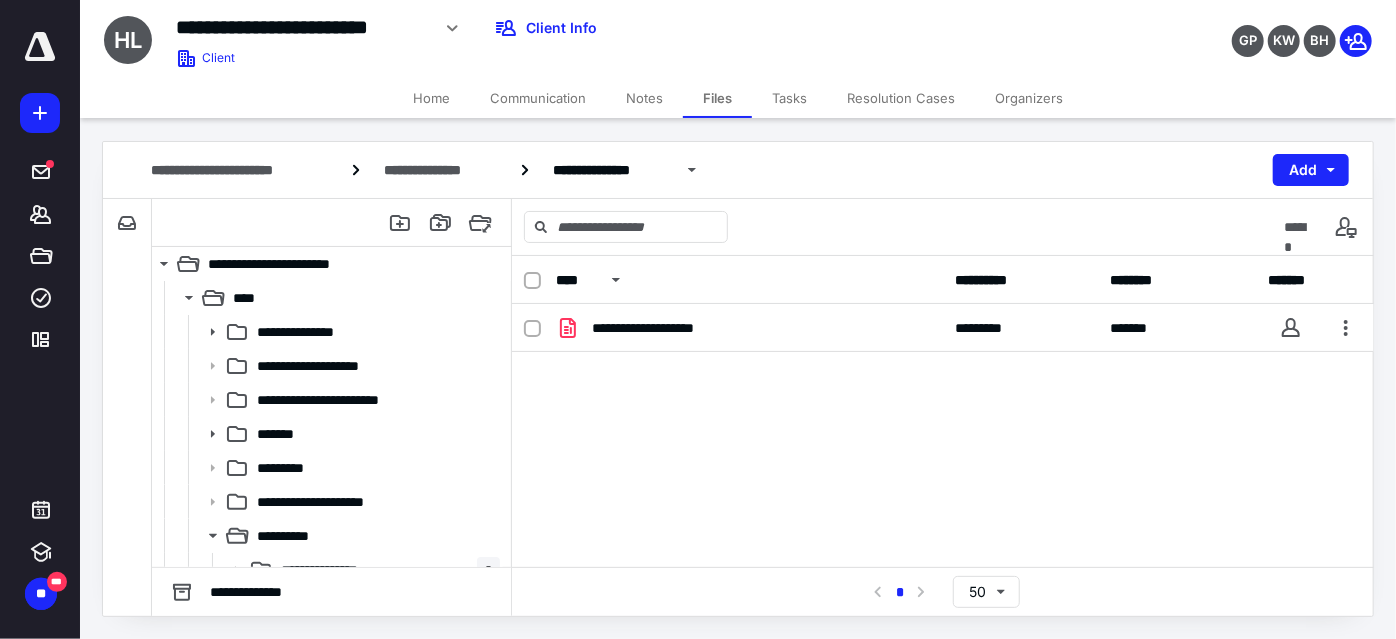 click on "**********" at bounding box center [749, 328] 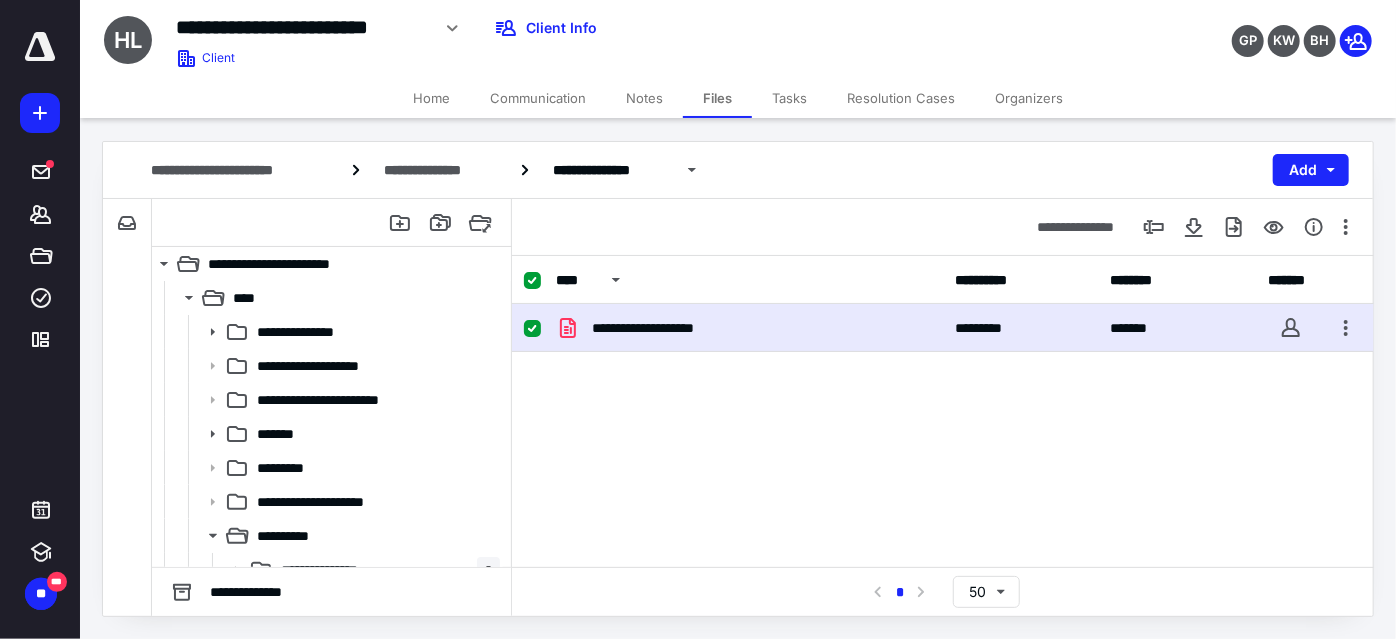 click on "**********" at bounding box center (749, 328) 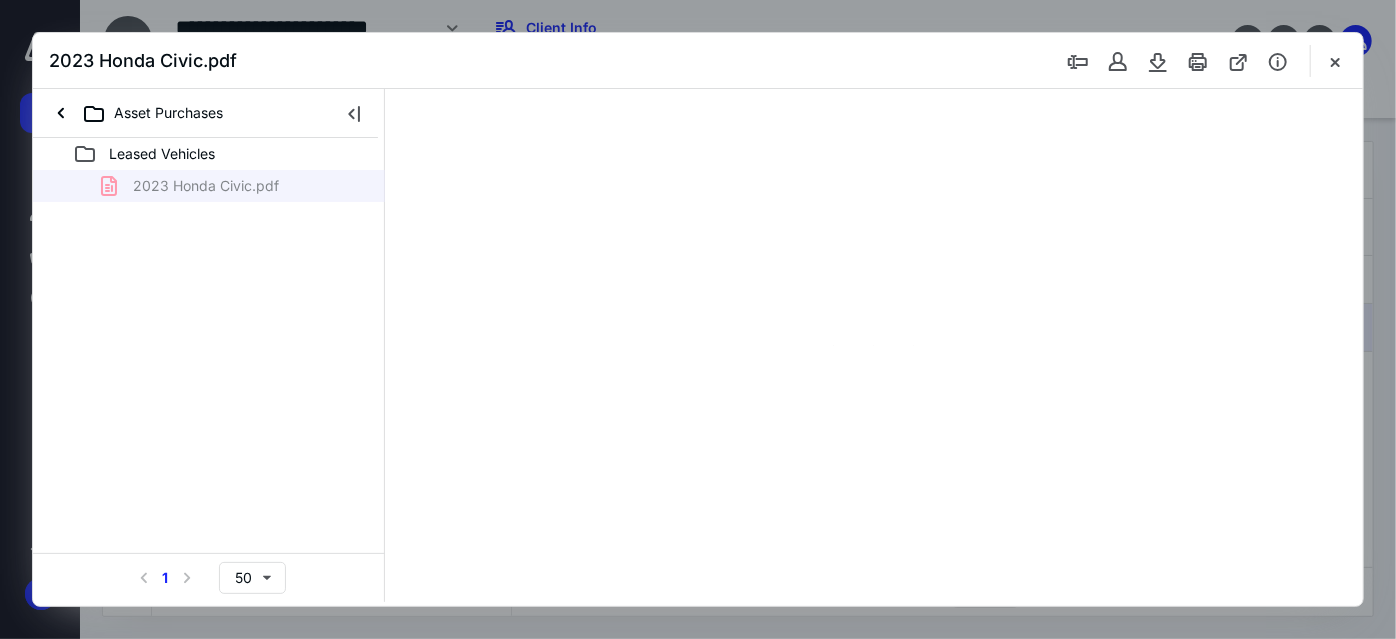 scroll, scrollTop: 0, scrollLeft: 0, axis: both 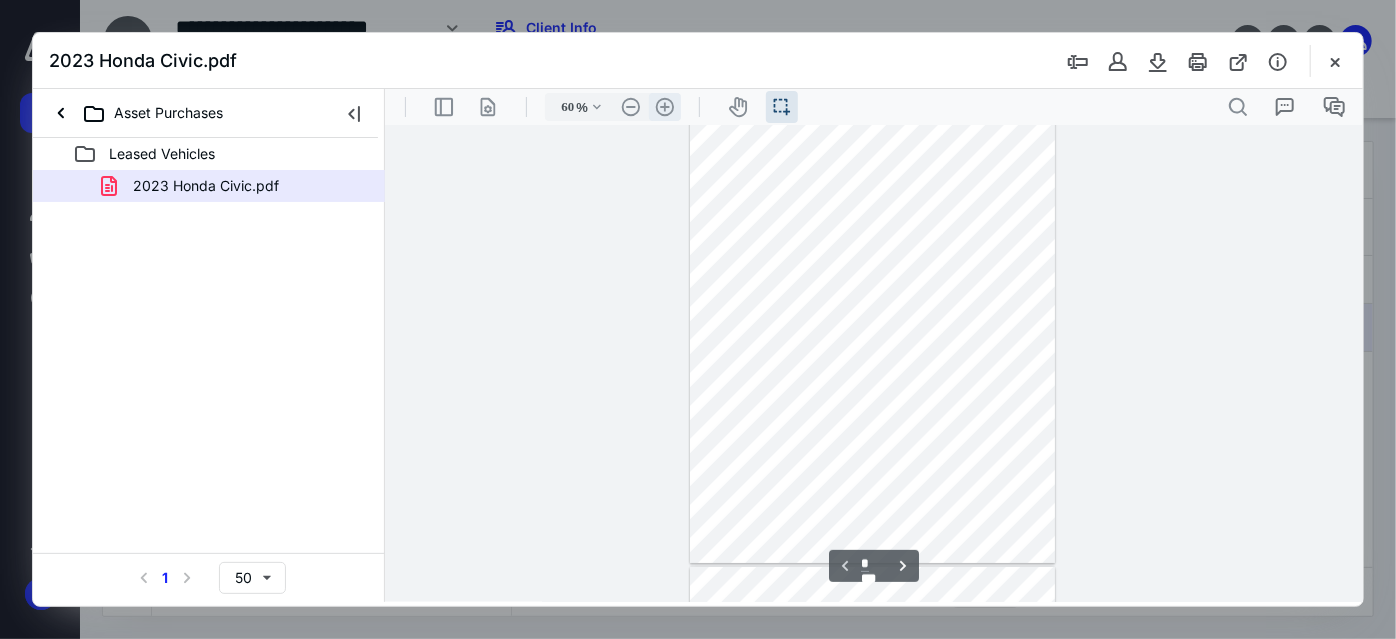 click on ".cls-1{fill:#abb0c4;} icon - header - zoom - in - line" at bounding box center (664, 106) 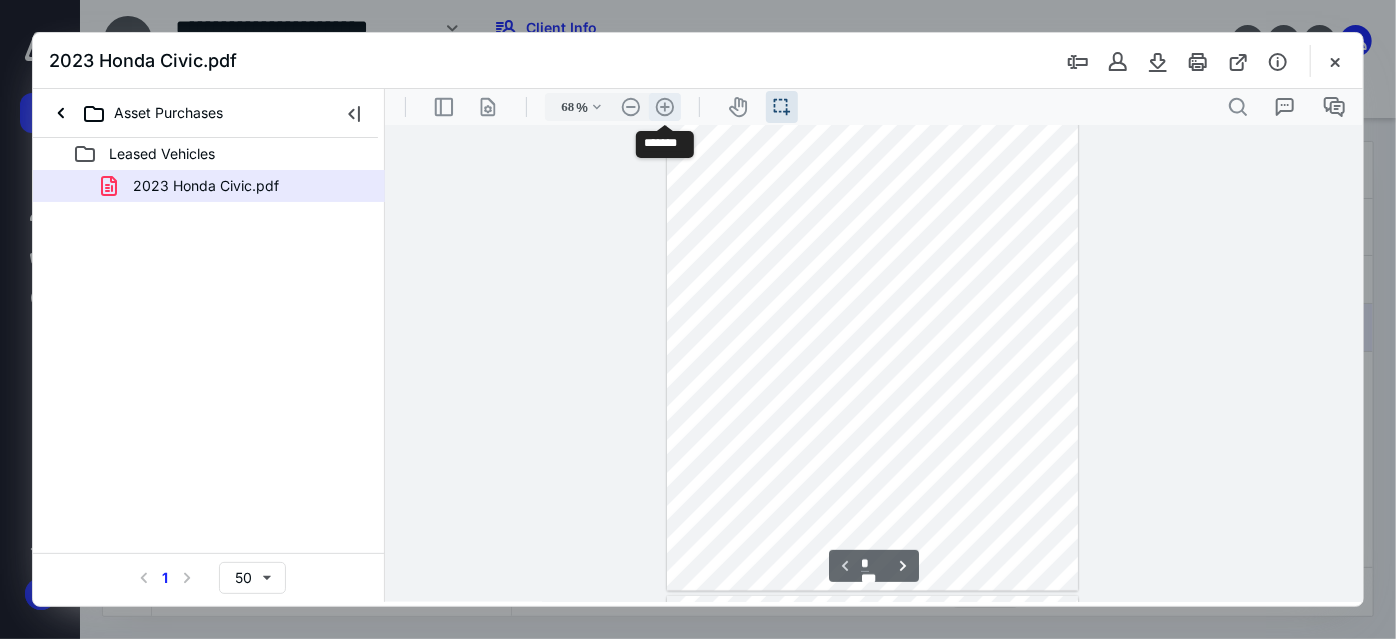 click on ".cls-1{fill:#abb0c4;} icon - header - zoom - in - line" at bounding box center [664, 106] 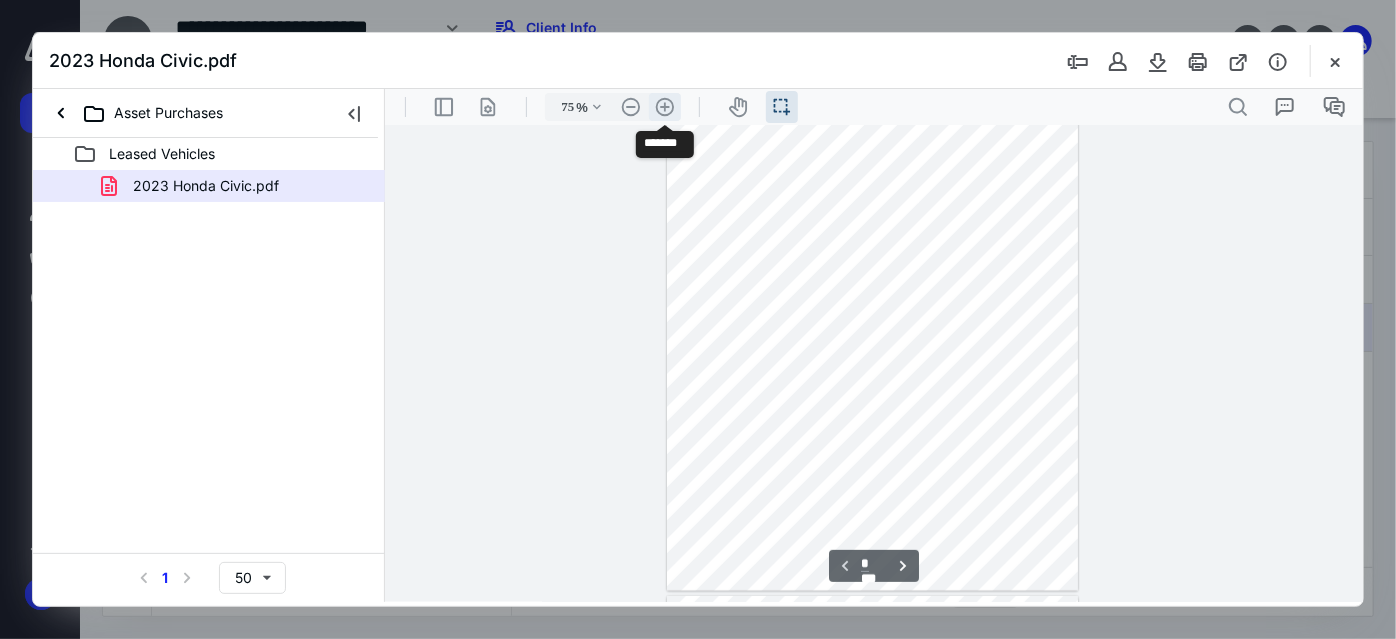 click on ".cls-1{fill:#abb0c4;} icon - header - zoom - in - line" at bounding box center [664, 106] 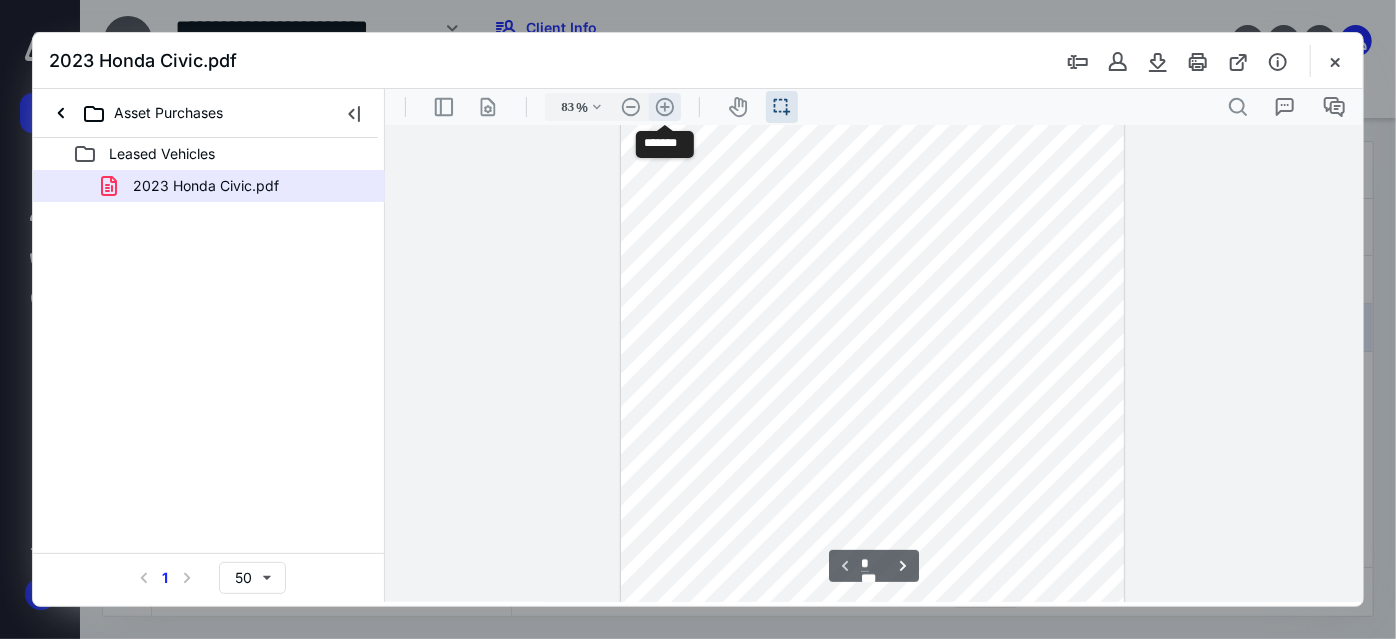 click on ".cls-1{fill:#abb0c4;} icon - header - zoom - in - line" at bounding box center [664, 106] 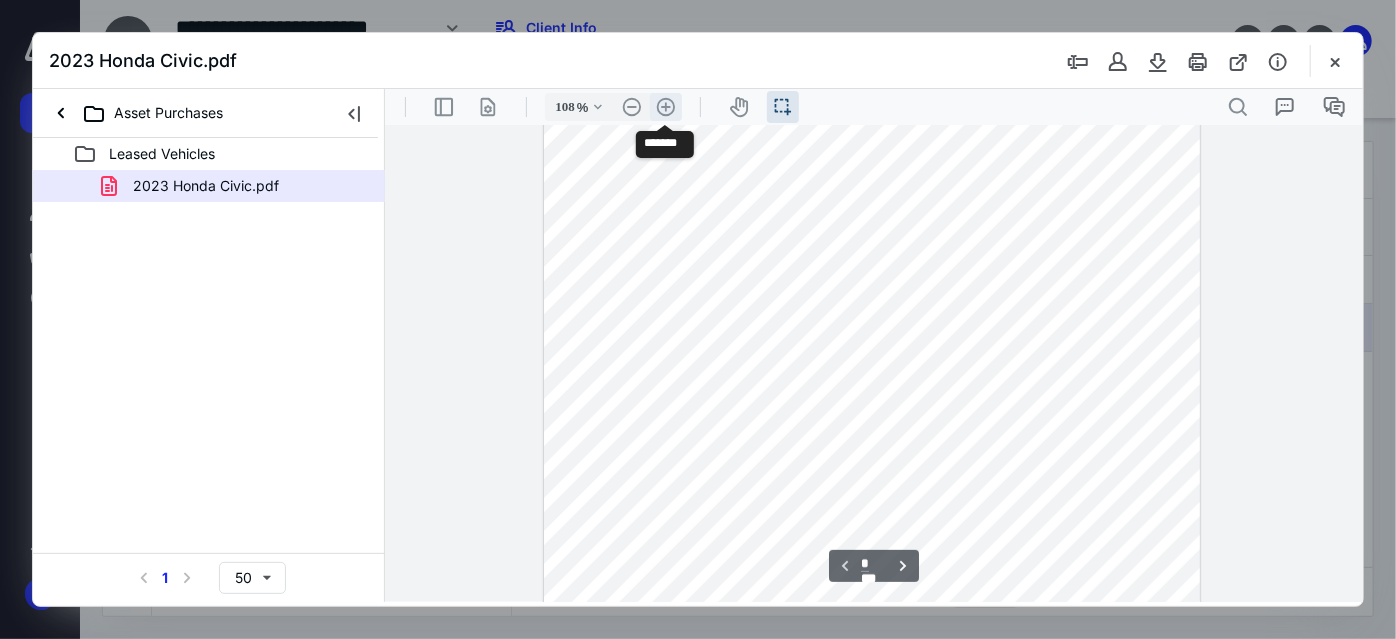 click on ".cls-1{fill:#abb0c4;} icon - header - zoom - in - line" at bounding box center (665, 106) 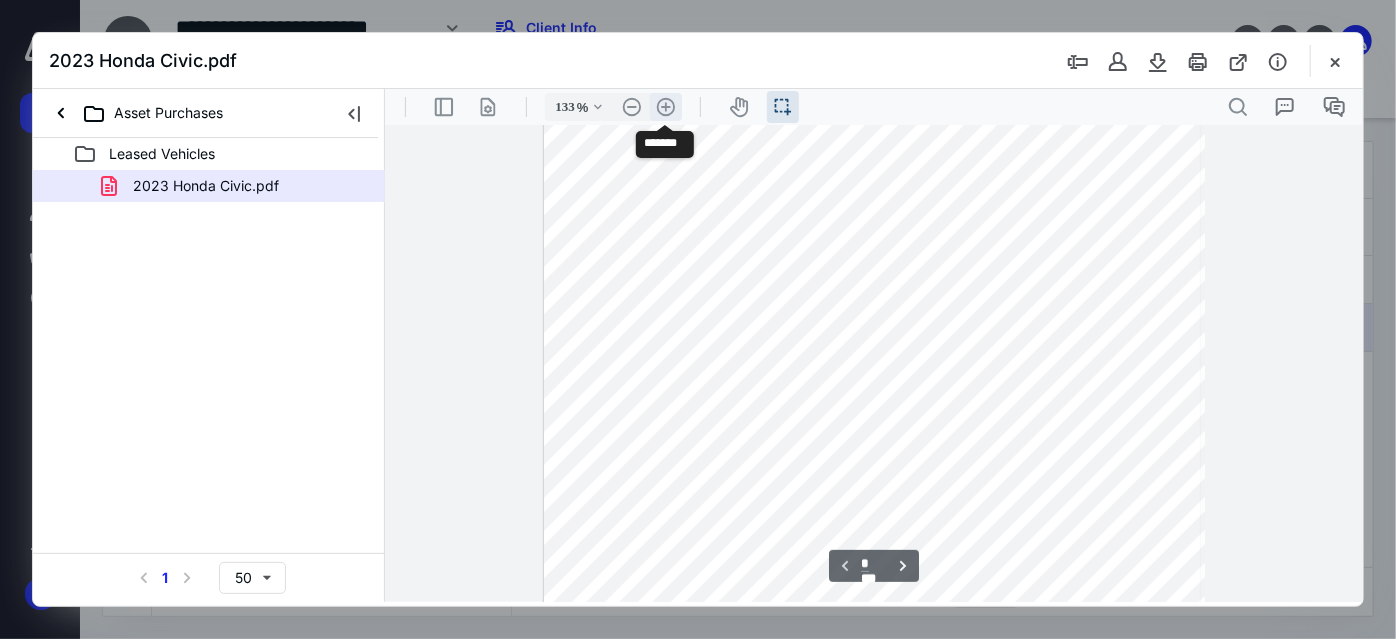 scroll, scrollTop: 352, scrollLeft: 0, axis: vertical 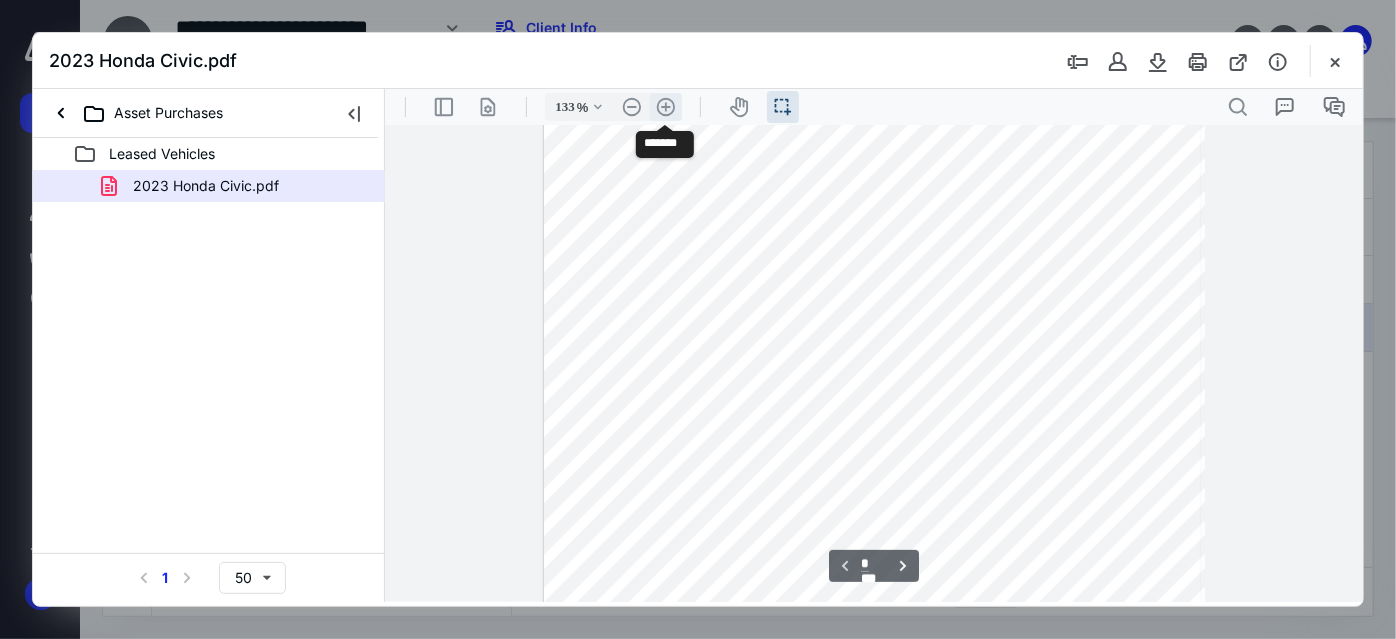 click on ".cls-1{fill:#abb0c4;} icon - header - zoom - in - line" at bounding box center (665, 106) 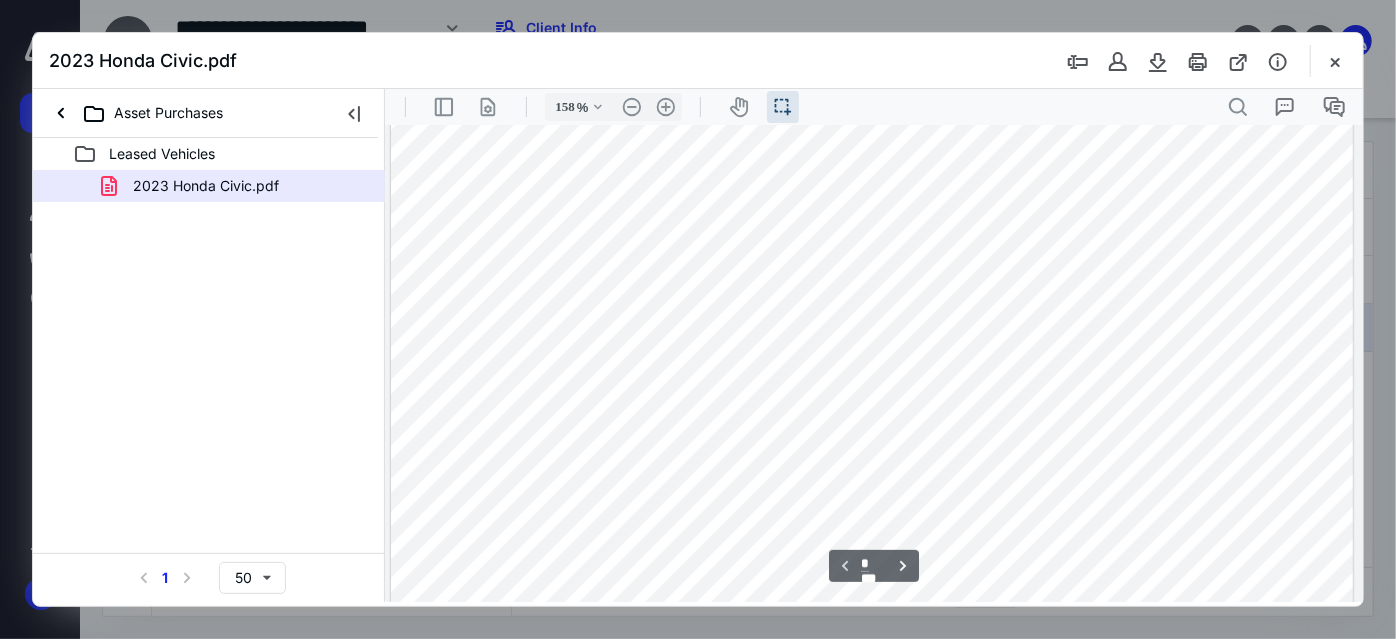 scroll, scrollTop: 1181, scrollLeft: 3, axis: both 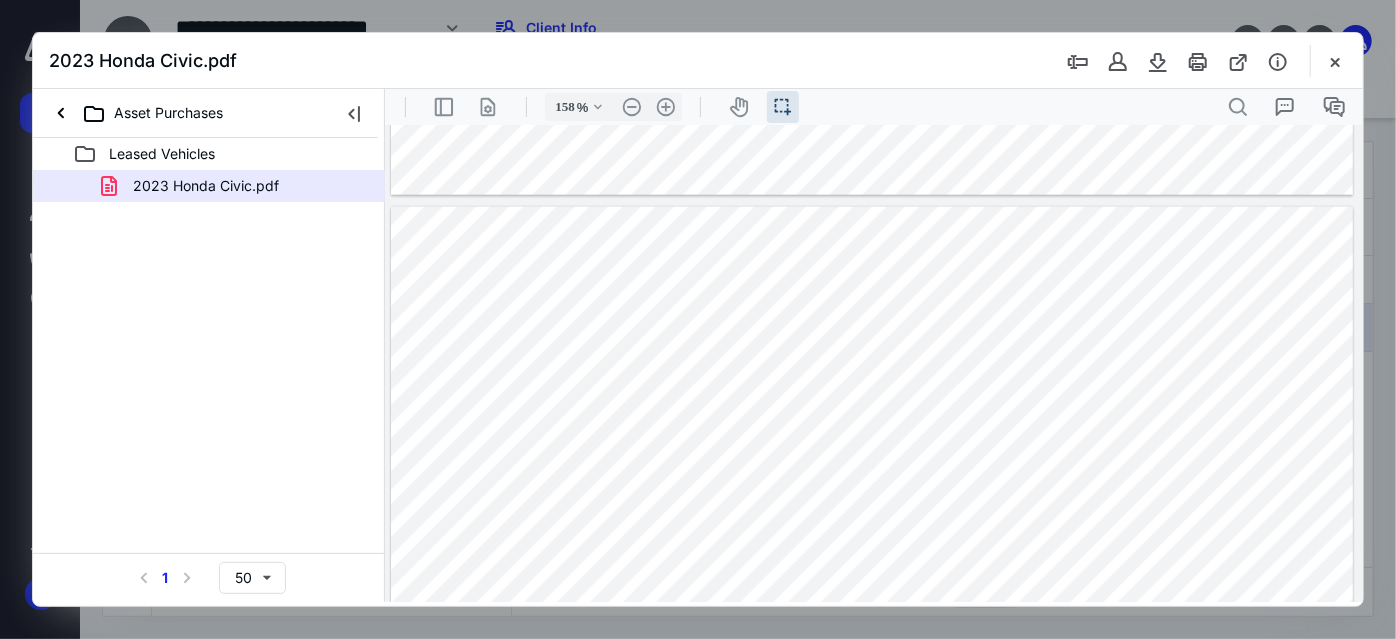 type on "*" 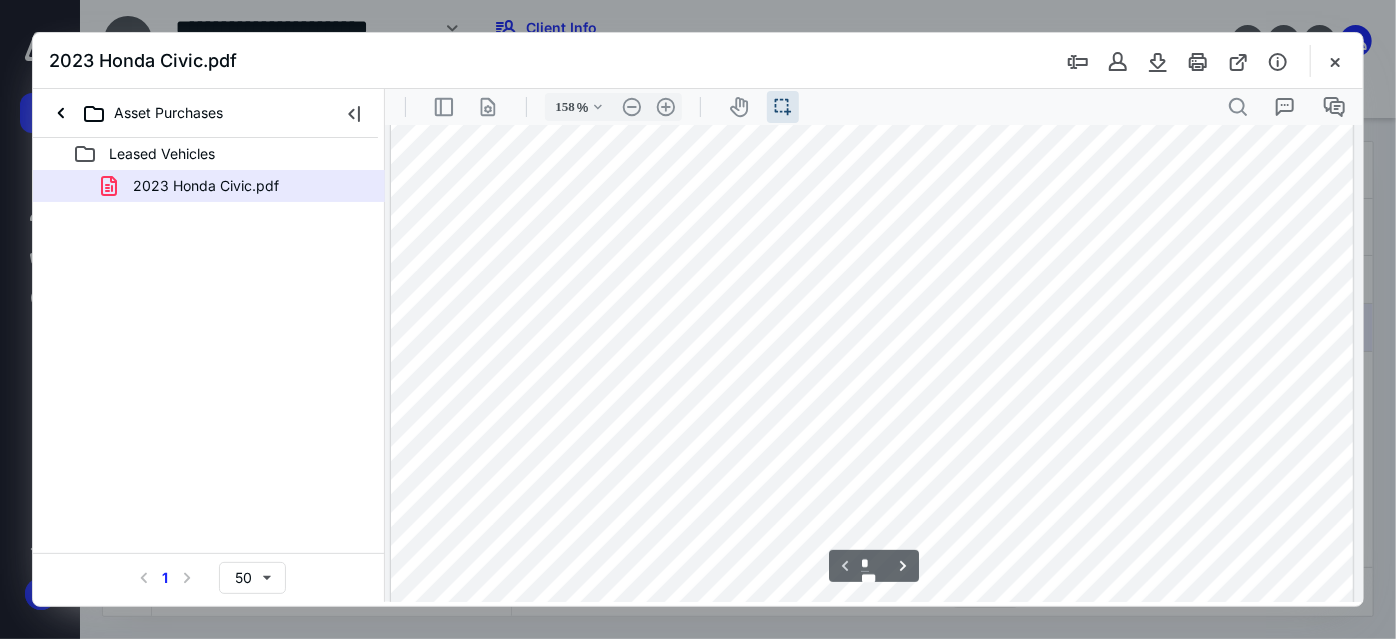 scroll, scrollTop: 0, scrollLeft: 3, axis: horizontal 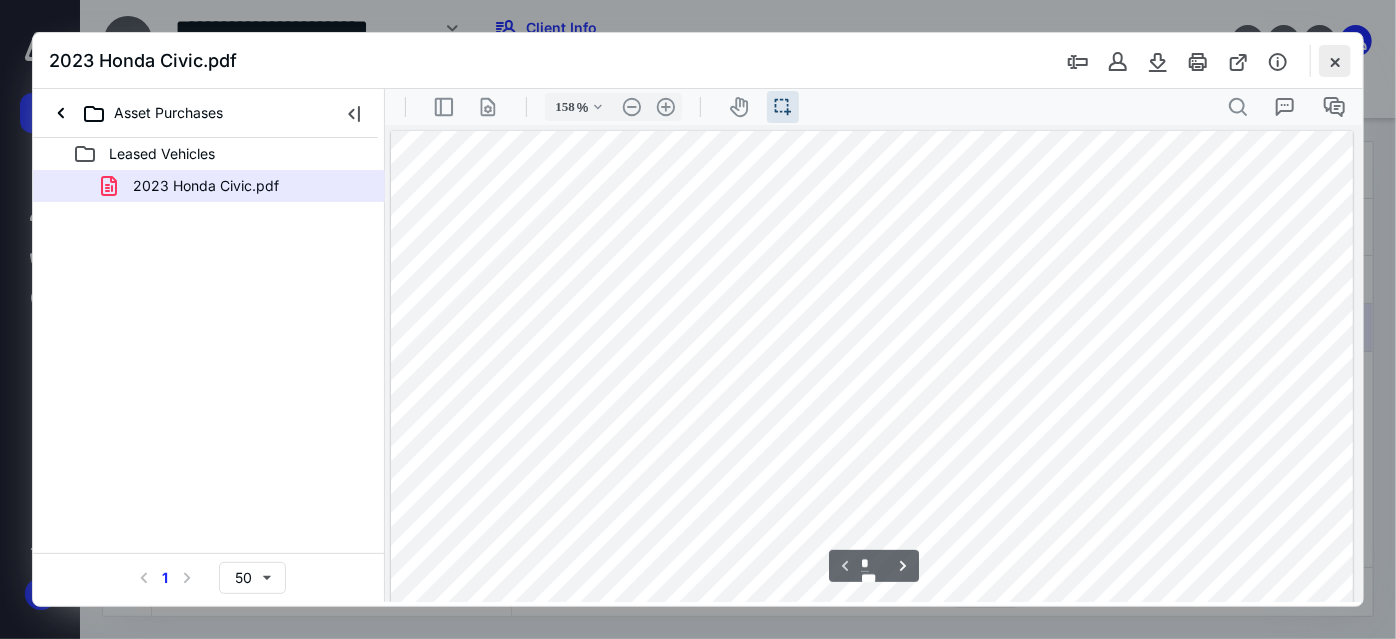 click at bounding box center (1335, 61) 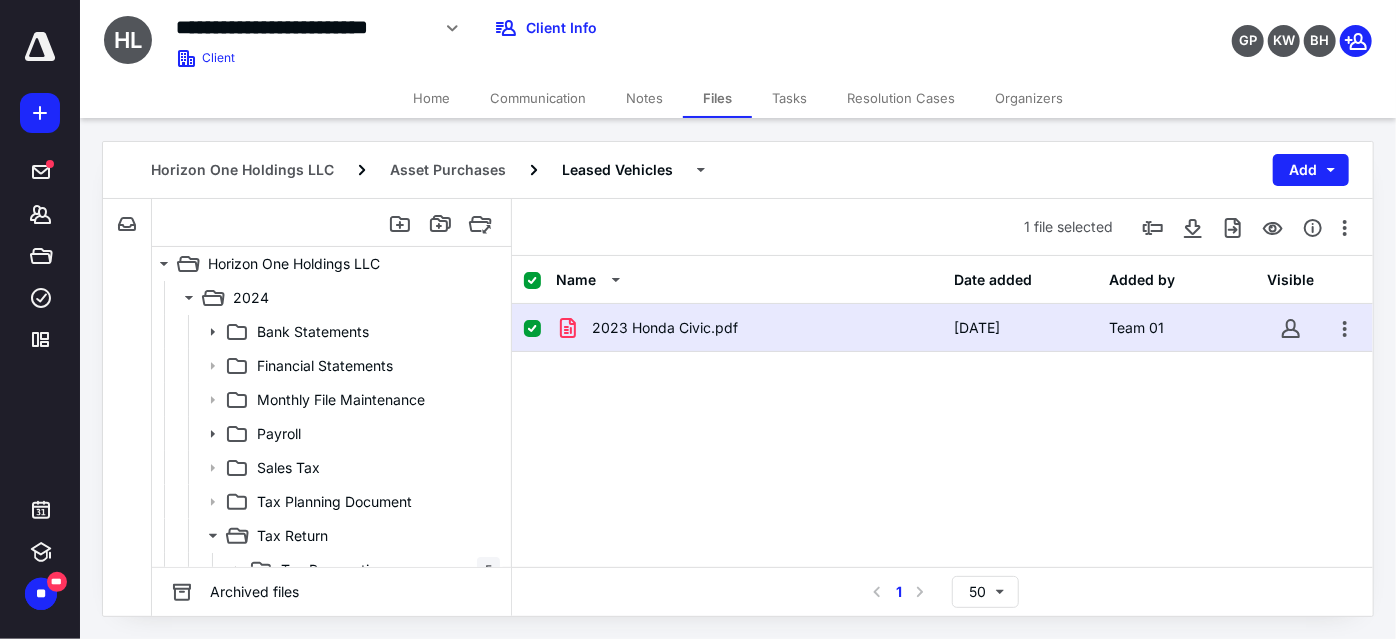 click at bounding box center (532, 329) 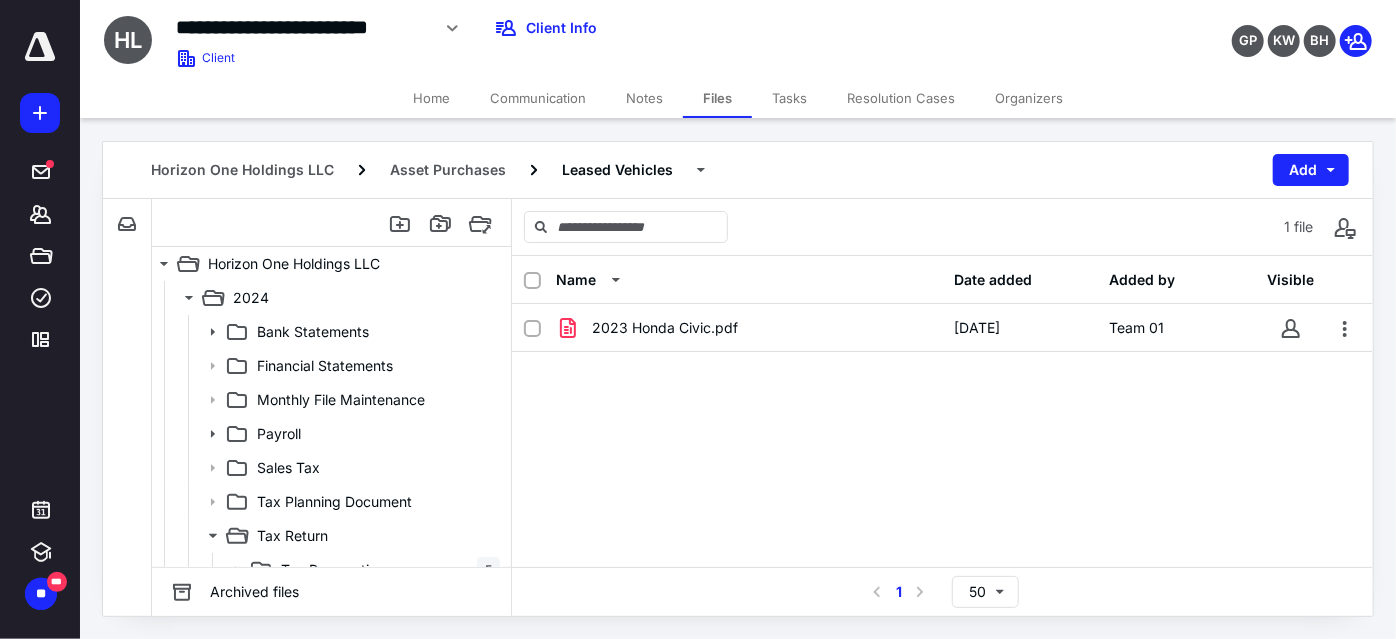 click on "Files" at bounding box center (717, 98) 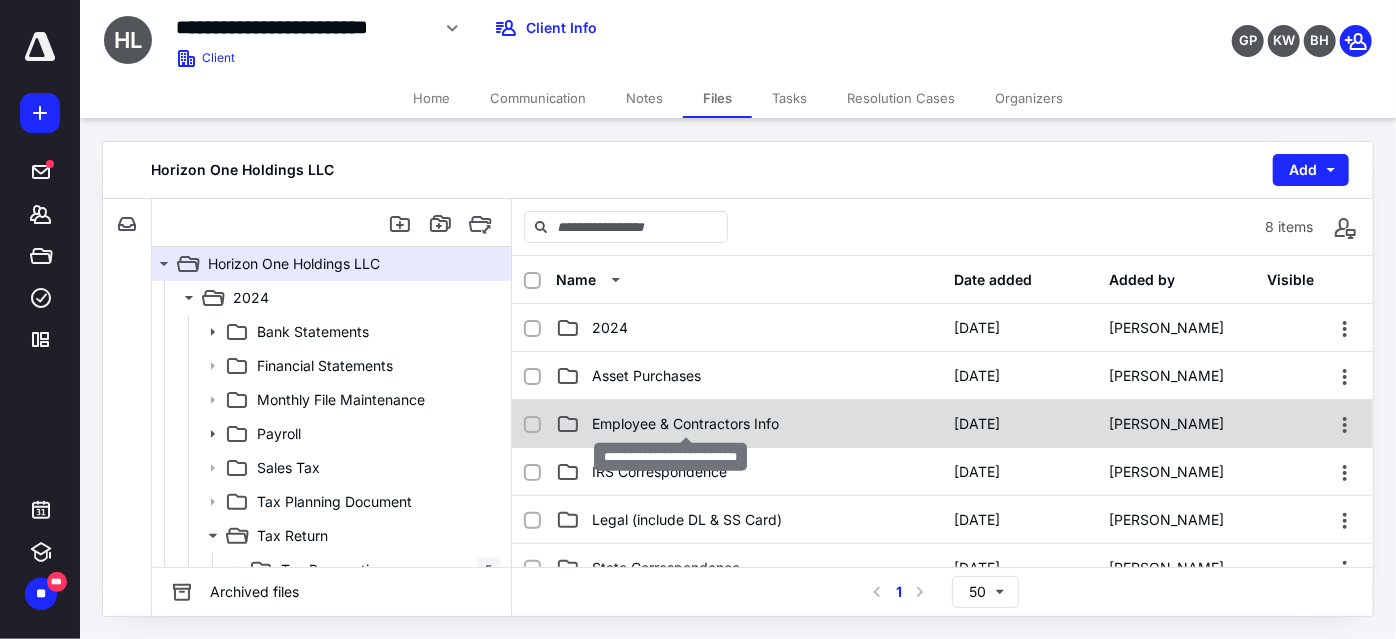 click on "Employee & Contractors Info" at bounding box center (685, 424) 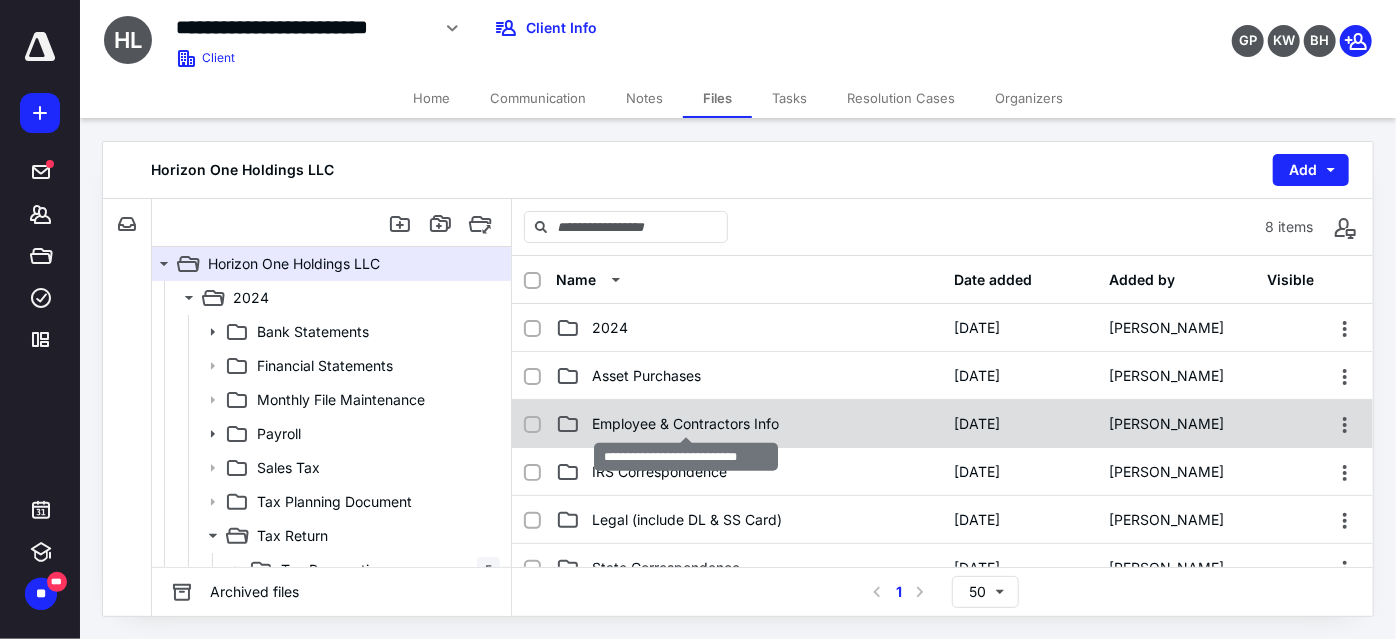 click on "Employee & Contractors Info" at bounding box center (685, 424) 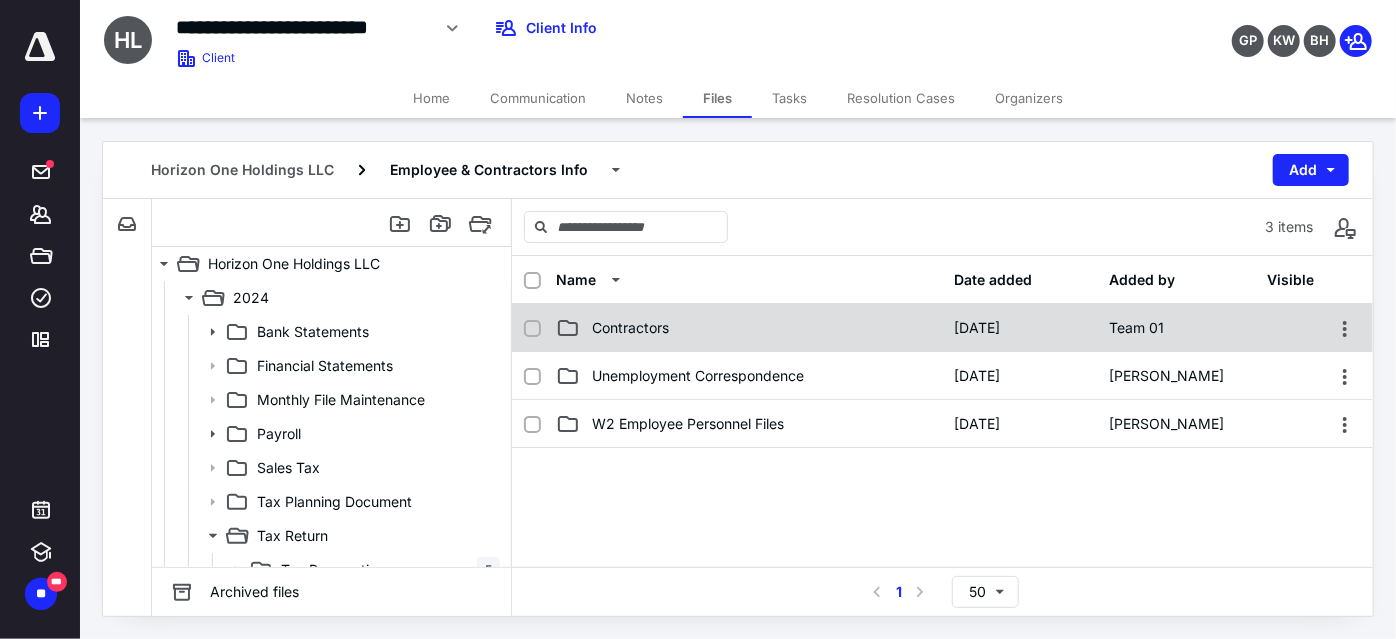click on "Contractors 2/13/2025 Team 01" at bounding box center (942, 328) 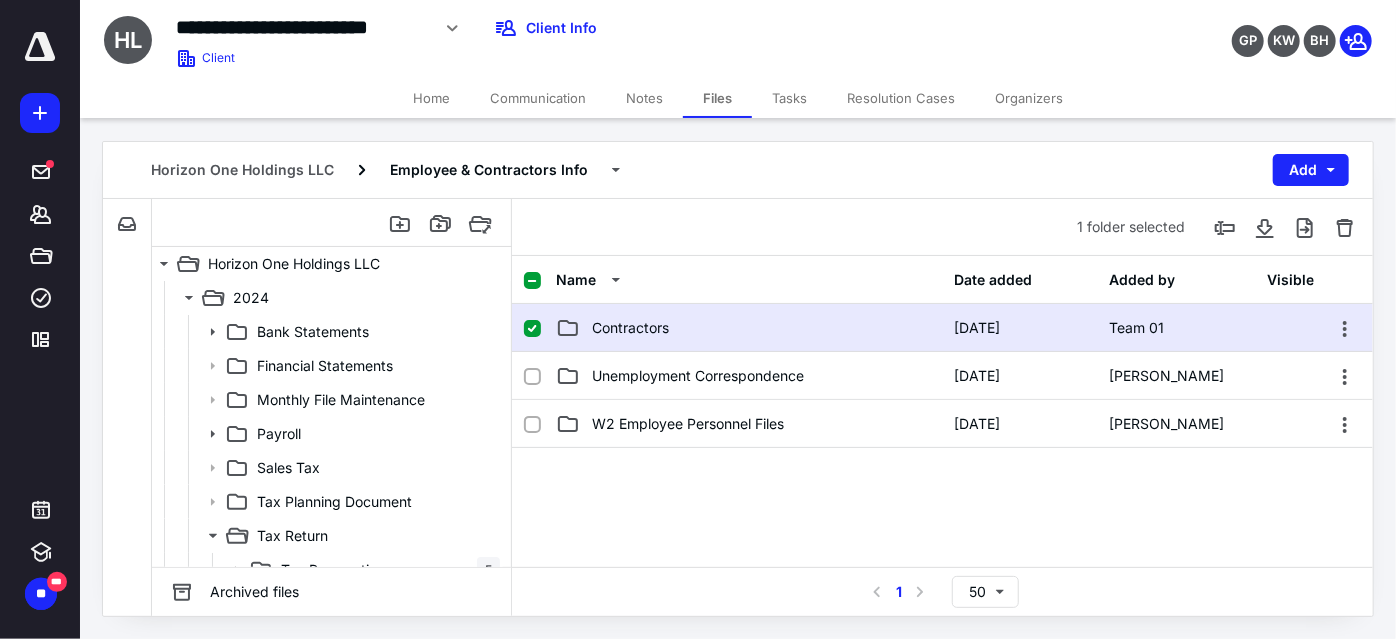 click on "Contractors" at bounding box center [749, 328] 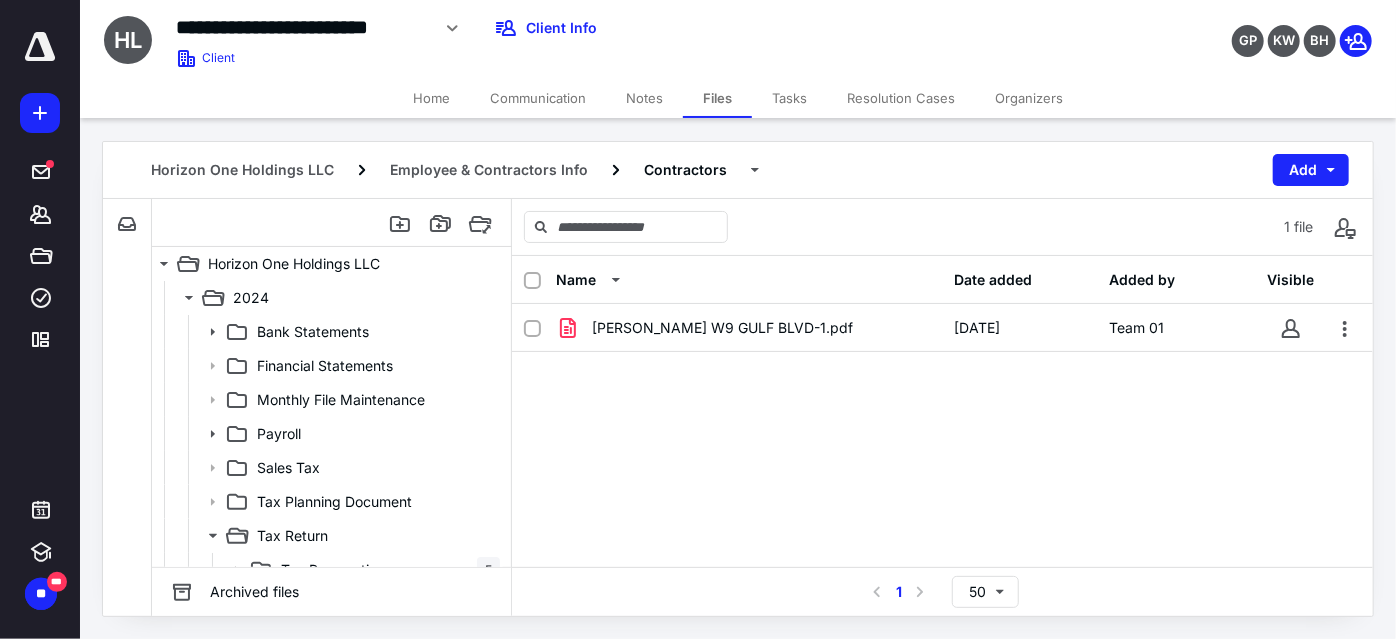 click on "ANDREW W9 GULF BLVD-1.pdf" at bounding box center [749, 328] 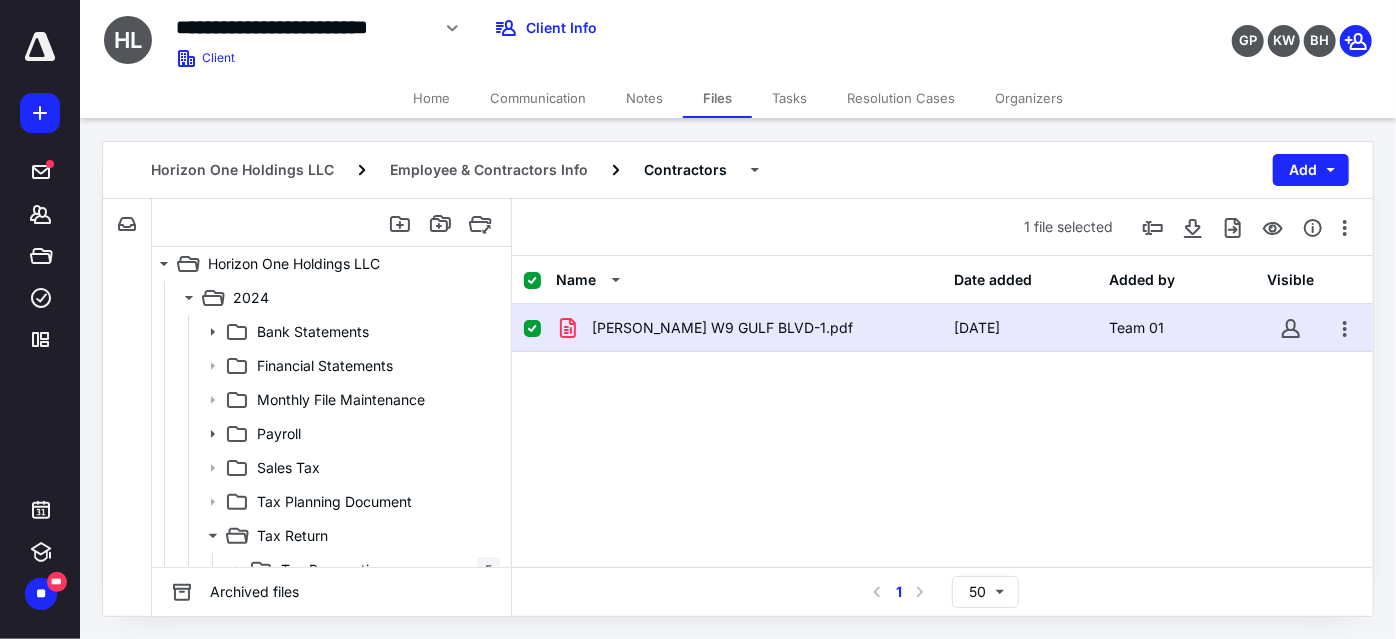 click on "ANDREW W9 GULF BLVD-1.pdf" at bounding box center [749, 328] 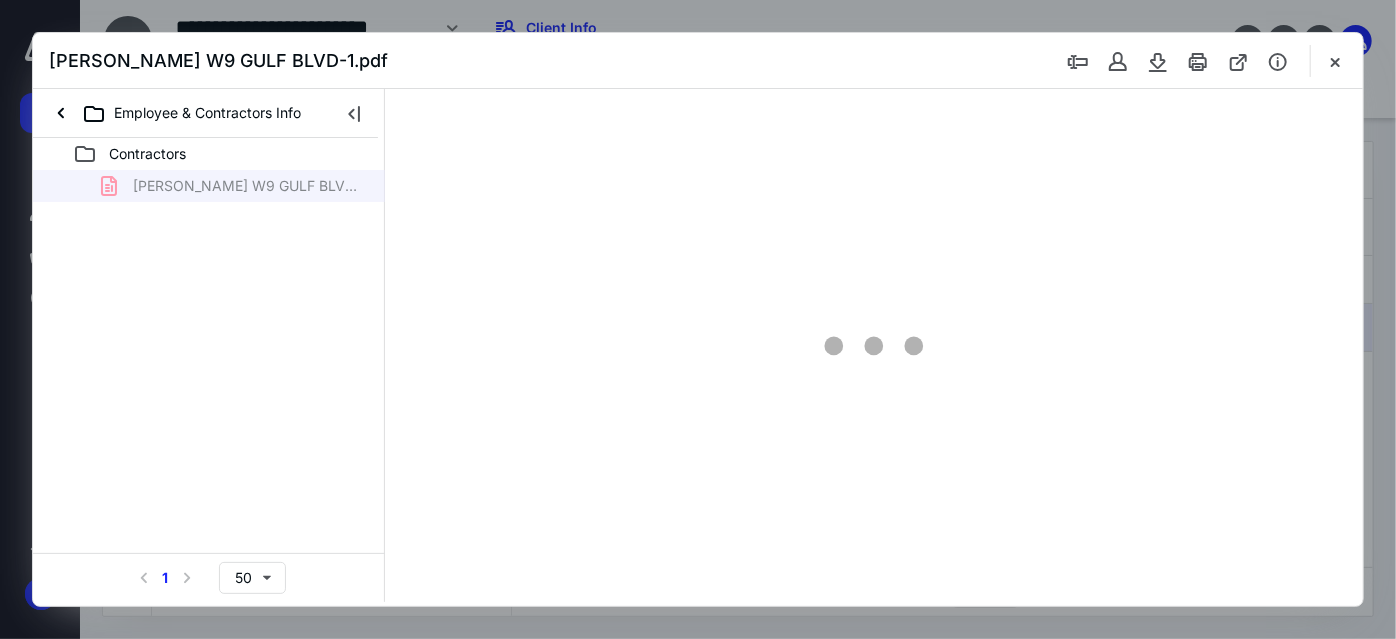 scroll, scrollTop: 0, scrollLeft: 0, axis: both 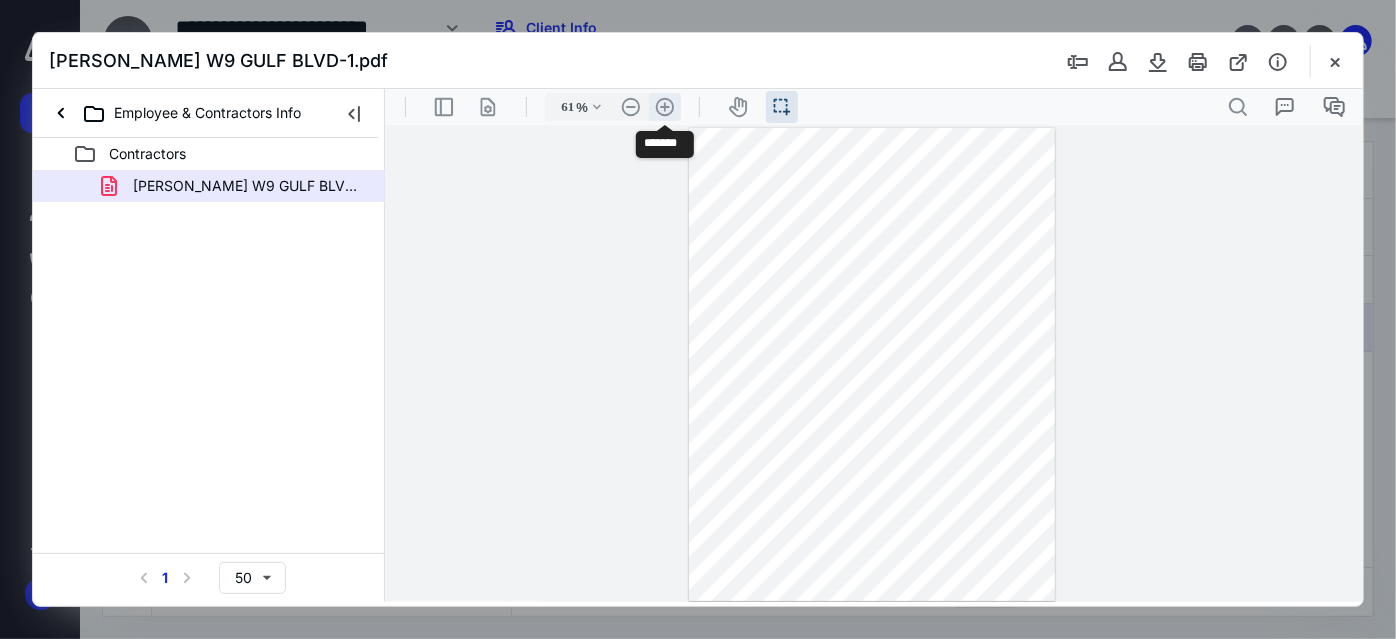 click on ".cls-1{fill:#abb0c4;} icon - header - zoom - in - line" at bounding box center [664, 106] 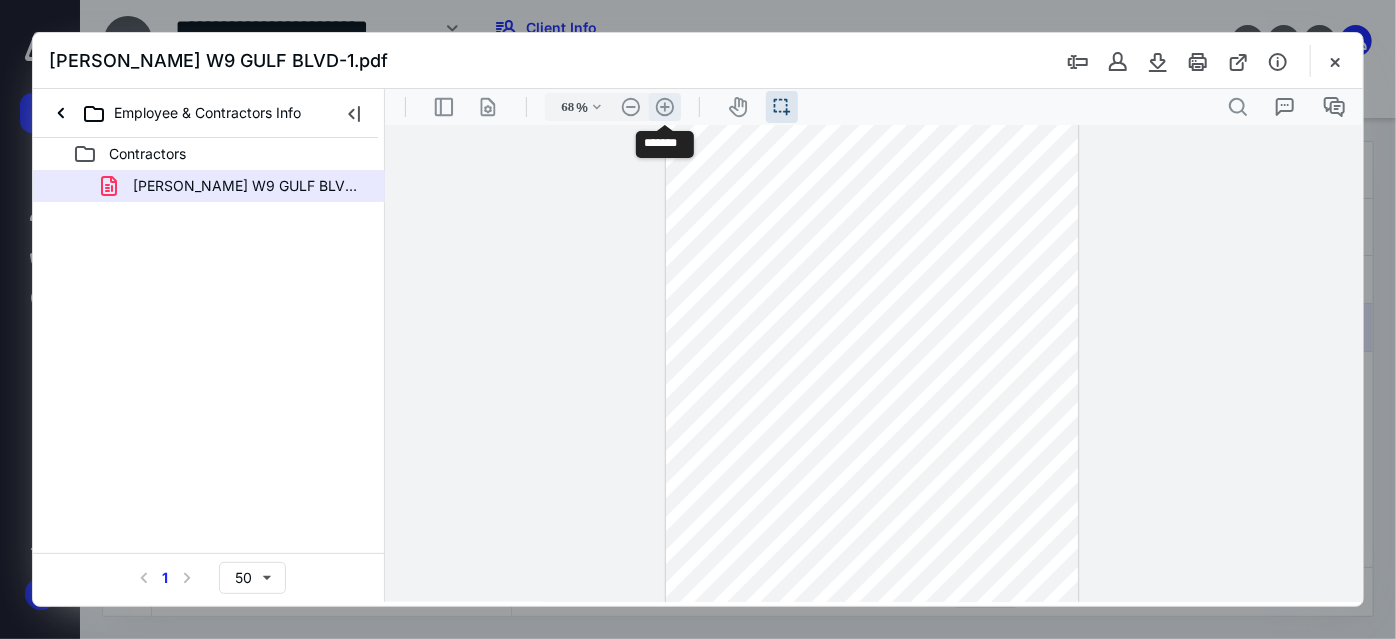 click on ".cls-1{fill:#abb0c4;} icon - header - zoom - in - line" at bounding box center (664, 106) 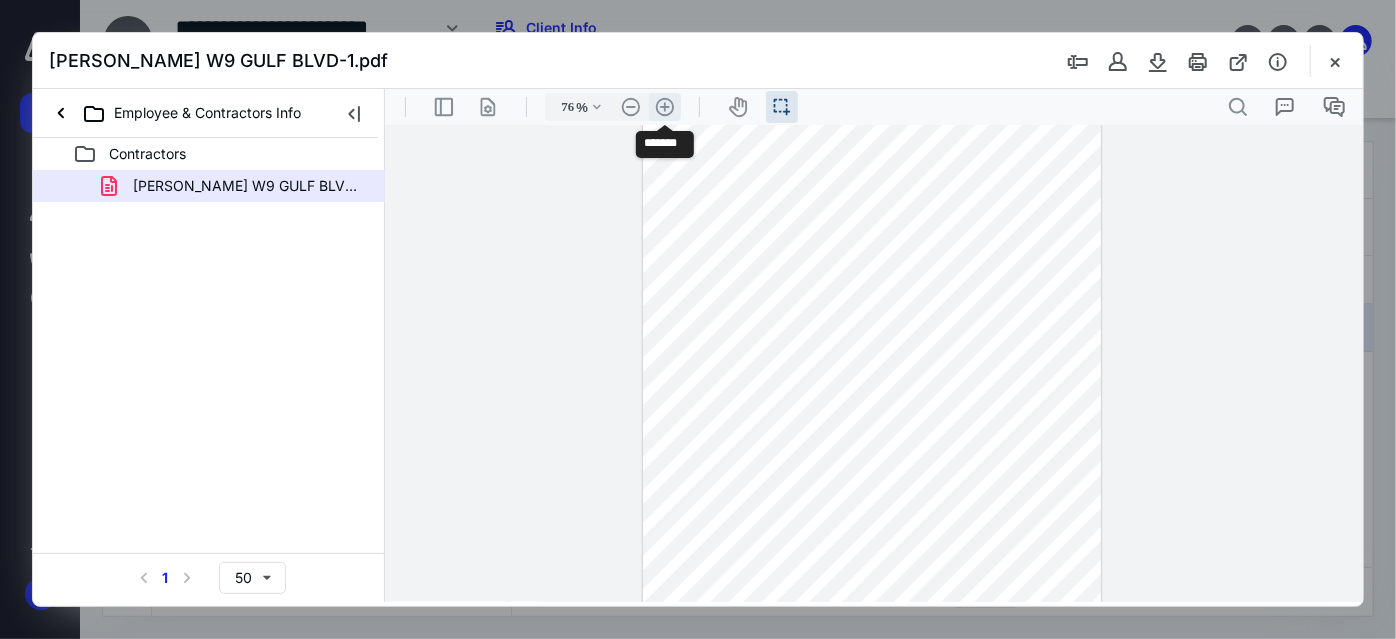 click on ".cls-1{fill:#abb0c4;} icon - header - zoom - in - line" at bounding box center (664, 106) 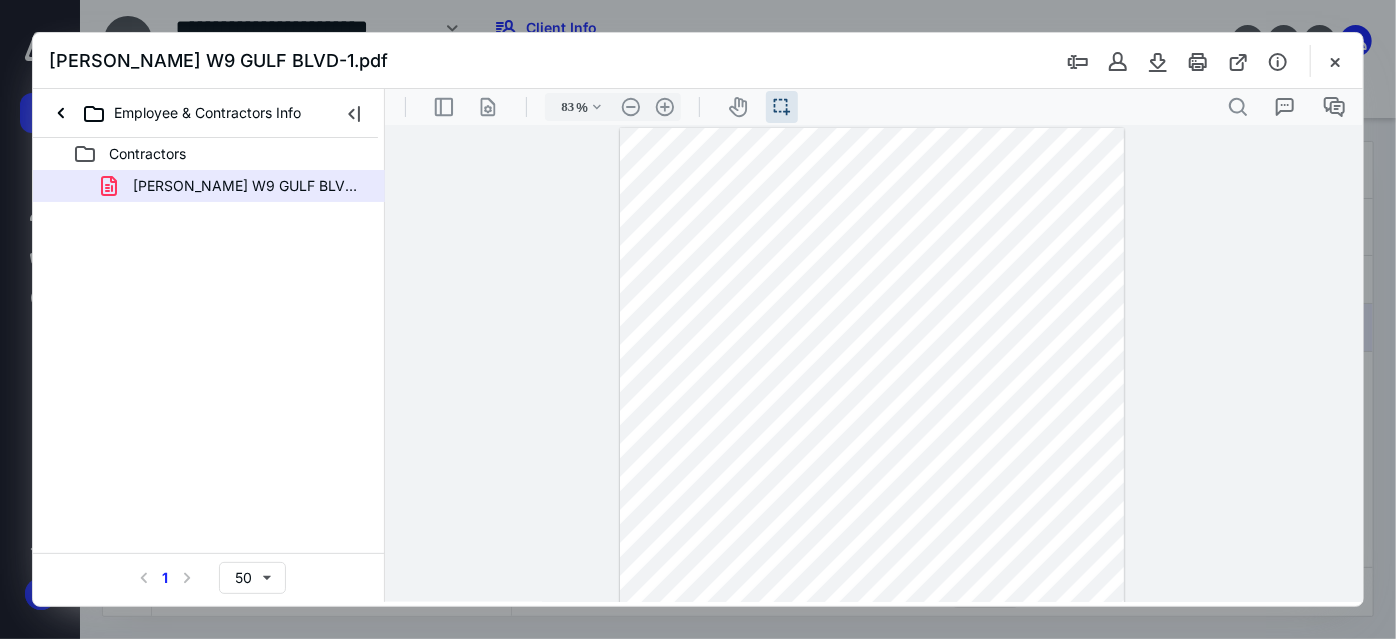 scroll, scrollTop: 177, scrollLeft: 0, axis: vertical 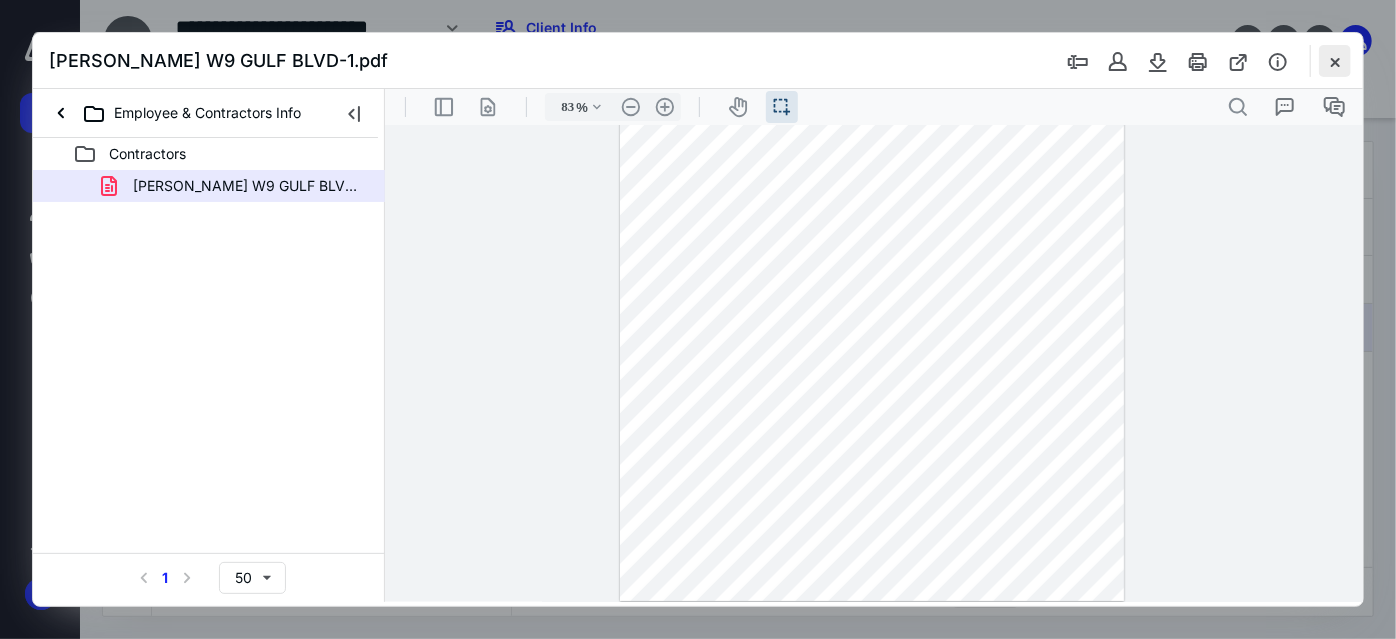 click at bounding box center (1335, 61) 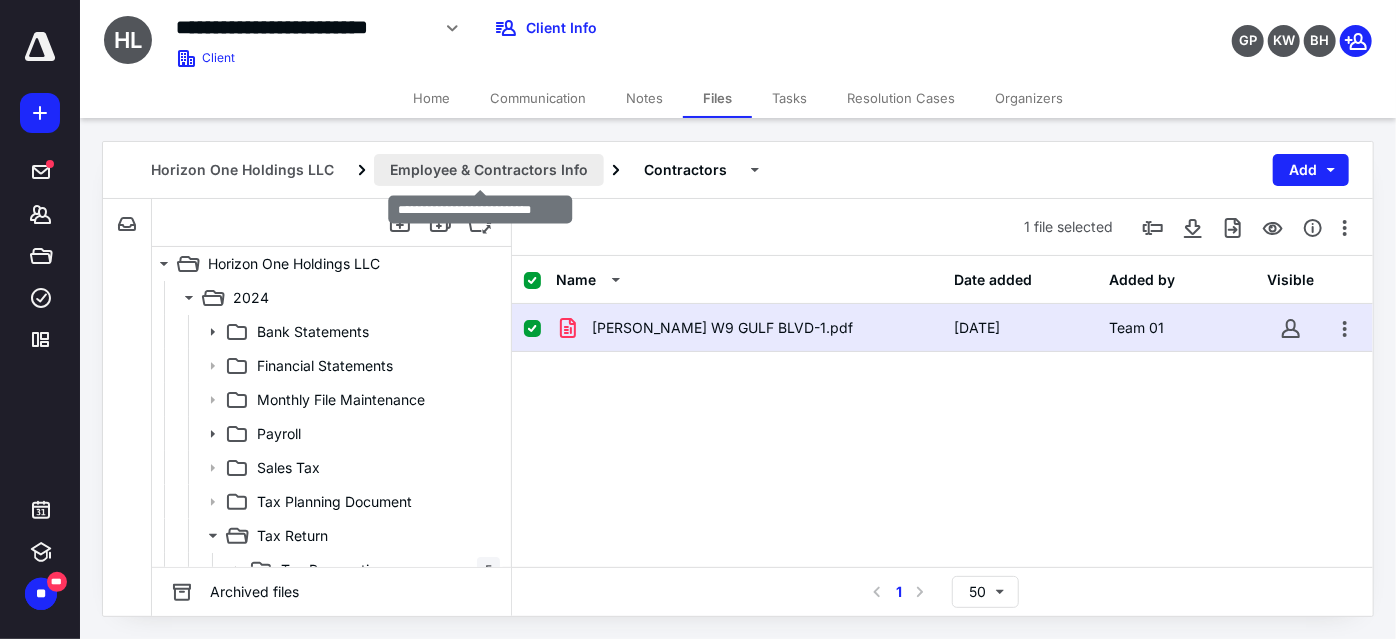 click on "Employee & Contractors Info" at bounding box center [489, 170] 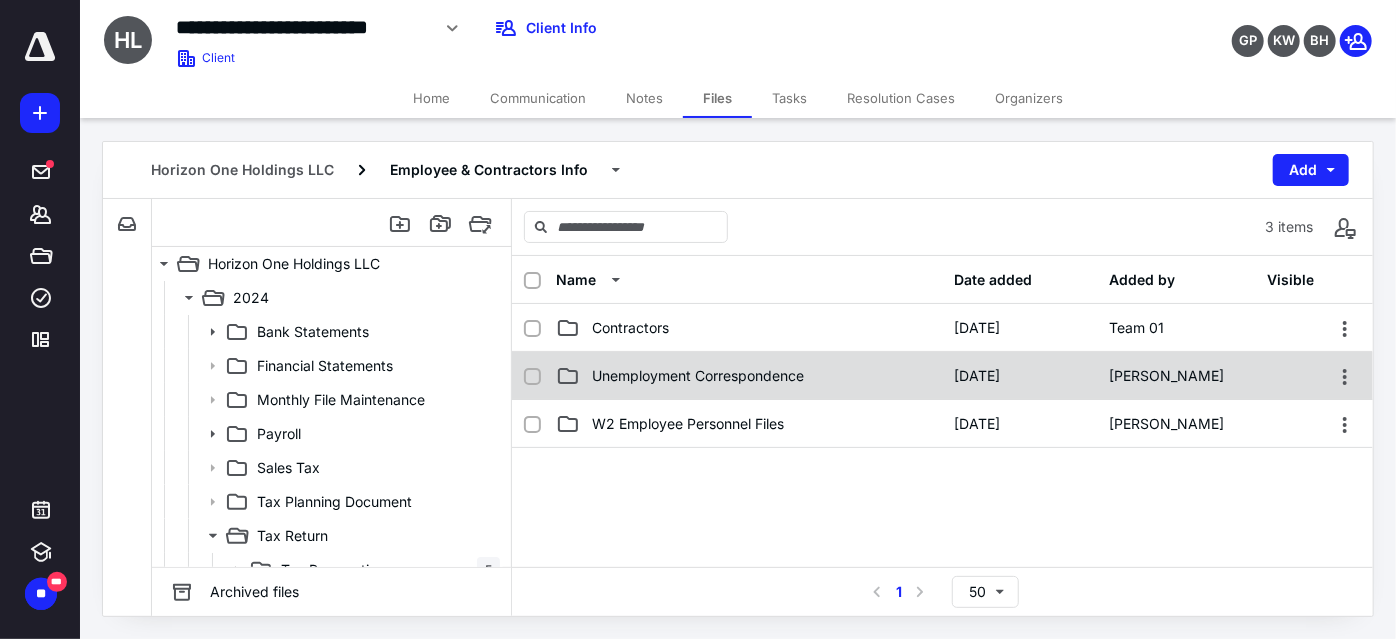 click on "Unemployment Correspondence" at bounding box center (698, 376) 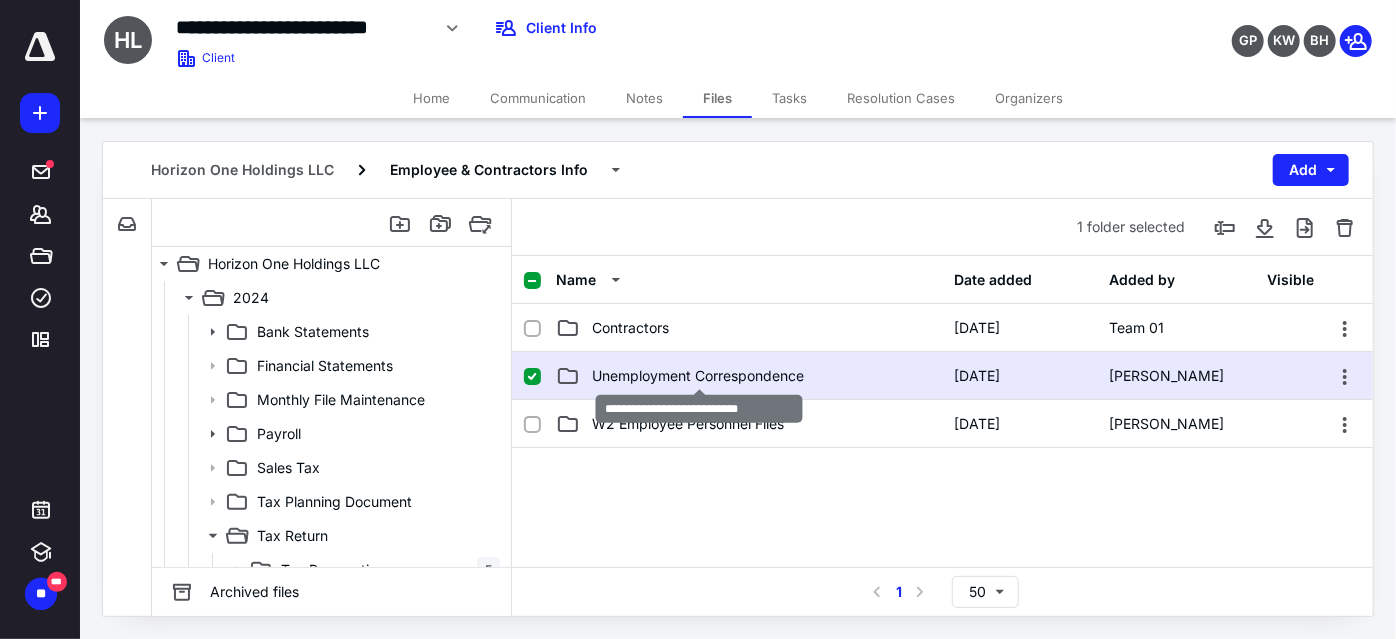 click on "Unemployment Correspondence" at bounding box center [698, 376] 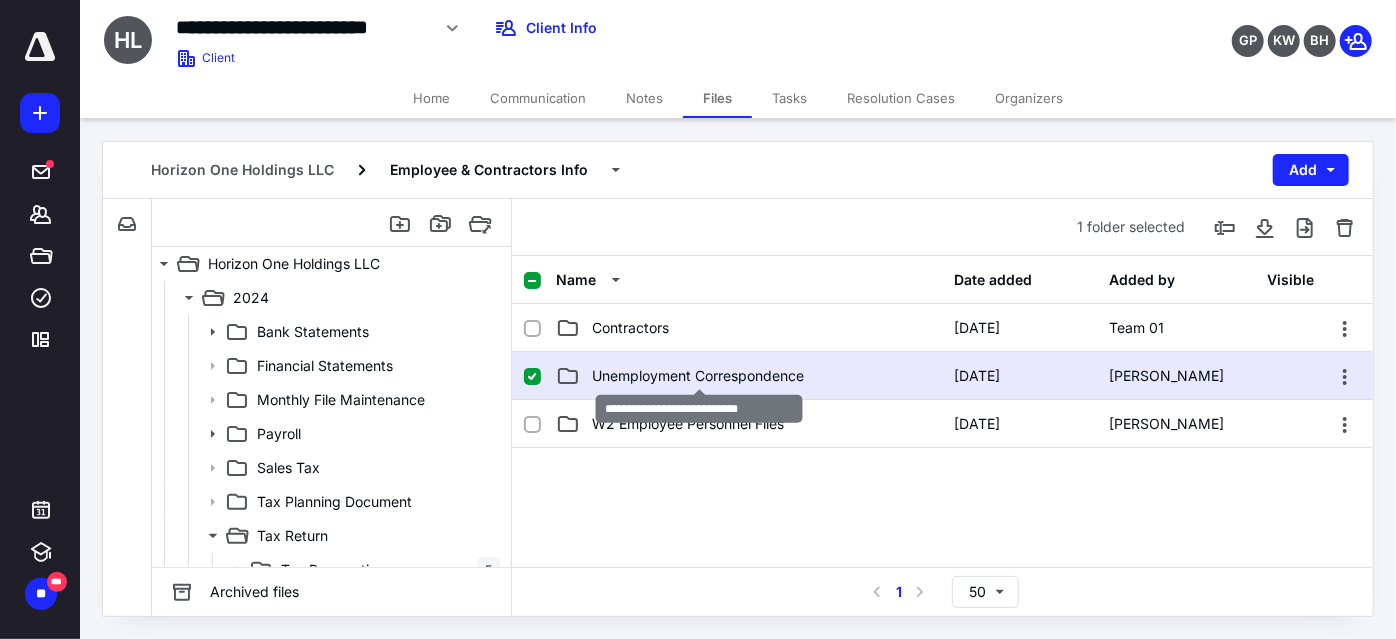 click on "Unemployment Correspondence" at bounding box center [698, 376] 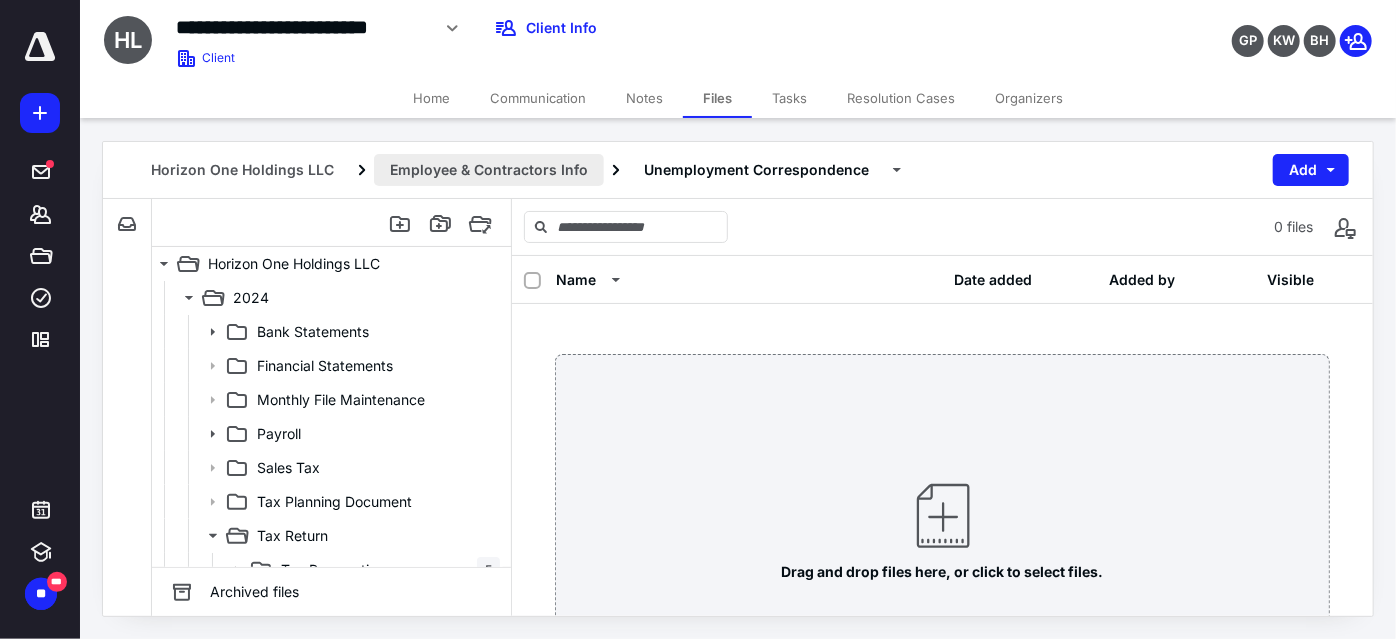 click on "Employee & Contractors Info" at bounding box center (489, 170) 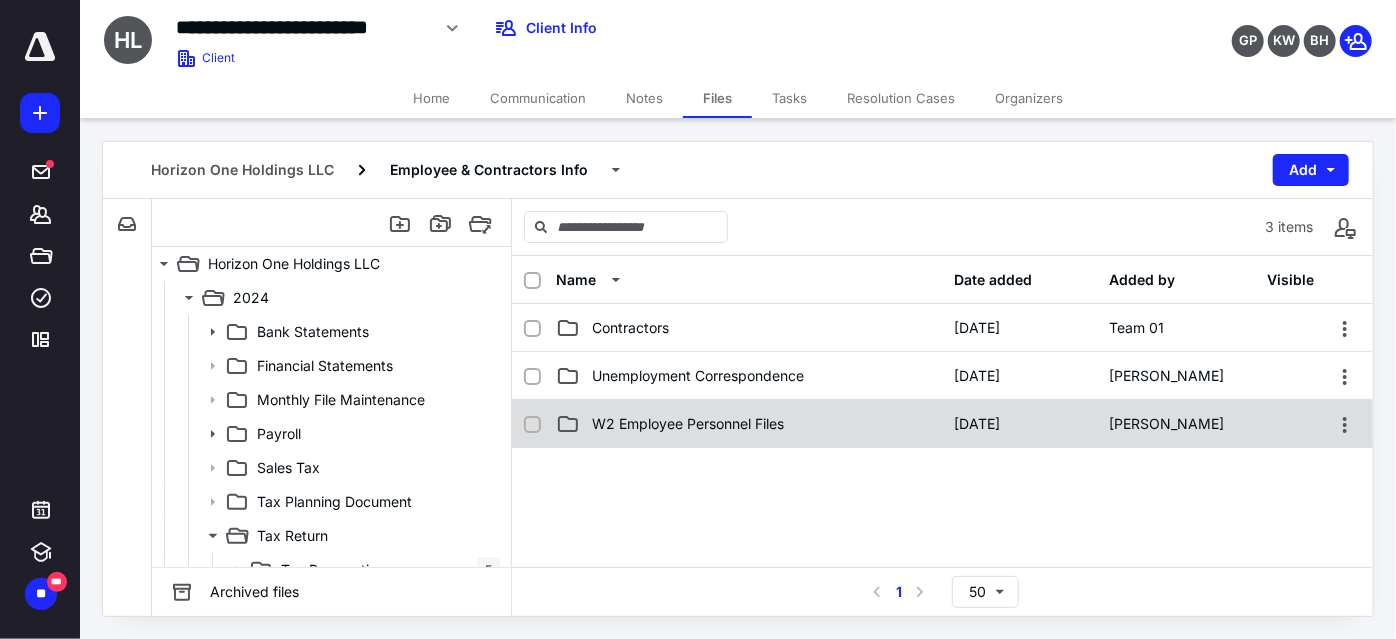 click on "W2 Employee Personnel Files 12/13/2023 Bianca Hairston" at bounding box center [942, 424] 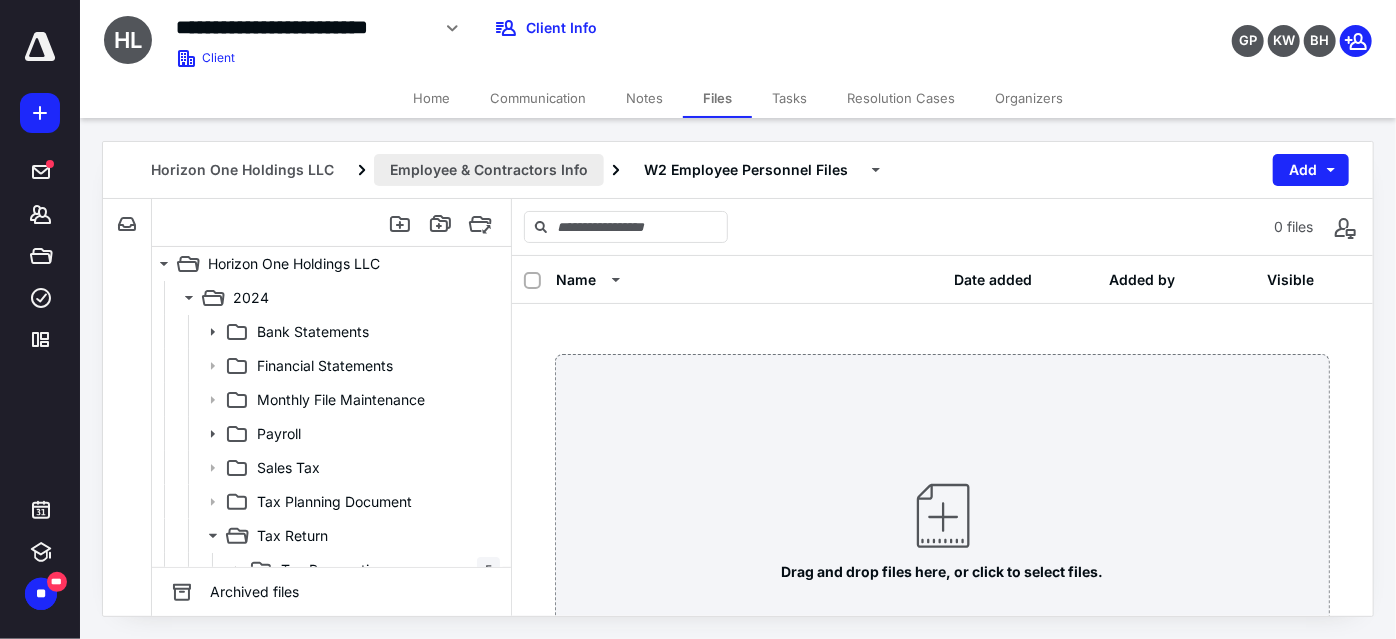 click on "Employee & Contractors Info" at bounding box center [489, 170] 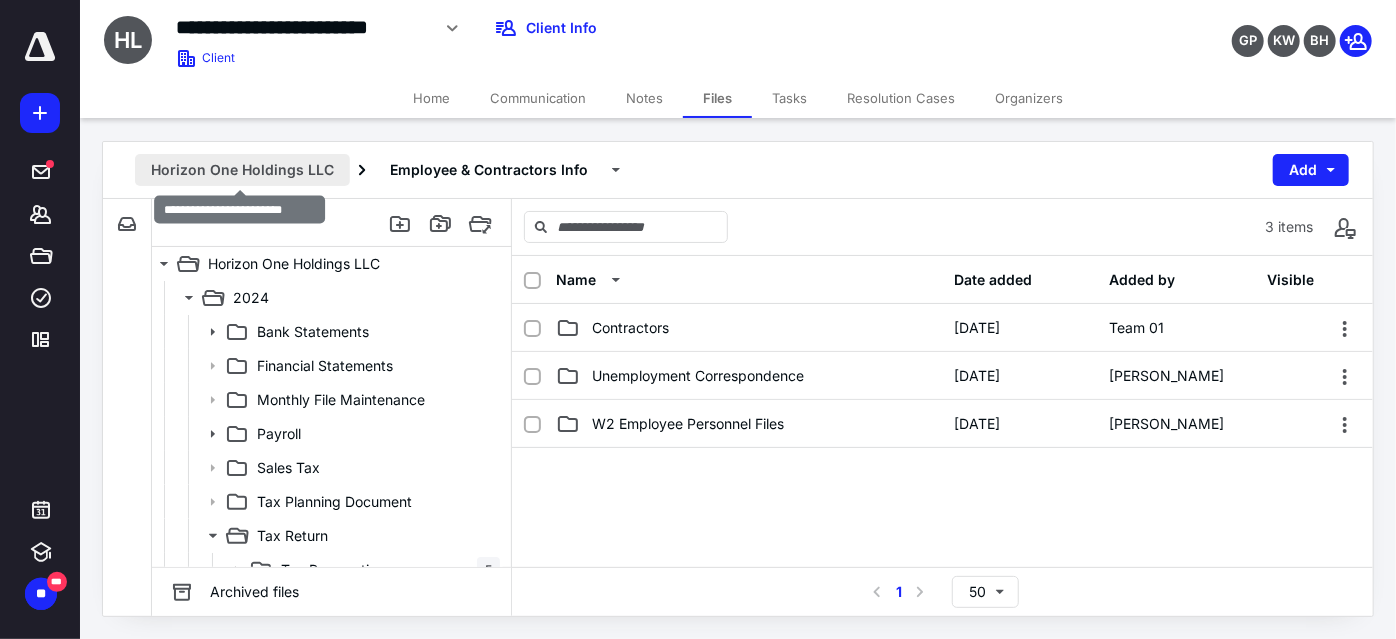click on "Horizon One Holdings LLC" at bounding box center (242, 170) 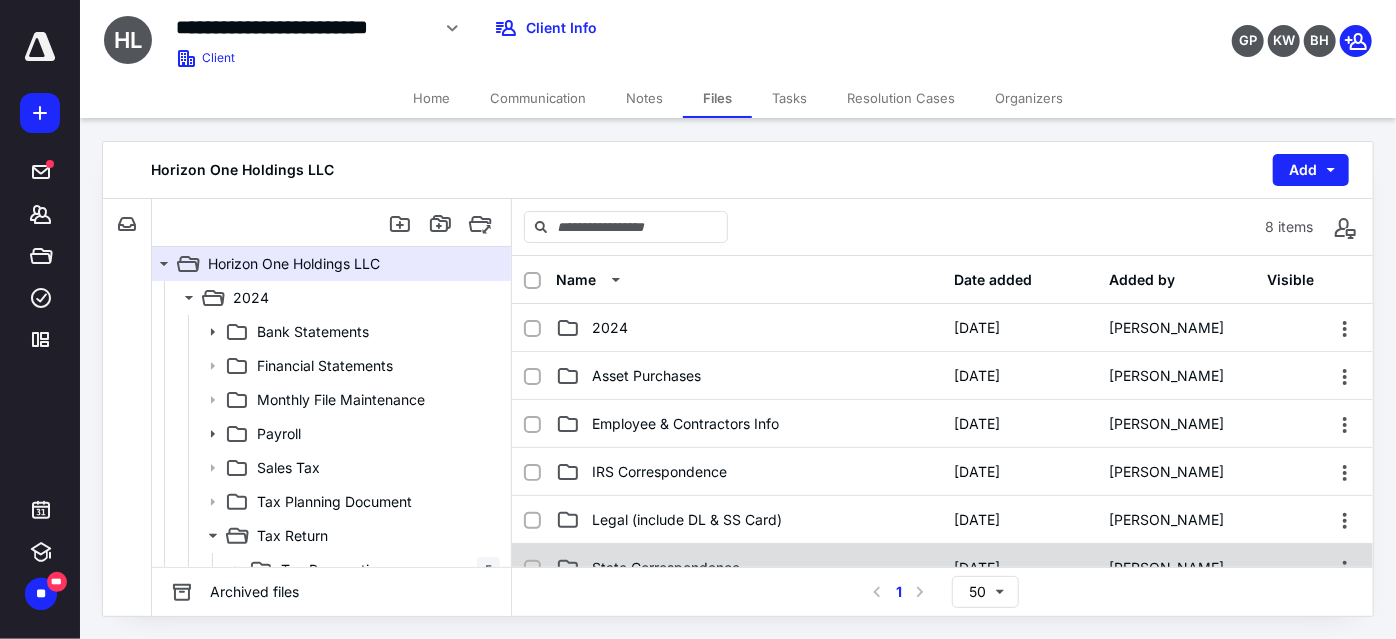 scroll, scrollTop: 181, scrollLeft: 0, axis: vertical 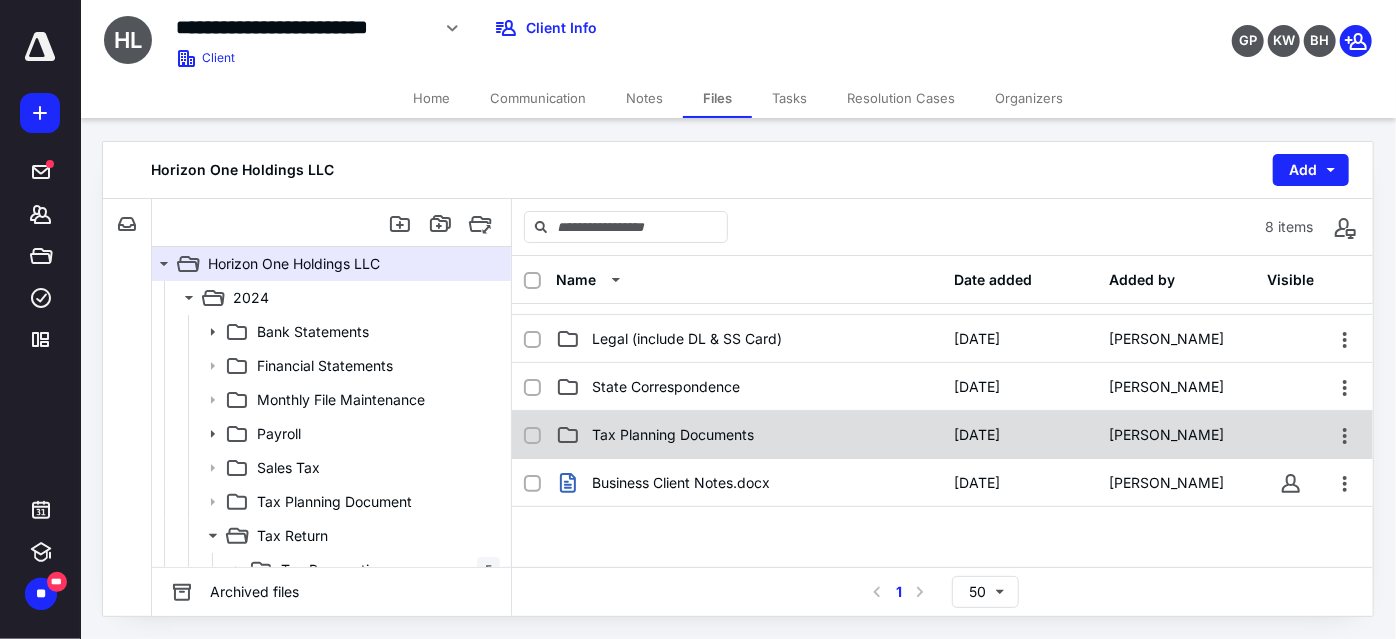 click on "Tax Planning Documents" at bounding box center (673, 435) 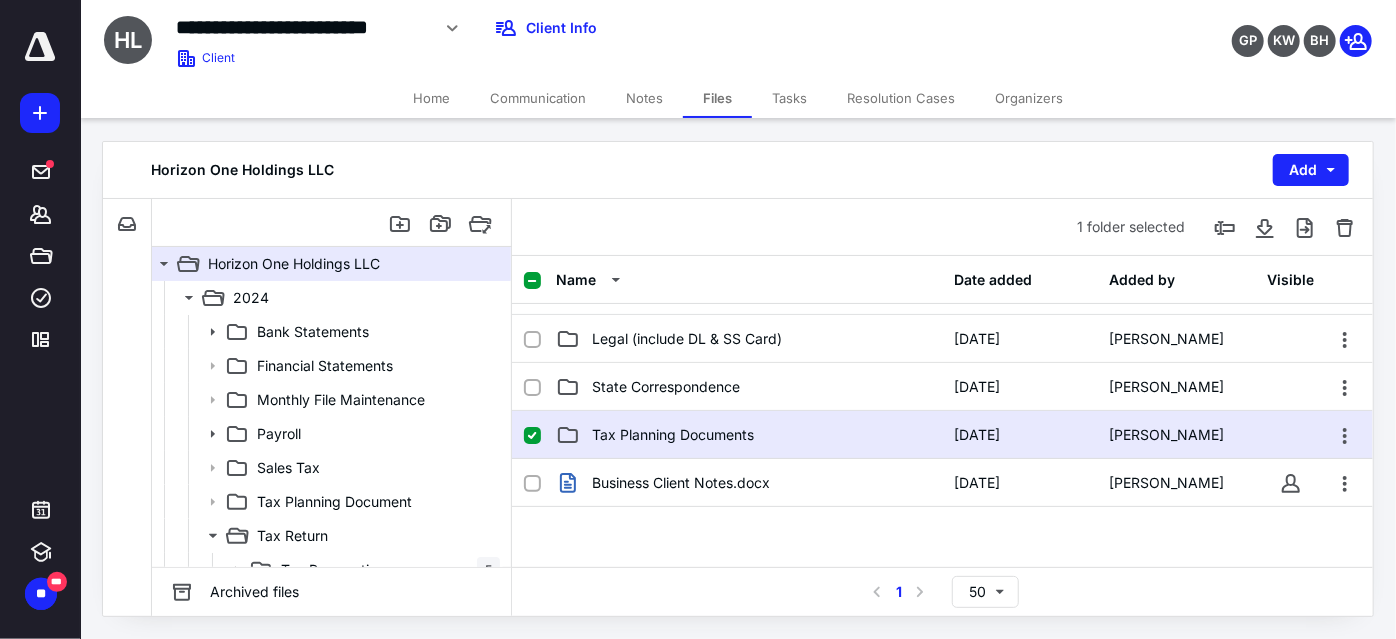 click on "Tax Planning Documents" at bounding box center [673, 435] 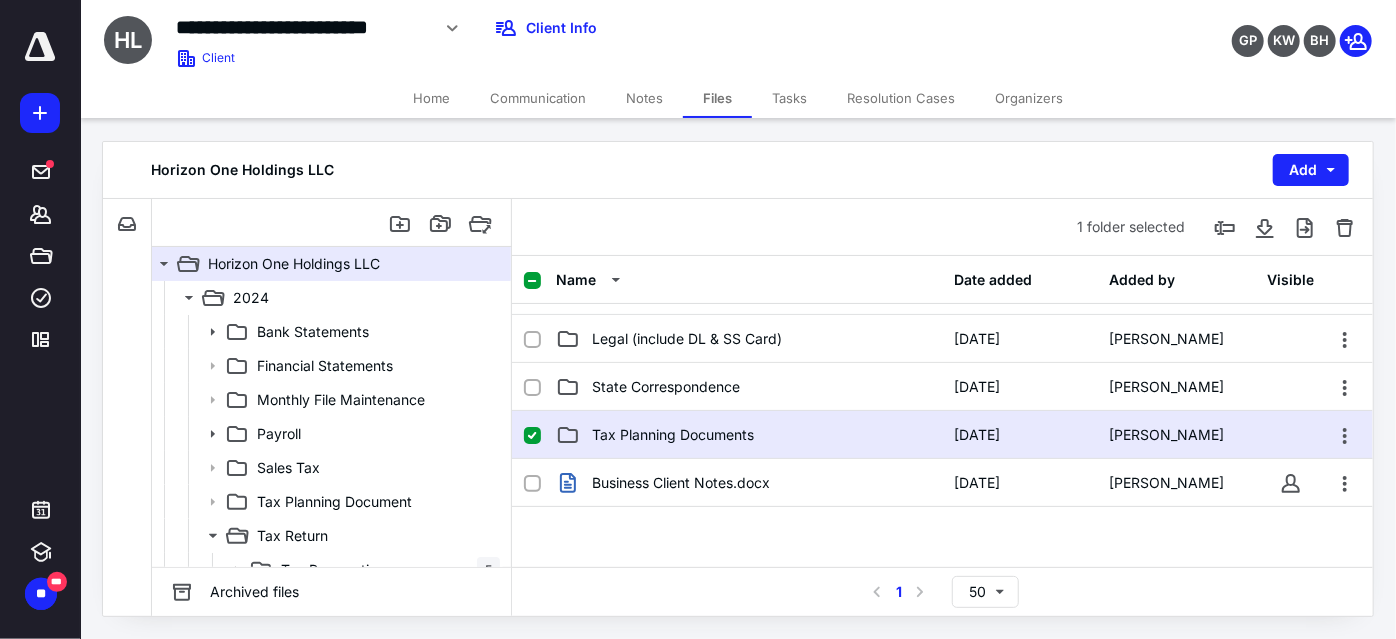 scroll, scrollTop: 0, scrollLeft: 0, axis: both 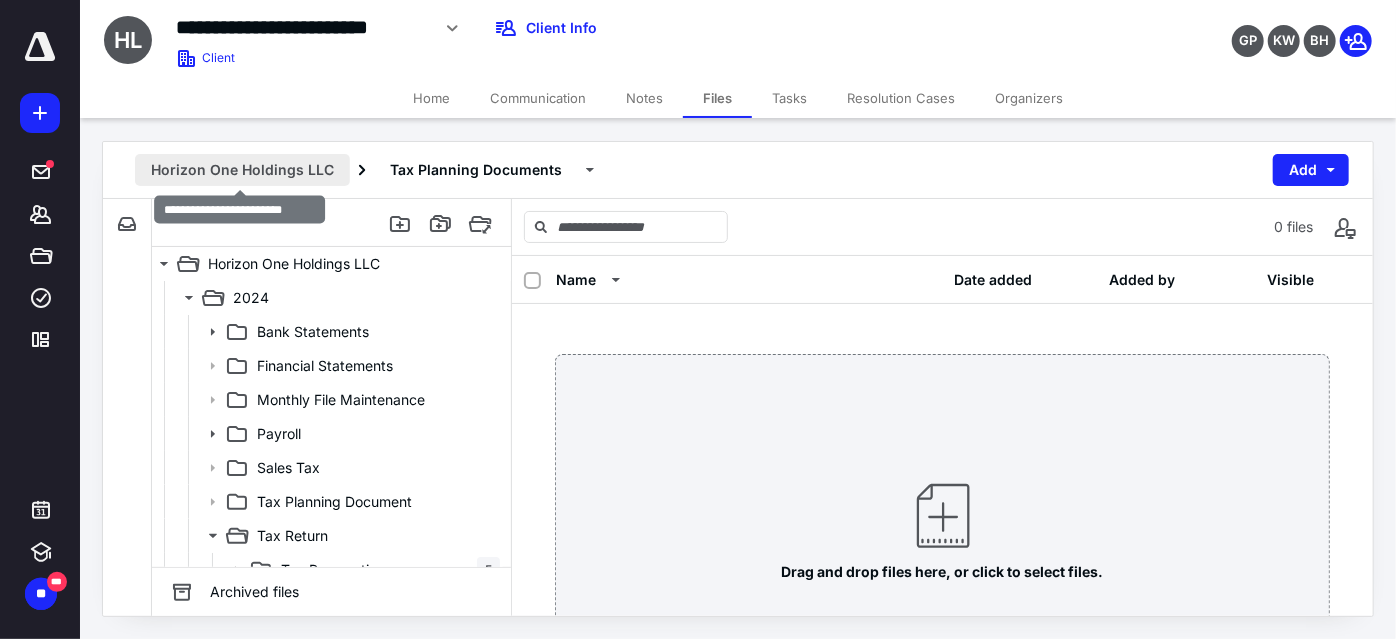 click on "Horizon One Holdings LLC" at bounding box center [242, 170] 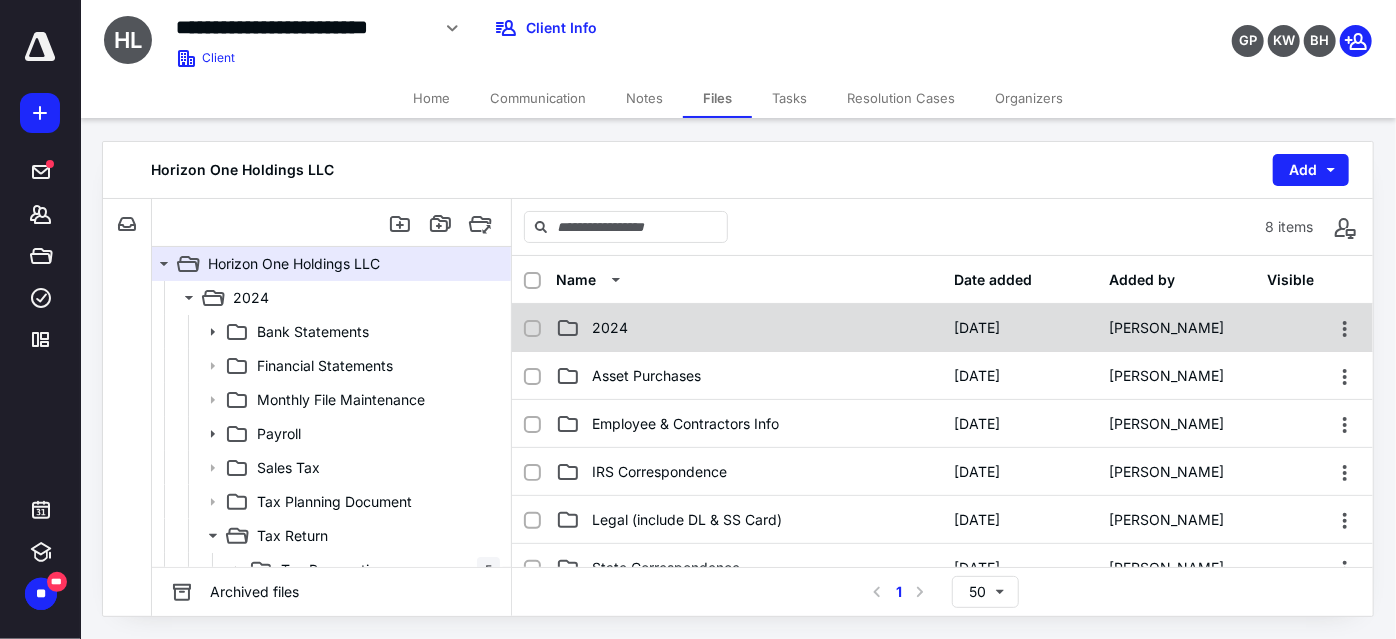click on "2024" at bounding box center (749, 328) 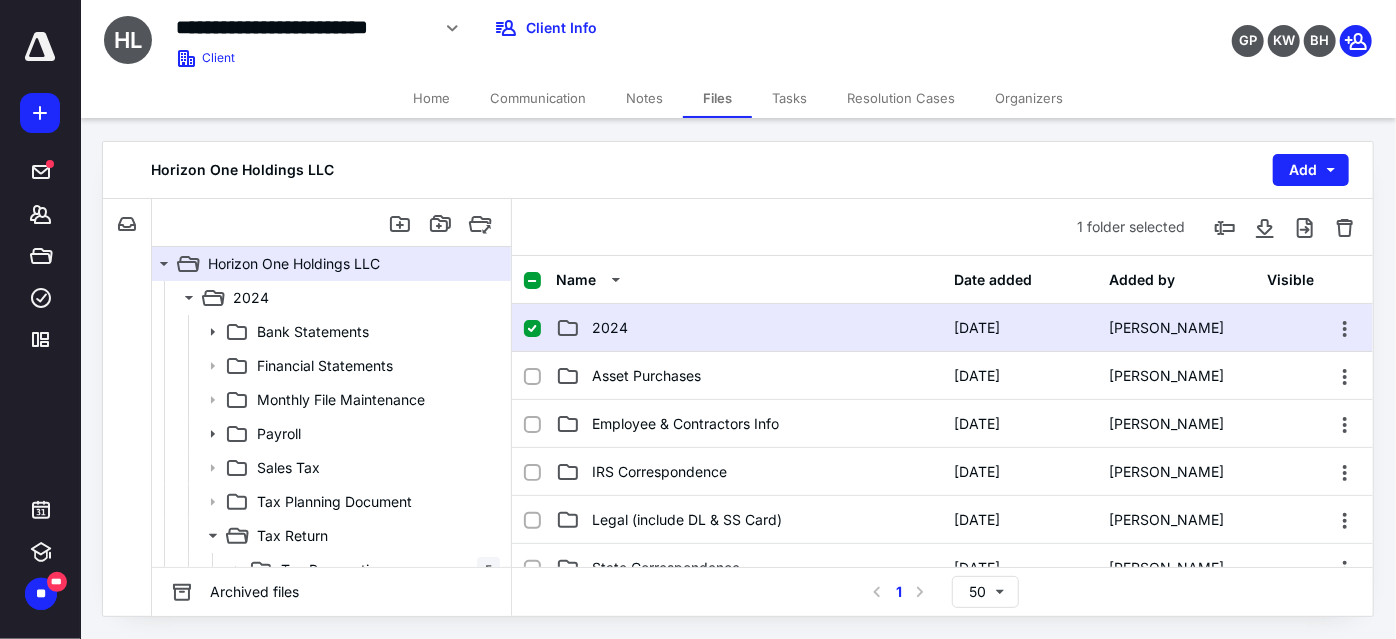 click on "2024" at bounding box center [749, 328] 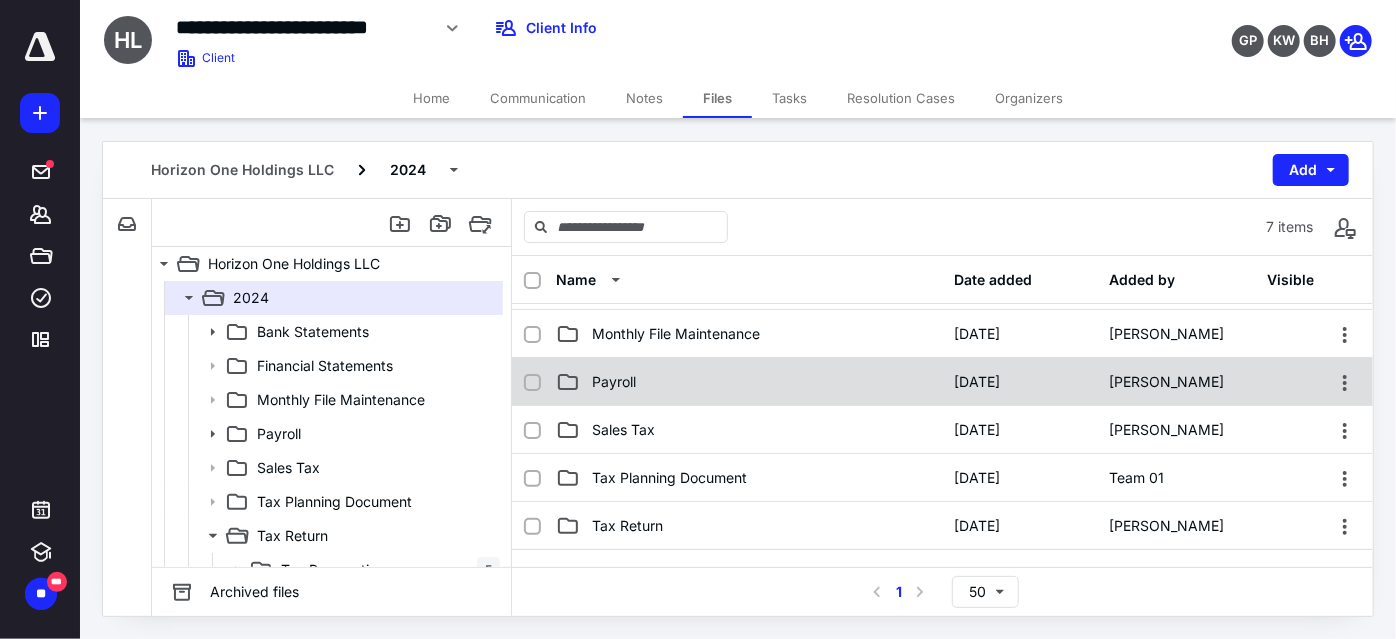 scroll, scrollTop: 0, scrollLeft: 0, axis: both 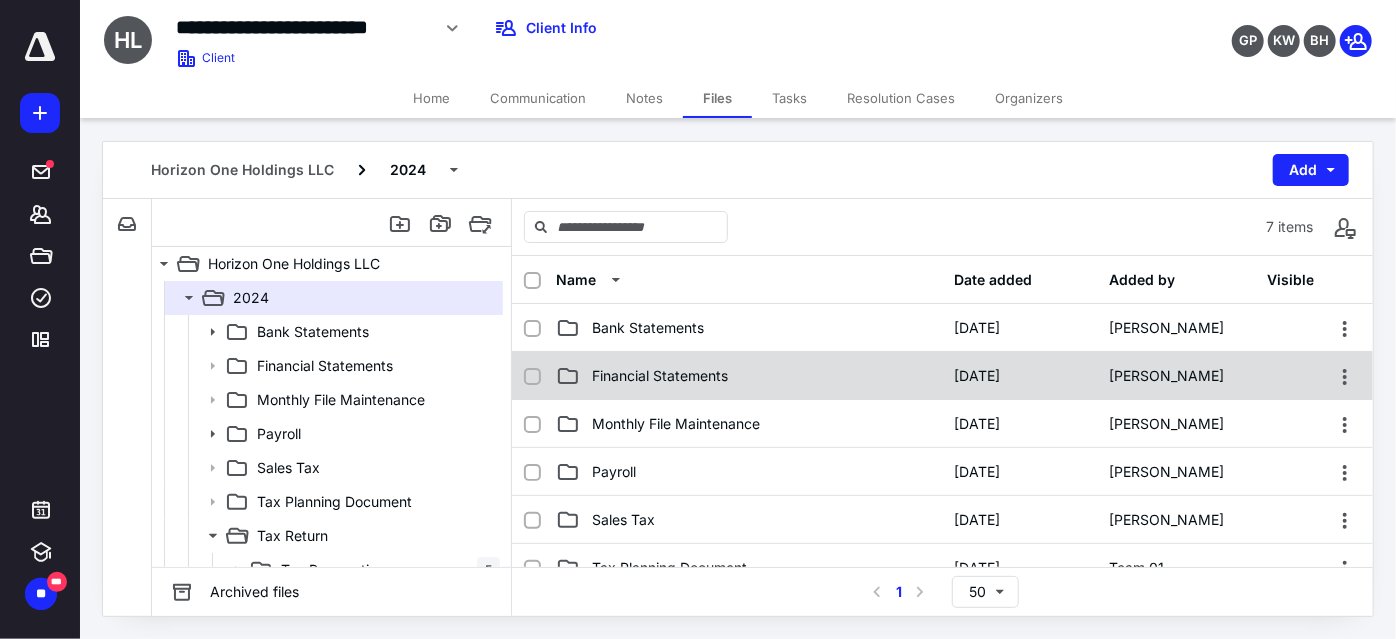 click on "Financial Statements" at bounding box center [749, 376] 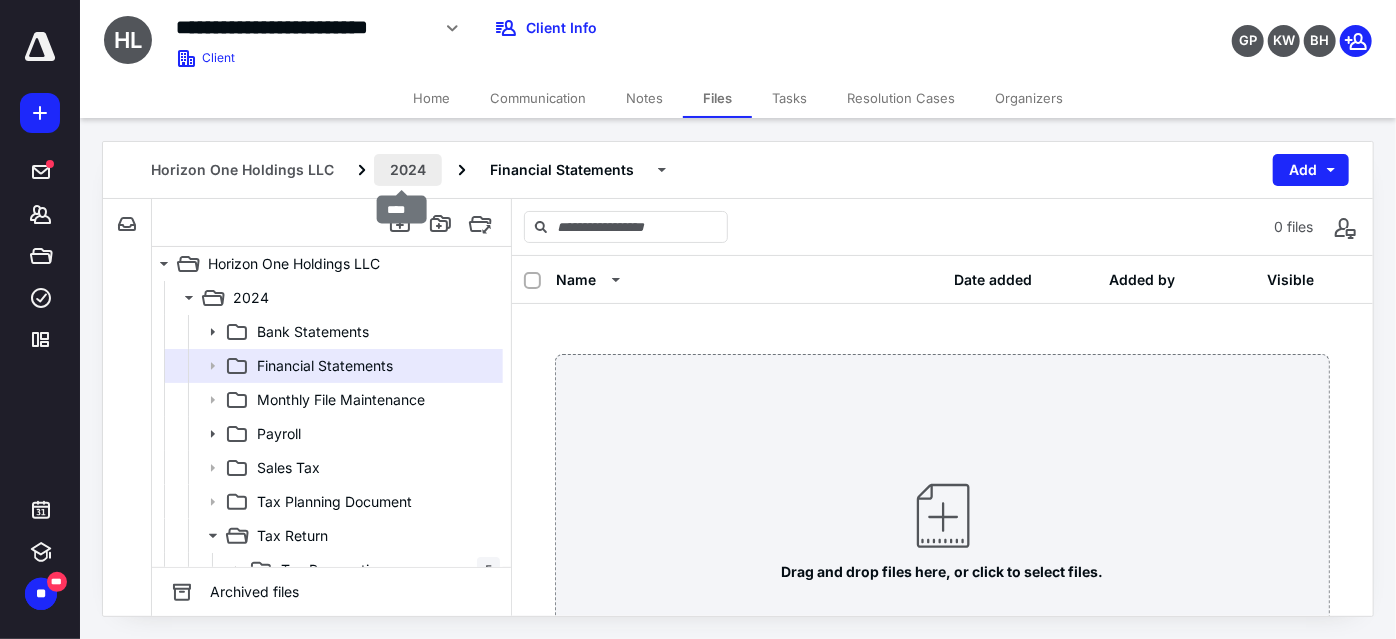 click on "2024" at bounding box center (408, 170) 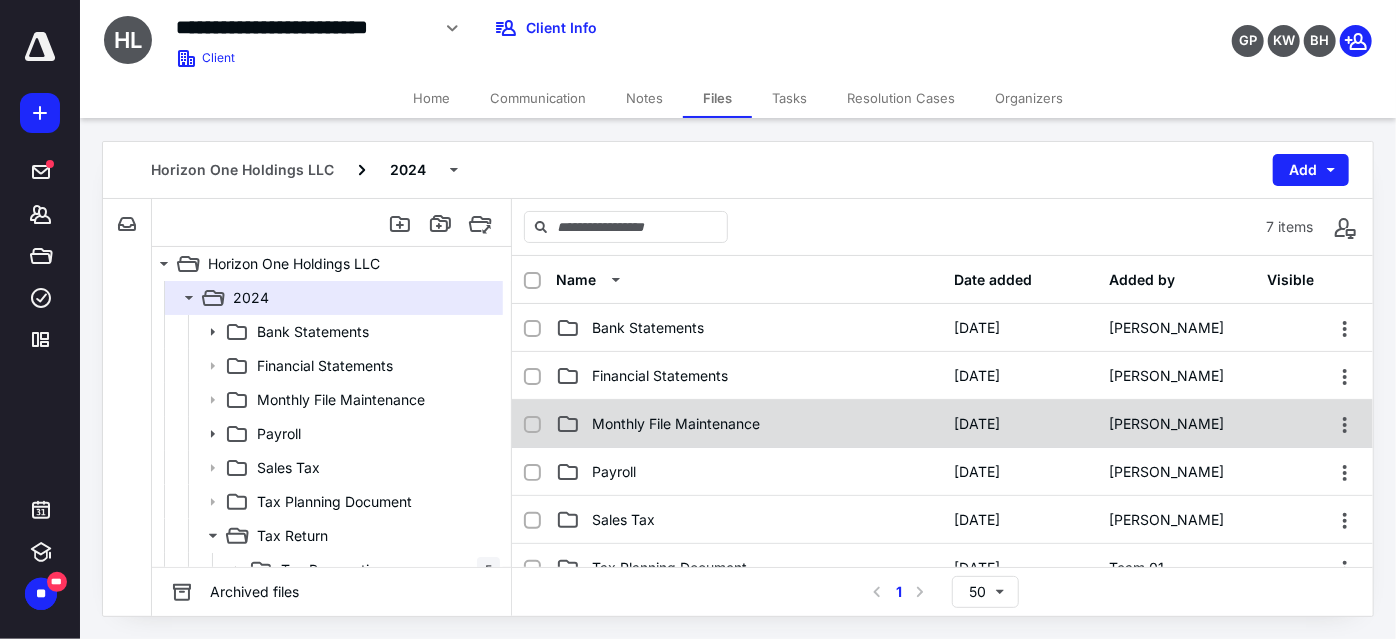 click on "Monthly File Maintenance" at bounding box center [676, 424] 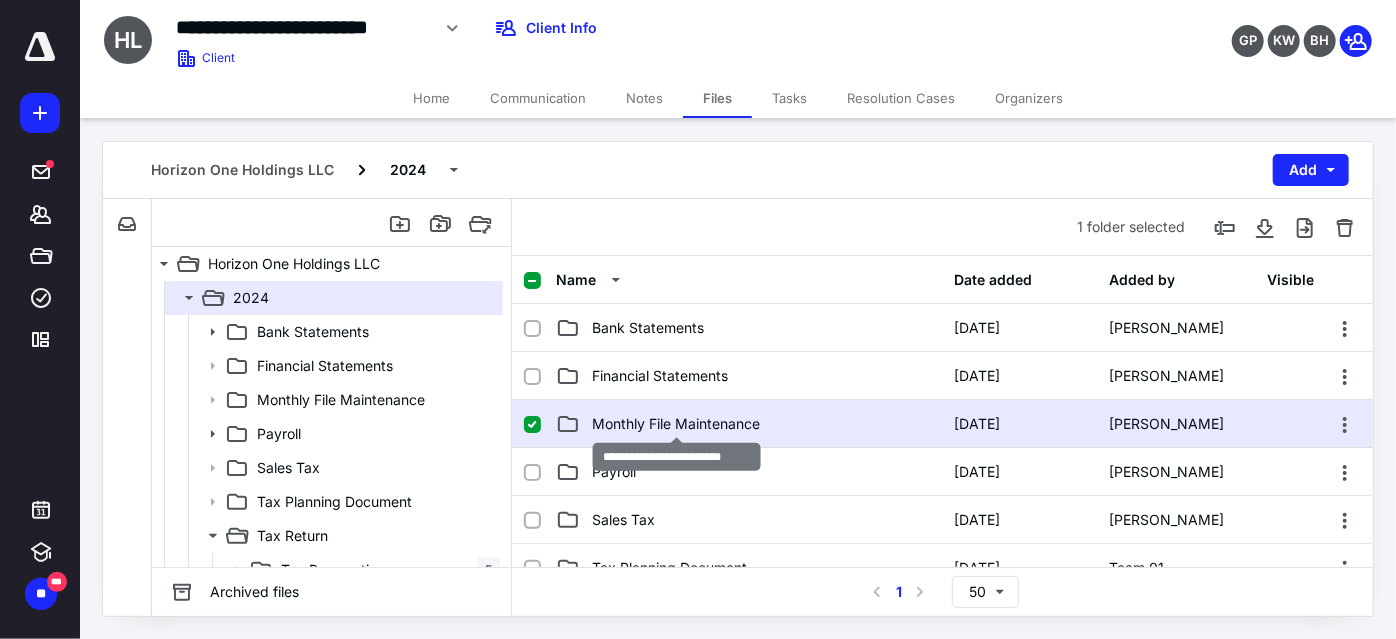 click on "Monthly File Maintenance" at bounding box center (676, 424) 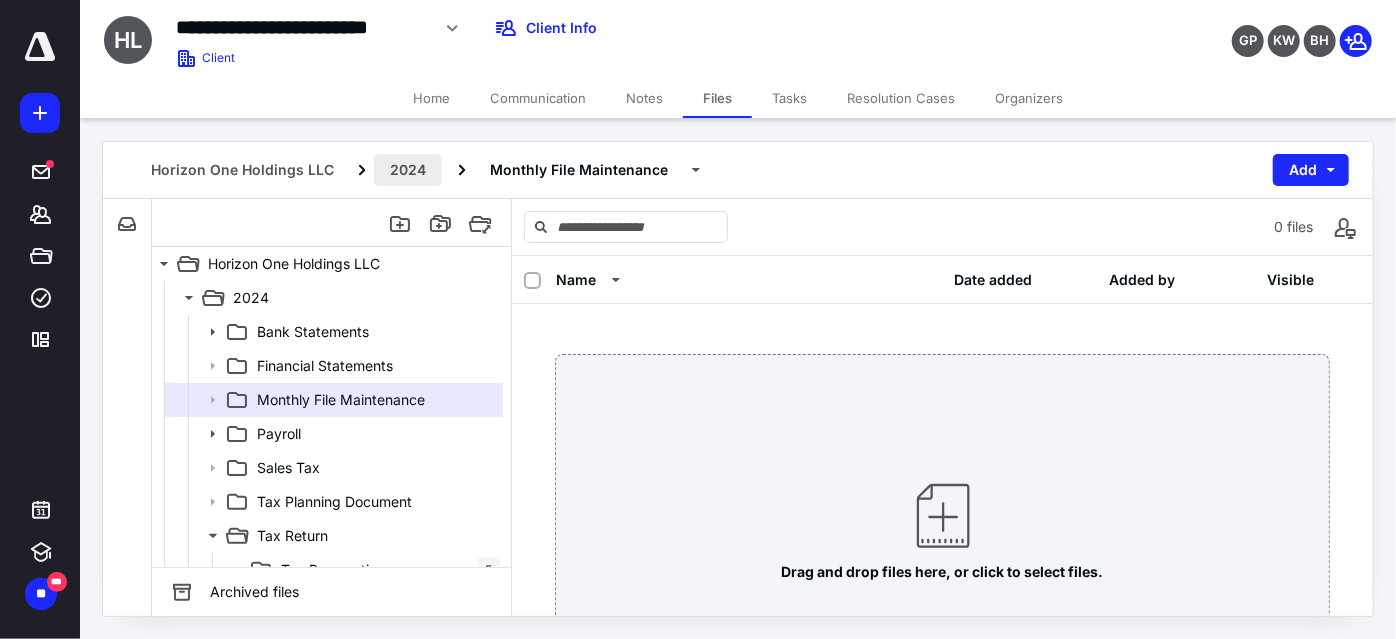 click on "2024" at bounding box center [408, 170] 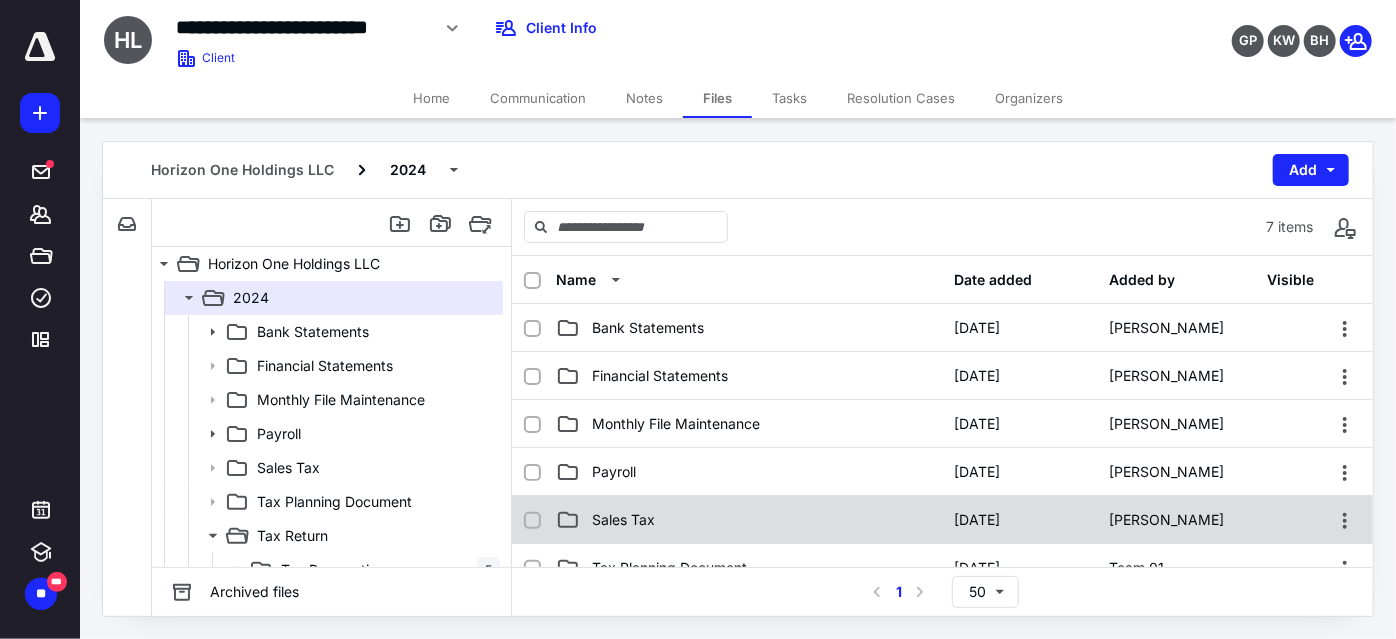click on "Sales Tax" at bounding box center (749, 520) 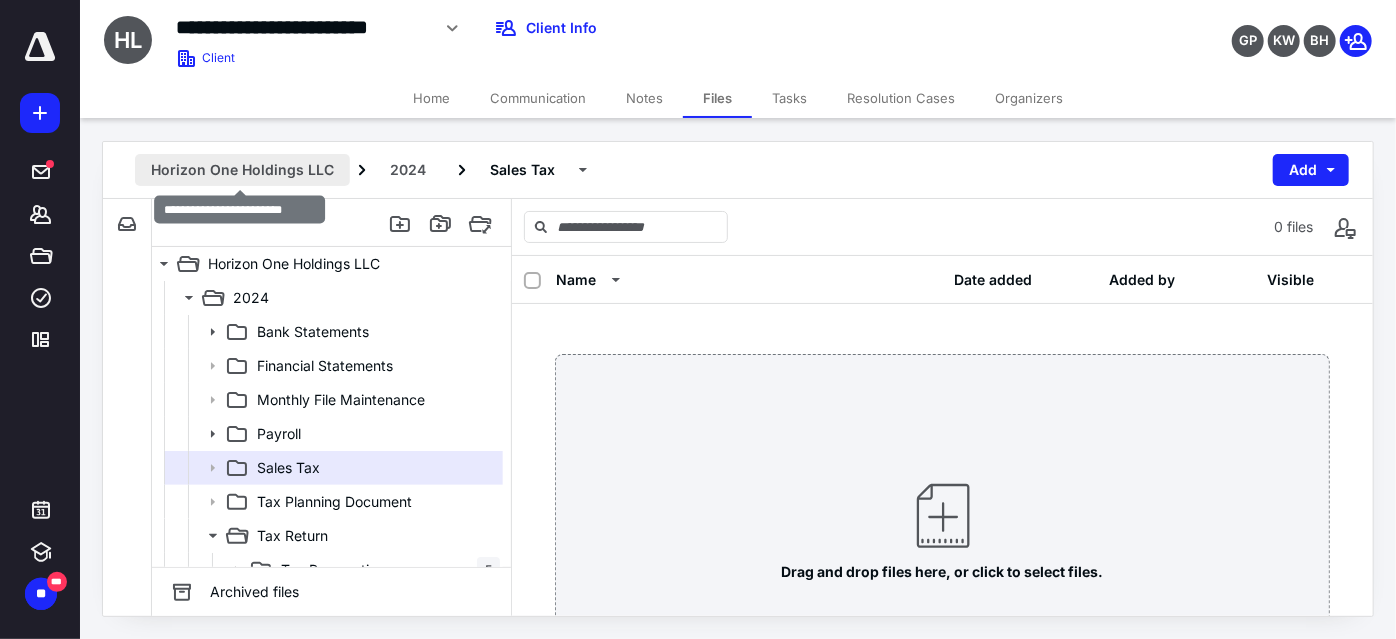 click on "Horizon One Holdings LLC" at bounding box center (242, 170) 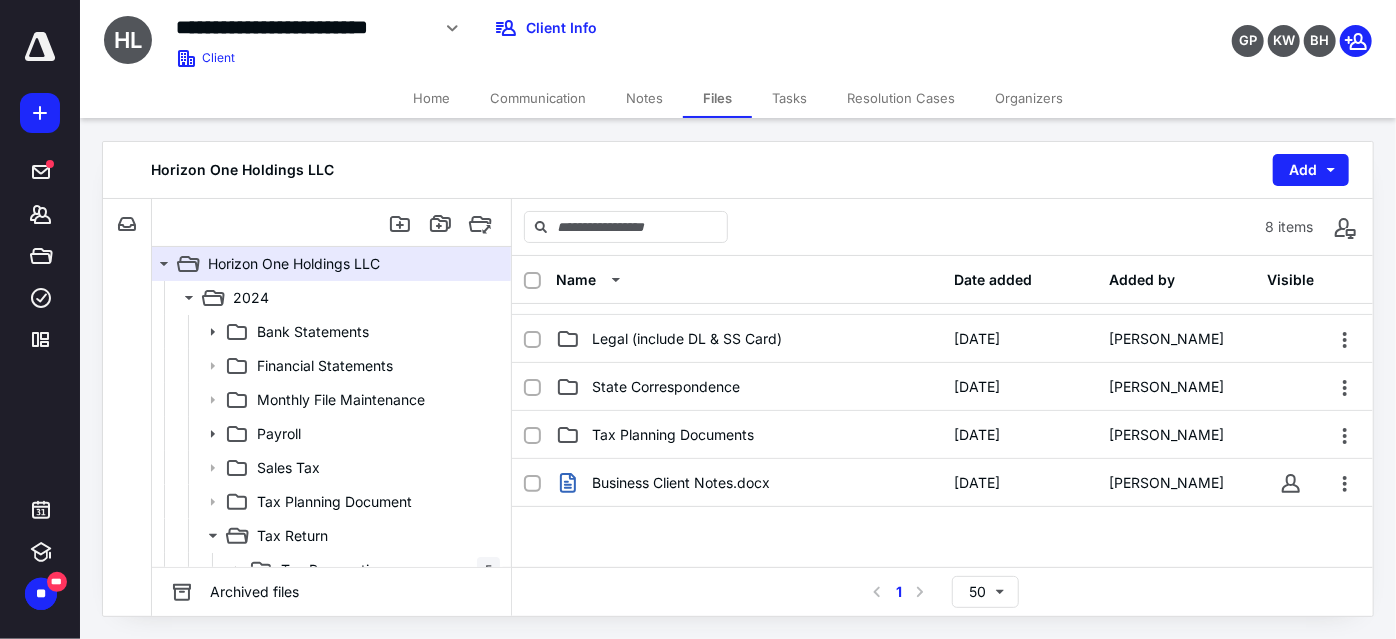 scroll, scrollTop: 0, scrollLeft: 0, axis: both 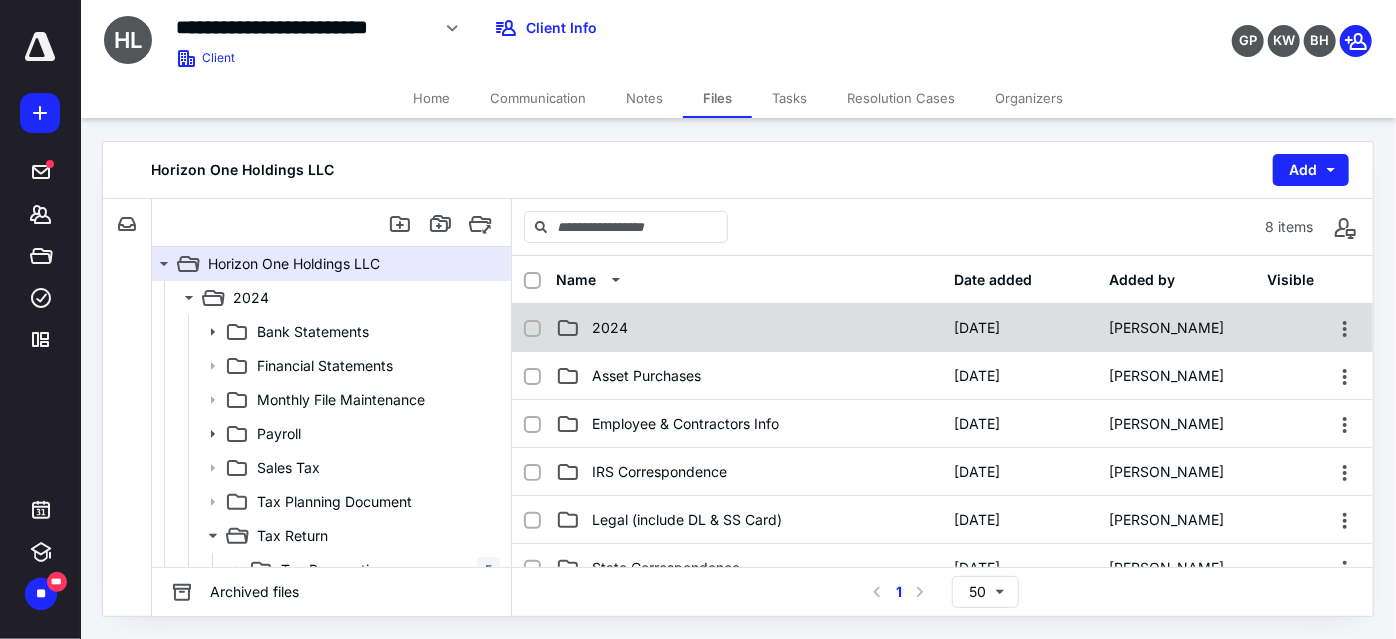 click on "2024" at bounding box center (749, 328) 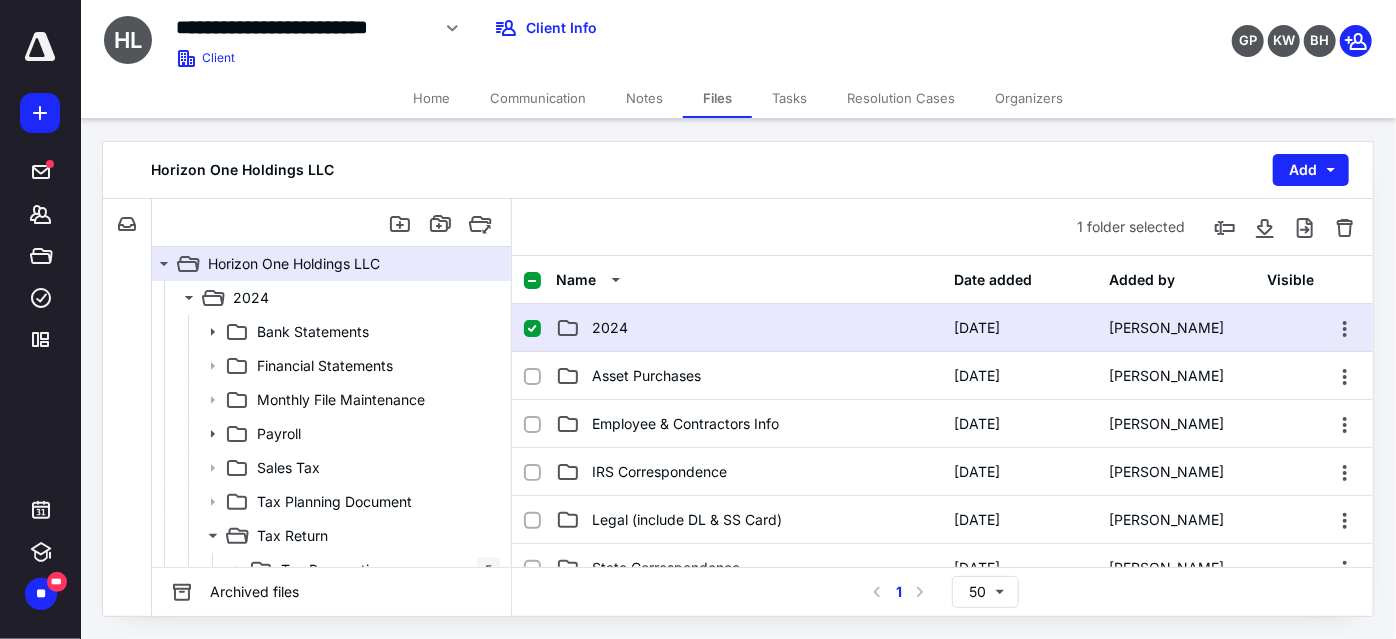 click on "2024" at bounding box center [749, 328] 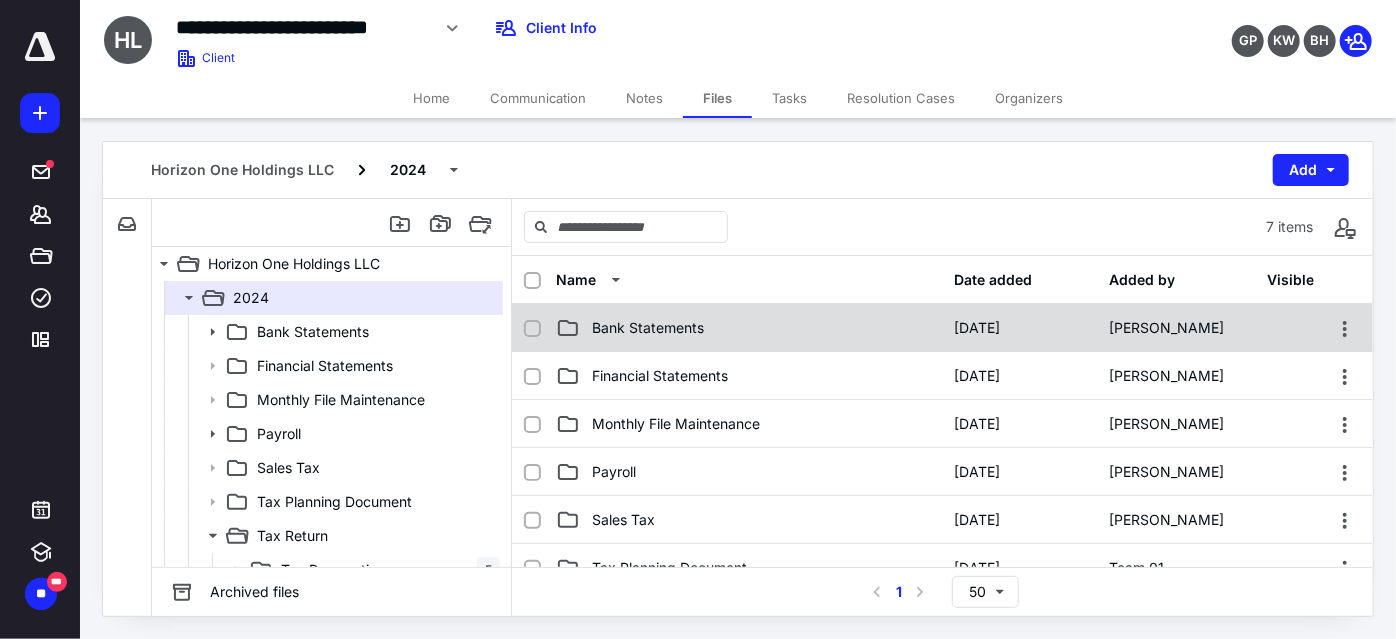 click on "Bank Statements" at bounding box center (648, 328) 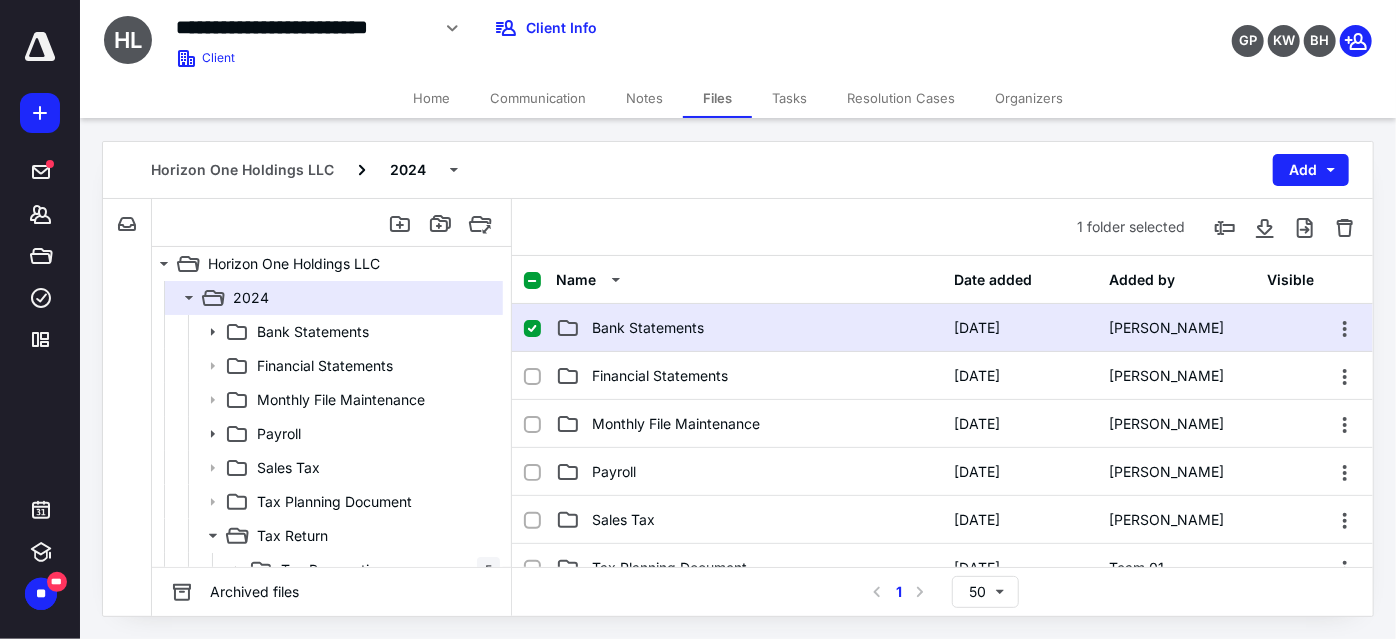 click on "Bank Statements" at bounding box center [648, 328] 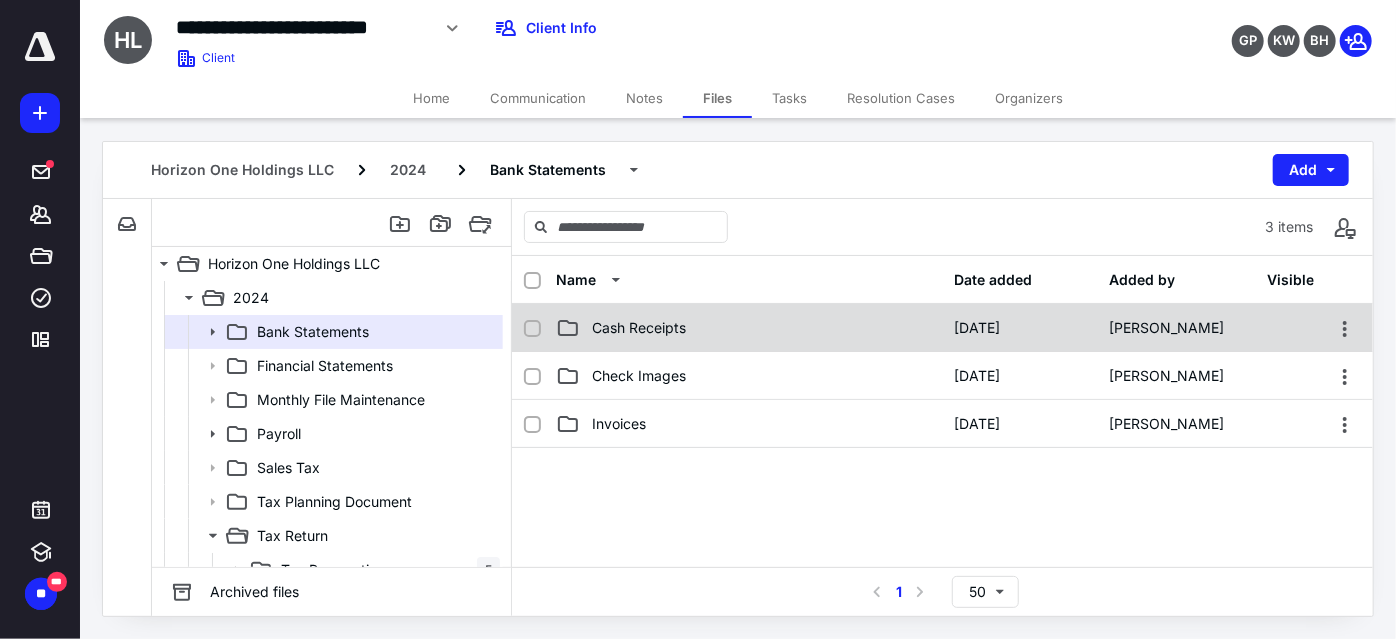 click on "Cash Receipts 12/13/2023 Bianca Hairston" at bounding box center [942, 328] 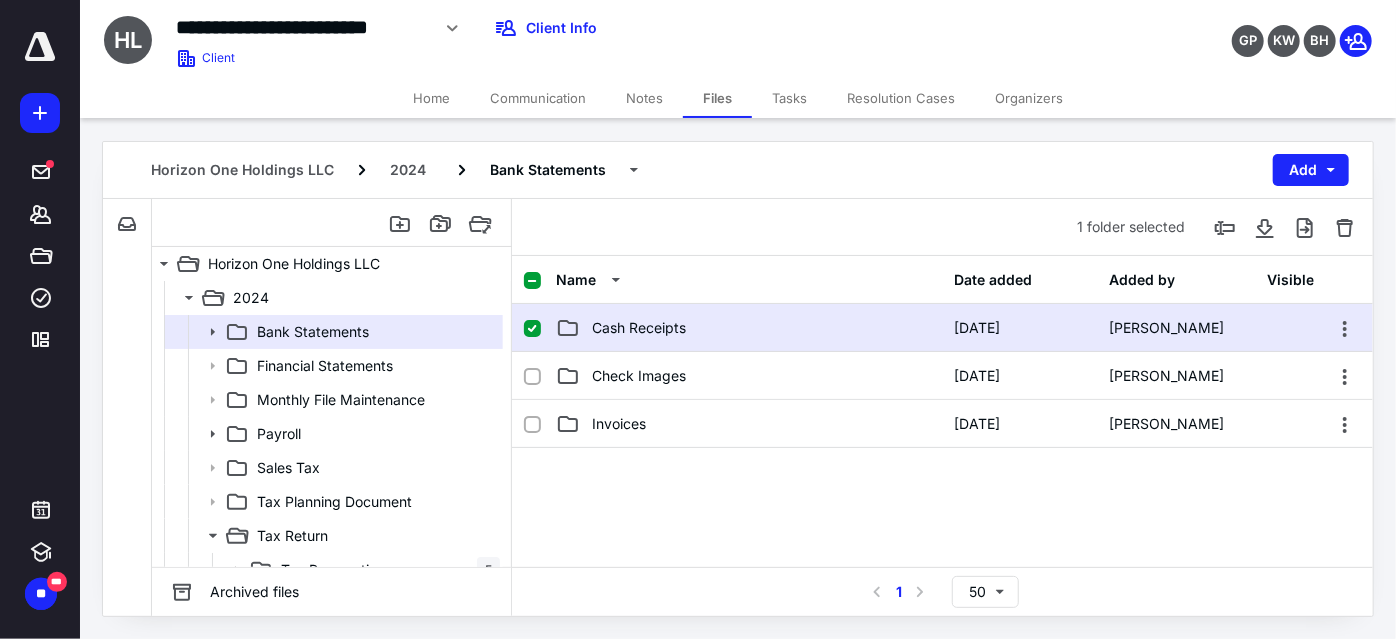 click on "Cash Receipts 12/13/2023 Bianca Hairston" at bounding box center [942, 328] 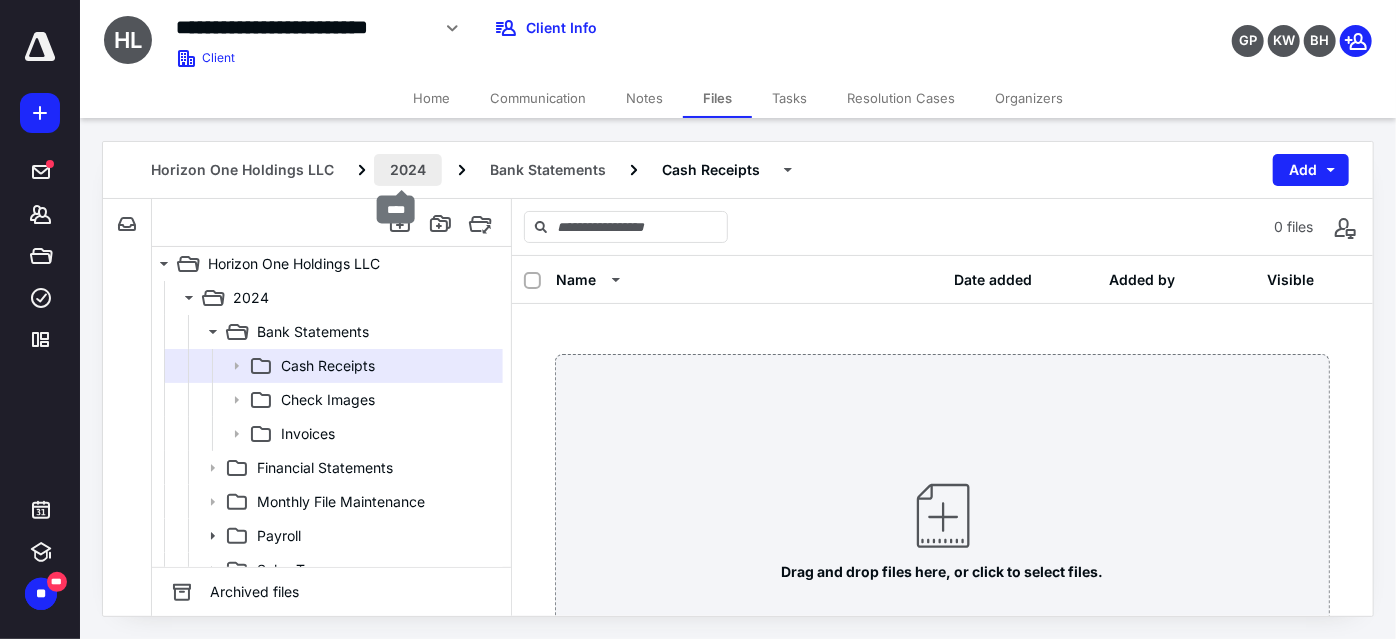 click on "2024" at bounding box center (408, 170) 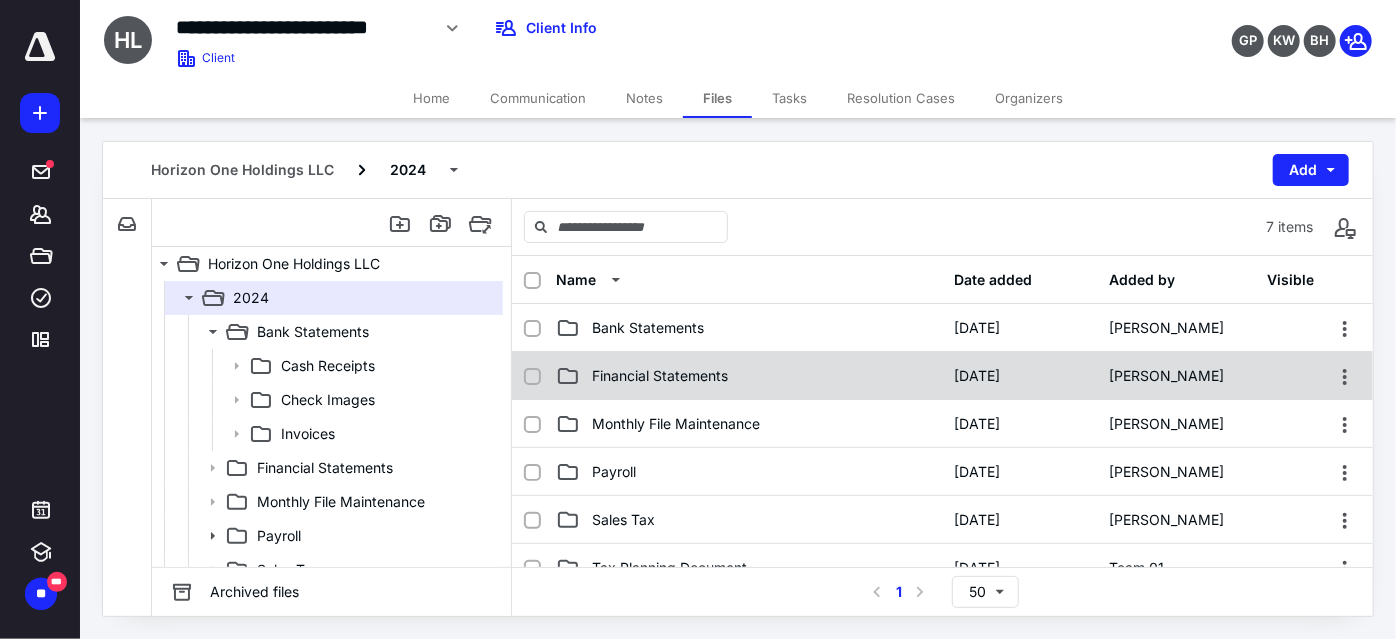 click on "Financial Statements" at bounding box center [749, 376] 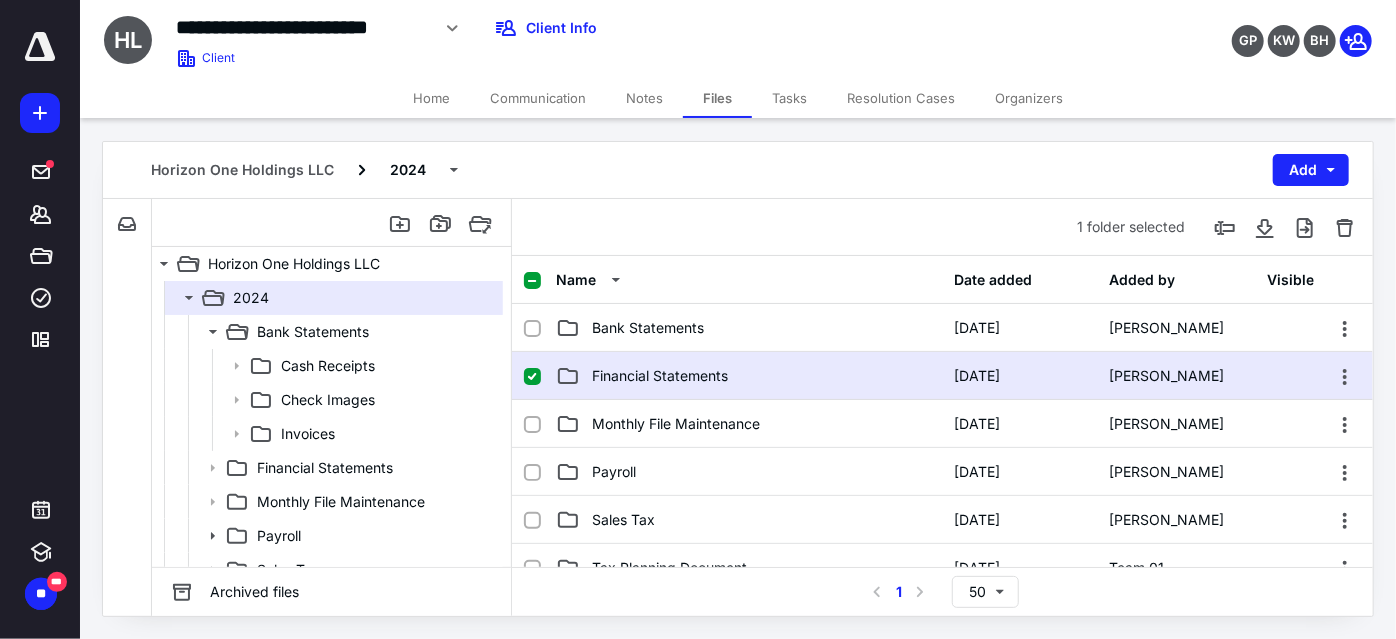 click on "Financial Statements" at bounding box center [749, 376] 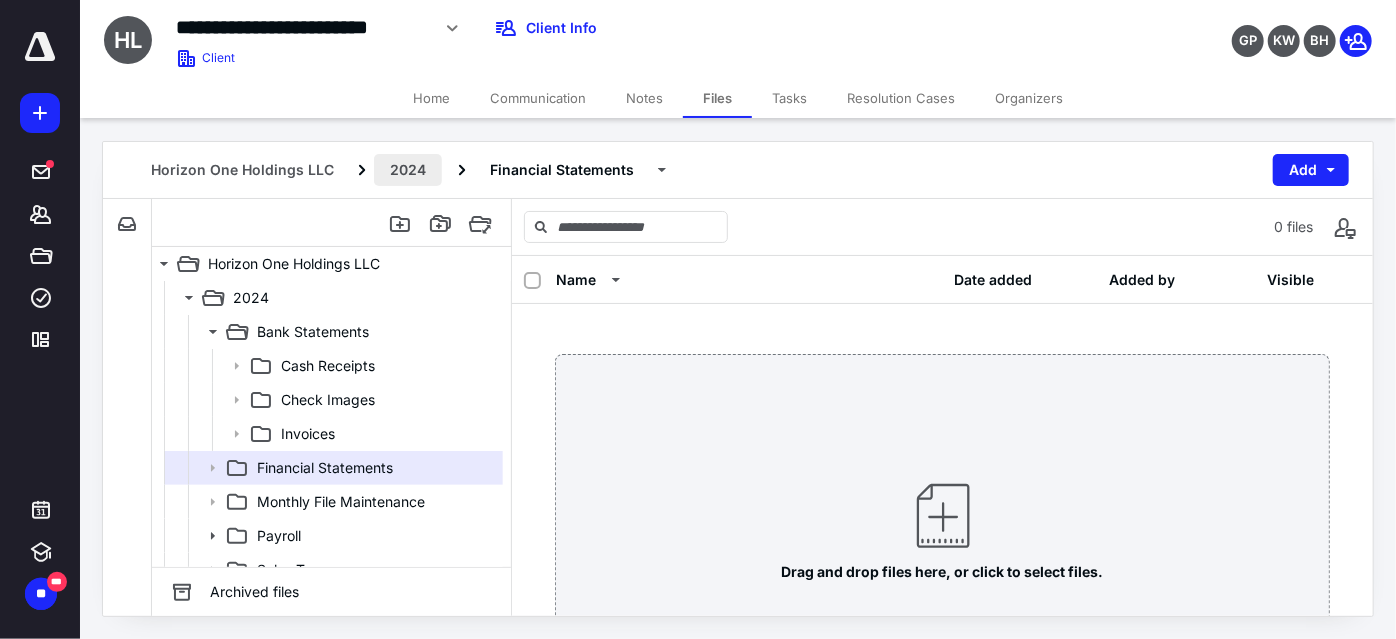 click on "2024" at bounding box center [408, 170] 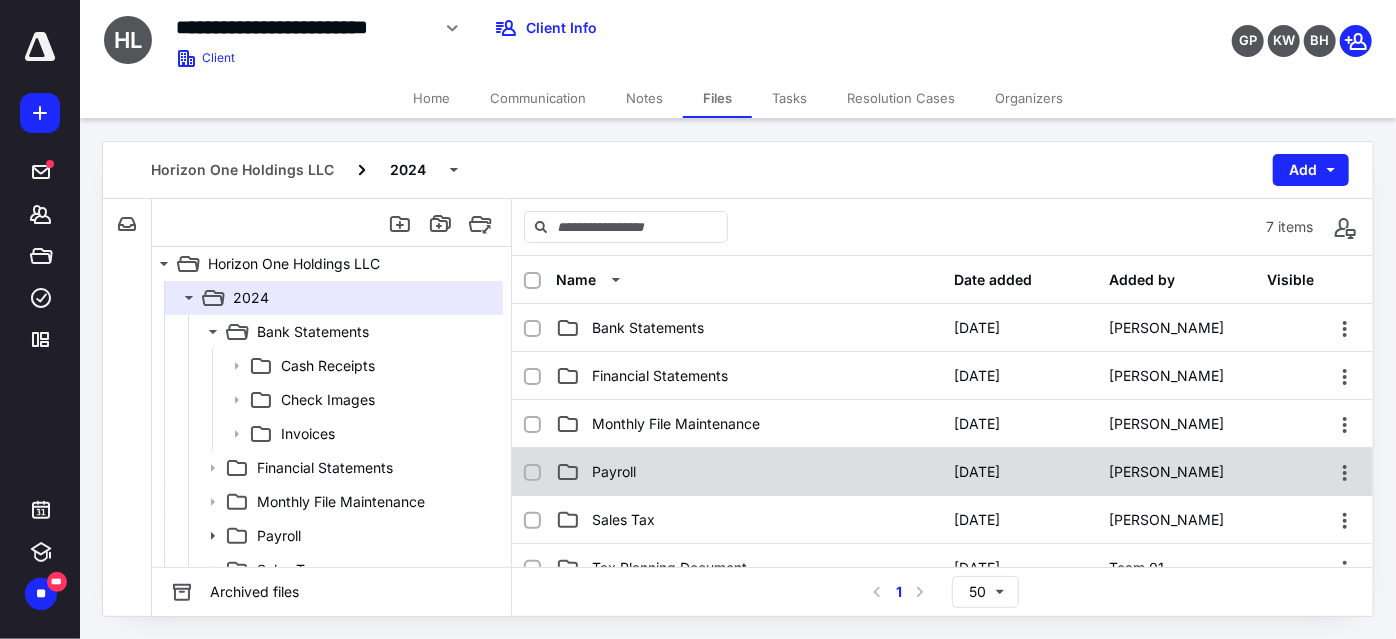 click on "Payroll" at bounding box center (749, 472) 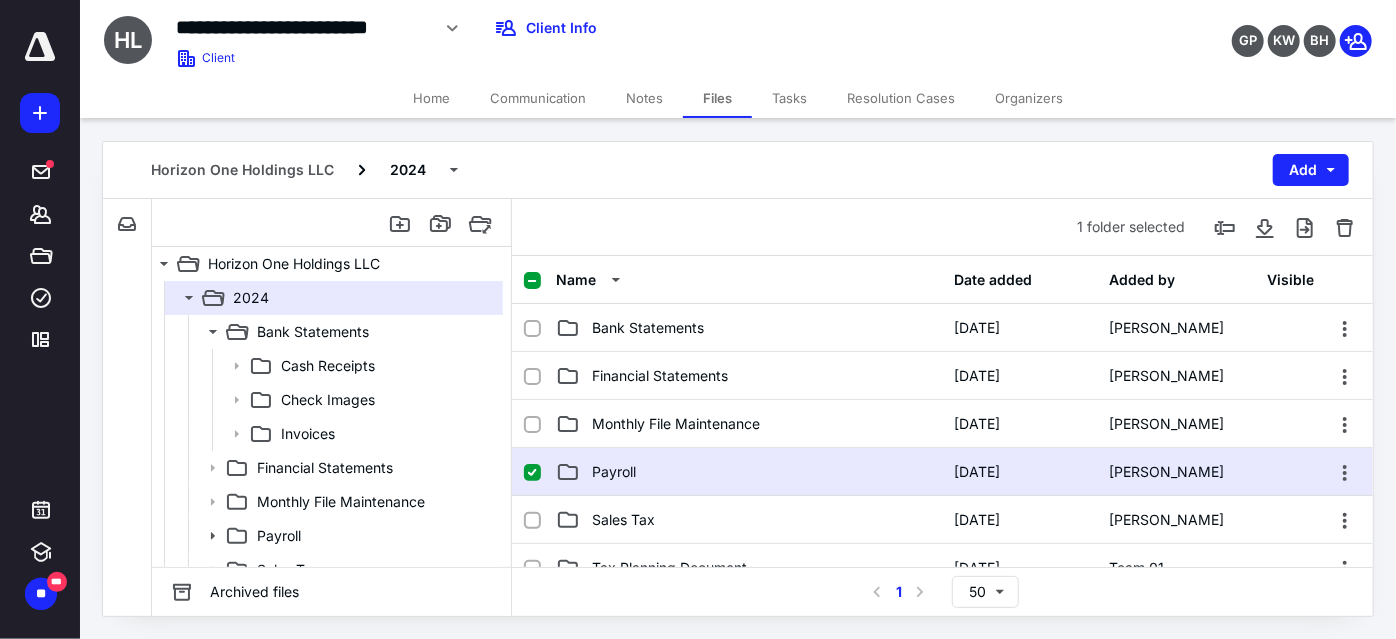 click on "Payroll" at bounding box center [749, 472] 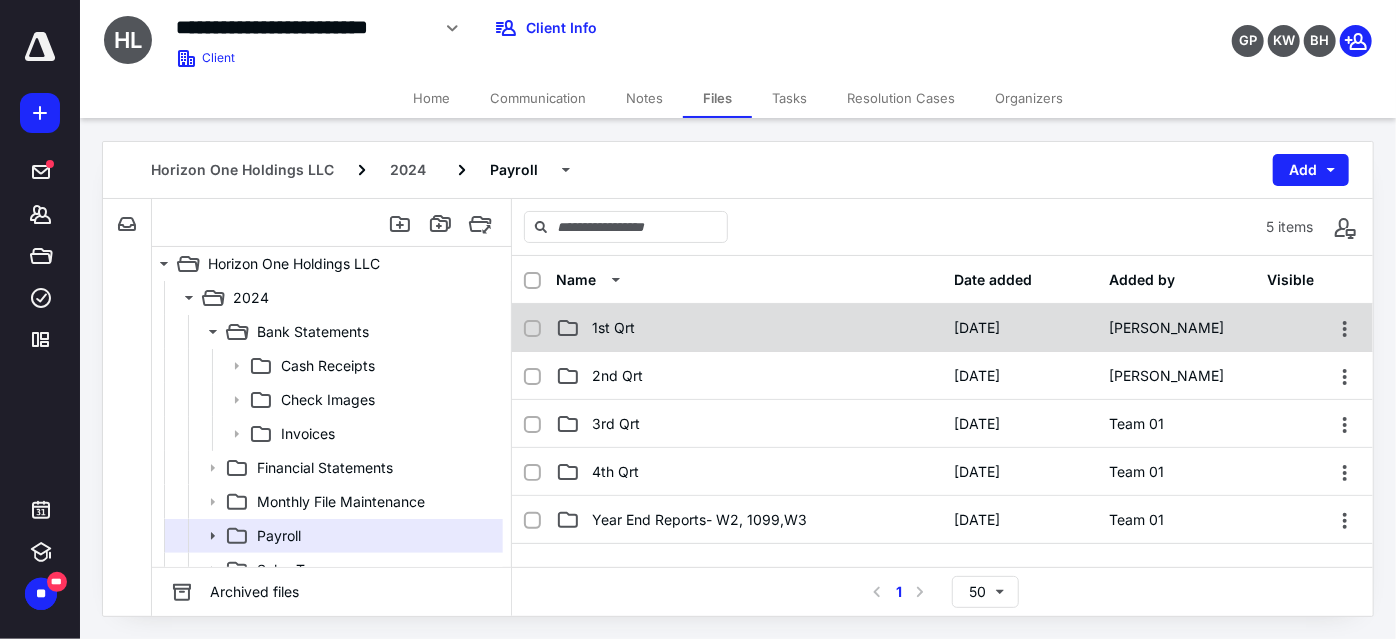 click on "1st Qrt" at bounding box center (749, 328) 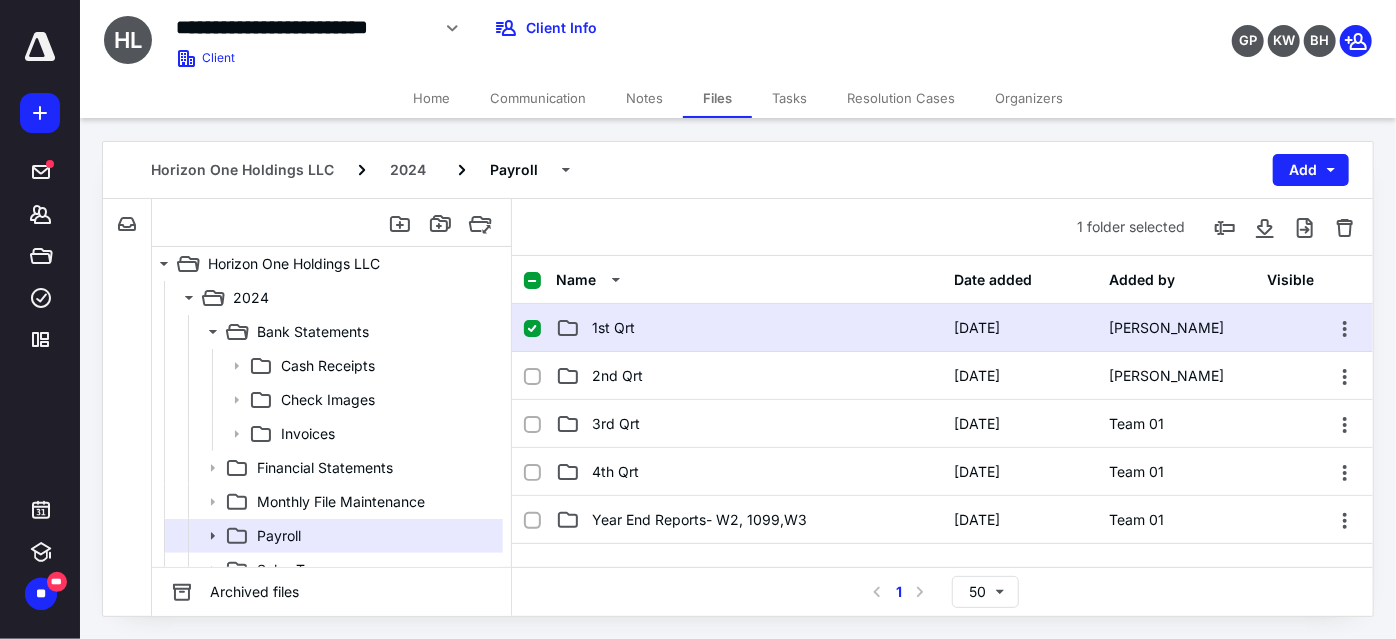 click on "1st Qrt" at bounding box center (749, 328) 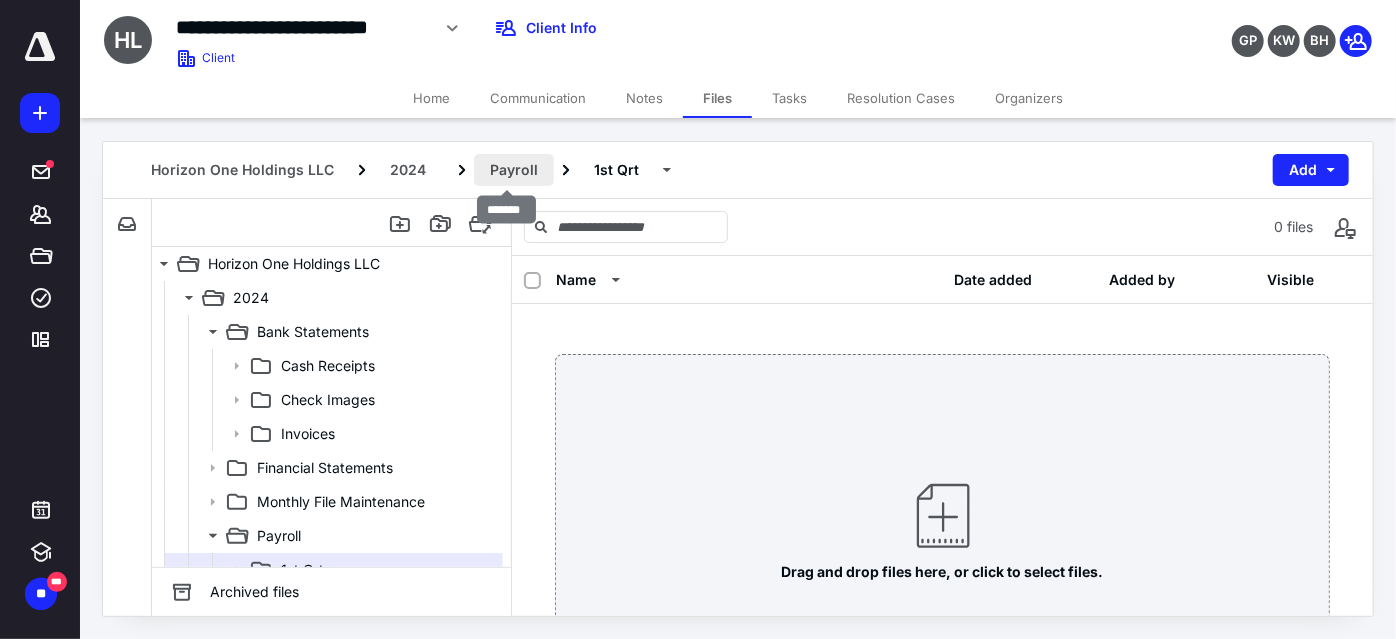 click on "Payroll" at bounding box center (514, 170) 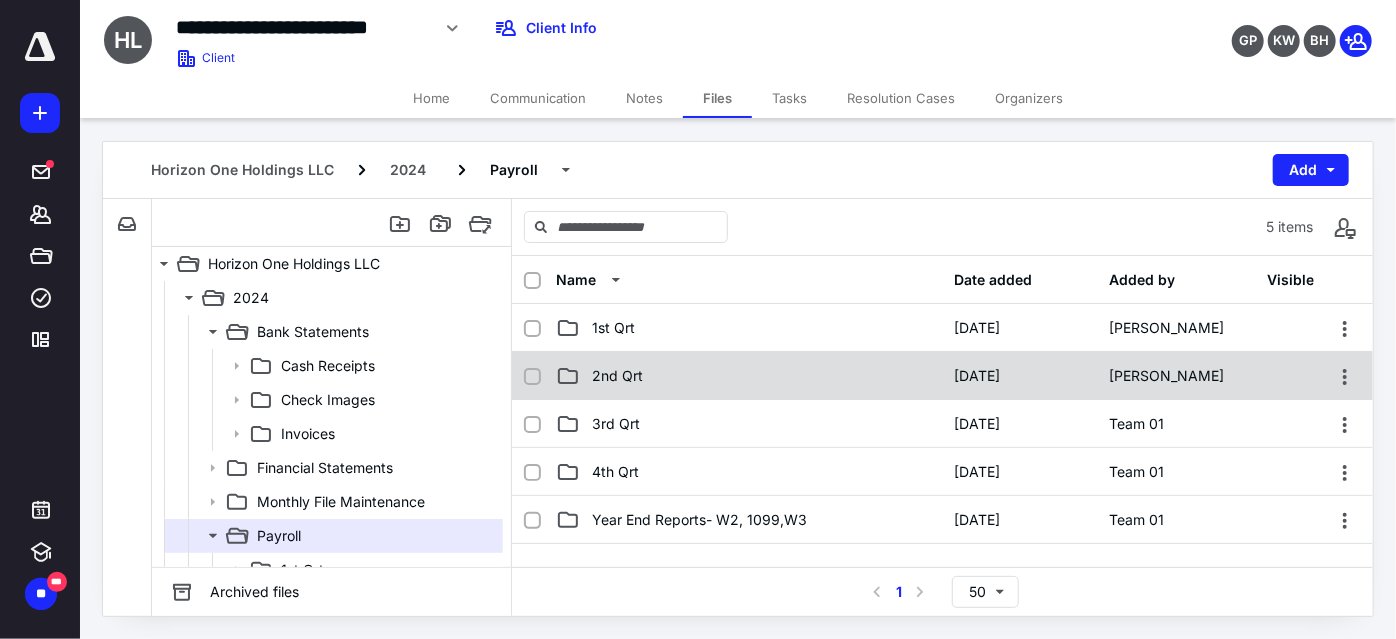 click on "2nd Qrt" at bounding box center [749, 376] 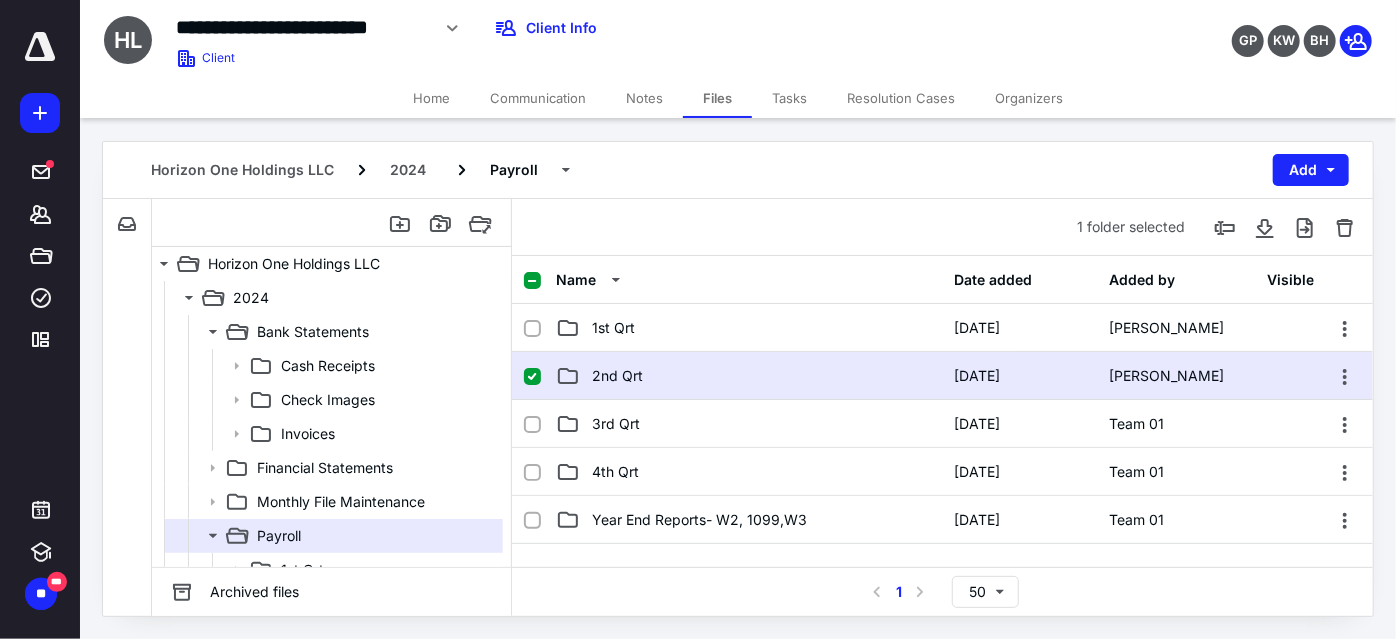 click on "2nd Qrt" at bounding box center [749, 376] 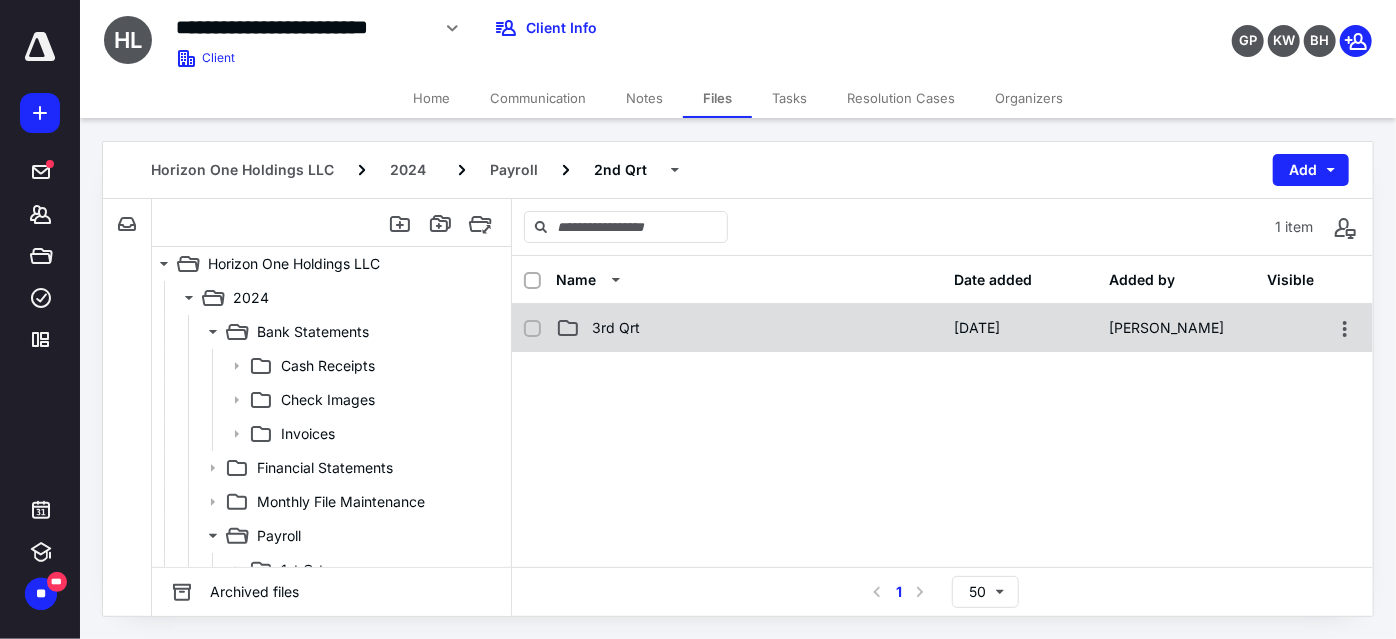 click on "3rd Qrt" at bounding box center (749, 328) 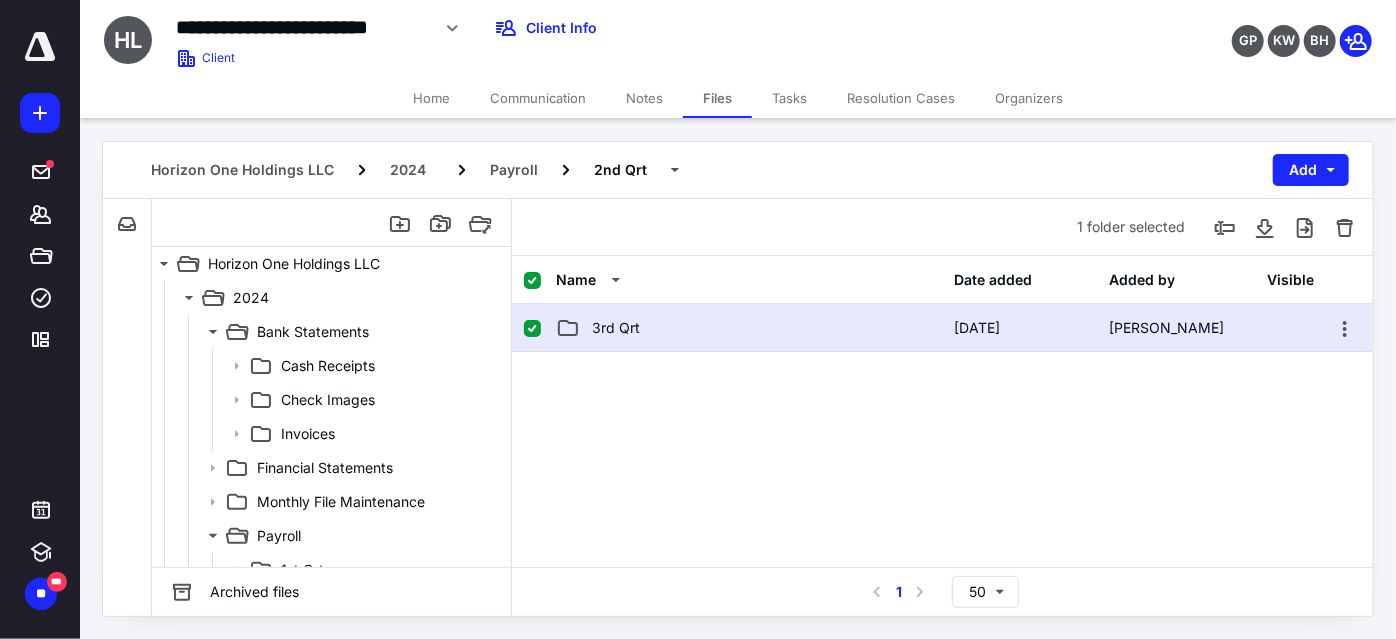 click on "3rd Qrt" at bounding box center [749, 328] 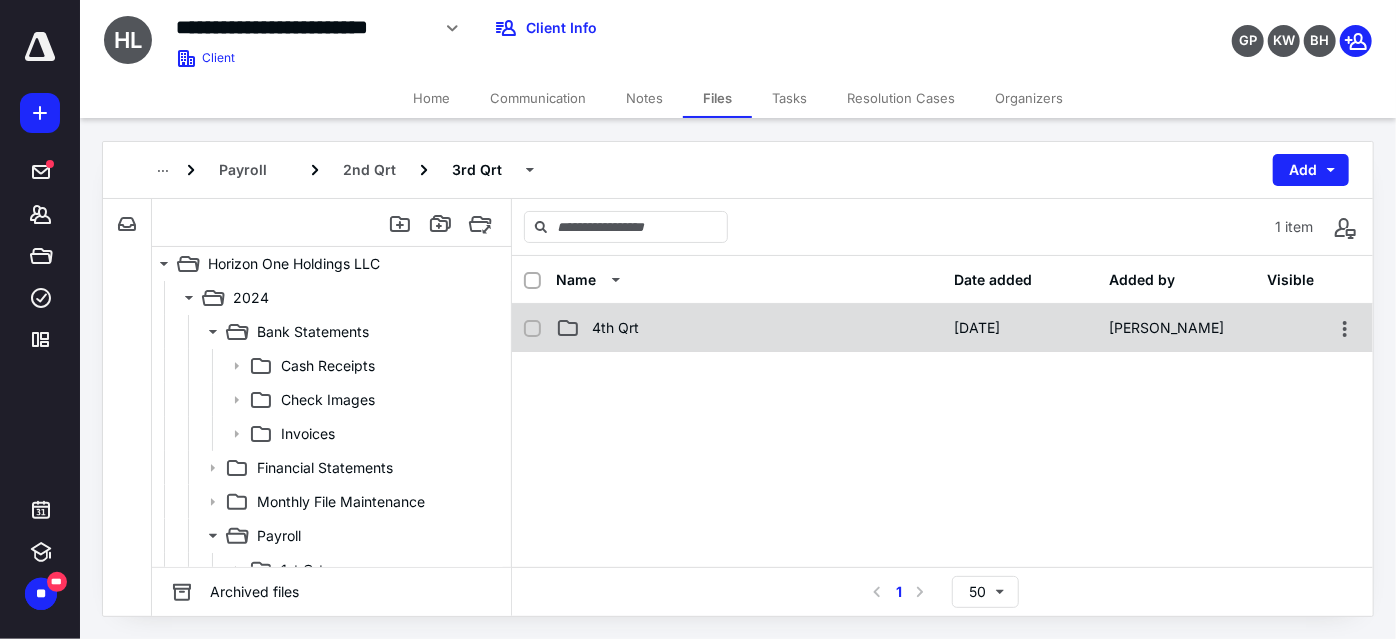 click on "4th Qrt" at bounding box center (749, 328) 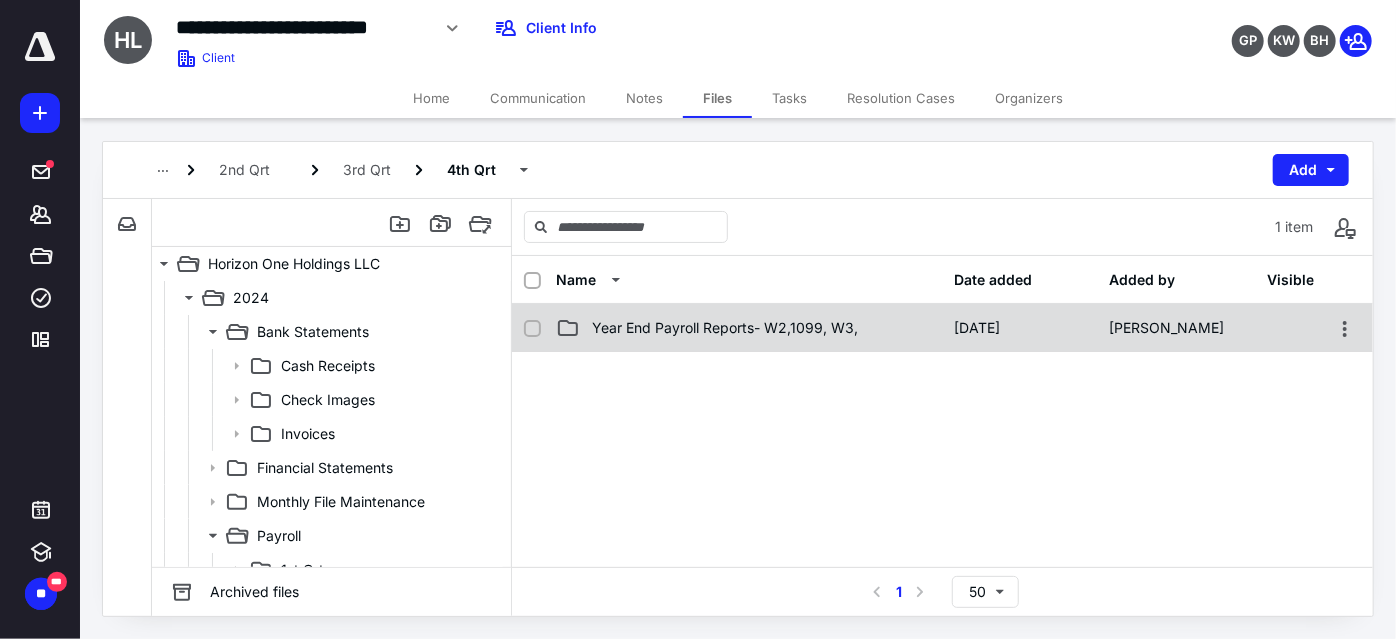 click on "Year End Payroll Reports- W2,1099, W3," at bounding box center (725, 328) 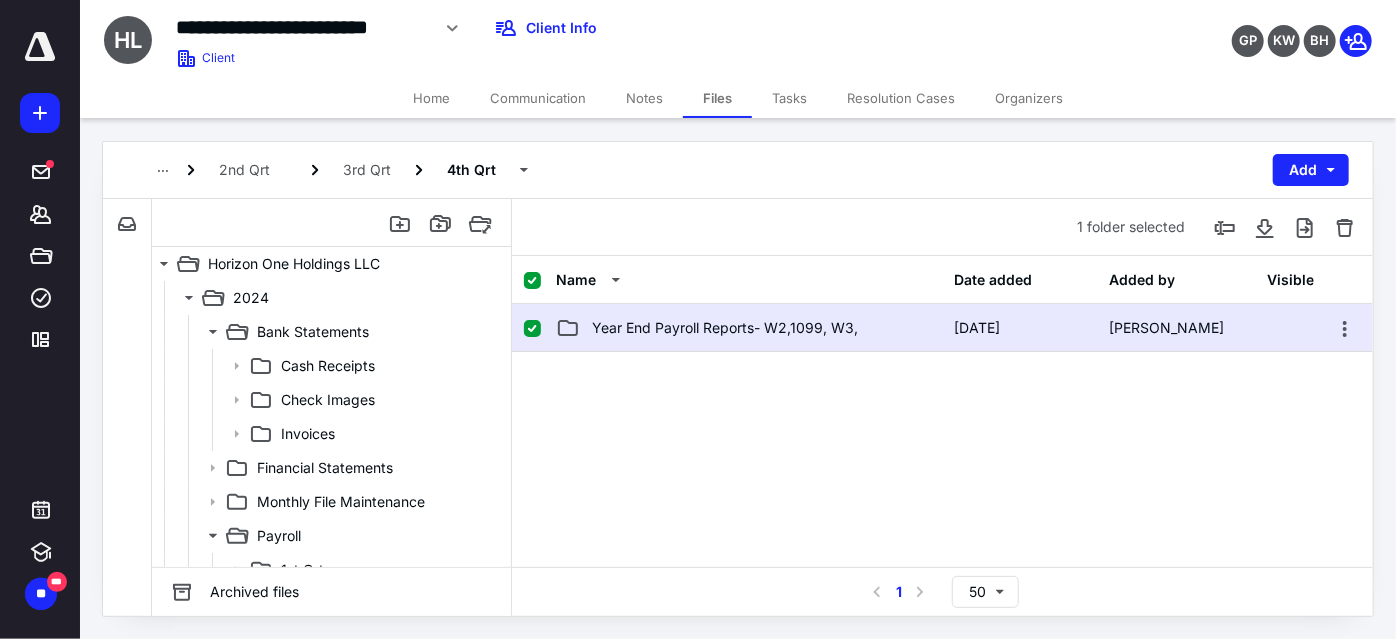 click on "Year End Payroll Reports- W2,1099, W3," at bounding box center [725, 328] 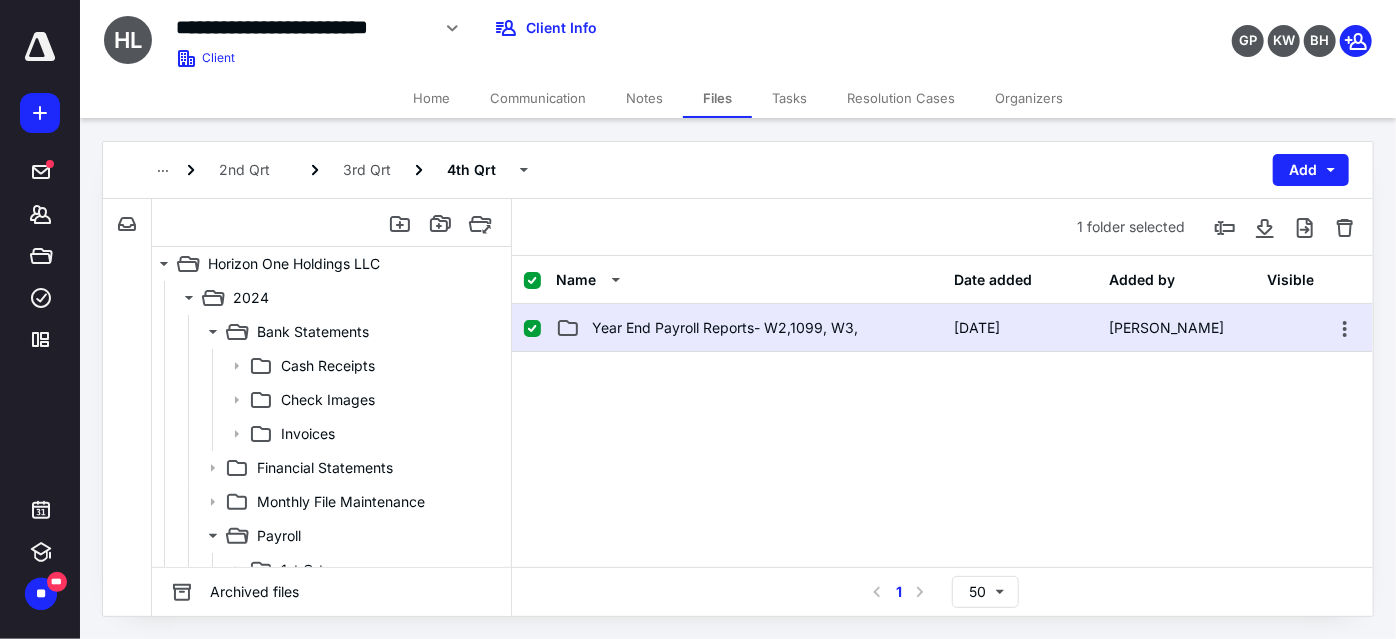checkbox on "false" 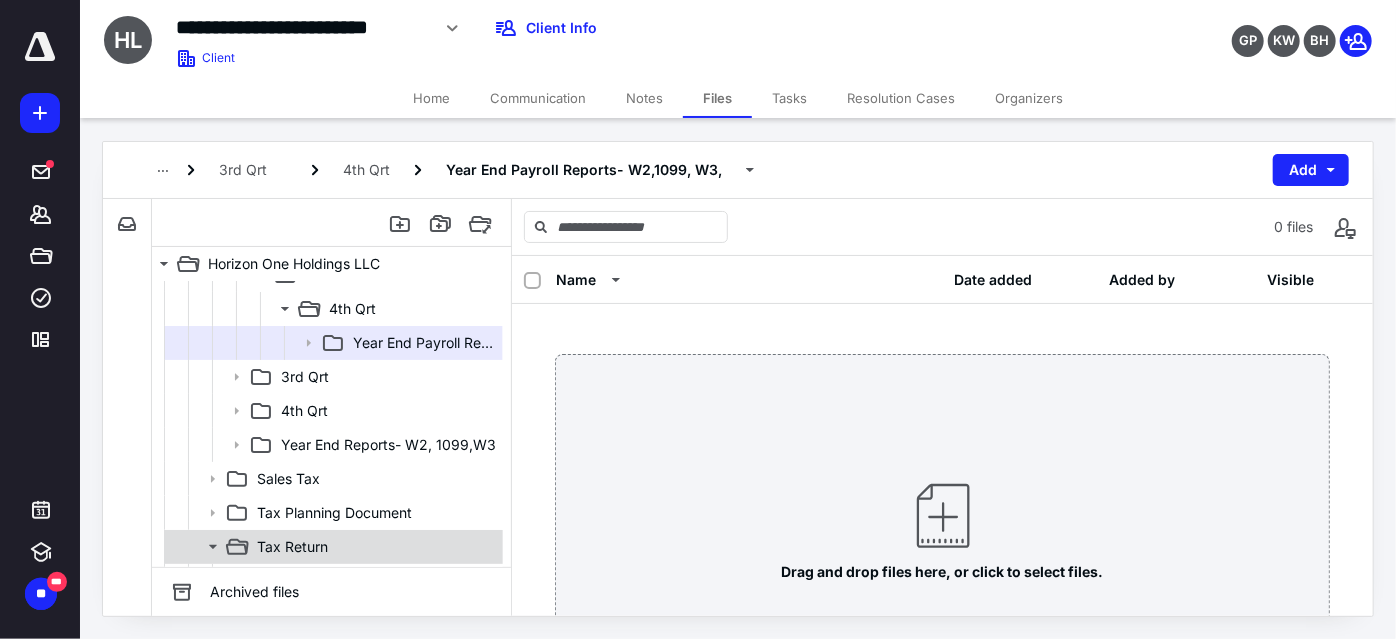 scroll, scrollTop: 545, scrollLeft: 0, axis: vertical 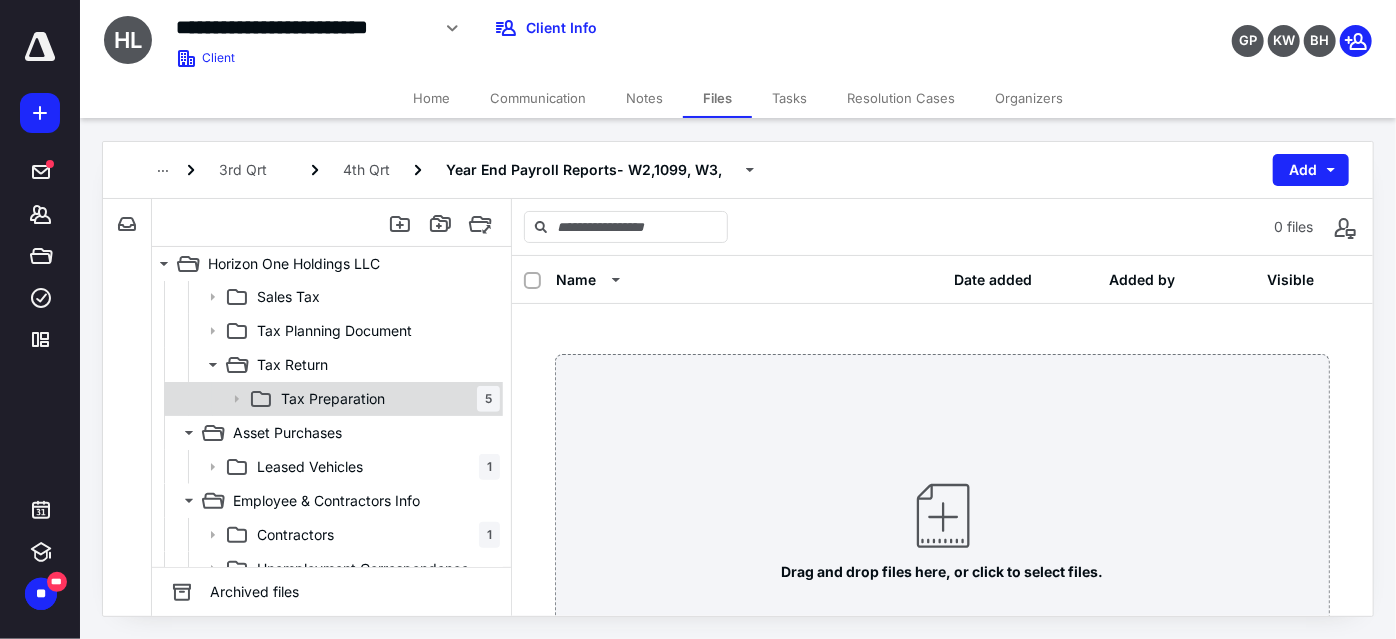 click on "Tax Preparation" at bounding box center [333, 399] 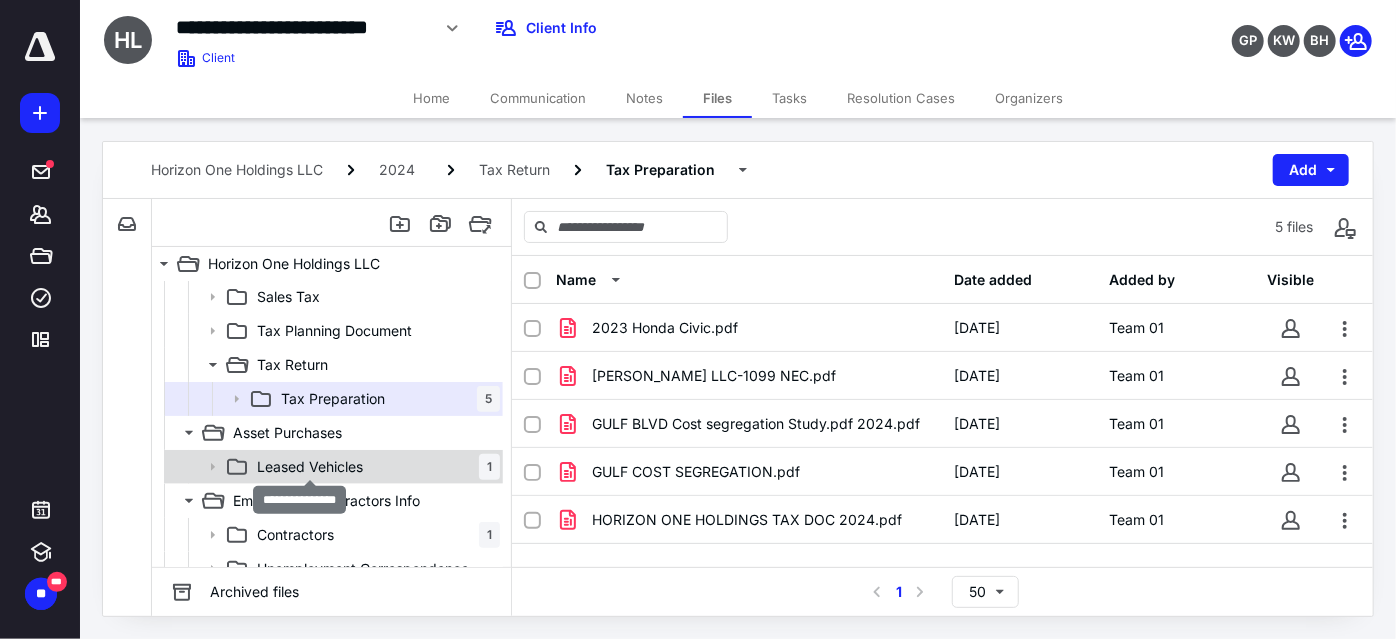 click on "Leased Vehicles" at bounding box center (310, 467) 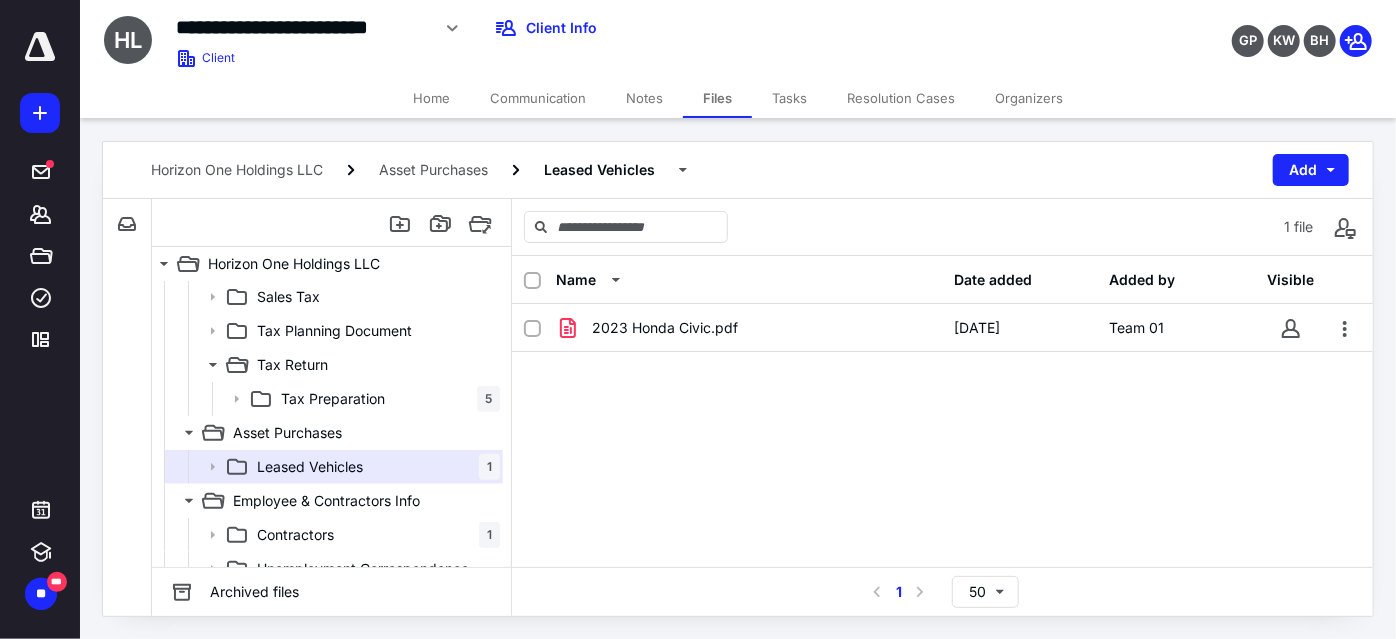 scroll, scrollTop: 636, scrollLeft: 0, axis: vertical 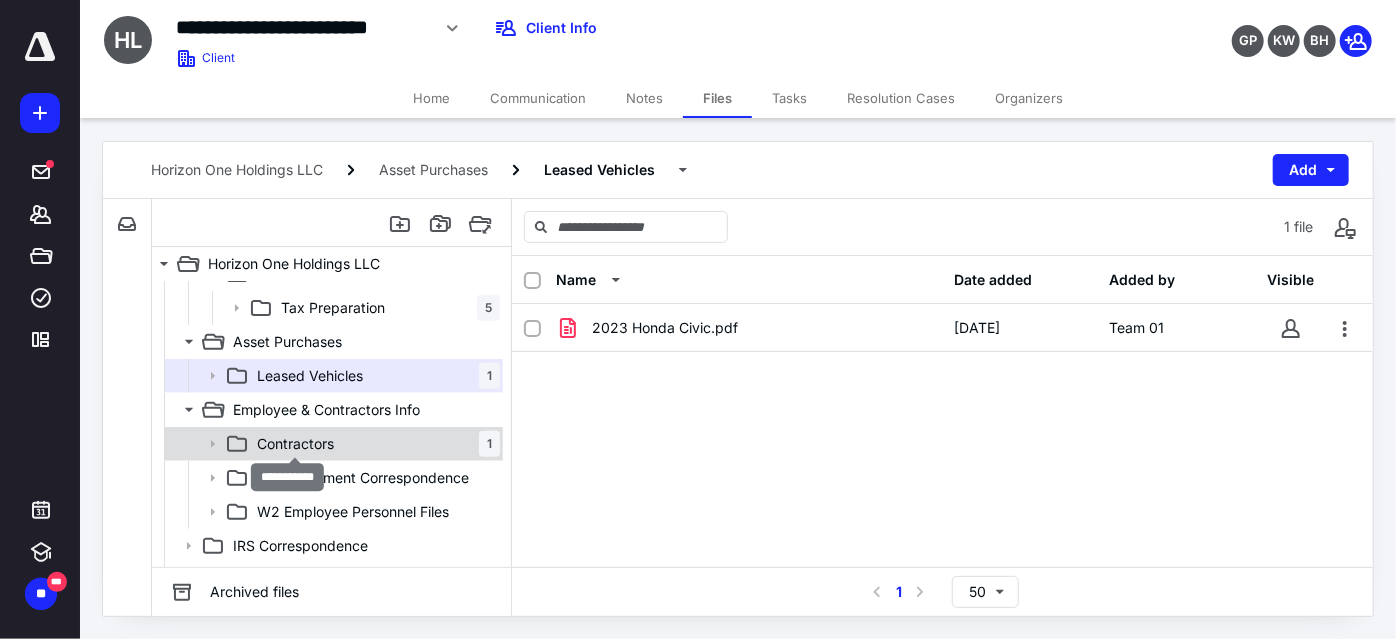 click on "Contractors" at bounding box center (295, 444) 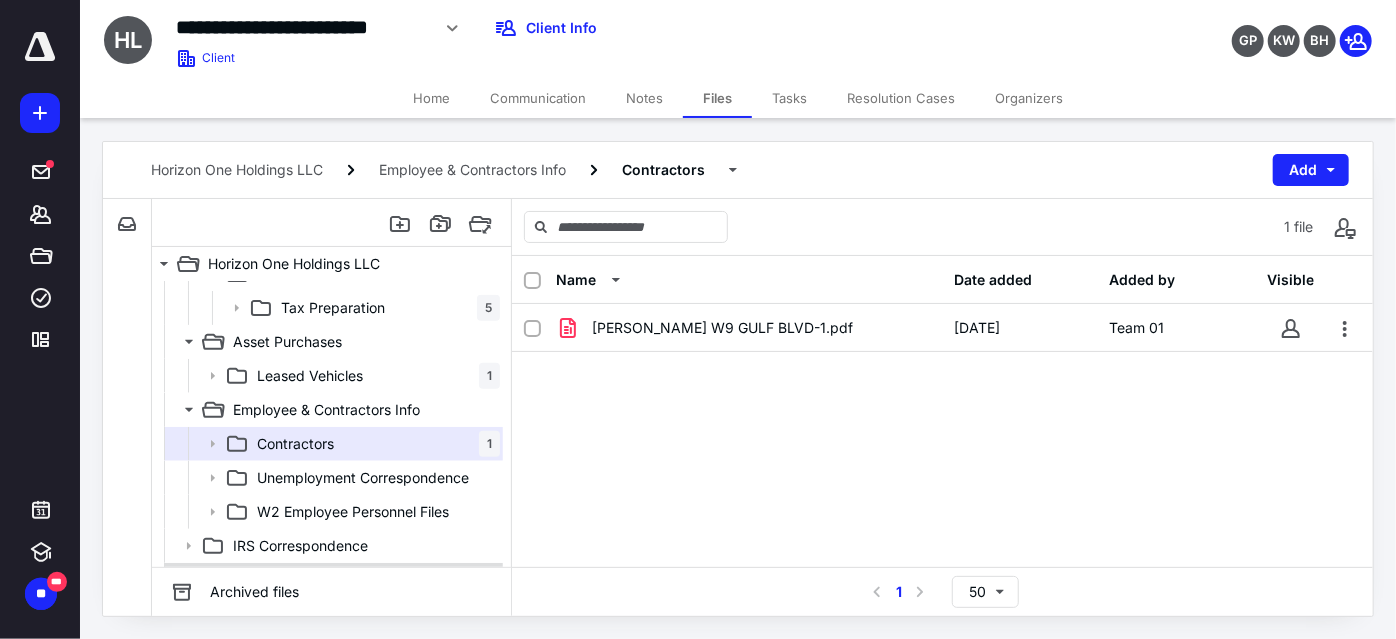 scroll, scrollTop: 732, scrollLeft: 0, axis: vertical 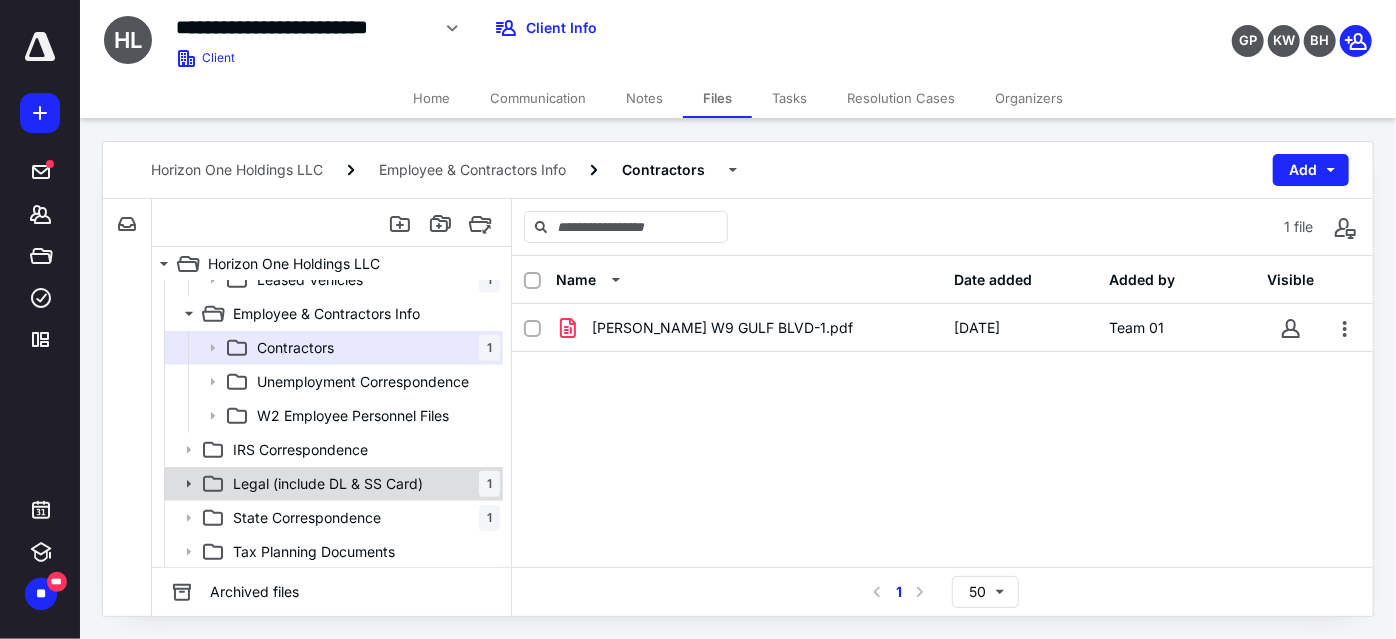 click on "Legal (include DL & SS Card)" at bounding box center [328, 484] 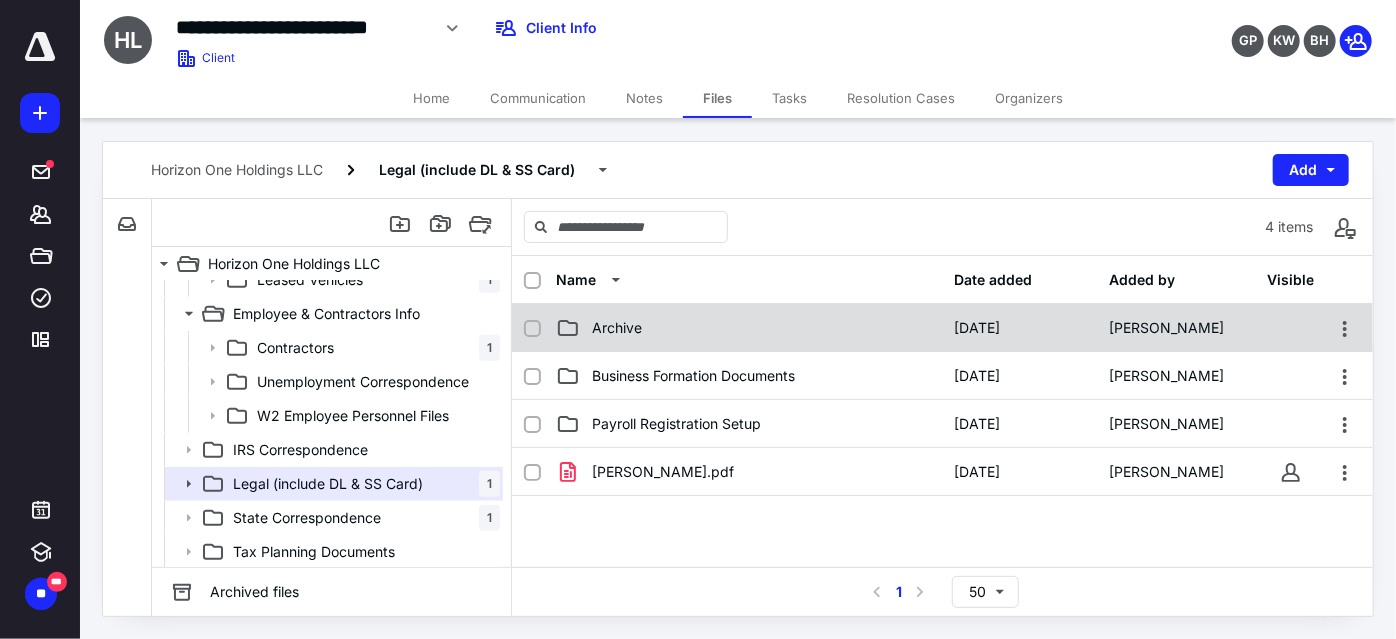 click on "Archive" at bounding box center [749, 328] 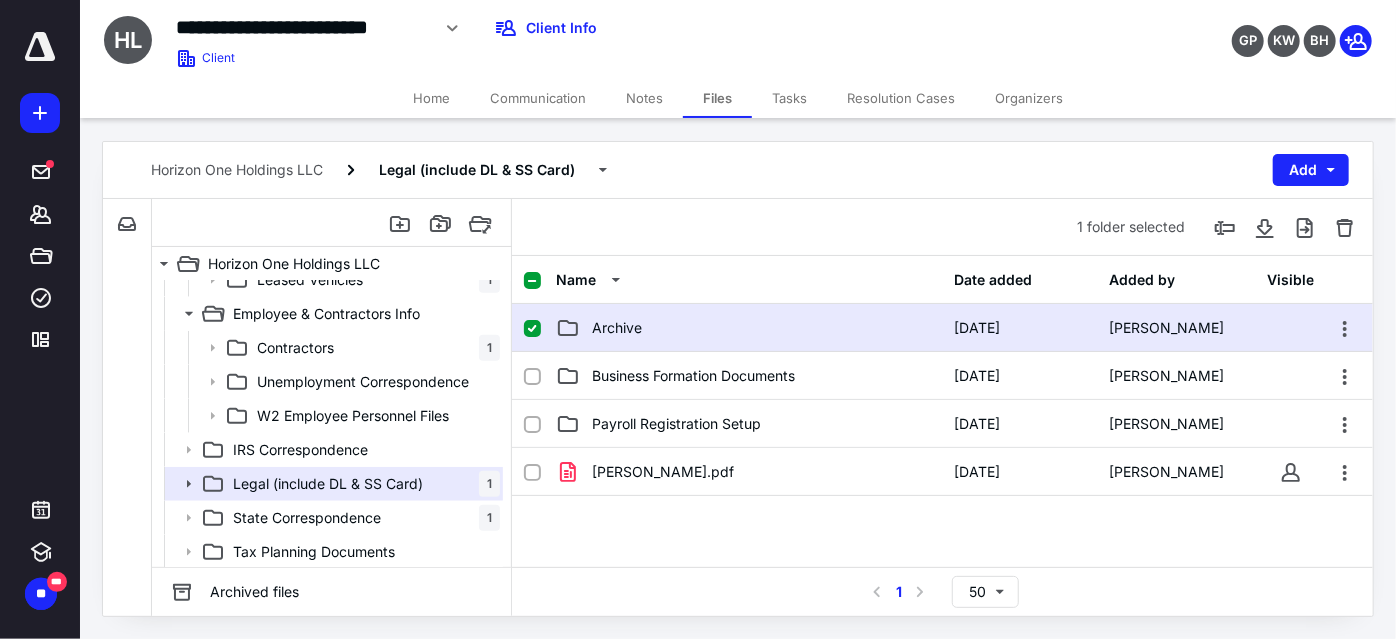 click on "Archive" at bounding box center (749, 328) 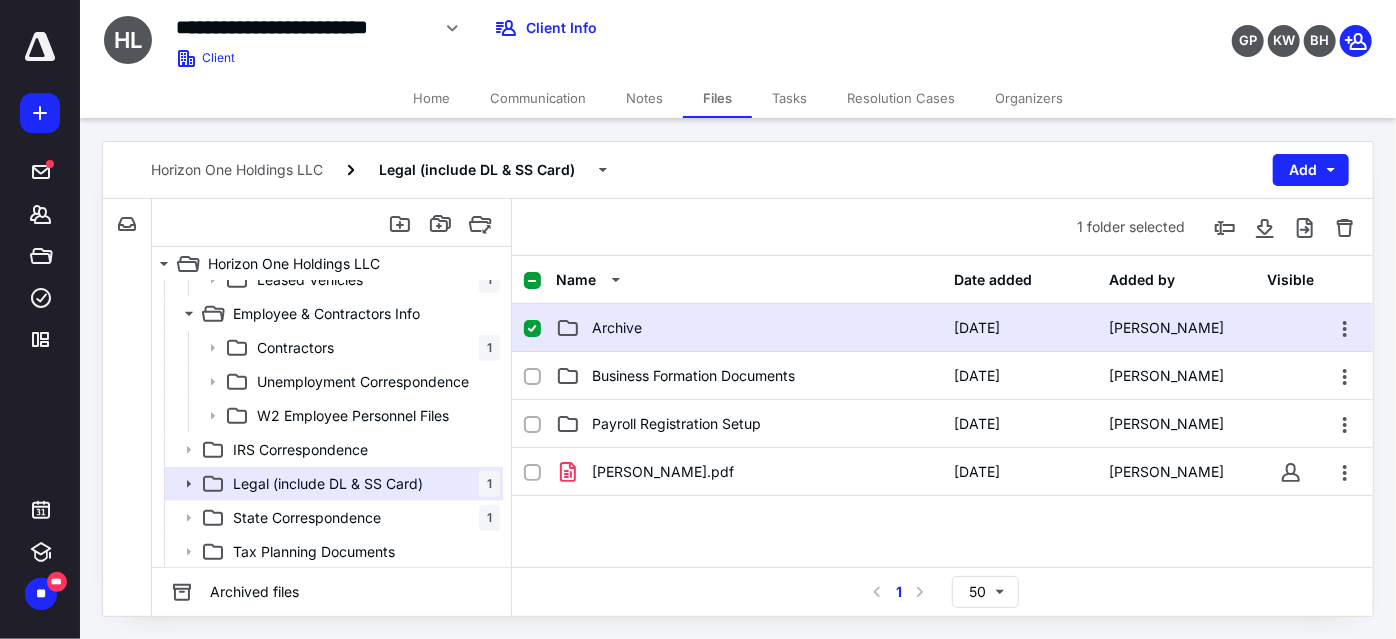 click on "Archive" at bounding box center [749, 328] 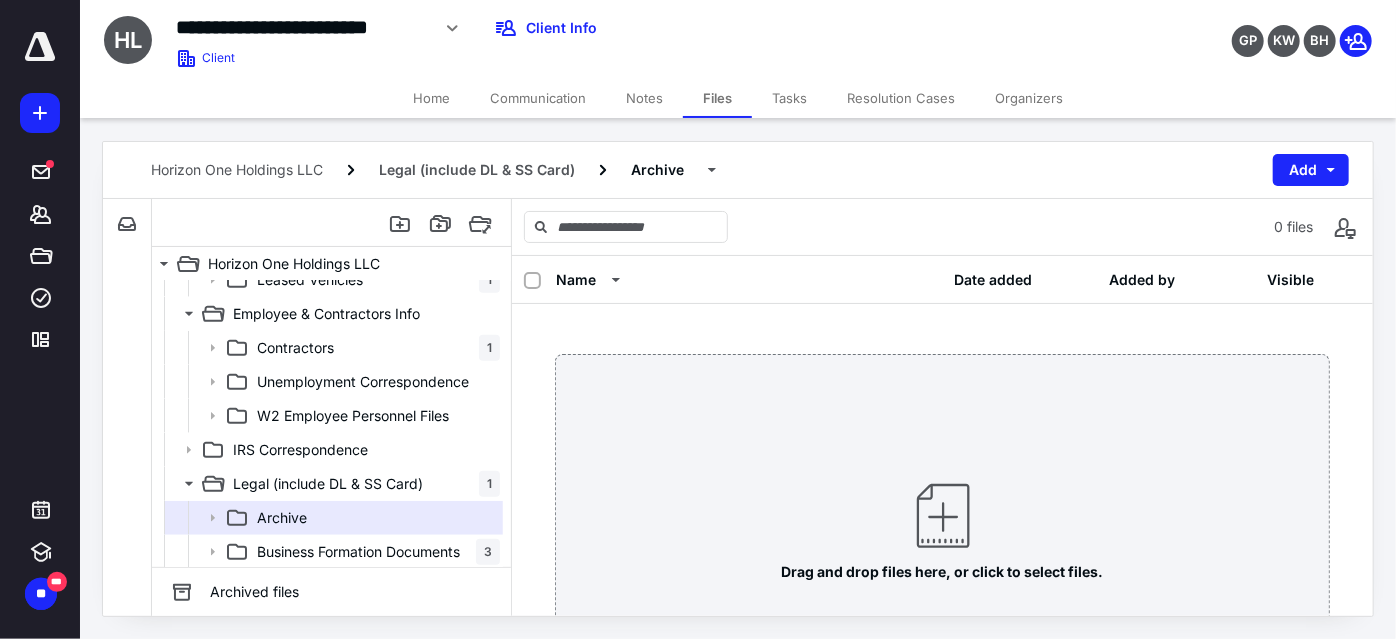 scroll, scrollTop: 823, scrollLeft: 0, axis: vertical 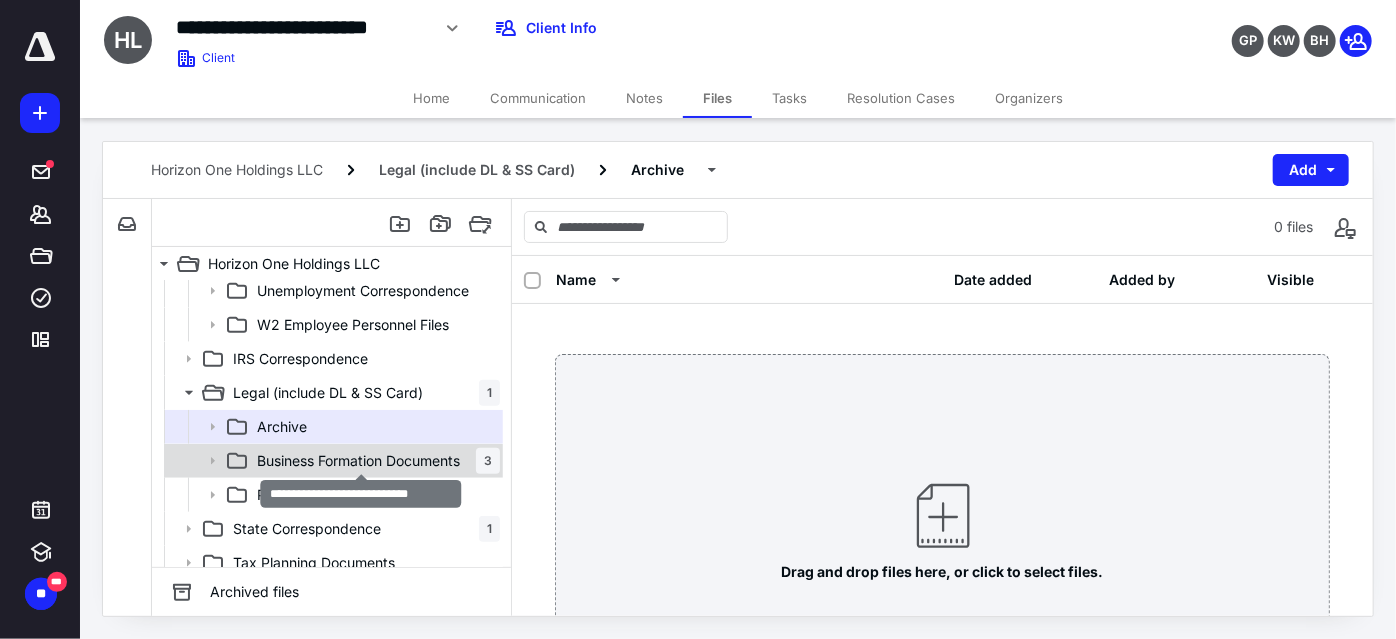 click on "Business Formation Documents" at bounding box center (358, 461) 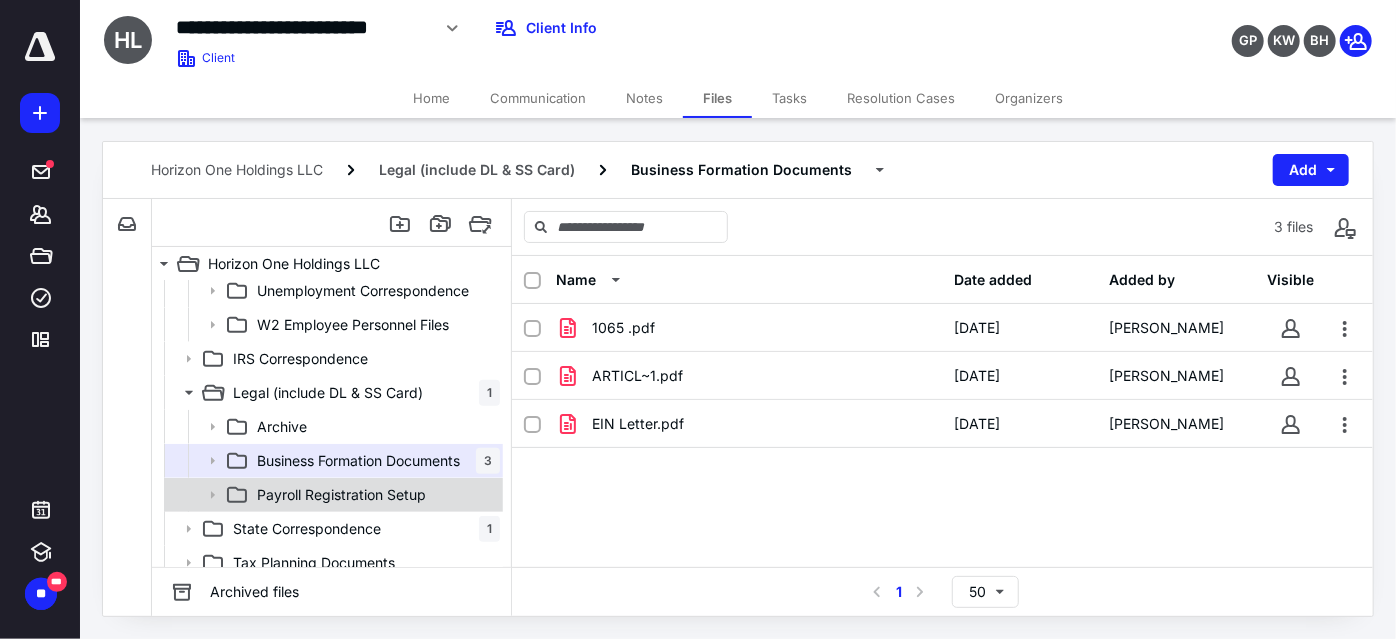 scroll, scrollTop: 834, scrollLeft: 0, axis: vertical 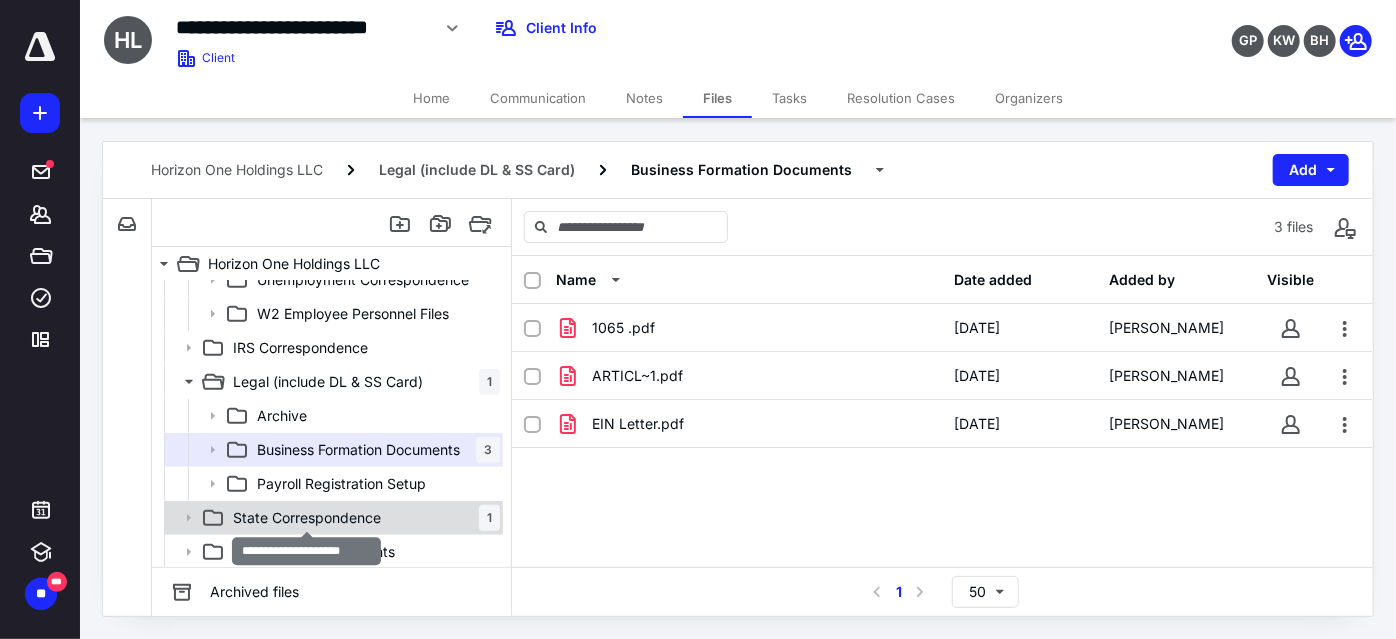 click on "State Correspondence" at bounding box center (307, 518) 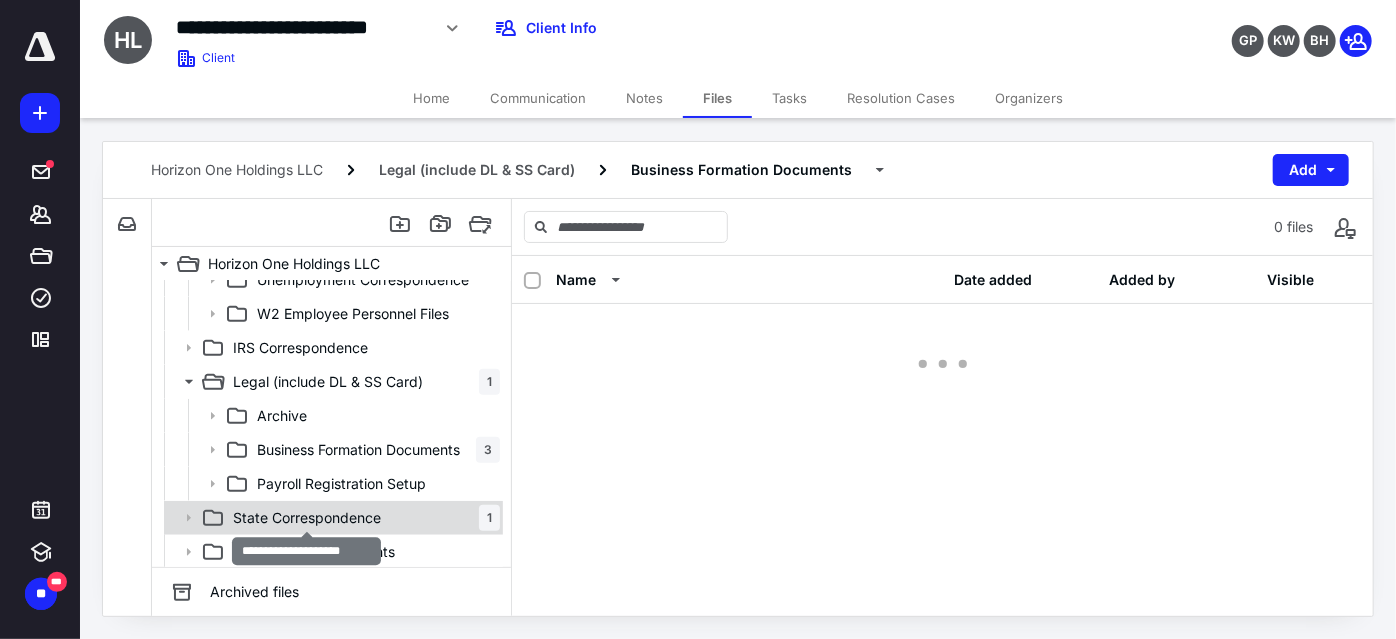 click on "State Correspondence" at bounding box center (307, 518) 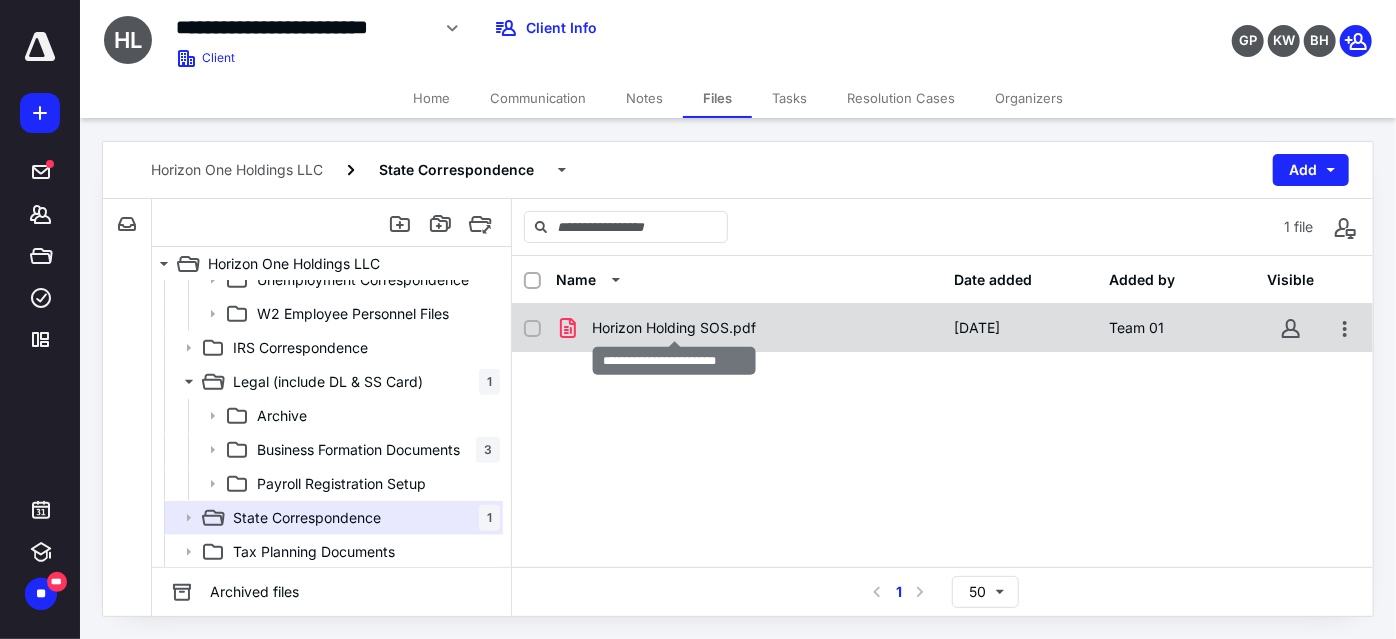 click on "Horizon Holding SOS.pdf" at bounding box center [674, 328] 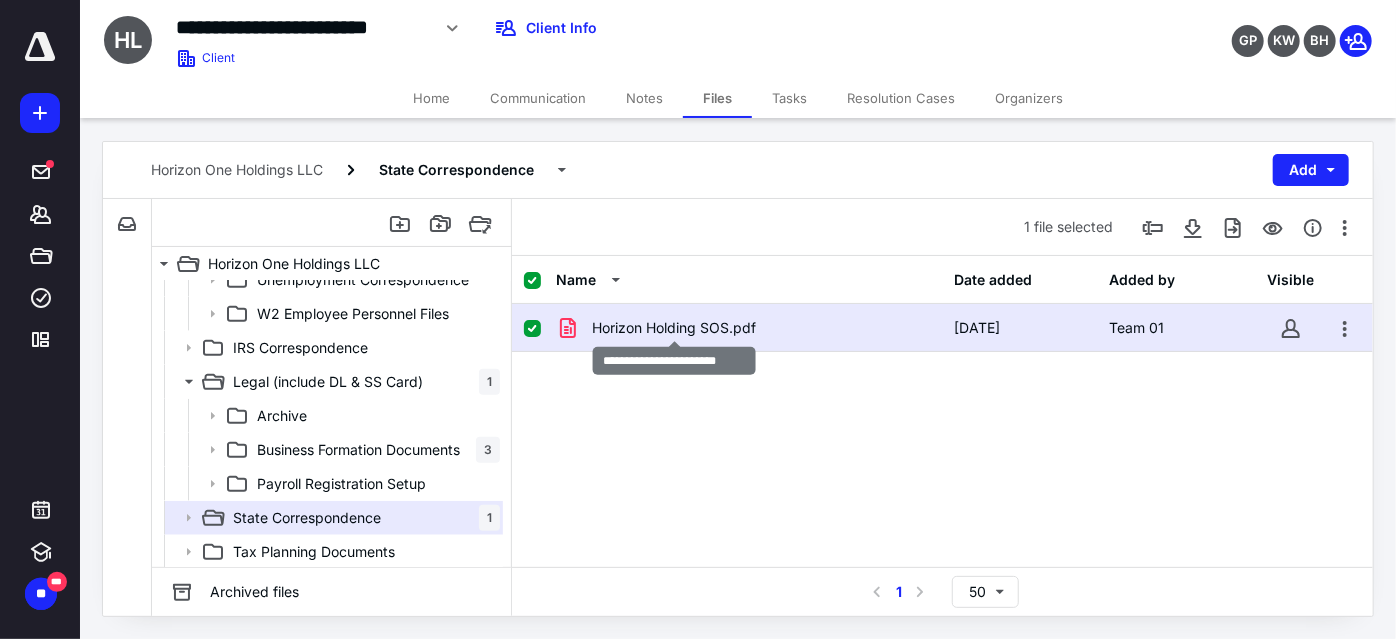 click on "Horizon Holding SOS.pdf" at bounding box center (674, 328) 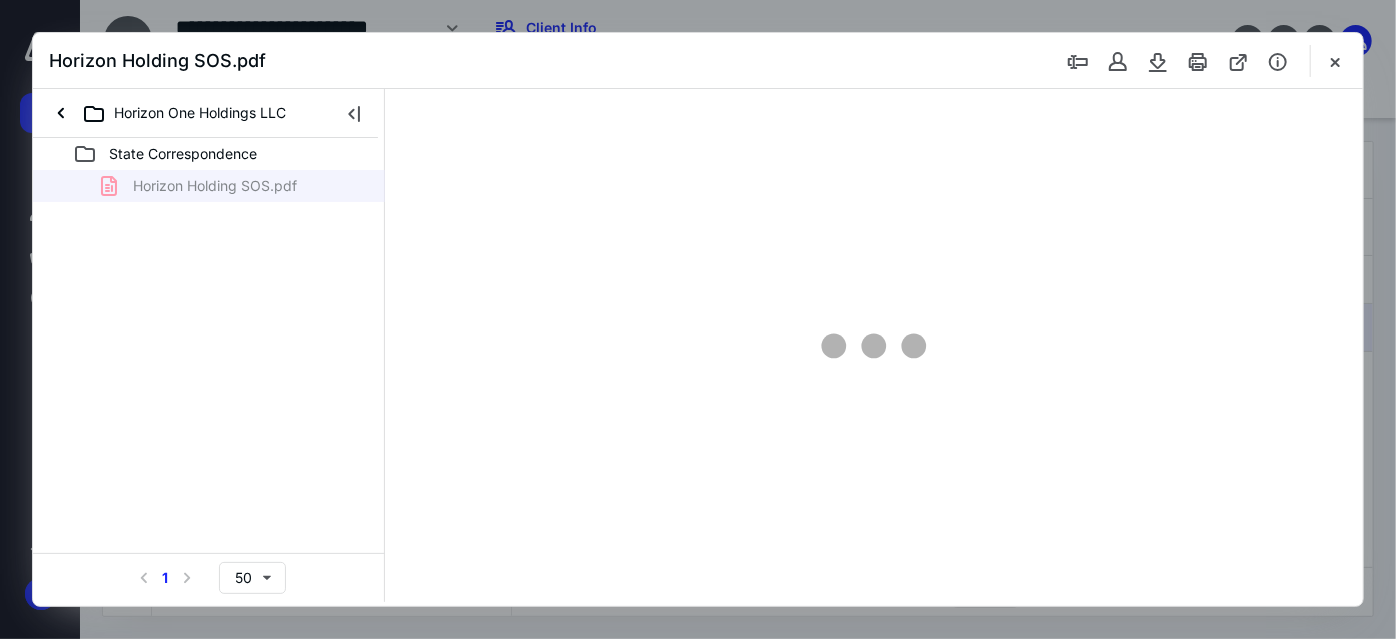 scroll, scrollTop: 0, scrollLeft: 0, axis: both 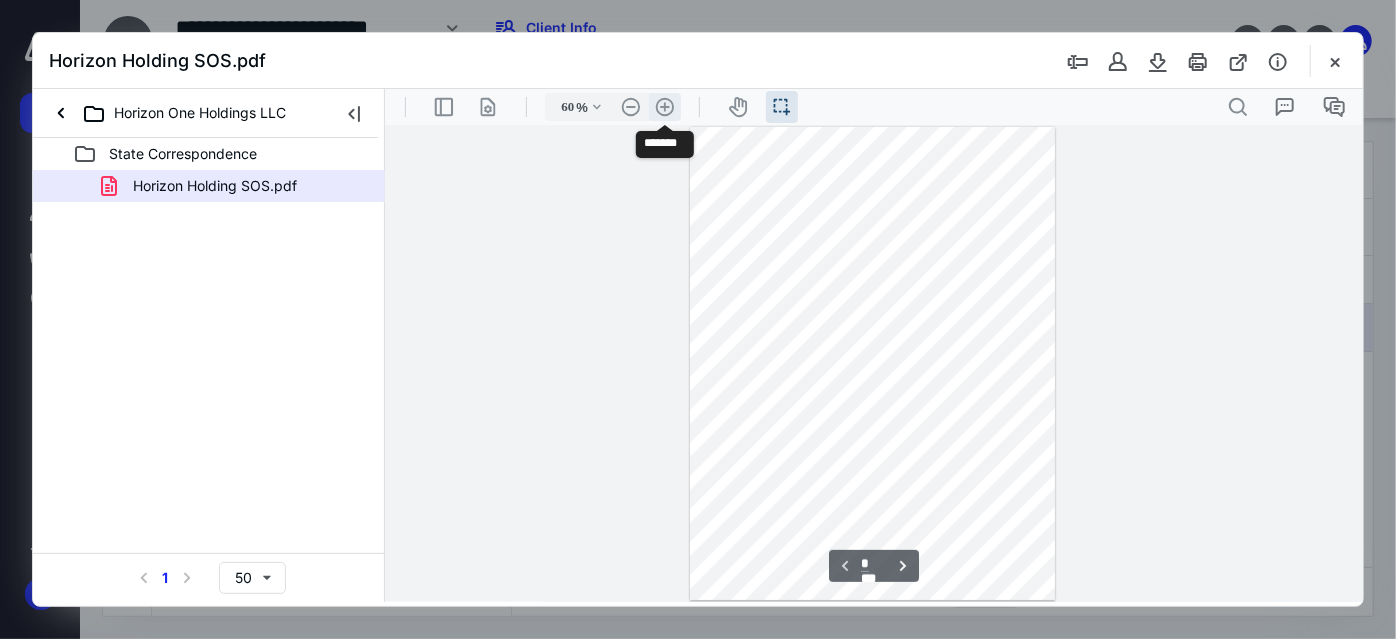 click on ".cls-1{fill:#abb0c4;} icon - header - zoom - in - line" at bounding box center [664, 106] 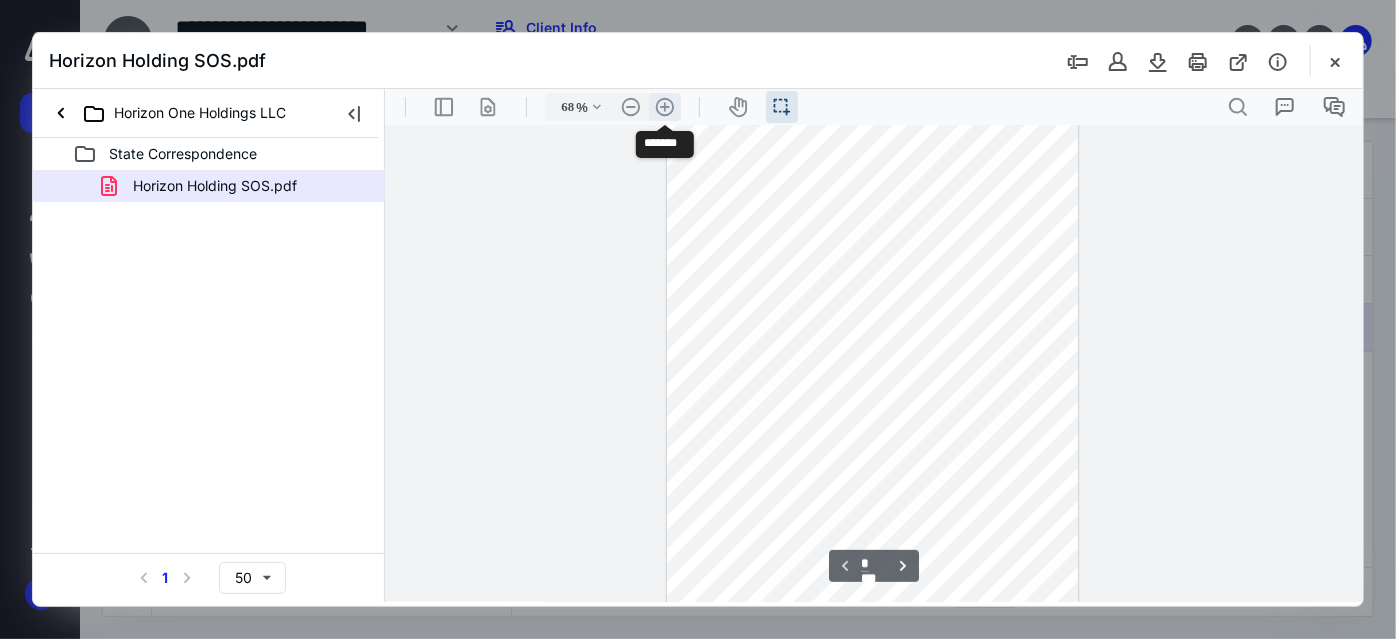 click on ".cls-1{fill:#abb0c4;} icon - header - zoom - in - line" at bounding box center [664, 106] 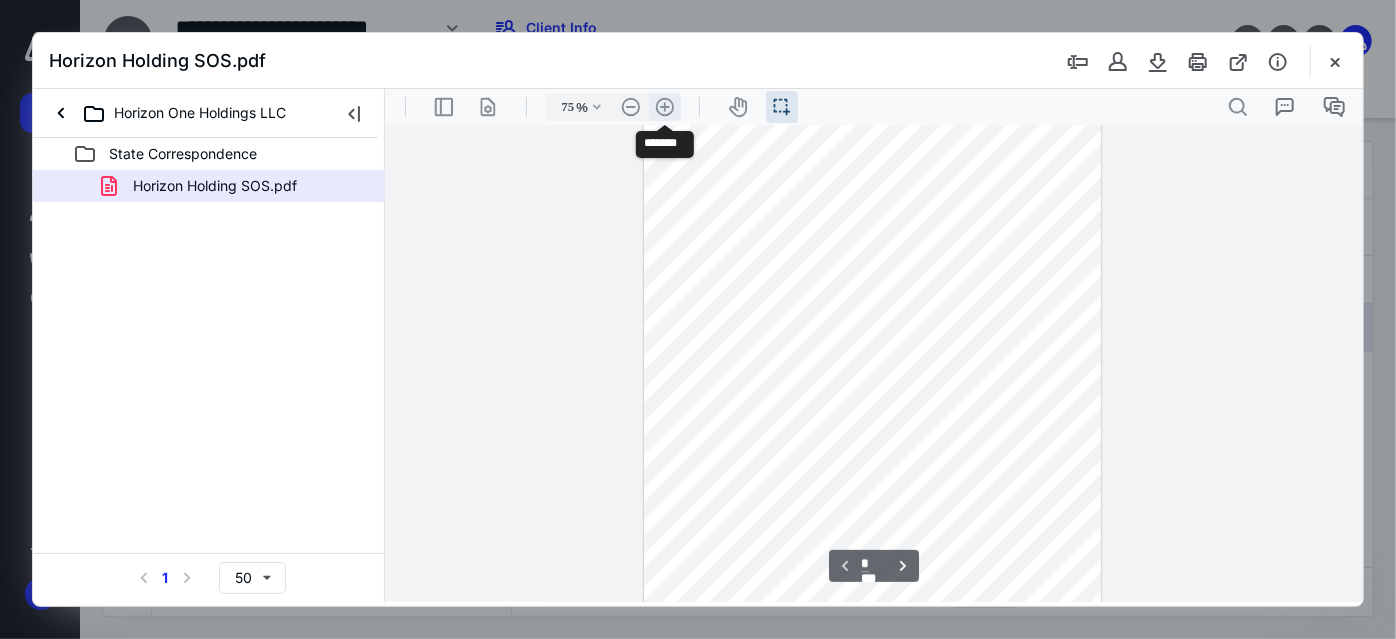 click on ".cls-1{fill:#abb0c4;} icon - header - zoom - in - line" at bounding box center (664, 106) 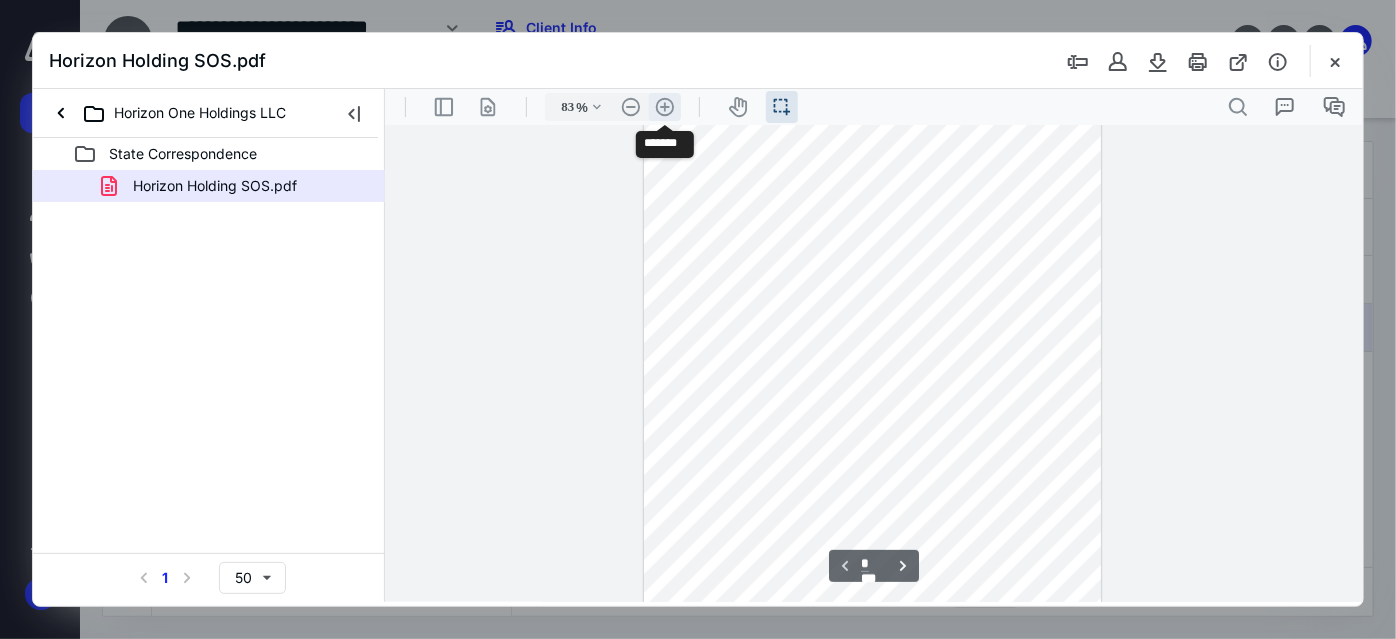 click on ".cls-1{fill:#abb0c4;} icon - header - zoom - in - line" at bounding box center [664, 106] 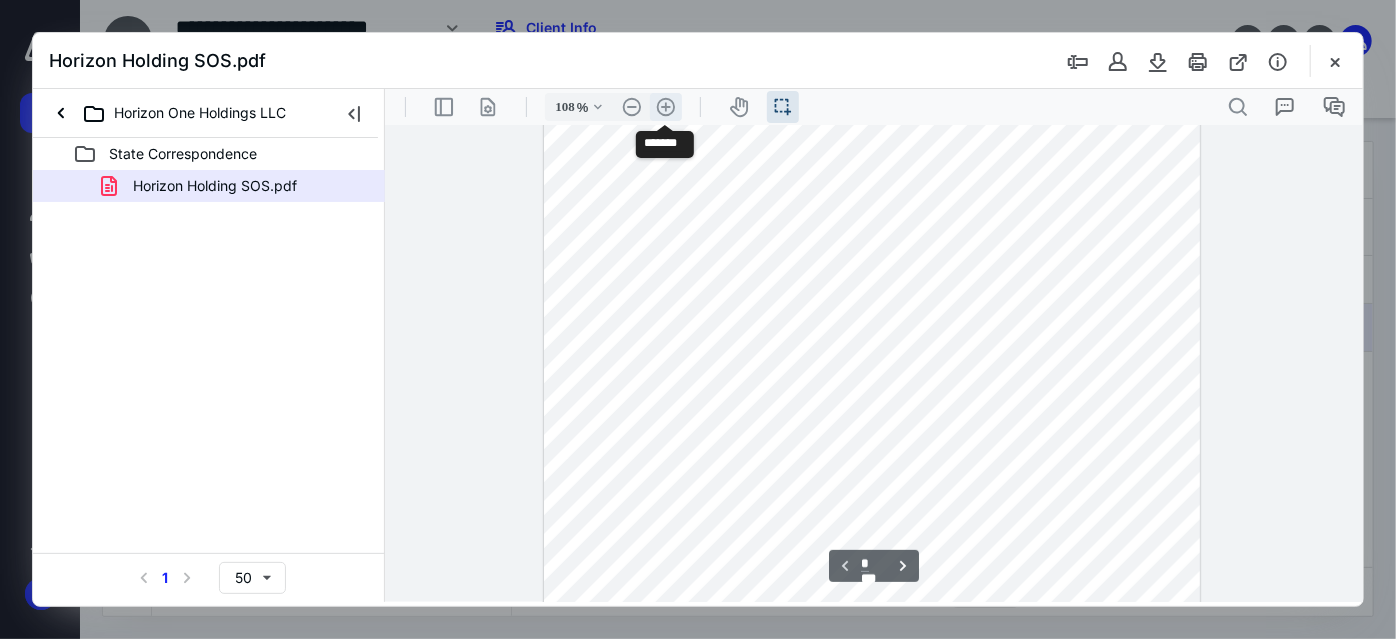 click on ".cls-1{fill:#abb0c4;} icon - header - zoom - in - line" at bounding box center [665, 106] 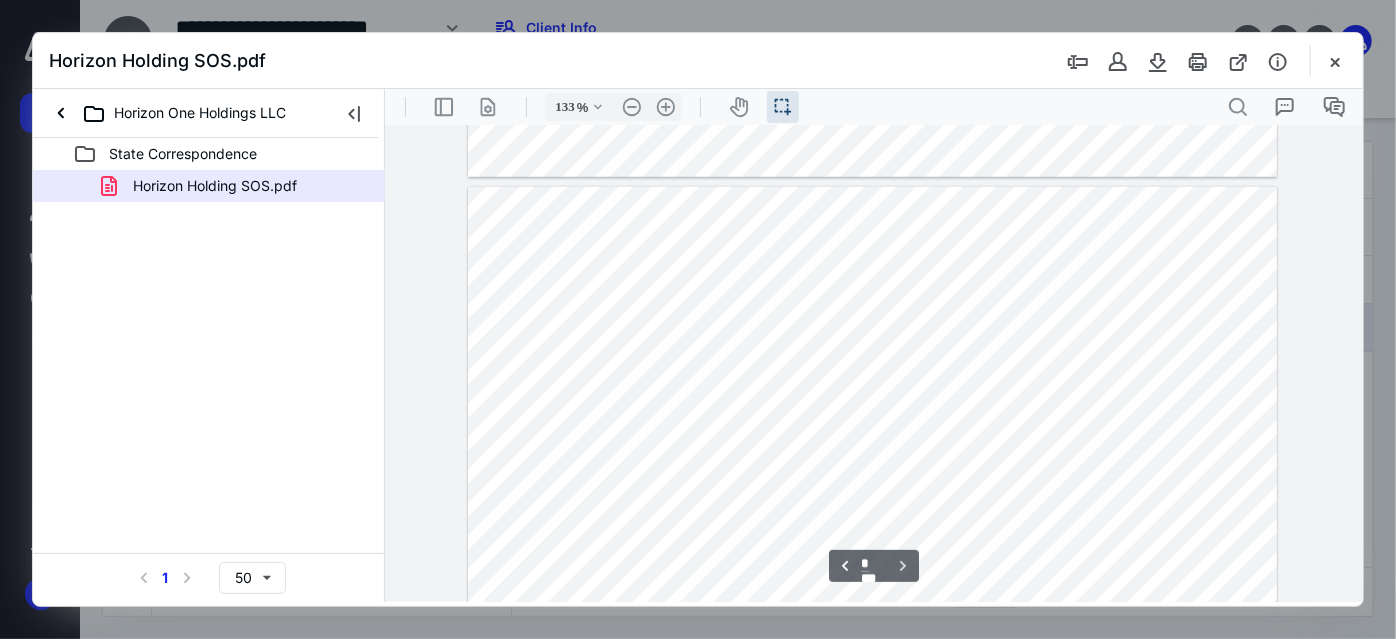 scroll, scrollTop: 1363, scrollLeft: 0, axis: vertical 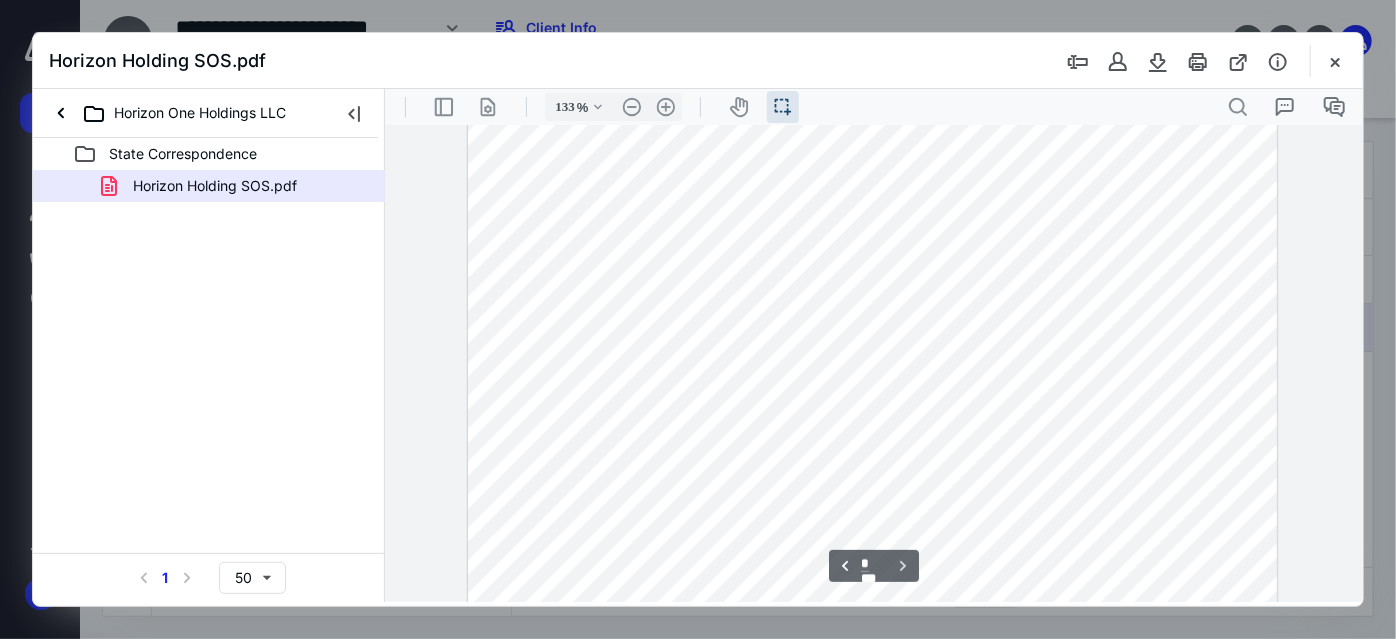 type on "*" 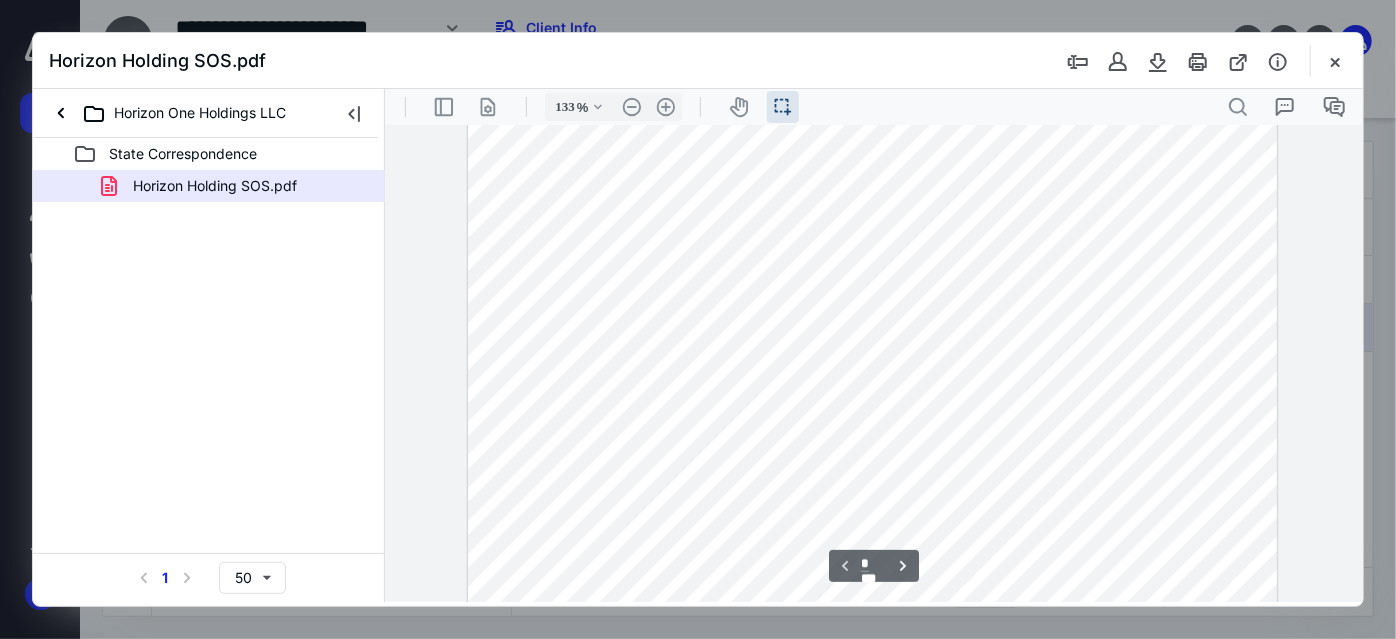 scroll, scrollTop: 0, scrollLeft: 0, axis: both 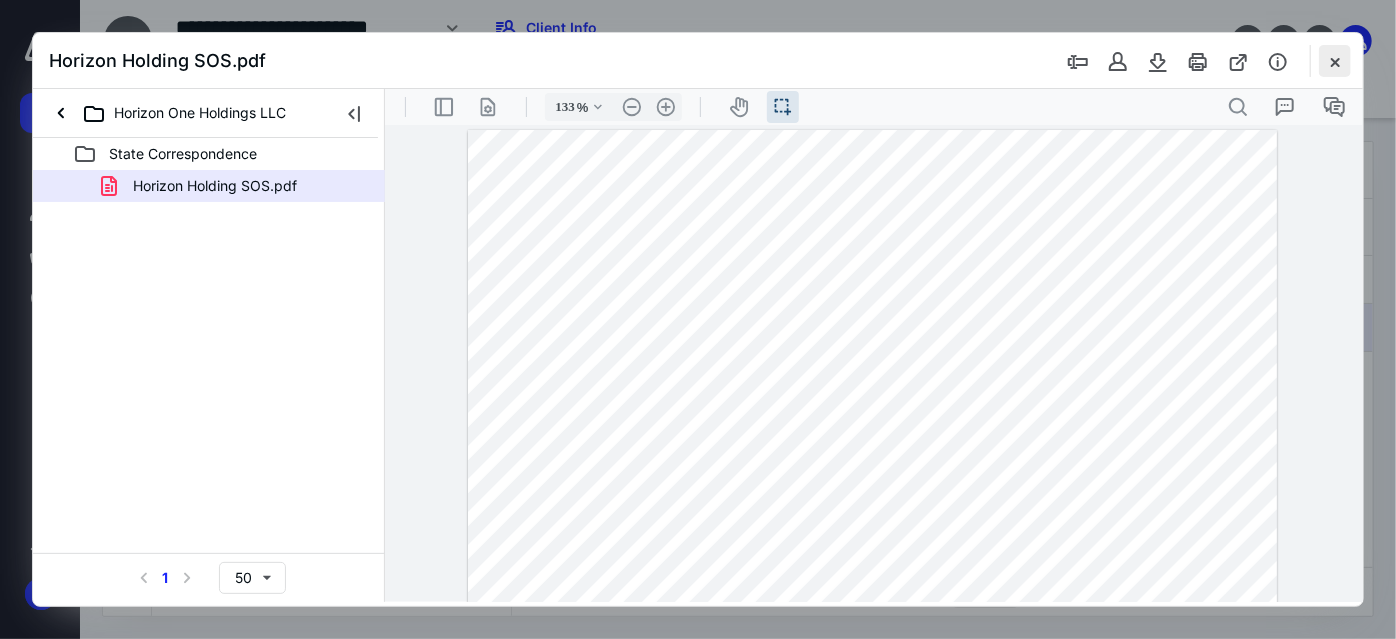 click at bounding box center [1335, 61] 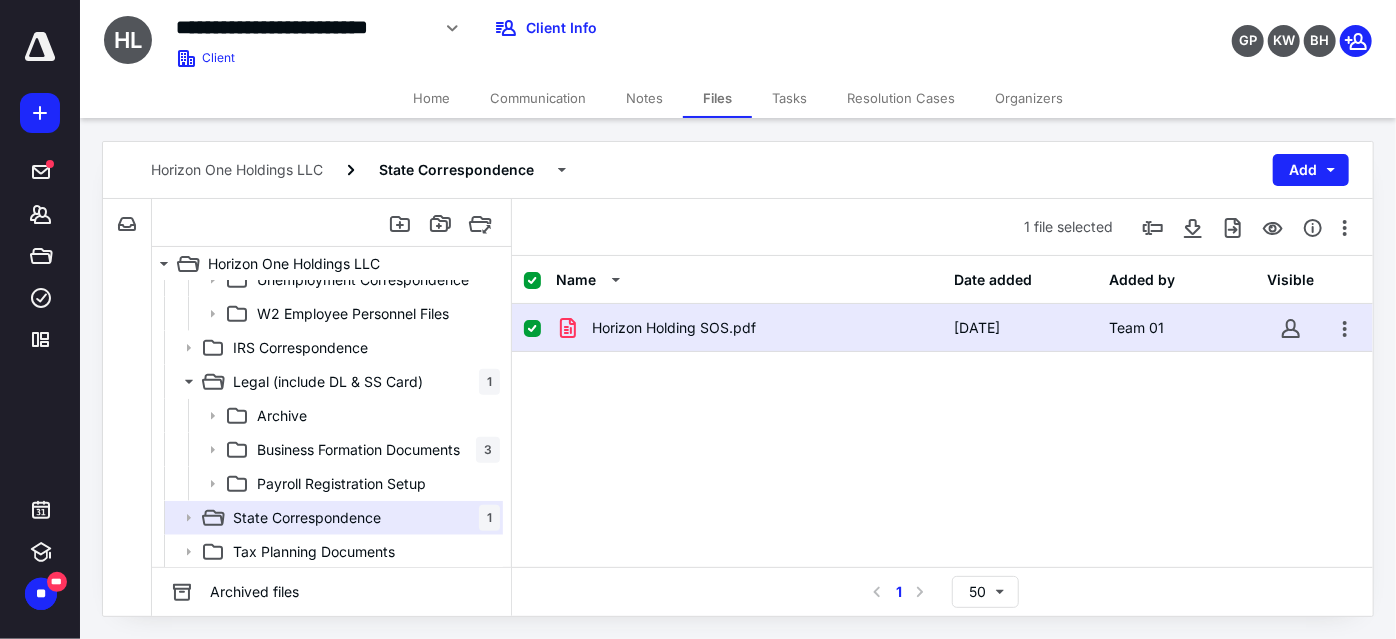 click on "Horizon Holding SOS.pdf 7/11/2025 Team 01" at bounding box center [942, 454] 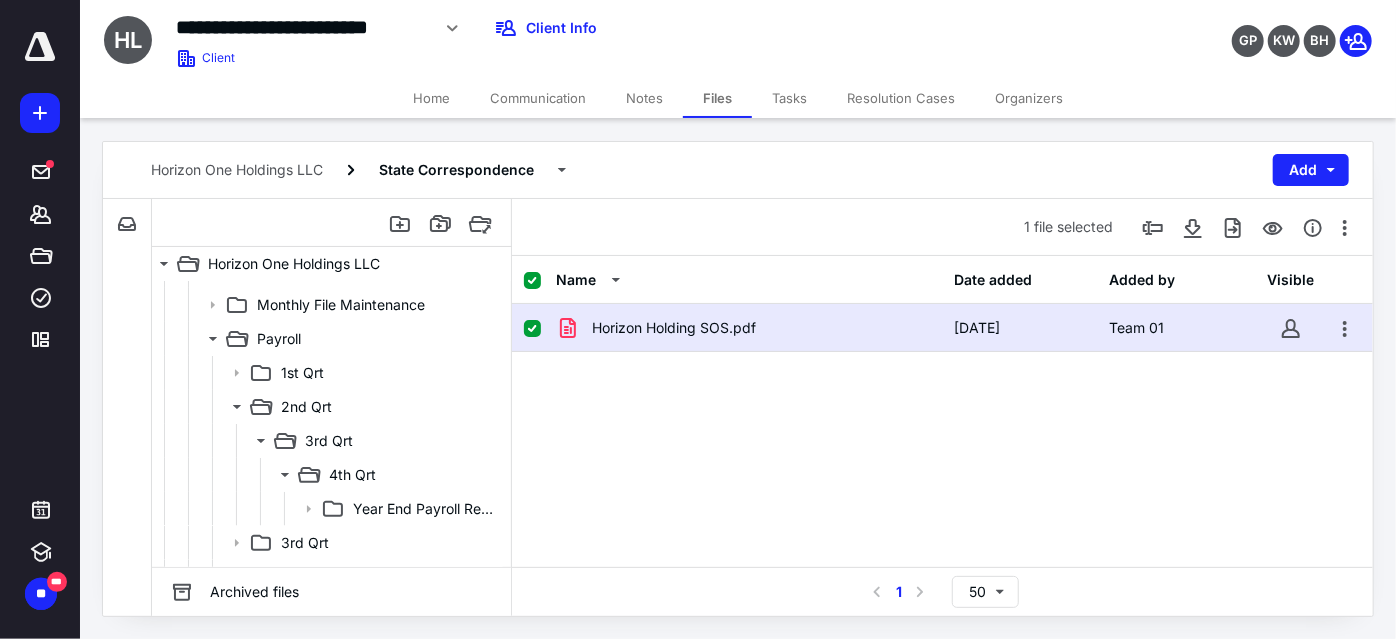 scroll, scrollTop: 0, scrollLeft: 0, axis: both 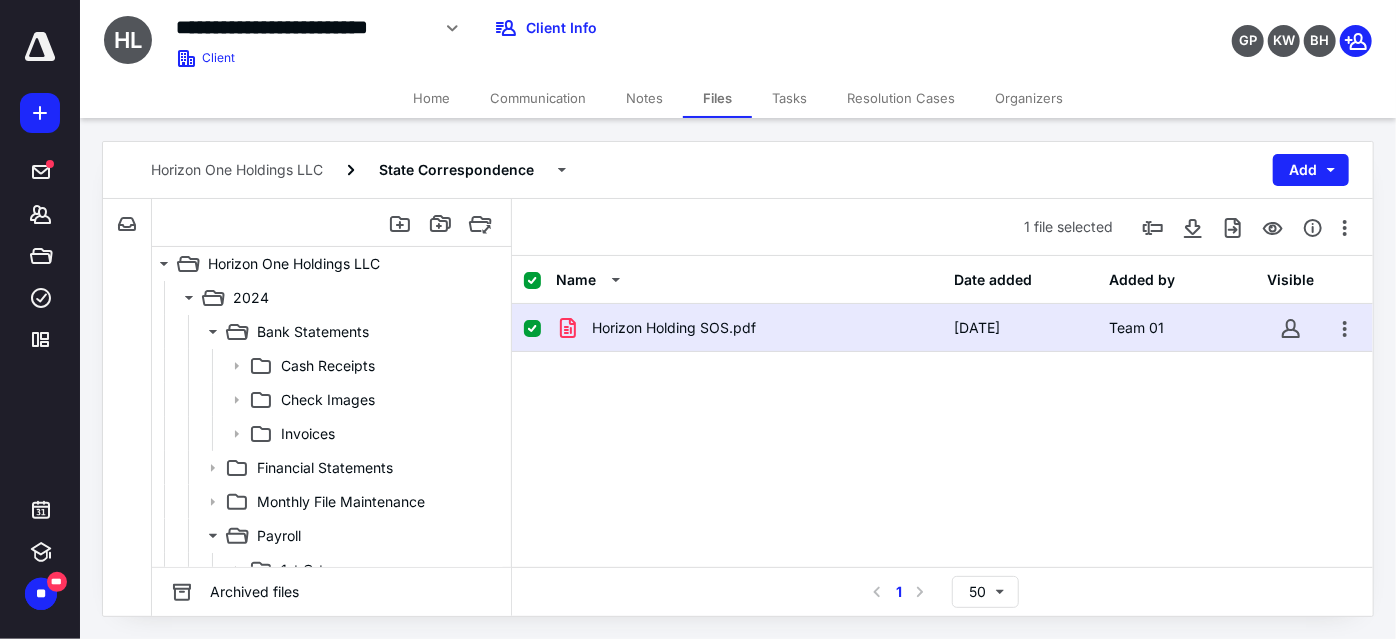 click on "Files" at bounding box center (717, 98) 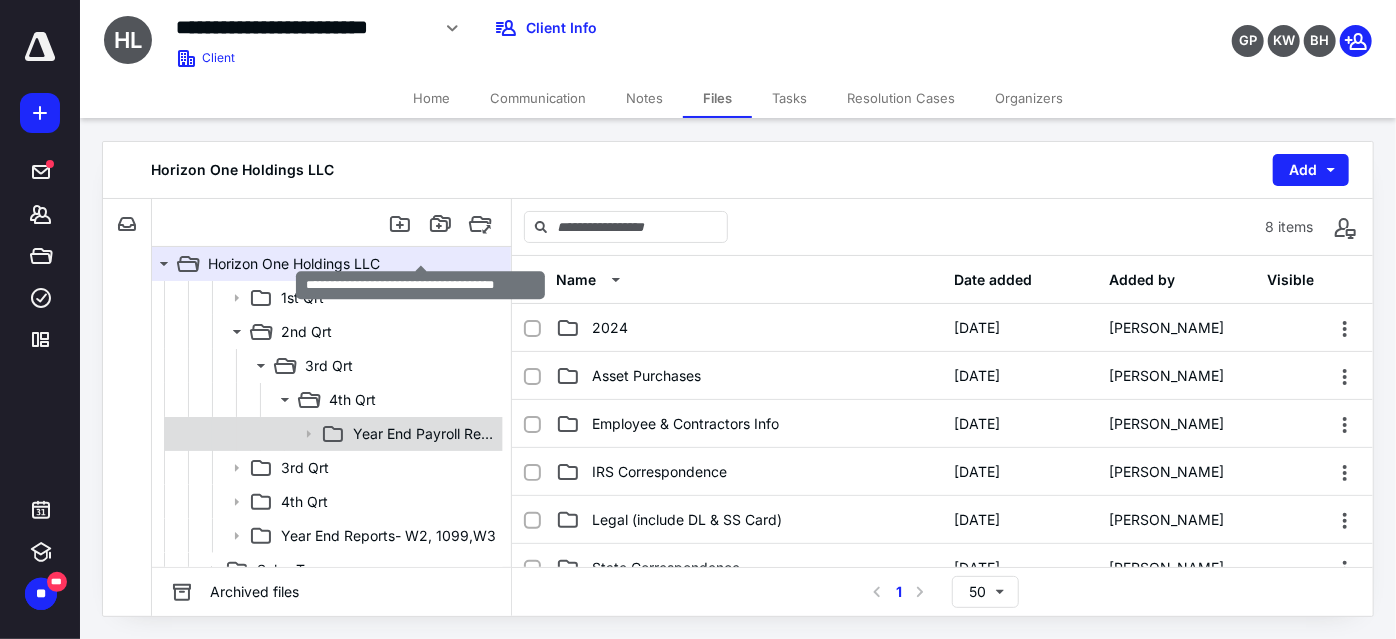 scroll, scrollTop: 454, scrollLeft: 0, axis: vertical 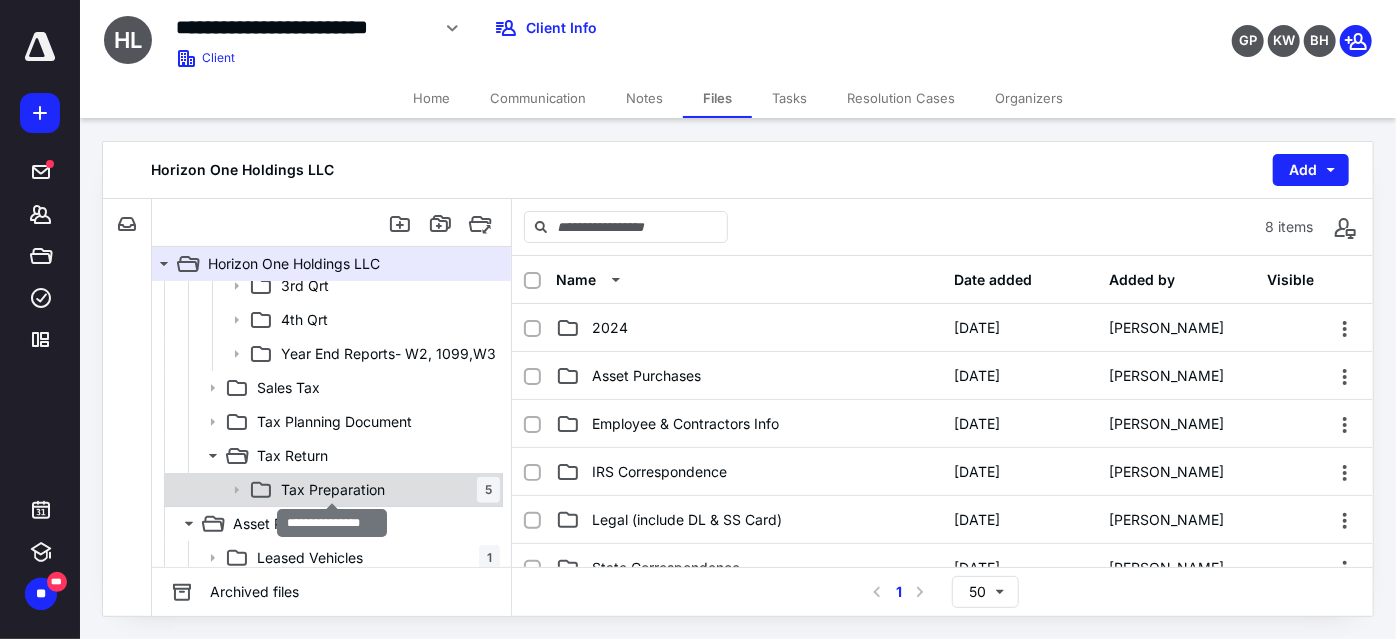 click on "Tax Preparation" at bounding box center [333, 490] 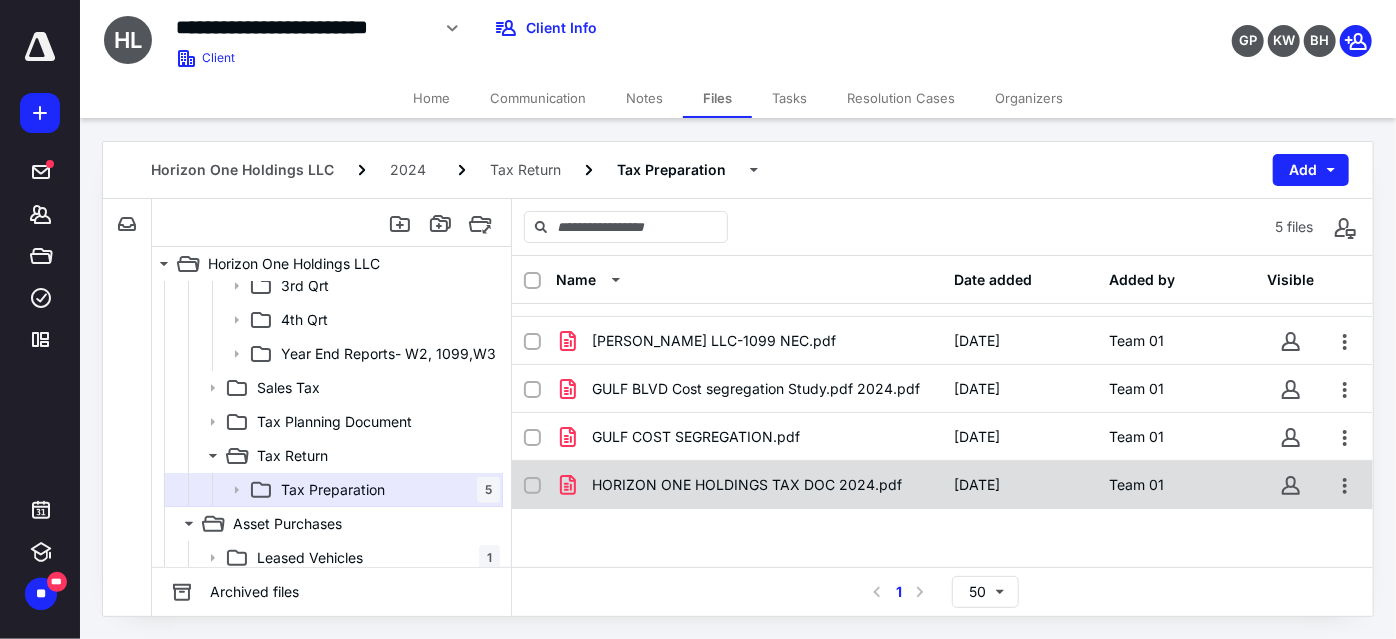 scroll, scrollTop: 0, scrollLeft: 0, axis: both 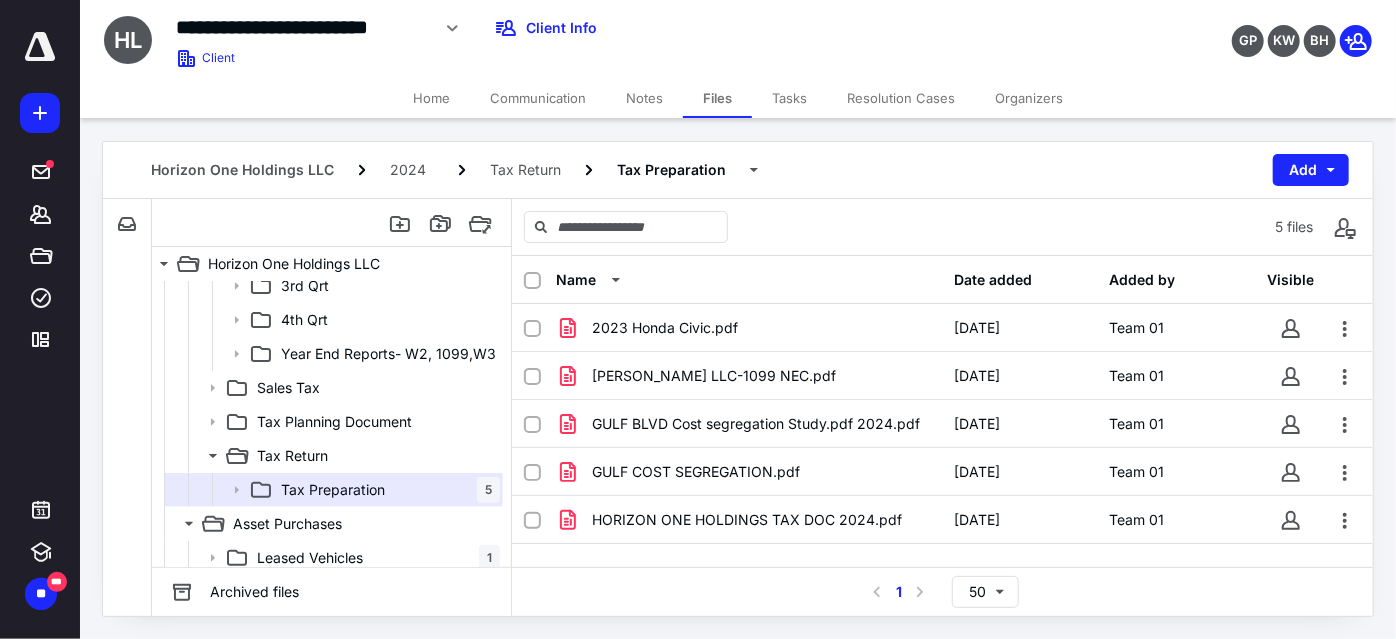 click on "Home" at bounding box center (431, 98) 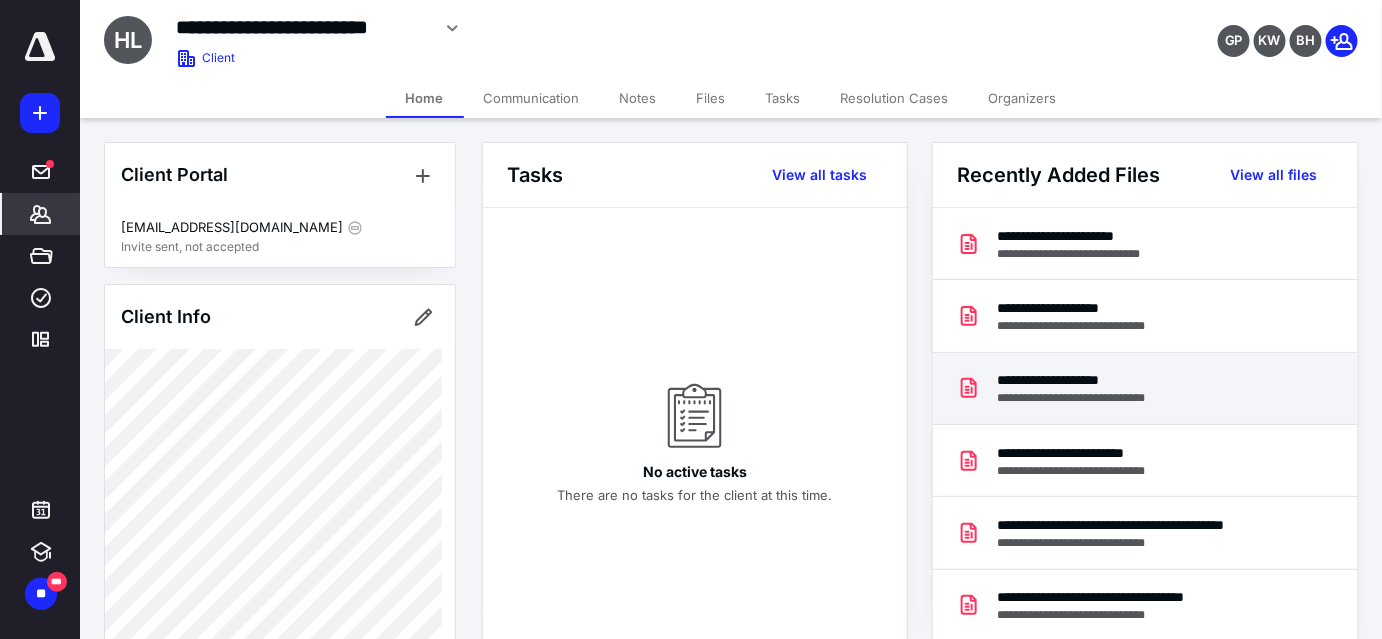 click on "**********" at bounding box center (1088, 380) 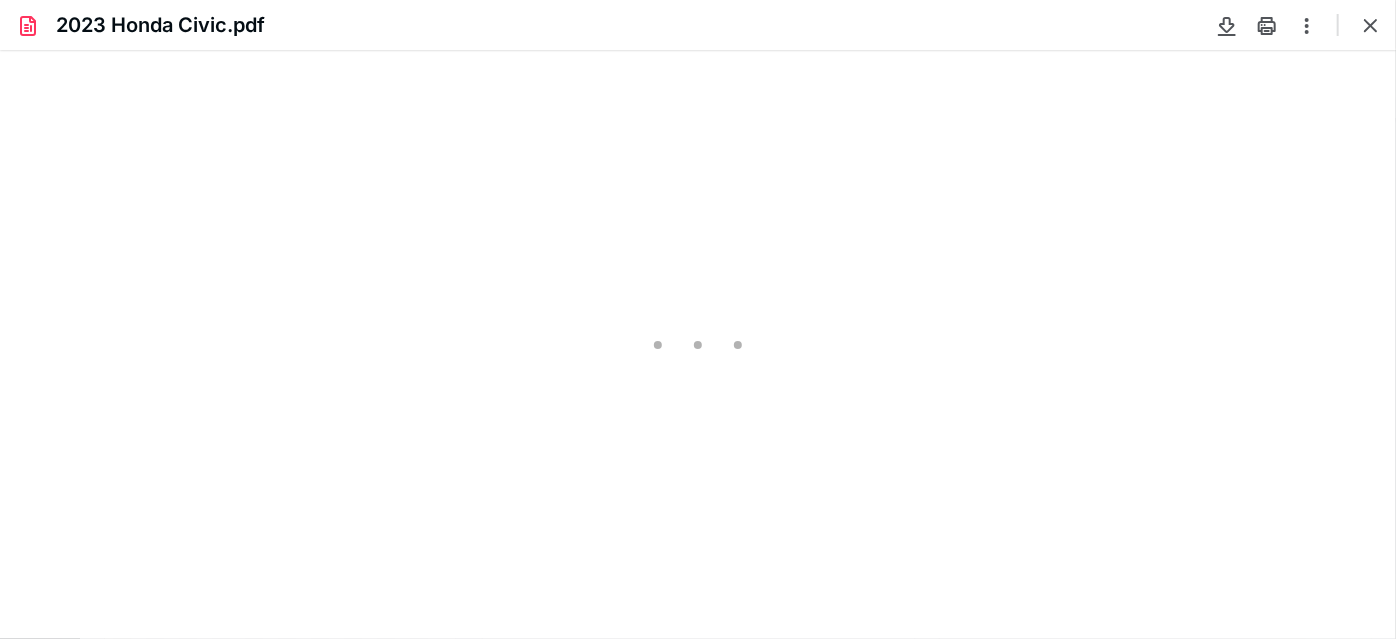 scroll, scrollTop: 0, scrollLeft: 0, axis: both 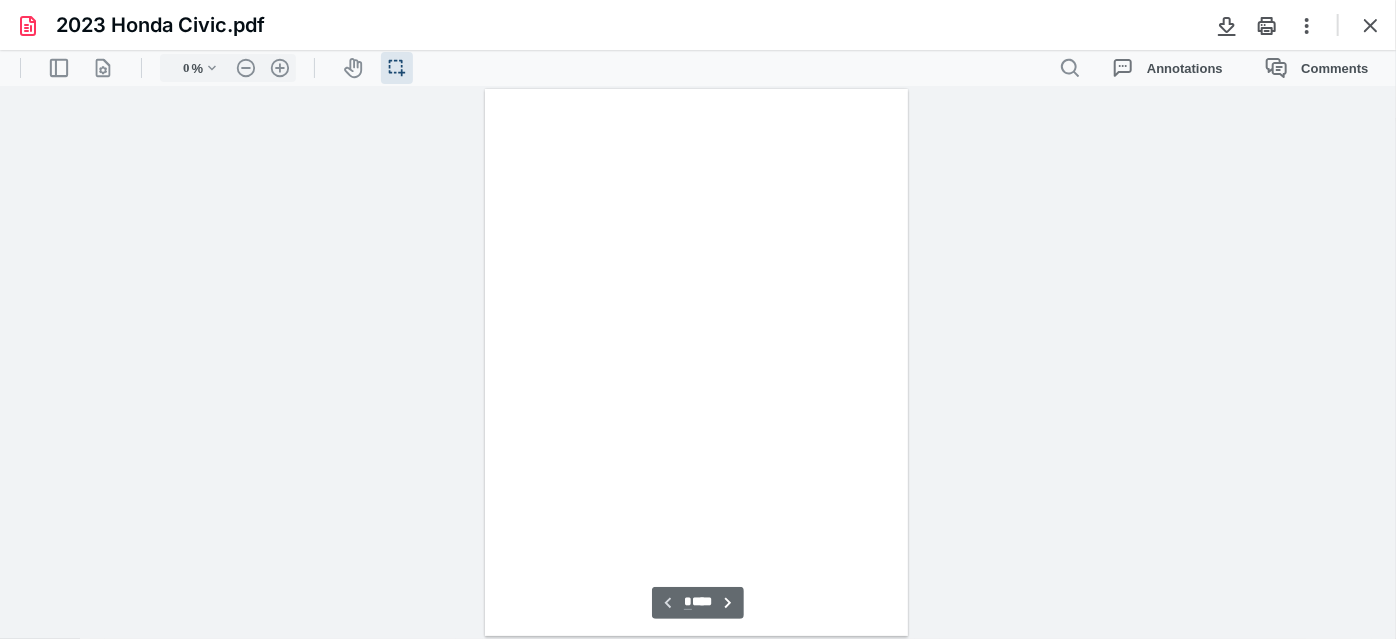 type on "70" 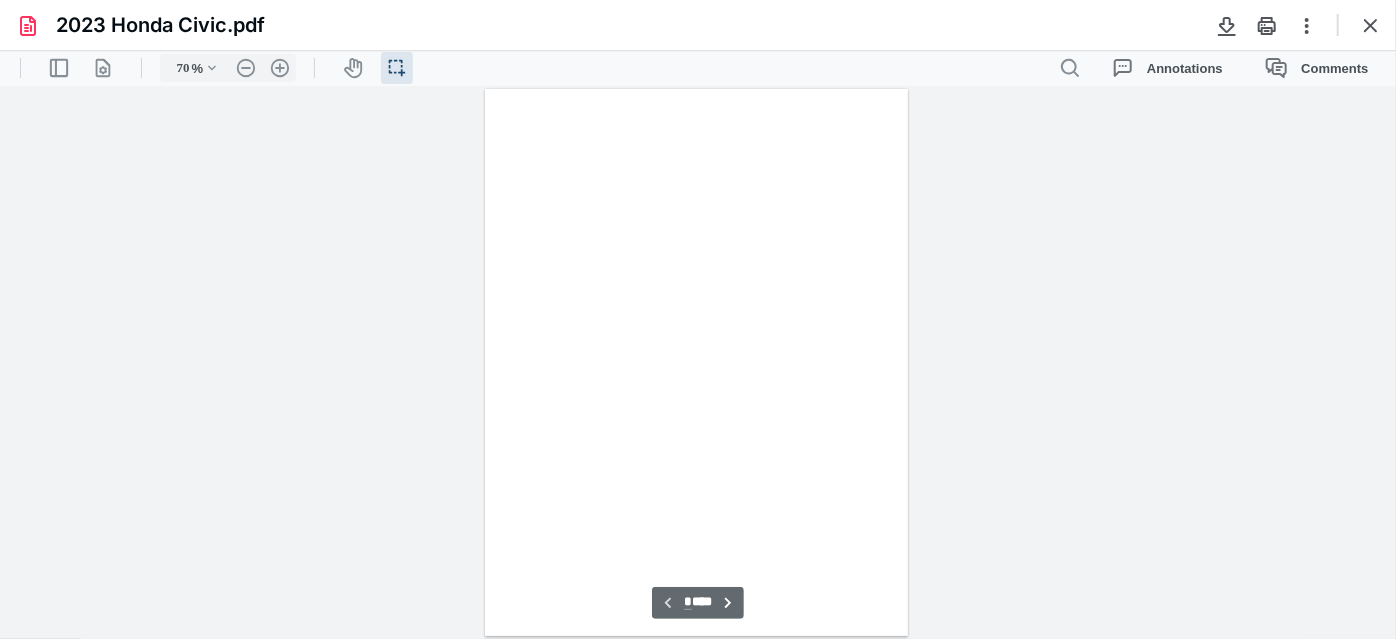 scroll, scrollTop: 39, scrollLeft: 0, axis: vertical 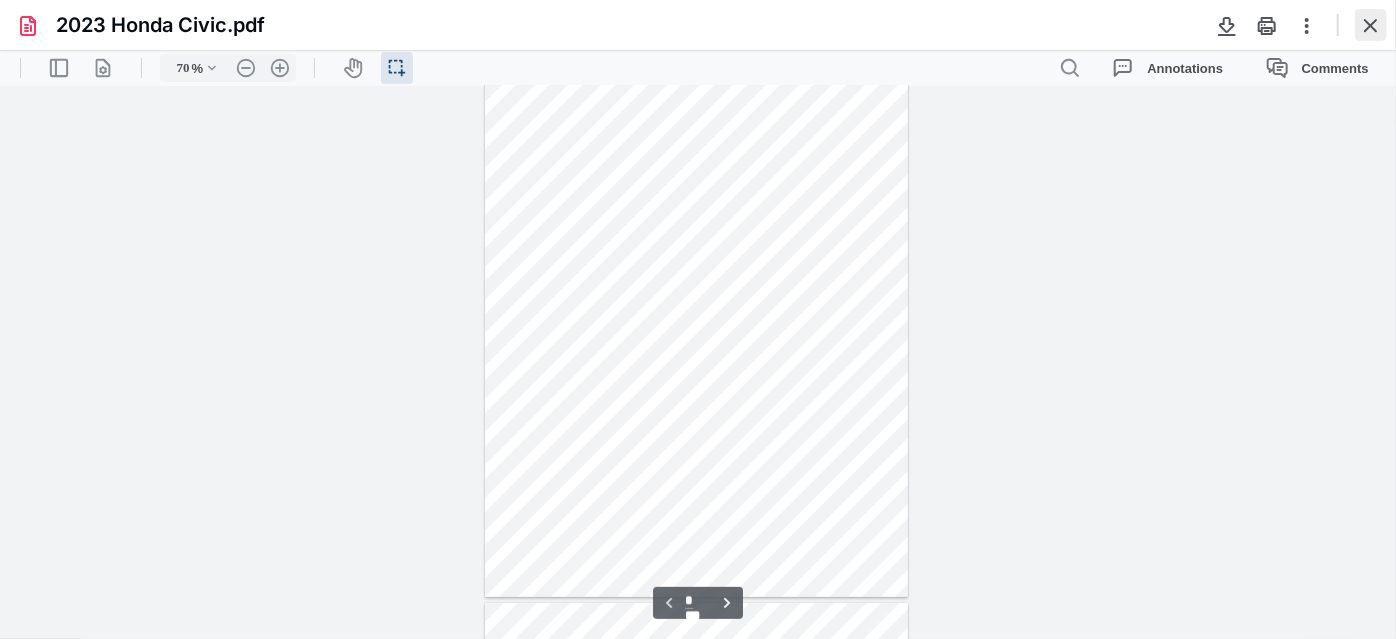 click at bounding box center [1371, 25] 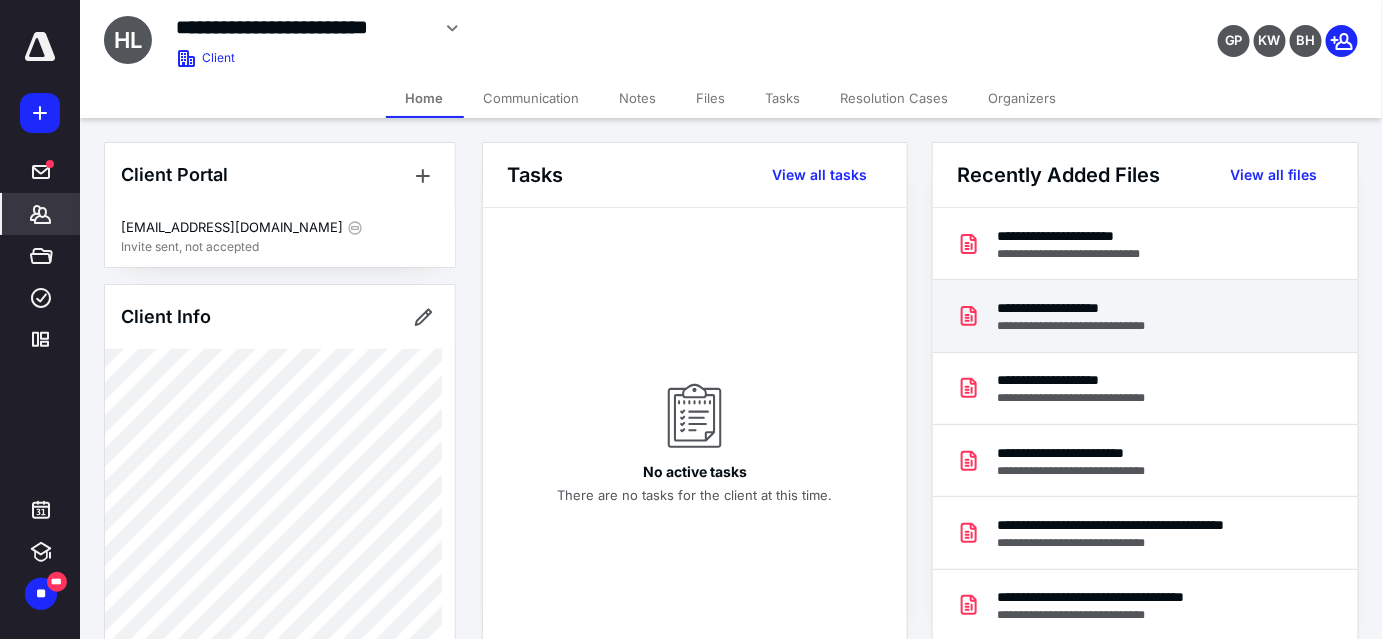 click on "**********" at bounding box center [1088, 308] 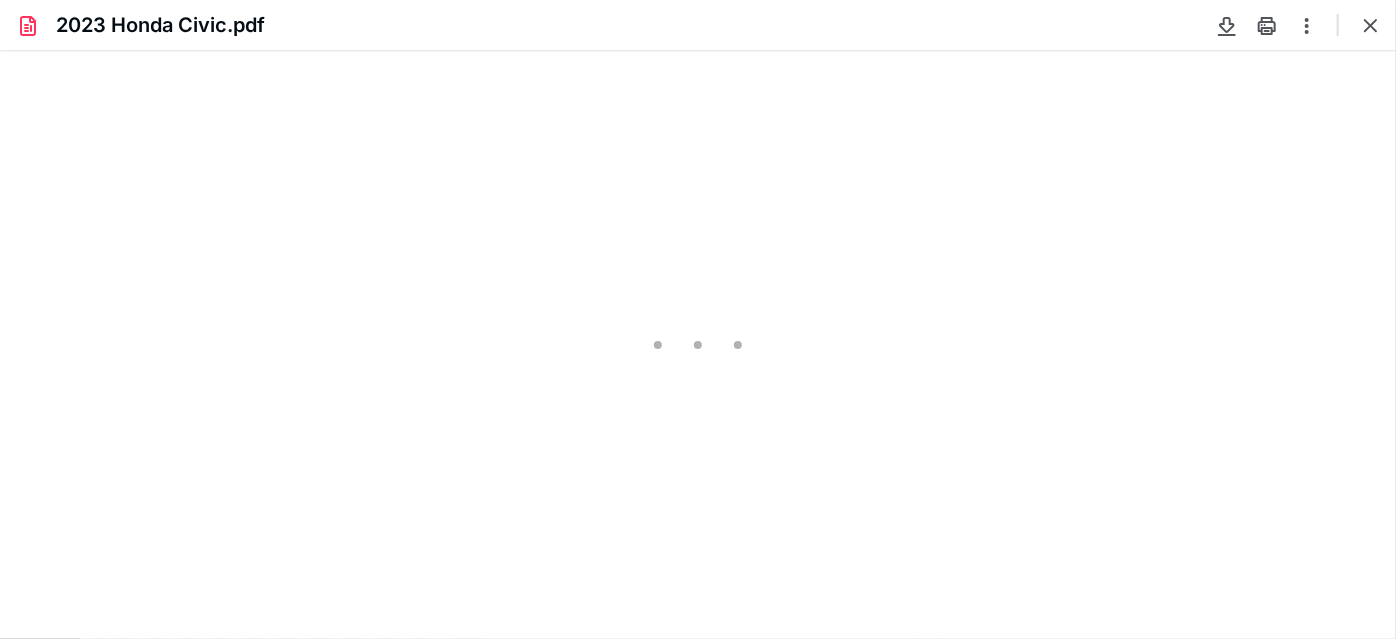 scroll, scrollTop: 0, scrollLeft: 0, axis: both 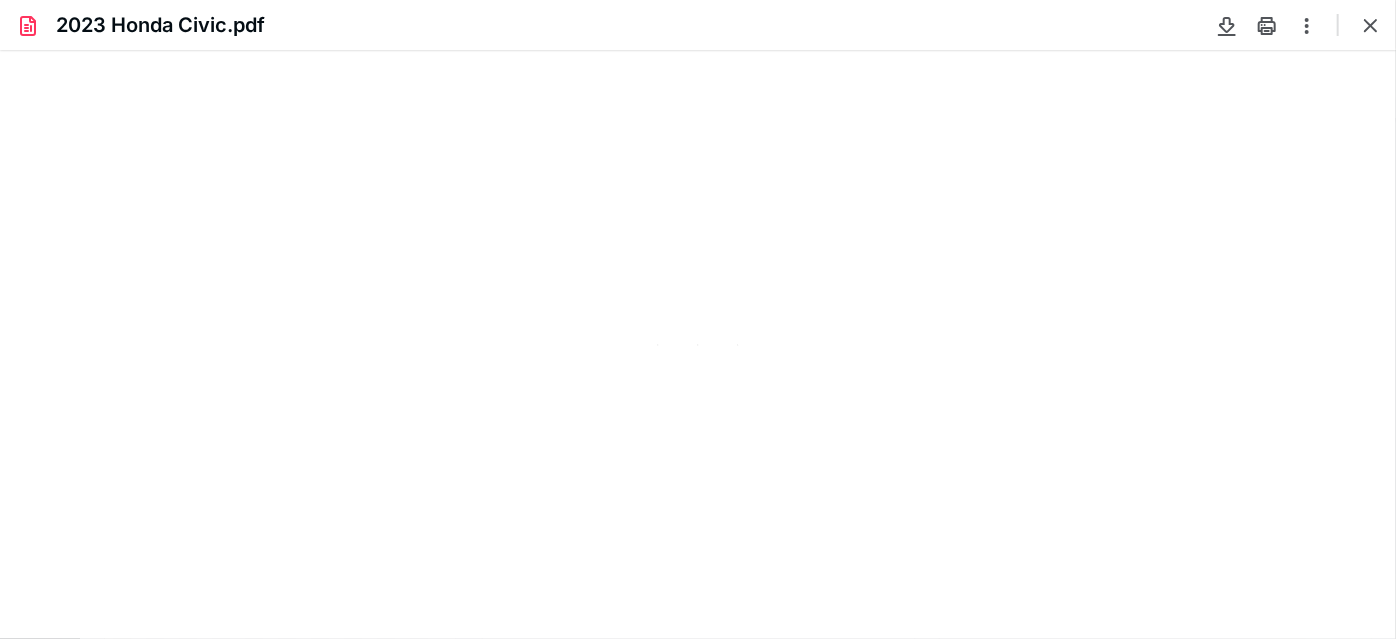 type on "70" 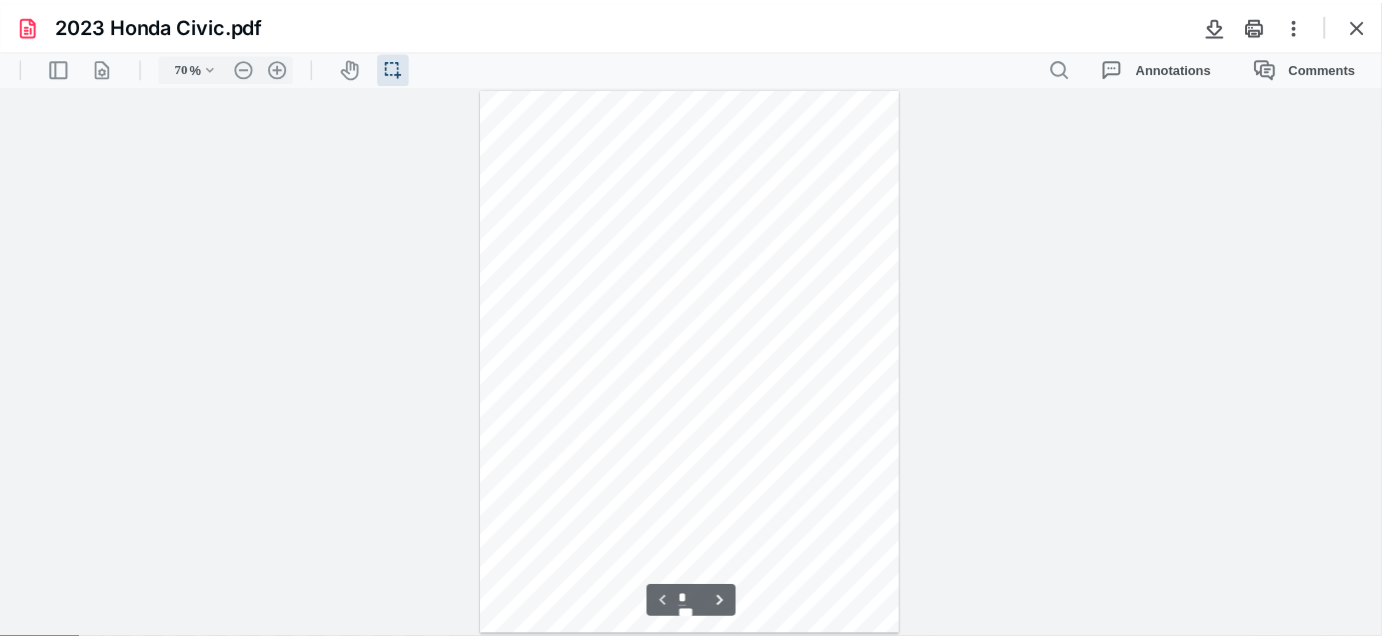scroll, scrollTop: 39, scrollLeft: 0, axis: vertical 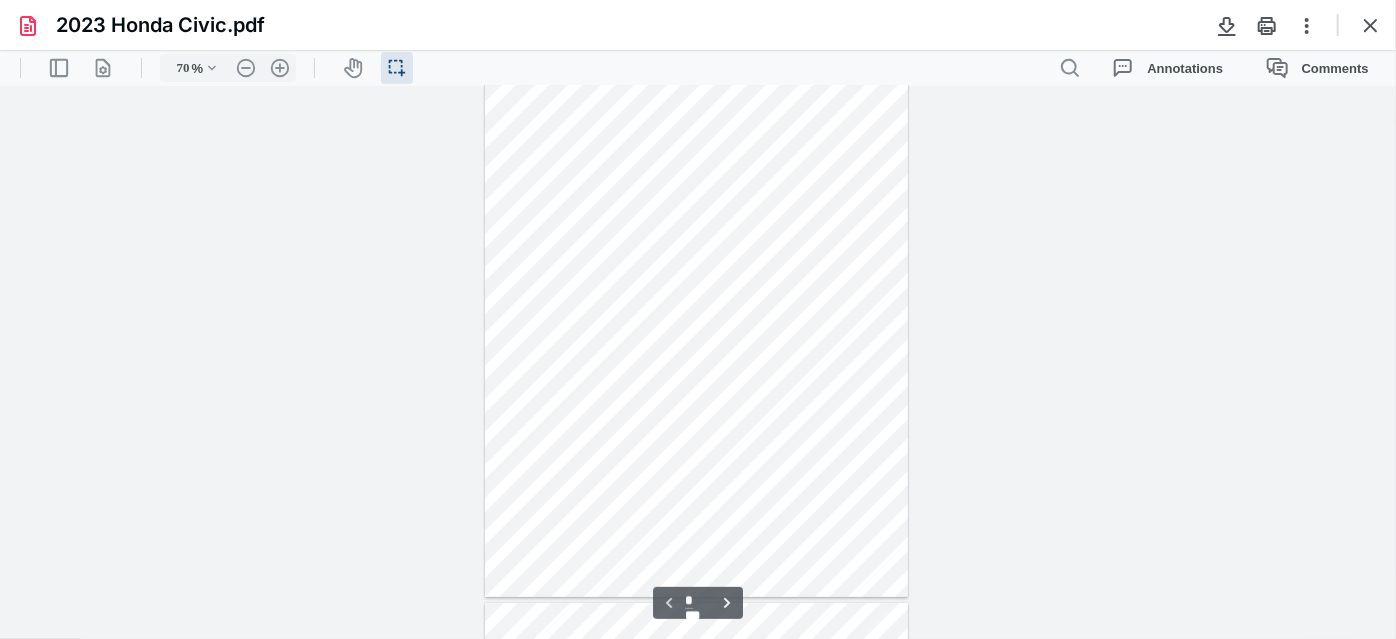 click on "2023 Honda Civic.pdf" at bounding box center [698, 25] 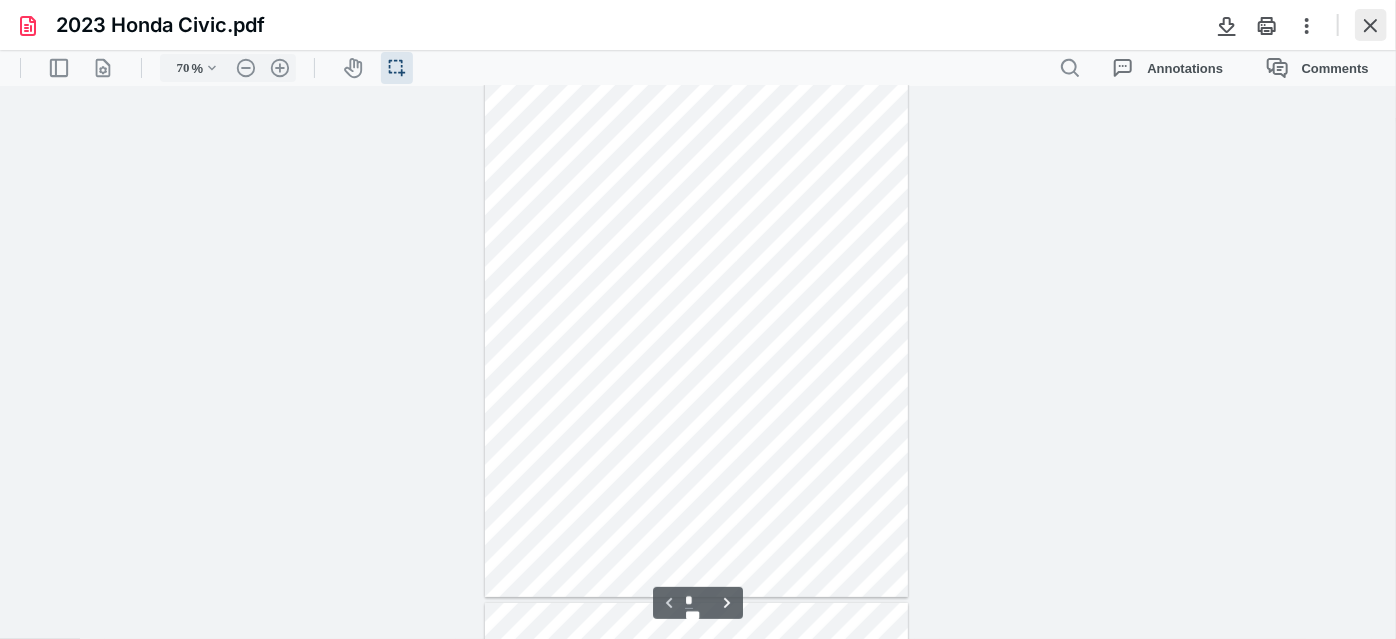 click at bounding box center [1371, 25] 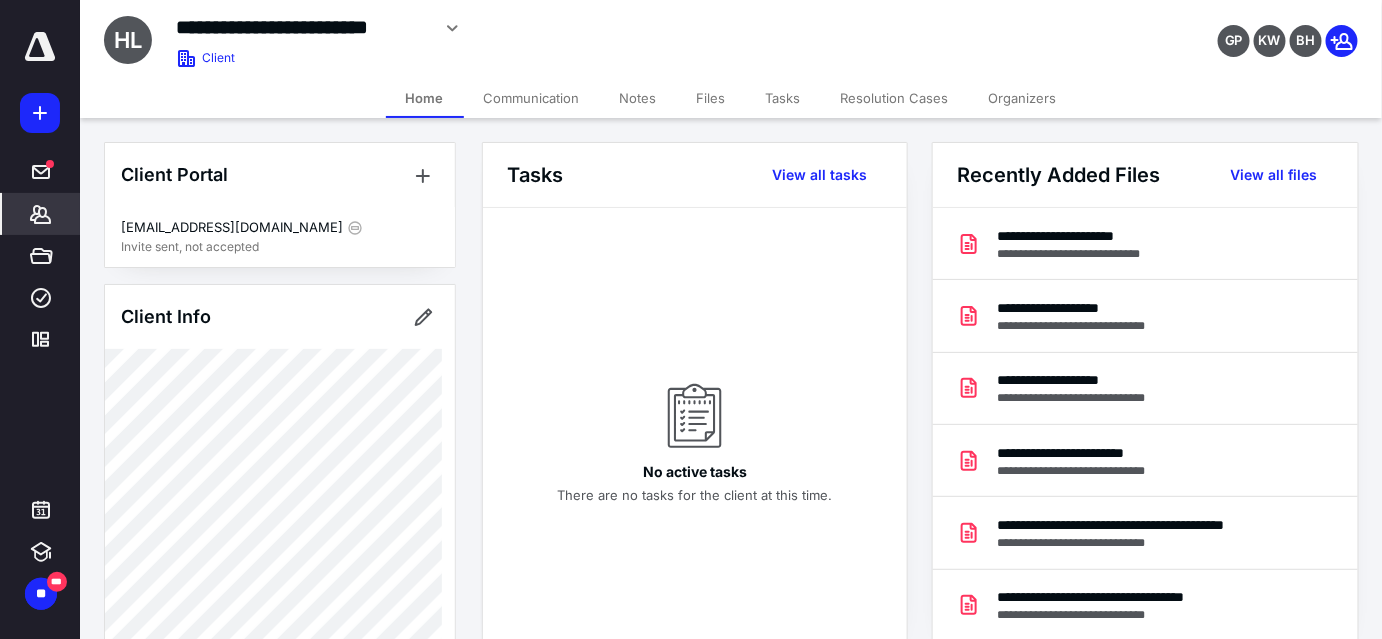 scroll, scrollTop: 272, scrollLeft: 0, axis: vertical 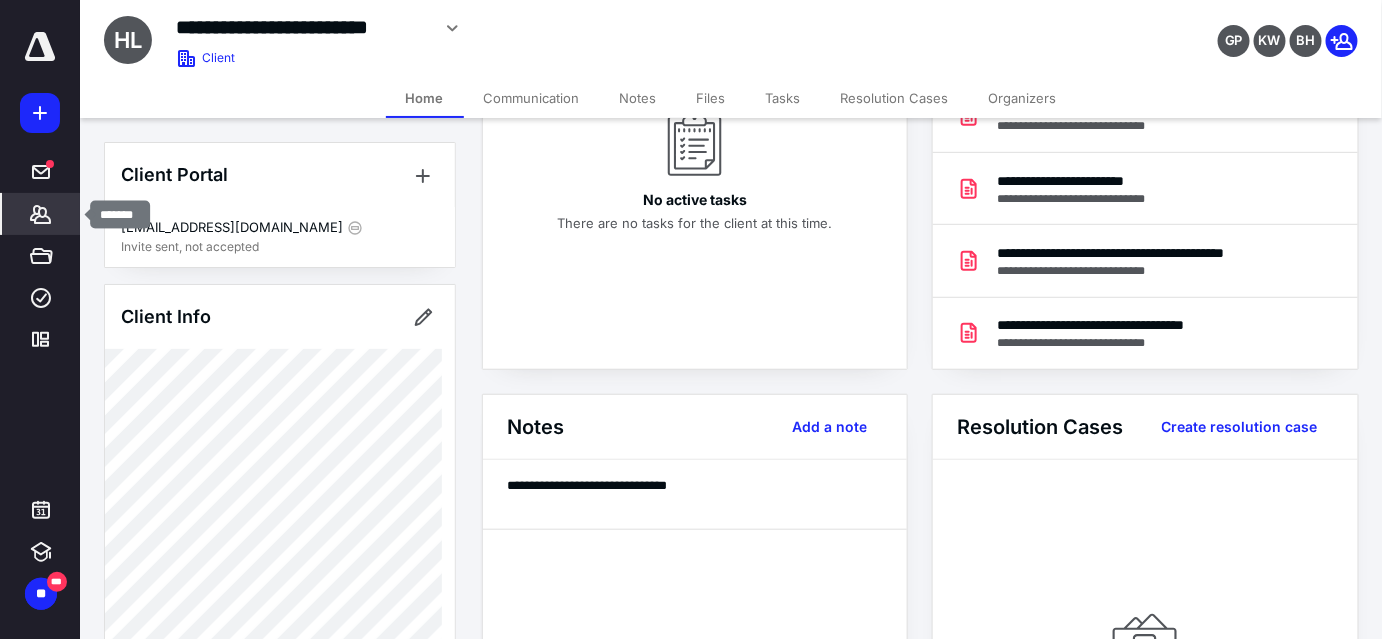 click 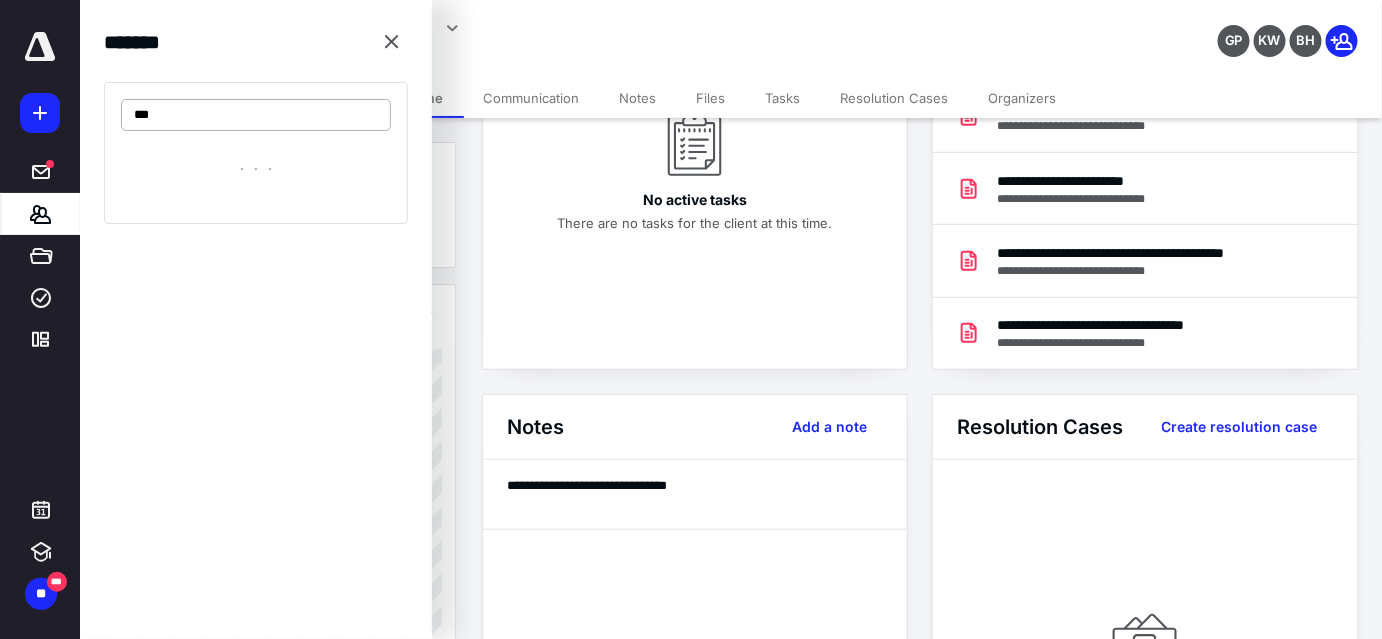 type on "***" 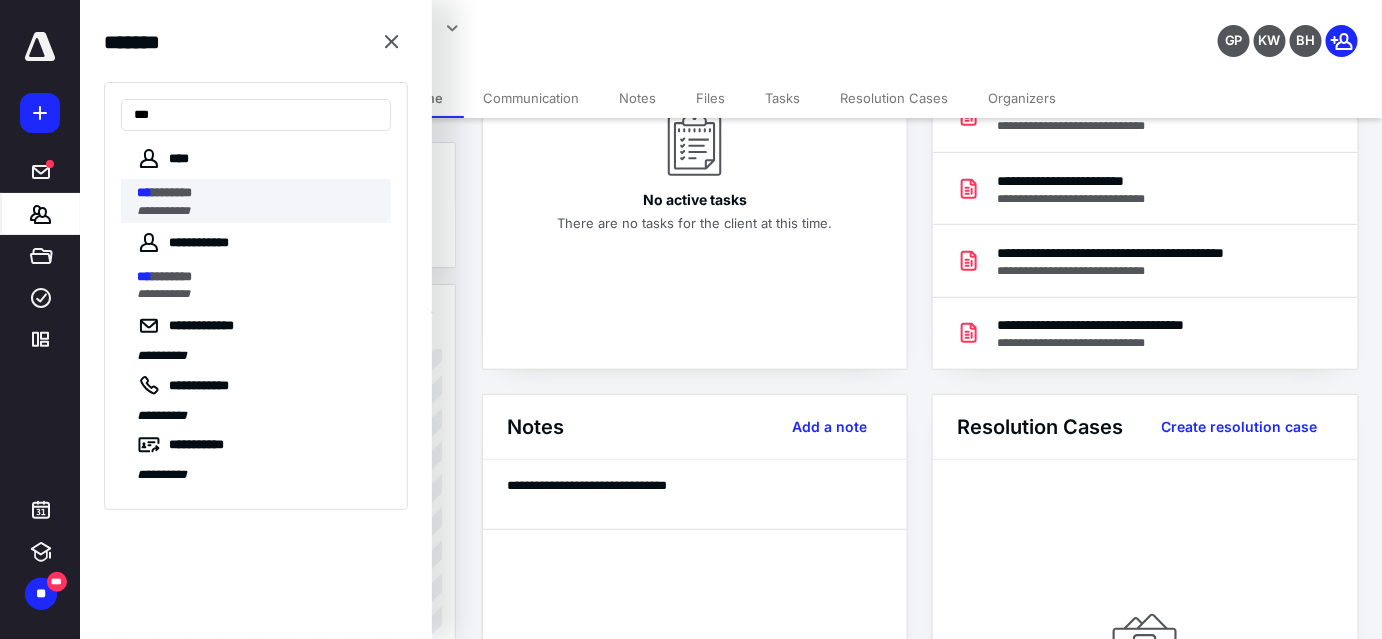click on "*******" at bounding box center (172, 192) 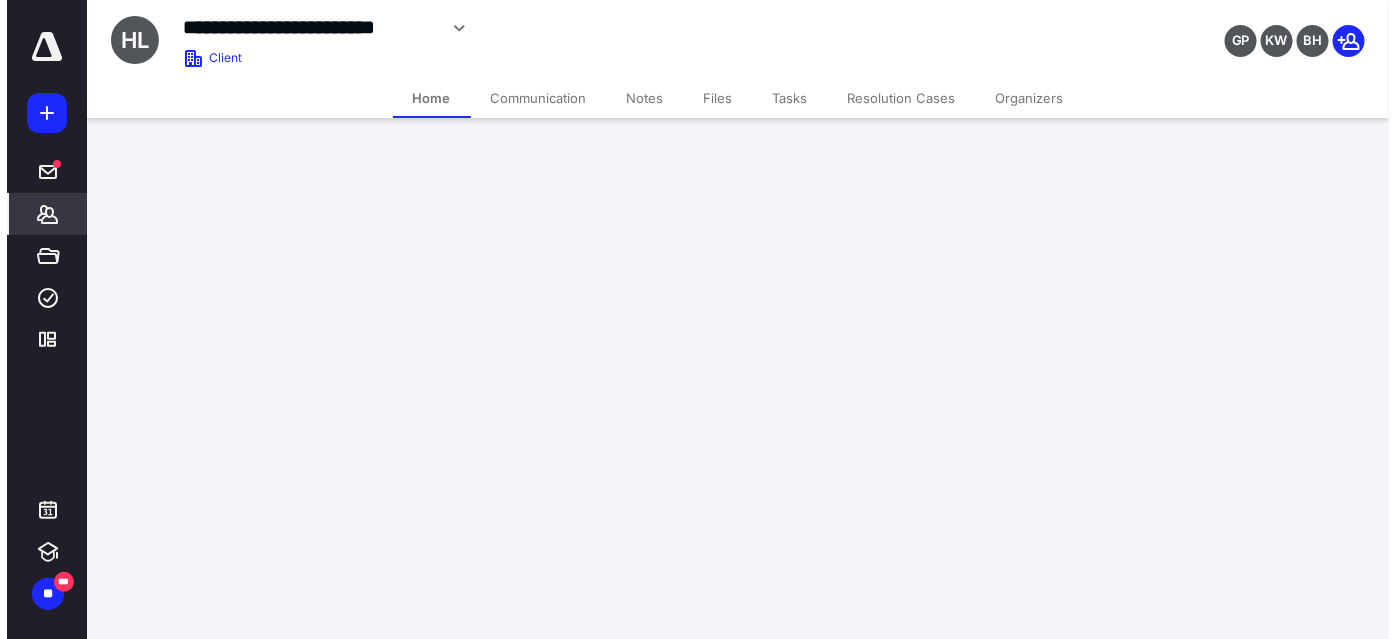 scroll, scrollTop: 0, scrollLeft: 0, axis: both 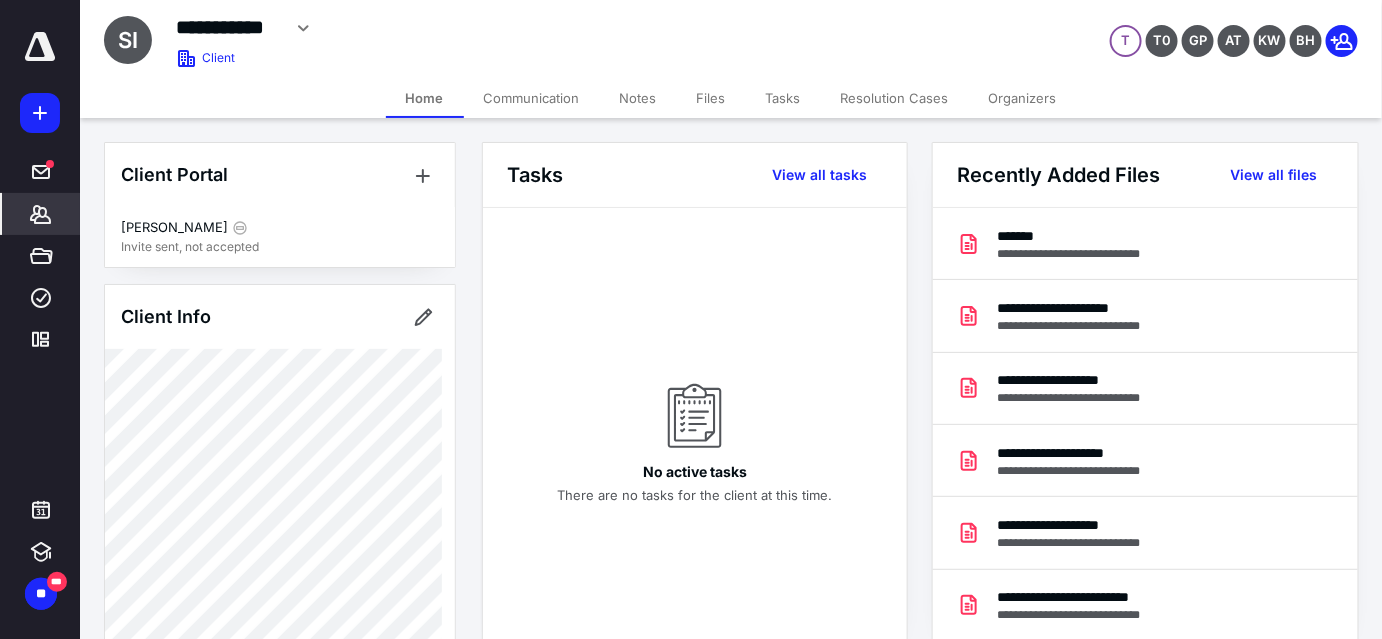 click on "Files" at bounding box center (711, 98) 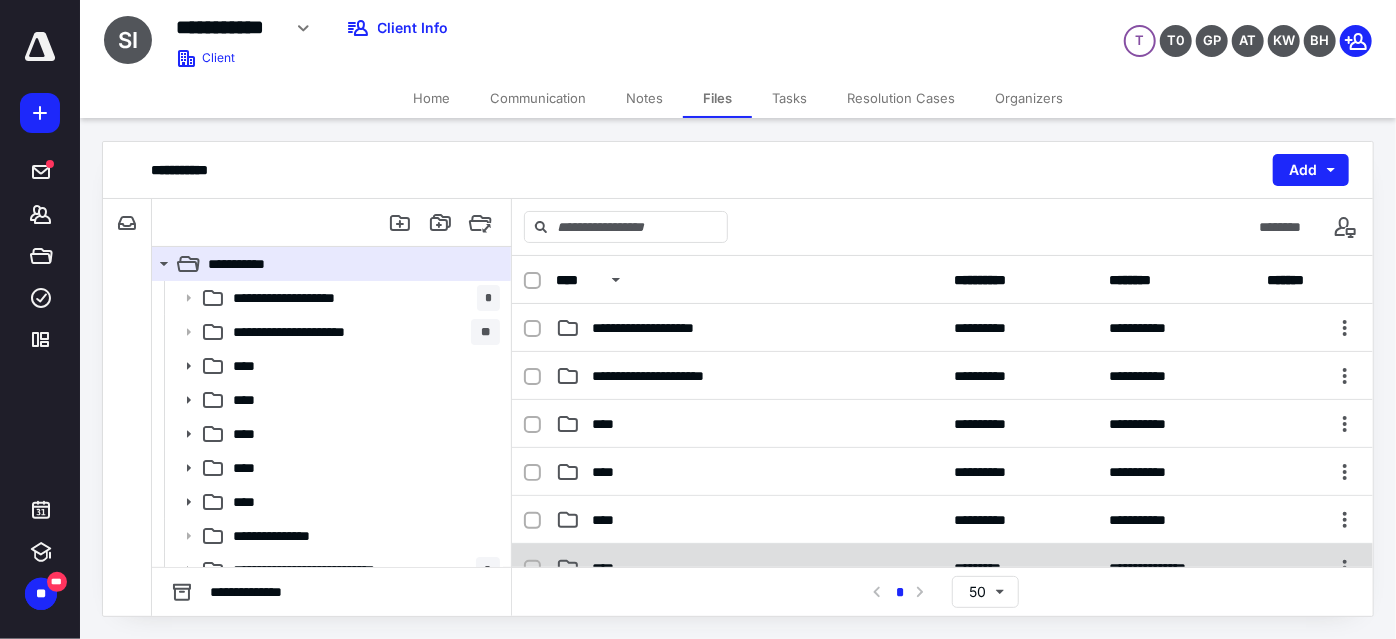 click on "****" at bounding box center [749, 568] 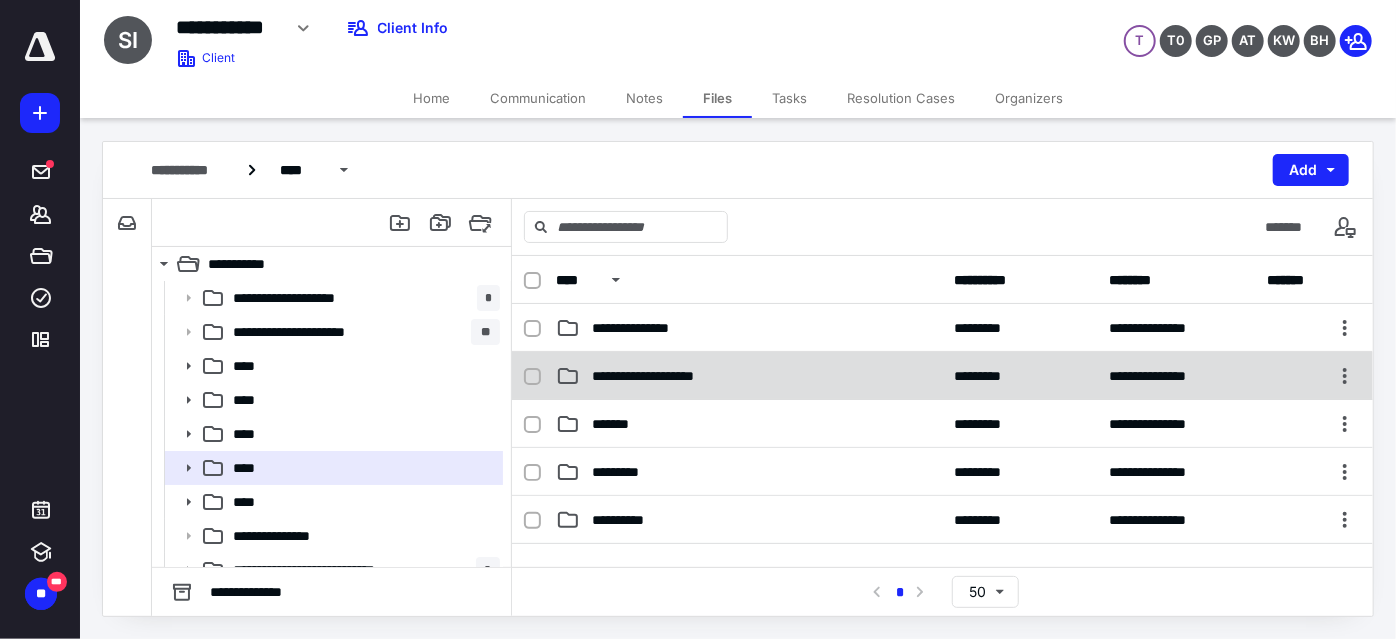 click on "**********" at bounding box center [749, 376] 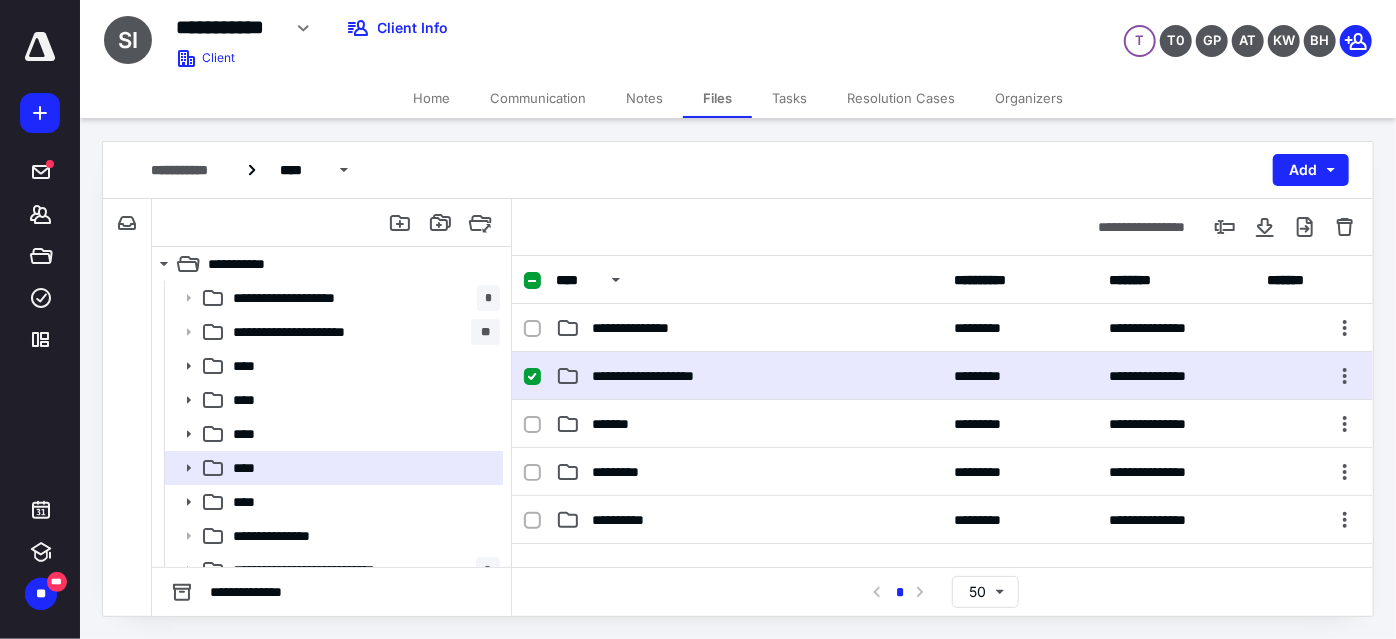 click on "**********" at bounding box center (749, 376) 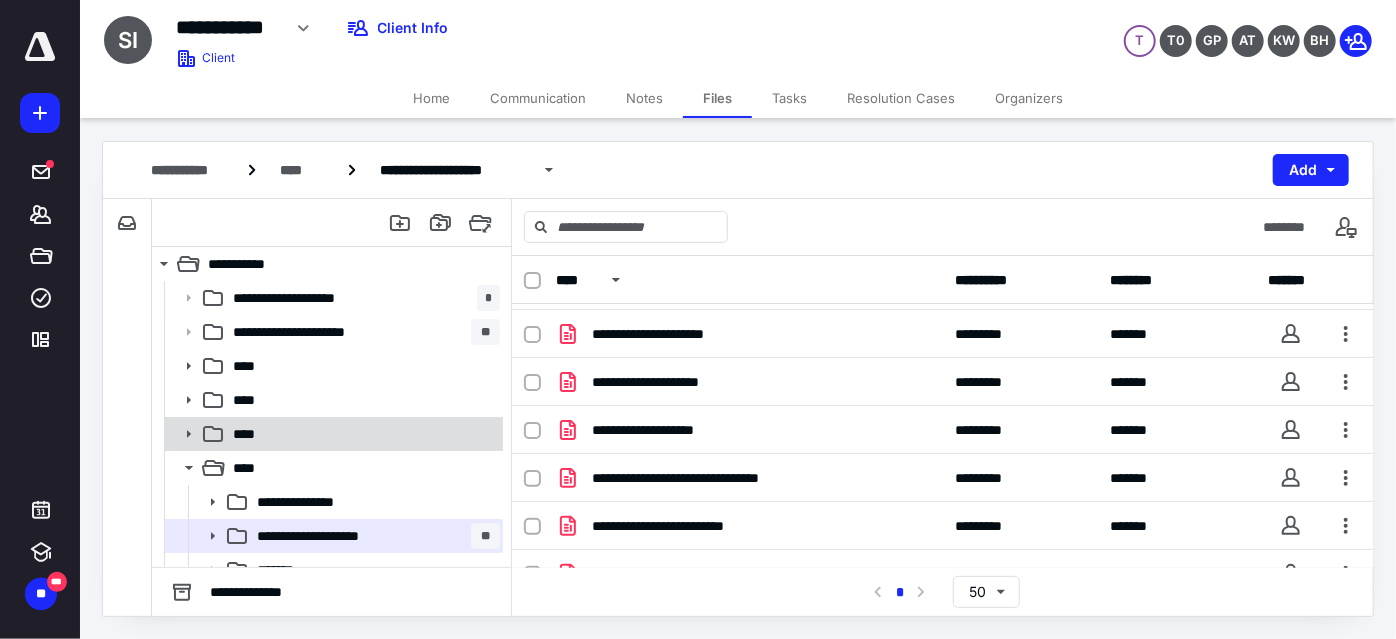 scroll, scrollTop: 181, scrollLeft: 0, axis: vertical 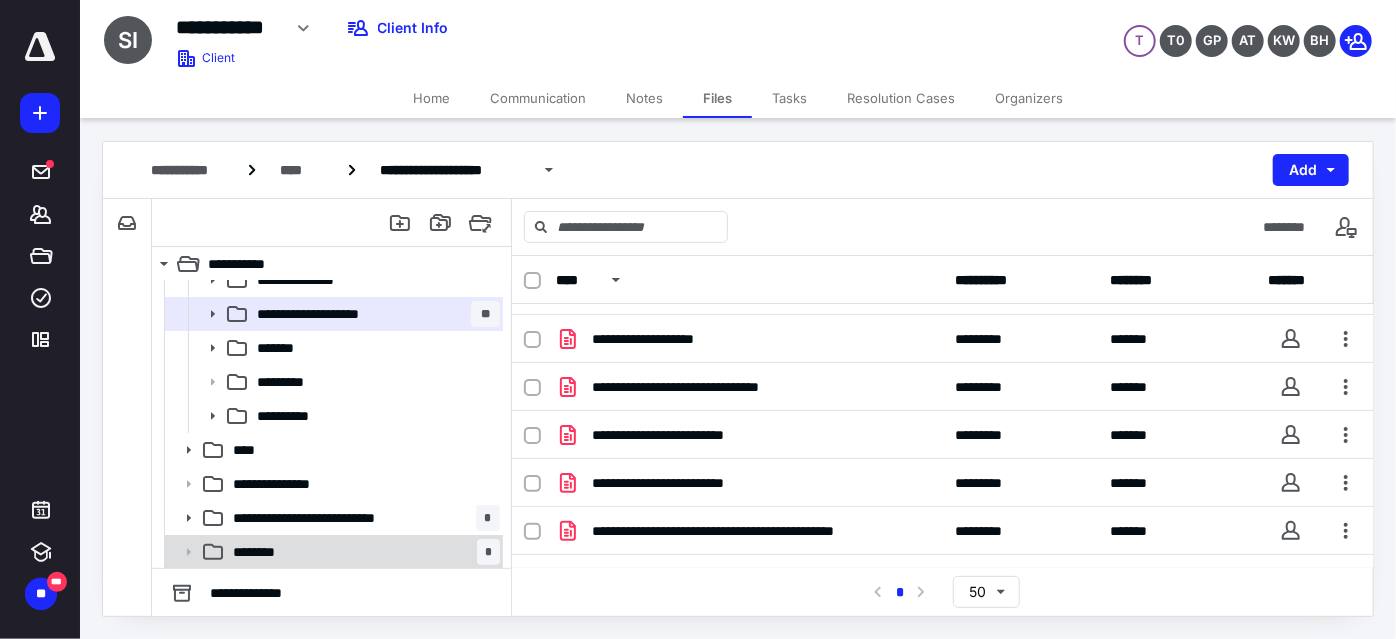 click on "******** *" at bounding box center [362, 552] 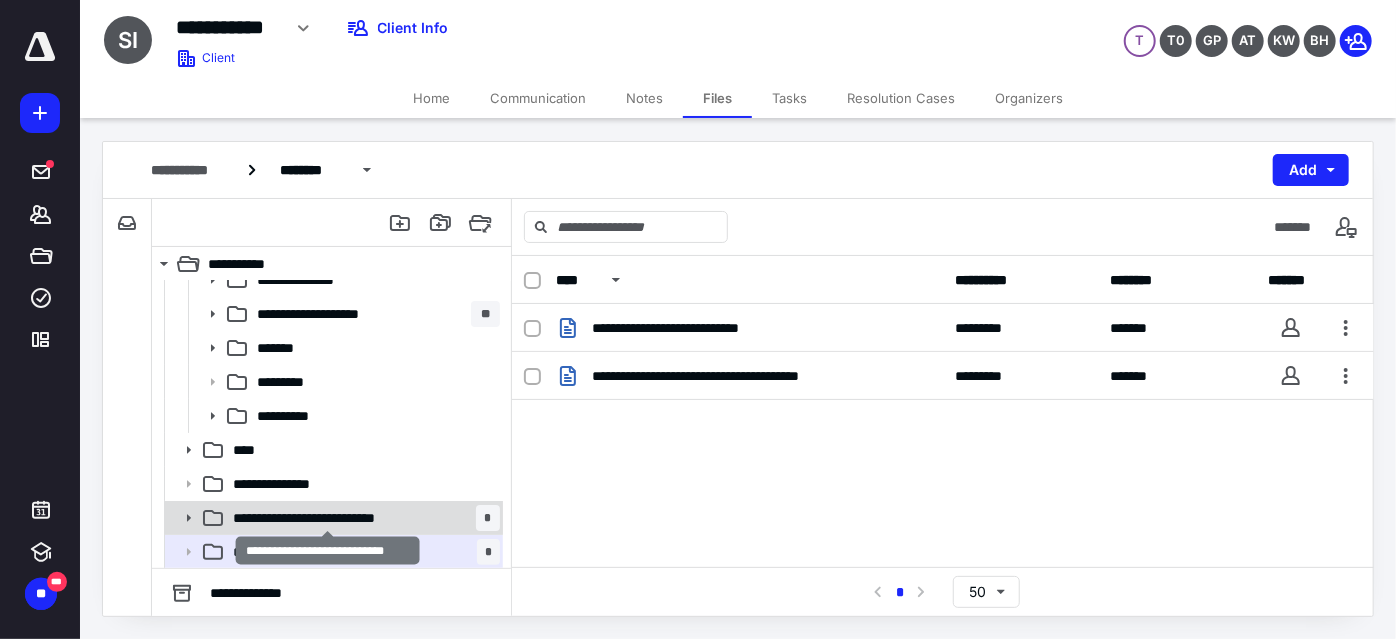 click on "**********" at bounding box center (328, 518) 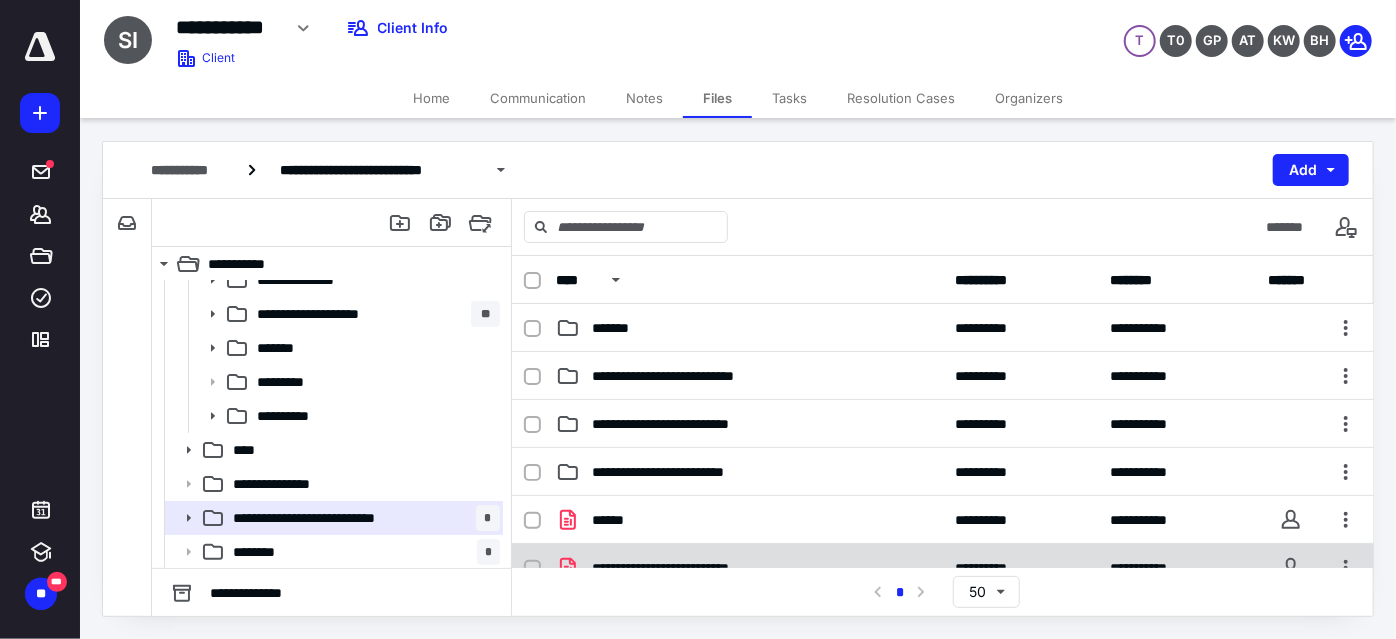 scroll, scrollTop: 181, scrollLeft: 0, axis: vertical 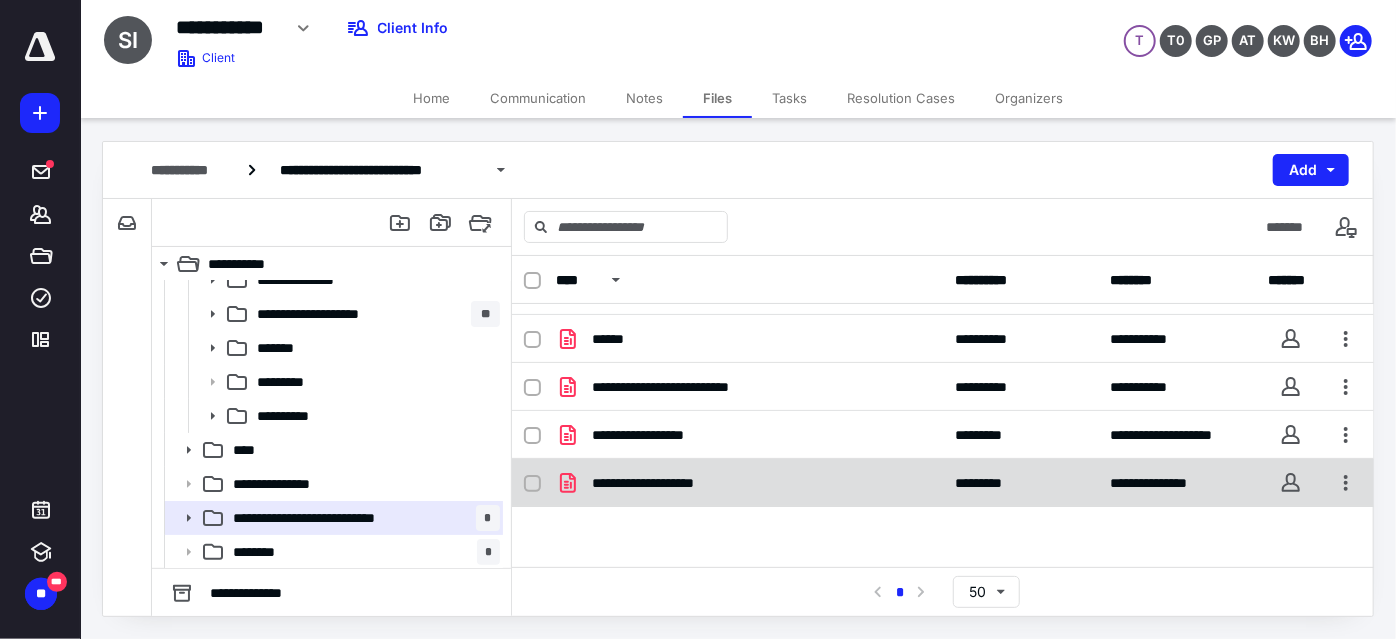 click on "**********" at bounding box center [749, 483] 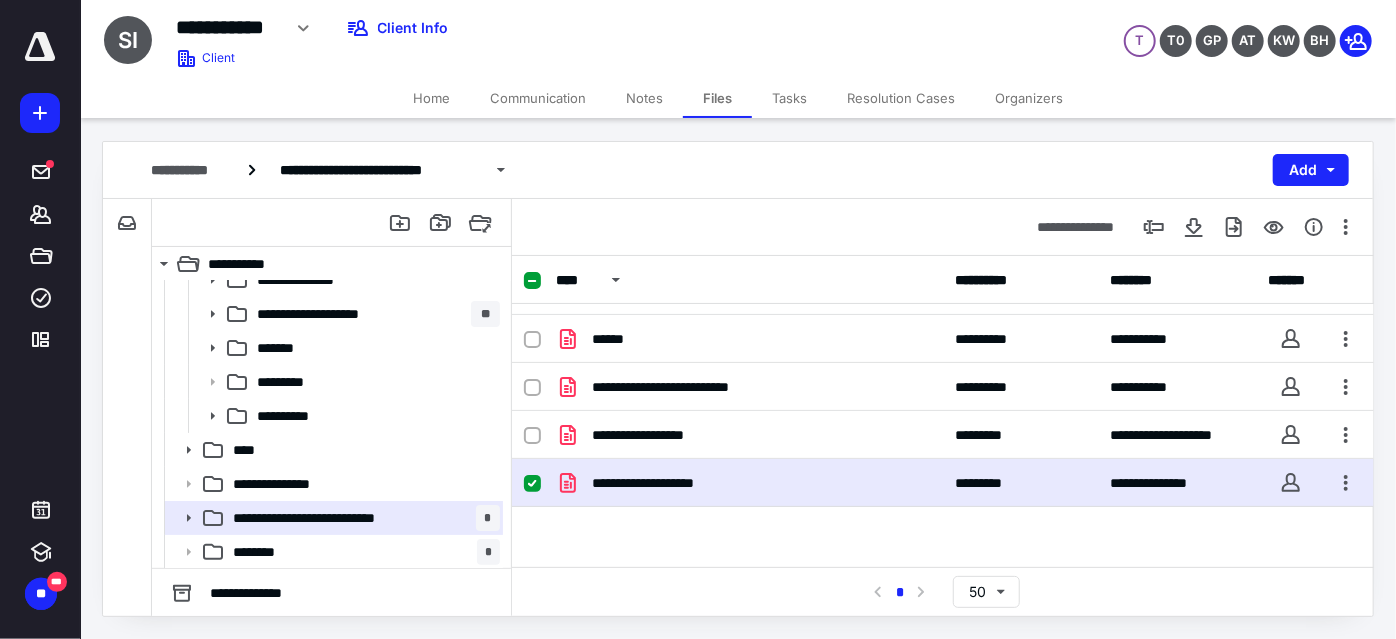 click on "**********" at bounding box center (749, 483) 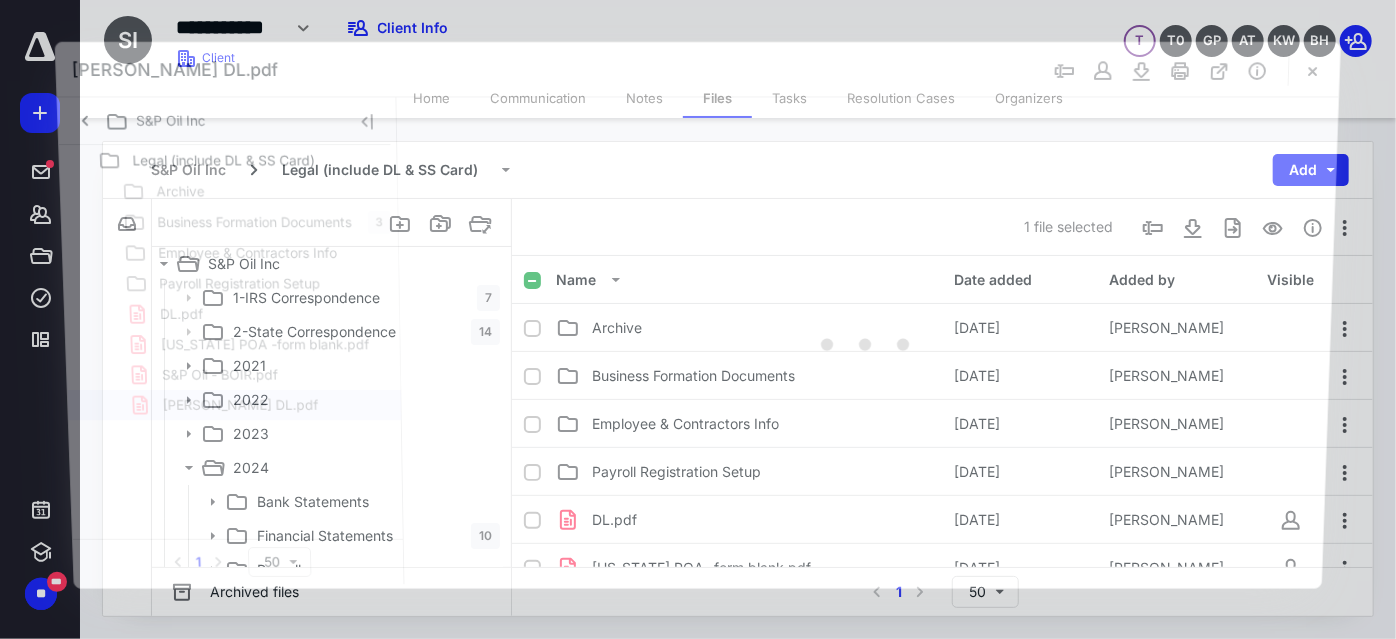 scroll, scrollTop: 222, scrollLeft: 0, axis: vertical 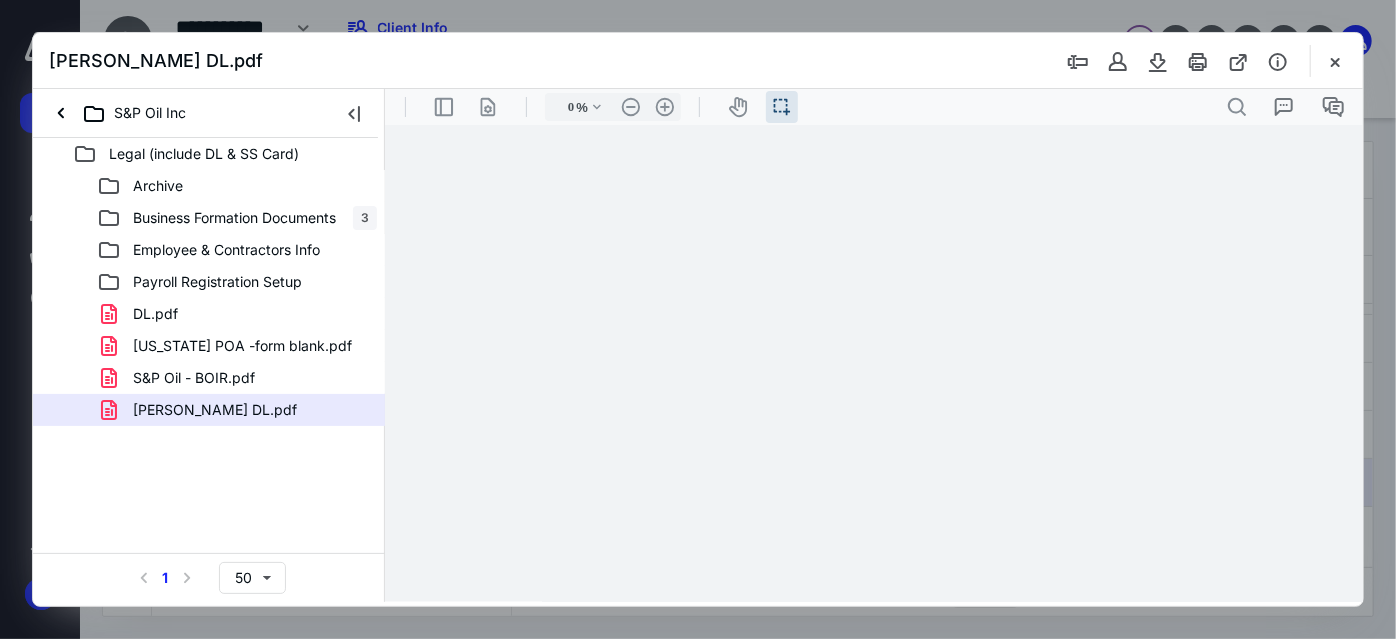 type on "38" 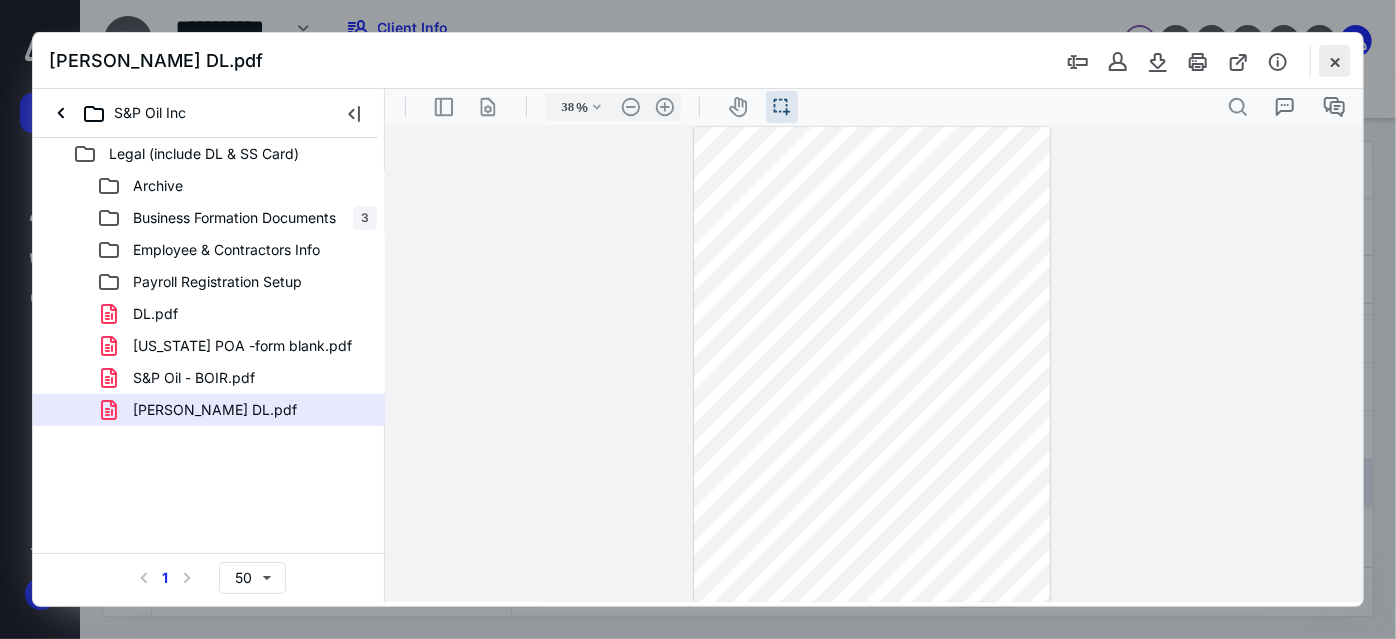 drag, startPoint x: 1328, startPoint y: 63, endPoint x: 1288, endPoint y: 126, distance: 74.62573 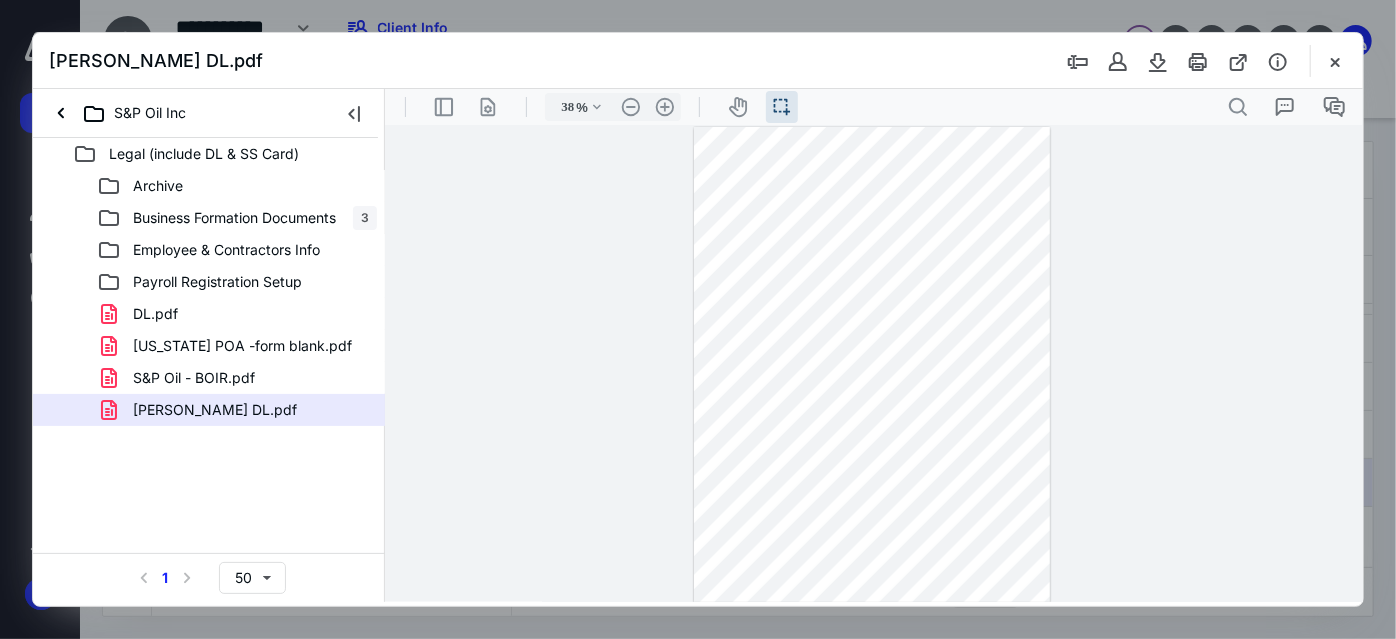 click at bounding box center [1335, 61] 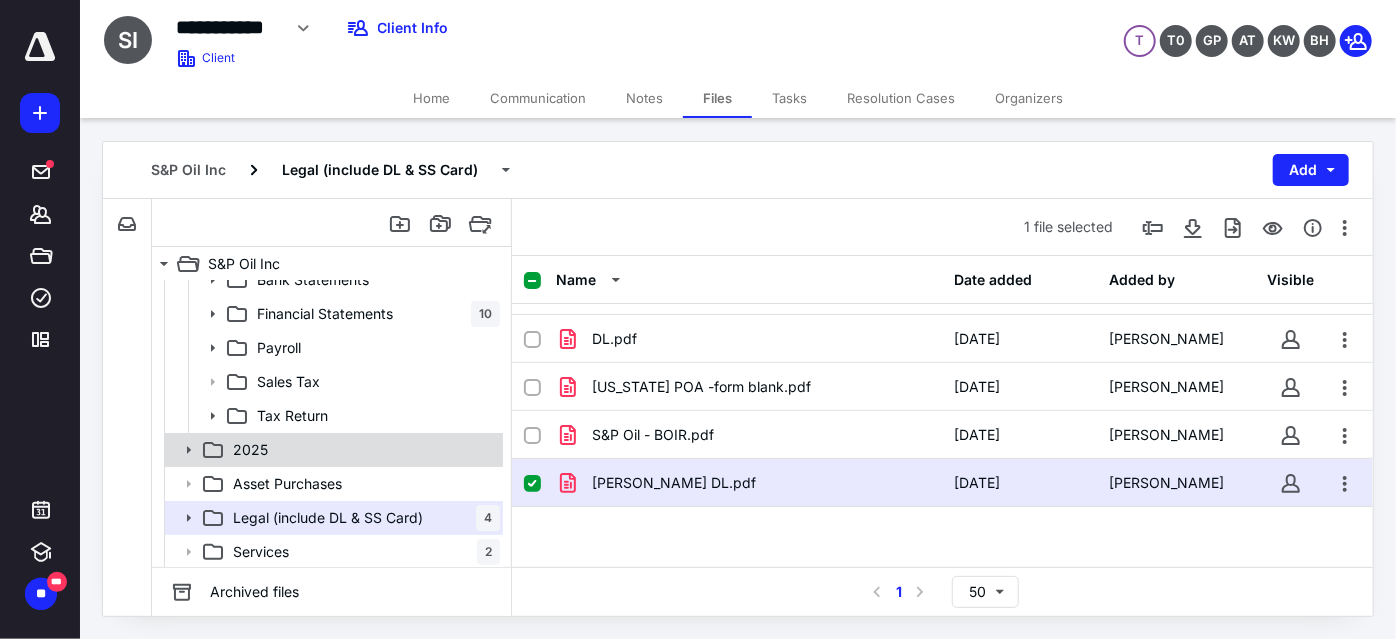 scroll, scrollTop: 131, scrollLeft: 0, axis: vertical 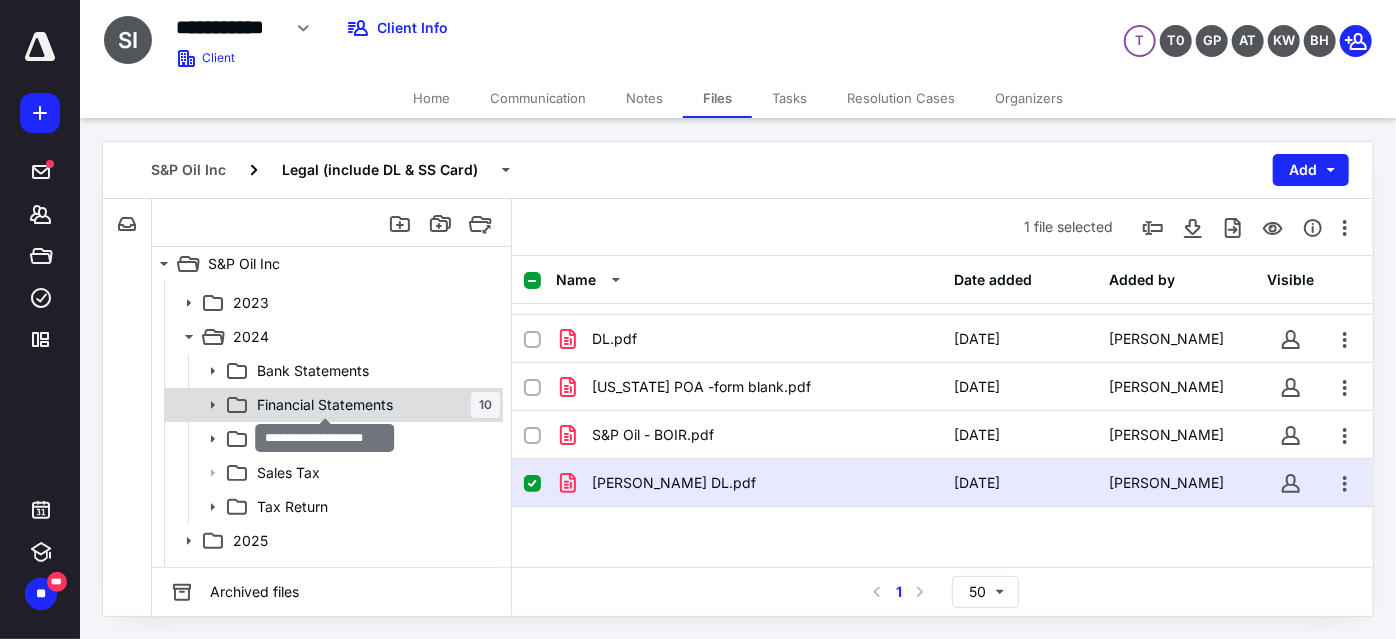click on "Financial Statements" at bounding box center (325, 405) 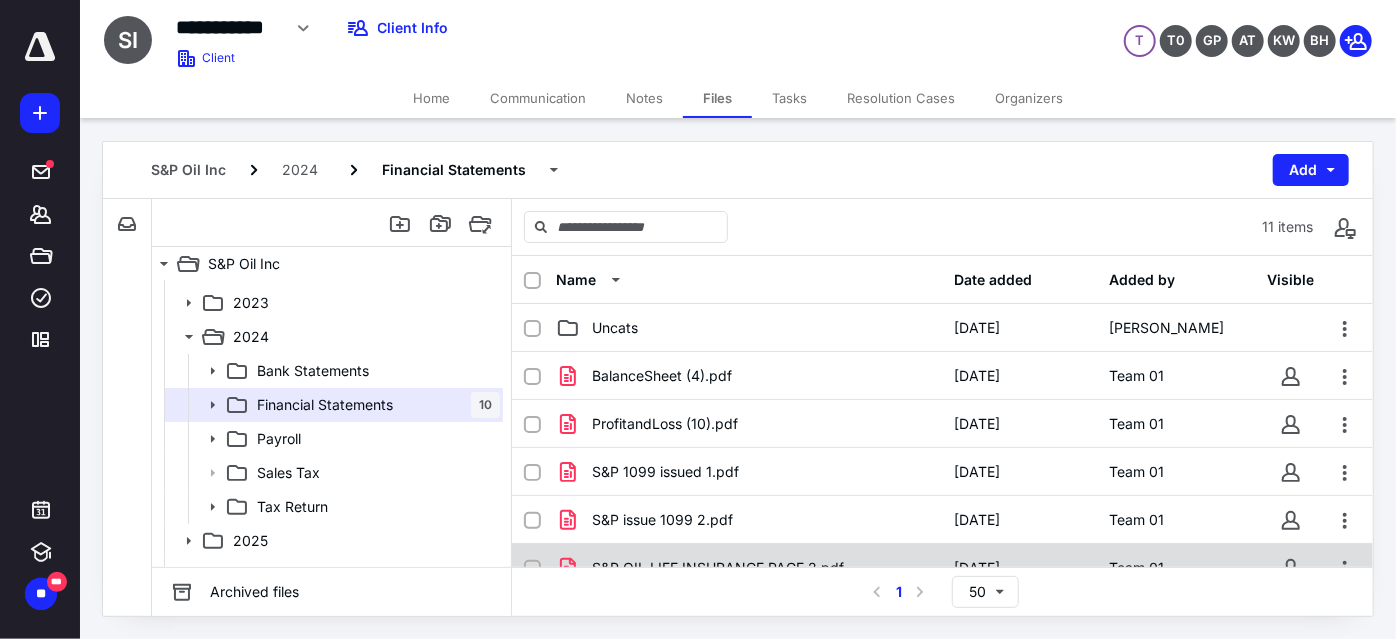 scroll, scrollTop: 90, scrollLeft: 0, axis: vertical 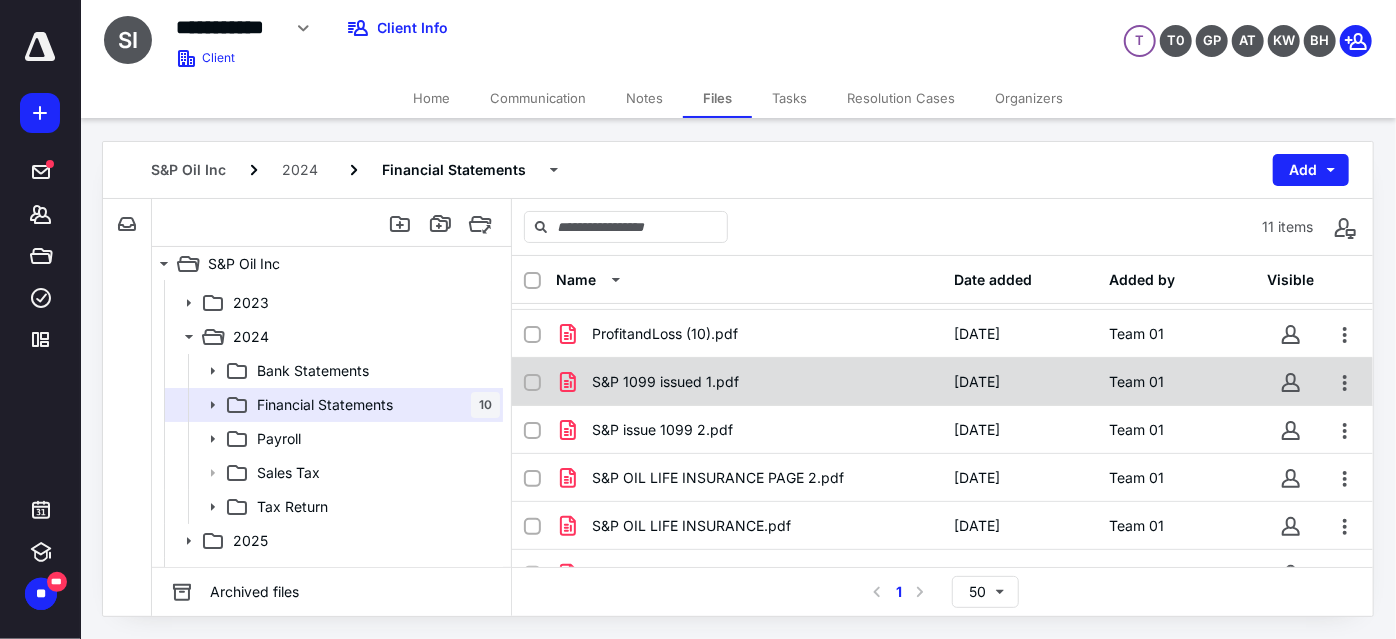click at bounding box center [532, 383] 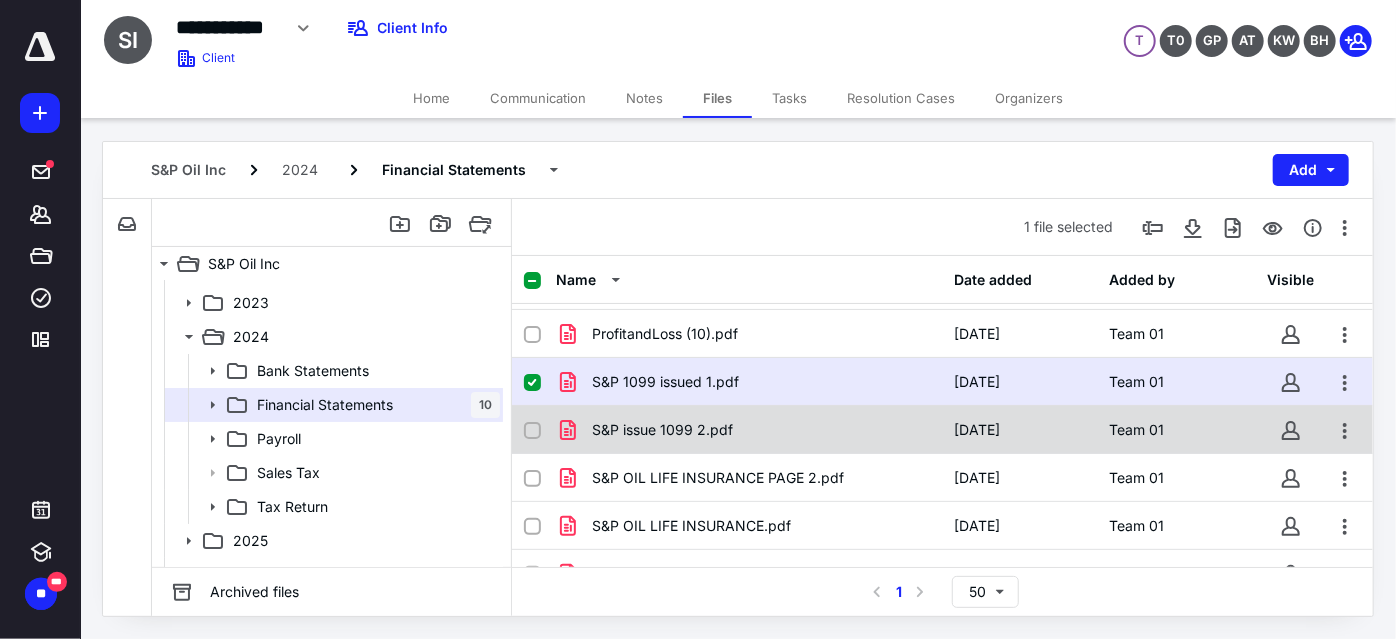 click at bounding box center (532, 431) 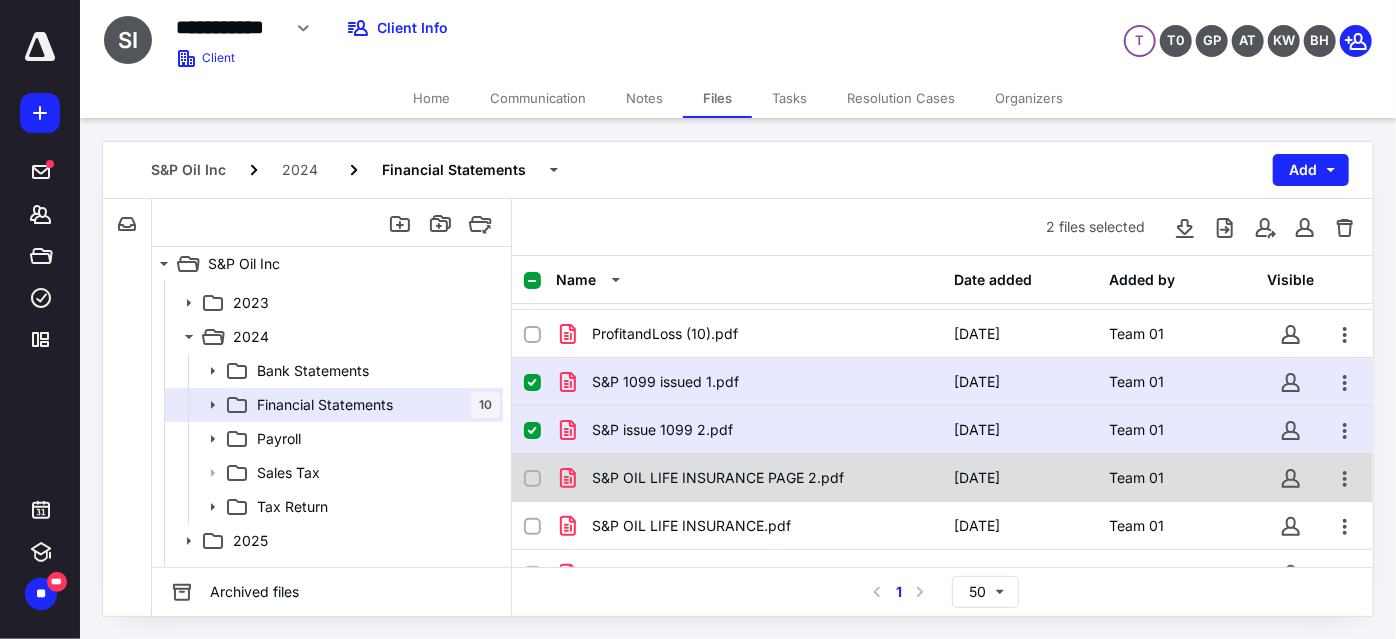 click 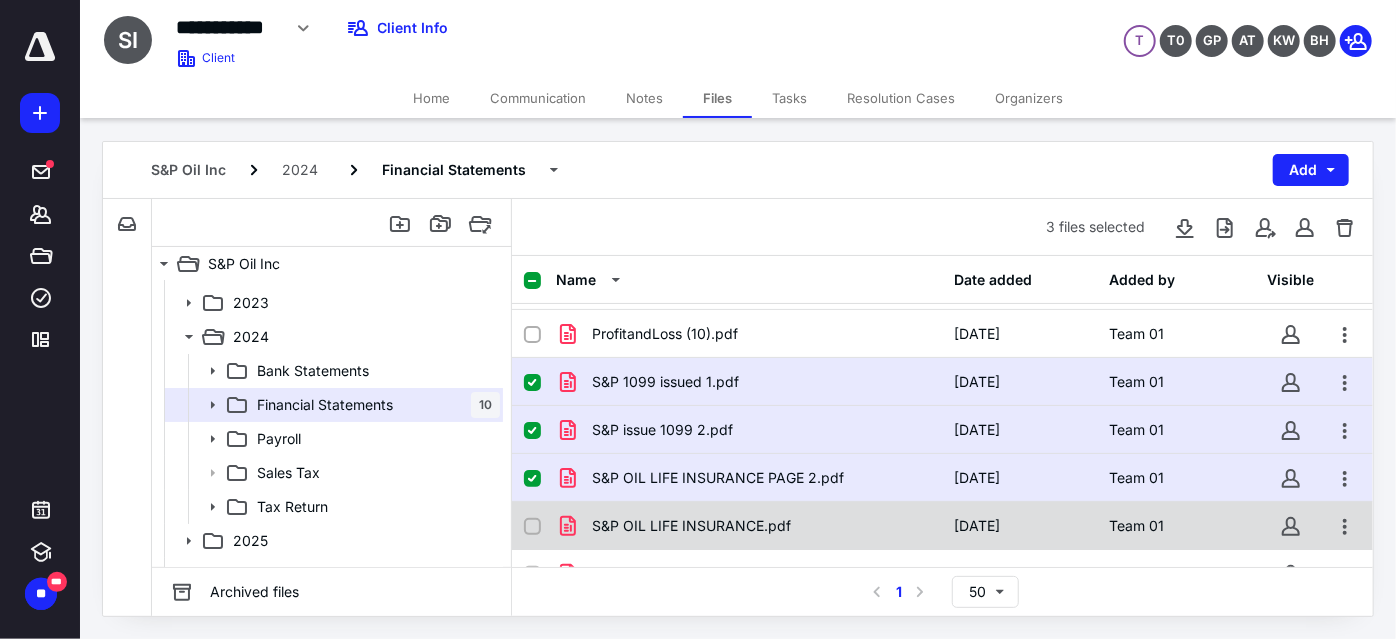 click 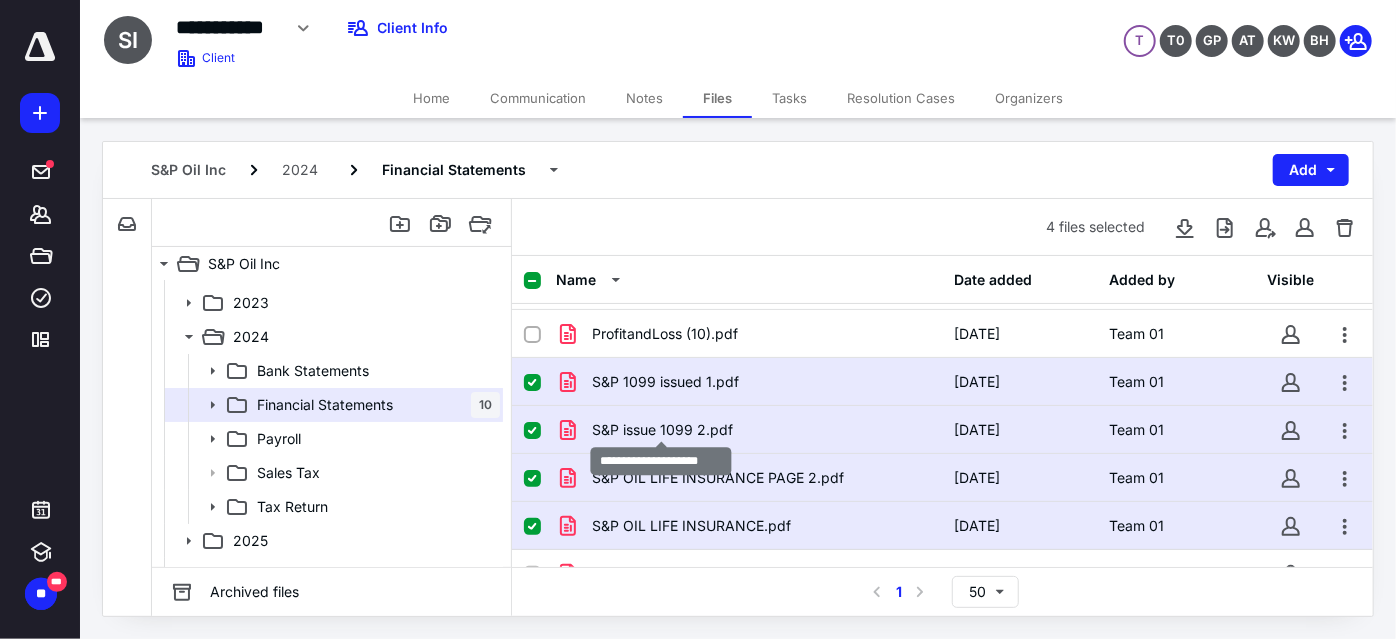 scroll, scrollTop: 181, scrollLeft: 0, axis: vertical 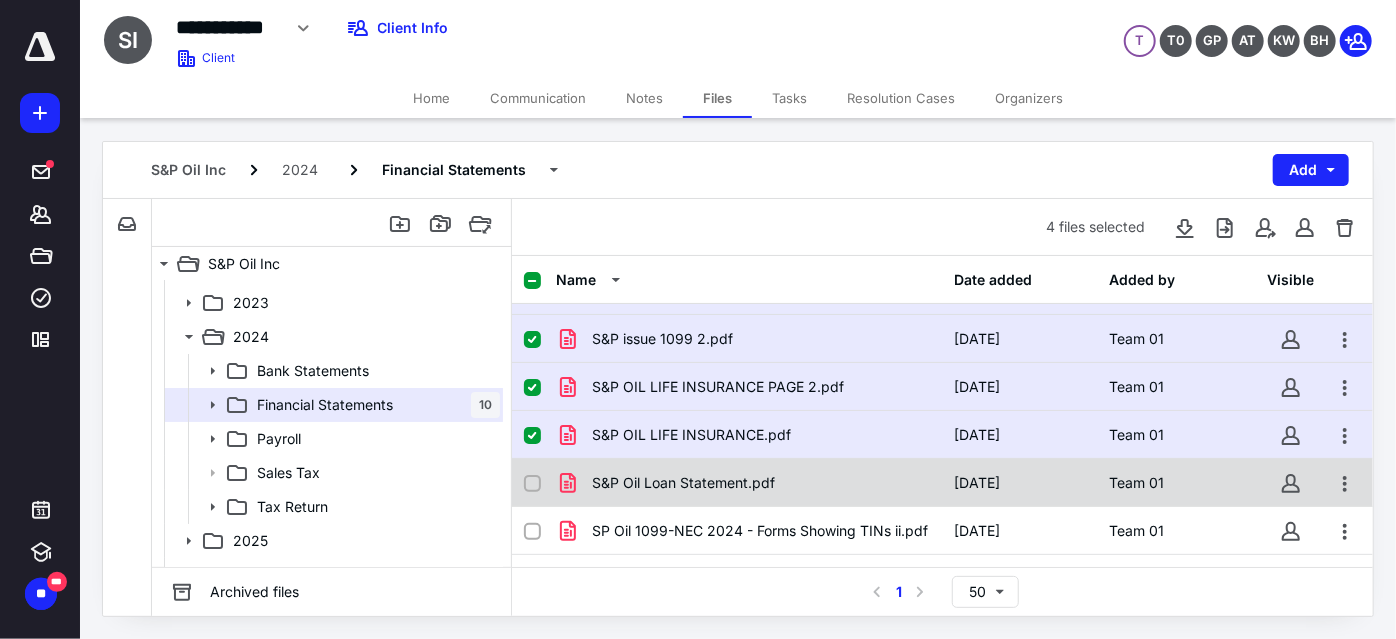 click at bounding box center (532, 484) 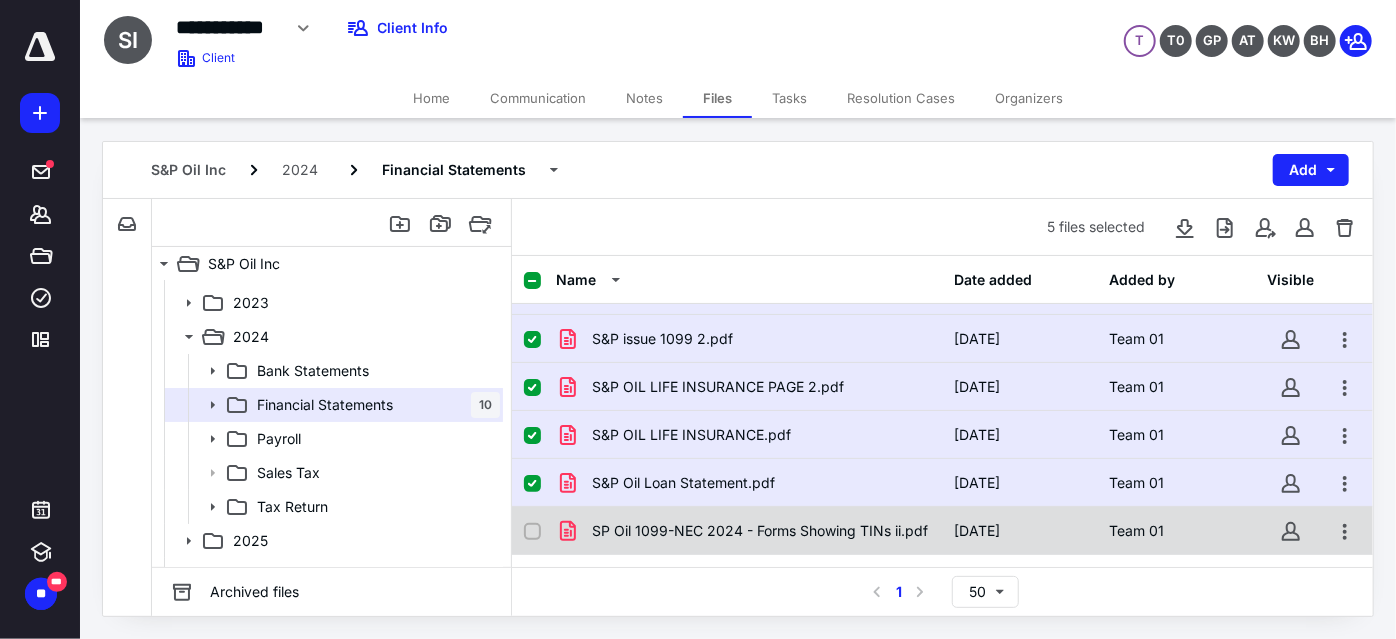 scroll, scrollTop: 260, scrollLeft: 0, axis: vertical 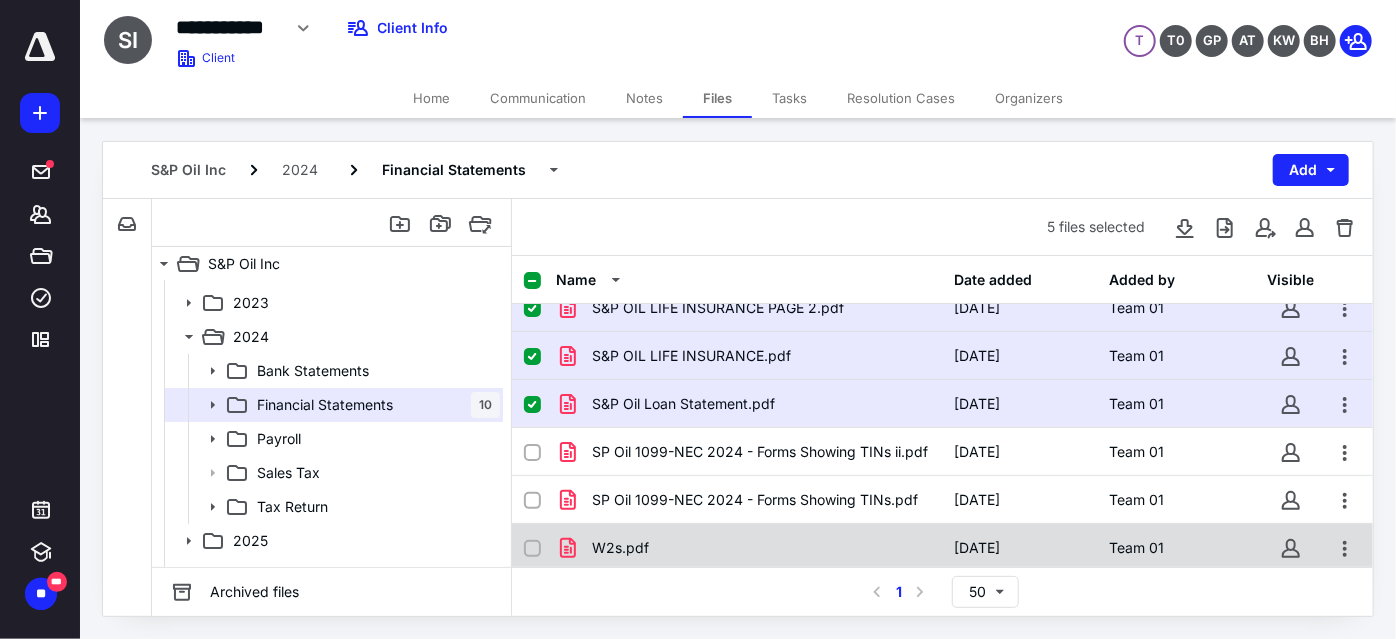 click at bounding box center [532, 549] 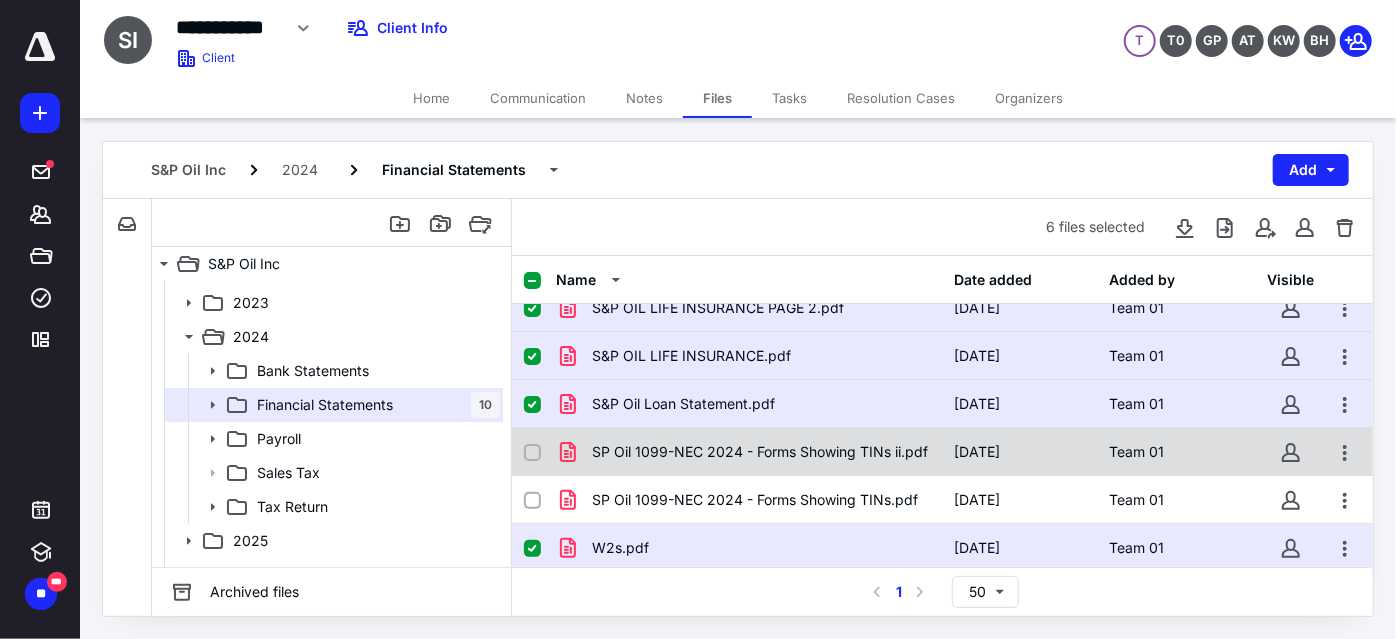 click at bounding box center (532, 453) 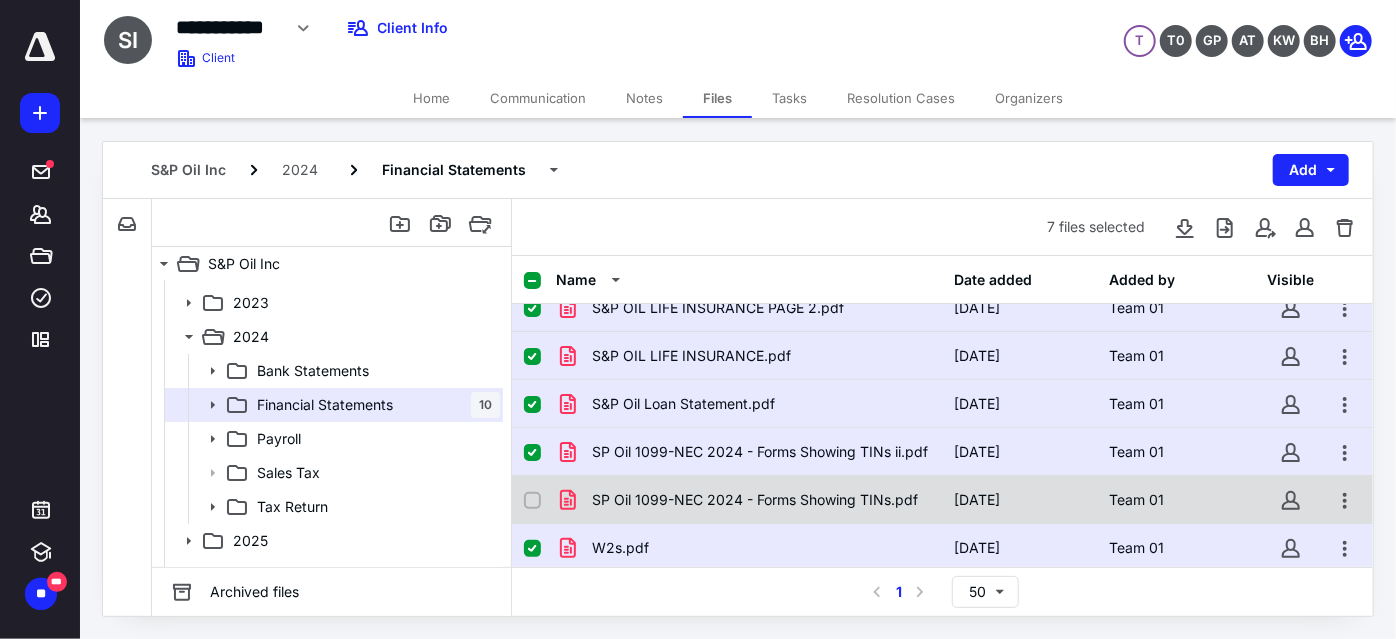 click 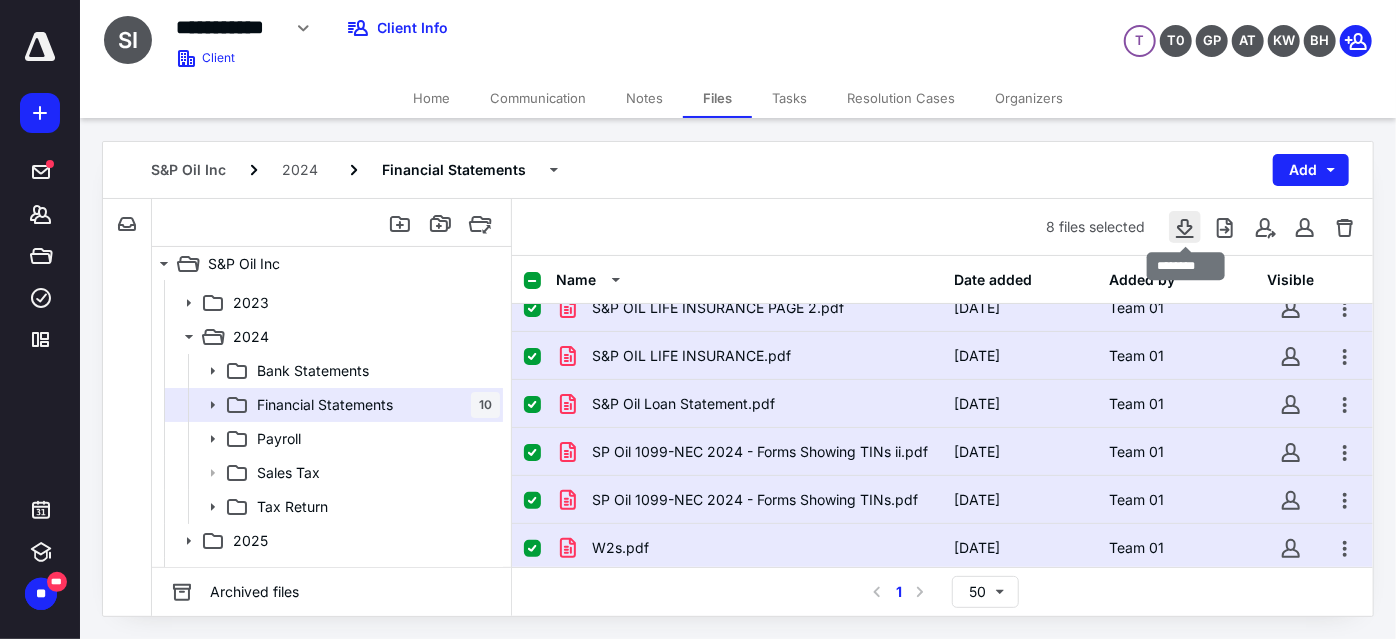 click at bounding box center (1185, 227) 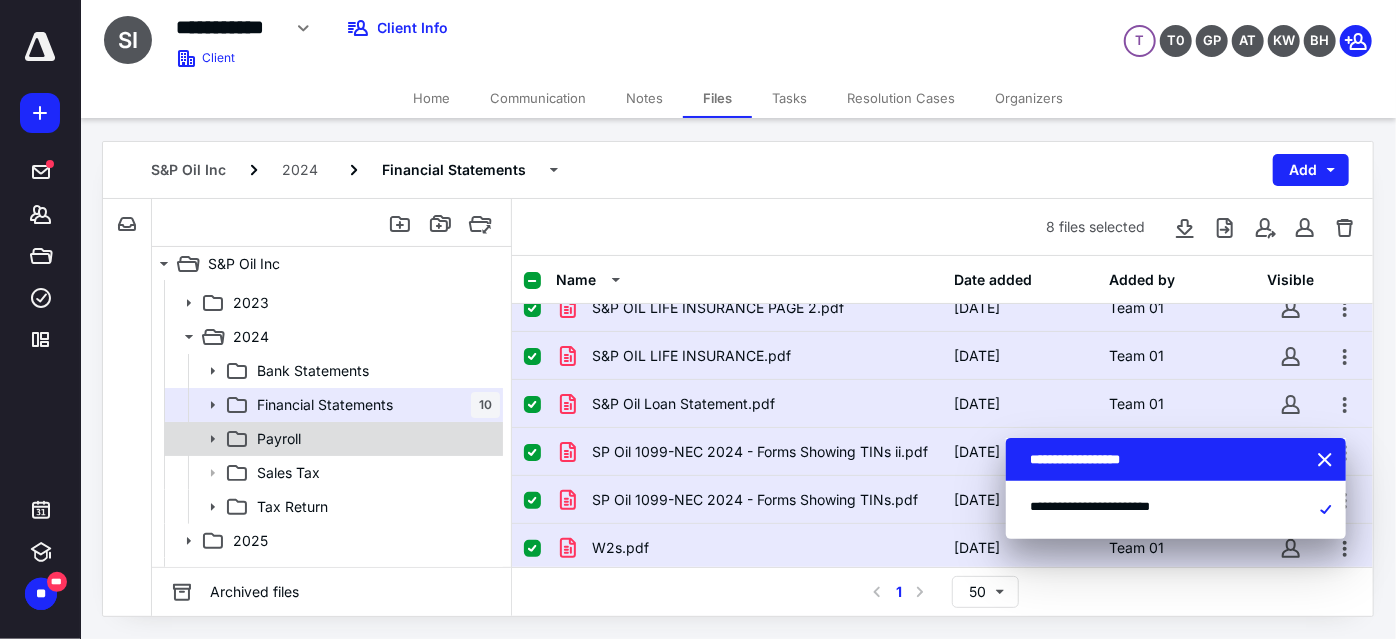 click on "Payroll" at bounding box center (374, 439) 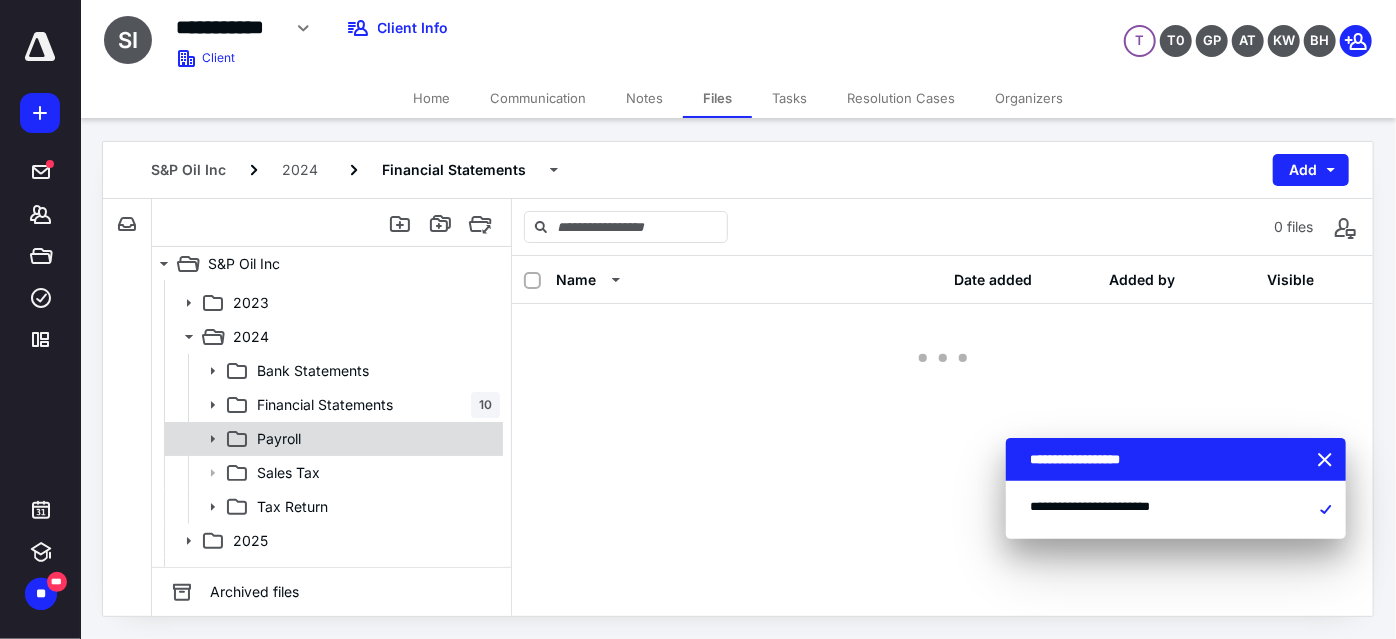 scroll, scrollTop: 0, scrollLeft: 0, axis: both 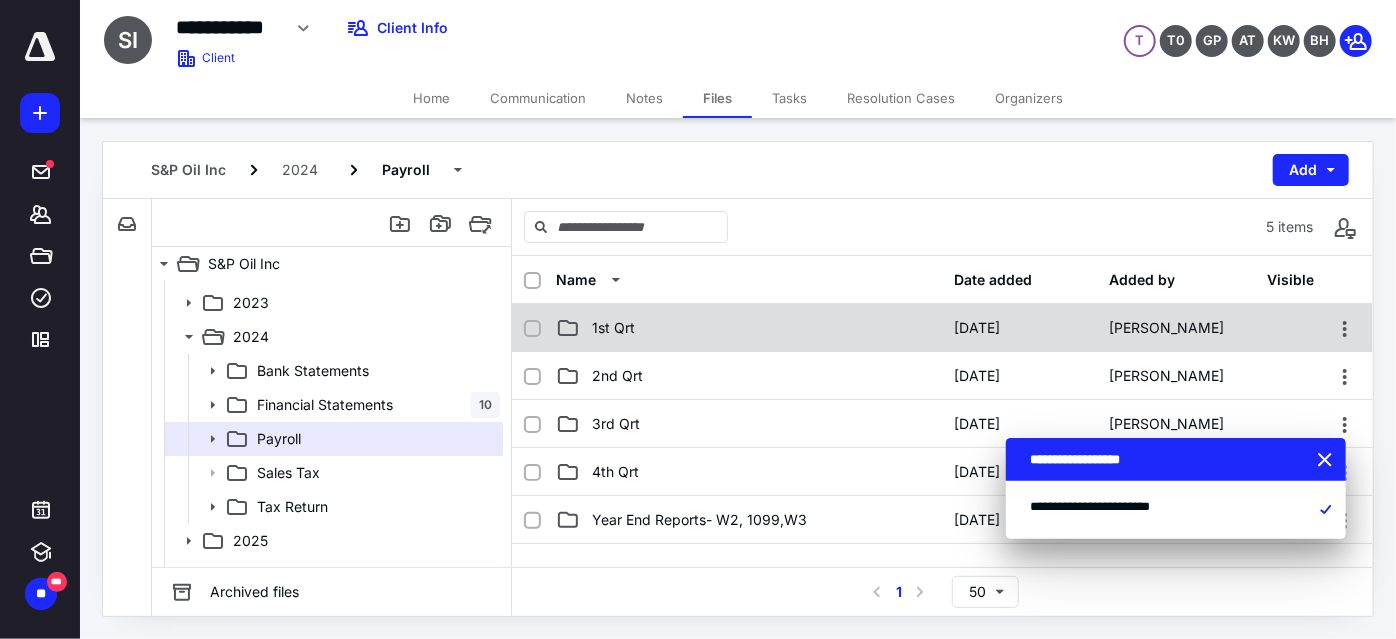 click on "1st Qrt" at bounding box center (749, 328) 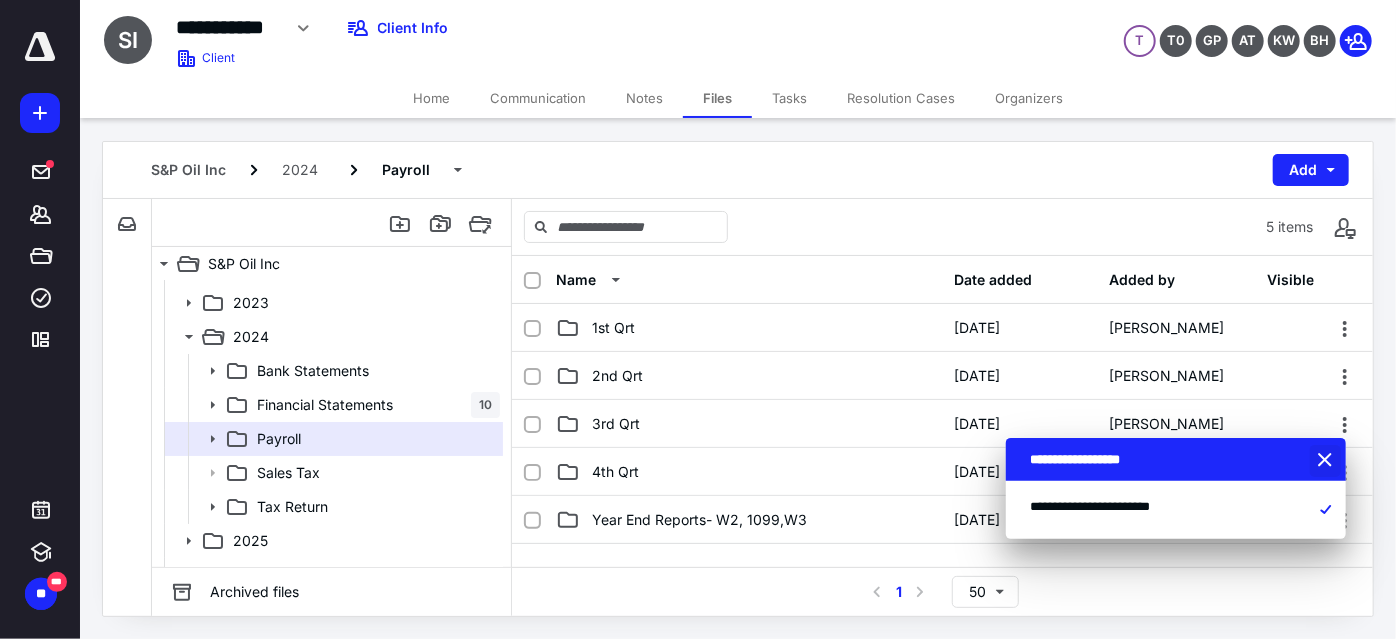 click at bounding box center [1327, 461] 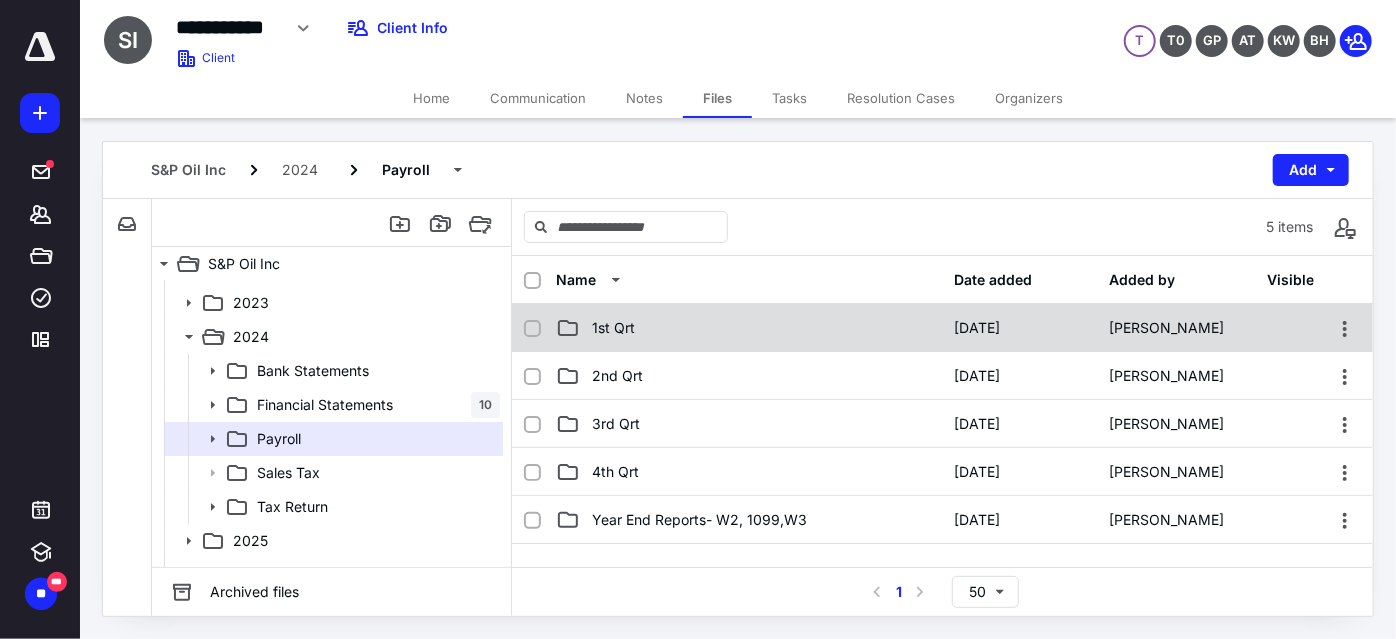 click on "1st Qrt" at bounding box center (749, 328) 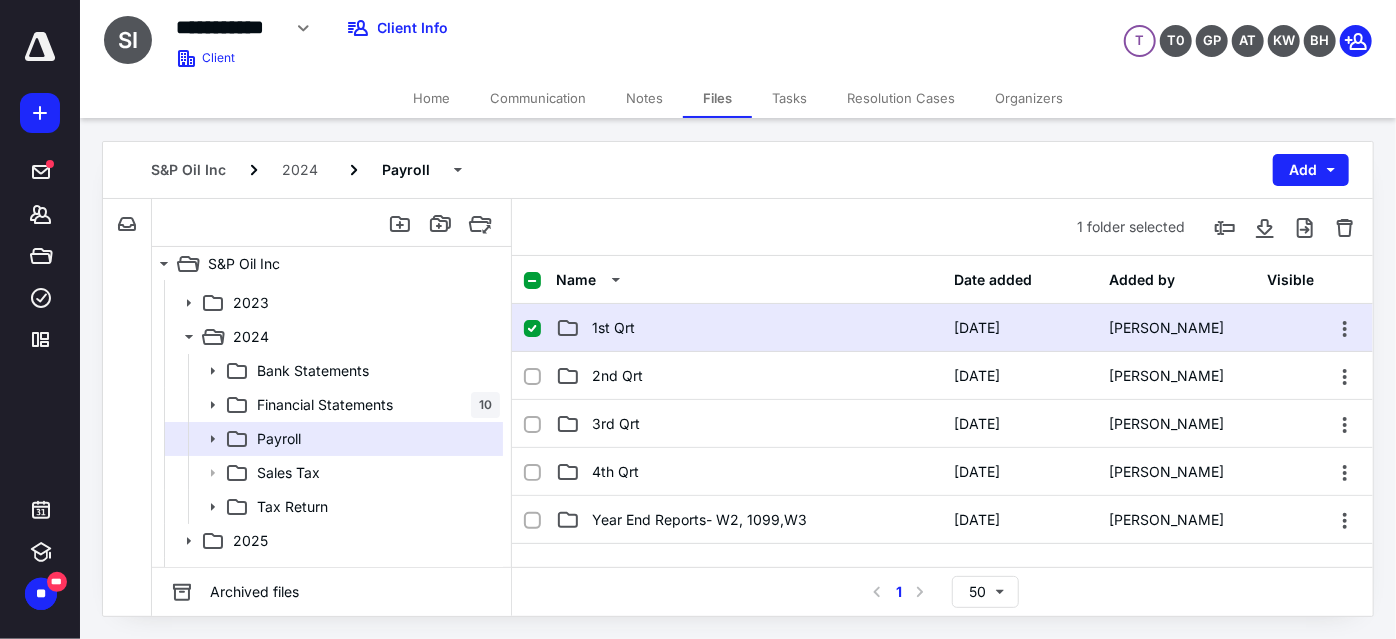 click on "1st Qrt" at bounding box center [749, 328] 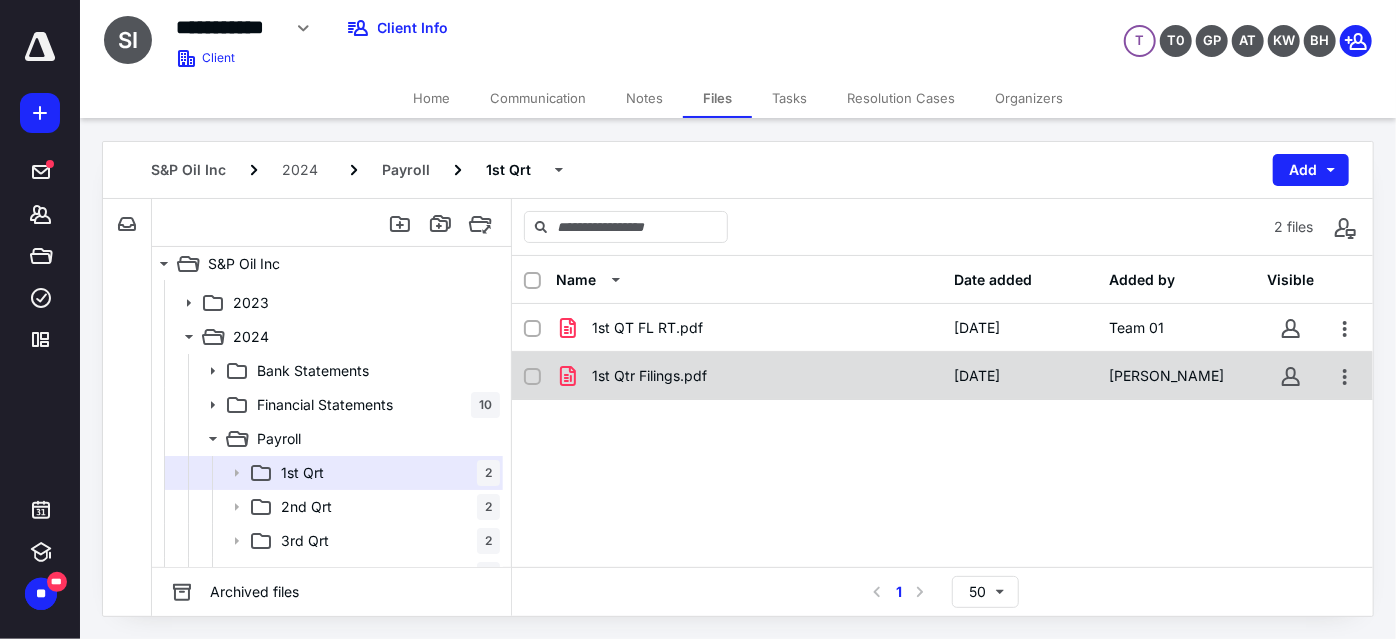 click on "1st Qtr Filings.pdf" at bounding box center [749, 376] 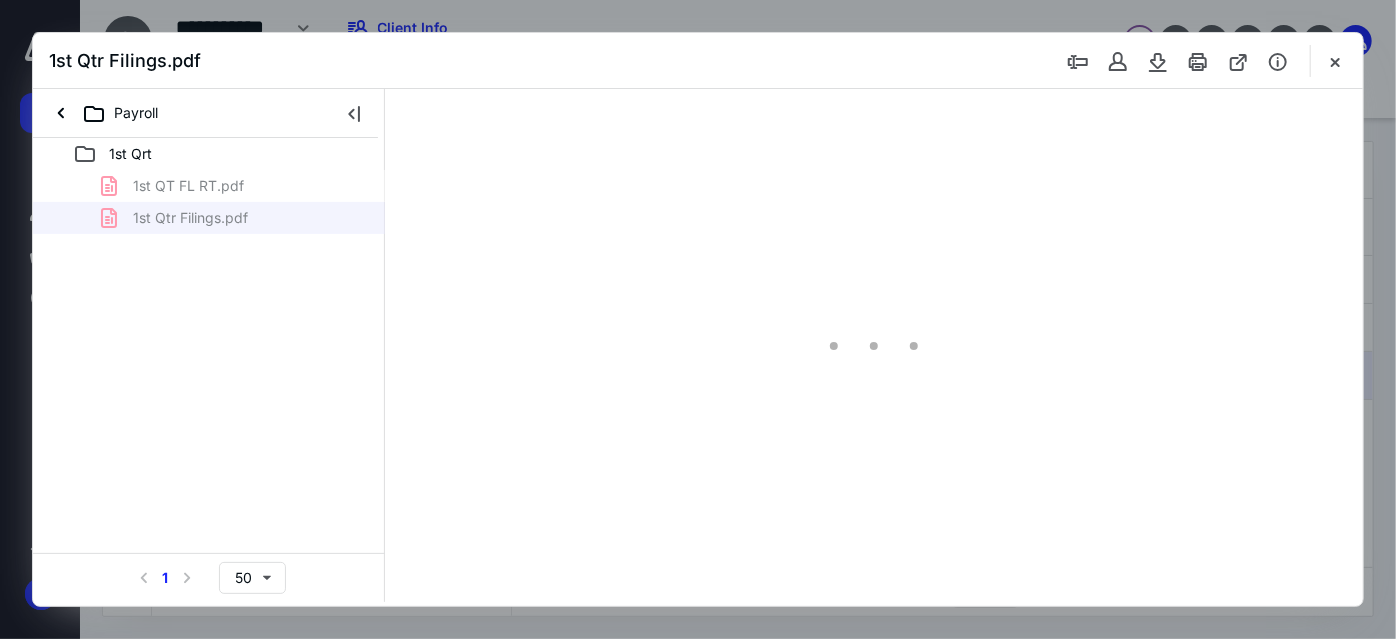scroll, scrollTop: 0, scrollLeft: 0, axis: both 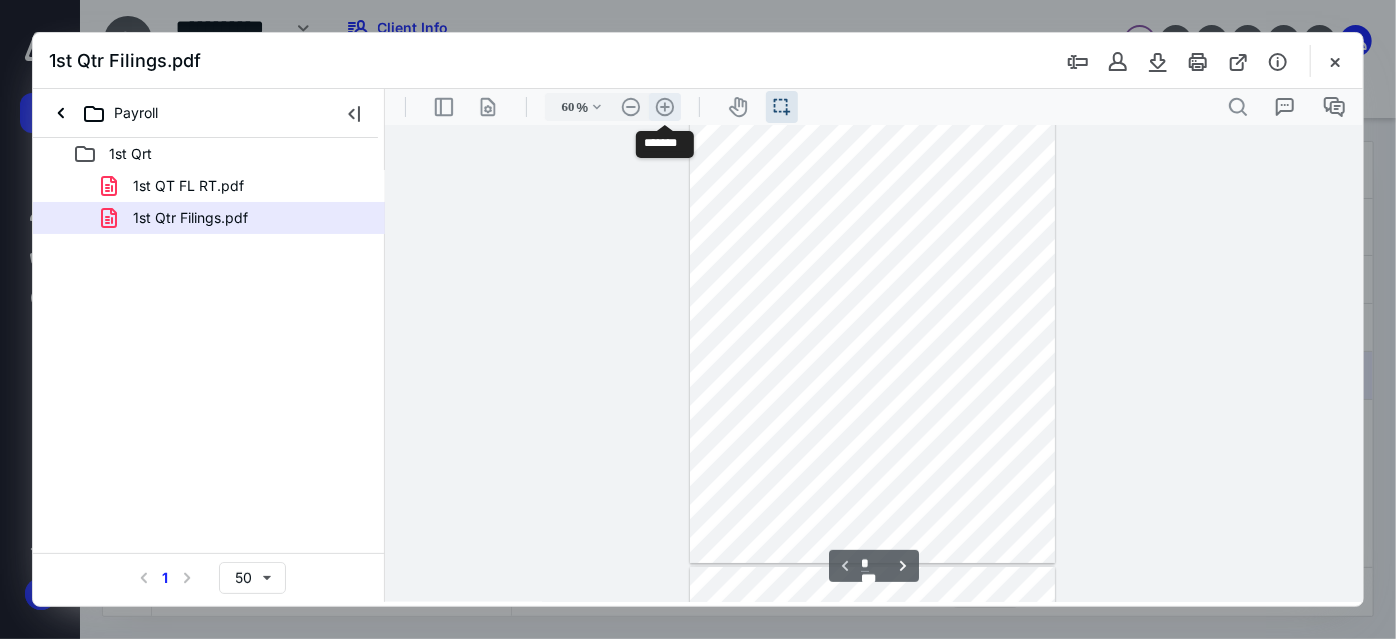 click on ".cls-1{fill:#abb0c4;} icon - header - zoom - in - line" at bounding box center (664, 106) 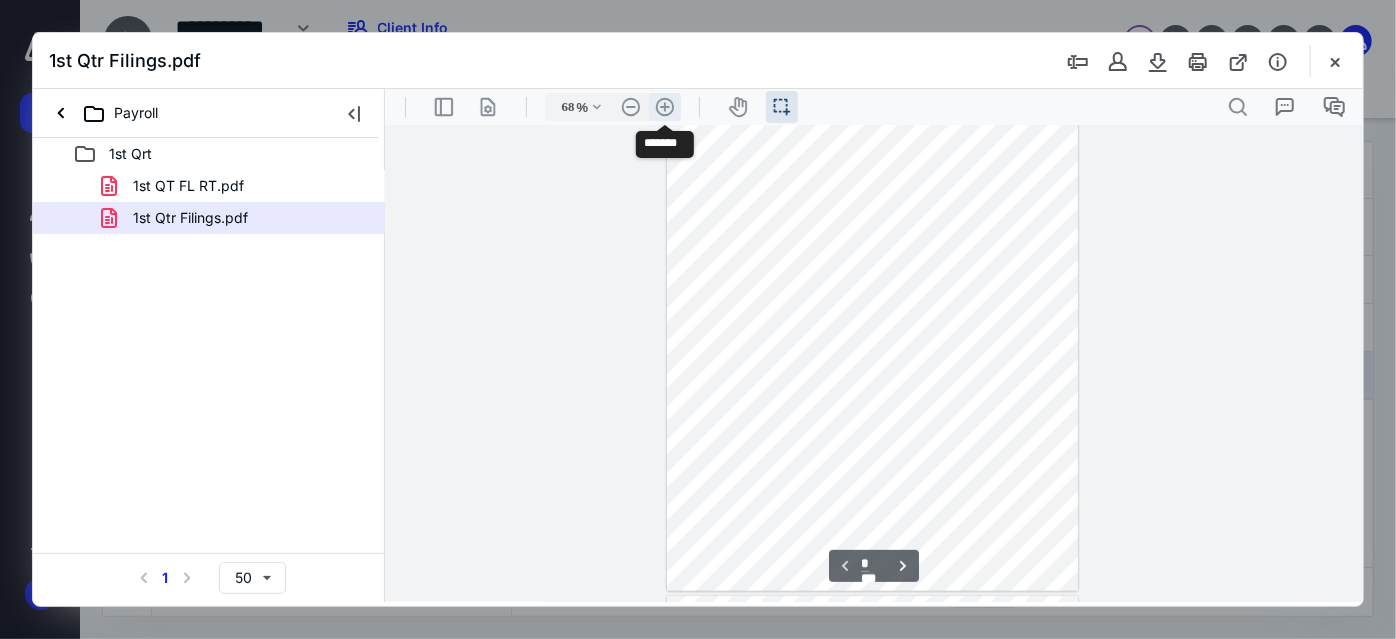 click on ".cls-1{fill:#abb0c4;} icon - header - zoom - in - line" at bounding box center [664, 106] 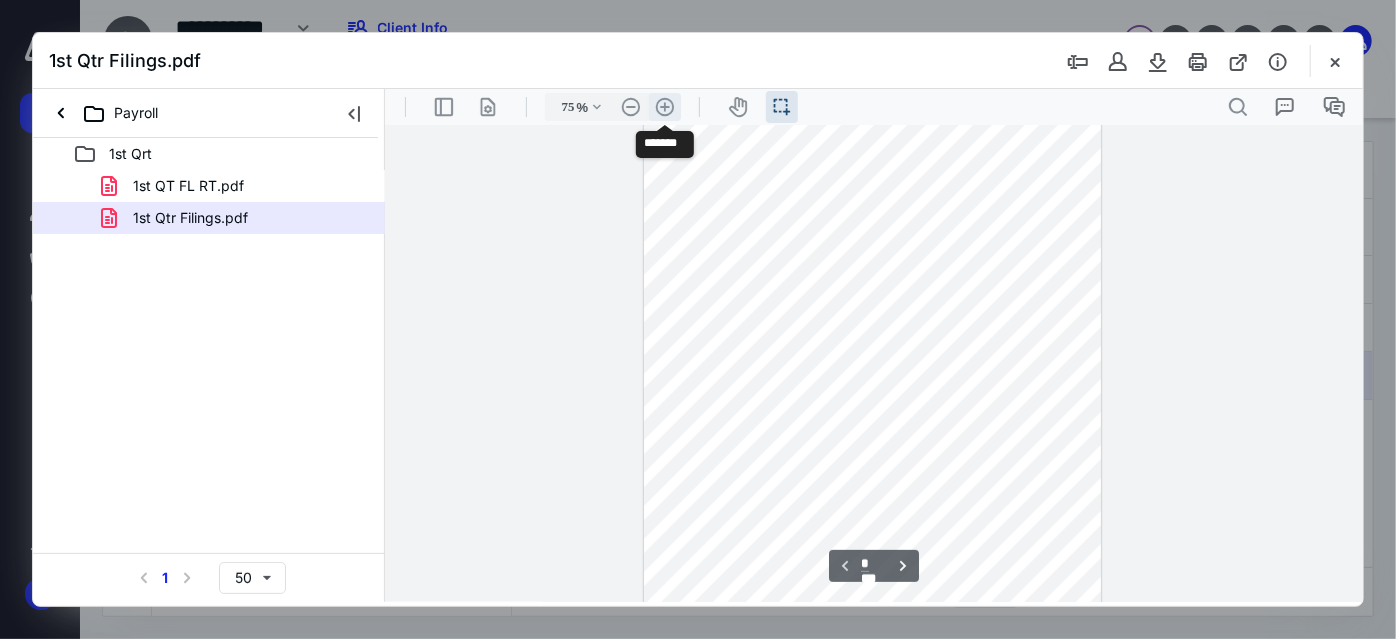 click on ".cls-1{fill:#abb0c4;} icon - header - zoom - in - line" at bounding box center [664, 106] 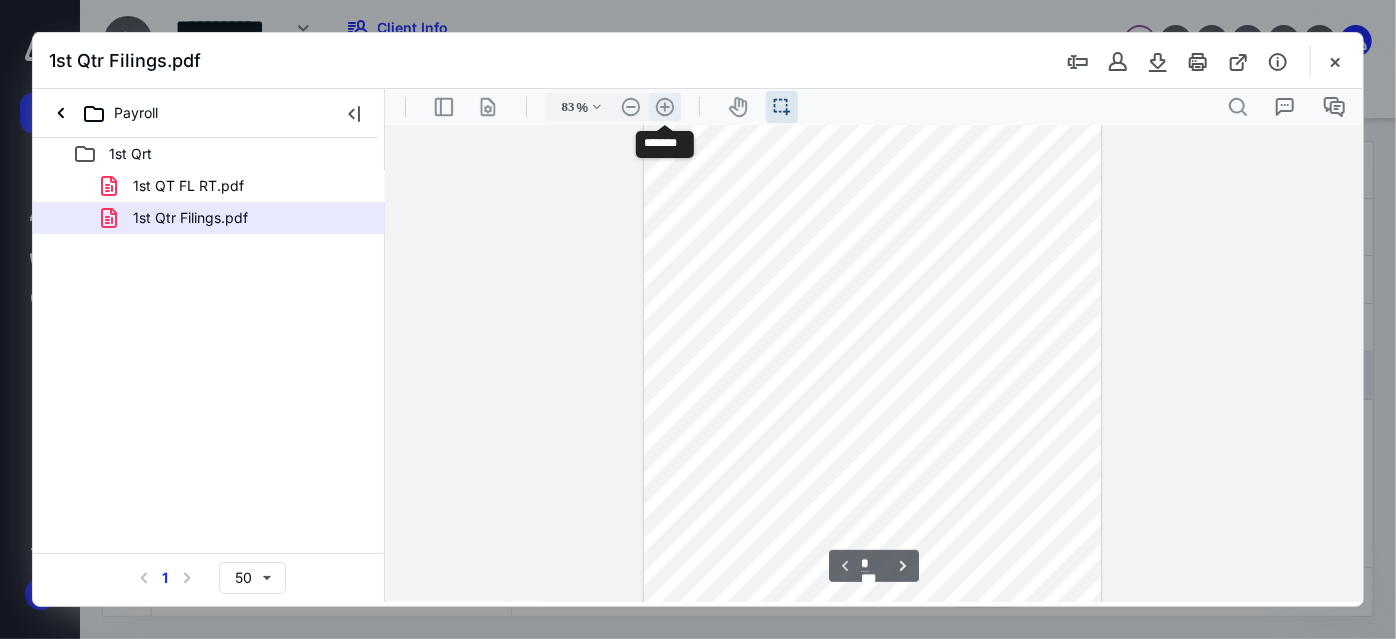 click on ".cls-1{fill:#abb0c4;} icon - header - zoom - in - line" at bounding box center [664, 106] 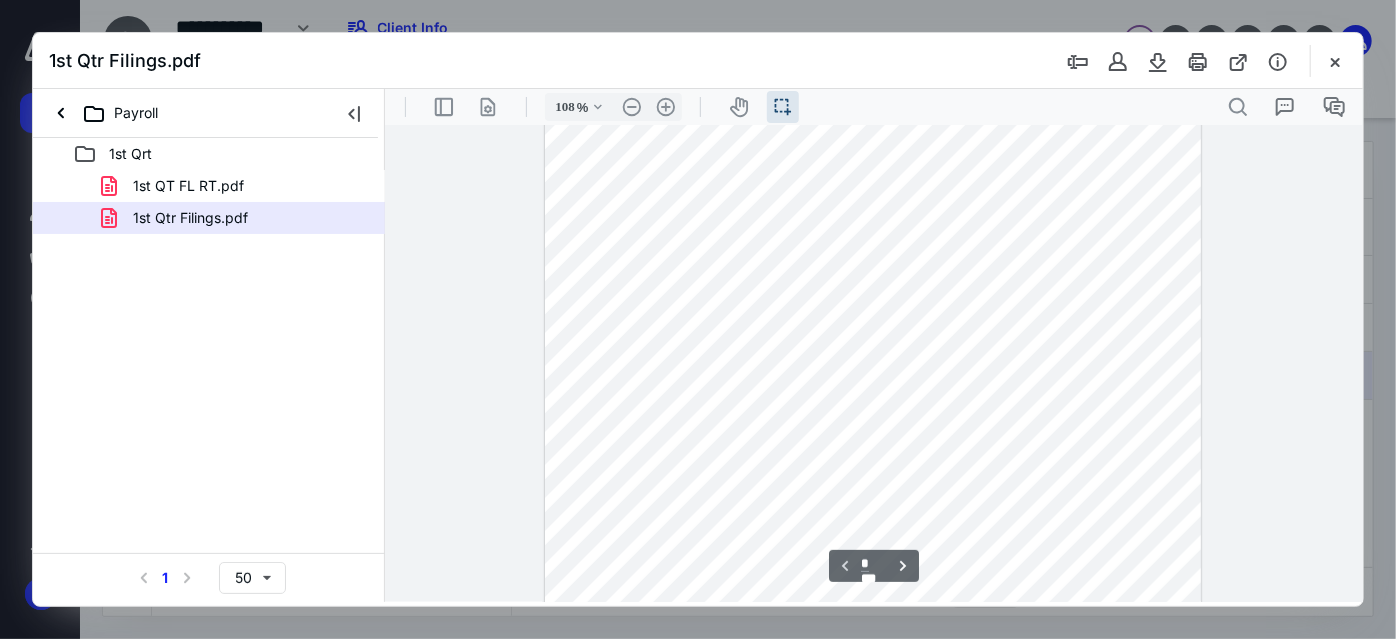 type on "*" 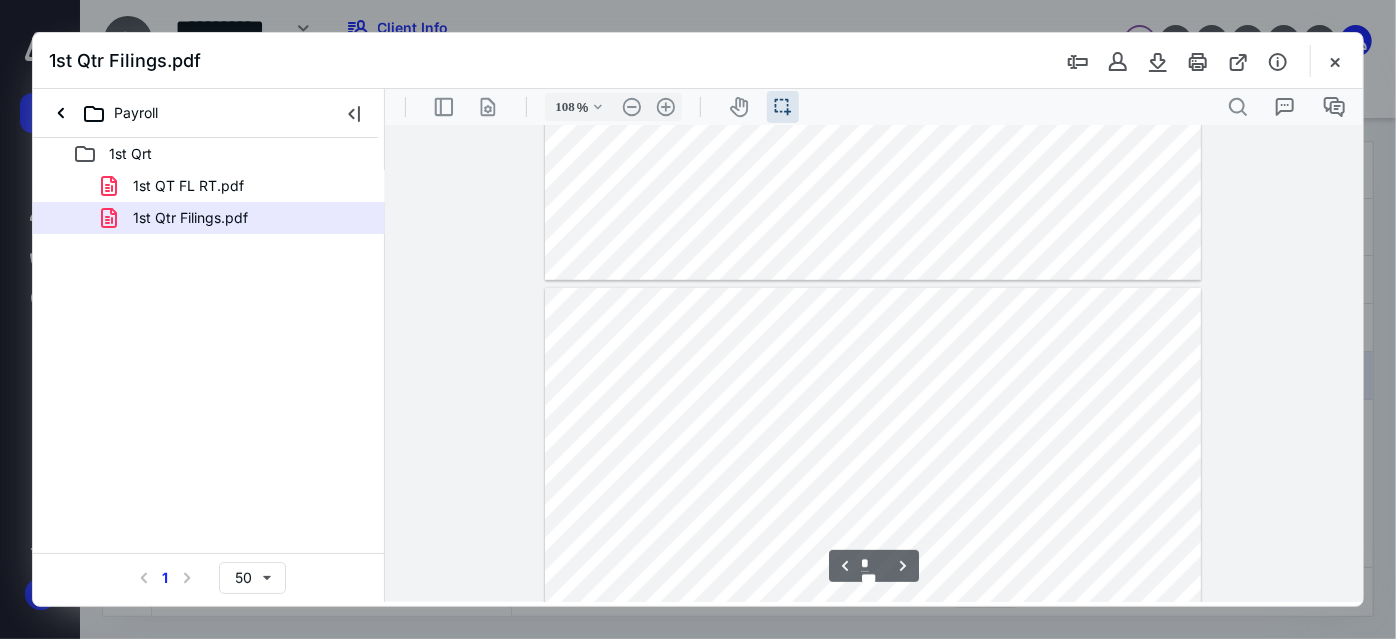 scroll, scrollTop: 1244, scrollLeft: 0, axis: vertical 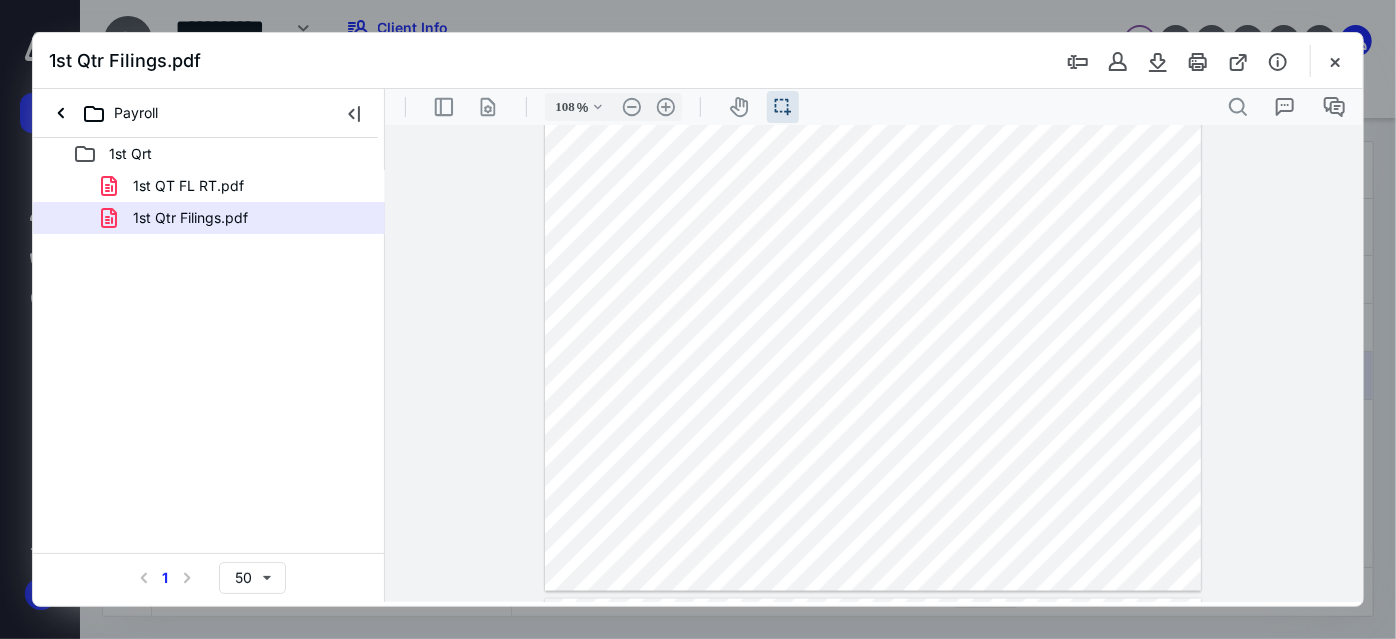 type 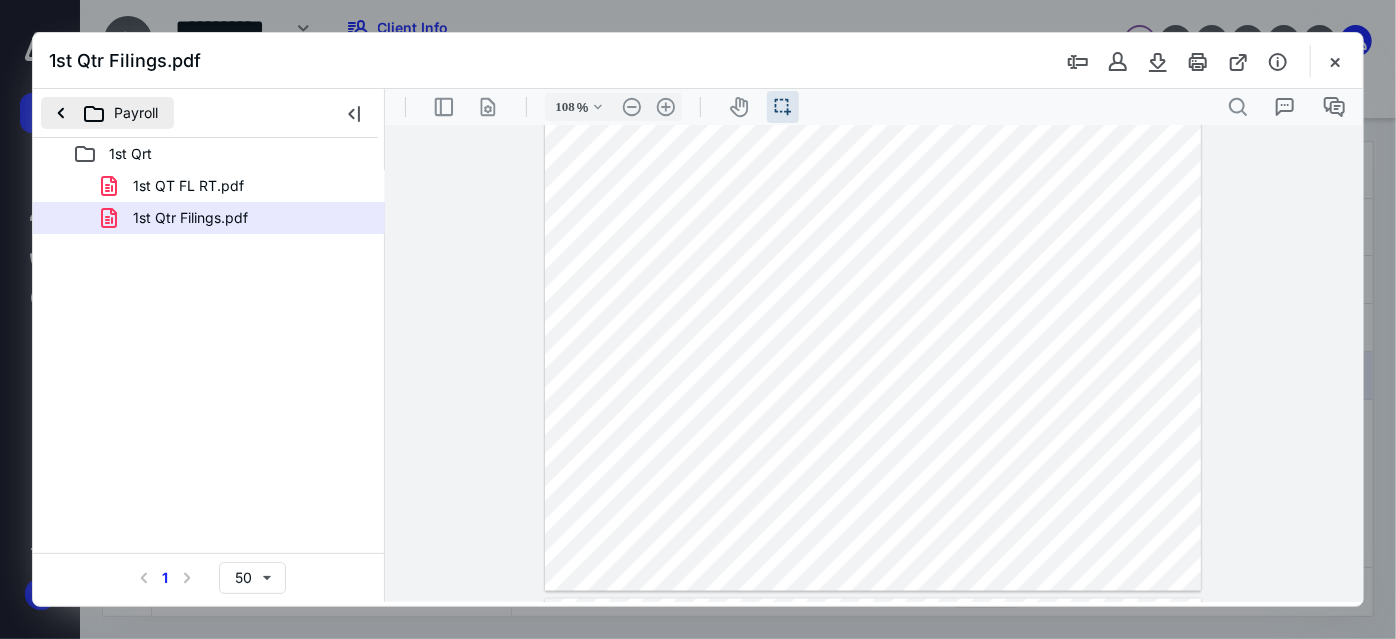 click on "Payroll" at bounding box center [107, 113] 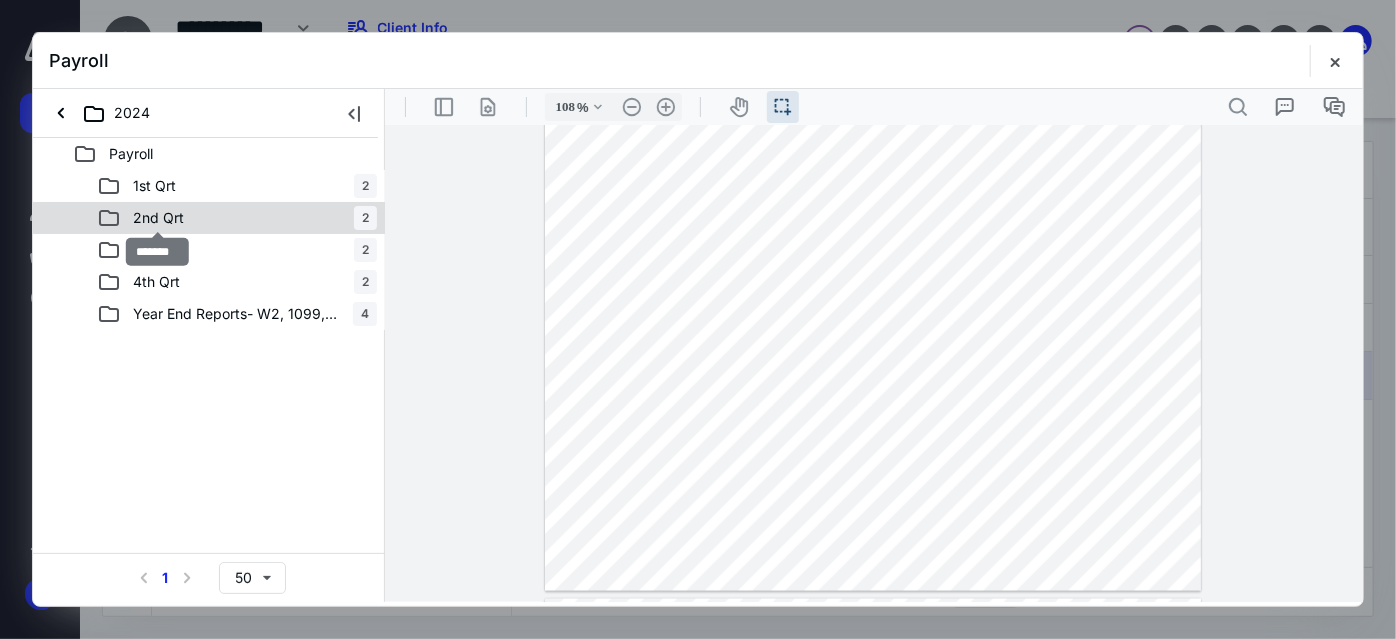click on "2nd Qrt" at bounding box center [158, 218] 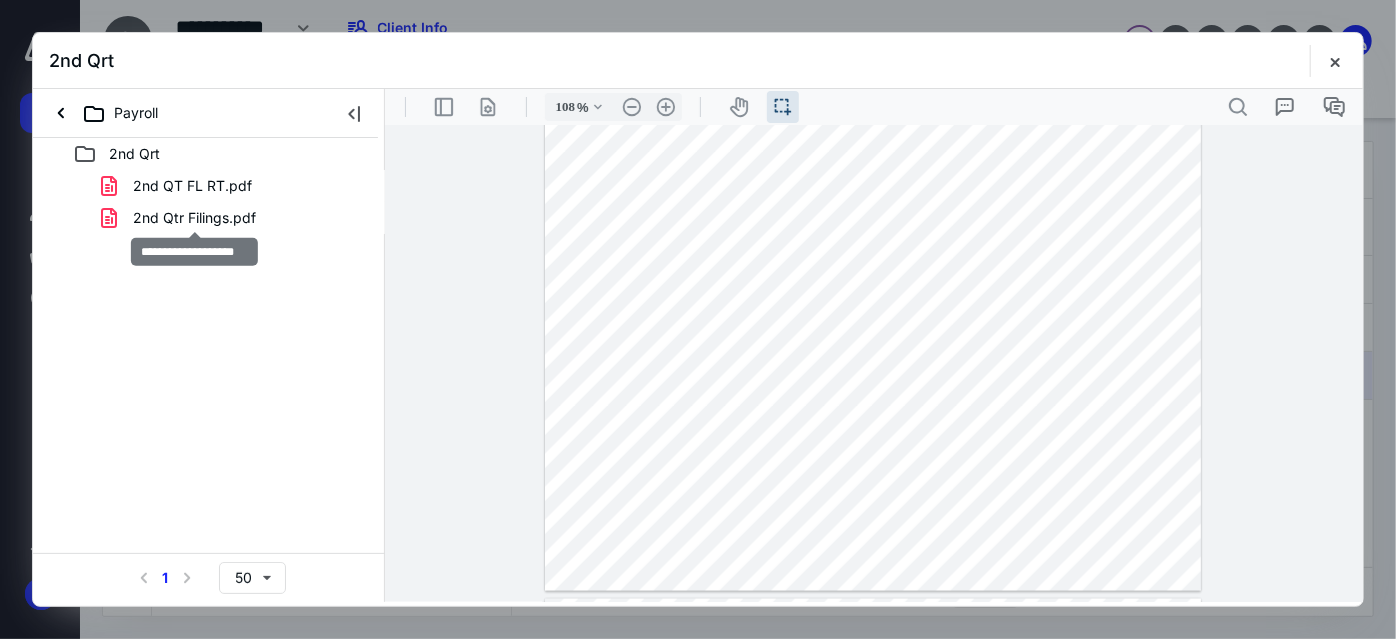 click on "2nd Qtr Filings.pdf" at bounding box center [194, 218] 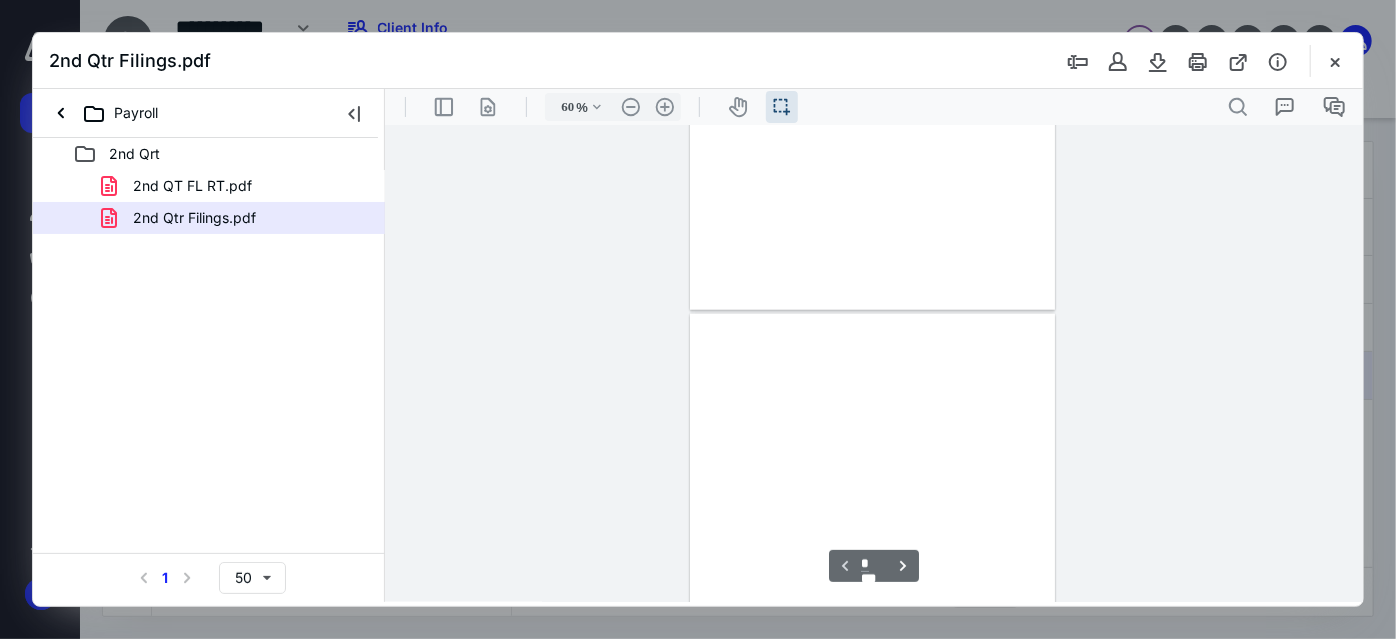 scroll, scrollTop: 37, scrollLeft: 0, axis: vertical 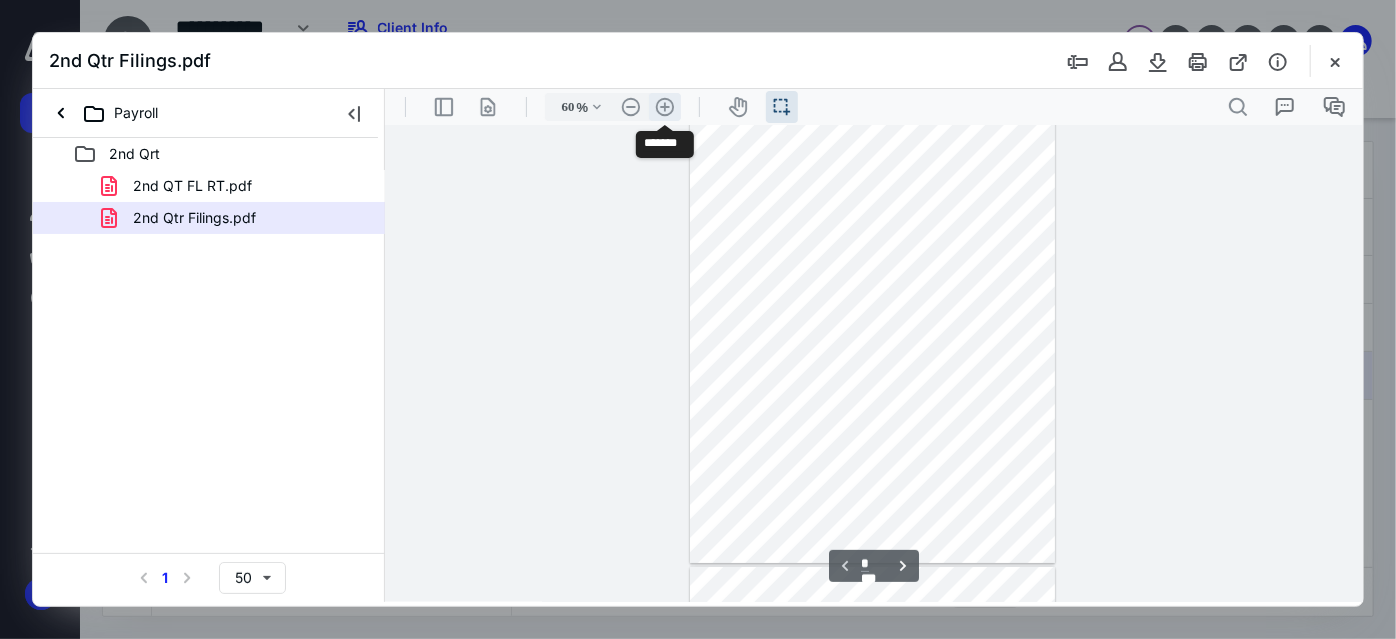 click on ".cls-1{fill:#abb0c4;} icon - header - zoom - in - line" at bounding box center [664, 106] 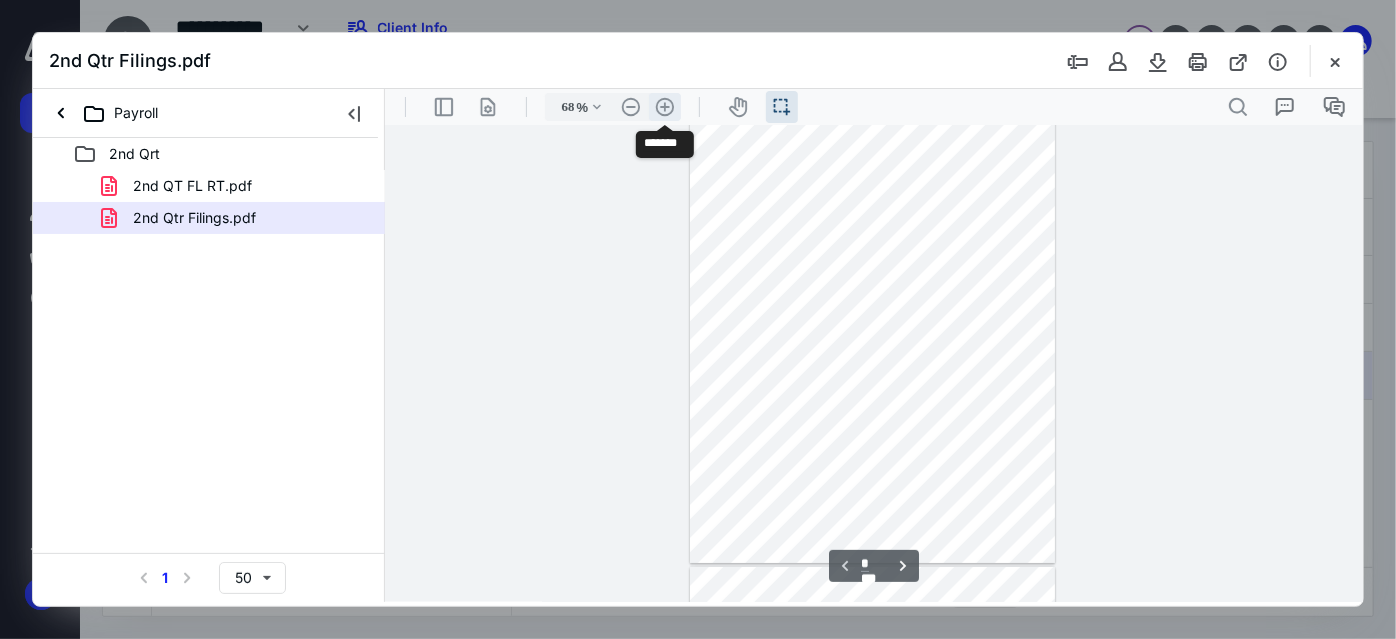 click on ".cls-1{fill:#abb0c4;} icon - header - zoom - in - line" at bounding box center (664, 106) 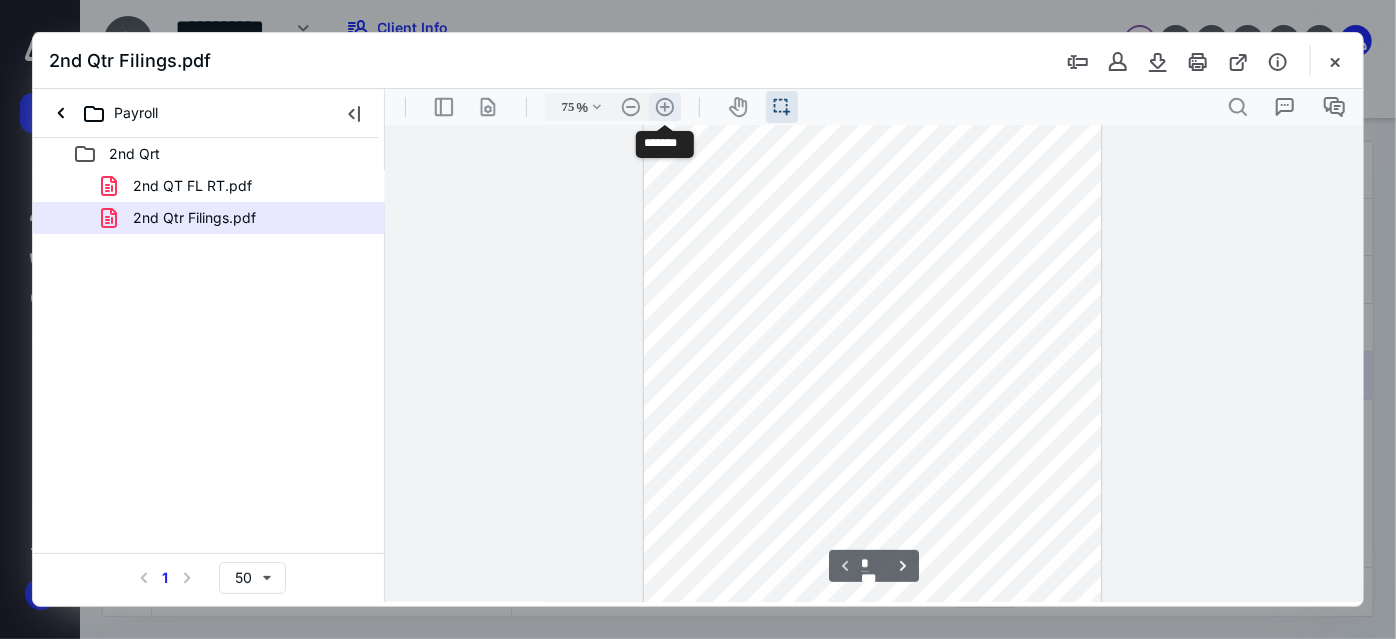 click on ".cls-1{fill:#abb0c4;} icon - header - zoom - in - line" at bounding box center (664, 106) 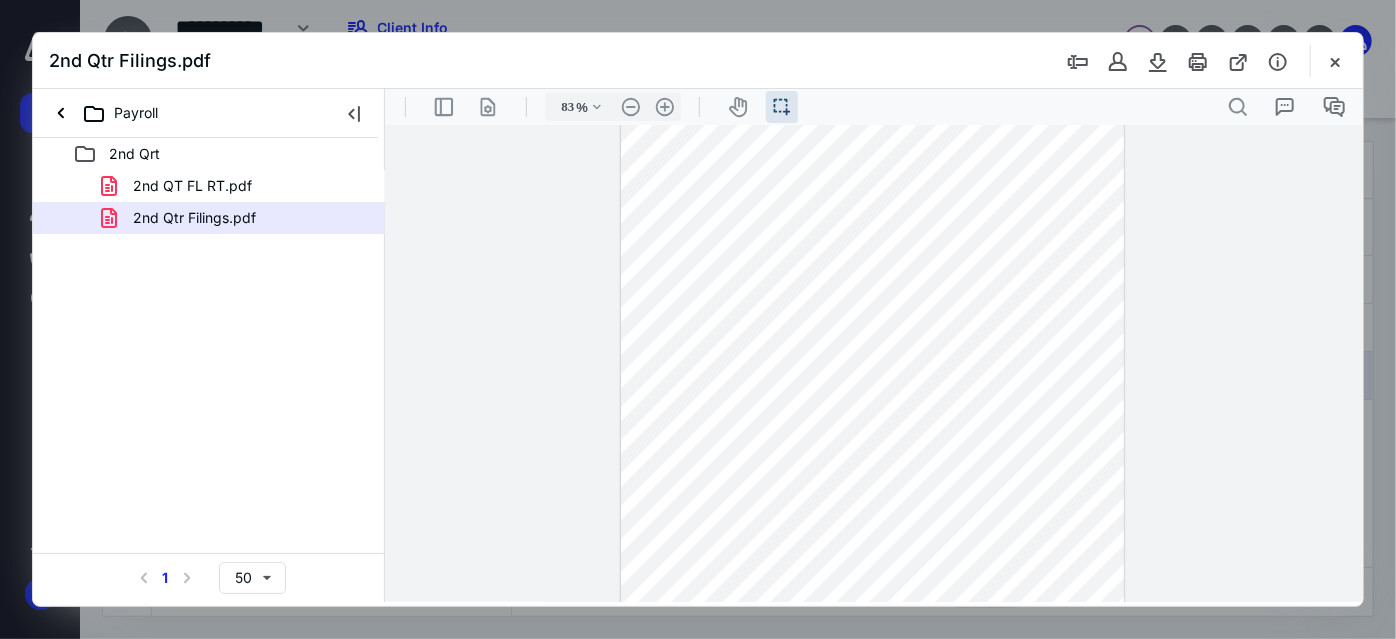 type on "*" 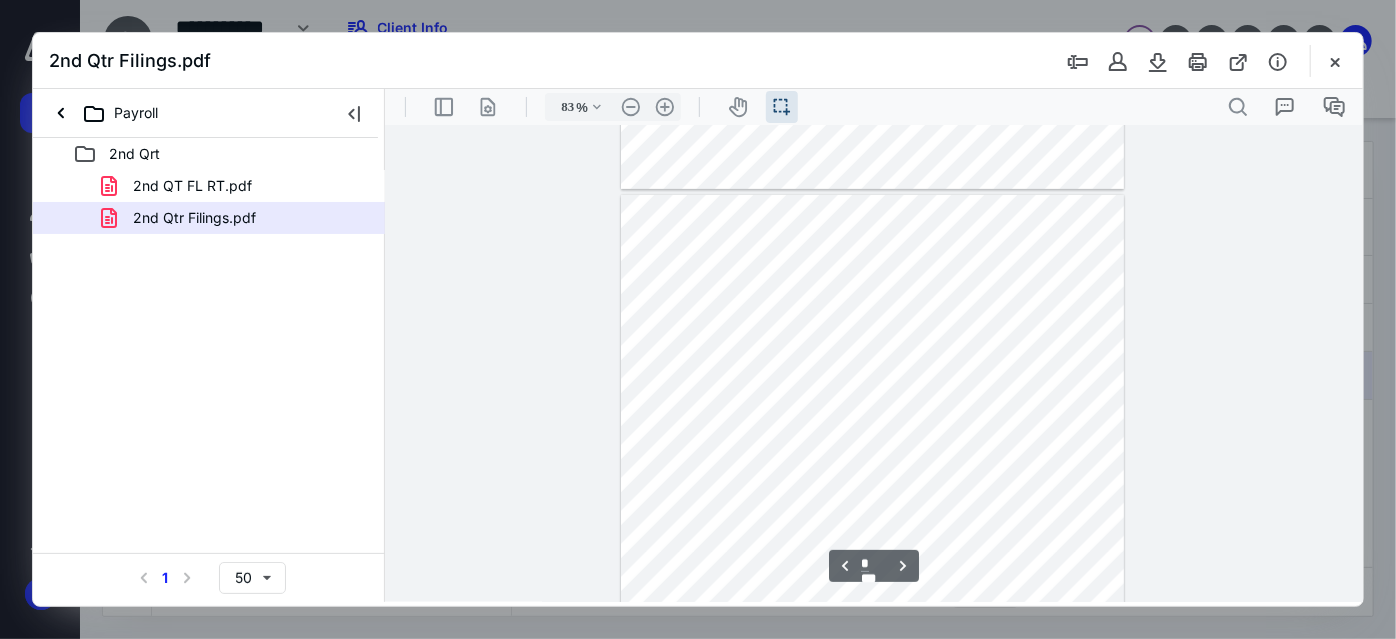 scroll, scrollTop: 772, scrollLeft: 0, axis: vertical 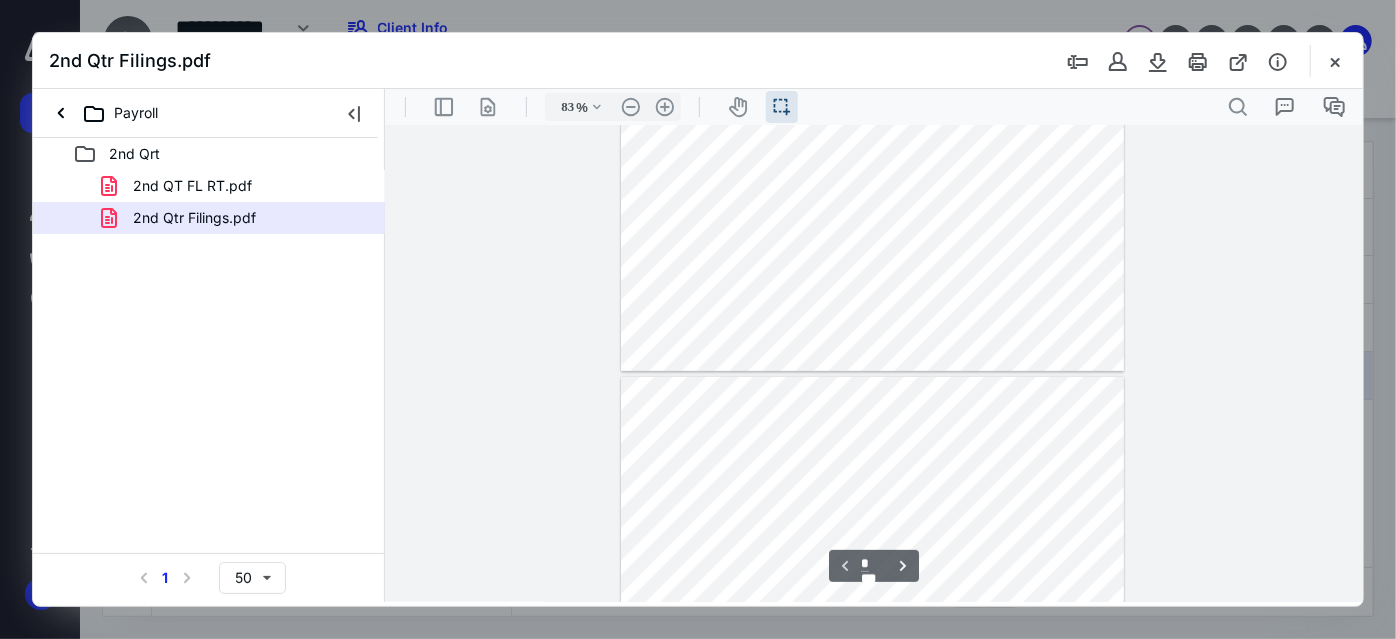 type on "*" 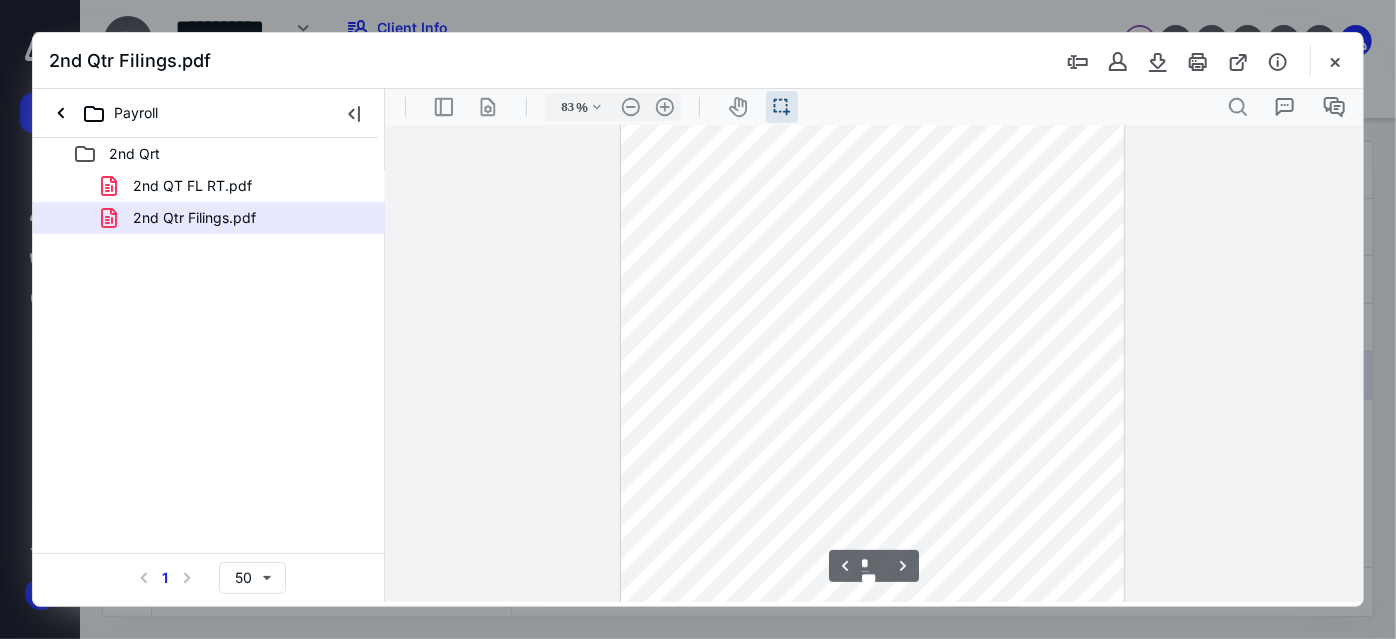 scroll, scrollTop: 681, scrollLeft: 0, axis: vertical 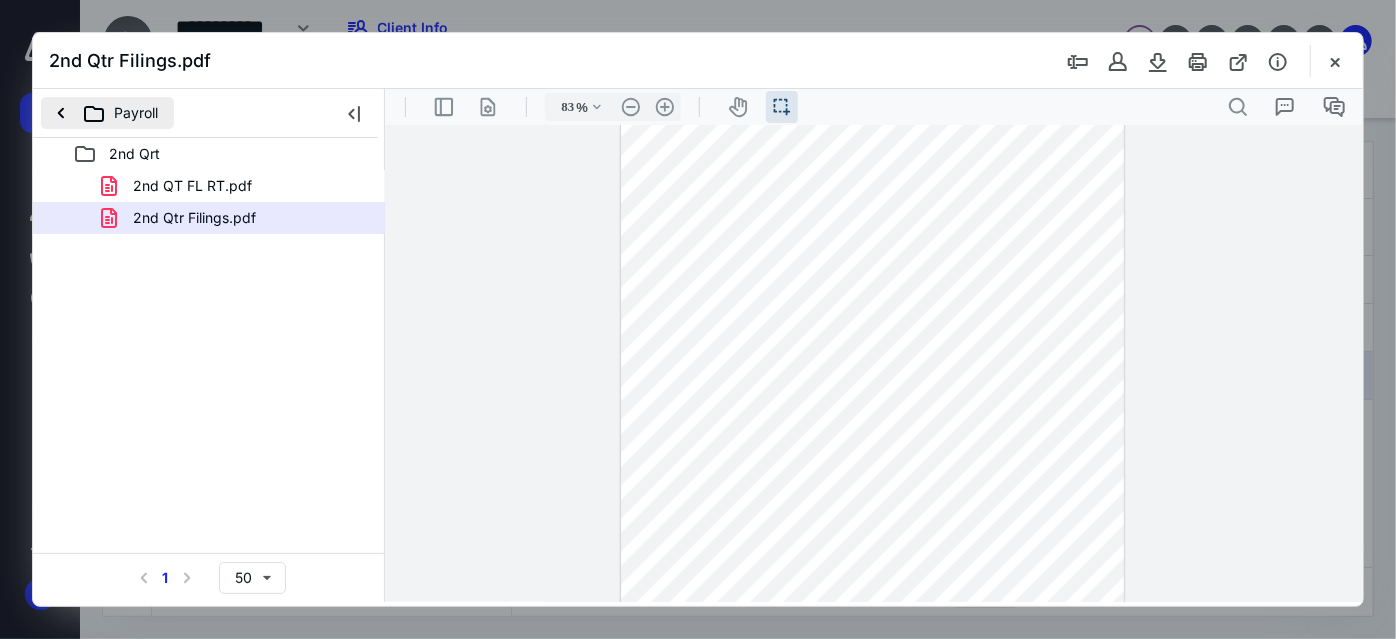 click on "Payroll" at bounding box center [107, 113] 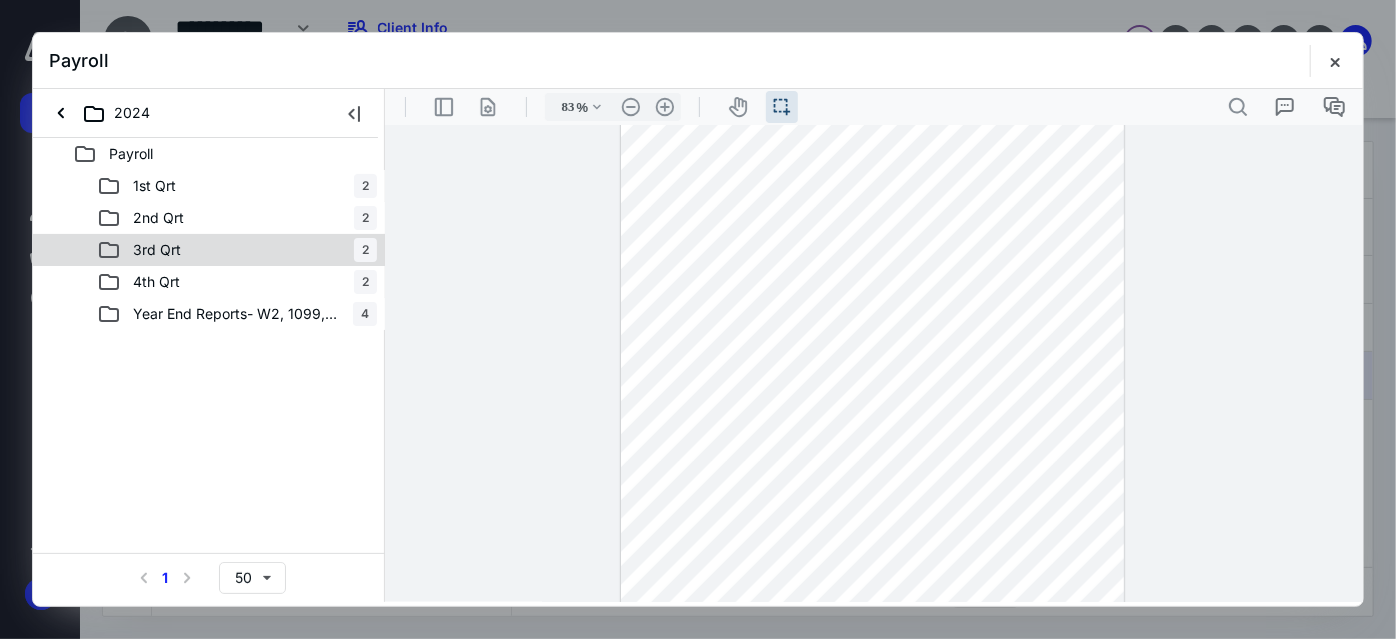 click on "3rd Qrt" at bounding box center [157, 250] 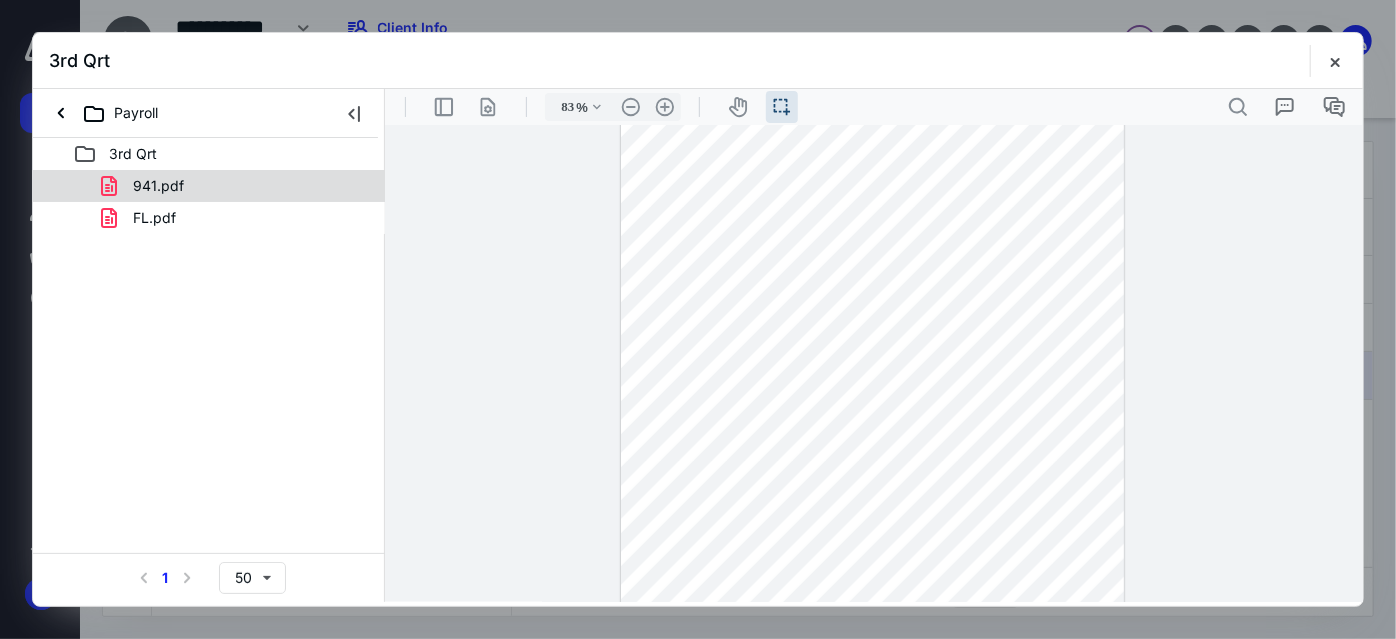 click on "941.pdf" at bounding box center (158, 186) 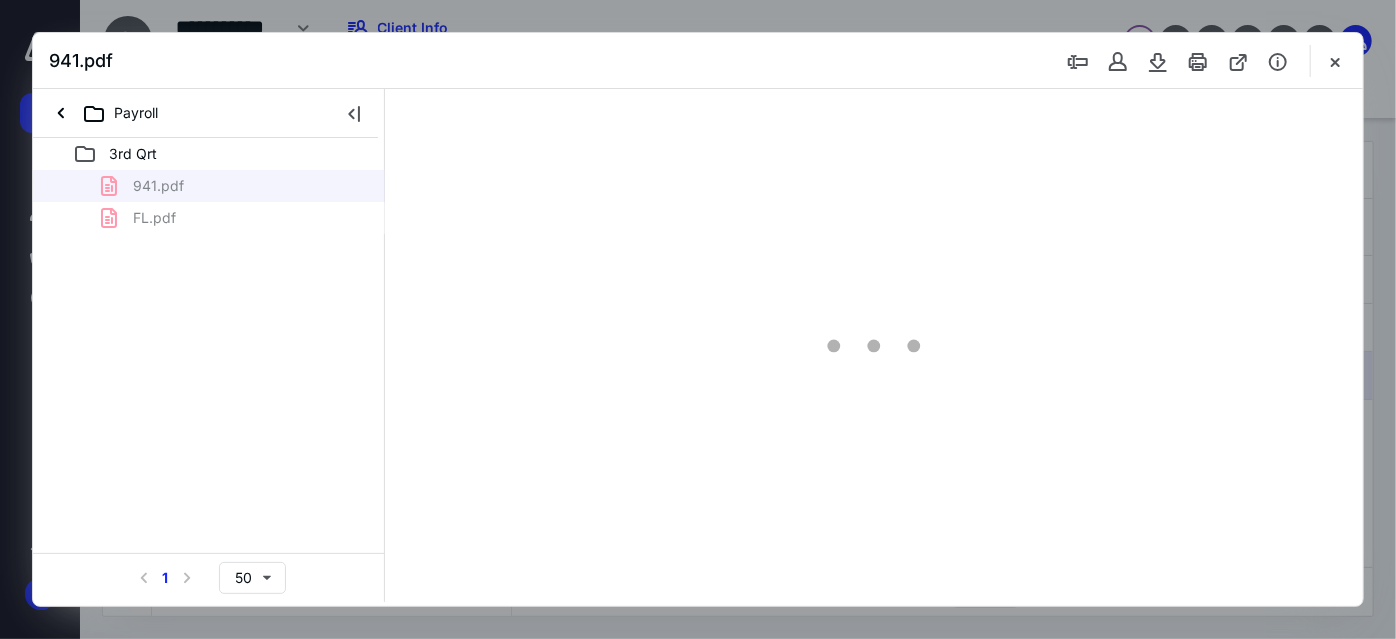scroll, scrollTop: 37, scrollLeft: 0, axis: vertical 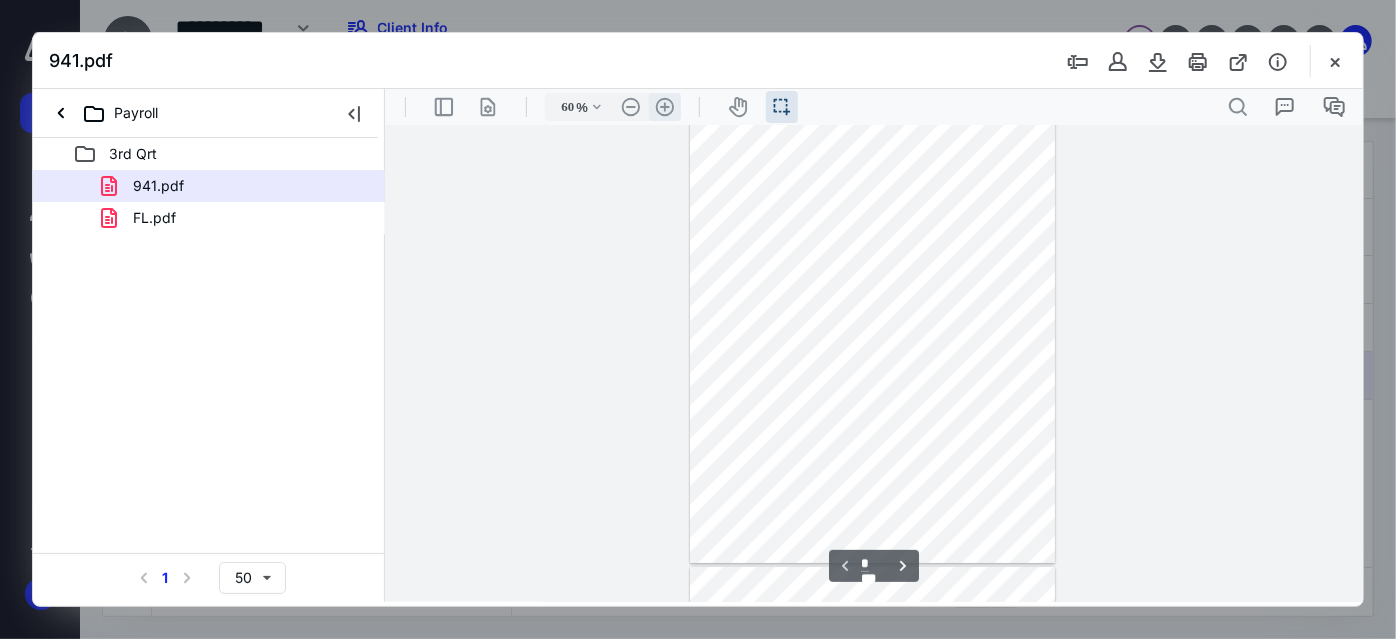 click on ".cls-1{fill:#abb0c4;} icon - header - zoom - in - line" at bounding box center [664, 106] 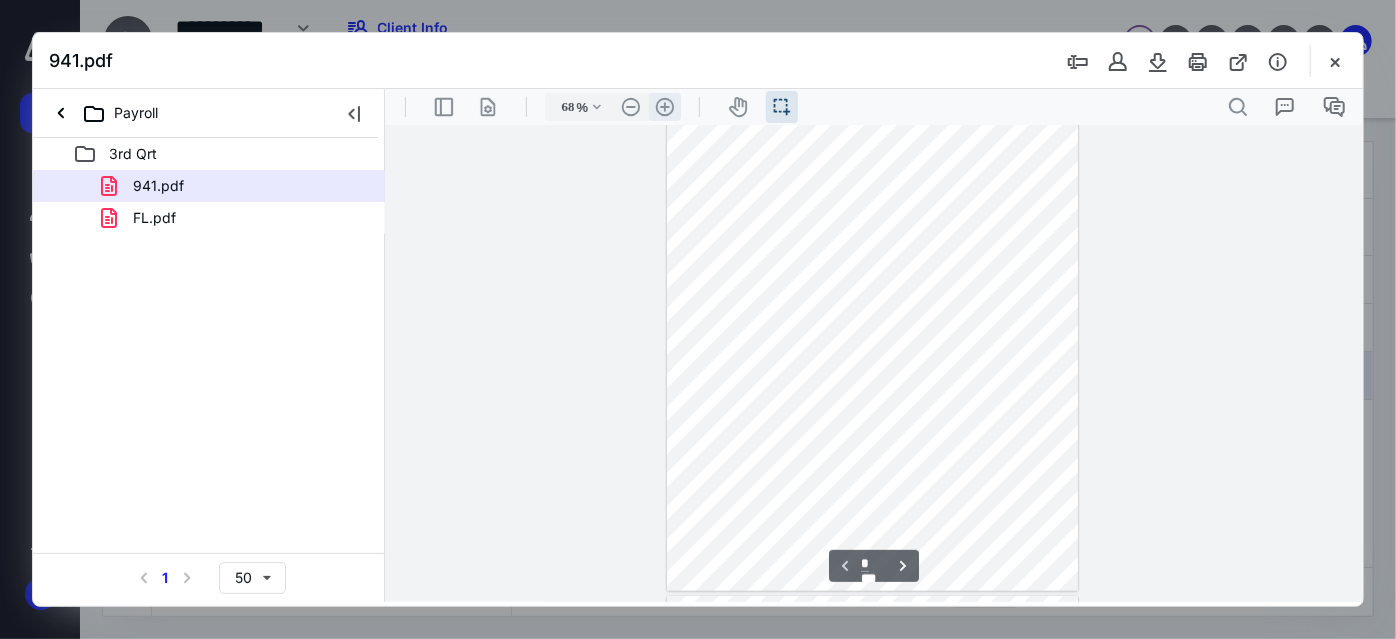 click on ".cls-1{fill:#abb0c4;} icon - header - zoom - in - line" at bounding box center (664, 106) 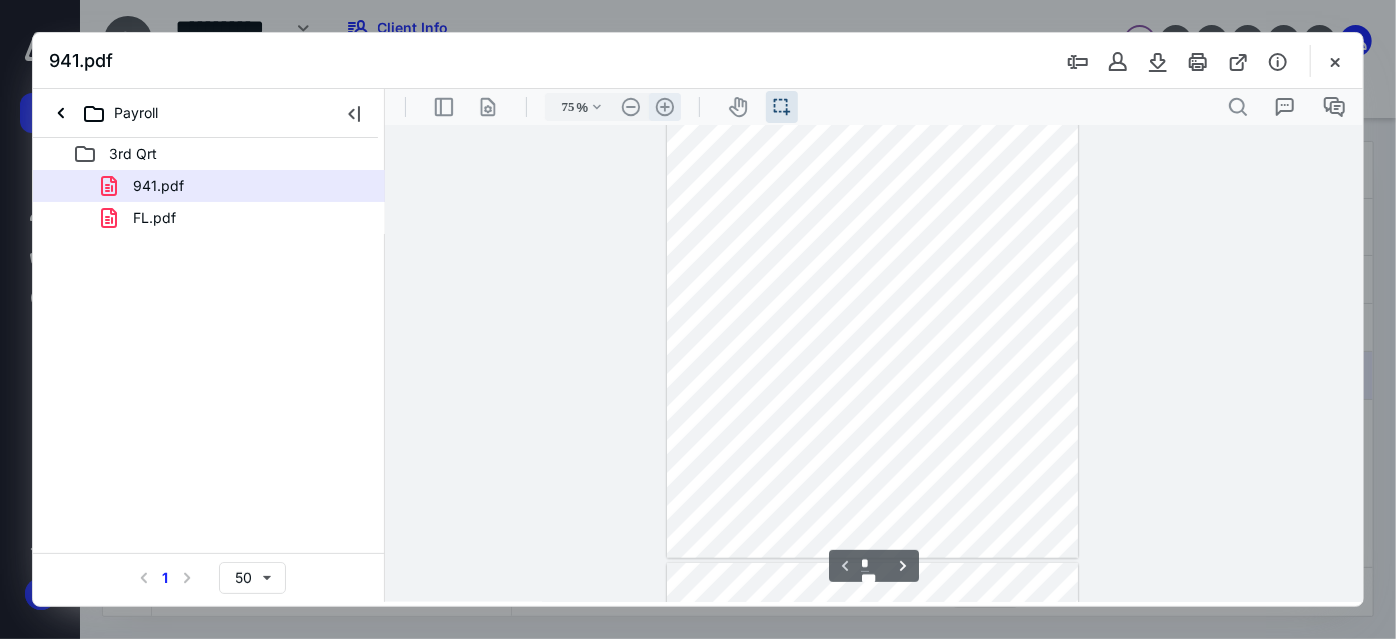 click on ".cls-1{fill:#abb0c4;} icon - header - zoom - in - line" at bounding box center [664, 106] 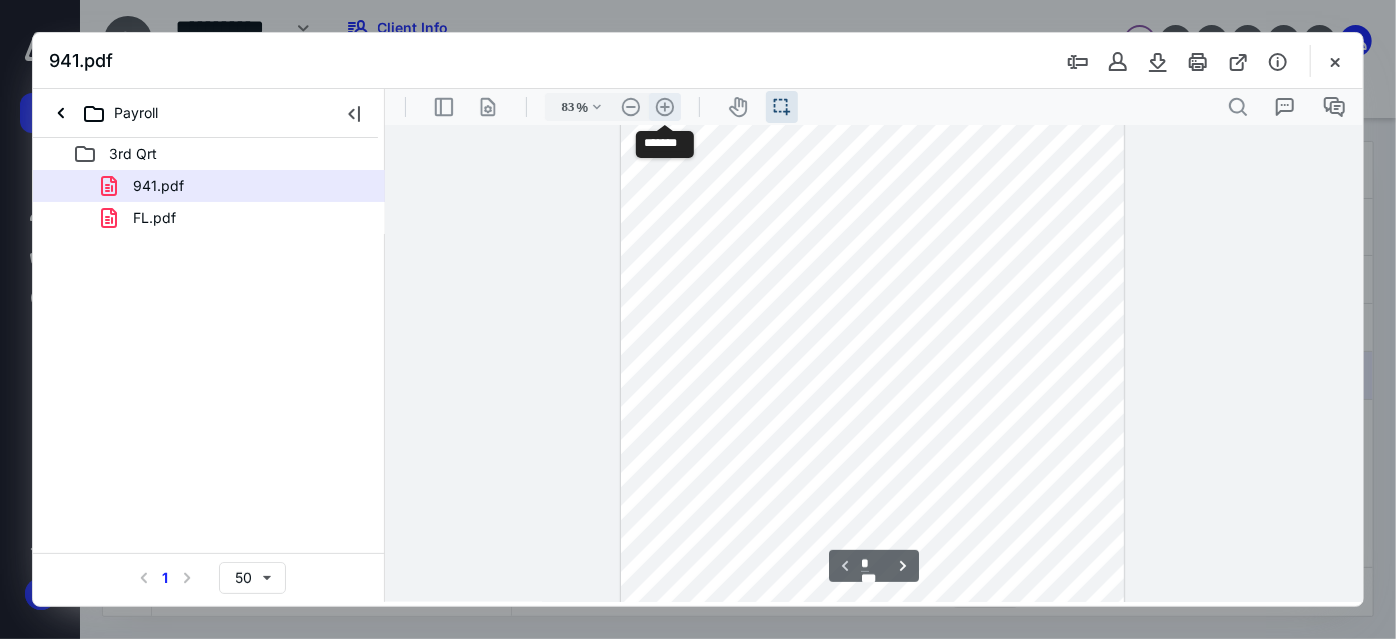 click on ".cls-1{fill:#abb0c4;} icon - header - zoom - in - line" at bounding box center [664, 106] 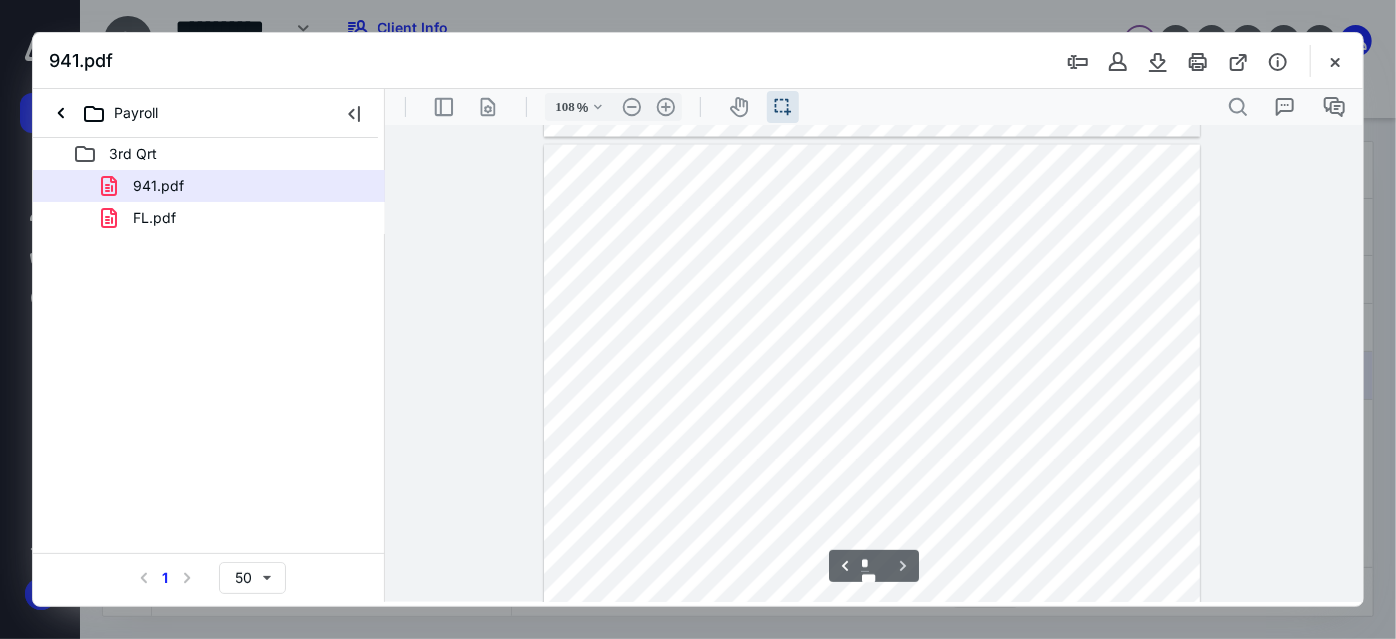 type on "*" 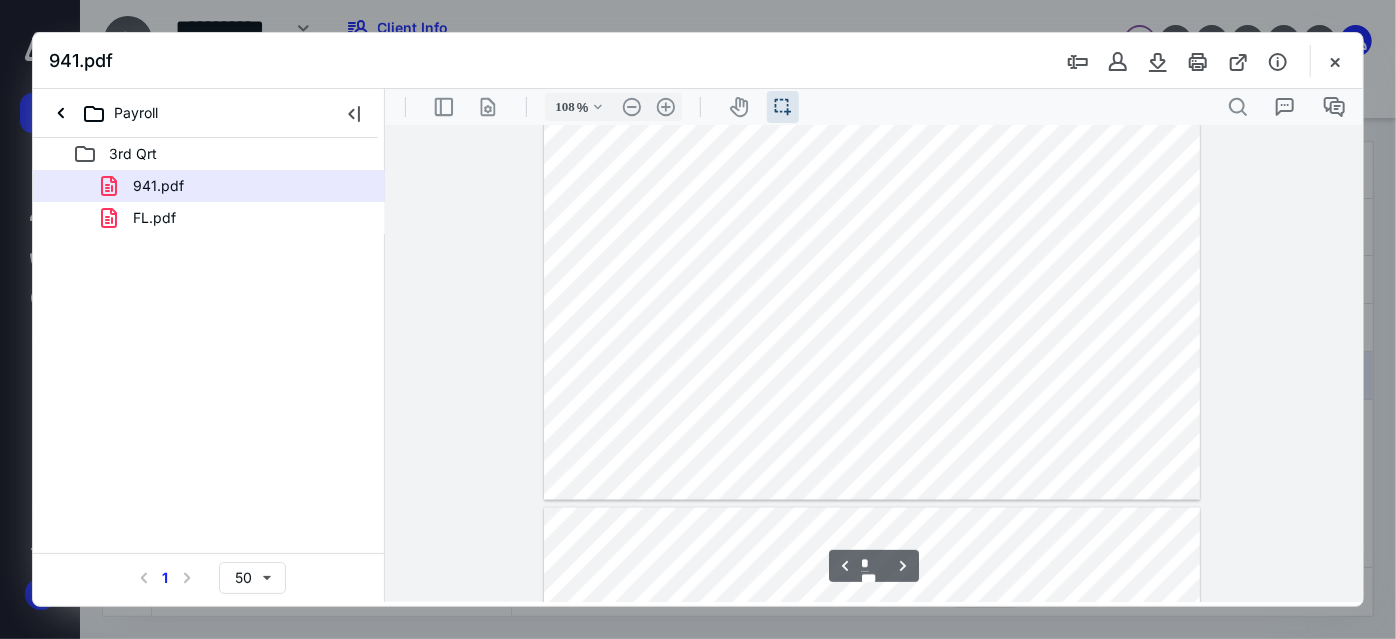 scroll, scrollTop: 1062, scrollLeft: 0, axis: vertical 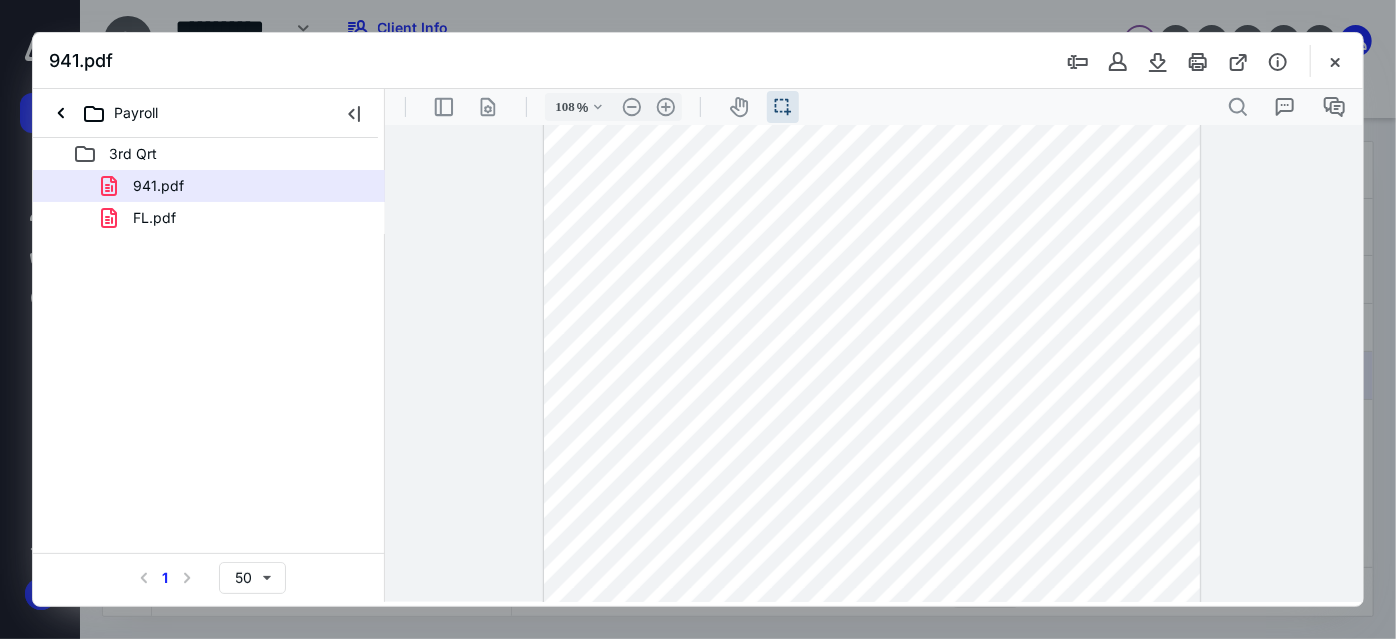 click at bounding box center (871, 347) 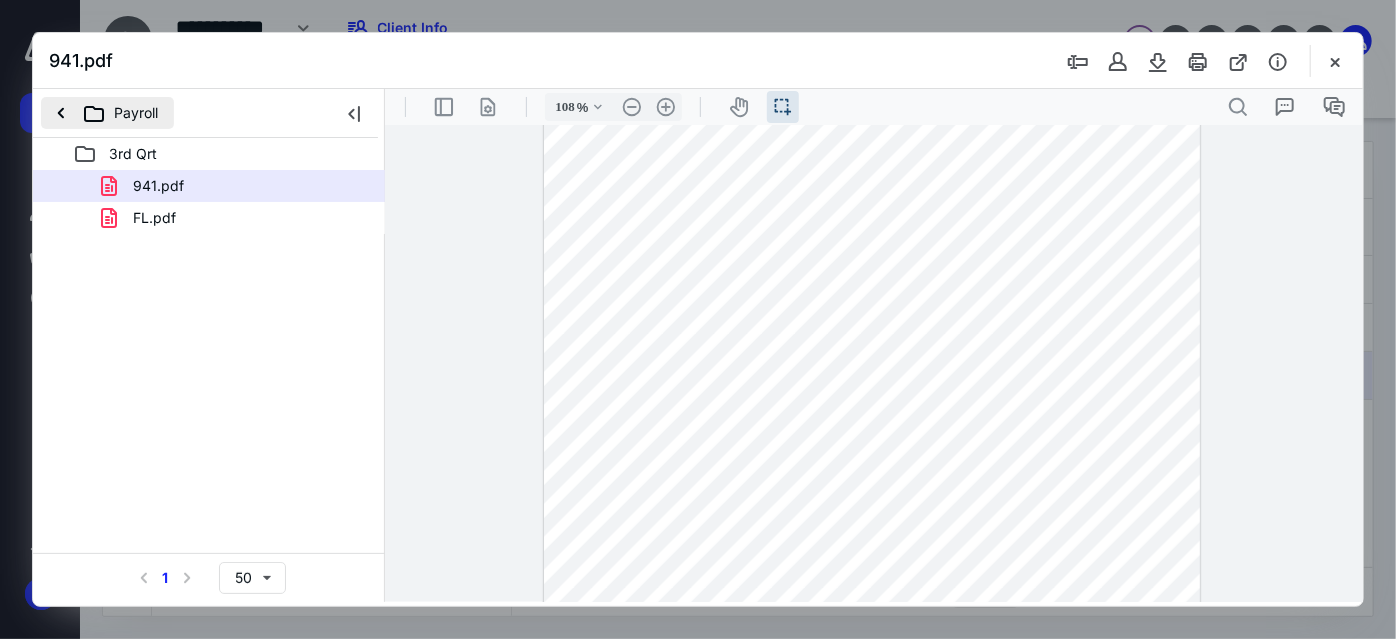 click on "Payroll" at bounding box center [107, 113] 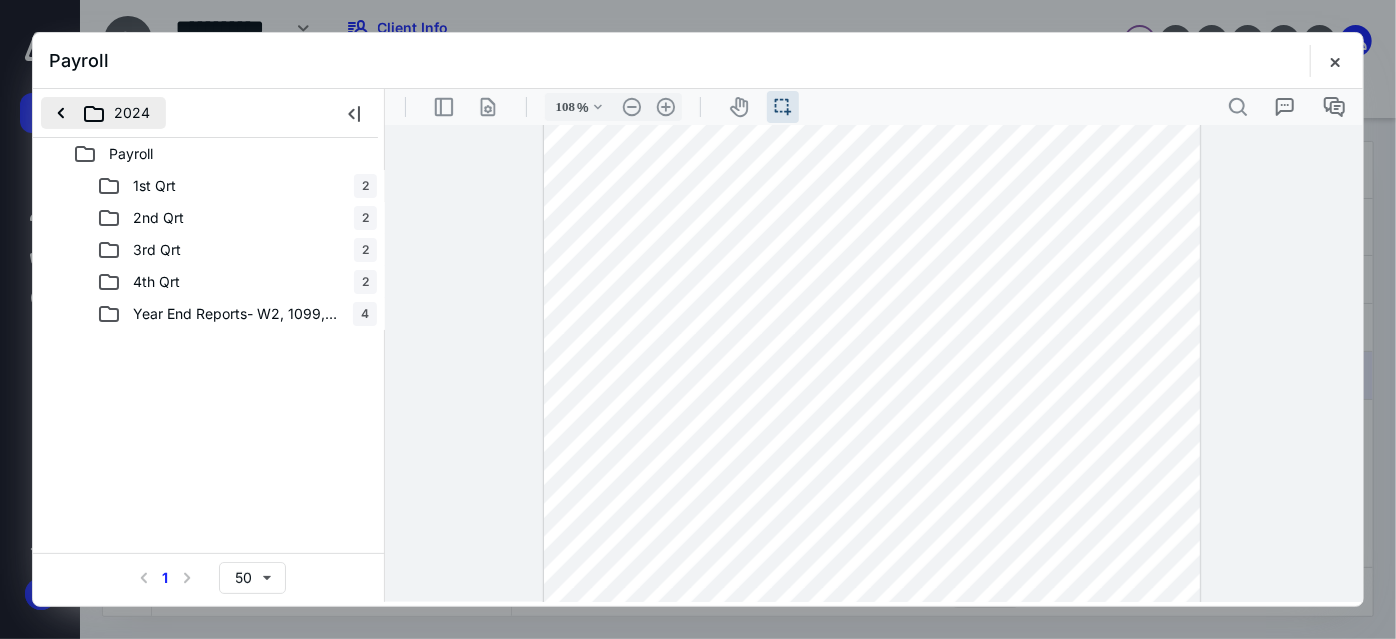 click on "2024" at bounding box center (103, 113) 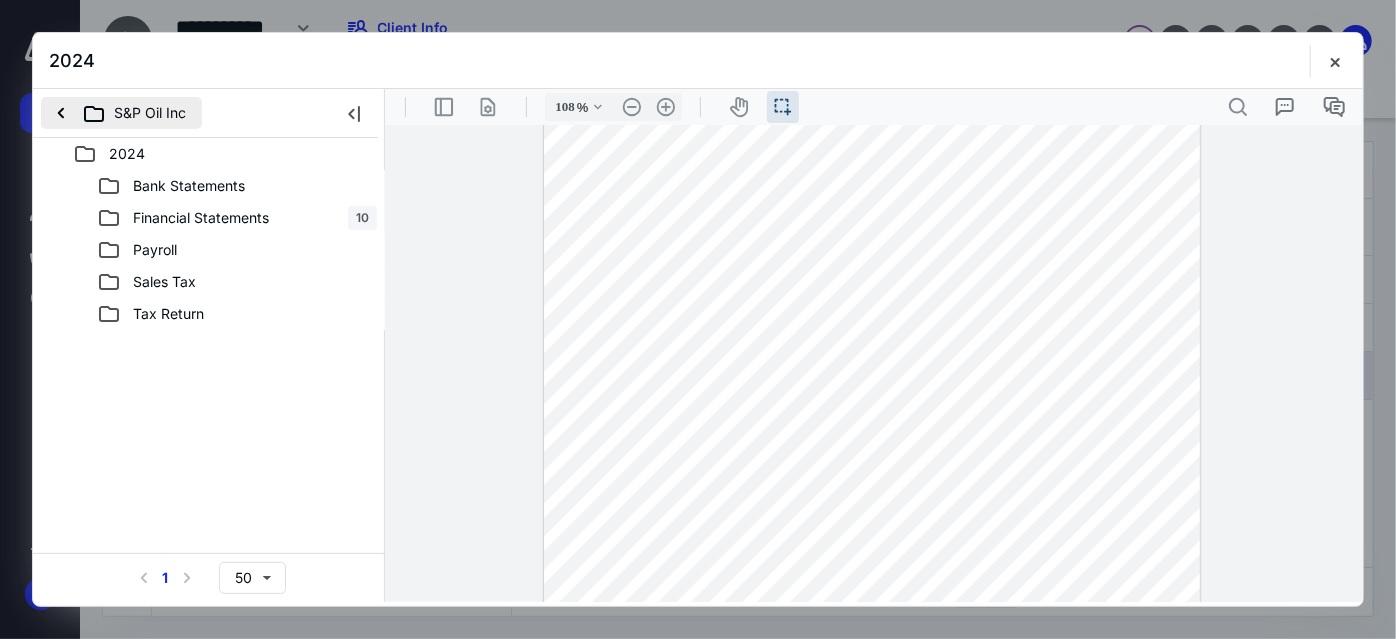 click on "S&P Oil Inc" at bounding box center (121, 113) 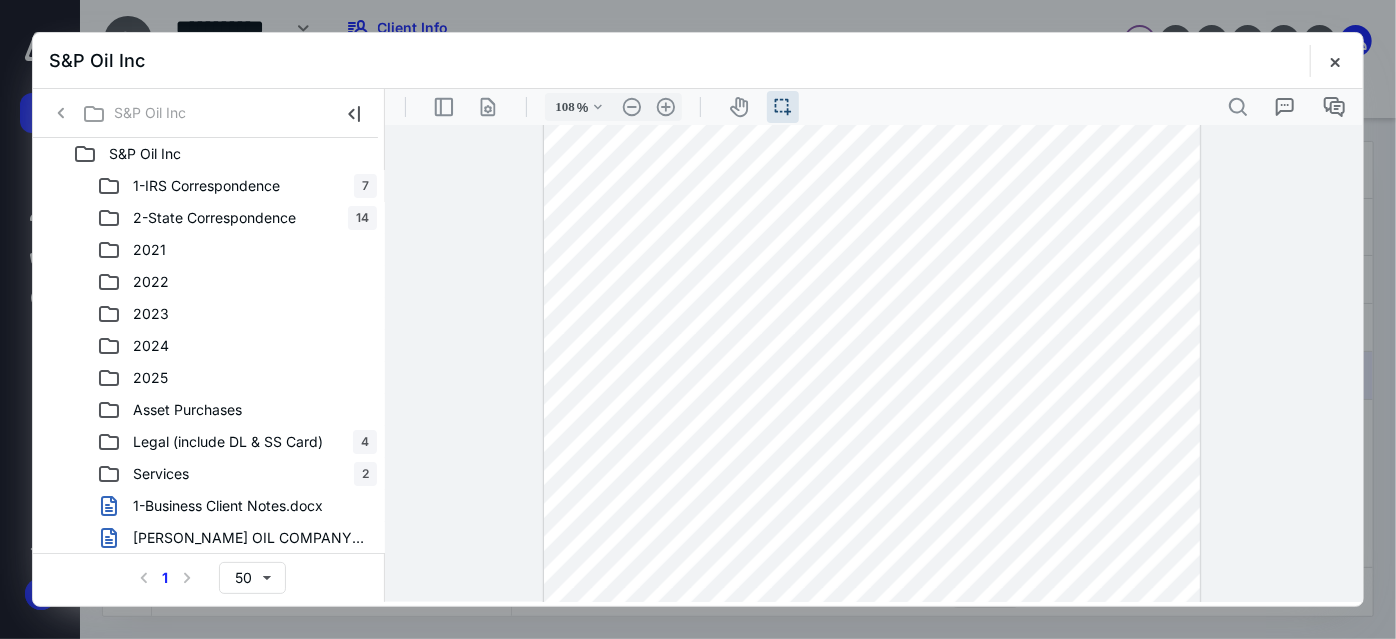 drag, startPoint x: 1337, startPoint y: 65, endPoint x: 1210, endPoint y: 226, distance: 205.06097 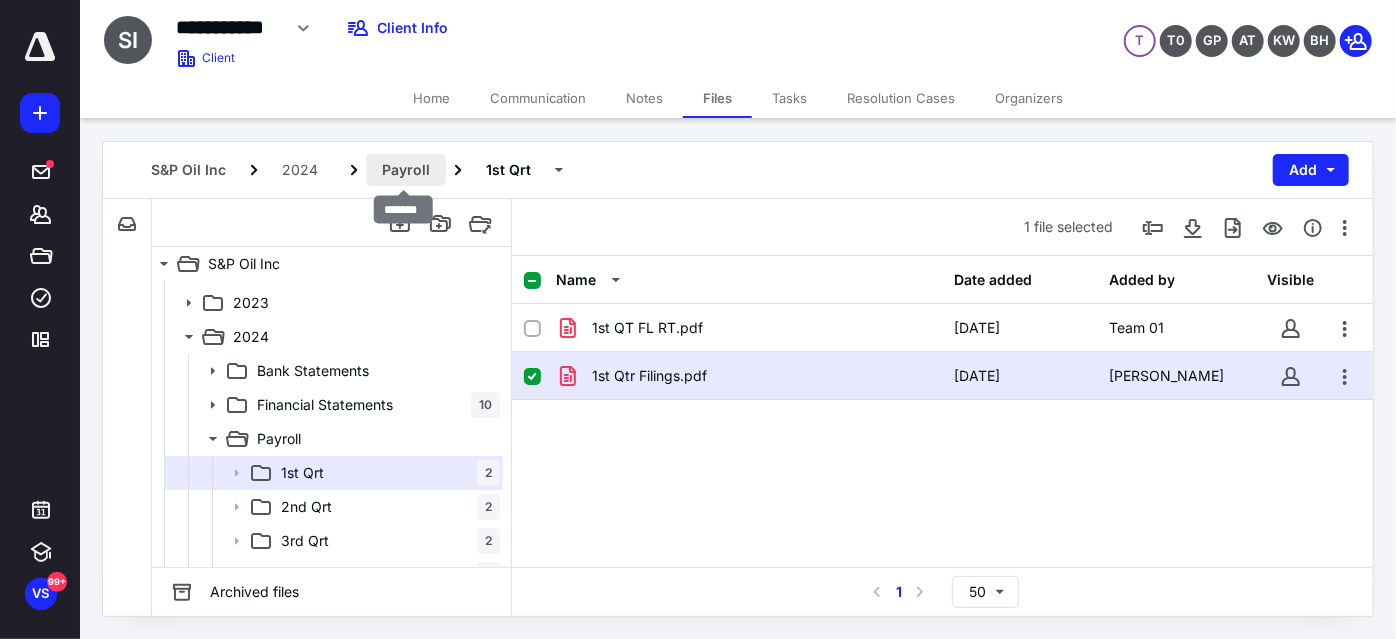 click on "Payroll" at bounding box center (406, 170) 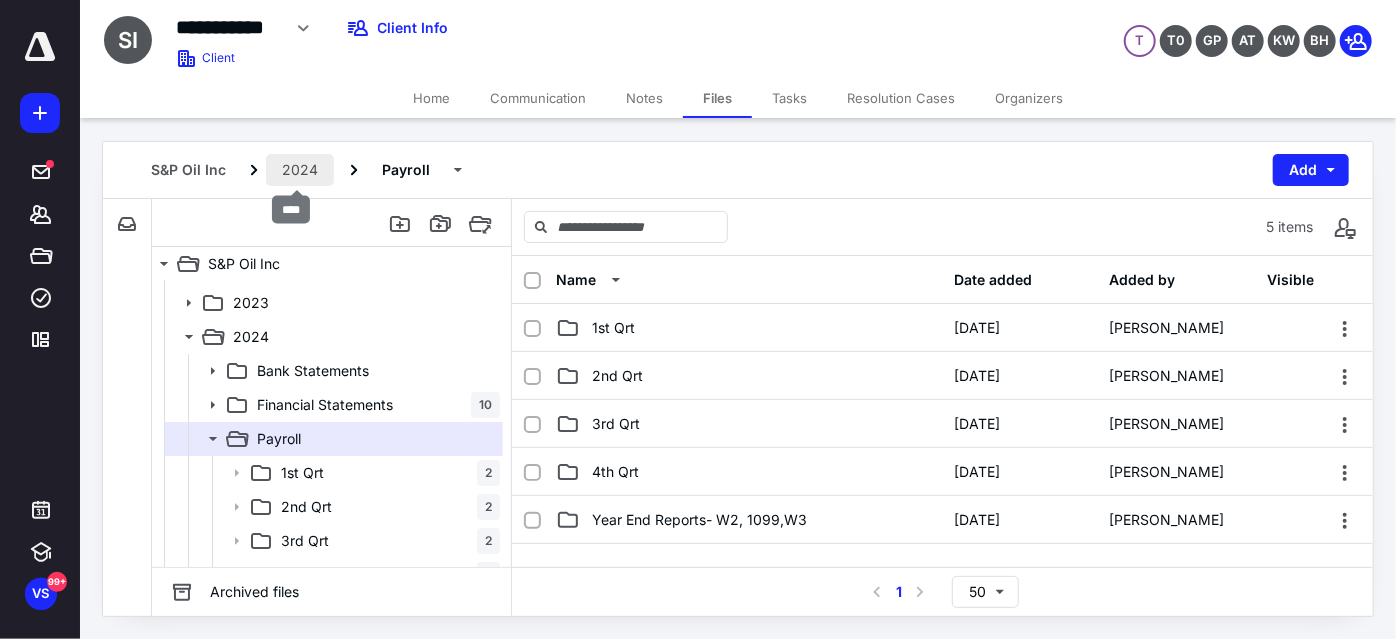 click on "2024" at bounding box center (300, 170) 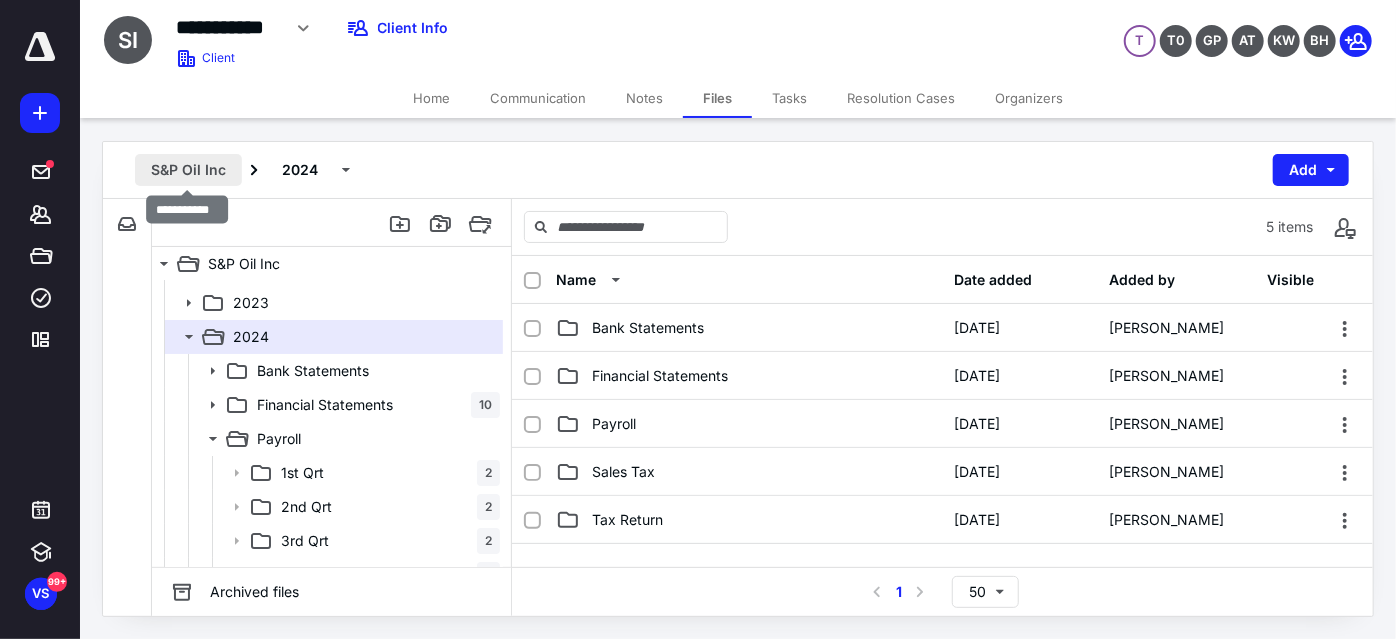 click on "S&P Oil Inc" at bounding box center [188, 170] 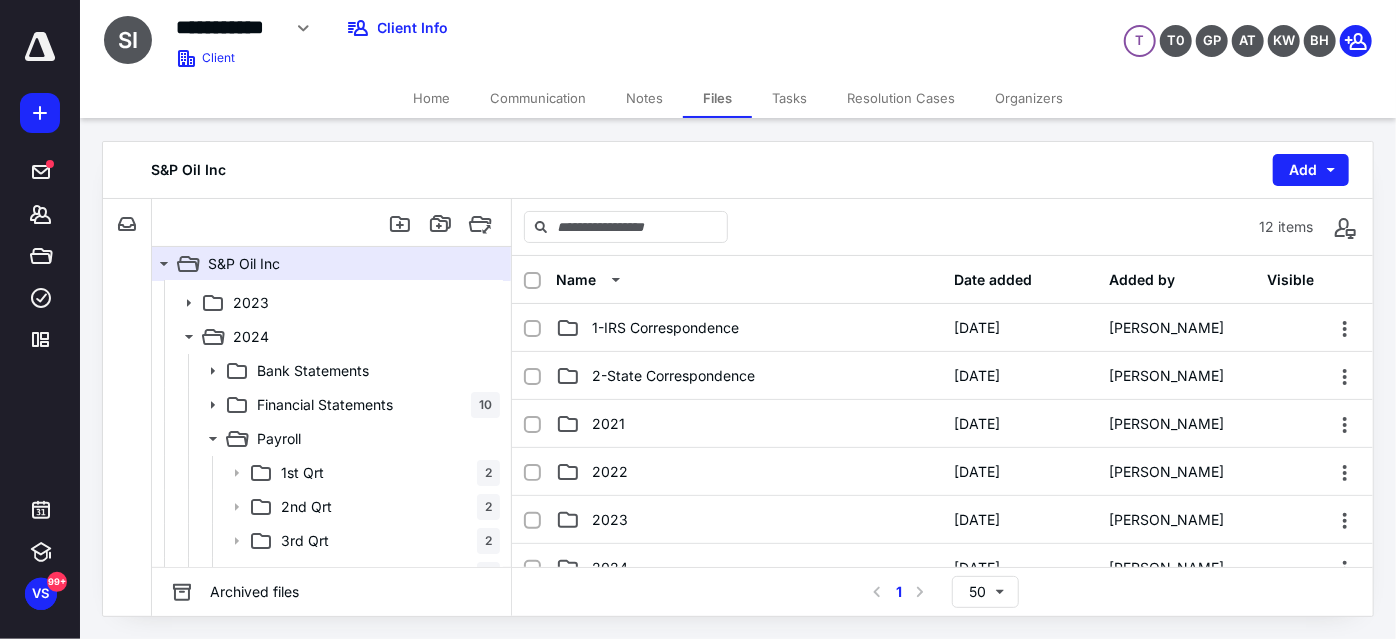 click on "Files" at bounding box center [717, 98] 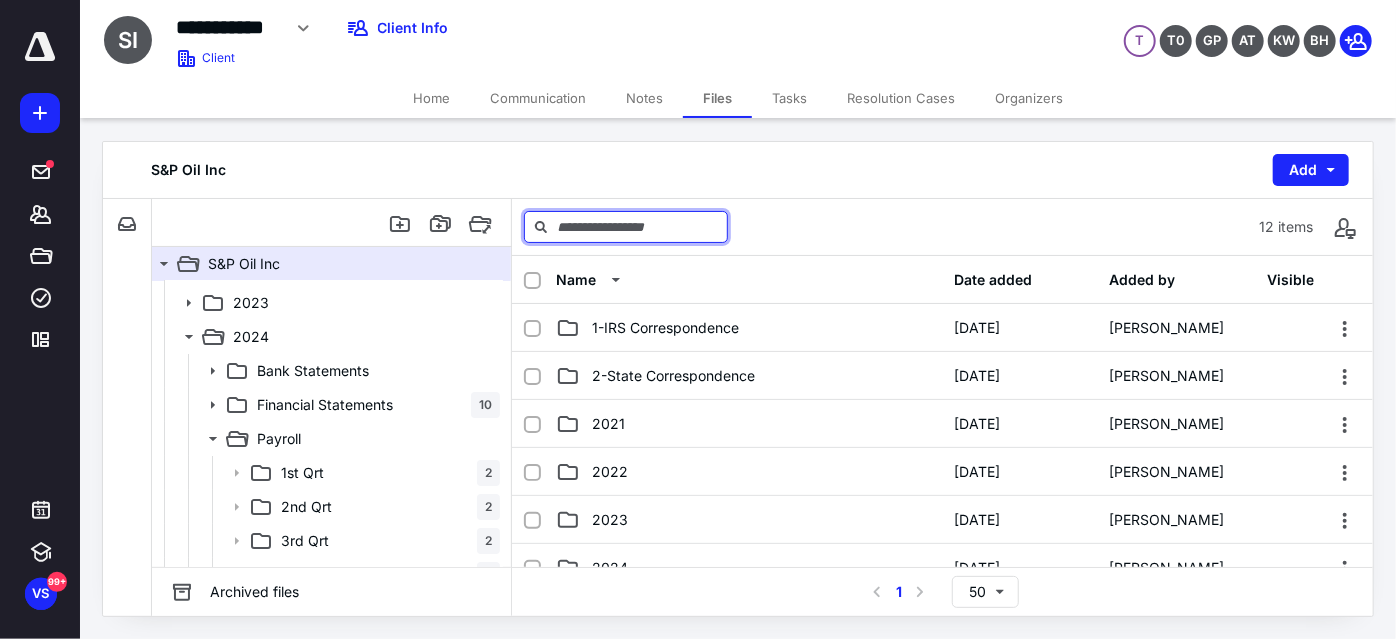 click at bounding box center (626, 227) 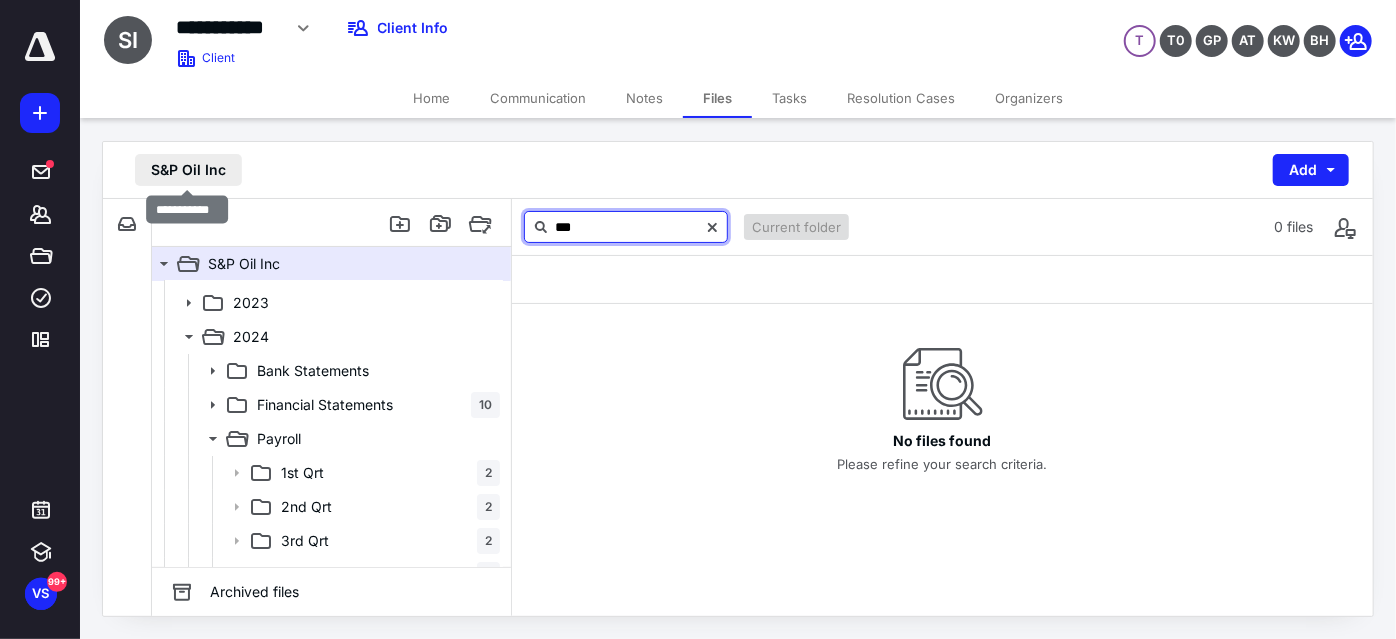 type on "***" 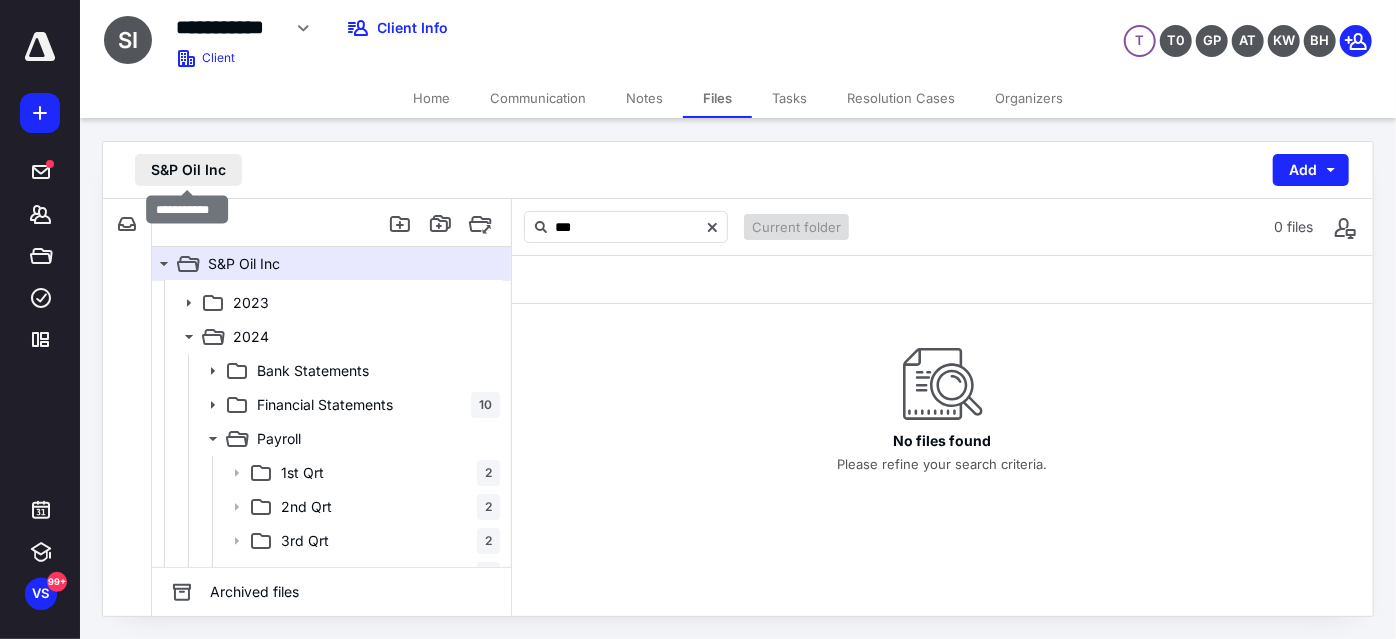 click on "S&P Oil Inc" at bounding box center (188, 170) 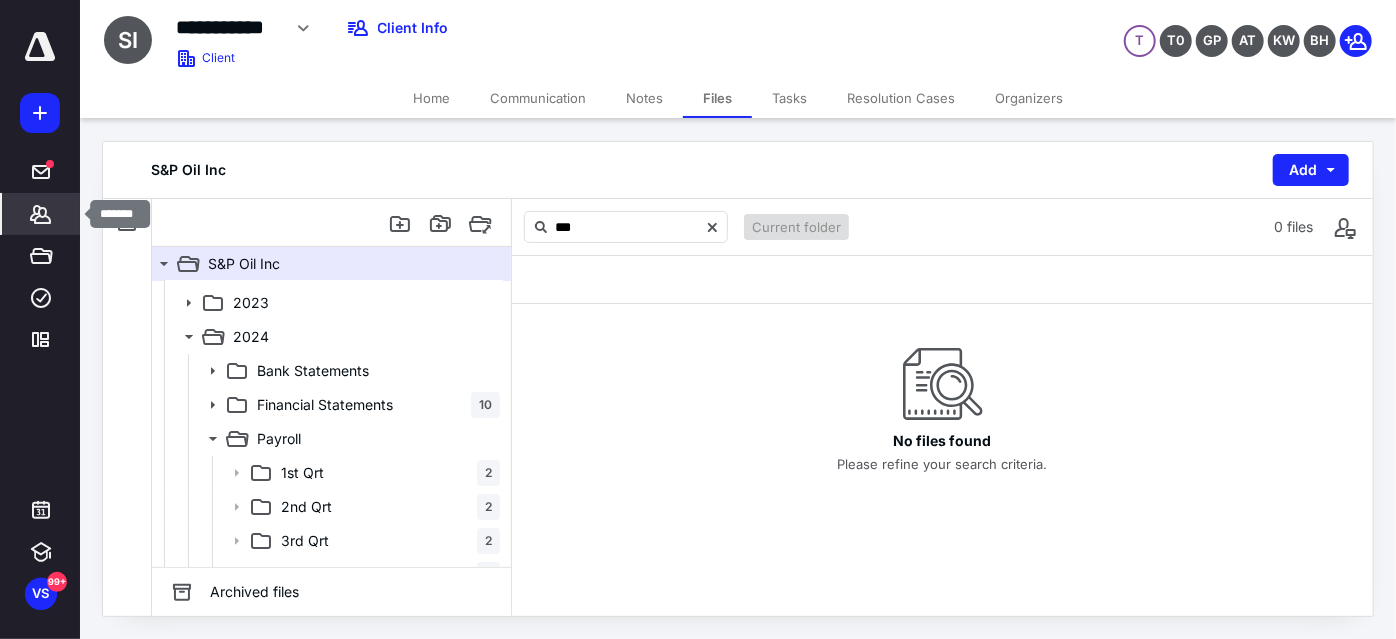 click 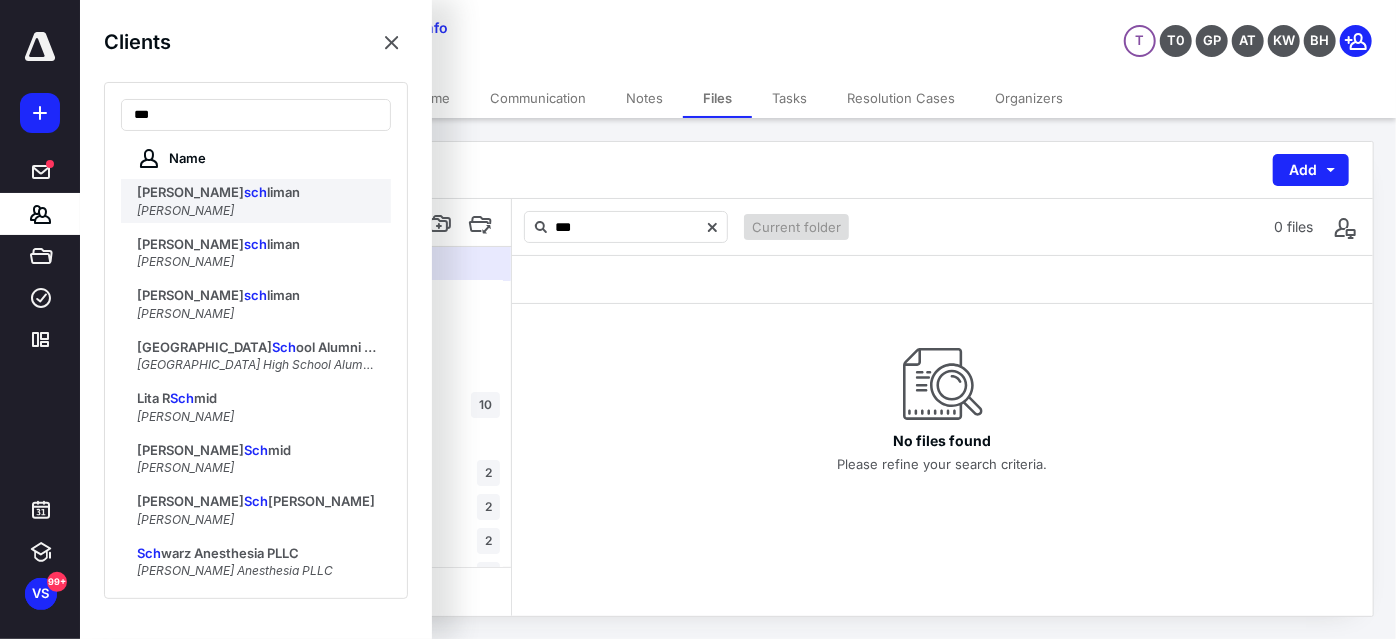 type on "****" 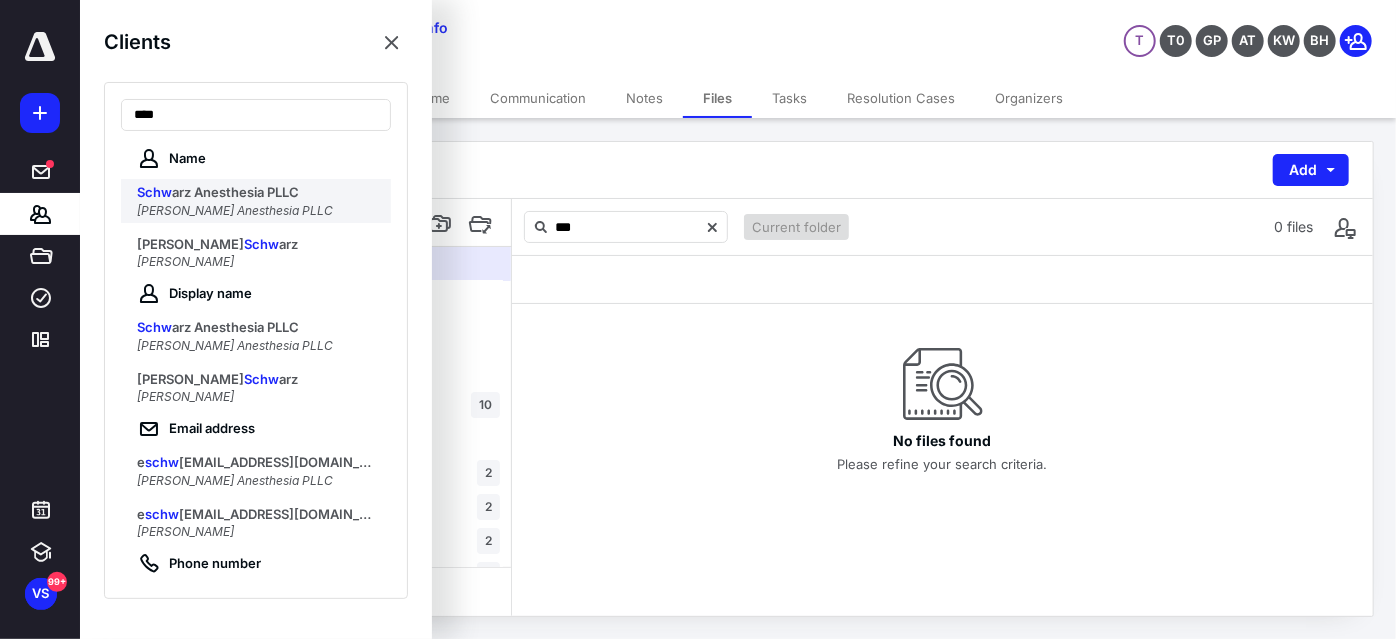 click on "[PERSON_NAME] Anesthesia PLLC" at bounding box center [235, 210] 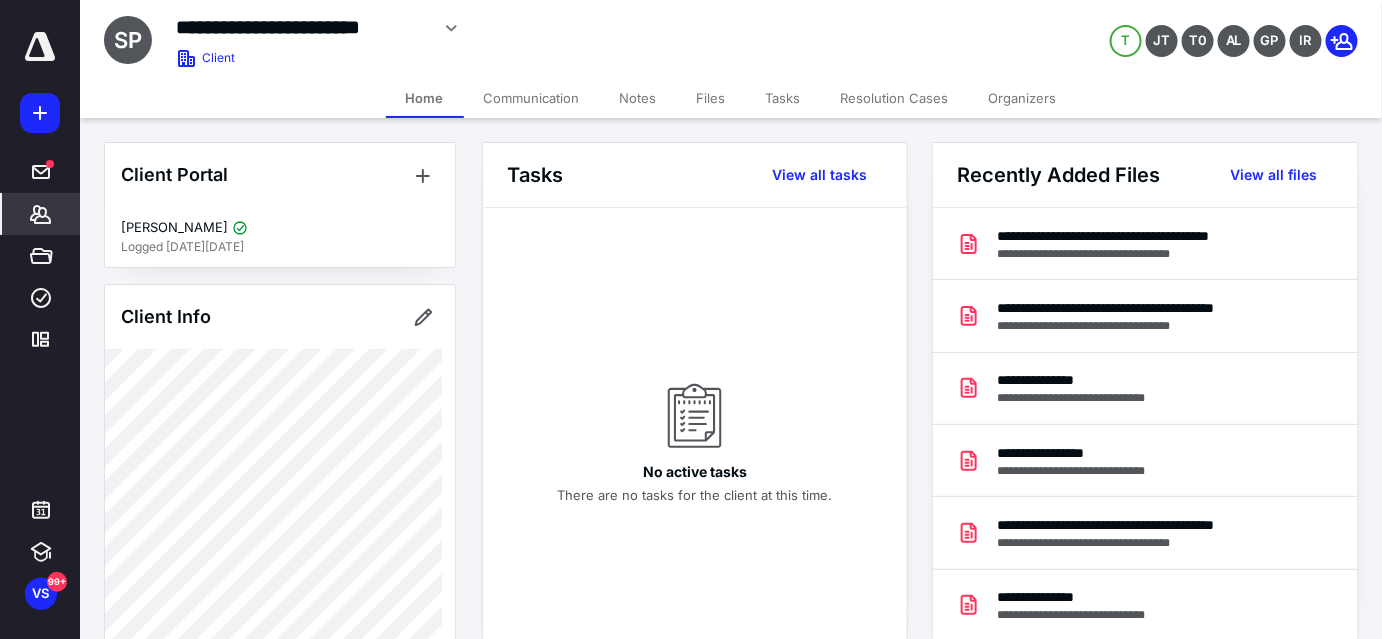 click on "Files" at bounding box center [711, 98] 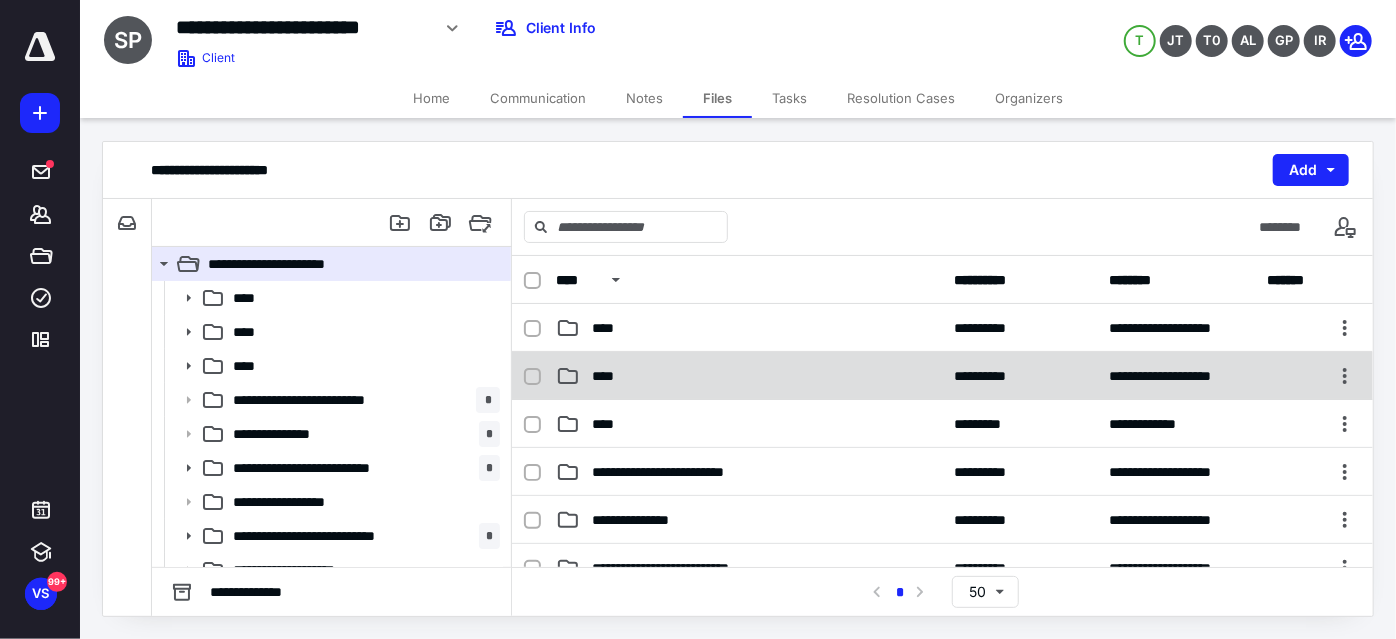 click on "****" at bounding box center [749, 376] 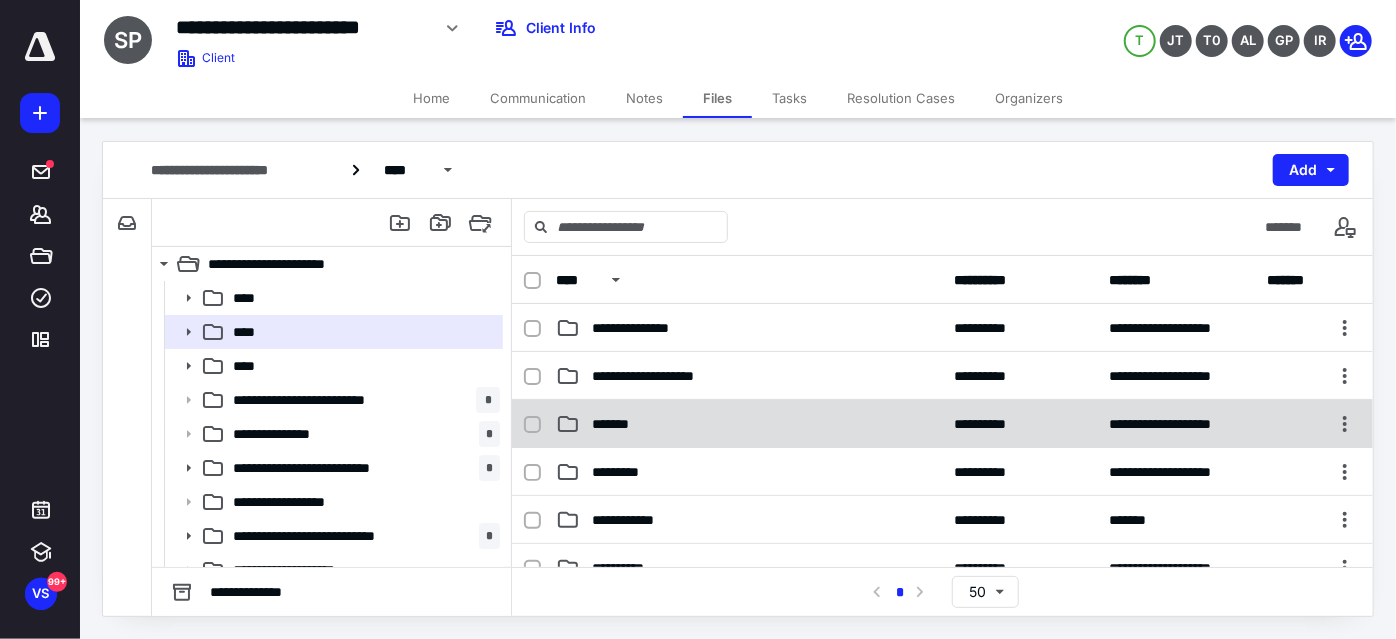 click on "*******" at bounding box center [749, 424] 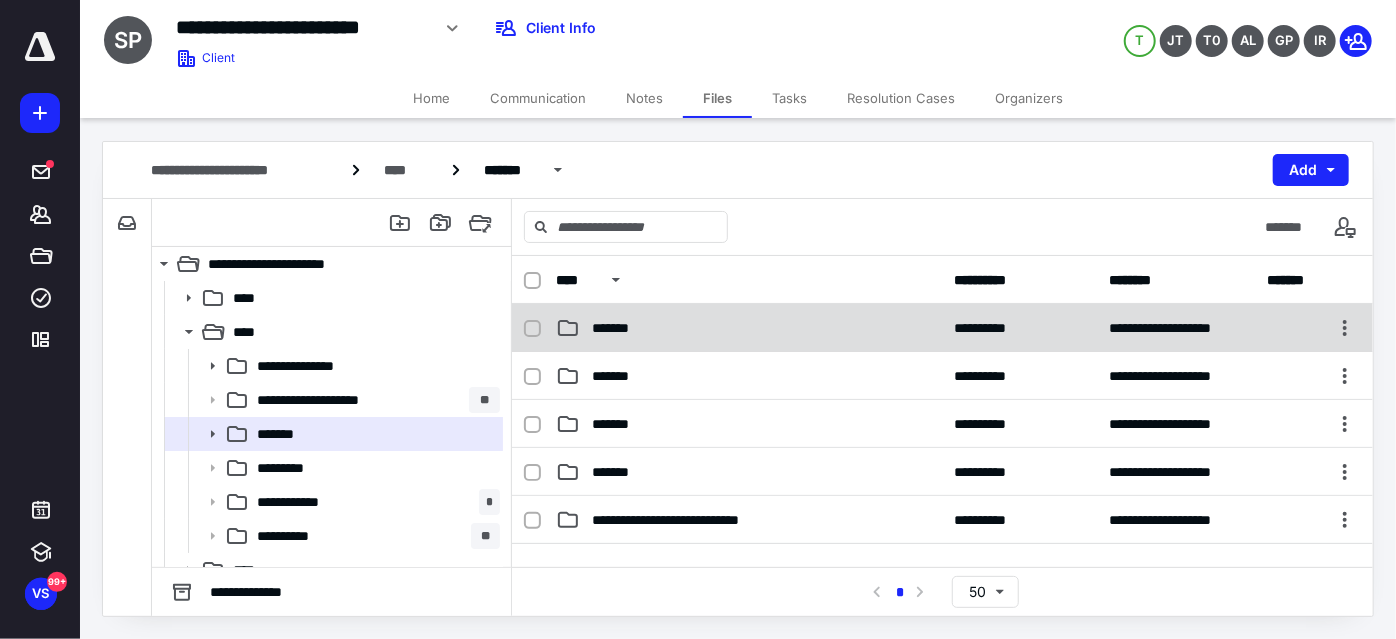 click on "*******" at bounding box center [749, 328] 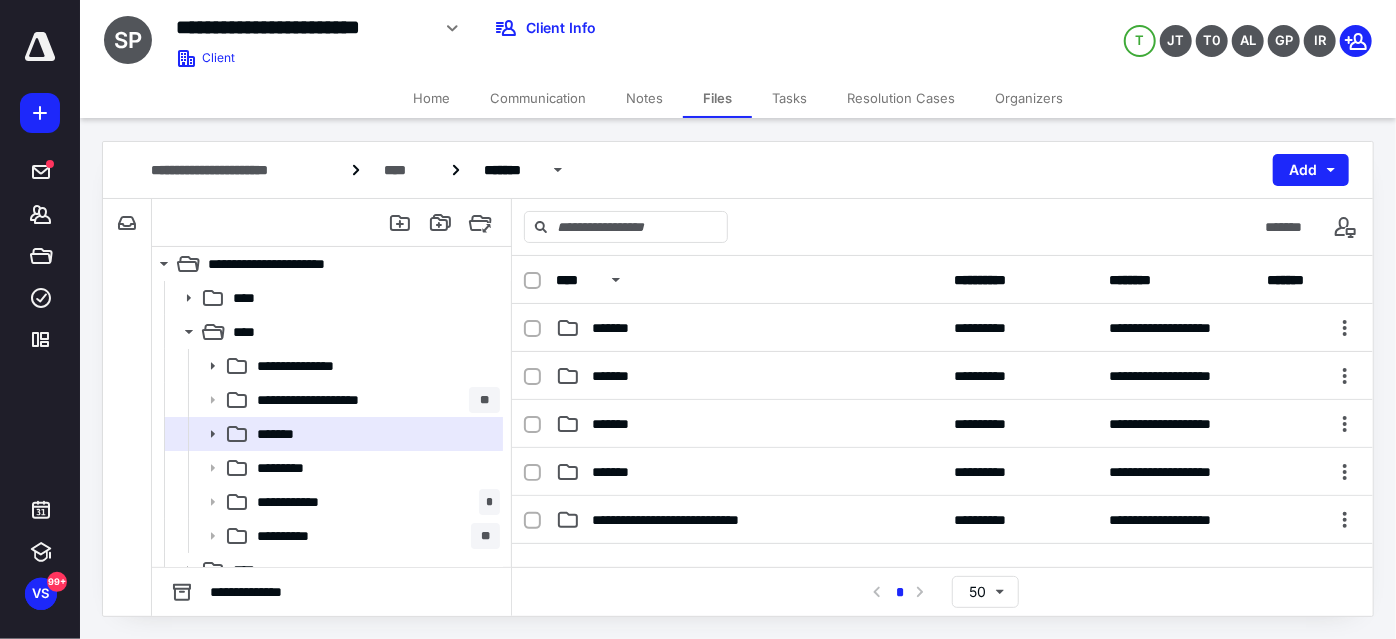 click on "*******" at bounding box center [749, 328] 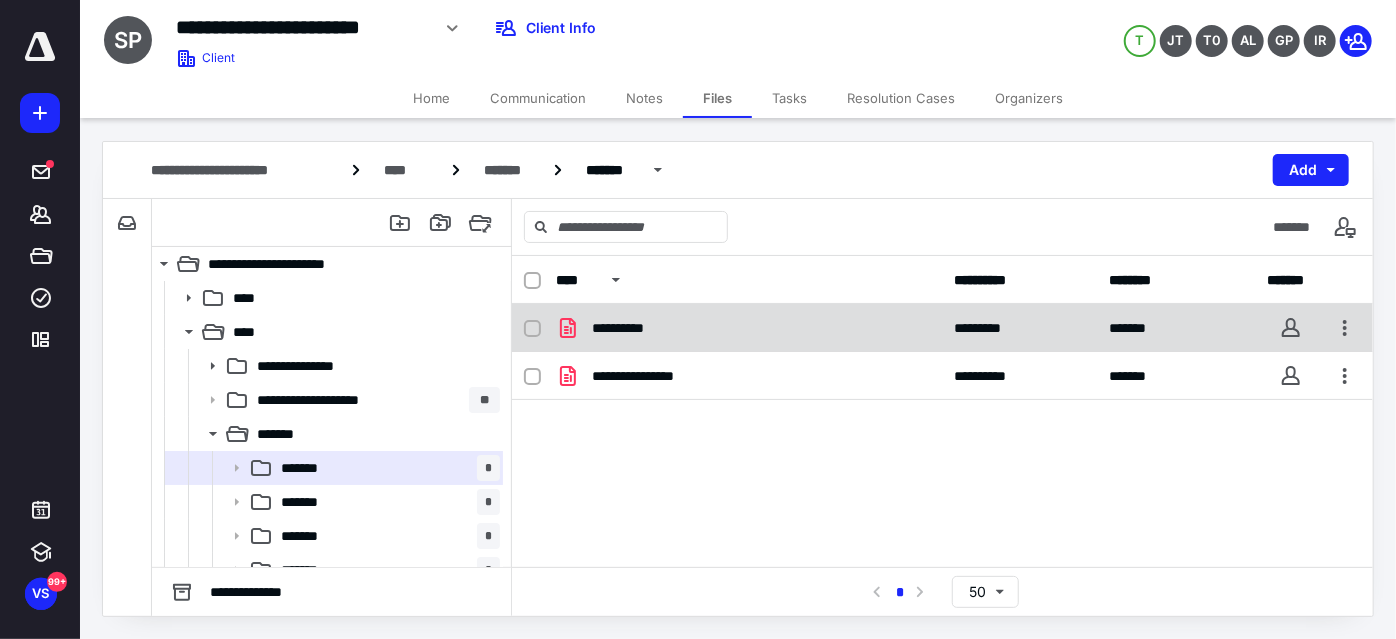 click on "**********" at bounding box center [749, 328] 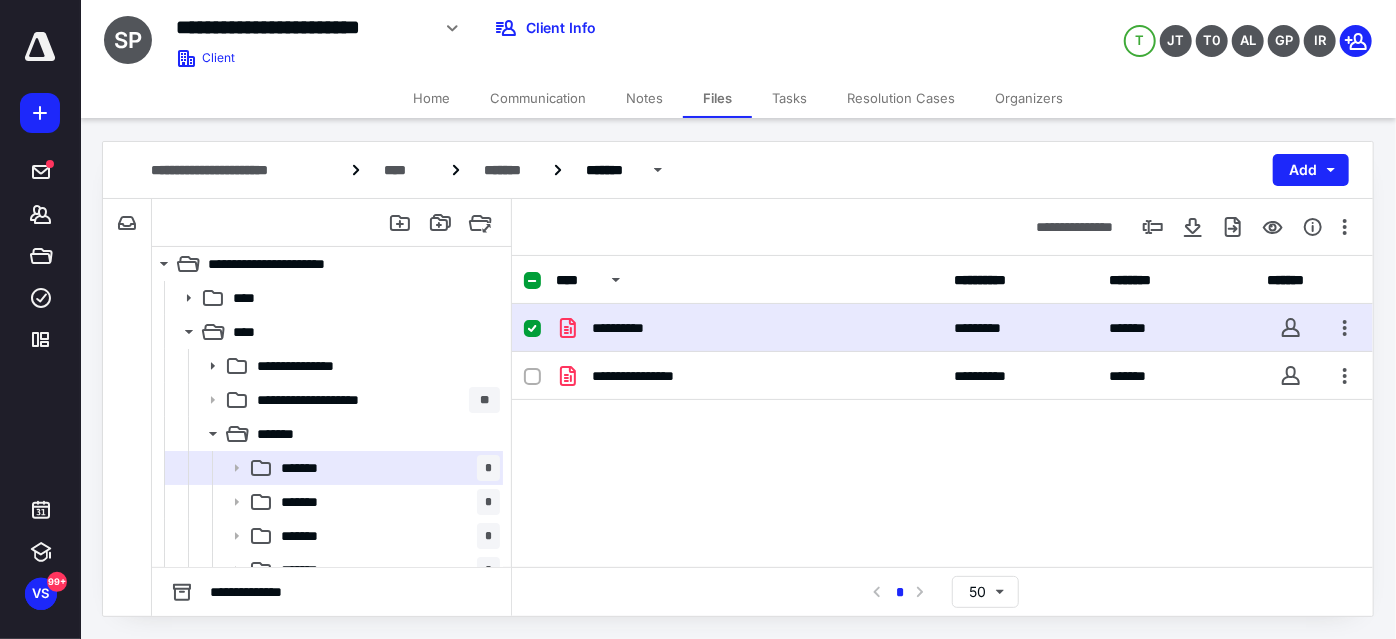 checkbox on "true" 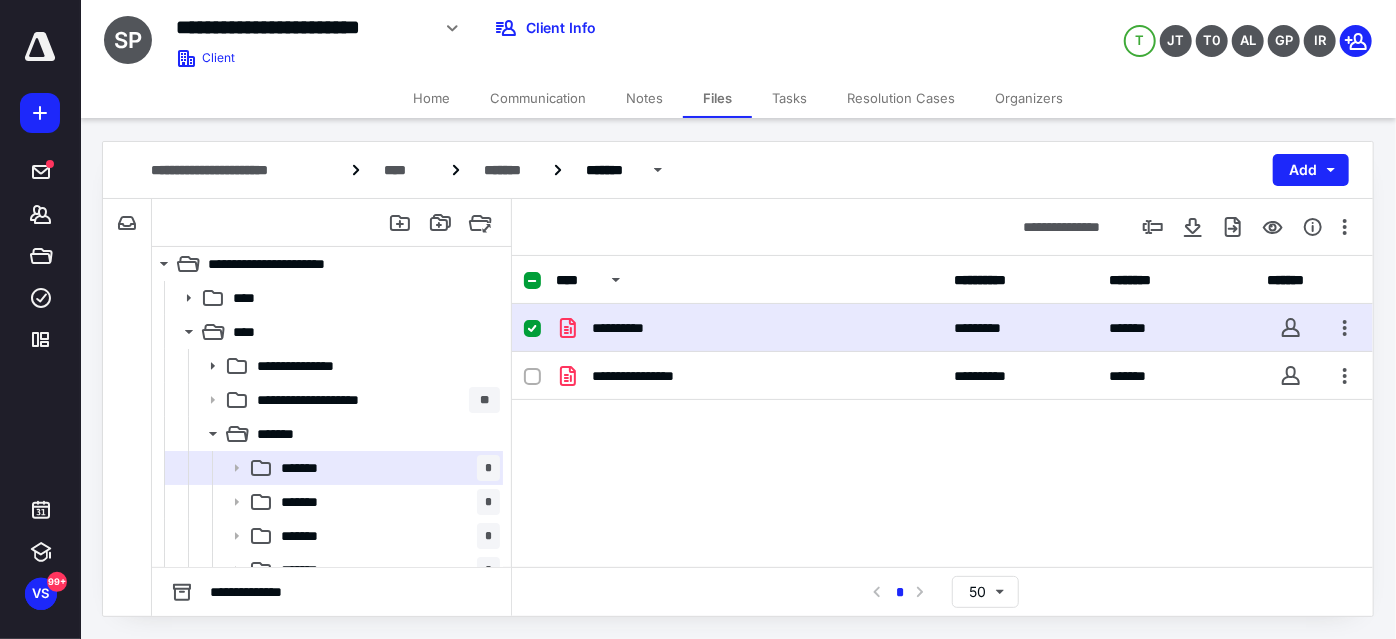 click on "**********" at bounding box center (749, 328) 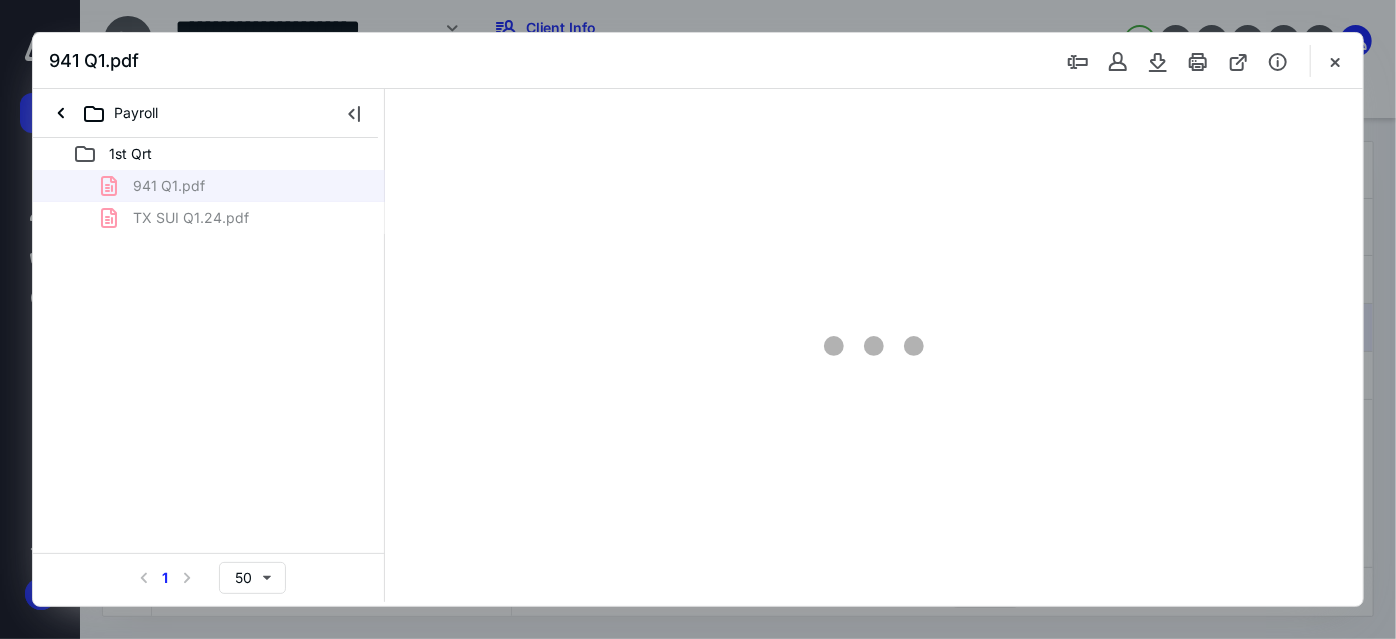 scroll, scrollTop: 0, scrollLeft: 0, axis: both 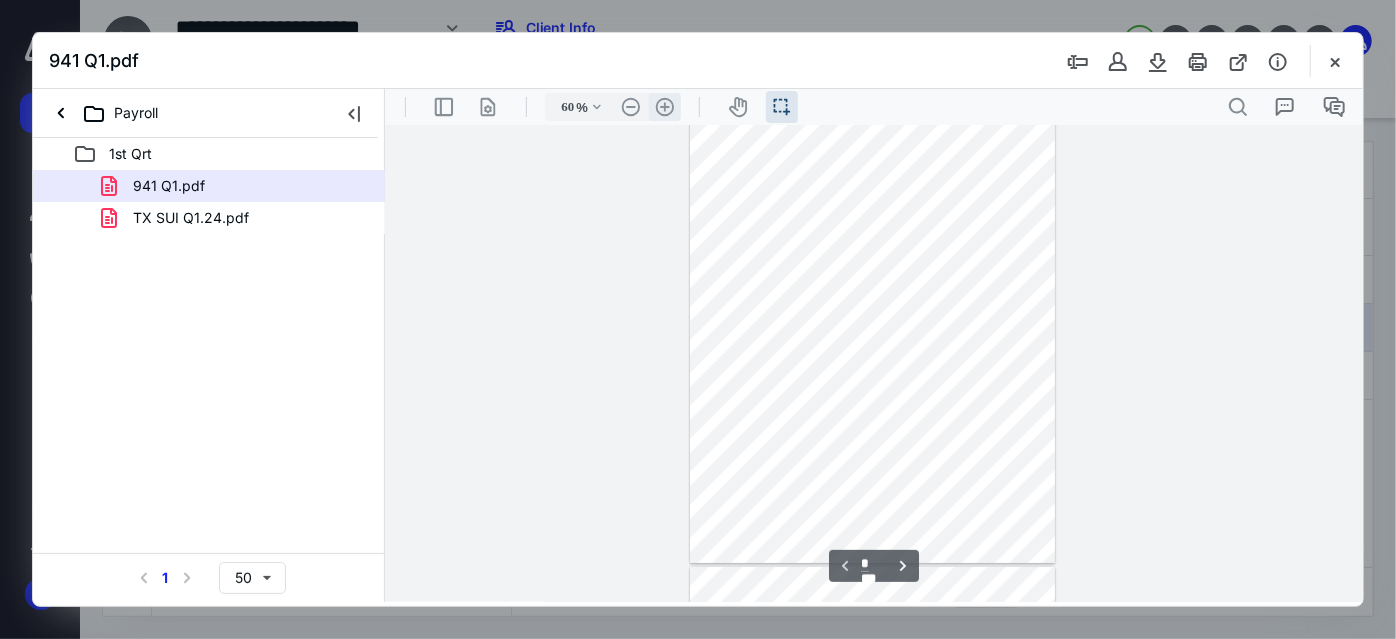 click on ".cls-1{fill:#abb0c4;} icon - header - zoom - in - line" at bounding box center [664, 106] 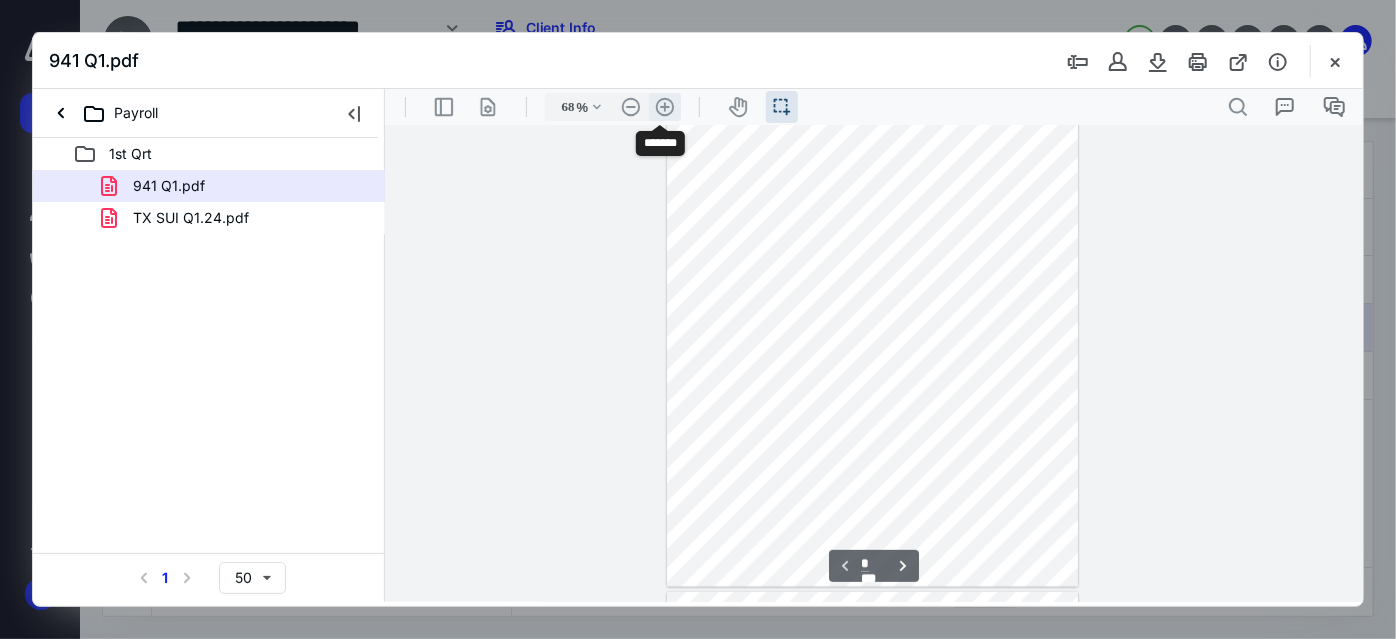 click on ".cls-1{fill:#abb0c4;} icon - header - zoom - in - line" at bounding box center (664, 106) 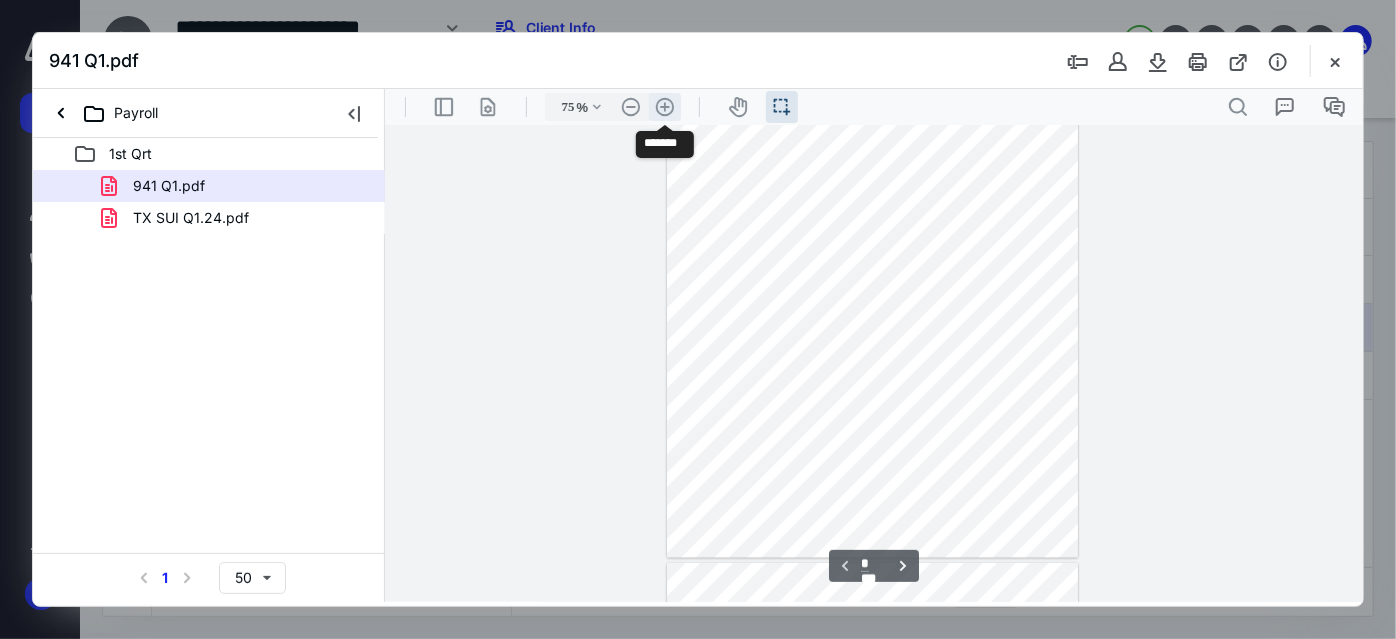 click on ".cls-1{fill:#abb0c4;} icon - header - zoom - in - line" at bounding box center [664, 106] 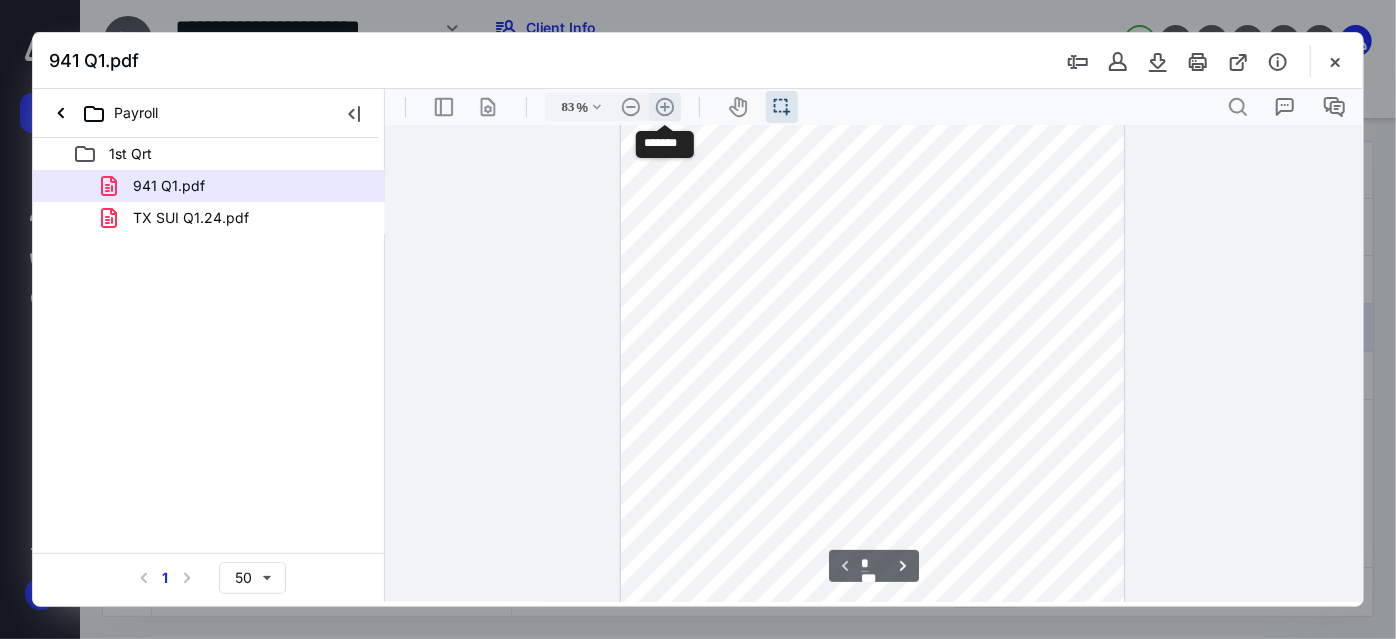 click on ".cls-1{fill:#abb0c4;} icon - header - zoom - in - line" at bounding box center (664, 106) 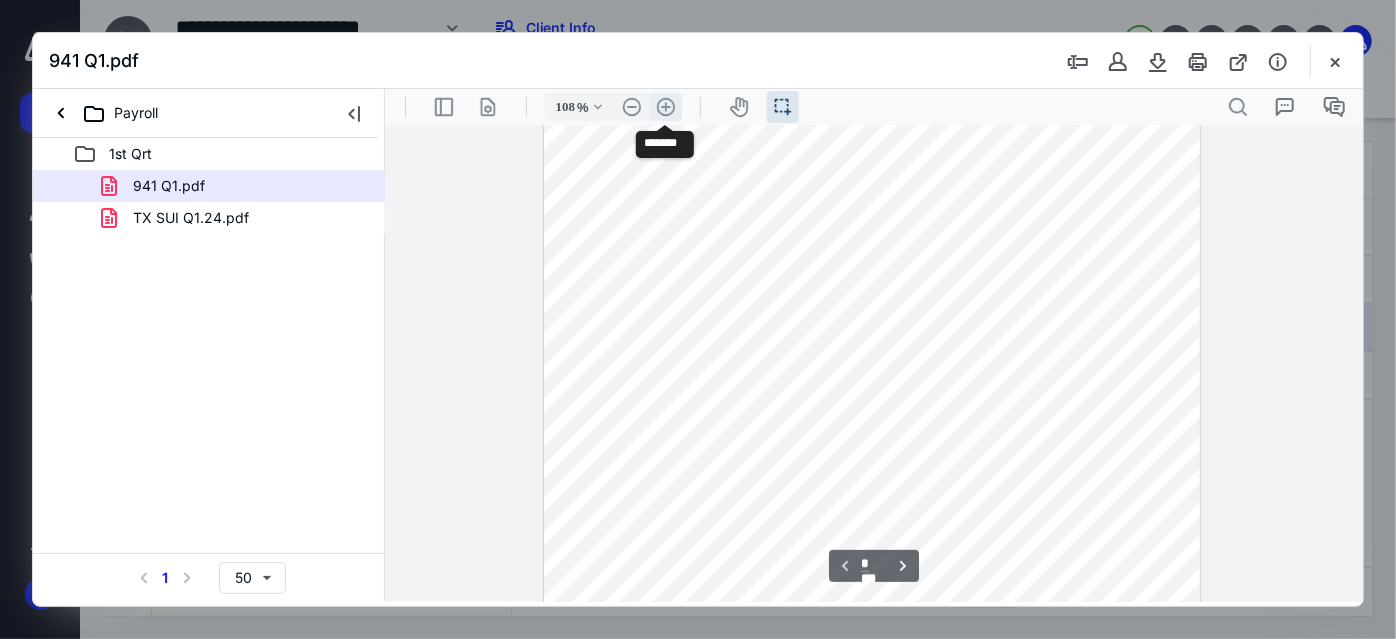 click on ".cls-1{fill:#abb0c4;} icon - header - zoom - in - line" at bounding box center [665, 106] 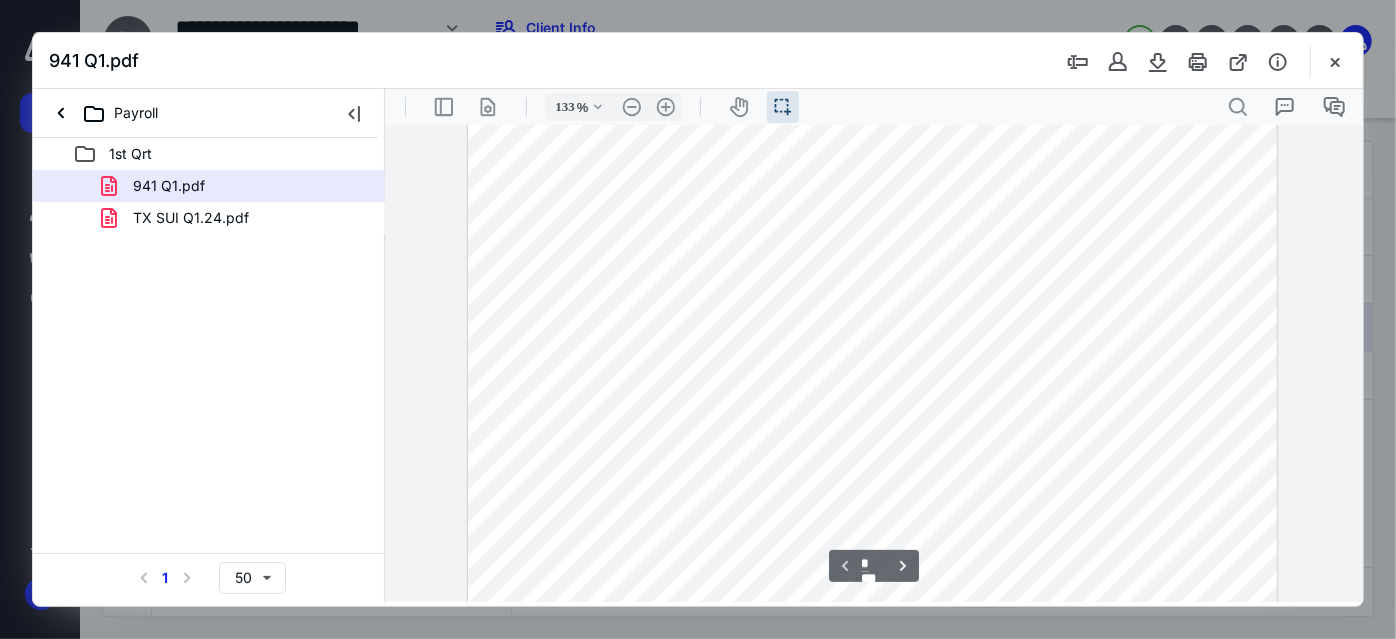 type on "*" 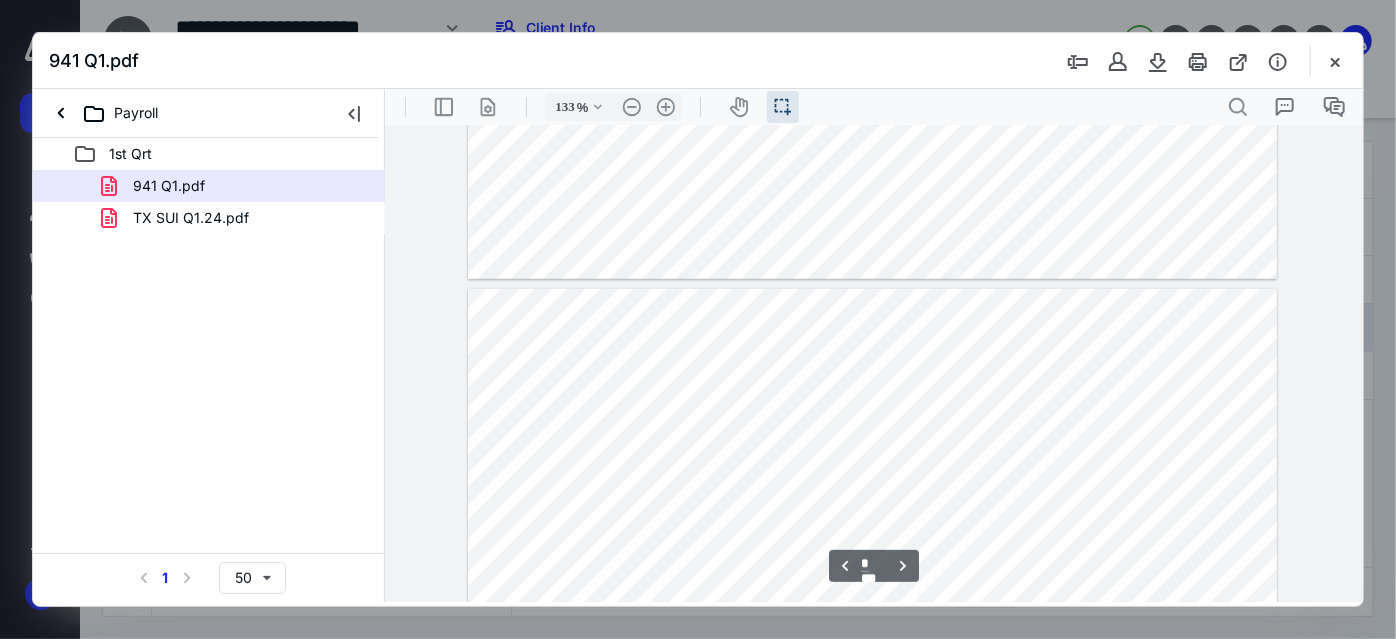 scroll, scrollTop: 1443, scrollLeft: 0, axis: vertical 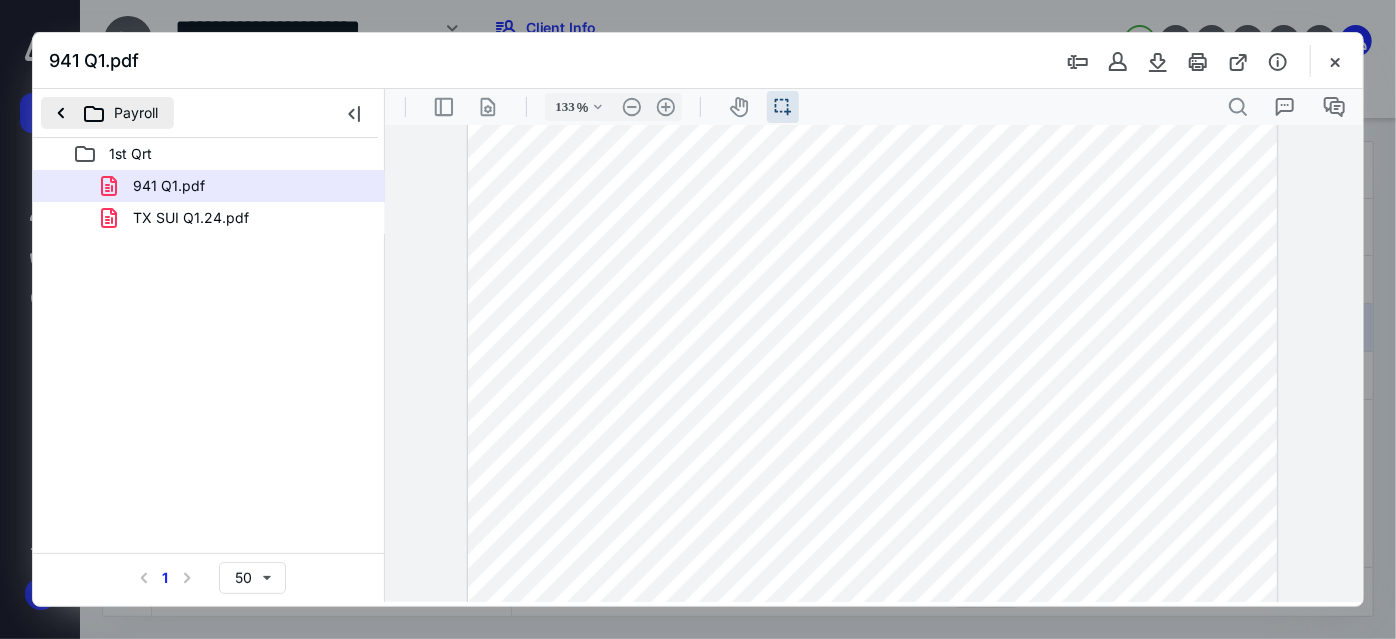 click on "Payroll" at bounding box center [107, 113] 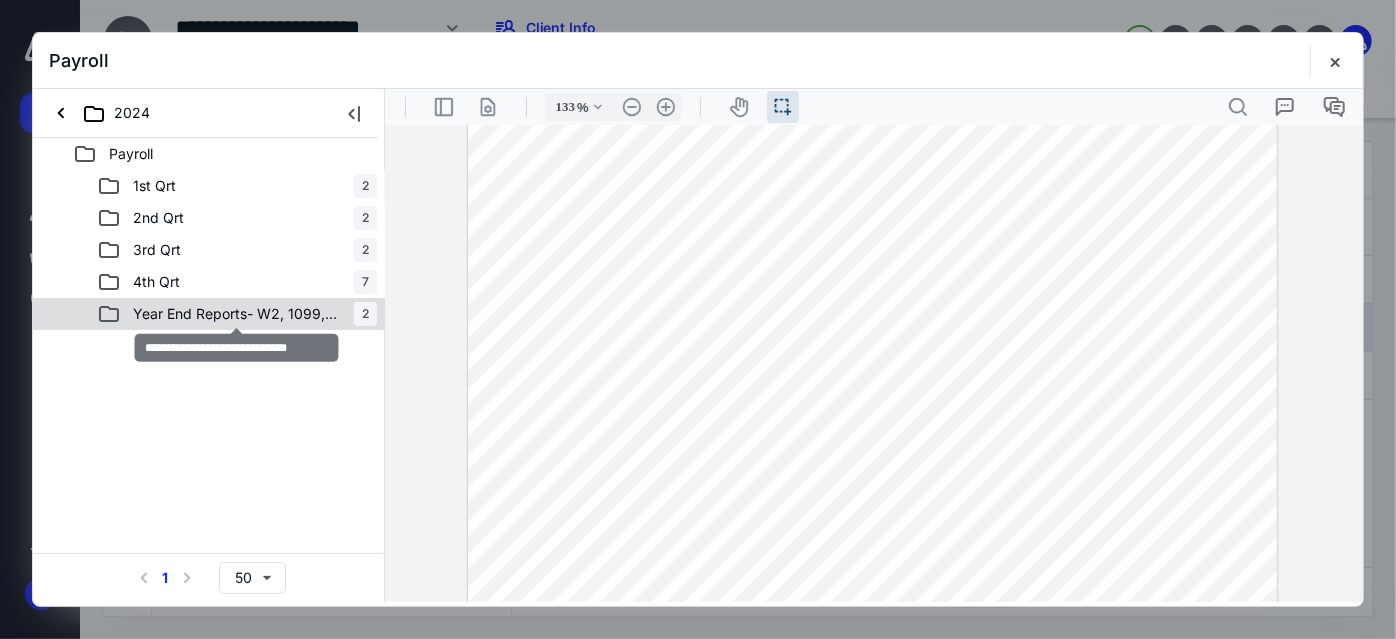 click on "Year End Reports- W2, 1099,W3" at bounding box center (237, 314) 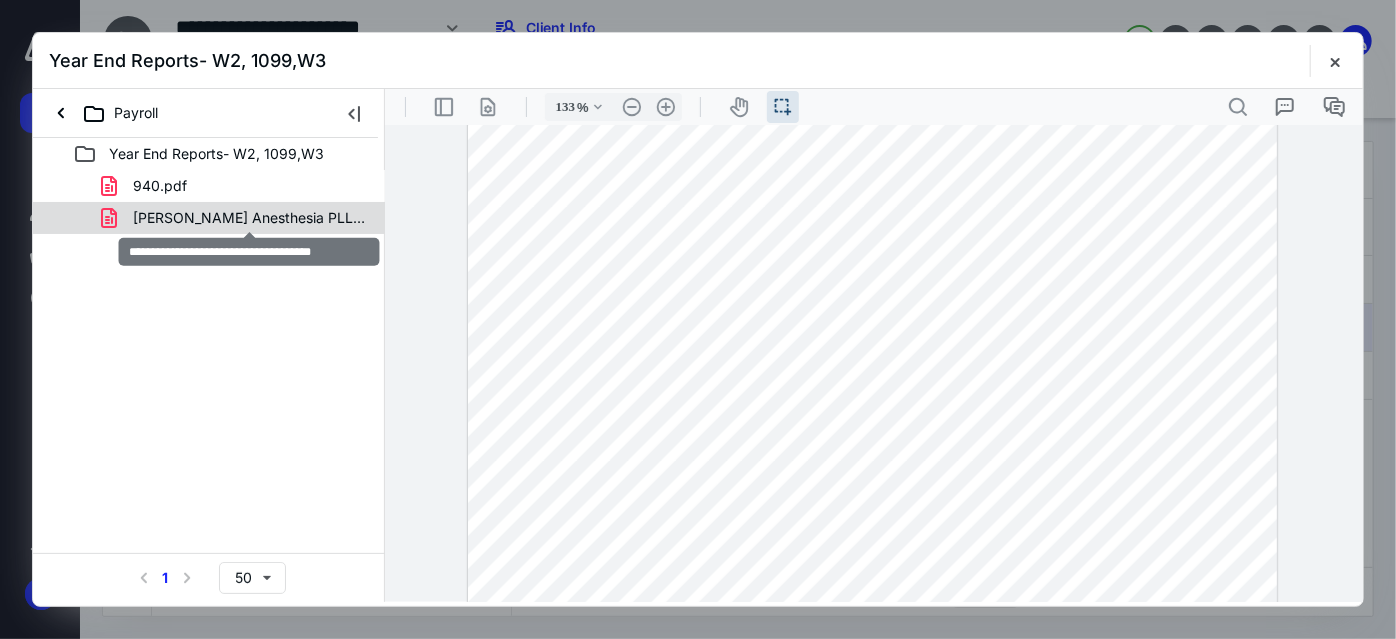 click on "[PERSON_NAME] Anesthesia PLLC-W2 Copies.pdf" at bounding box center [249, 218] 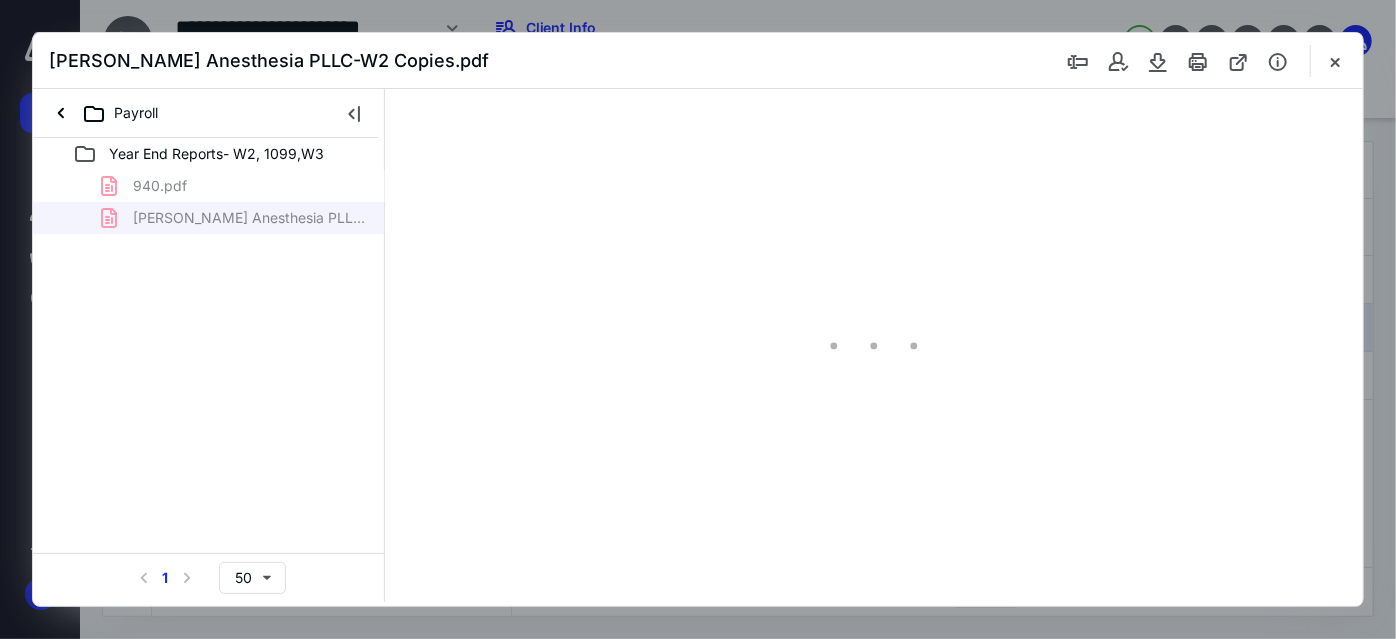 scroll, scrollTop: 0, scrollLeft: 0, axis: both 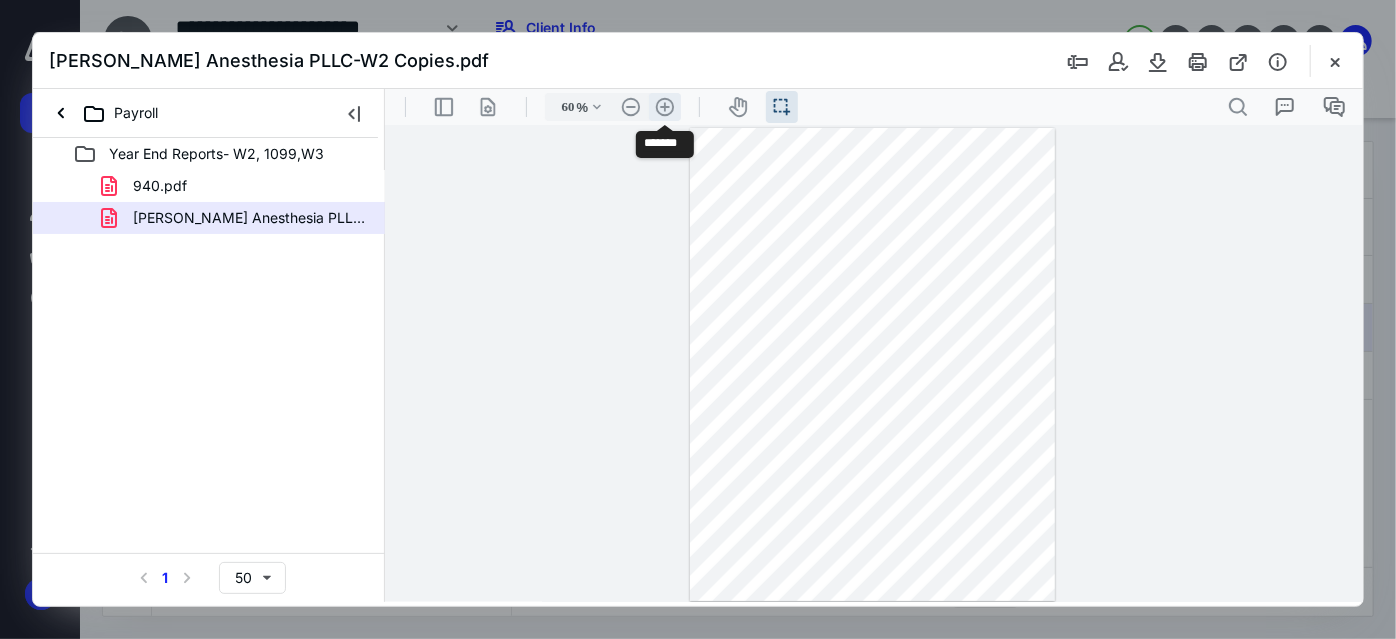 click on ".cls-1{fill:#abb0c4;} icon - header - zoom - in - line" at bounding box center [664, 106] 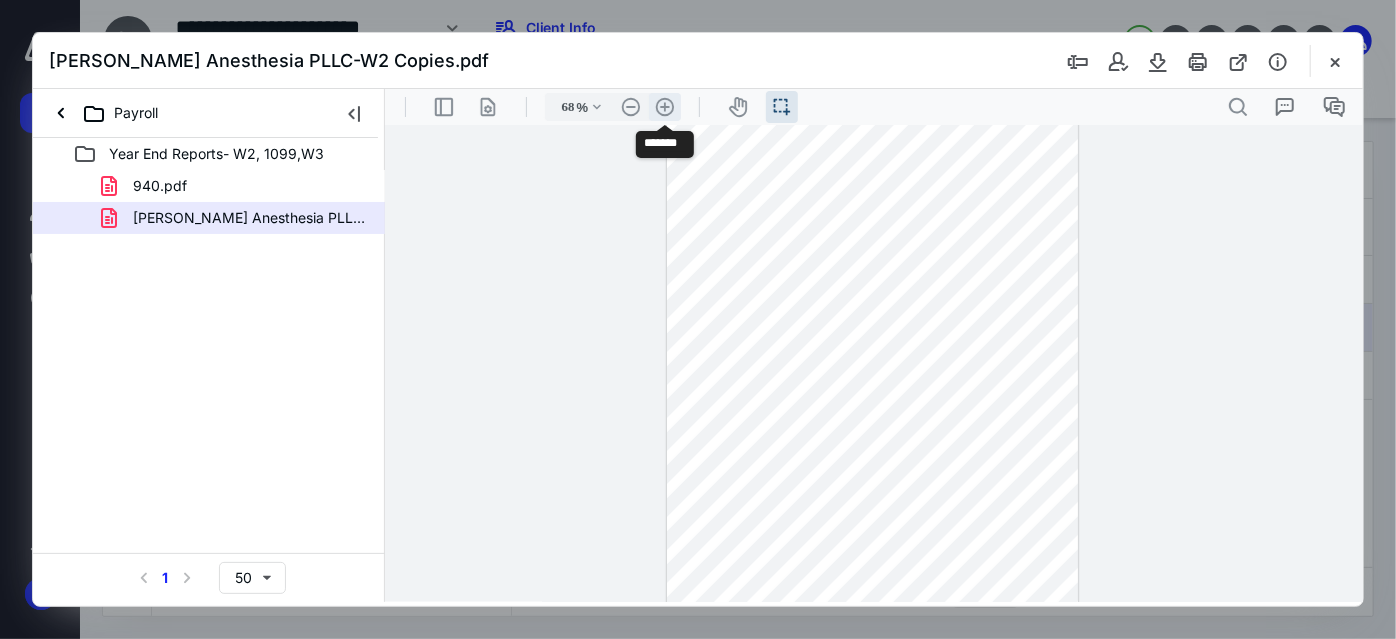 click on ".cls-1{fill:#abb0c4;} icon - header - zoom - in - line" at bounding box center [664, 106] 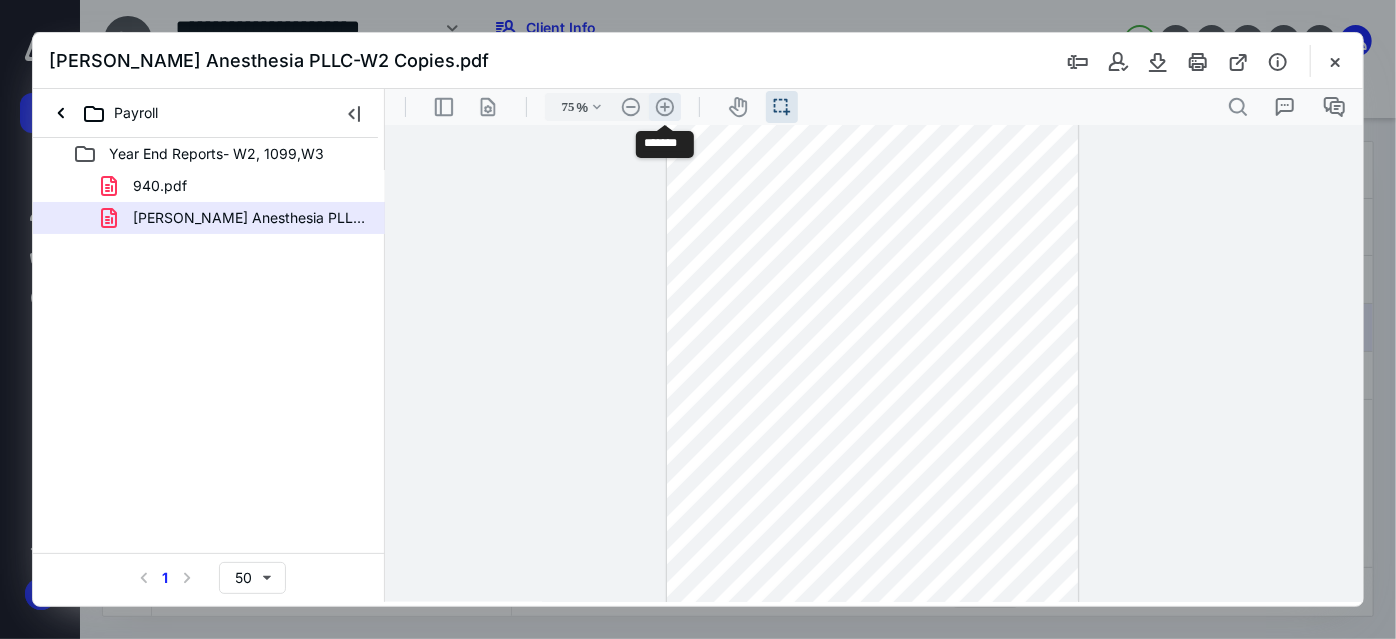 click on ".cls-1{fill:#abb0c4;} icon - header - zoom - in - line" at bounding box center (664, 106) 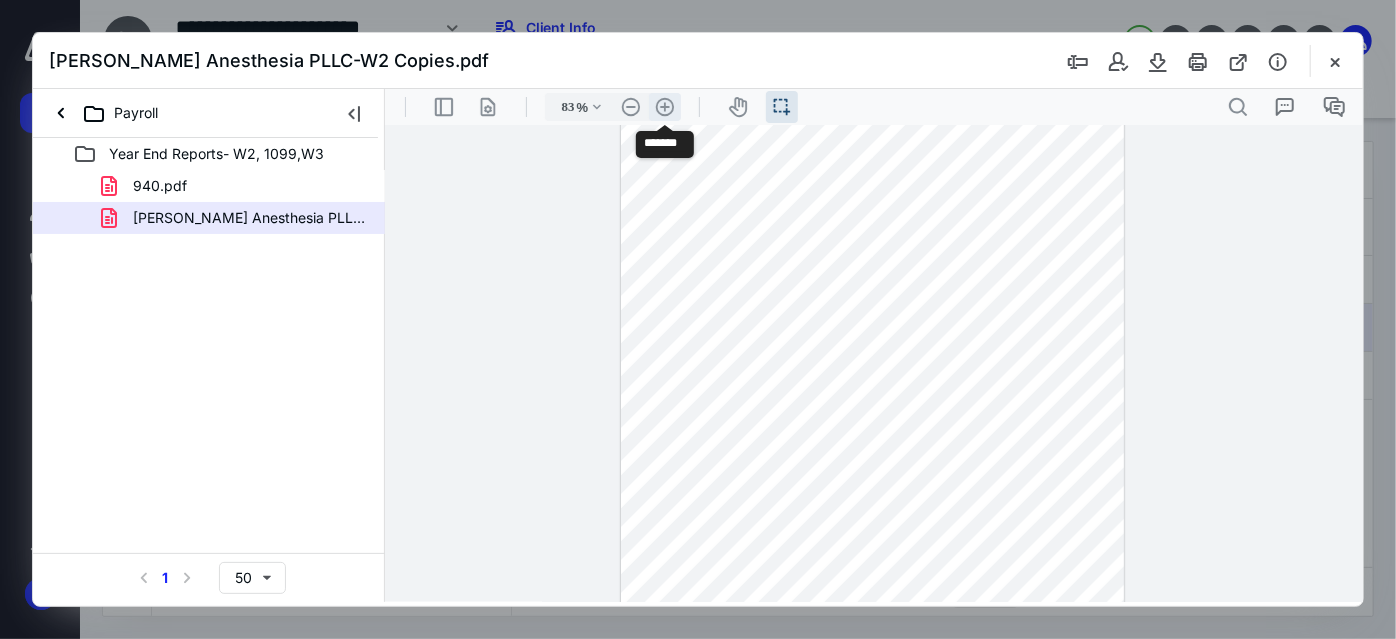 click on ".cls-1{fill:#abb0c4;} icon - header - zoom - in - line" at bounding box center [664, 106] 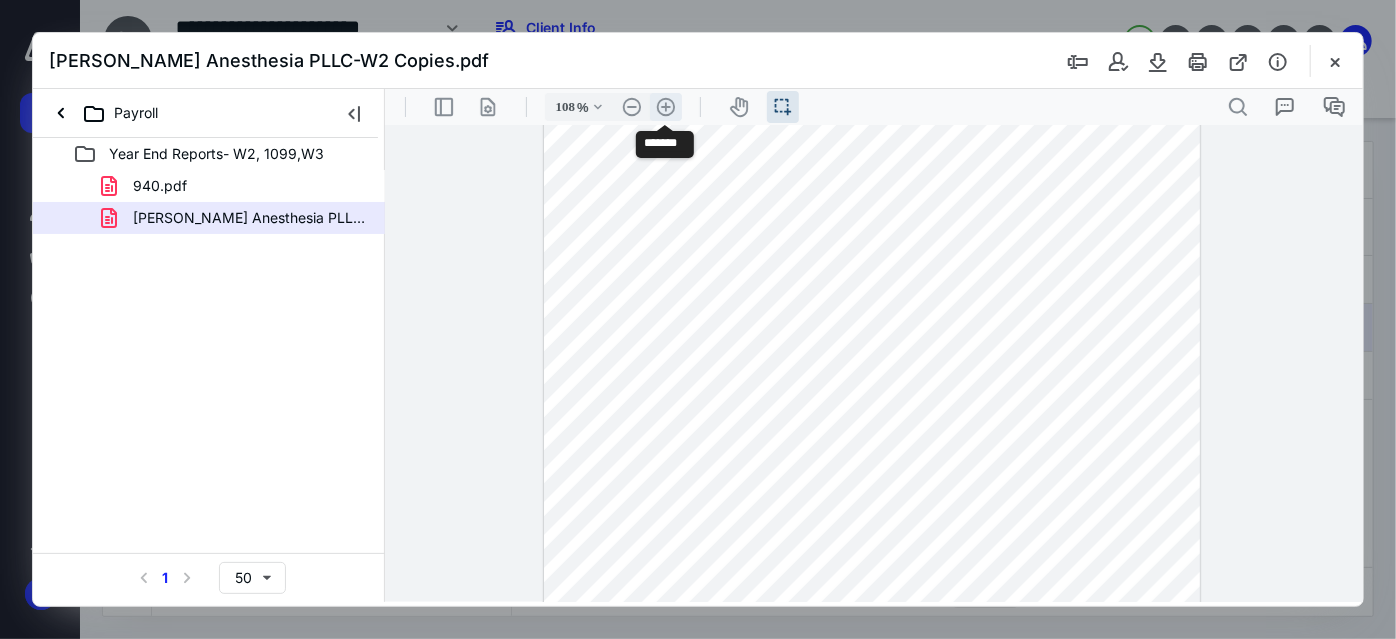 click on ".cls-1{fill:#abb0c4;} icon - header - zoom - in - line" at bounding box center [665, 106] 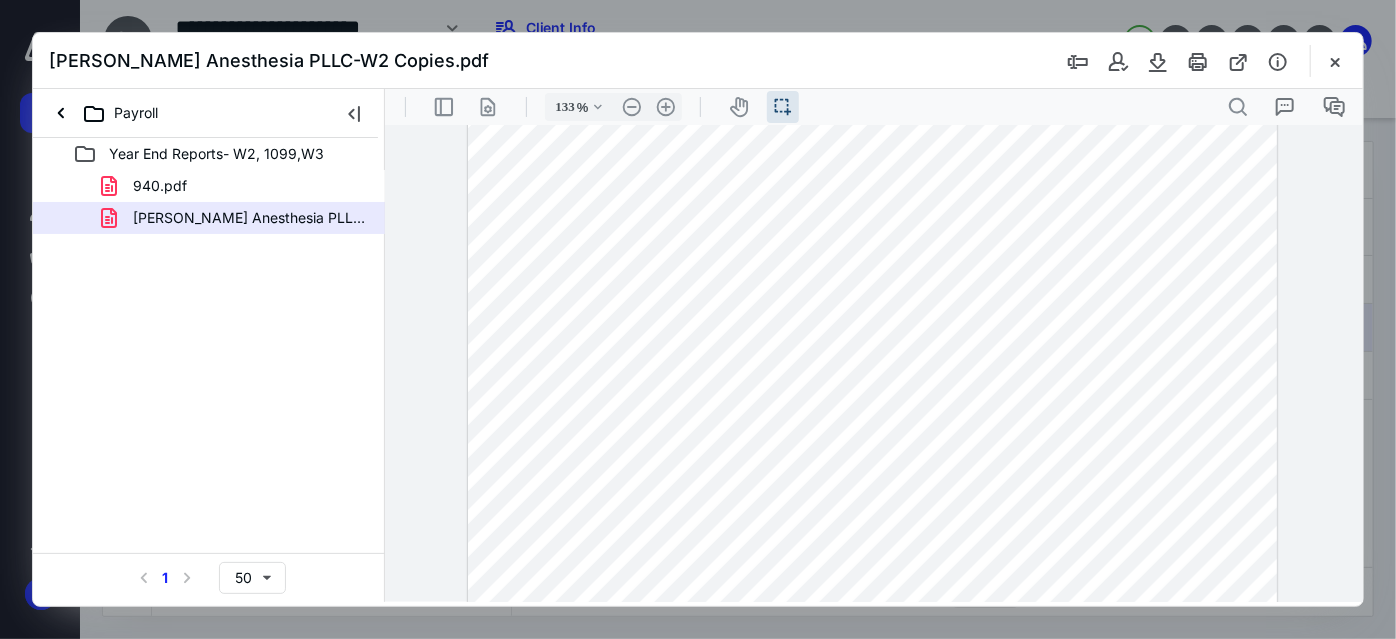 scroll, scrollTop: 176, scrollLeft: 0, axis: vertical 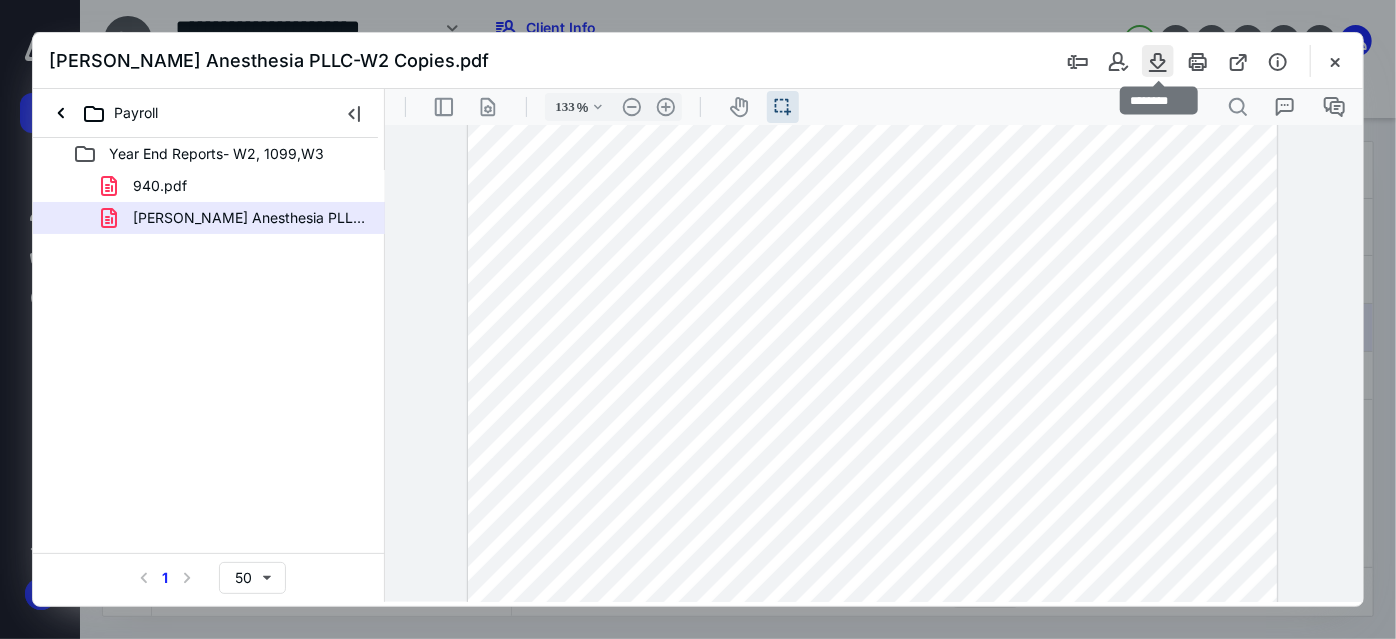 click at bounding box center (1158, 61) 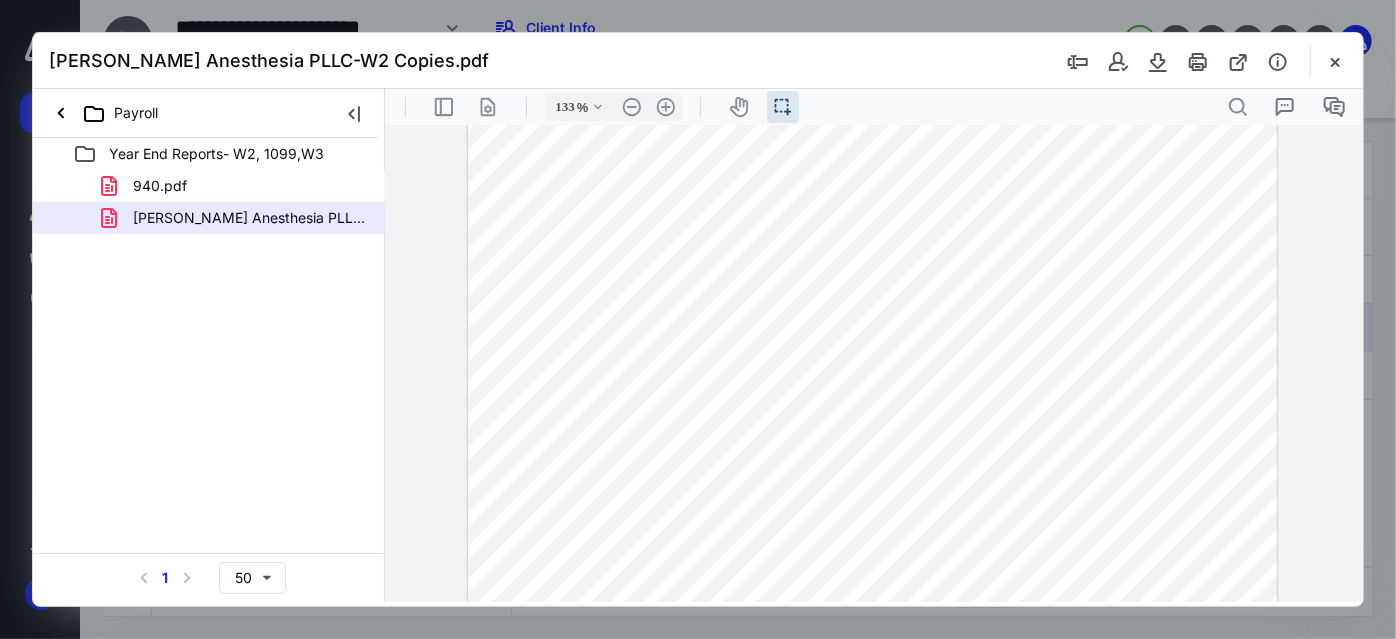 scroll, scrollTop: 0, scrollLeft: 0, axis: both 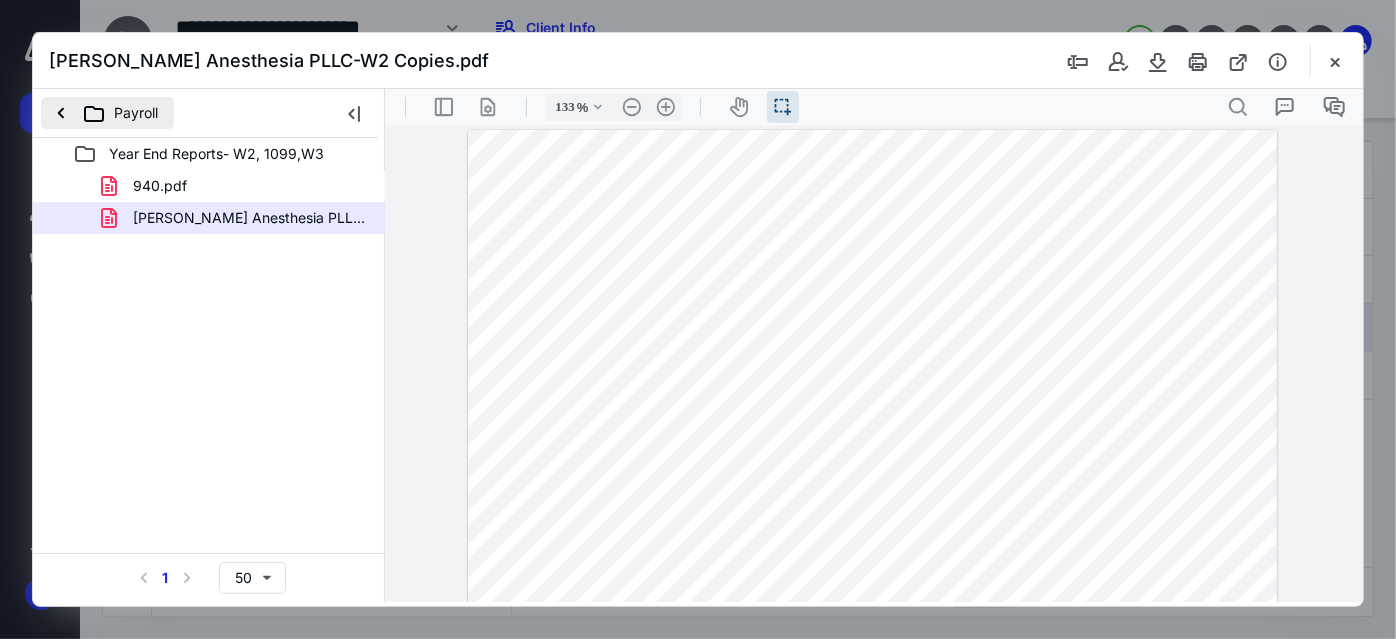click on "Payroll" at bounding box center (107, 113) 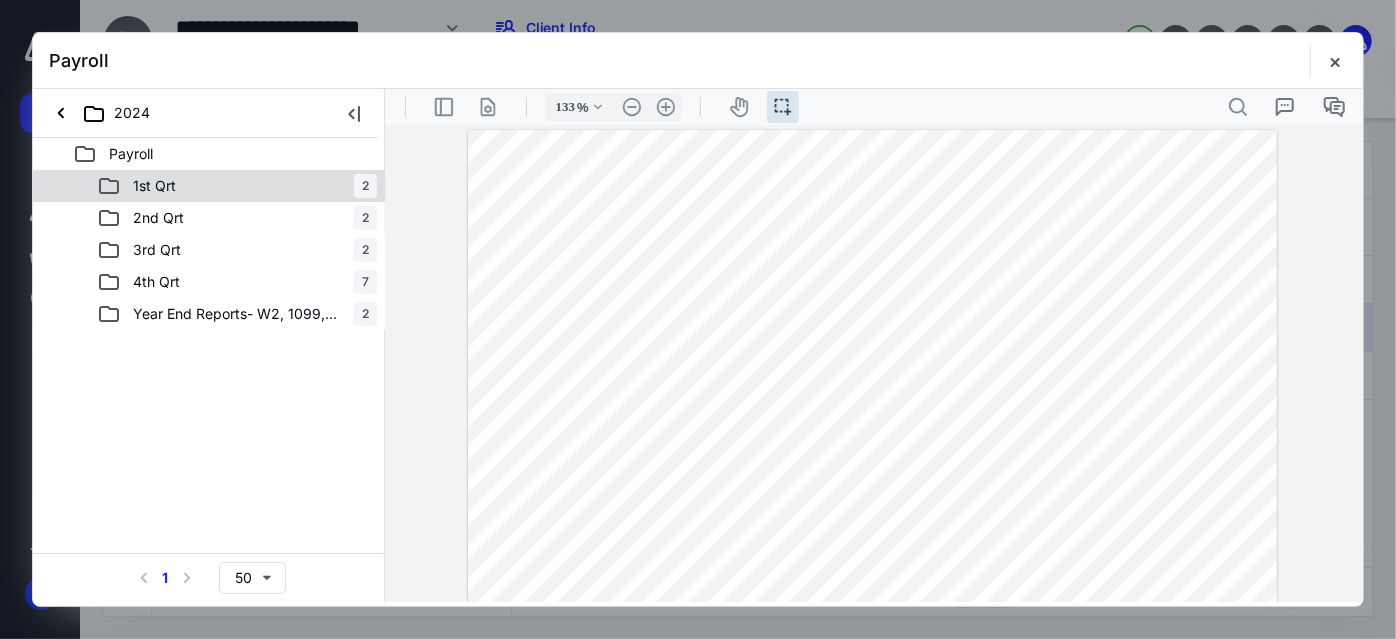 click on "1st Qrt" at bounding box center (154, 186) 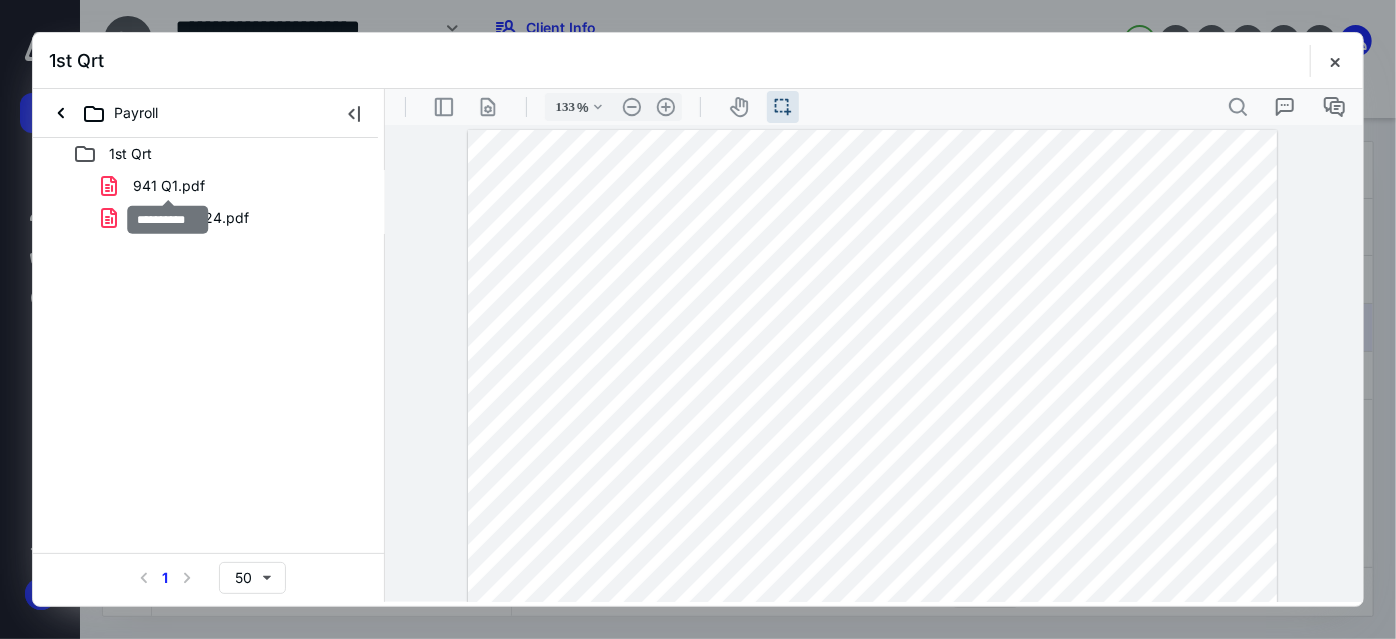 drag, startPoint x: 177, startPoint y: 185, endPoint x: 637, endPoint y: 309, distance: 476.41998 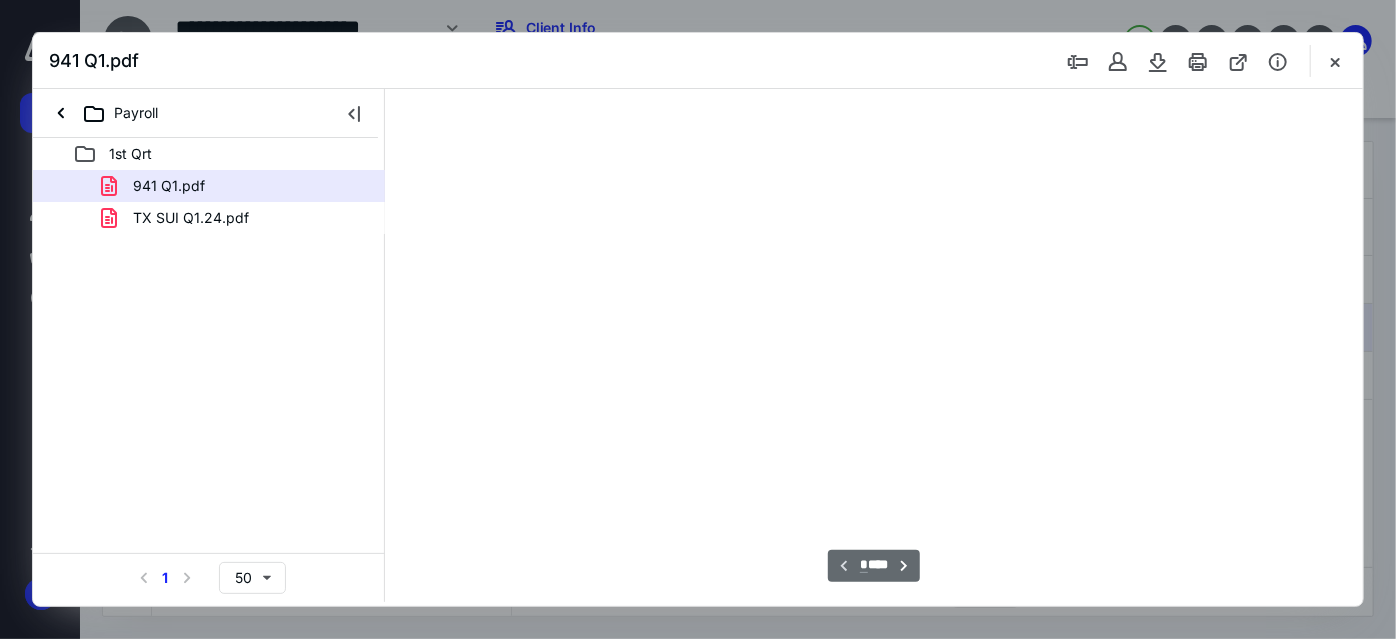 scroll, scrollTop: 37, scrollLeft: 0, axis: vertical 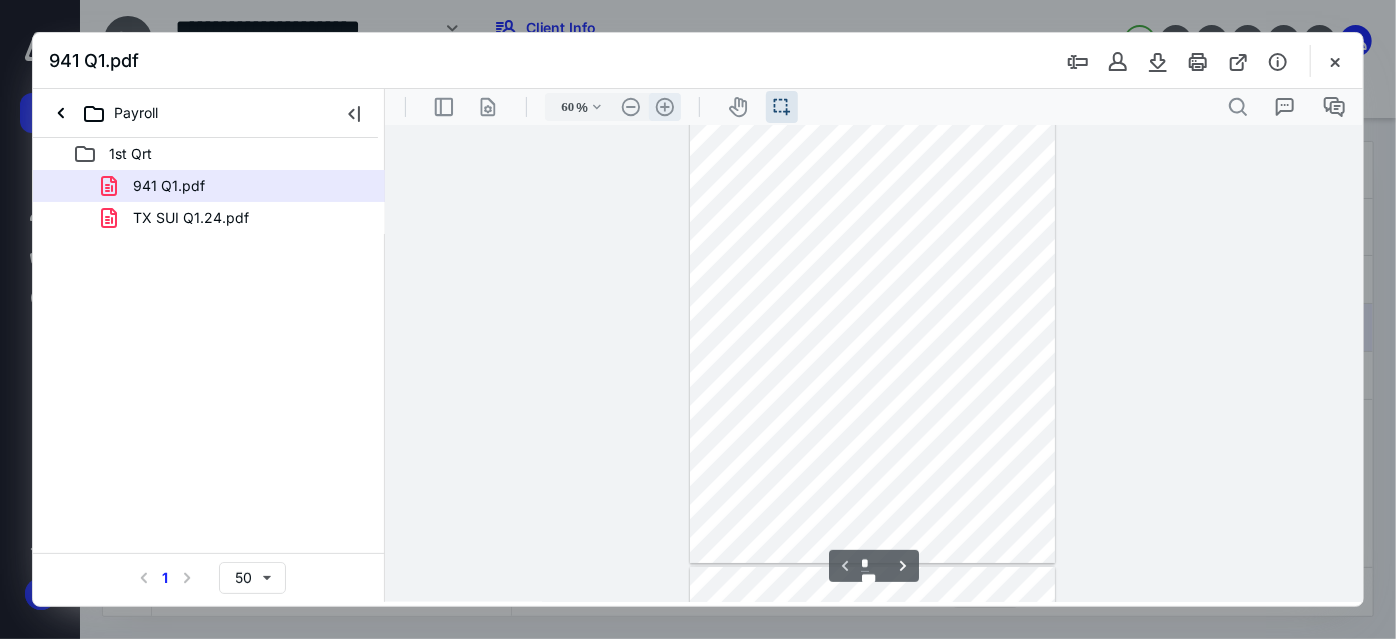 click on ".cls-1{fill:#abb0c4;} icon - header - zoom - in - line" at bounding box center [664, 106] 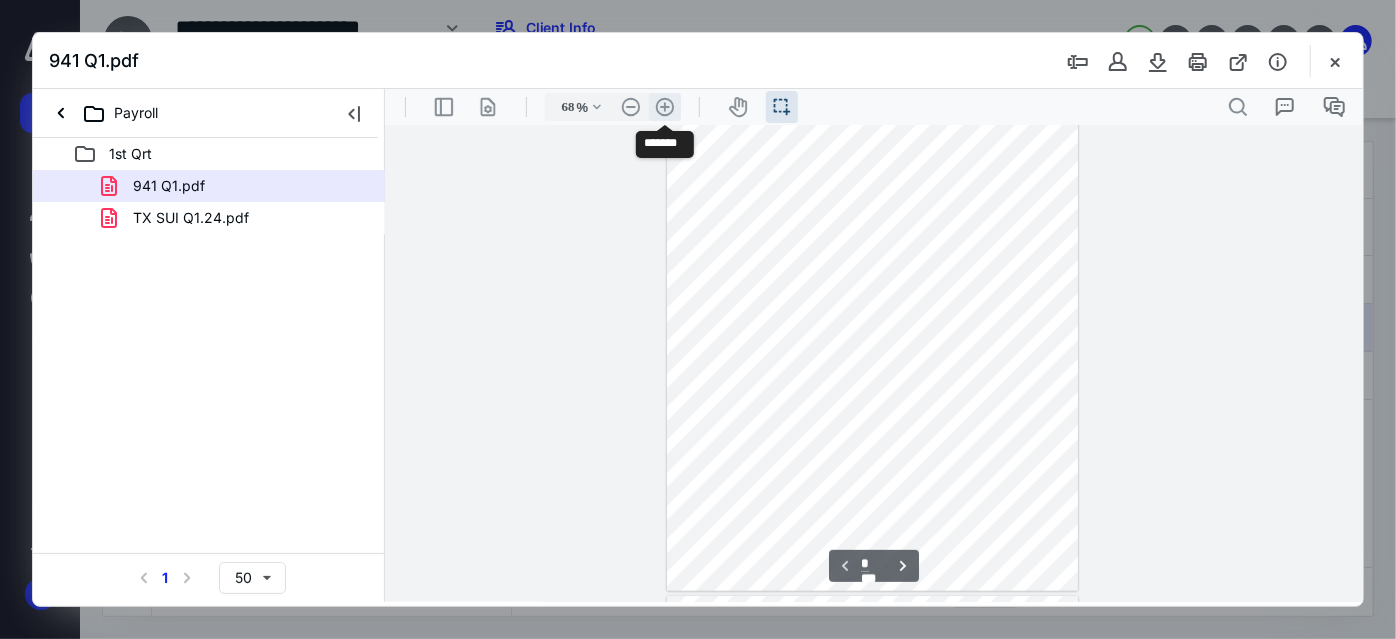 click on ".cls-1{fill:#abb0c4;} icon - header - zoom - in - line" at bounding box center [664, 106] 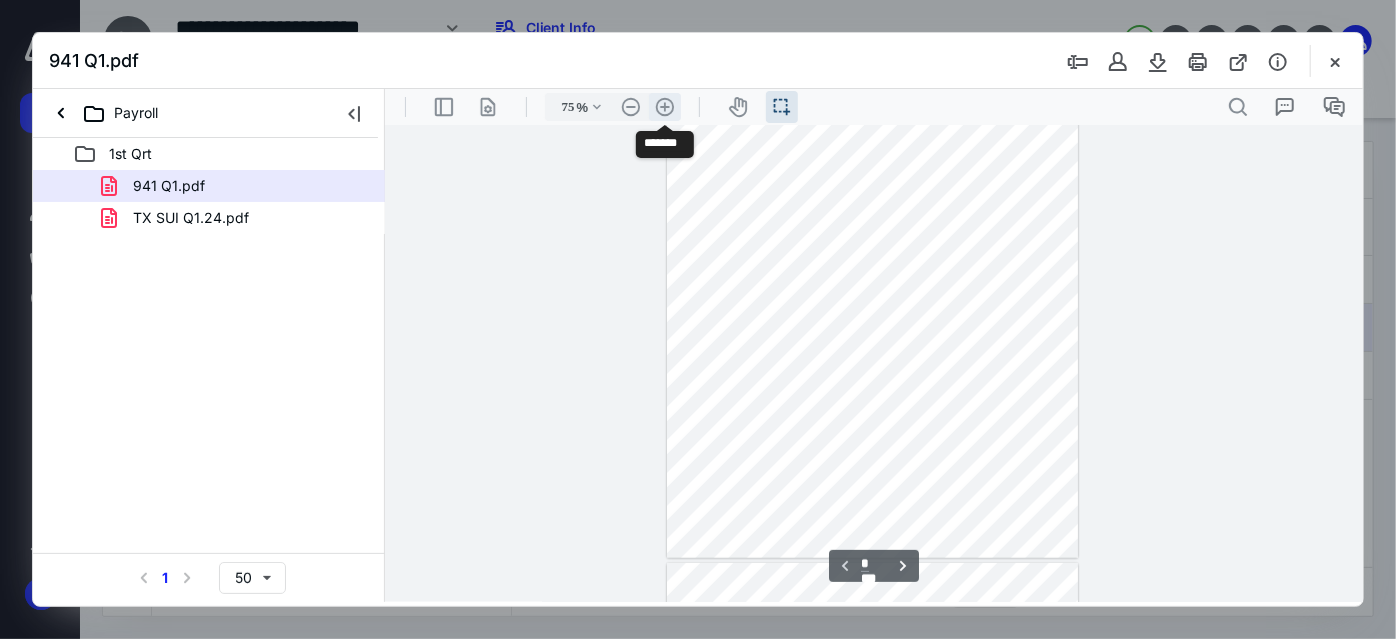 click on ".cls-1{fill:#abb0c4;} icon - header - zoom - in - line" at bounding box center [664, 106] 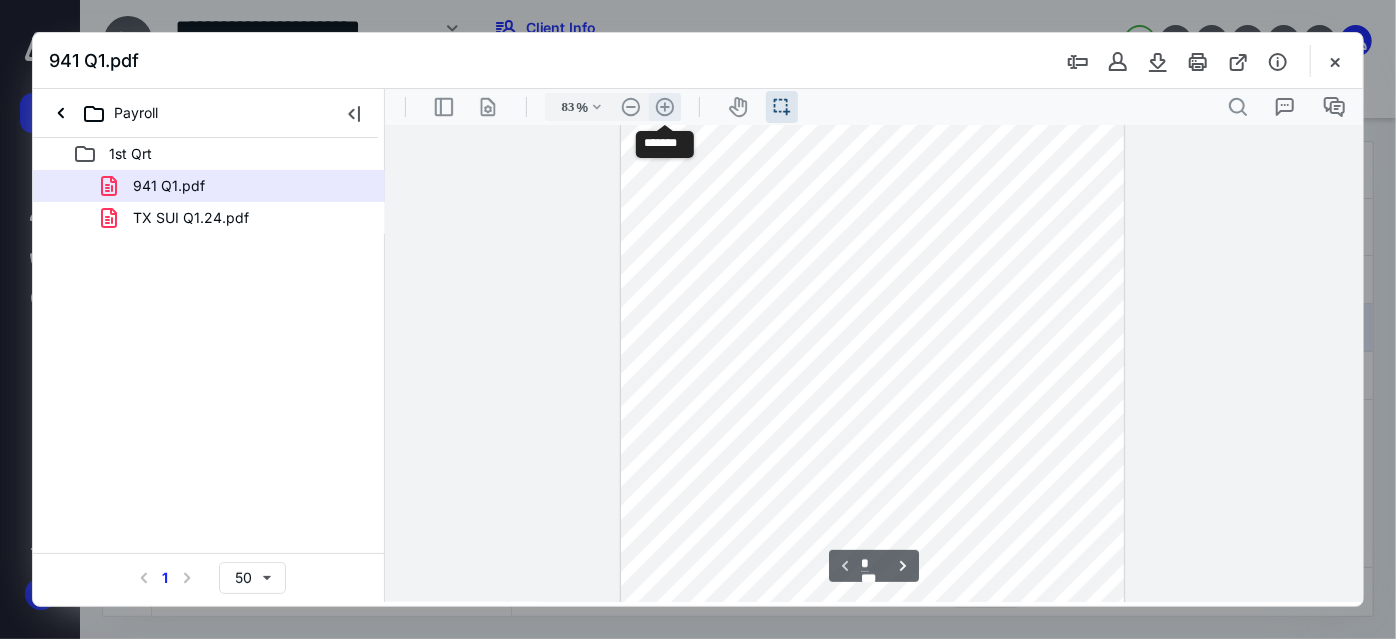 click on ".cls-1{fill:#abb0c4;} icon - header - zoom - in - line" at bounding box center [664, 106] 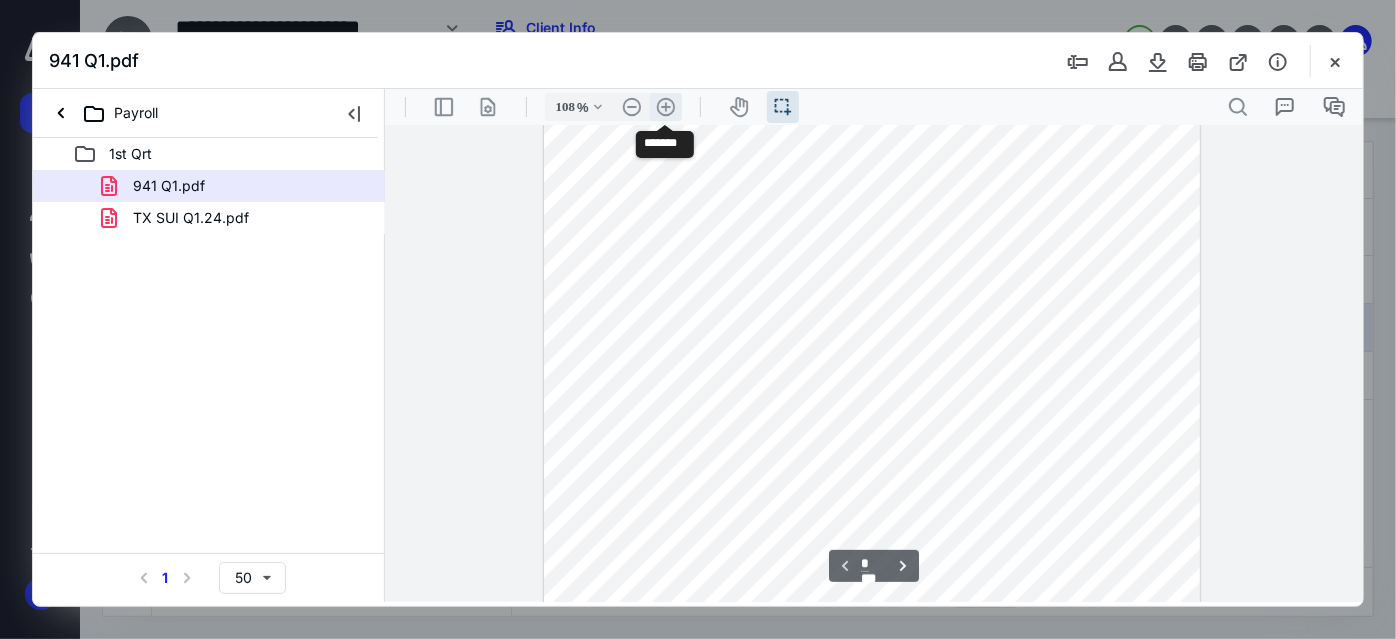 click on ".cls-1{fill:#abb0c4;} icon - header - zoom - in - line" at bounding box center (665, 106) 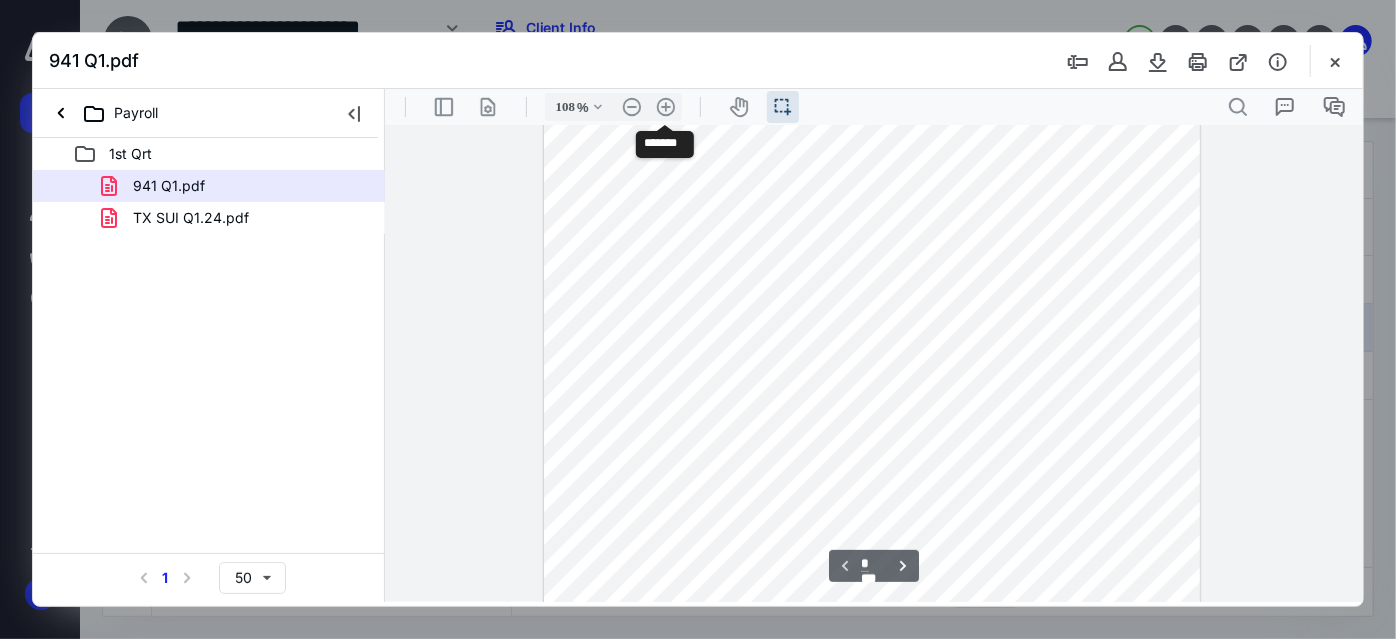 type on "133" 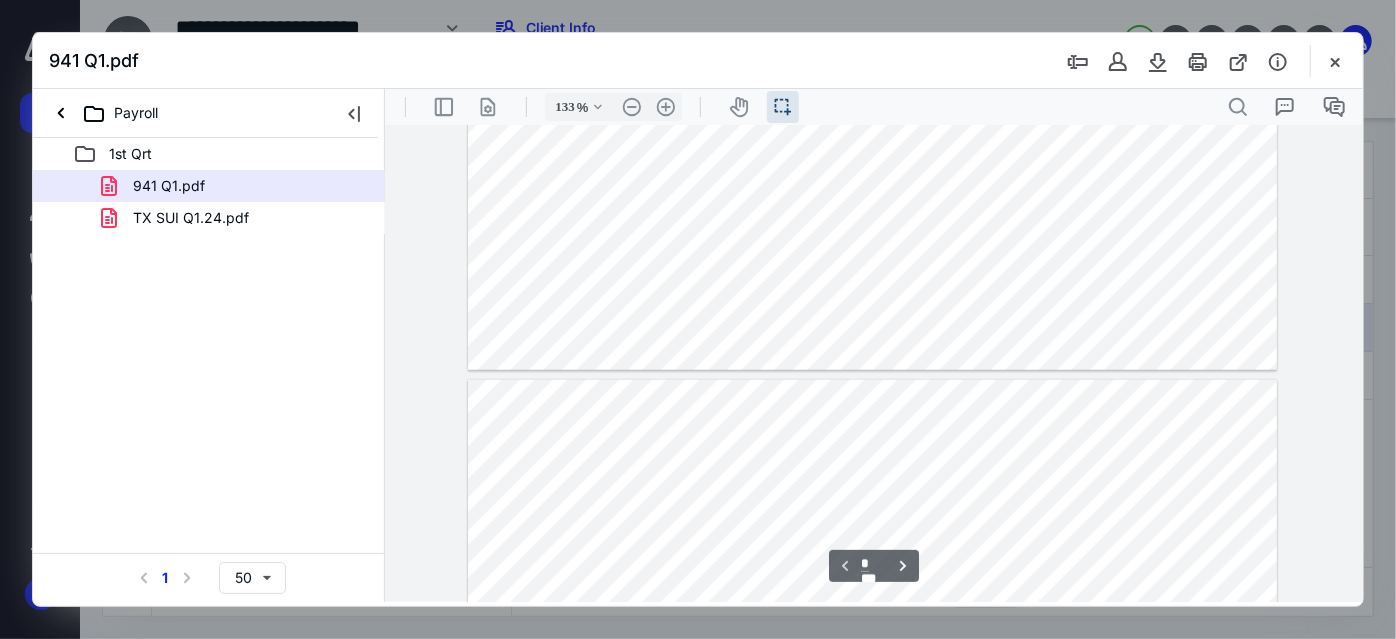 type on "*" 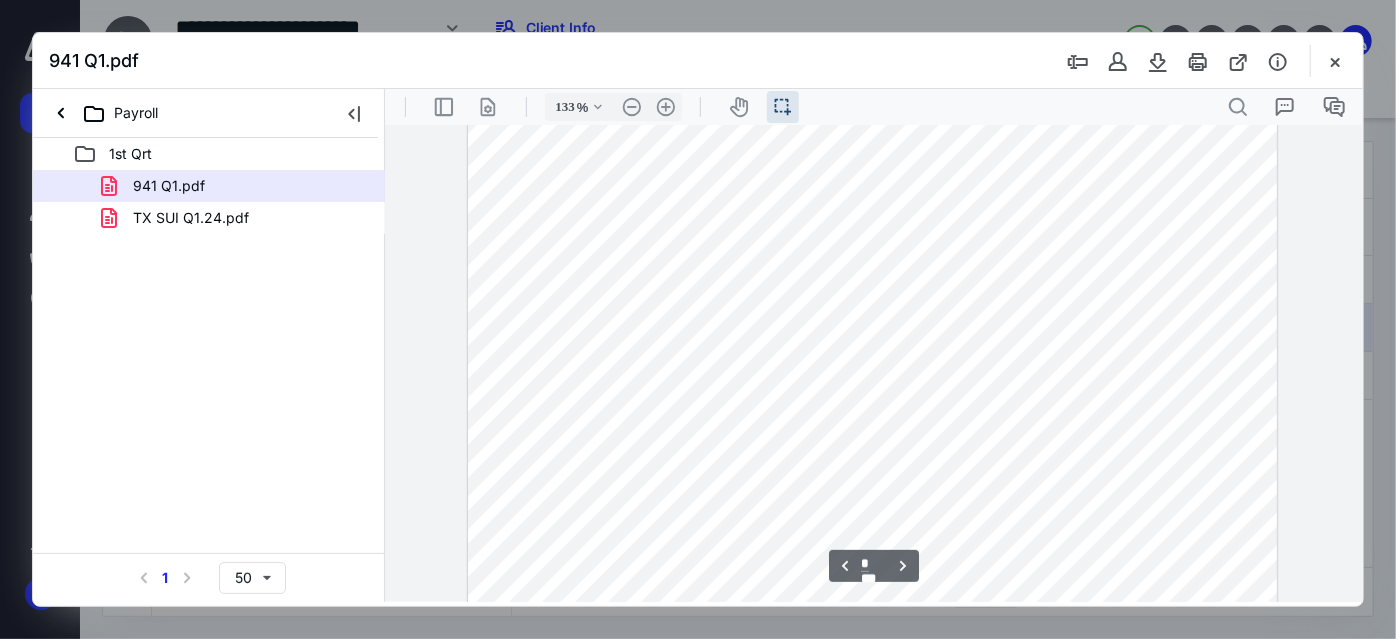 scroll, scrollTop: 1443, scrollLeft: 0, axis: vertical 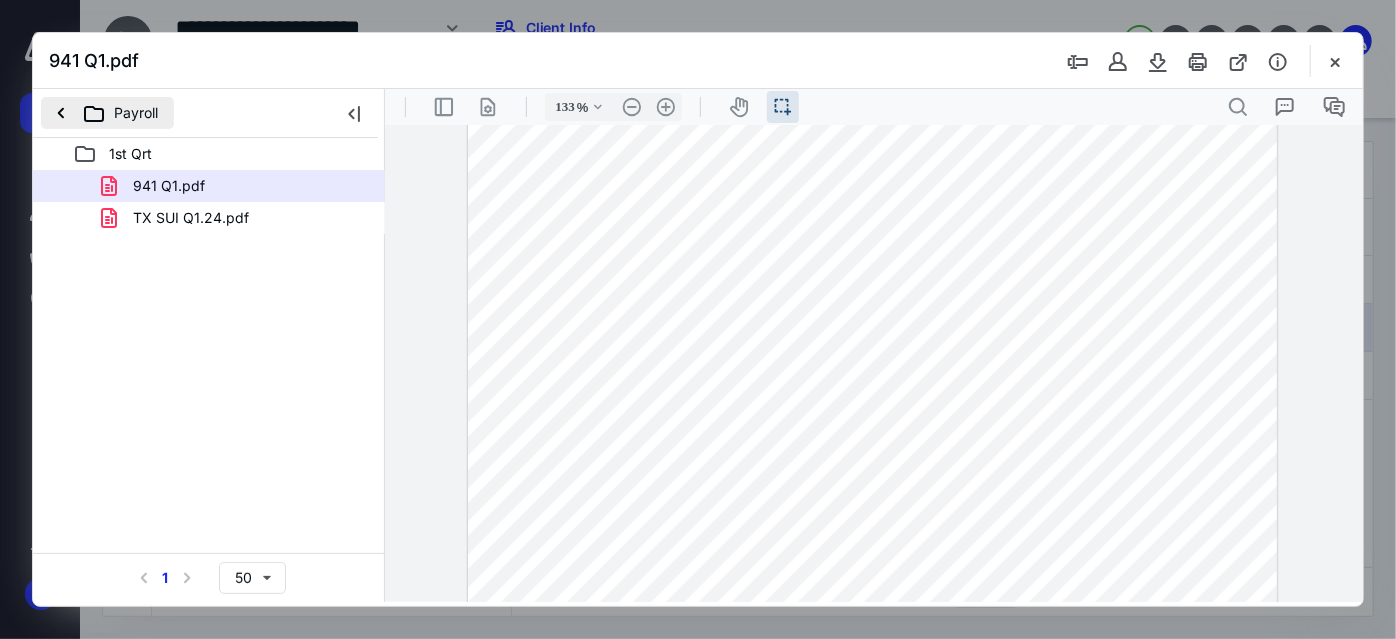 click on "Payroll" at bounding box center [107, 113] 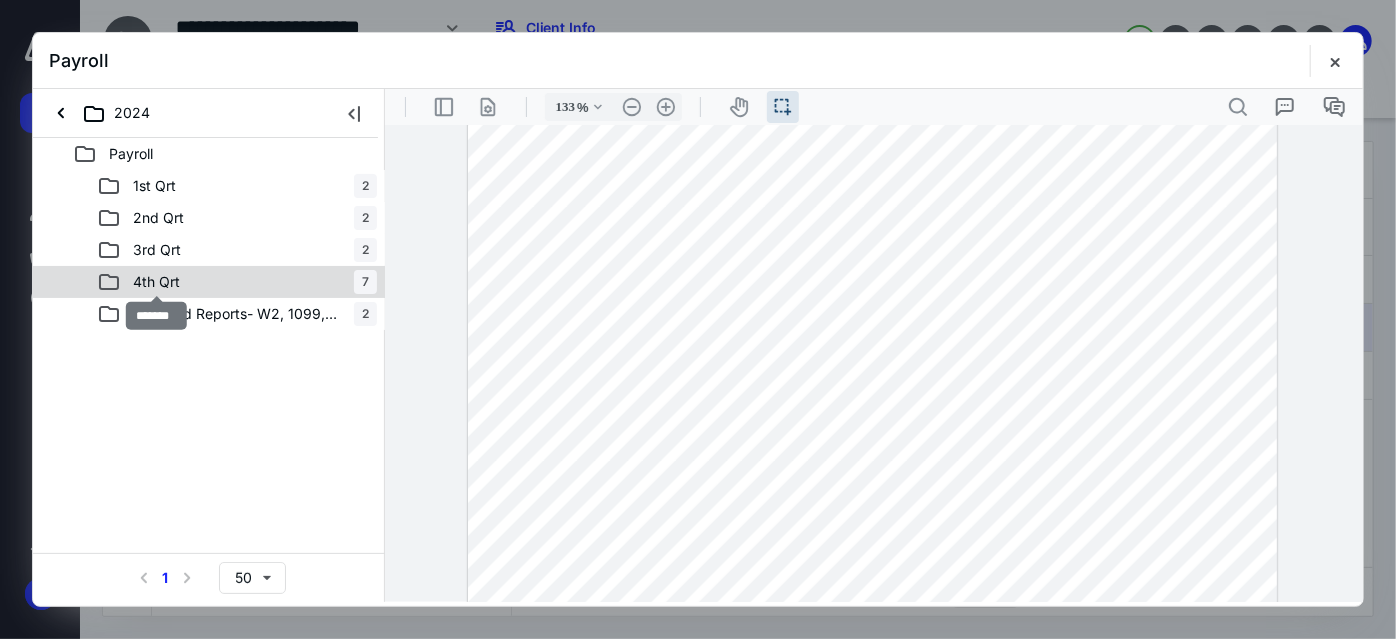 click on "4th Qrt" at bounding box center [156, 282] 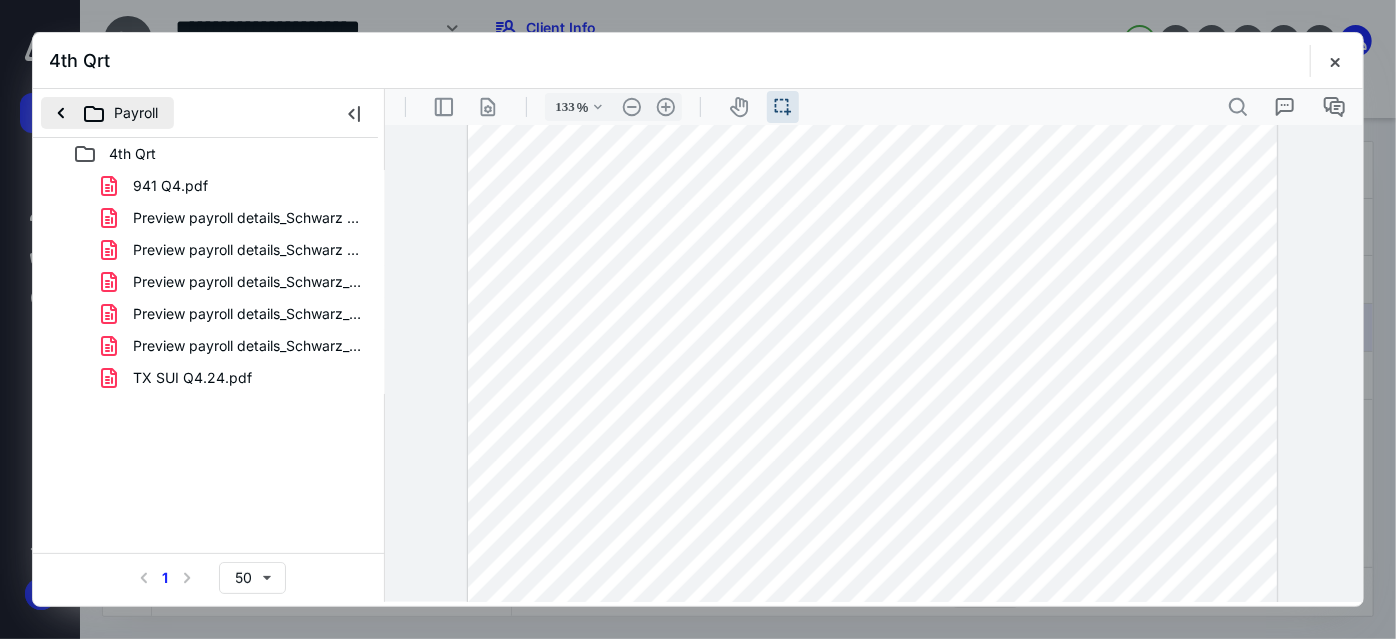 click on "Payroll" at bounding box center [107, 113] 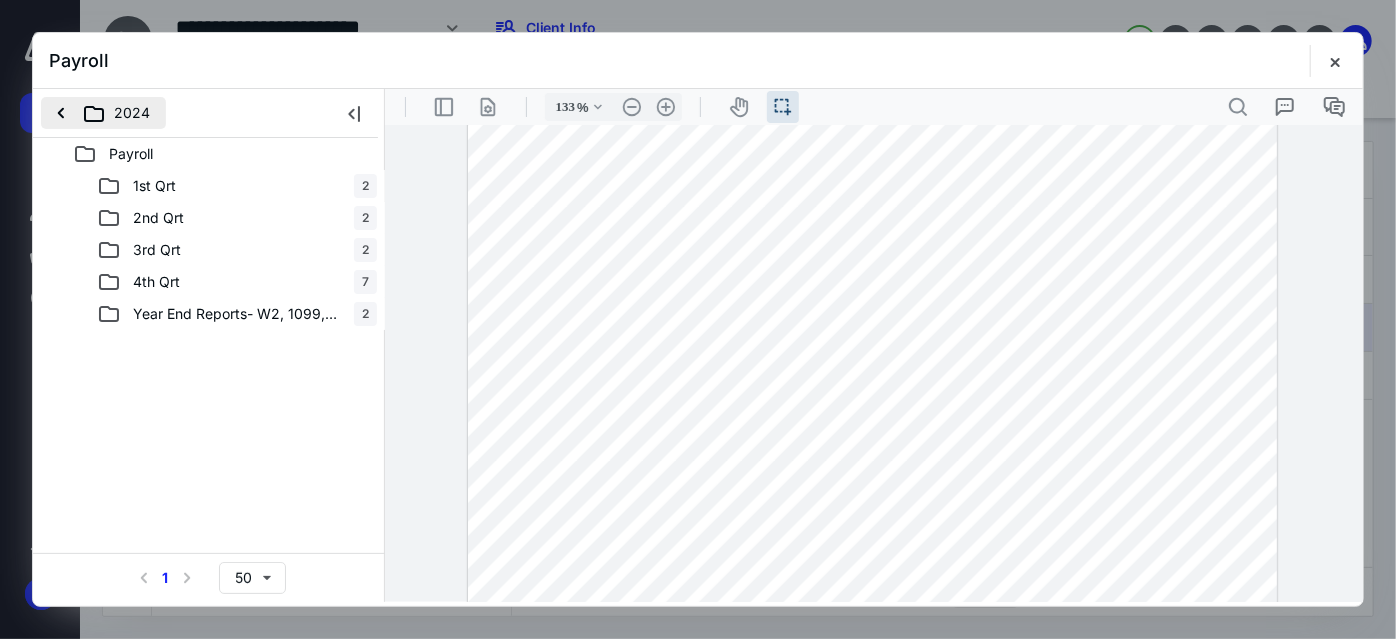 click on "2024" at bounding box center (103, 113) 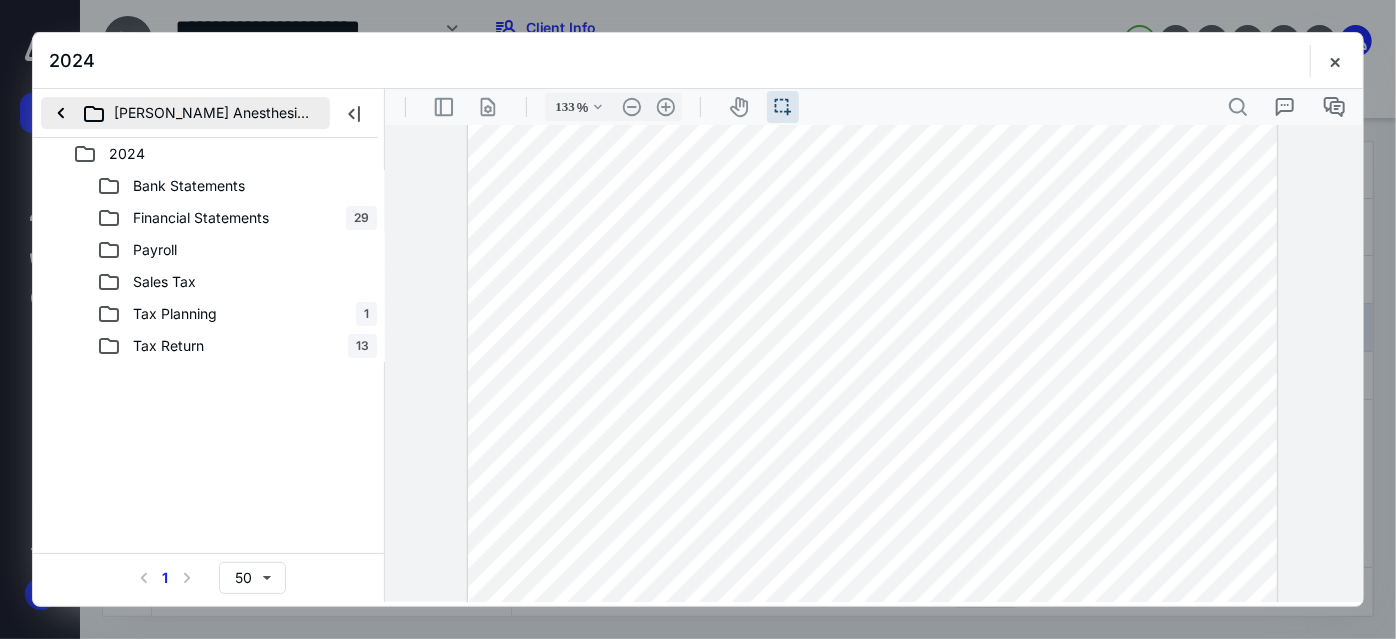 click on "[PERSON_NAME] Anesthesia PLLC" at bounding box center [185, 113] 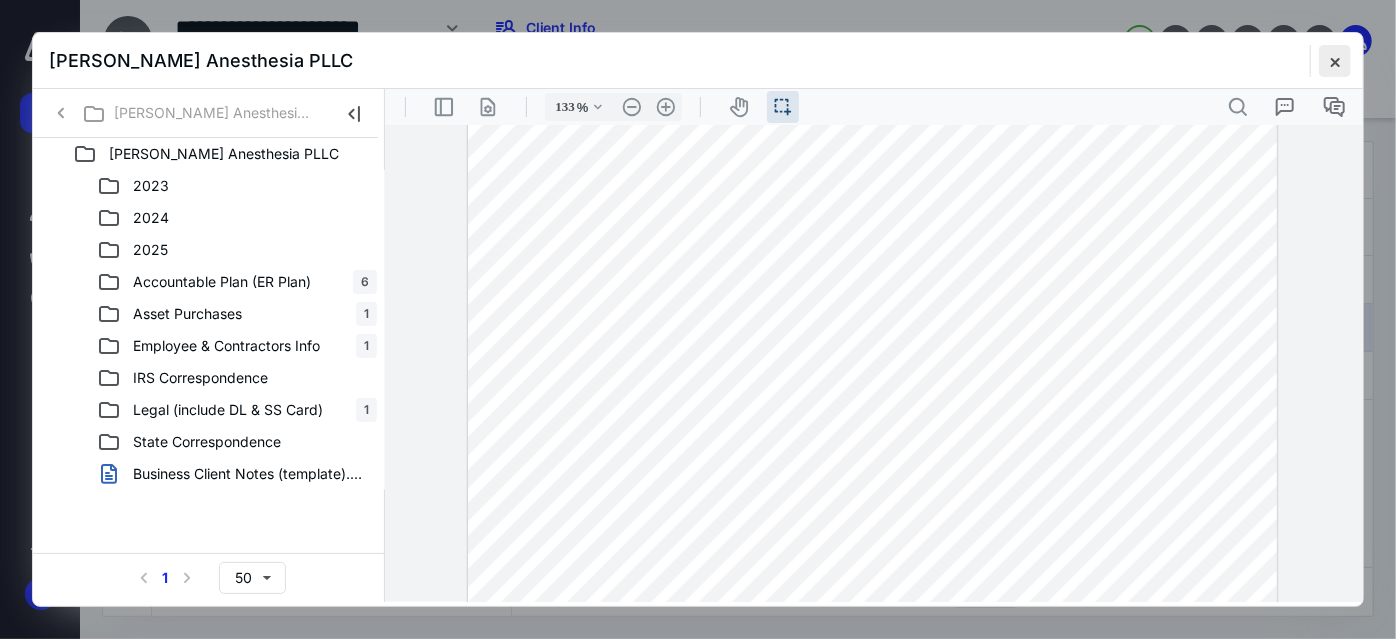 click at bounding box center [1335, 61] 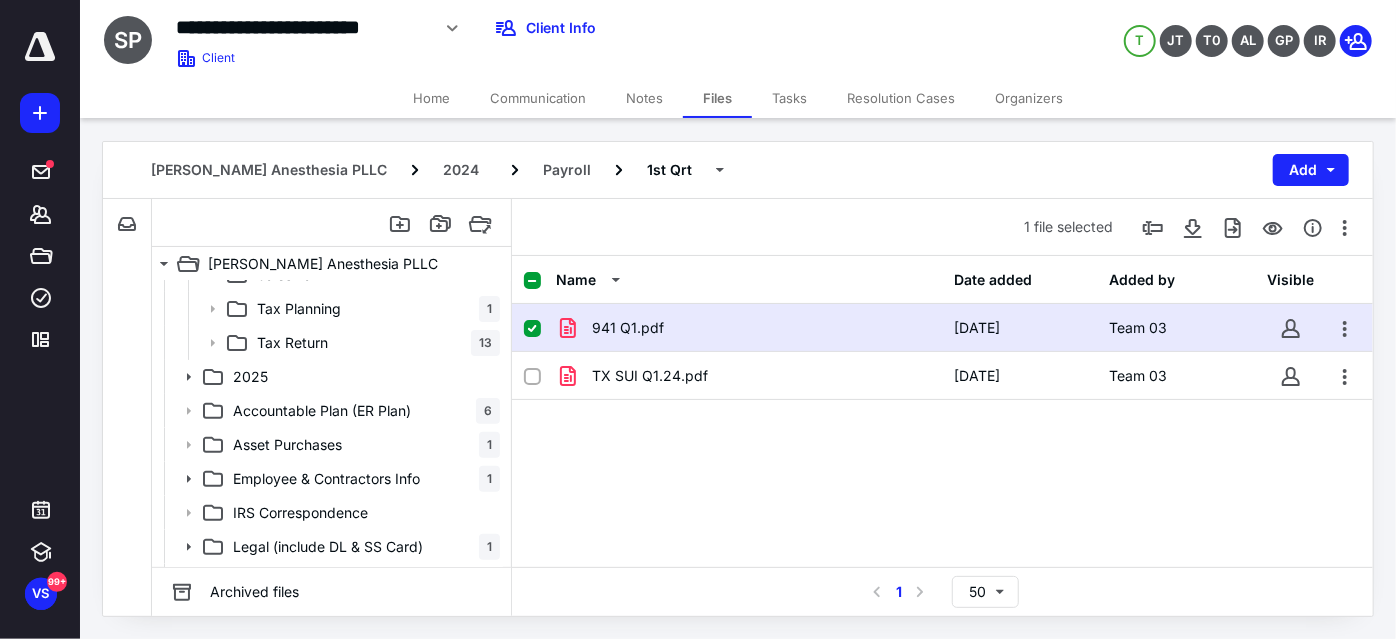 scroll, scrollTop: 392, scrollLeft: 0, axis: vertical 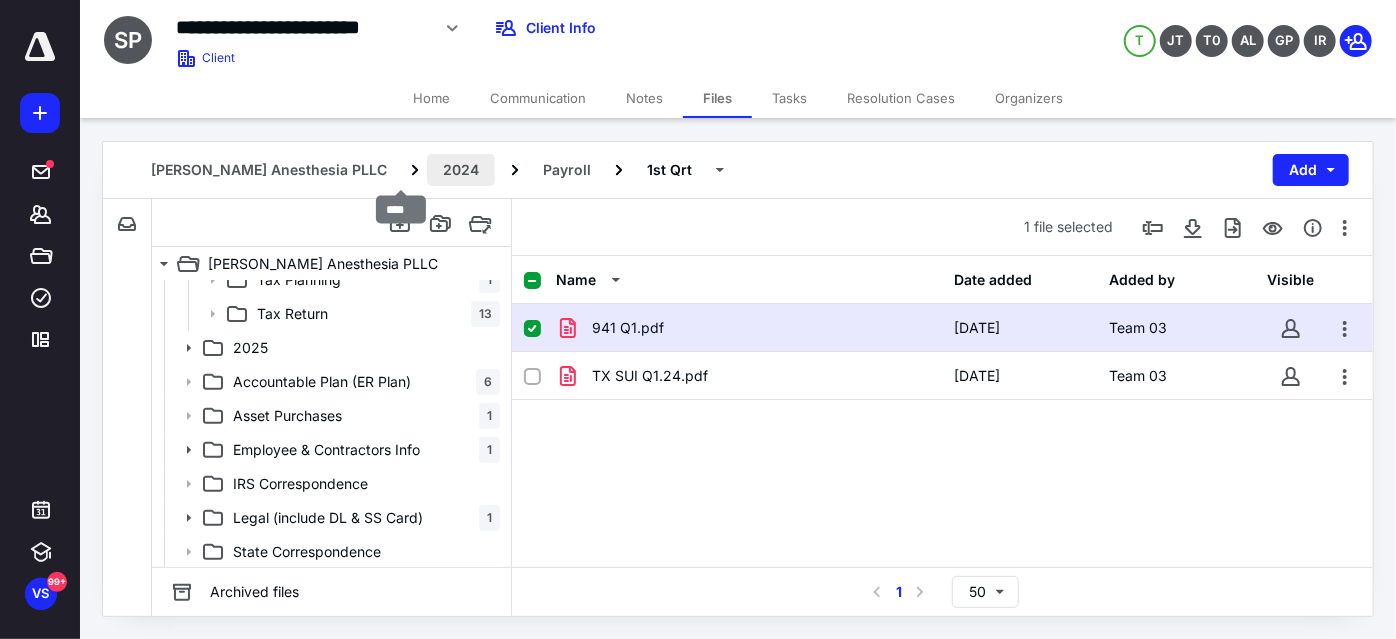 click on "2024" at bounding box center [461, 170] 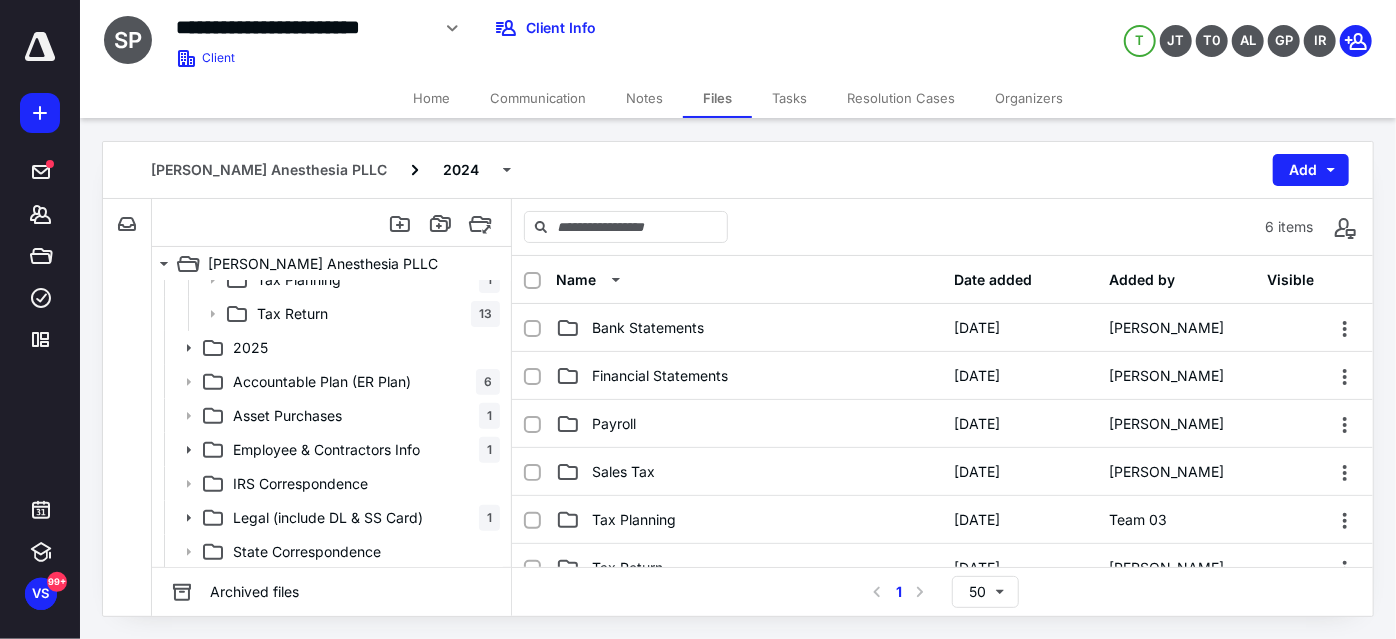 click on "Files" at bounding box center (717, 98) 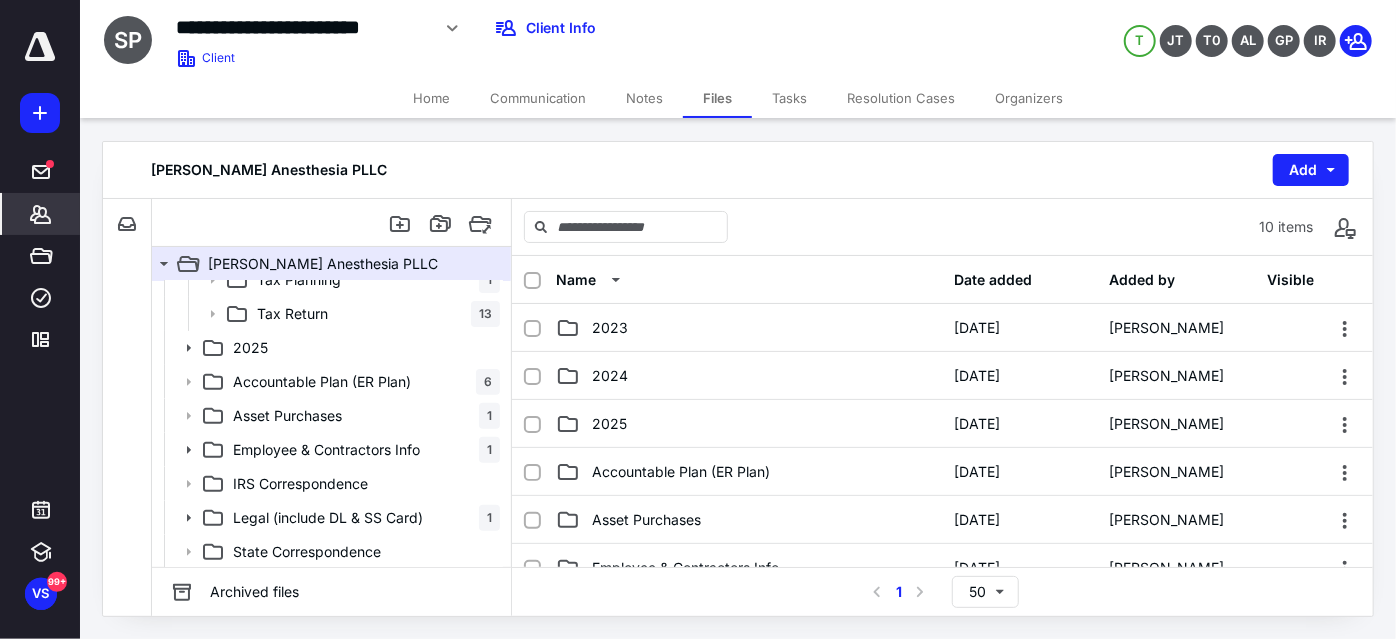 click 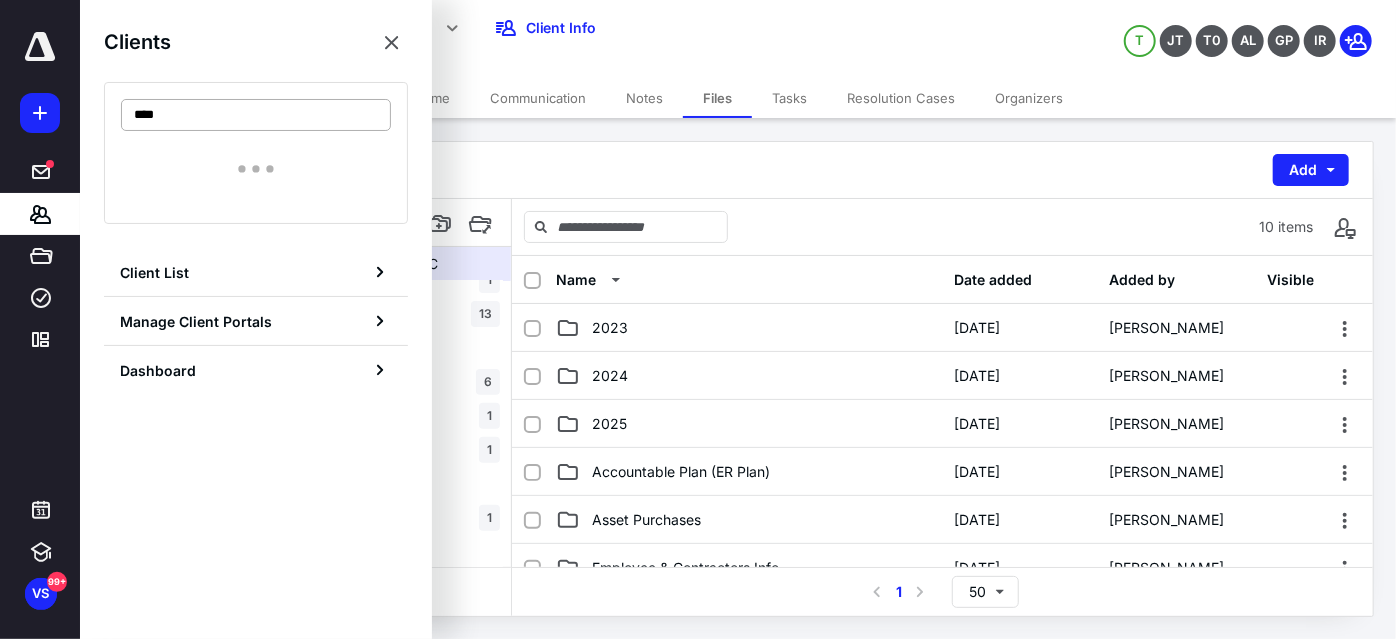 click on "****" at bounding box center [256, 115] 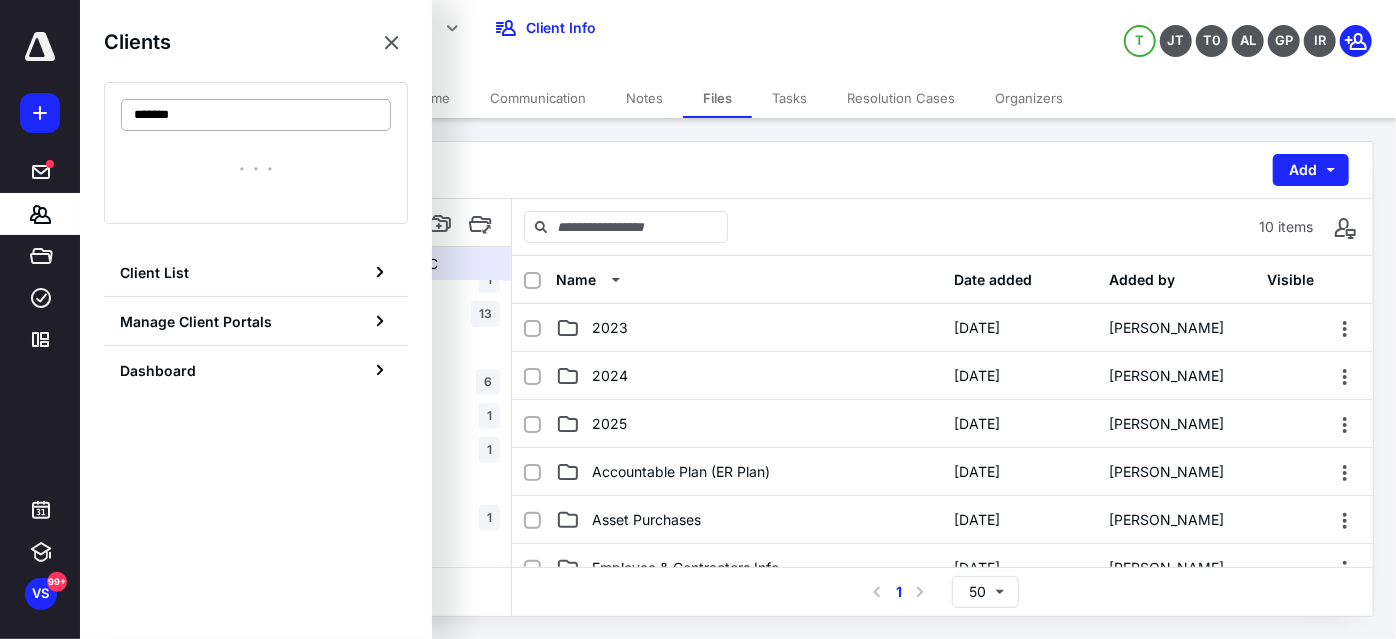 click on "*******" at bounding box center [256, 115] 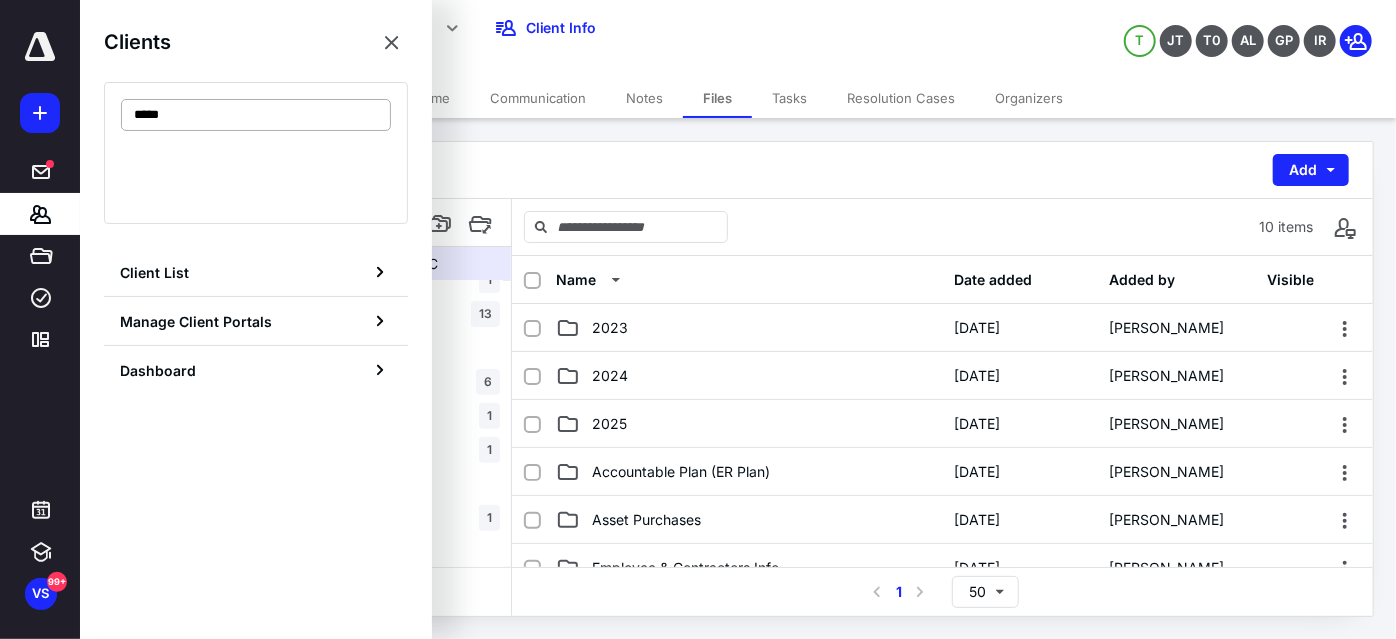 type on "****" 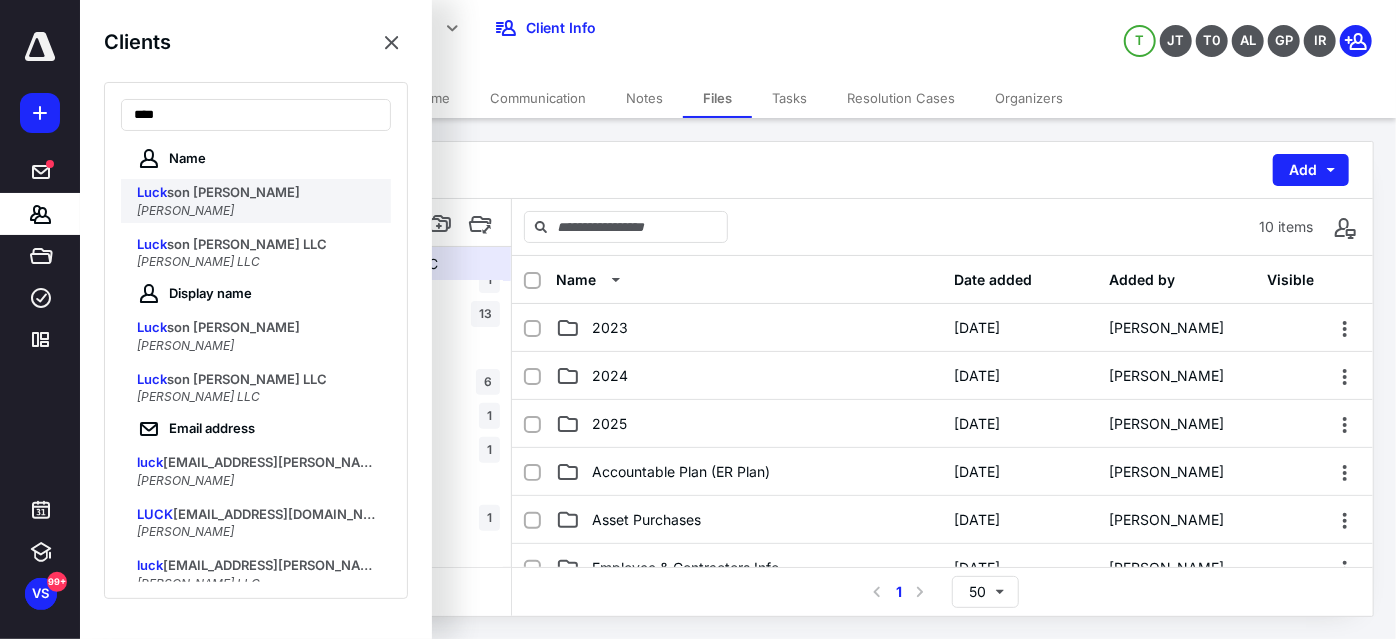 click on "Luck son  [PERSON_NAME]" at bounding box center [258, 193] 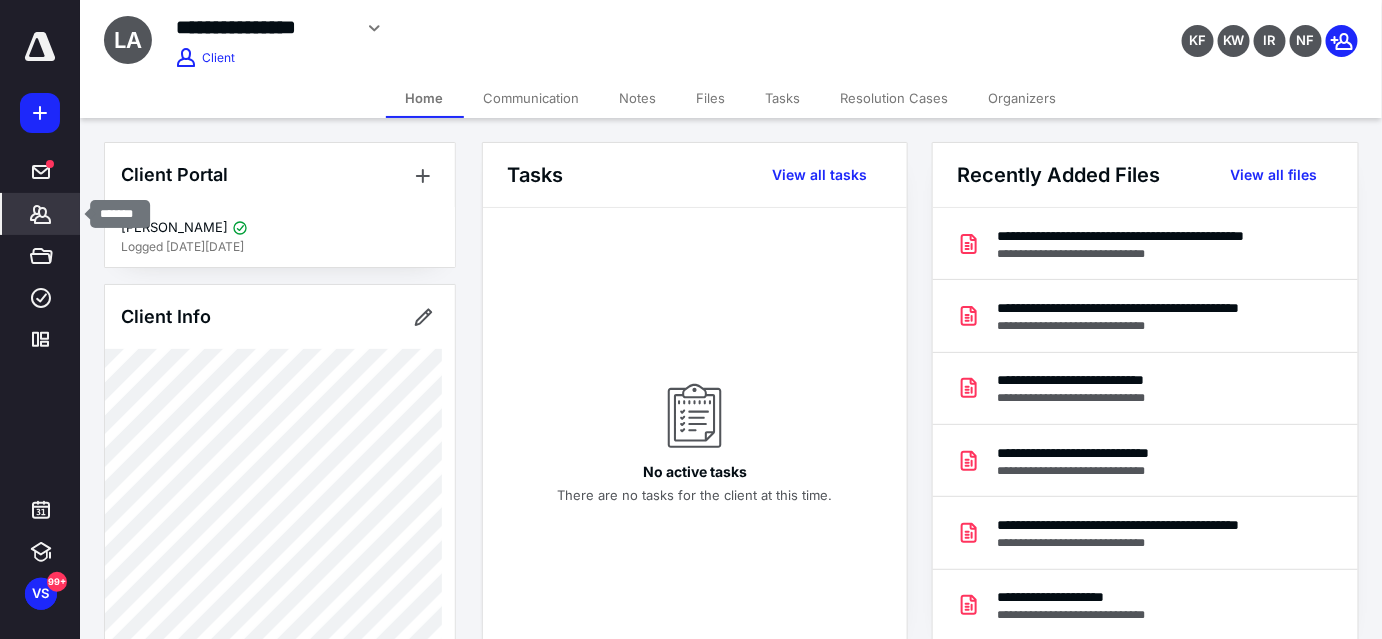 click 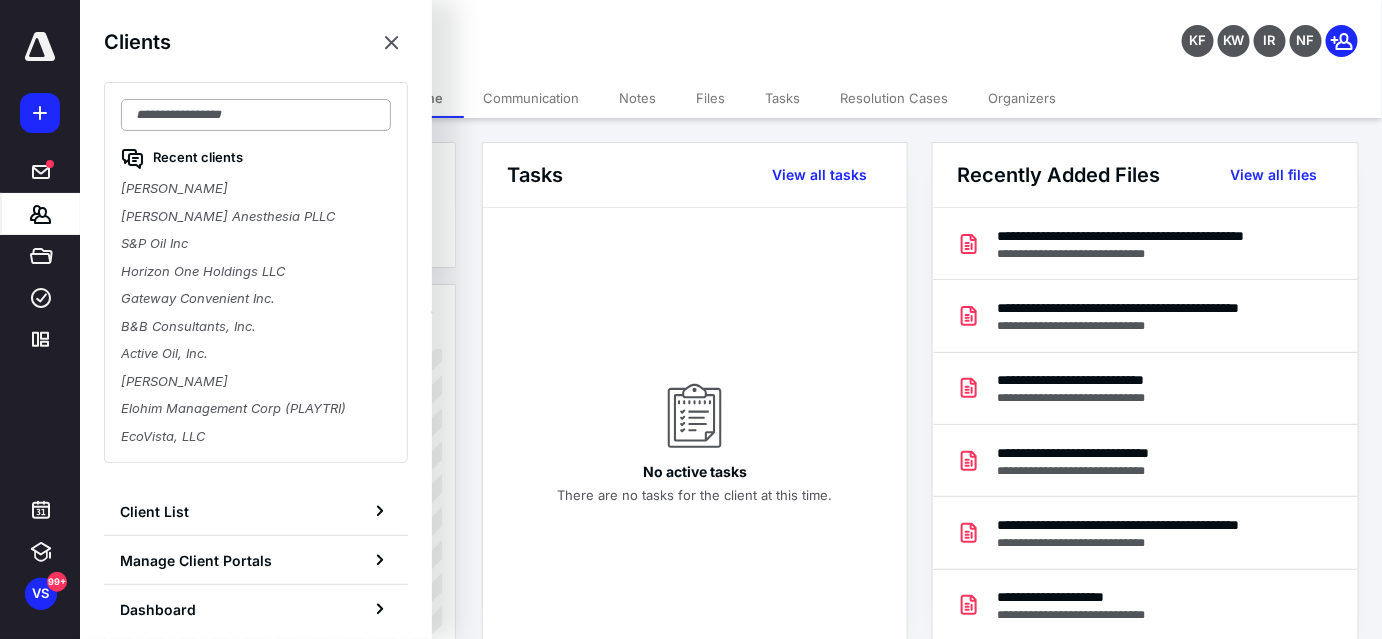 click at bounding box center (256, 115) 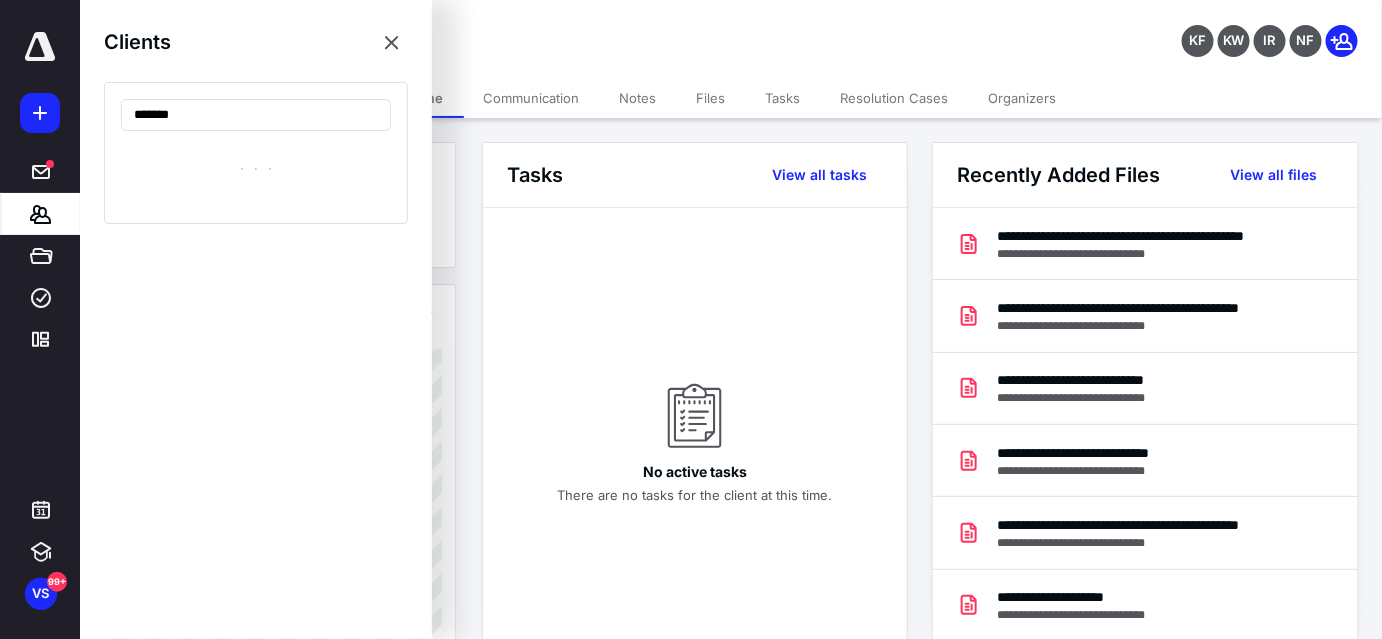 type on "*******" 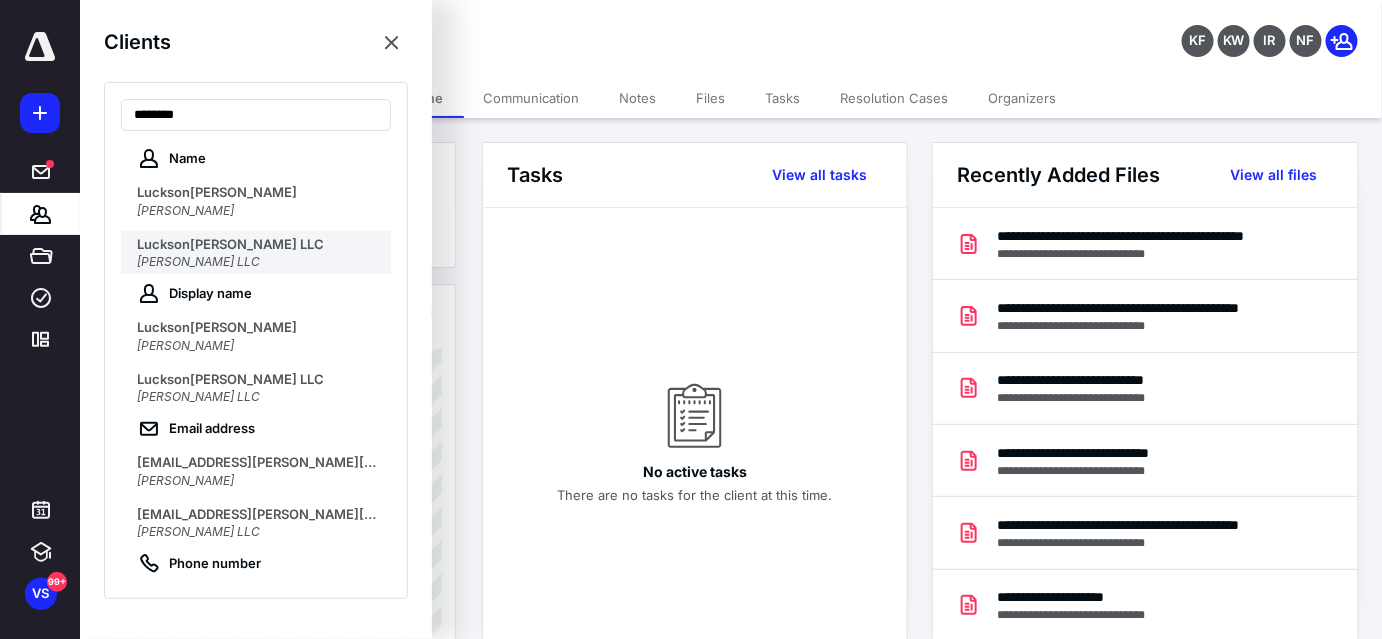 click on "[PERSON_NAME] LLC" at bounding box center [257, 244] 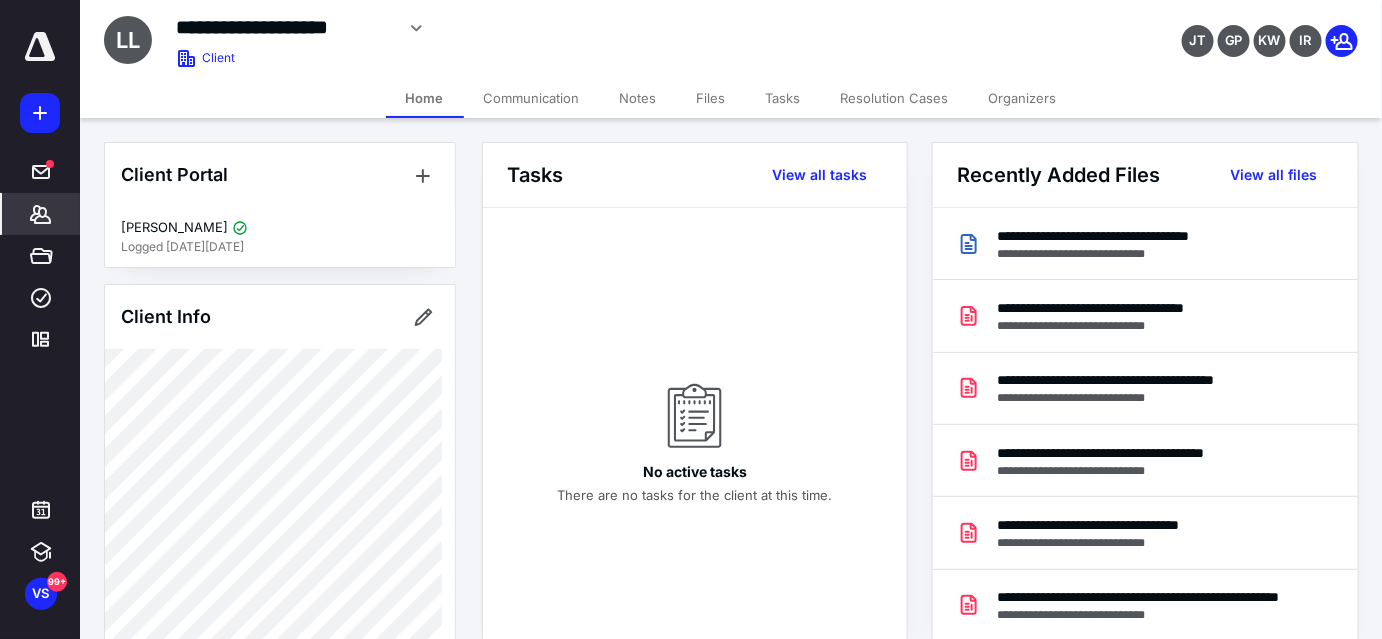 click on "Files" at bounding box center (711, 98) 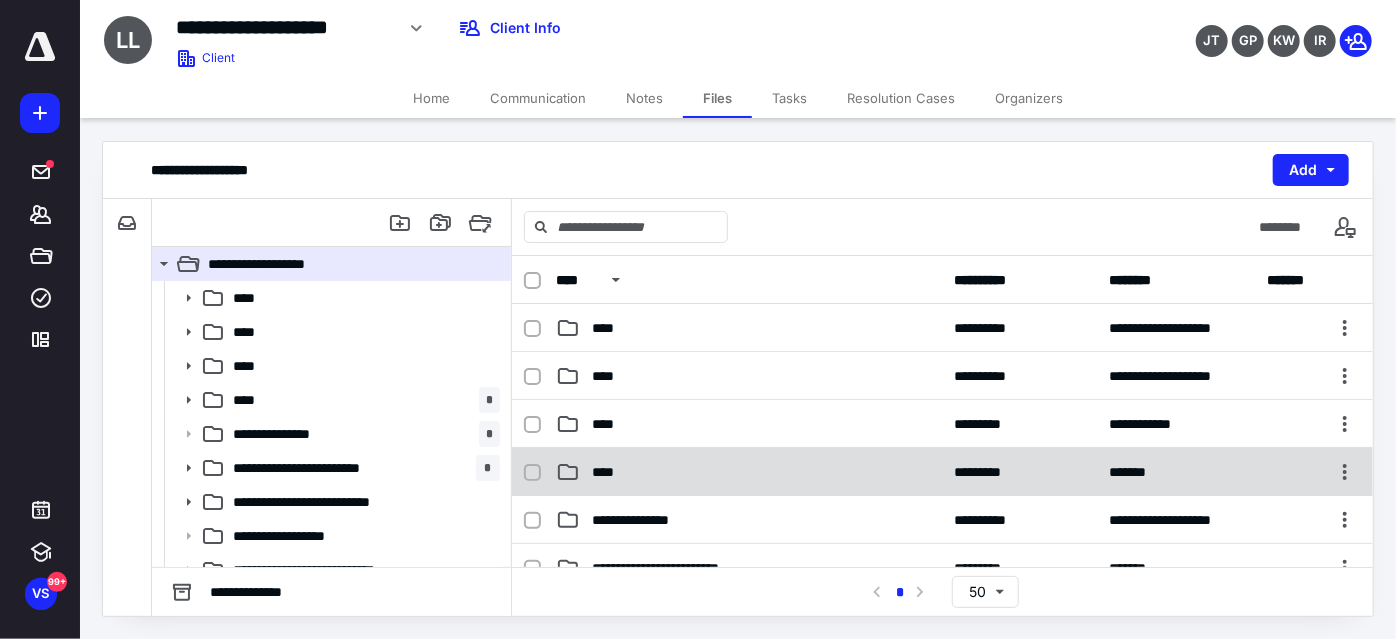click on "****" at bounding box center (749, 472) 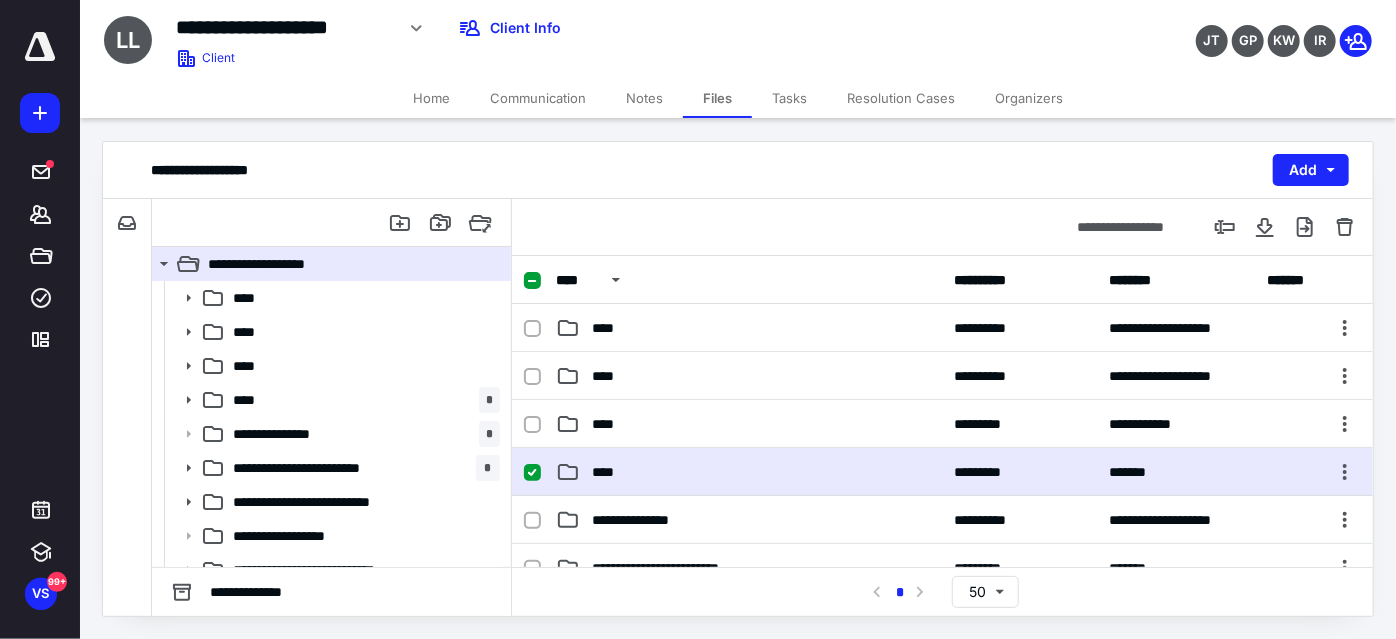 click on "****" at bounding box center [749, 472] 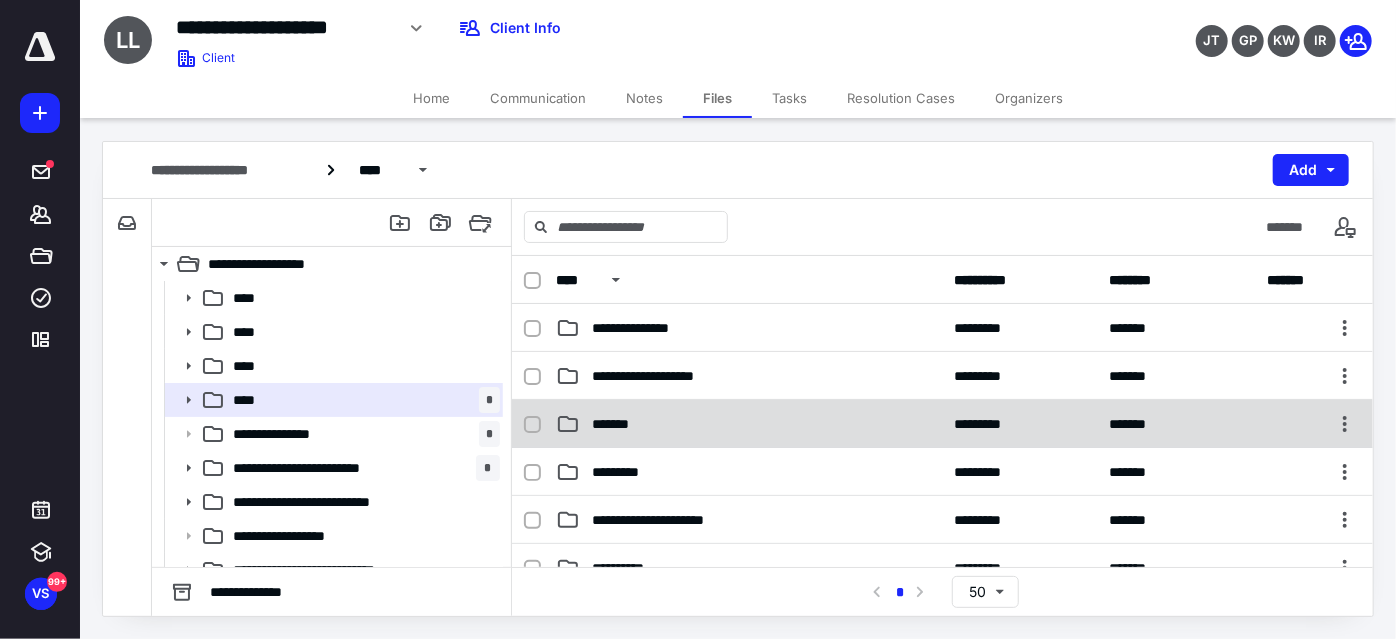 click on "*******" at bounding box center (749, 424) 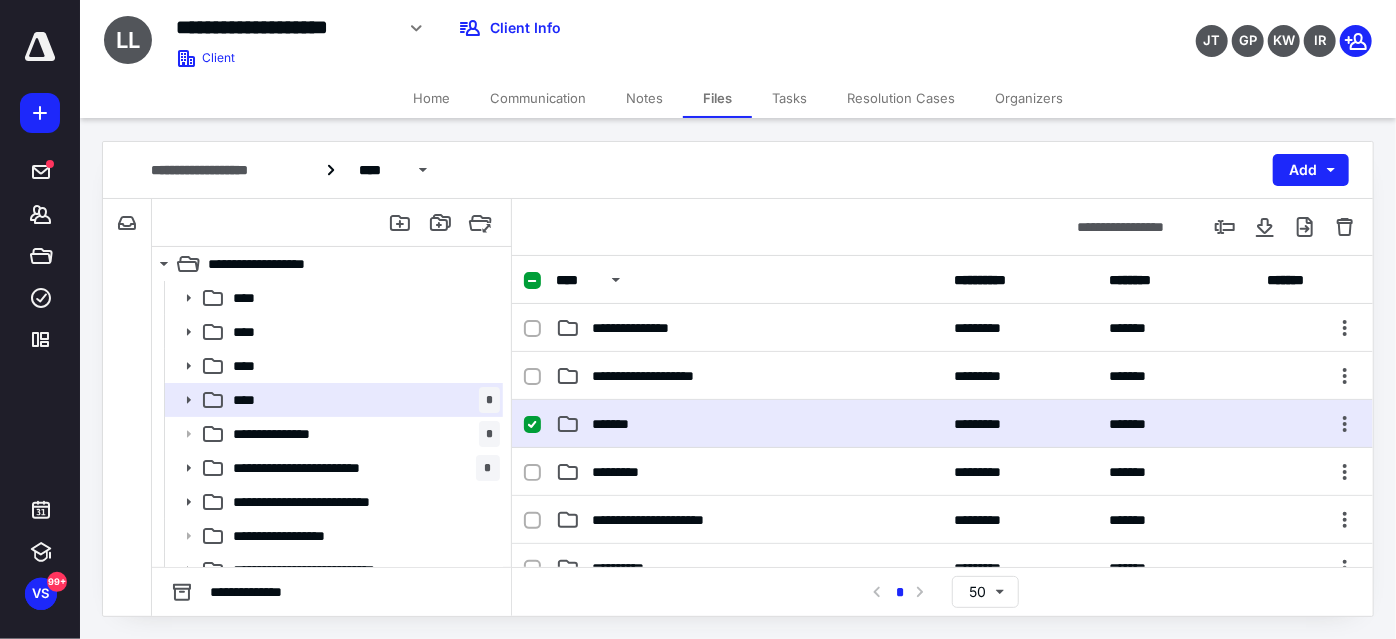 click on "*******" at bounding box center [749, 424] 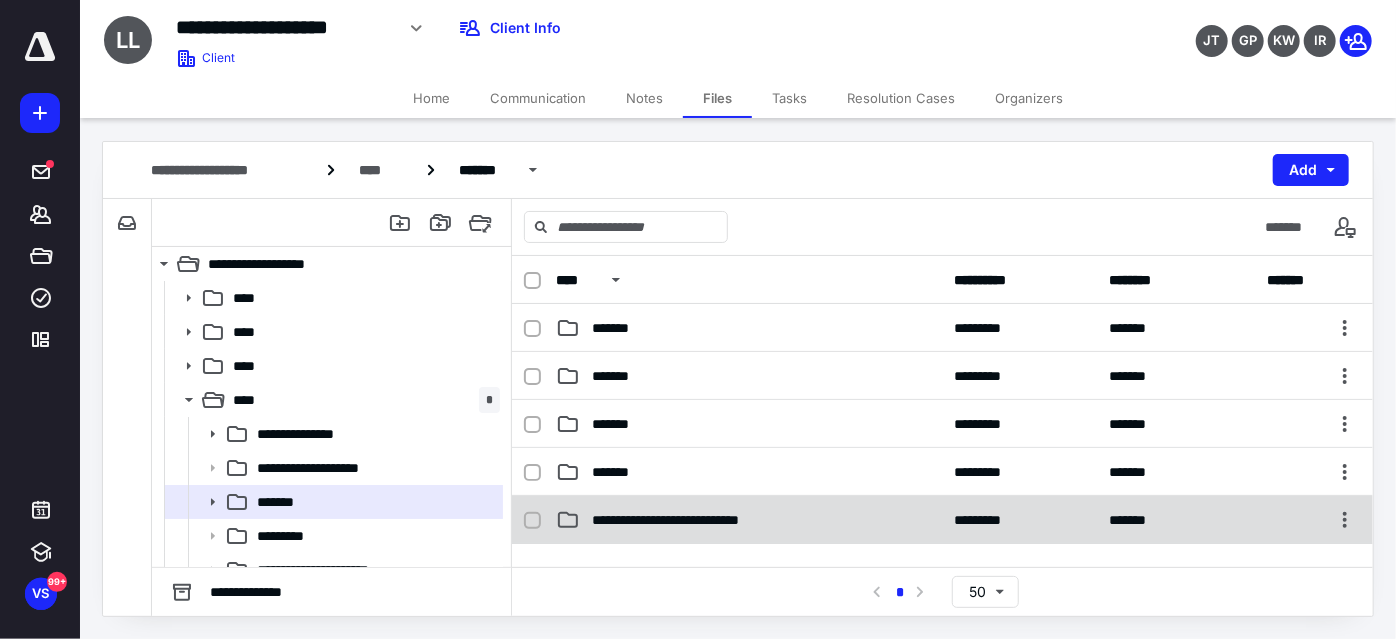 click on "**********" at bounding box center (698, 520) 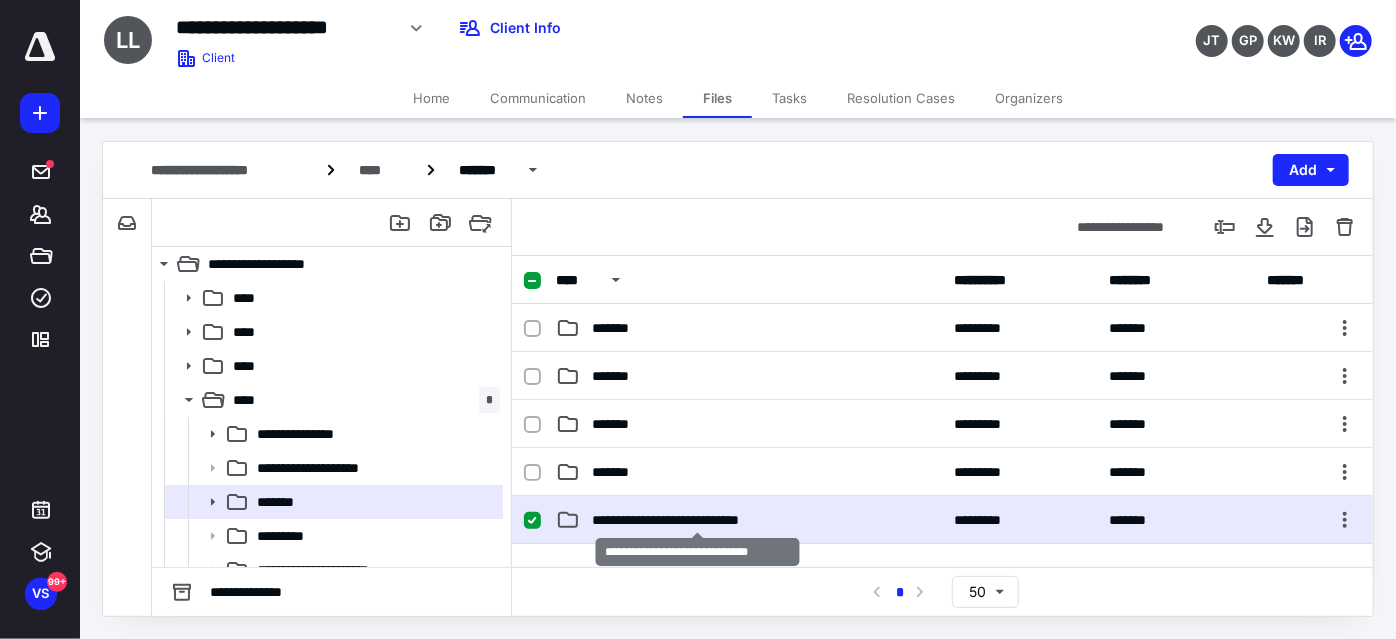 click on "**********" at bounding box center (698, 520) 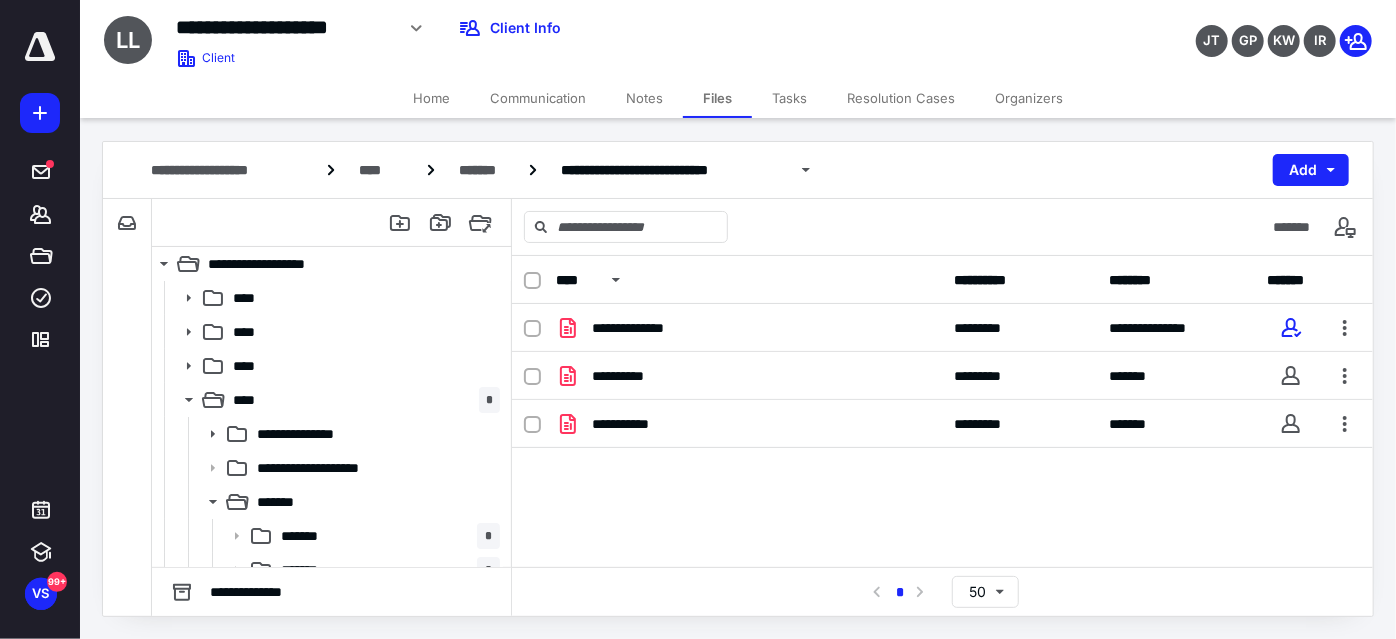 click on "Files" at bounding box center [717, 98] 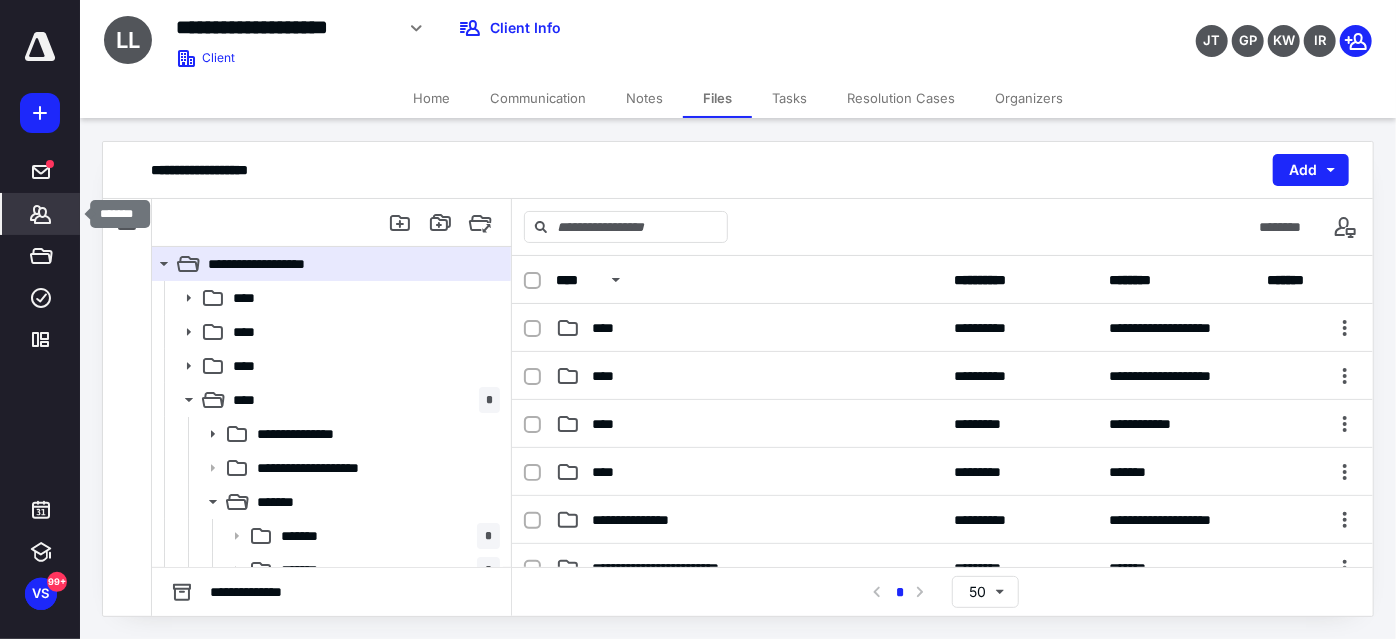 click 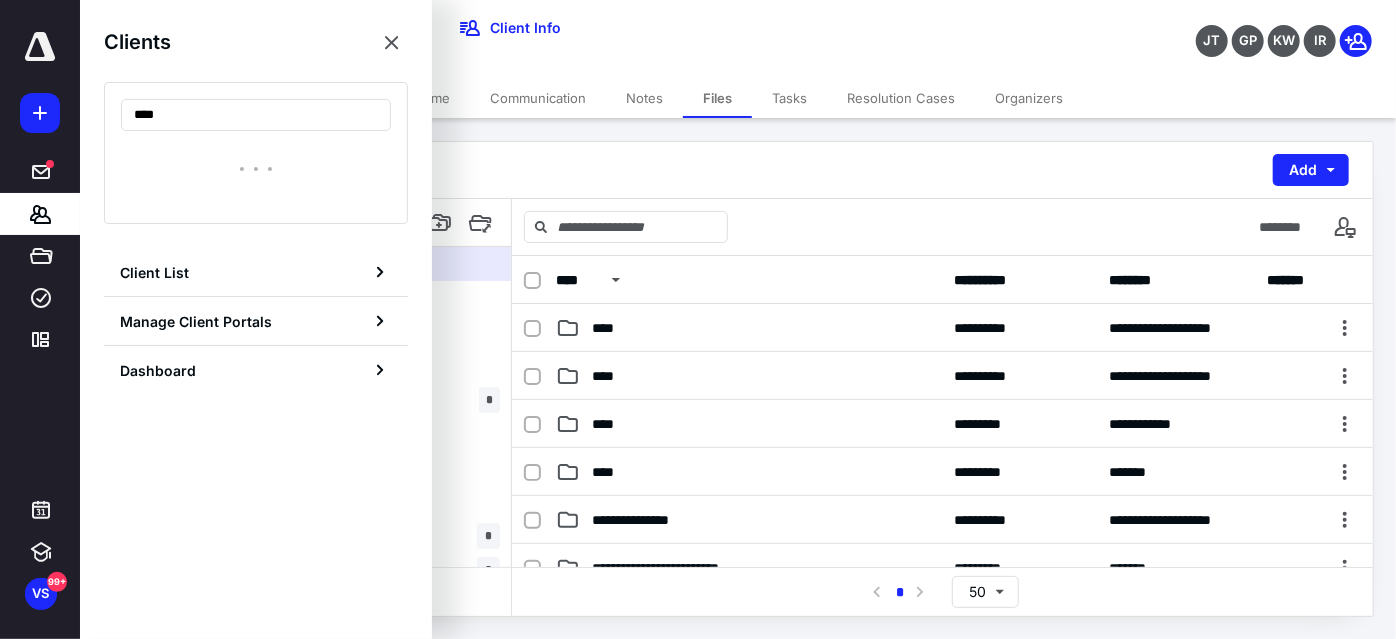 type on "*****" 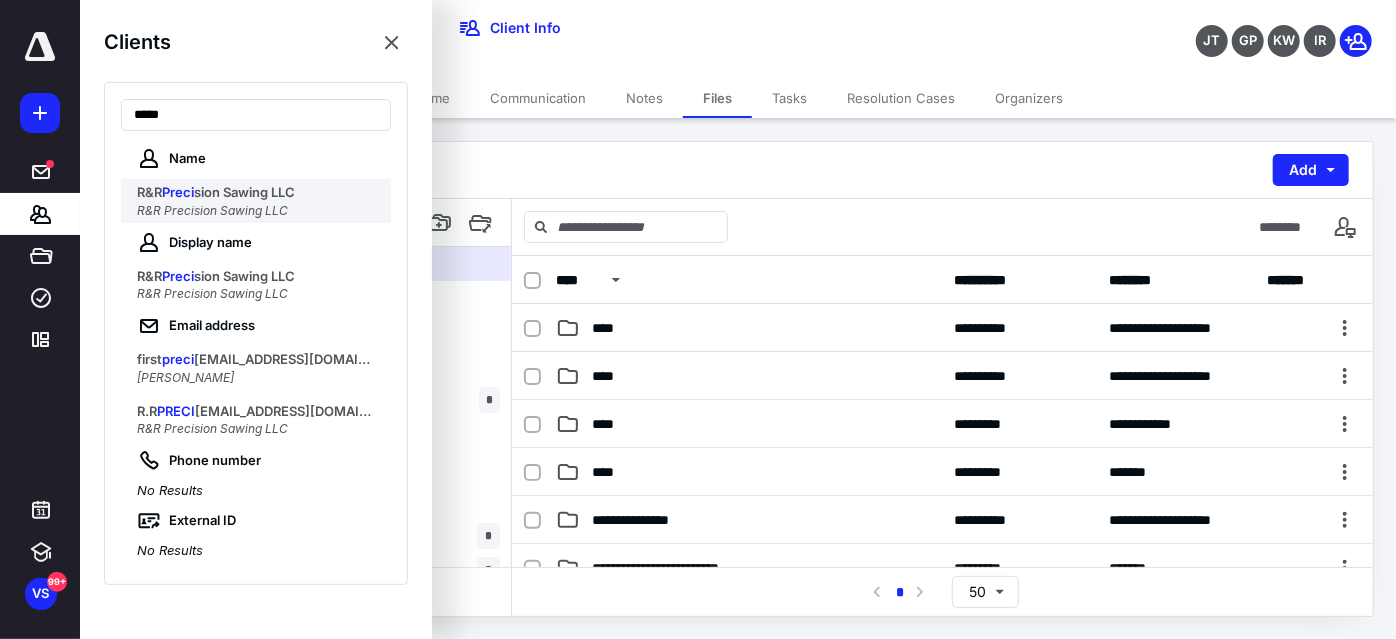 click on "R&R Precision Sawing LLC" at bounding box center (212, 210) 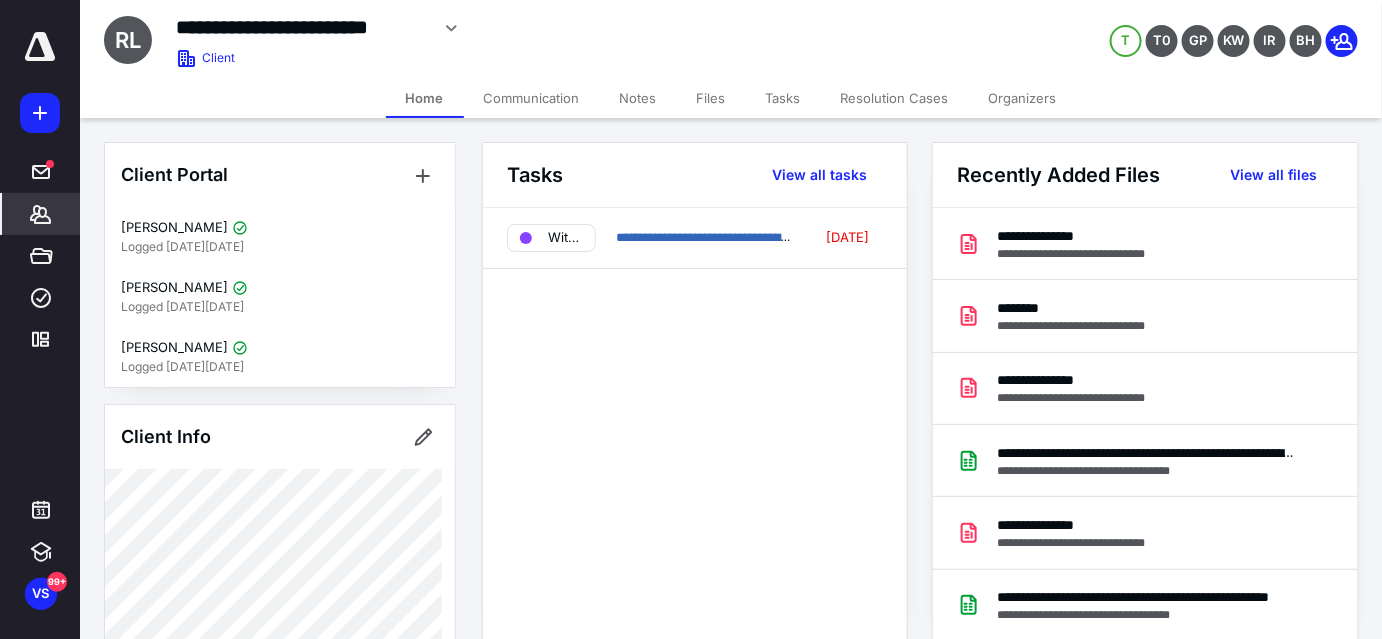 click on "Files" at bounding box center (711, 98) 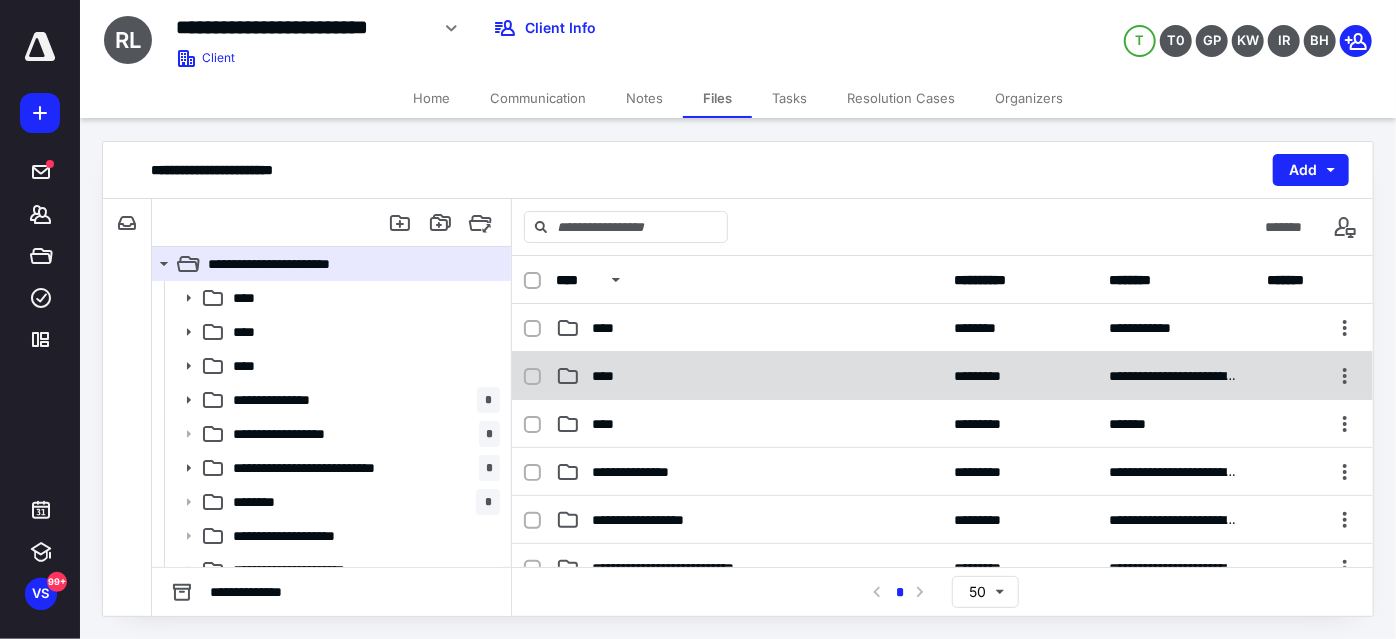 click on "****" at bounding box center (749, 376) 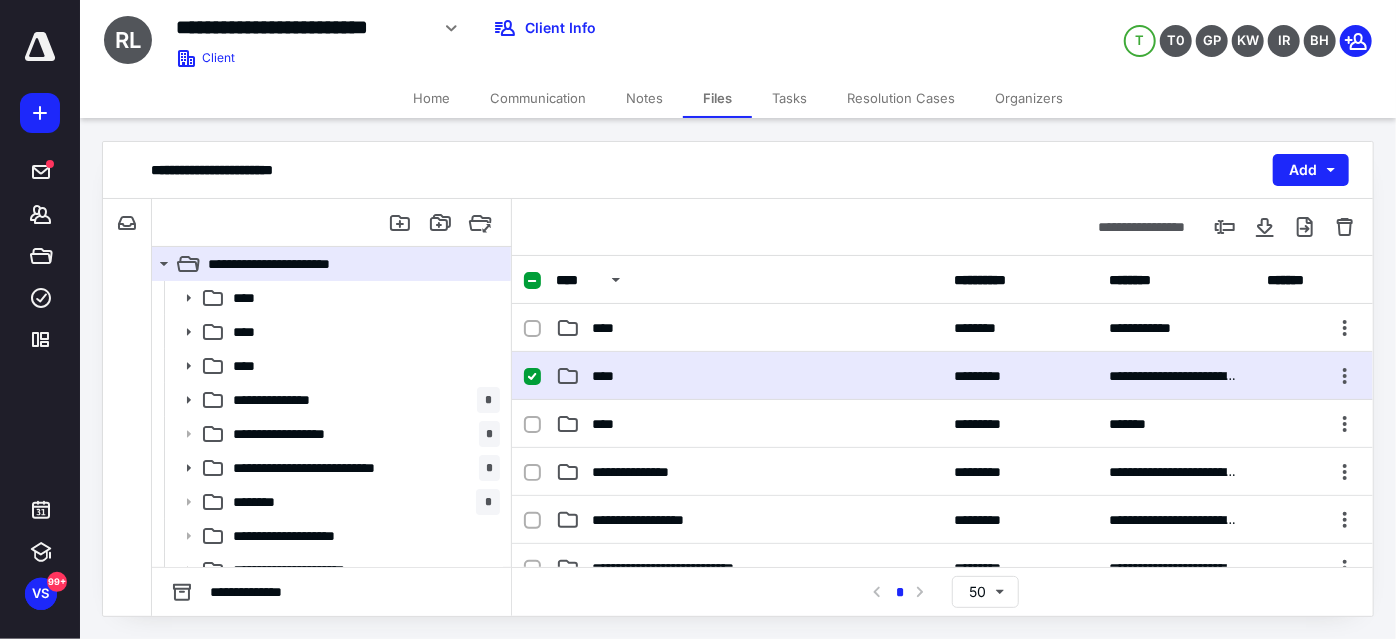 click on "****" at bounding box center [749, 376] 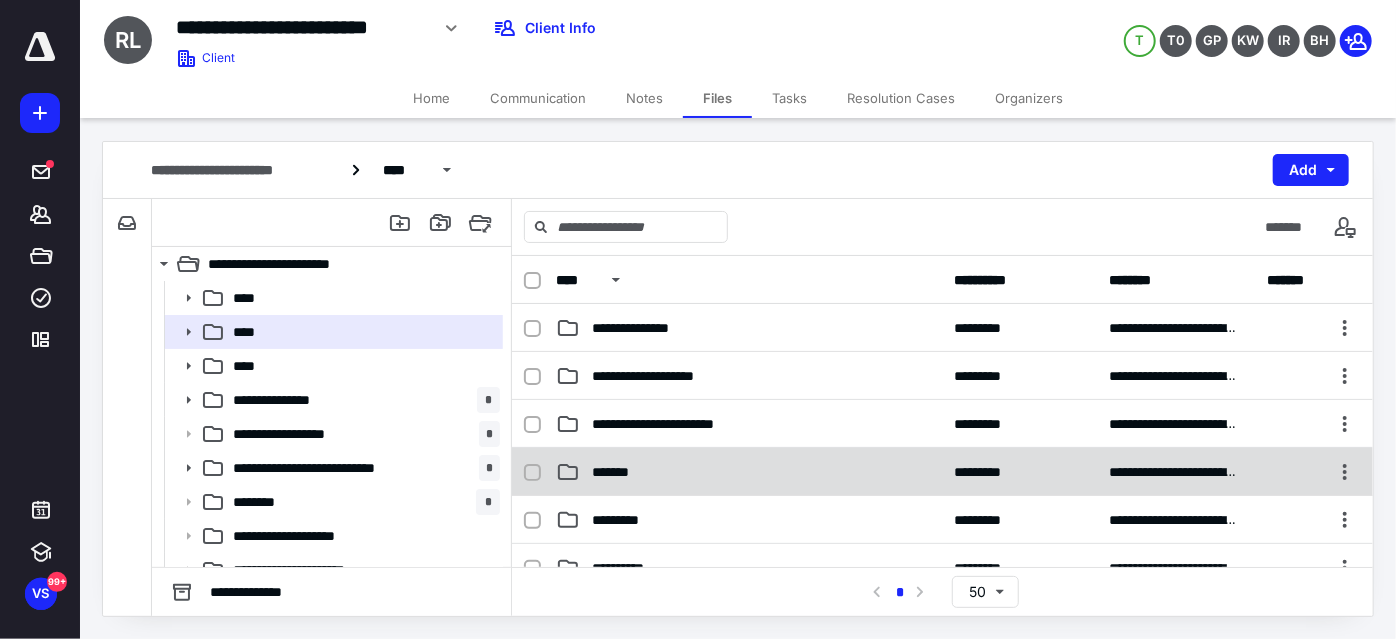 scroll, scrollTop: 90, scrollLeft: 0, axis: vertical 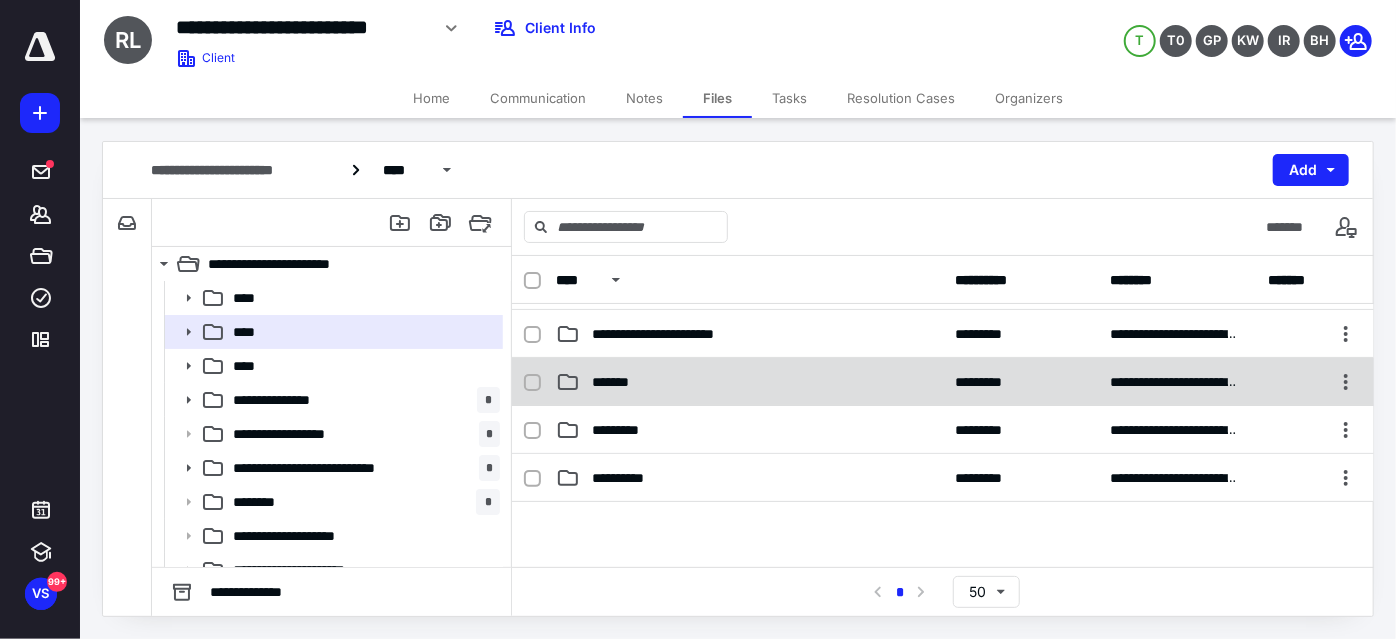 click on "*******" at bounding box center [749, 382] 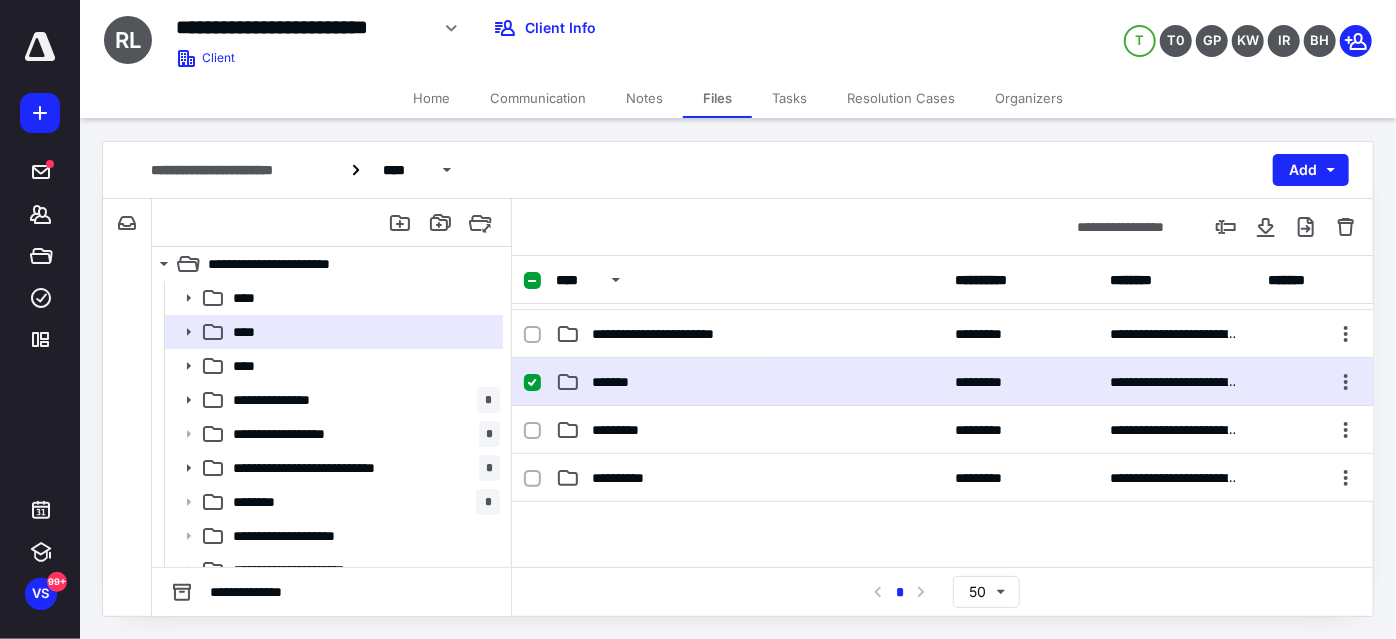 click on "*******" at bounding box center [749, 382] 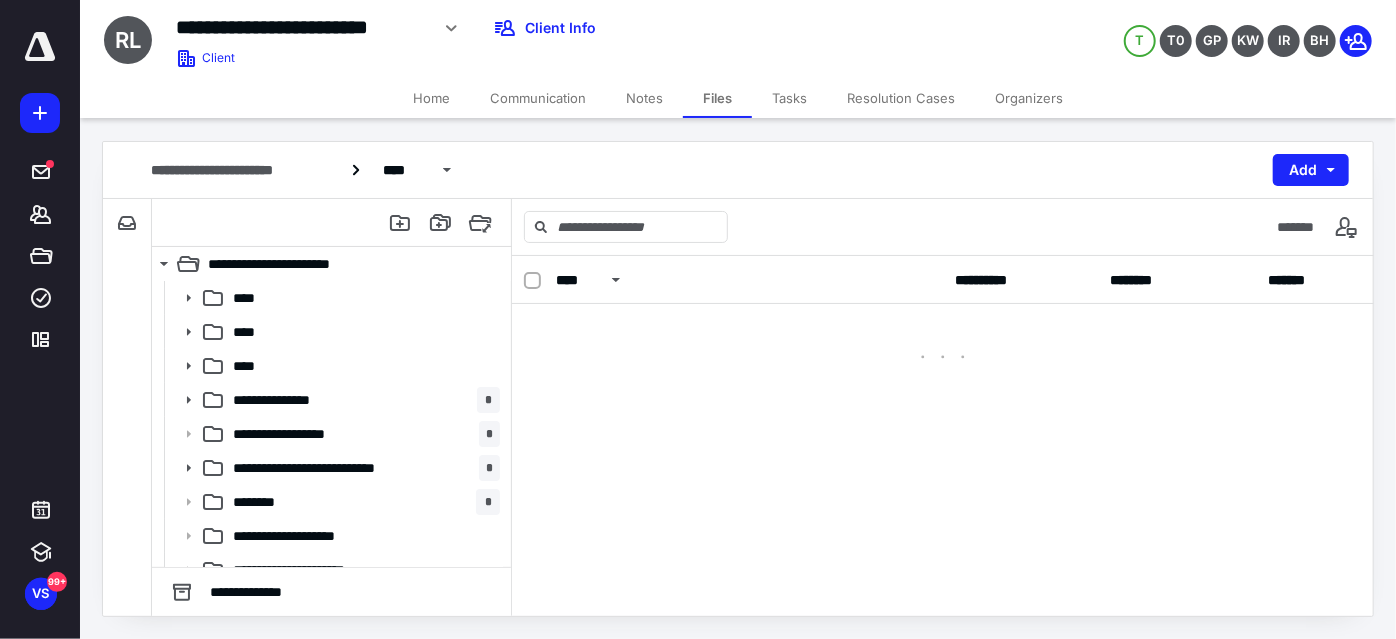 scroll, scrollTop: 0, scrollLeft: 0, axis: both 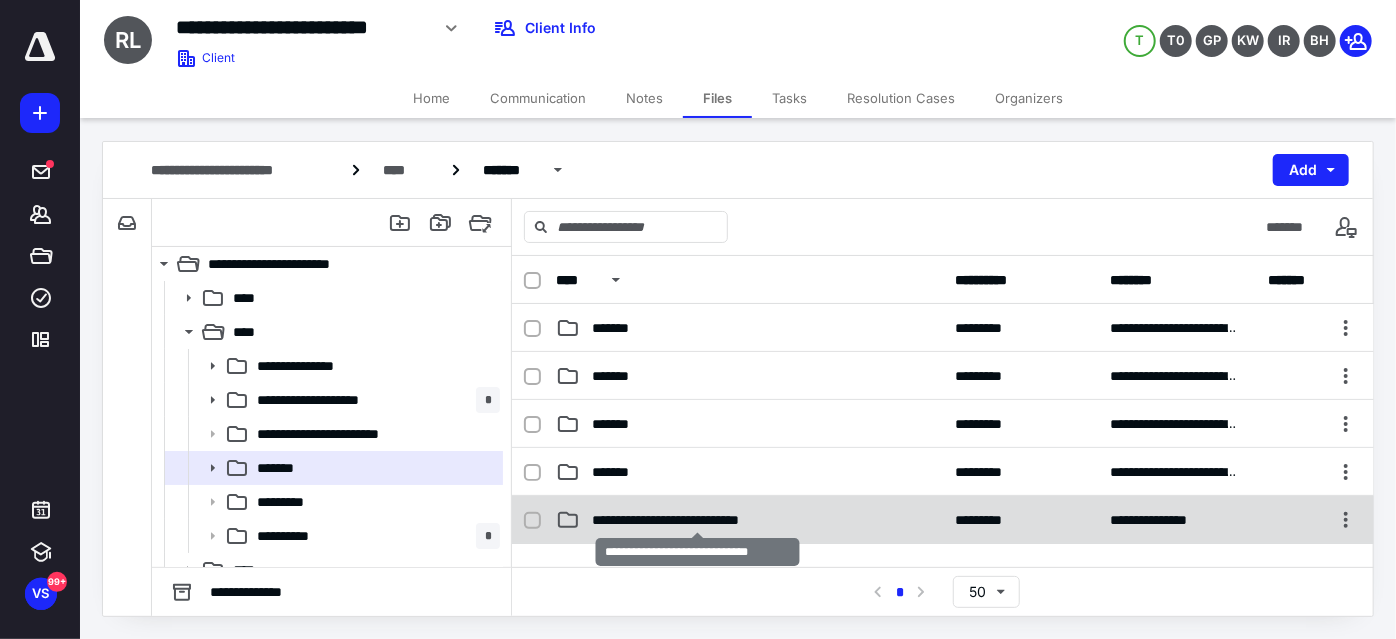 click on "**********" at bounding box center [698, 520] 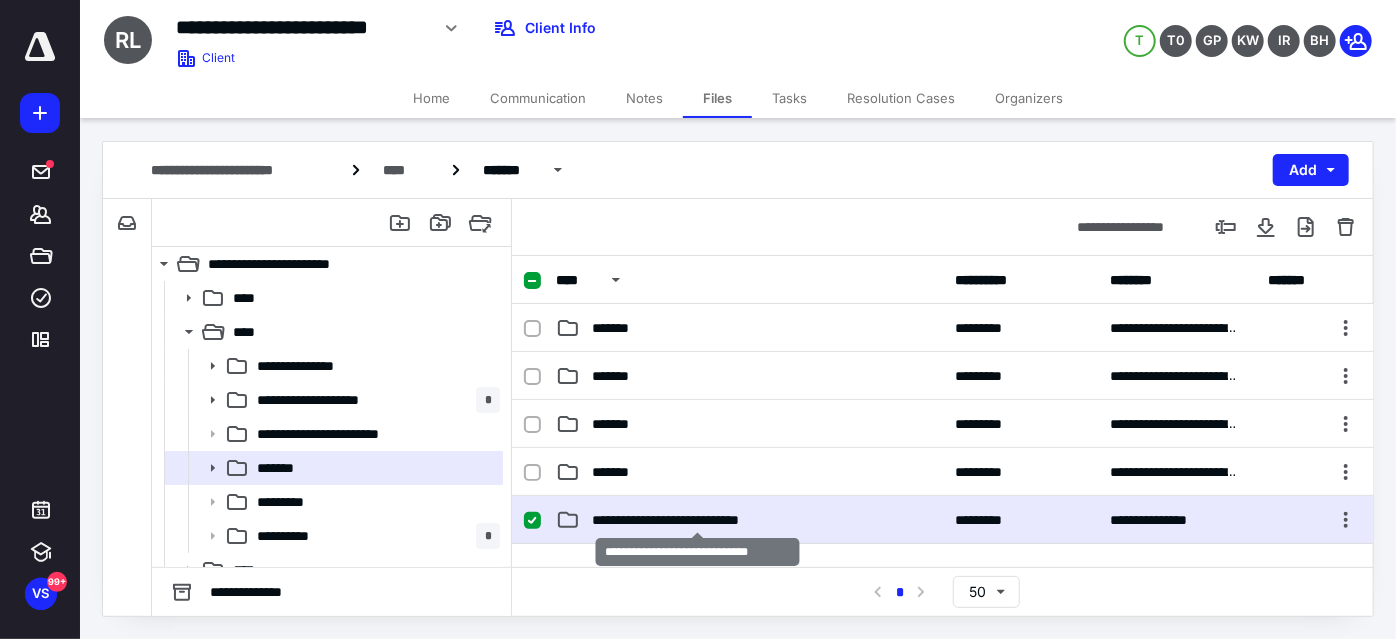 click on "**********" at bounding box center (698, 520) 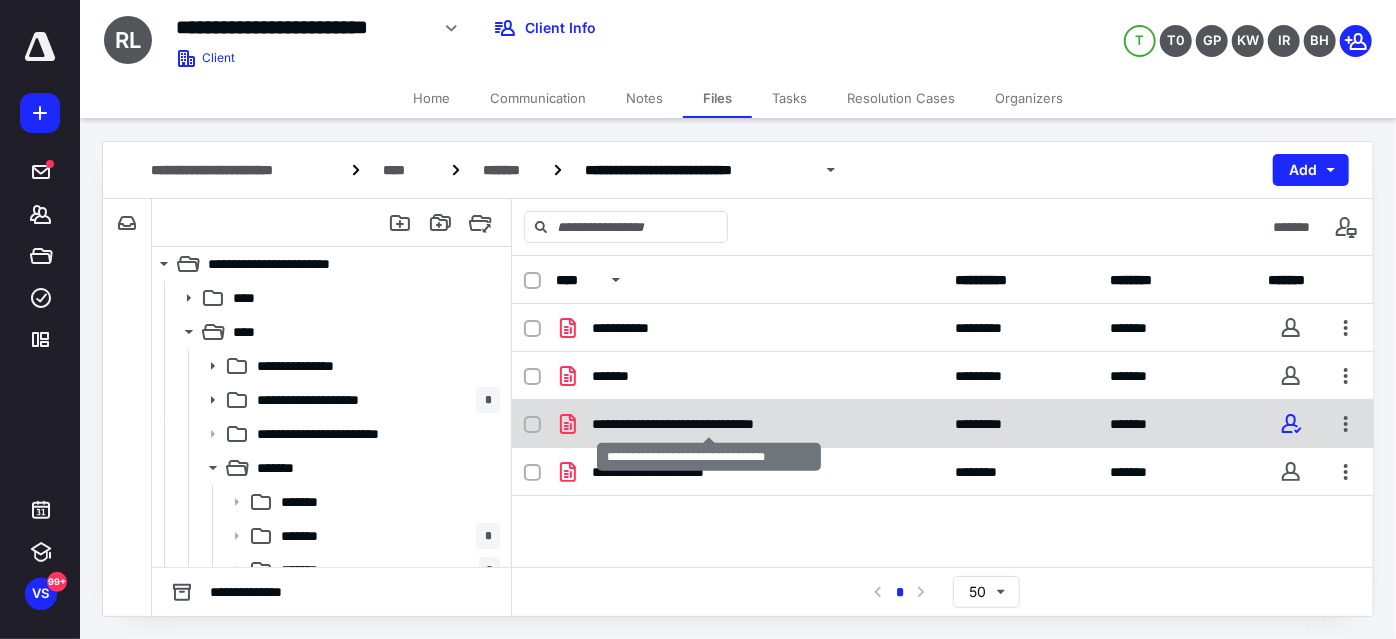 click on "**********" at bounding box center (710, 424) 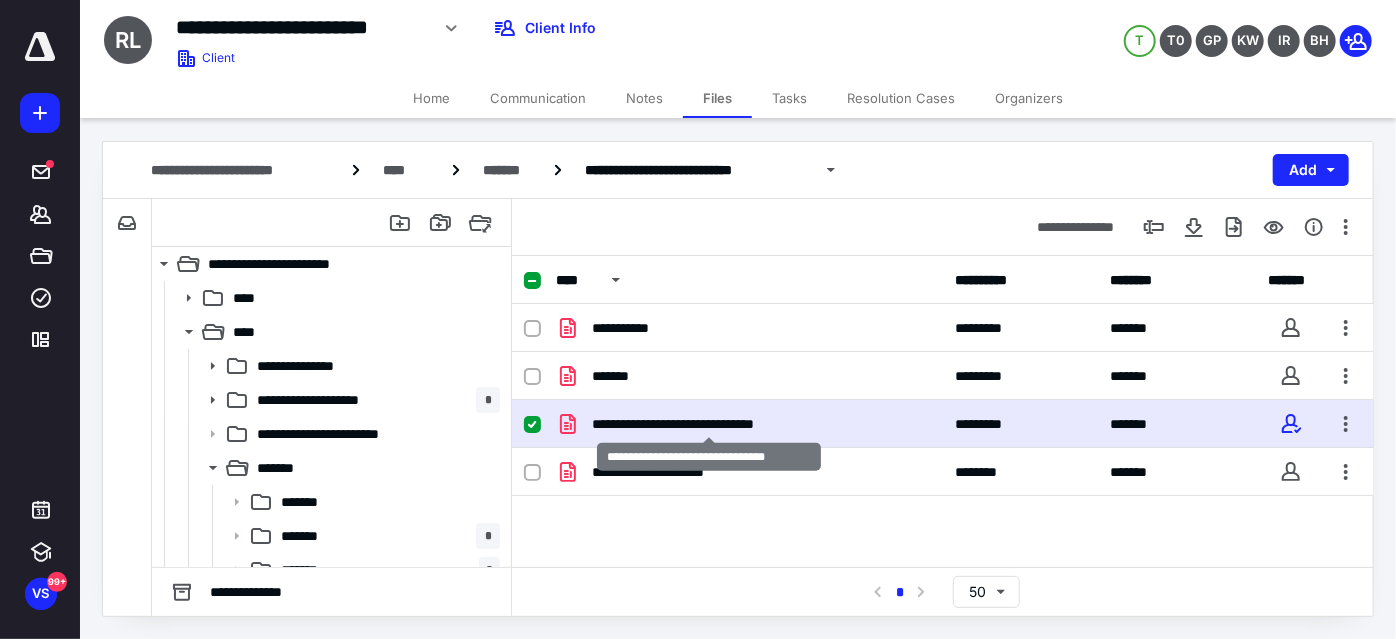 click on "**********" at bounding box center [710, 424] 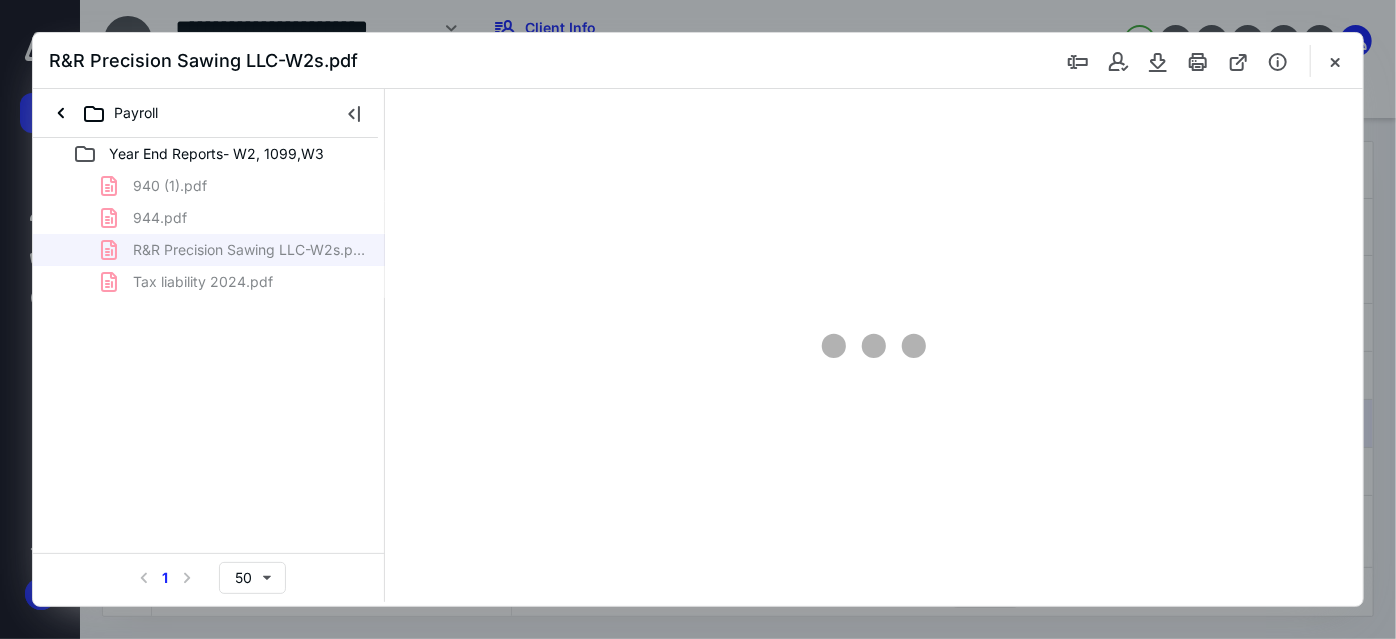 scroll, scrollTop: 0, scrollLeft: 0, axis: both 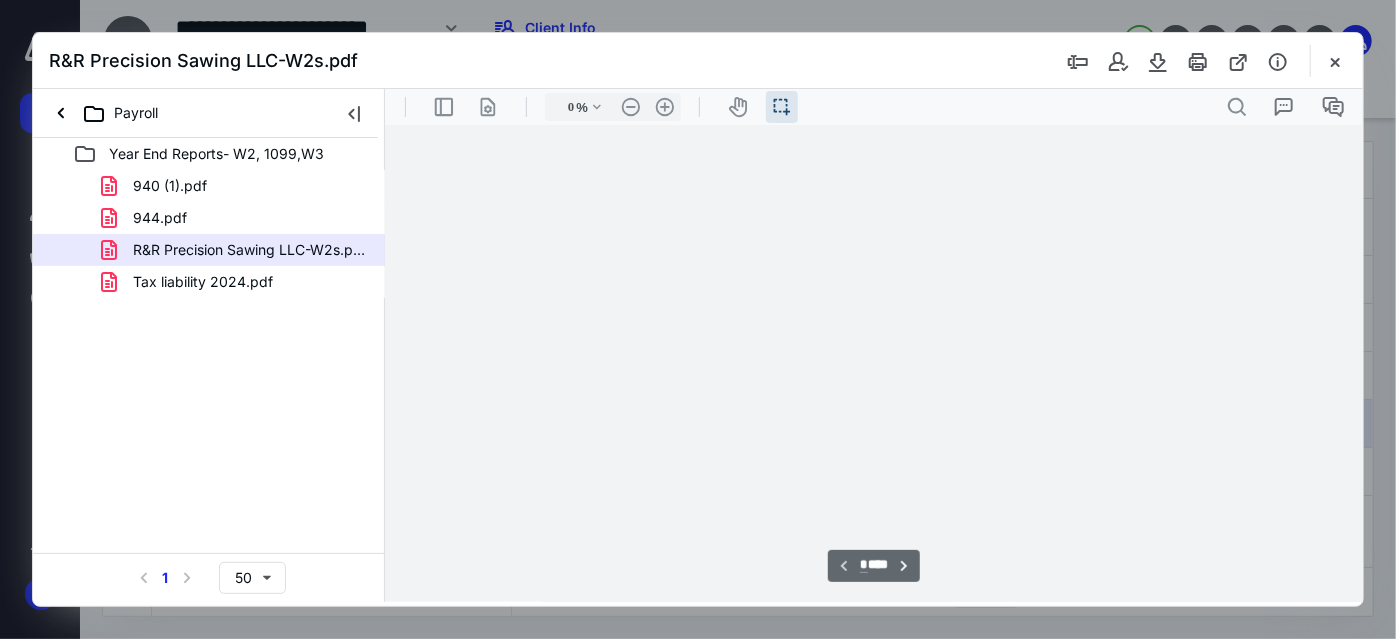 type on "60" 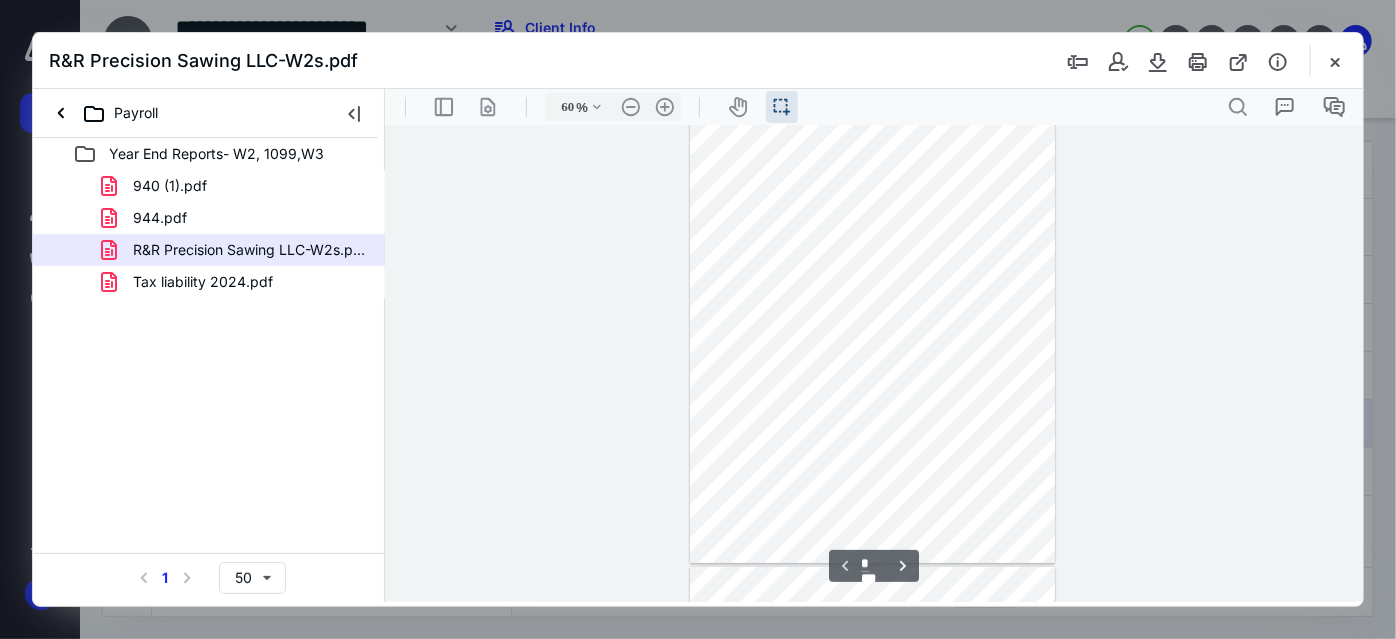scroll, scrollTop: 475, scrollLeft: 0, axis: vertical 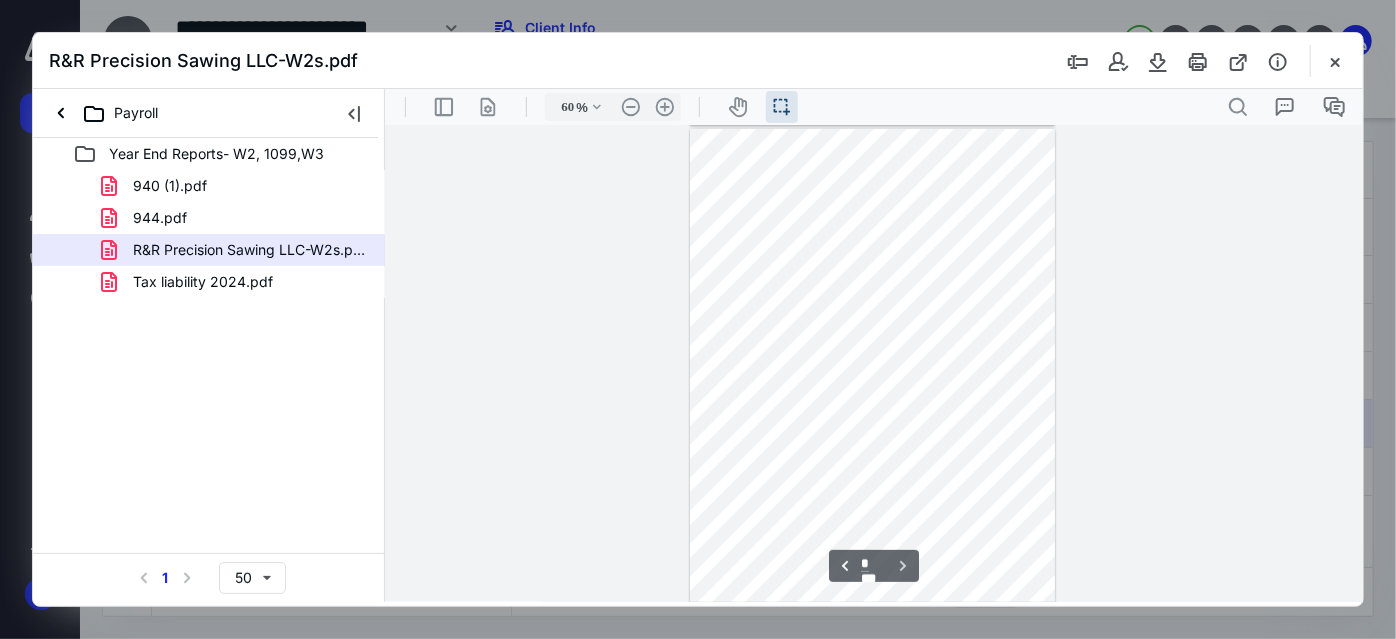 type on "*" 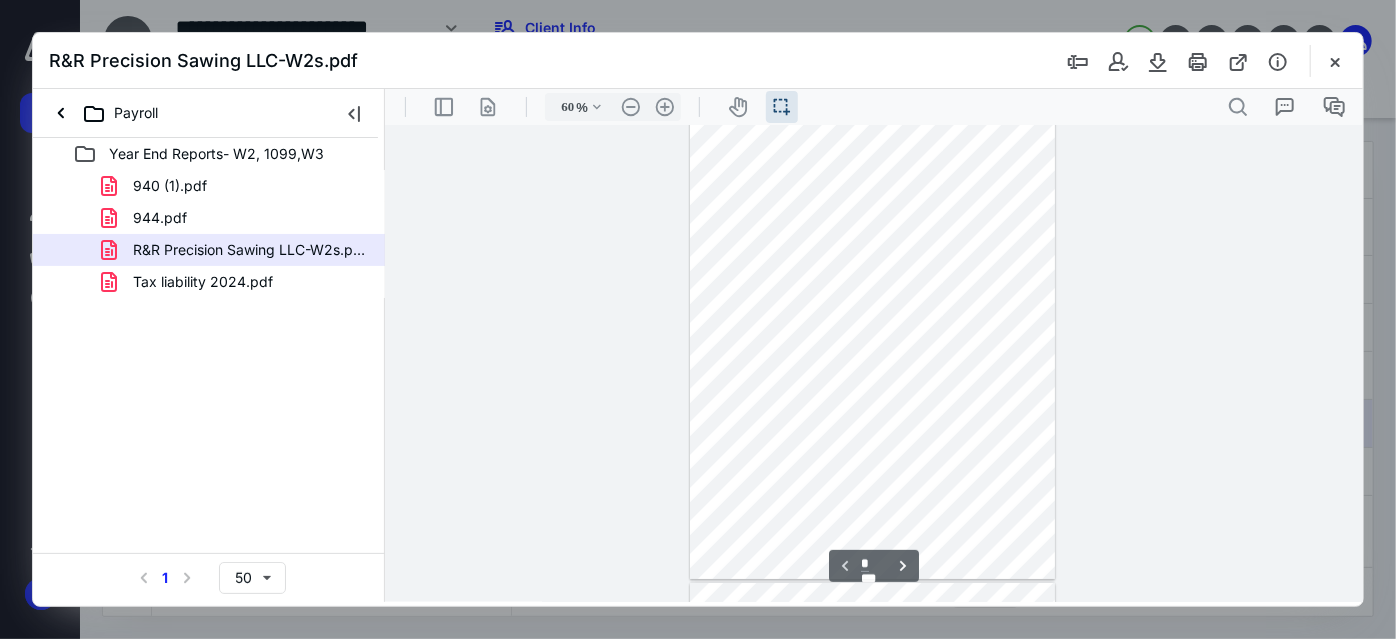 scroll, scrollTop: 0, scrollLeft: 0, axis: both 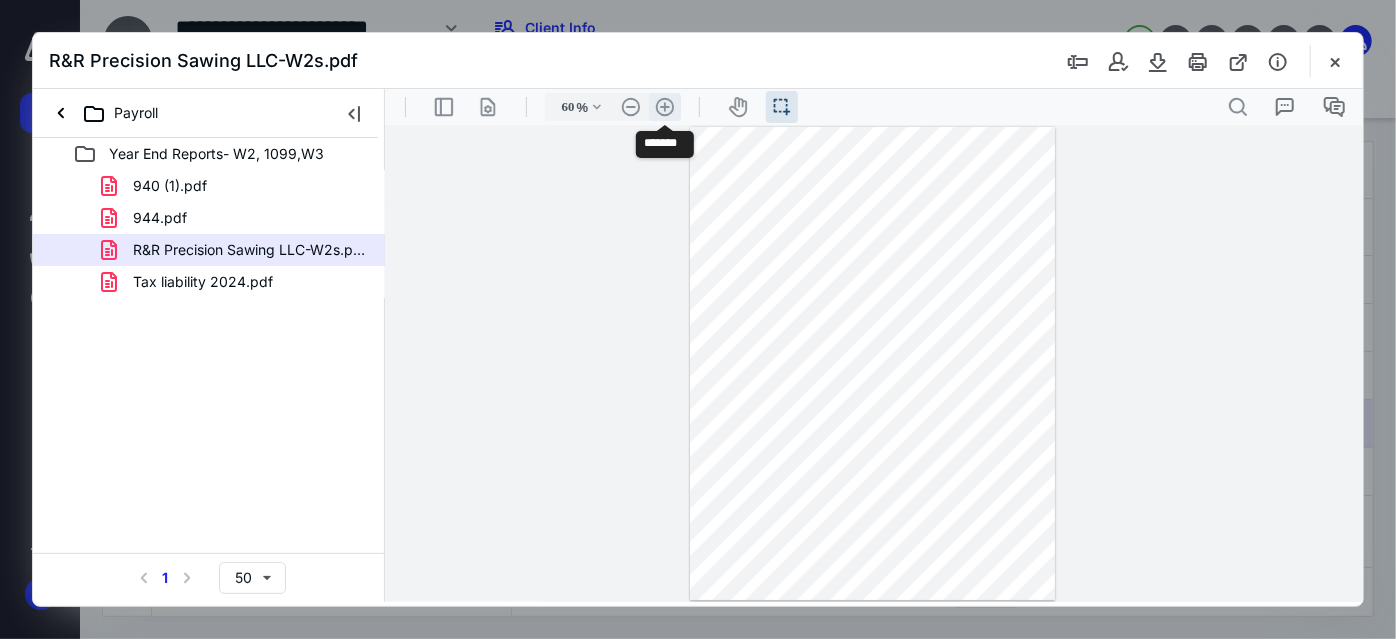 click on ".cls-1{fill:#abb0c4;} icon - header - zoom - in - line" at bounding box center (664, 106) 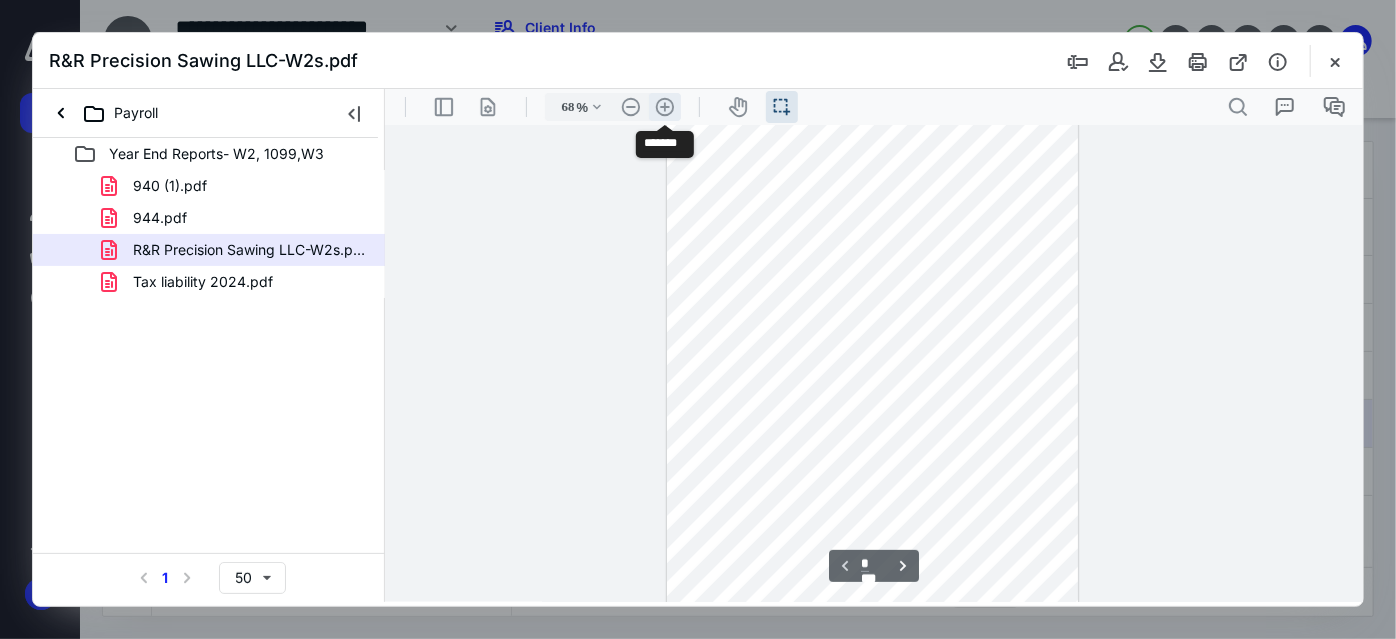 click on ".cls-1{fill:#abb0c4;} icon - header - zoom - in - line" at bounding box center [664, 106] 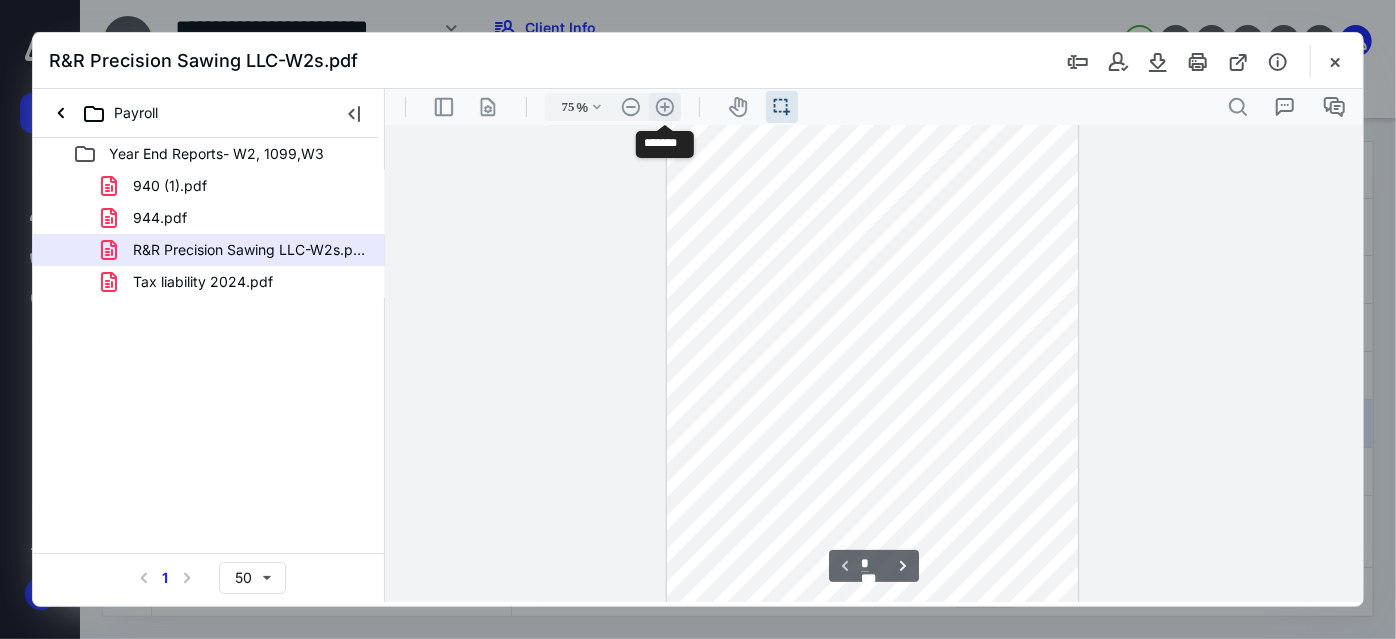 click on ".cls-1{fill:#abb0c4;} icon - header - zoom - in - line" at bounding box center (664, 106) 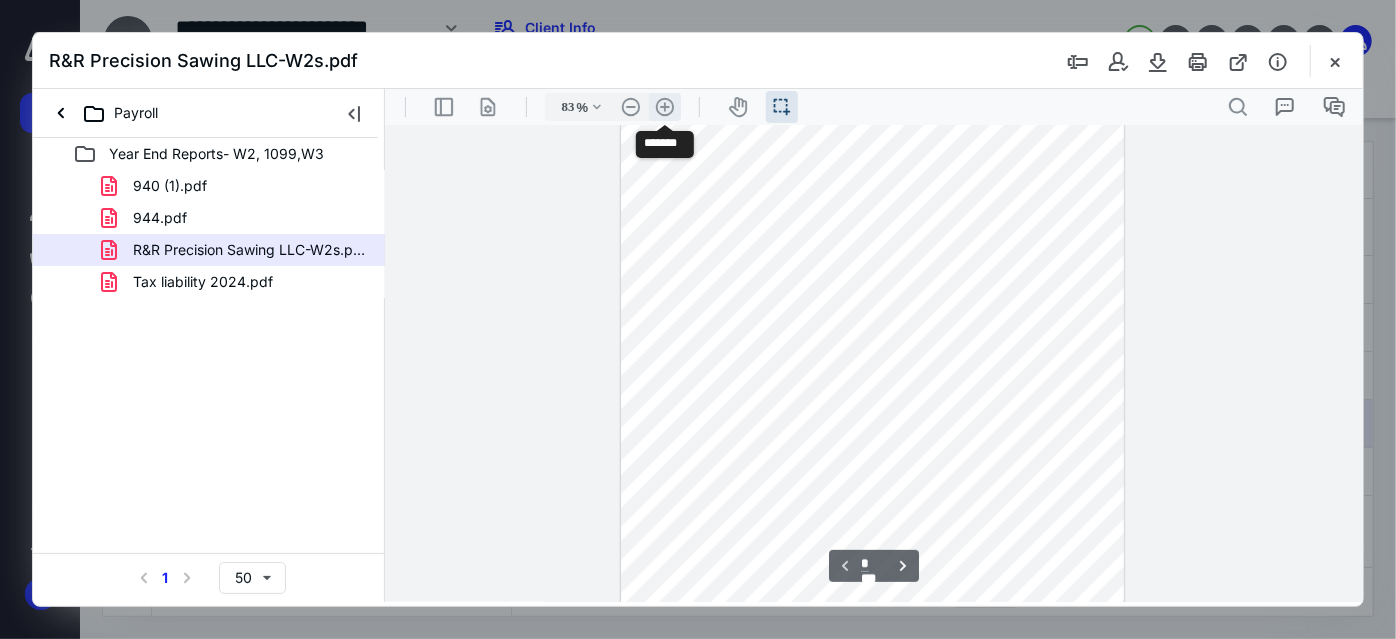 click on ".cls-1{fill:#abb0c4;} icon - header - zoom - in - line" at bounding box center (664, 106) 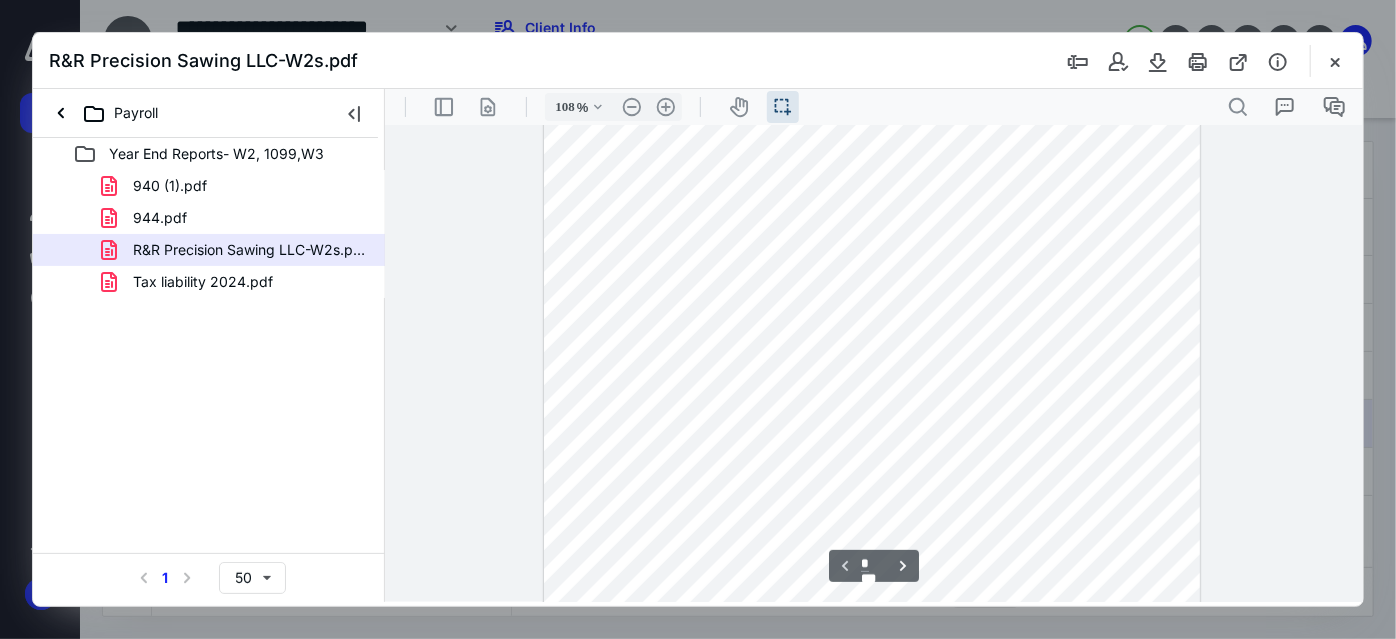 scroll, scrollTop: 545, scrollLeft: 0, axis: vertical 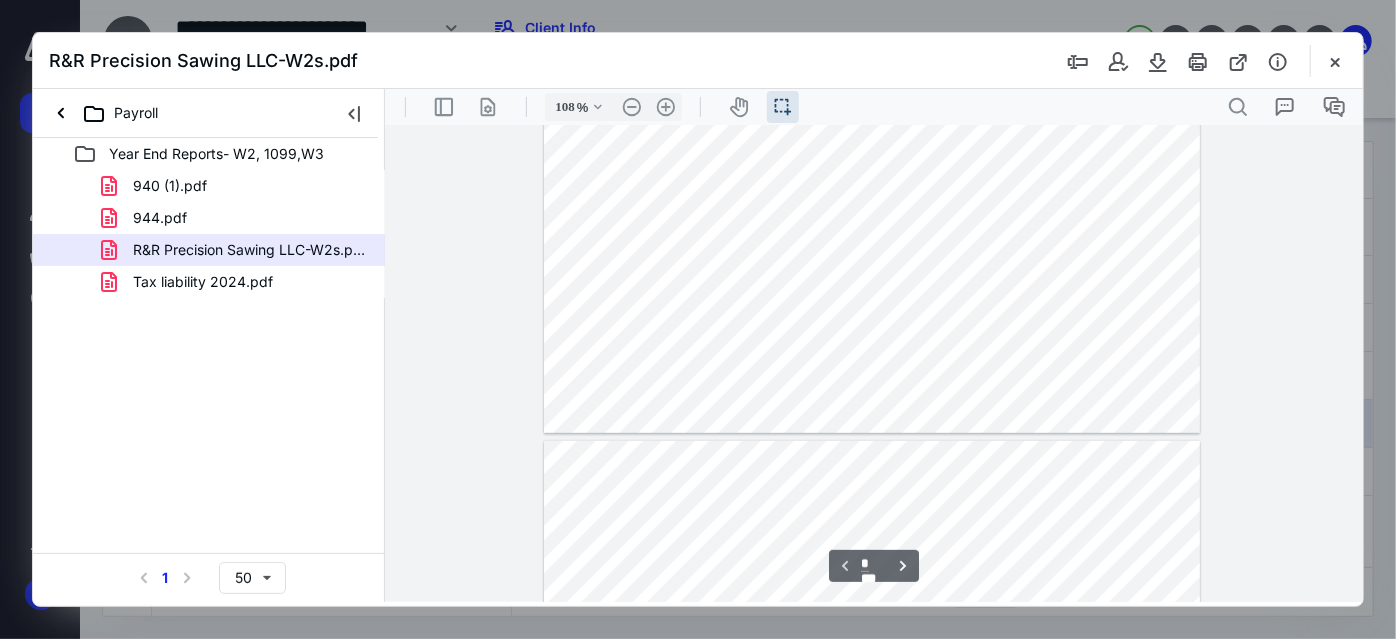type on "*" 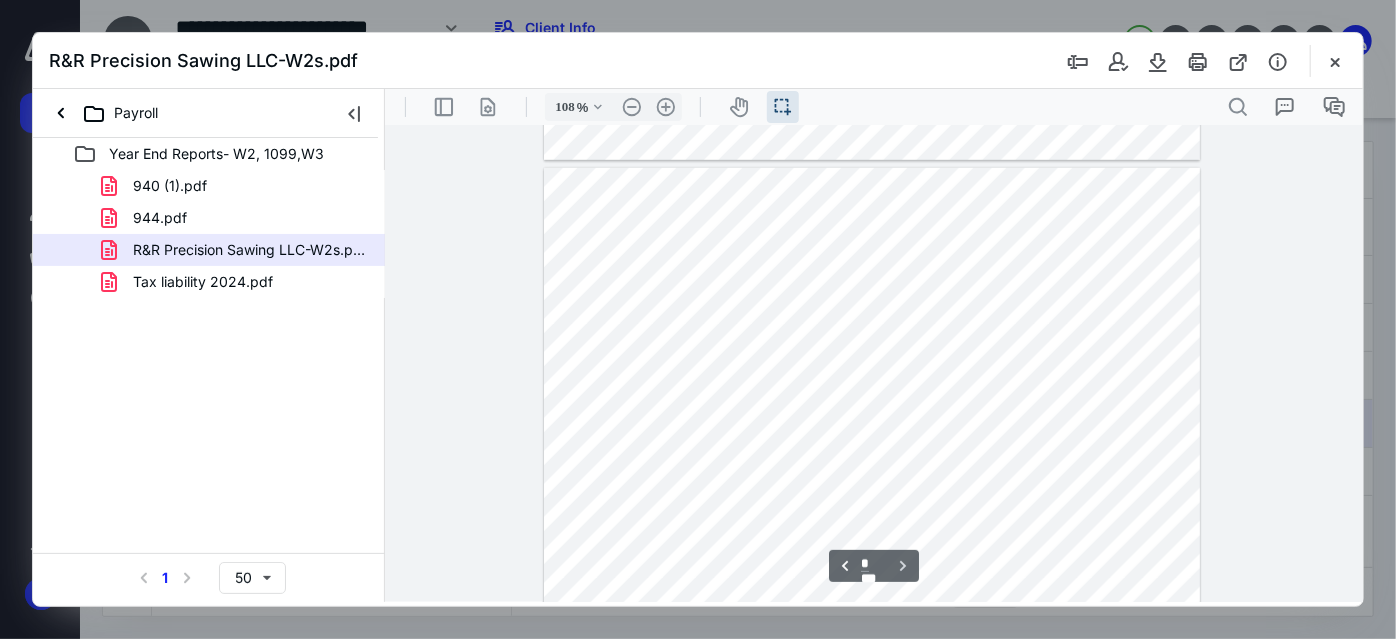 scroll, scrollTop: 1181, scrollLeft: 0, axis: vertical 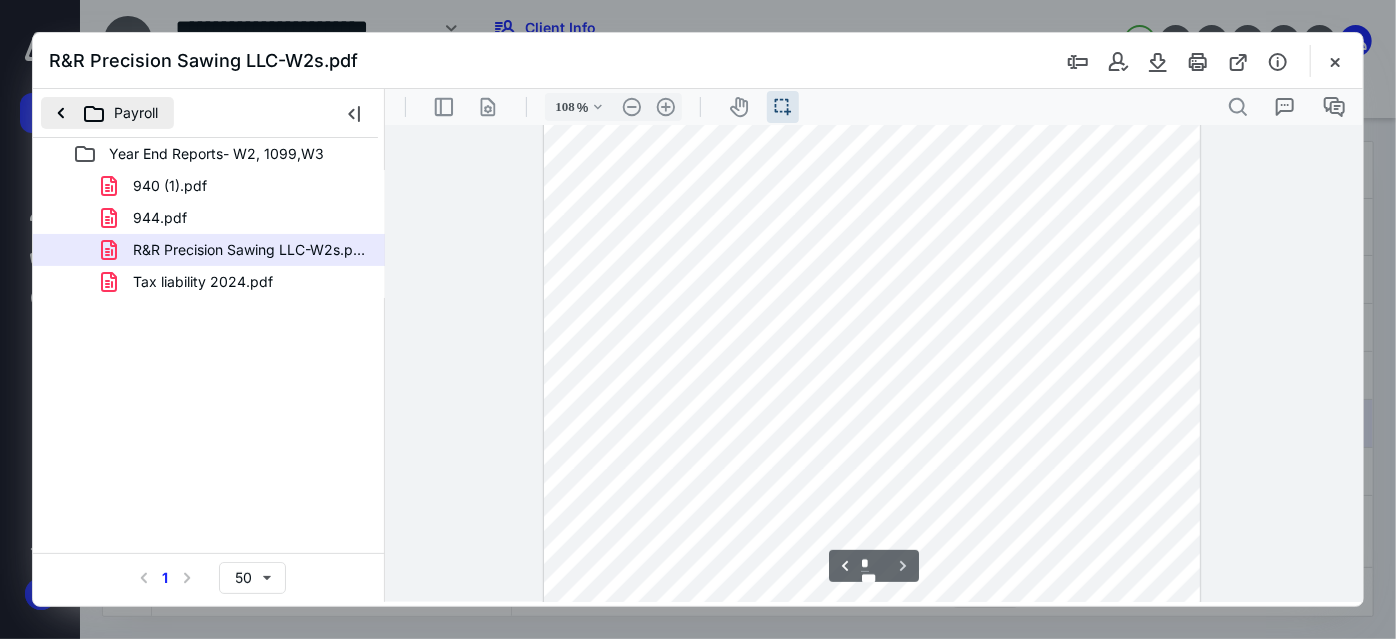 click on "Payroll" at bounding box center [107, 113] 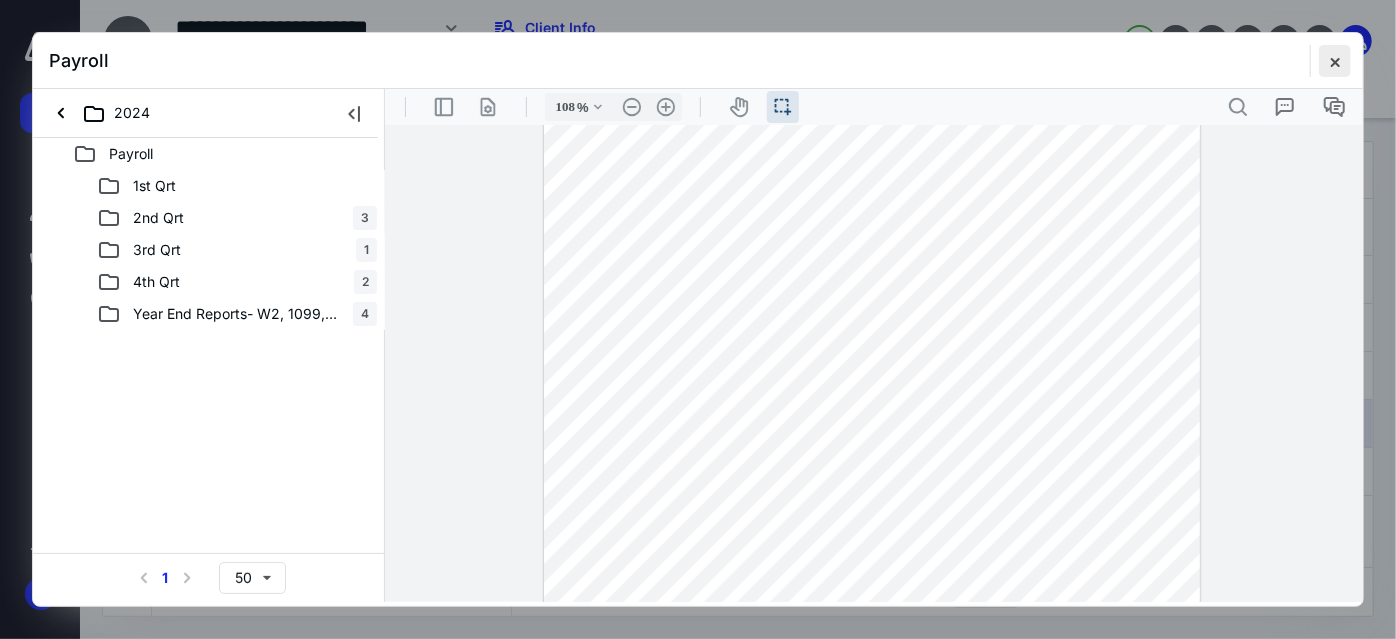 click at bounding box center [1335, 61] 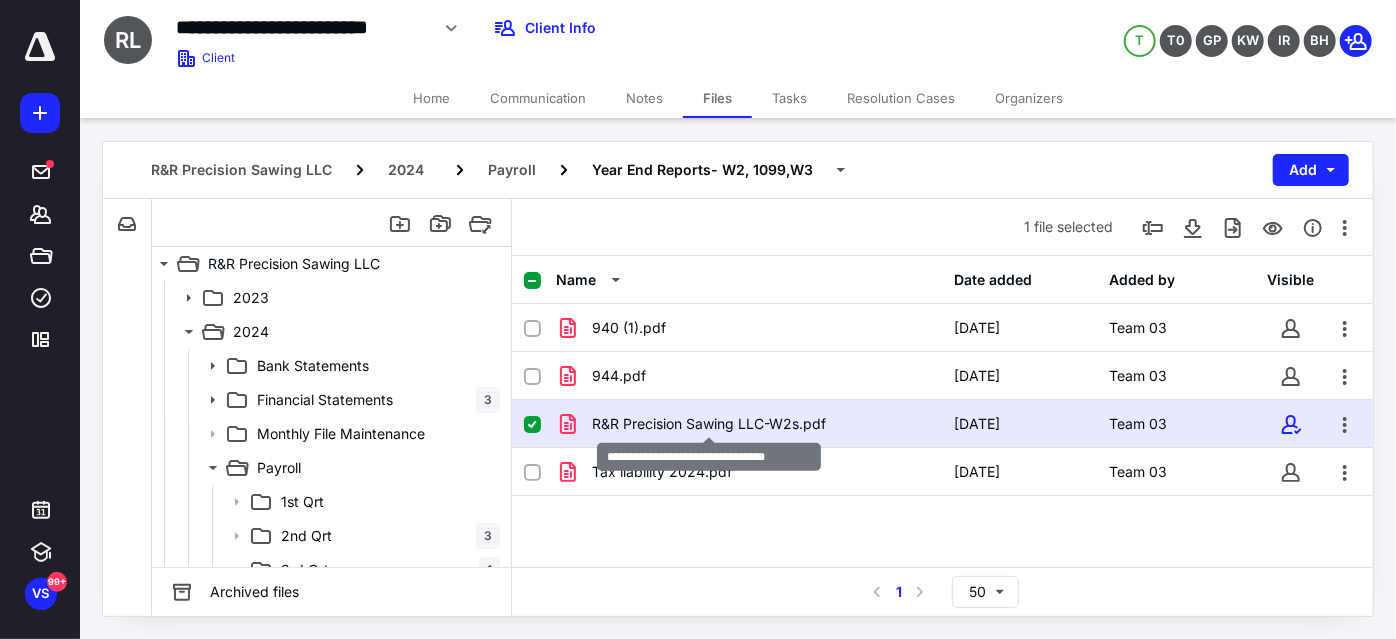 click on "R&R Precision Sawing LLC-W2s.pdf" at bounding box center (709, 424) 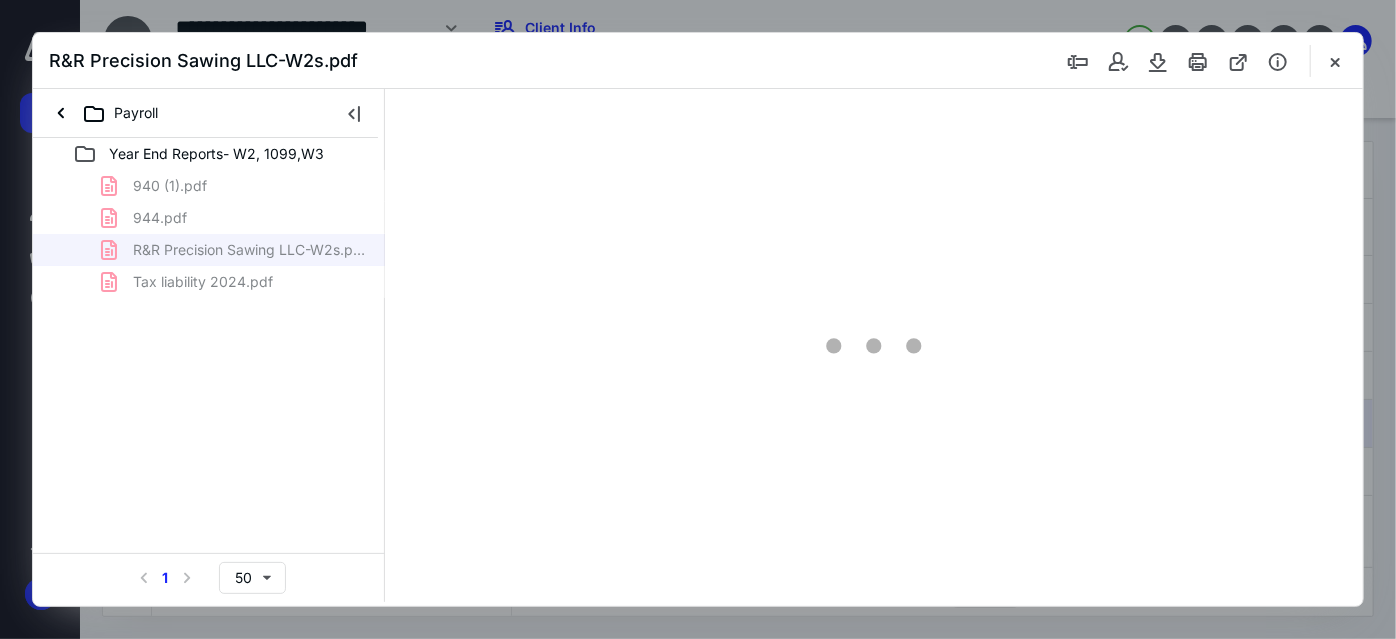 scroll, scrollTop: 0, scrollLeft: 0, axis: both 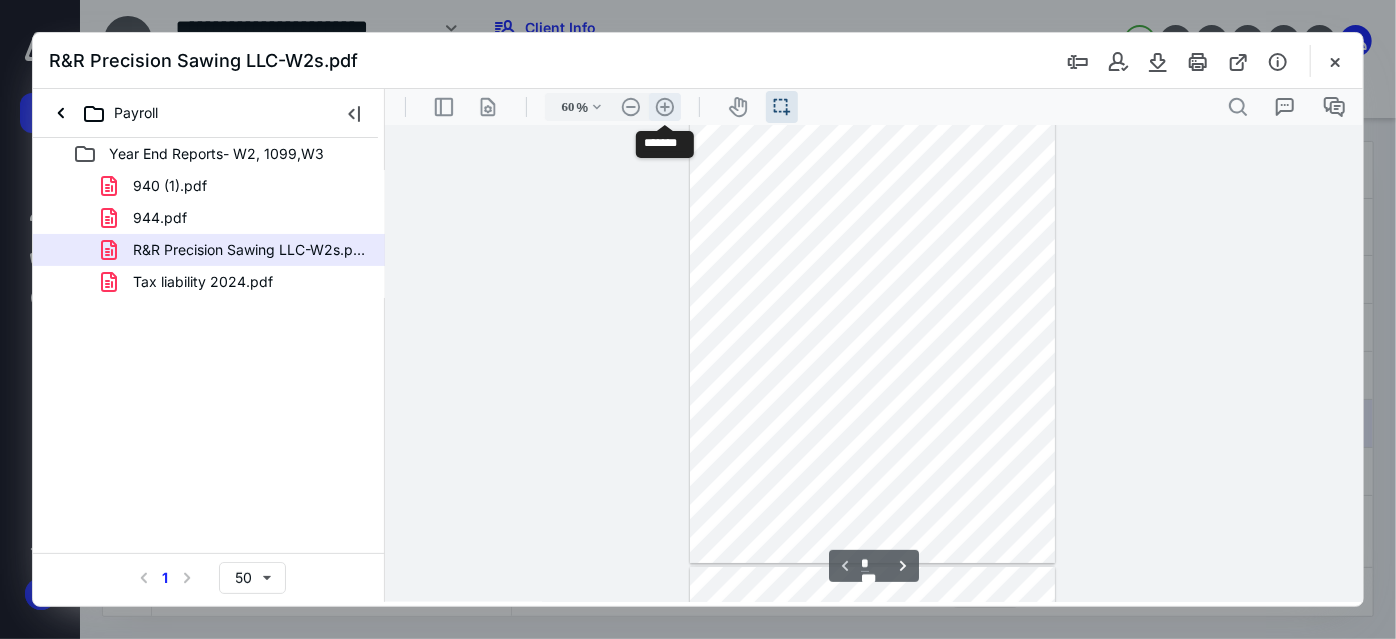 click on ".cls-1{fill:#abb0c4;} icon - header - zoom - in - line" at bounding box center (664, 106) 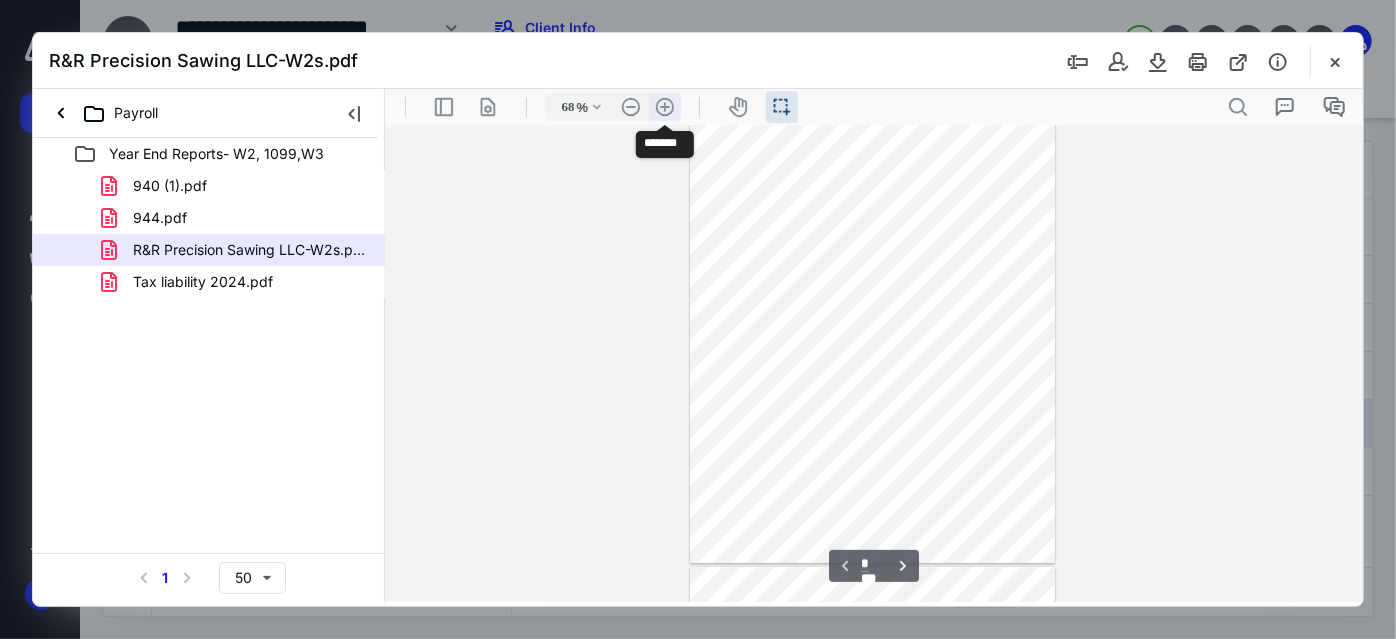 click on ".cls-1{fill:#abb0c4;} icon - header - zoom - in - line" at bounding box center [664, 106] 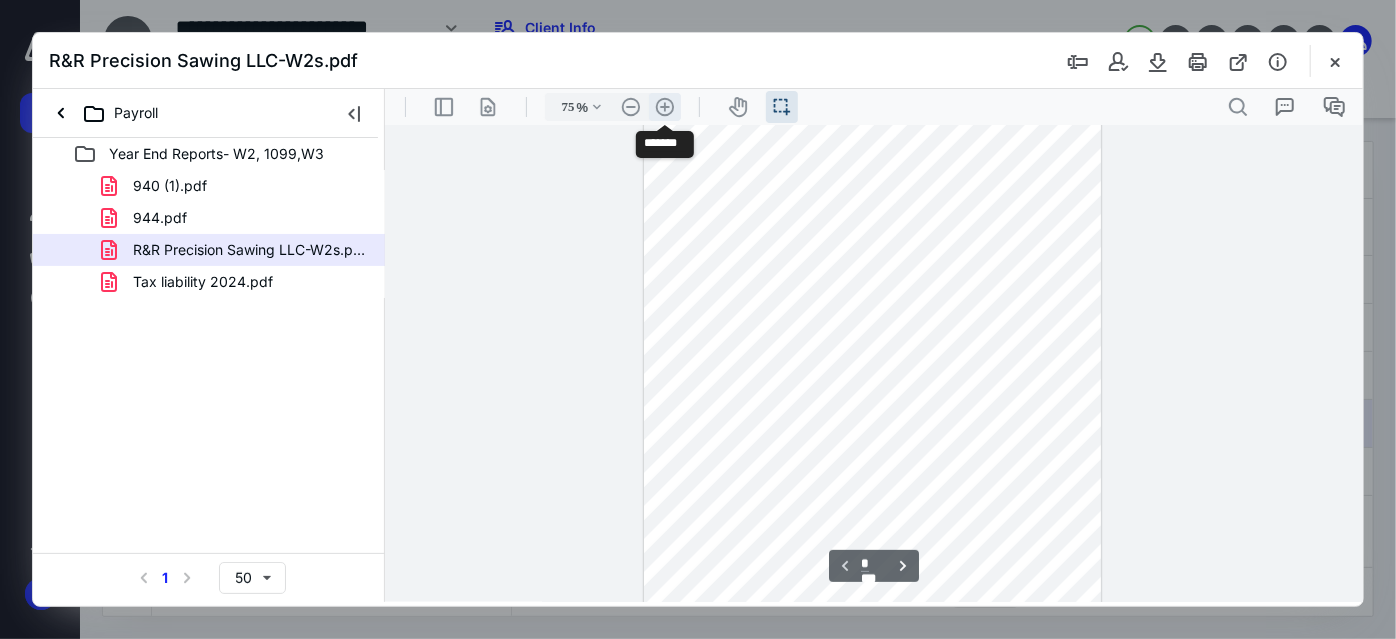 click on ".cls-1{fill:#abb0c4;} icon - header - zoom - in - line" at bounding box center [664, 106] 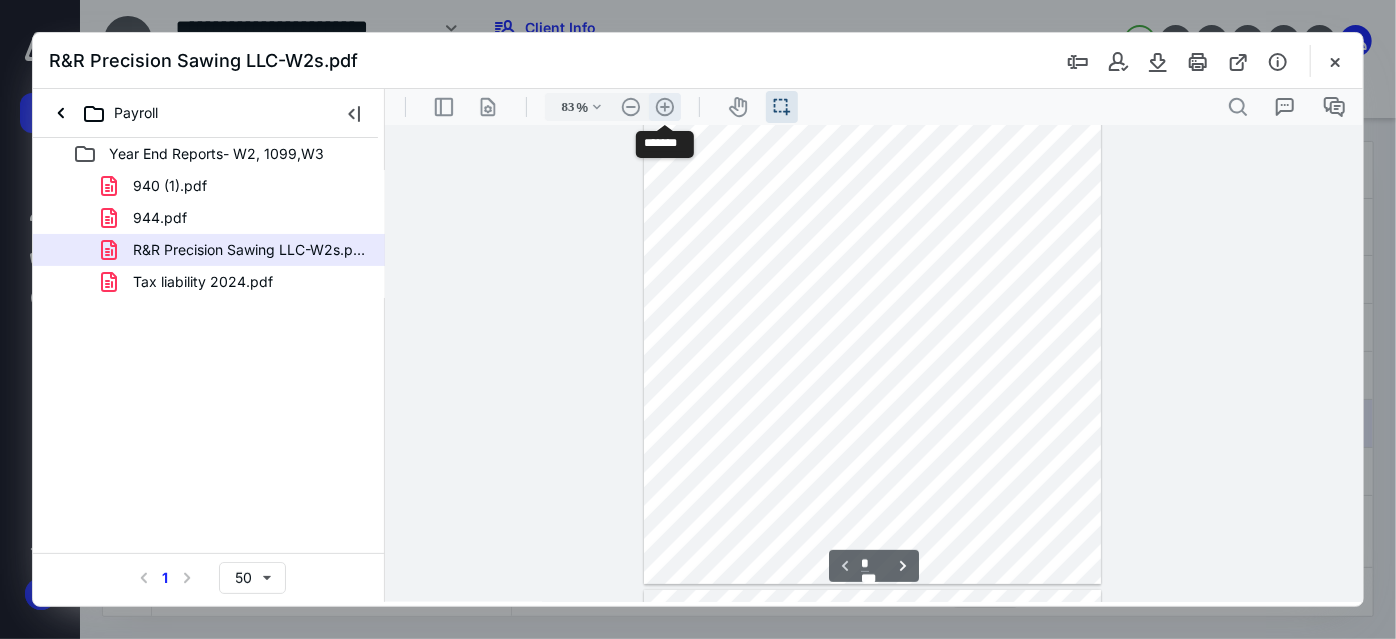 click on ".cls-1{fill:#abb0c4;} icon - header - zoom - in - line" at bounding box center [664, 106] 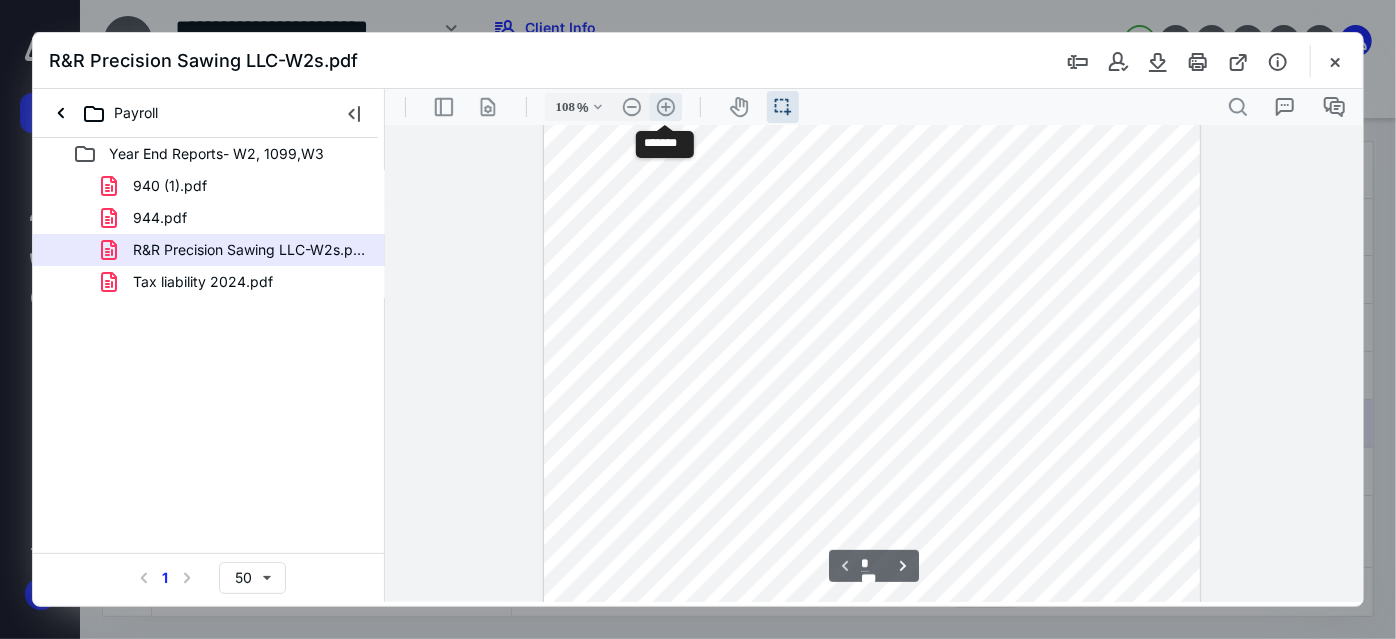 click on ".cls-1{fill:#abb0c4;} icon - header - zoom - in - line" at bounding box center (665, 106) 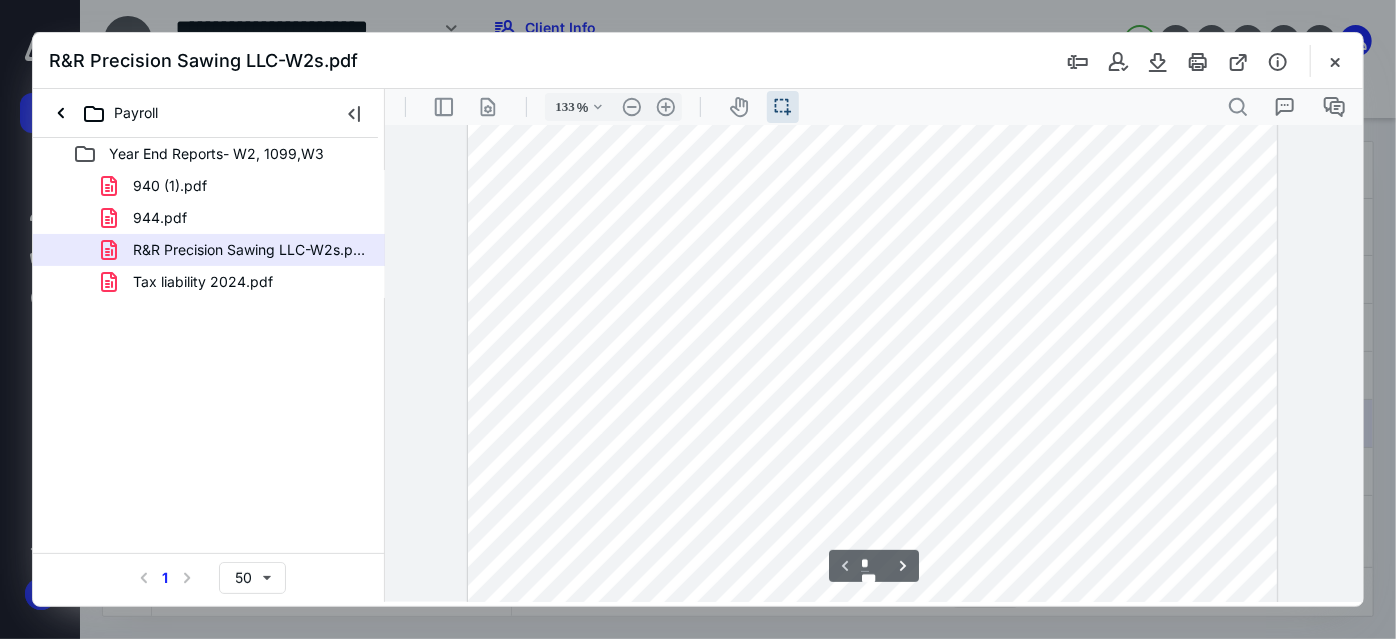scroll, scrollTop: 818, scrollLeft: 0, axis: vertical 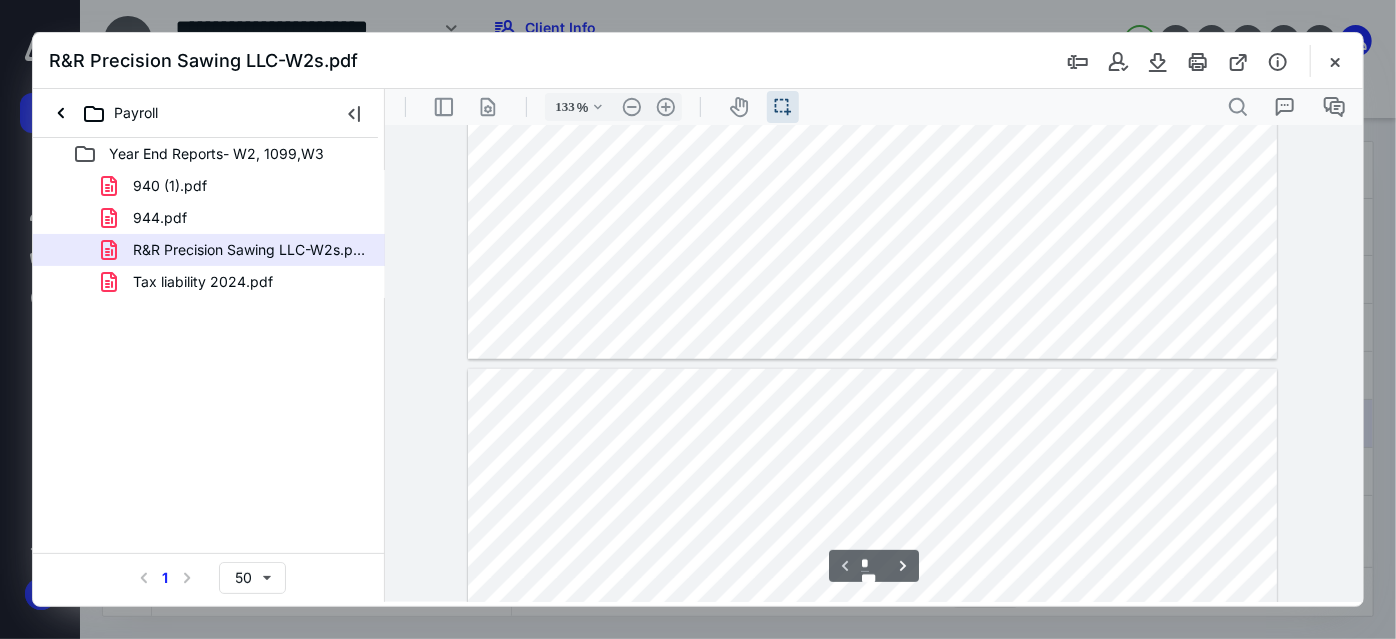 type on "*" 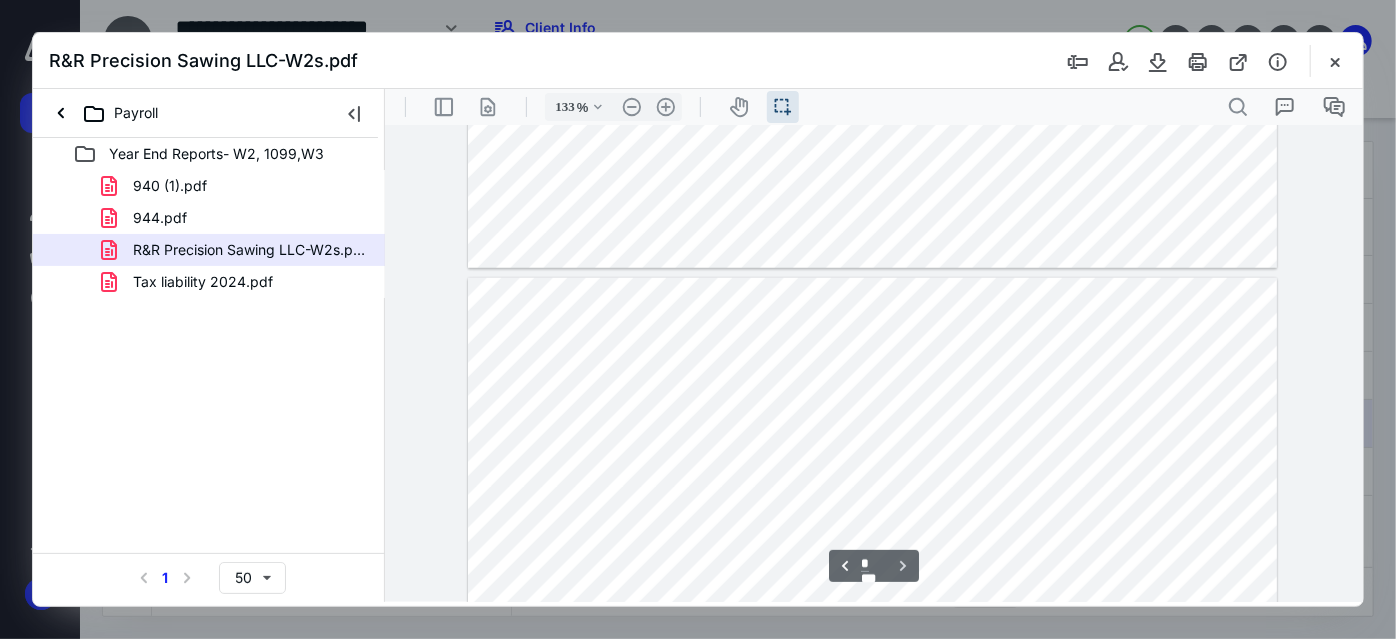 scroll, scrollTop: 1000, scrollLeft: 0, axis: vertical 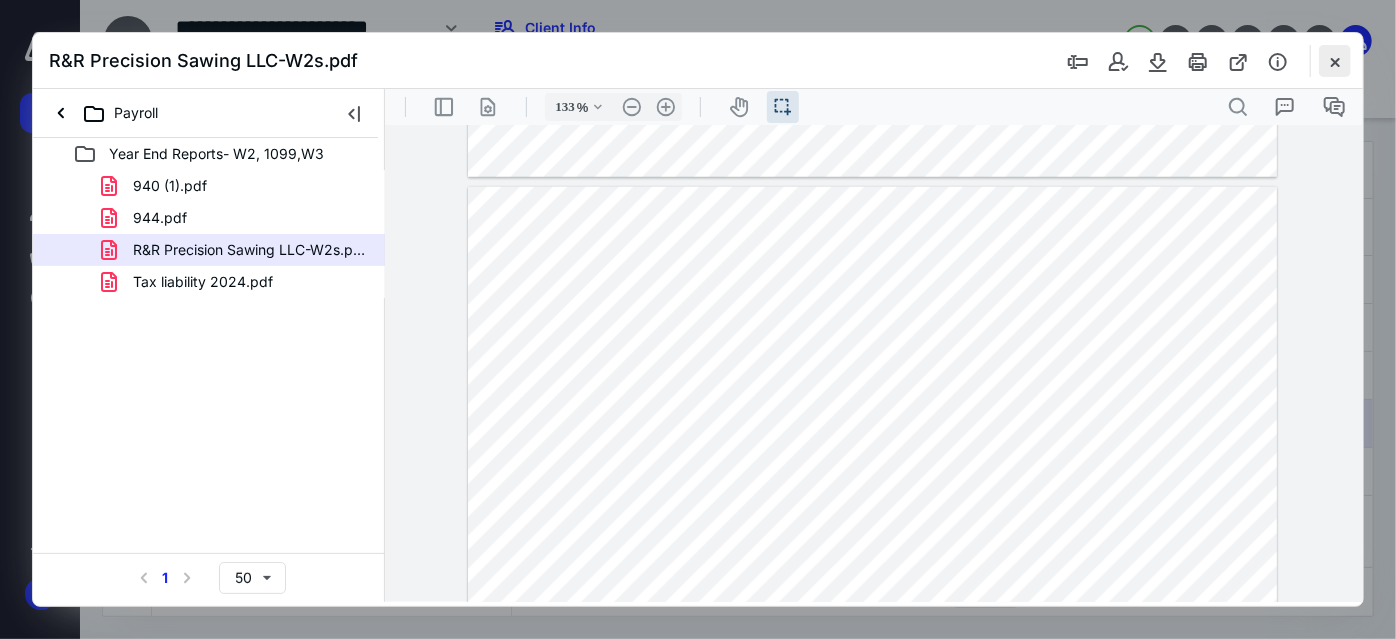 click at bounding box center (1335, 61) 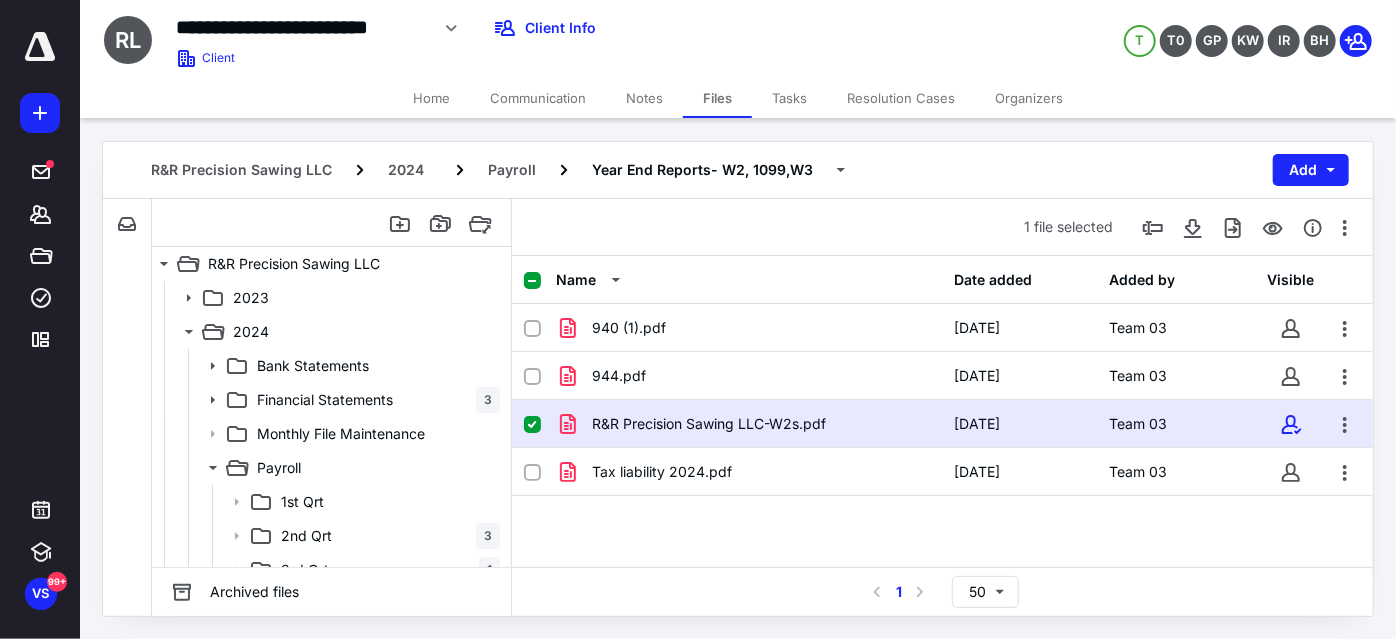click at bounding box center (532, 425) 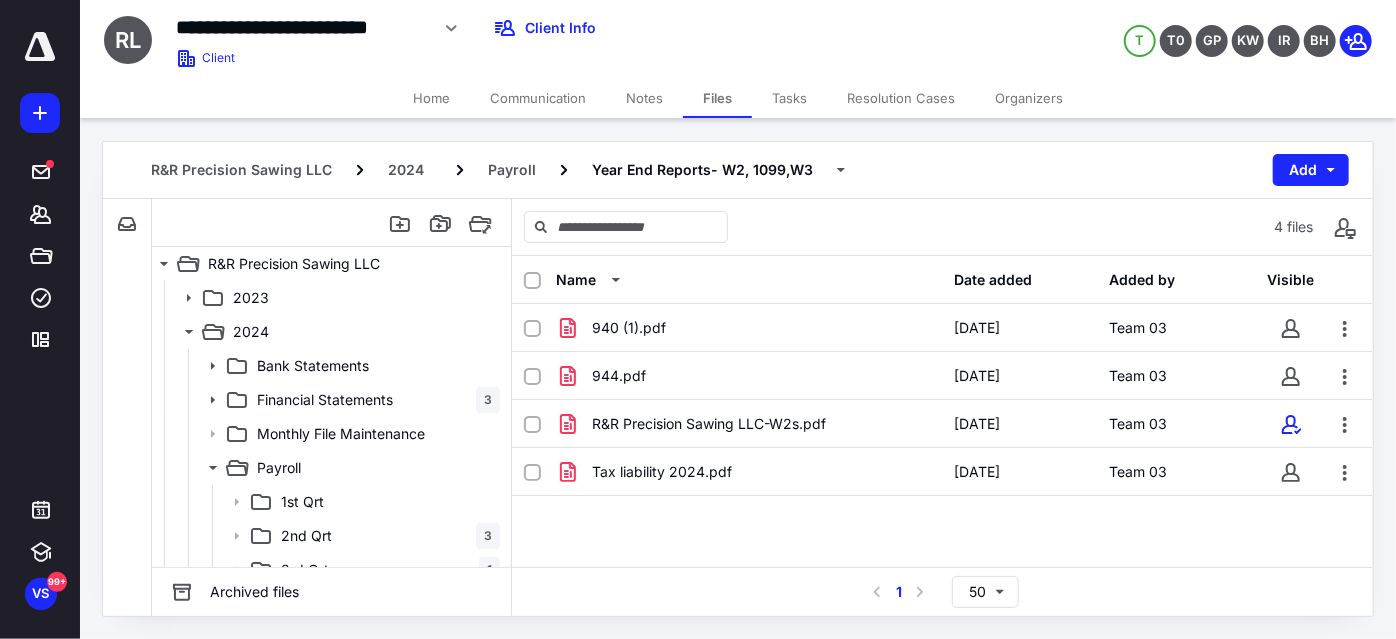 checkbox on "false" 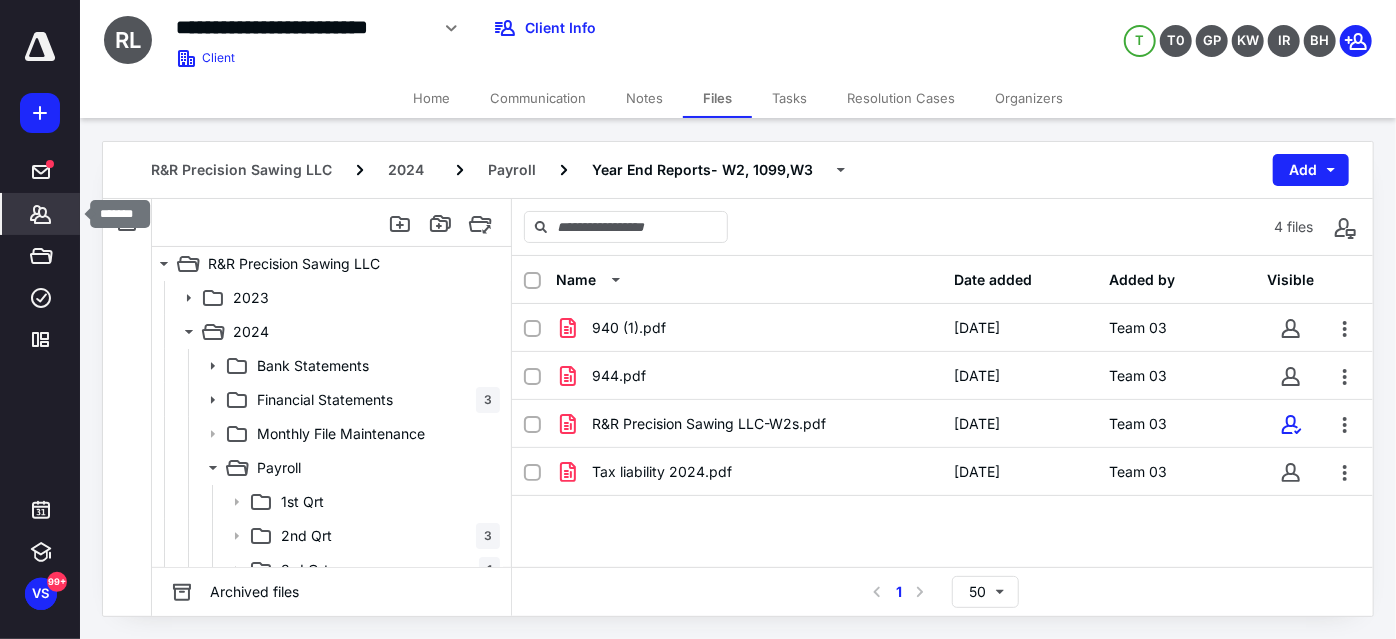 click 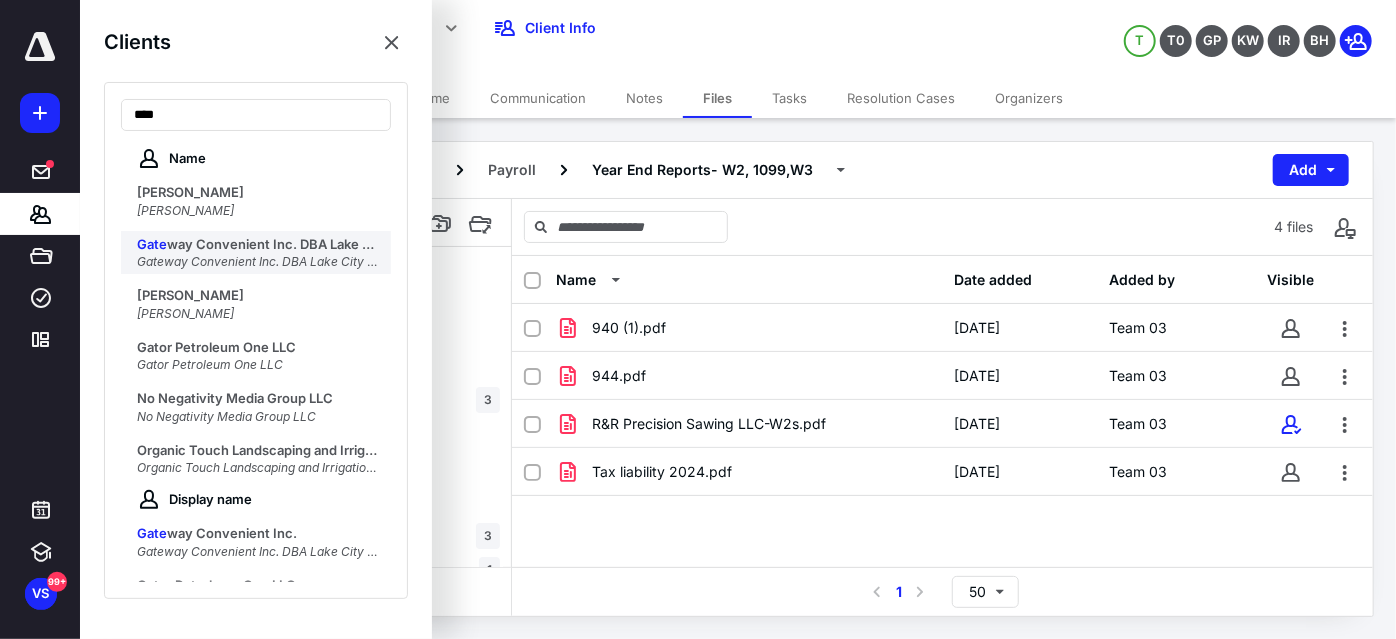 type on "****" 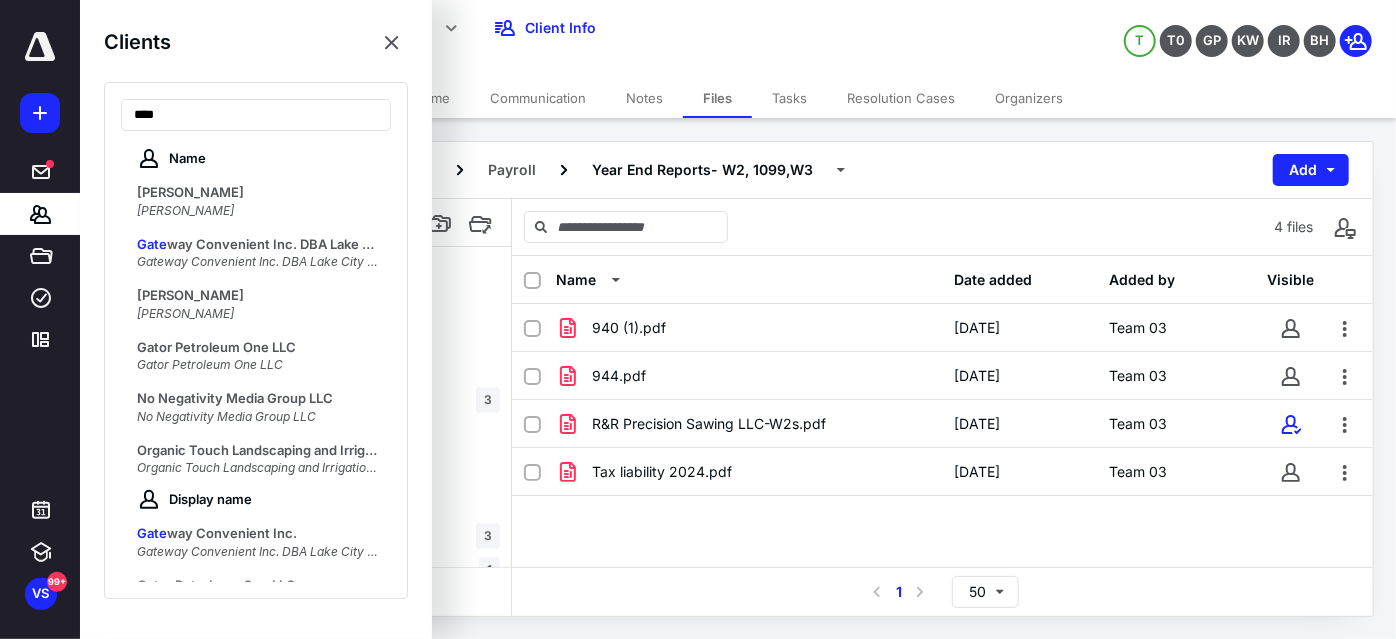 click on "way Convenient Inc. DBA Lake City Food Mart" at bounding box center (311, 244) 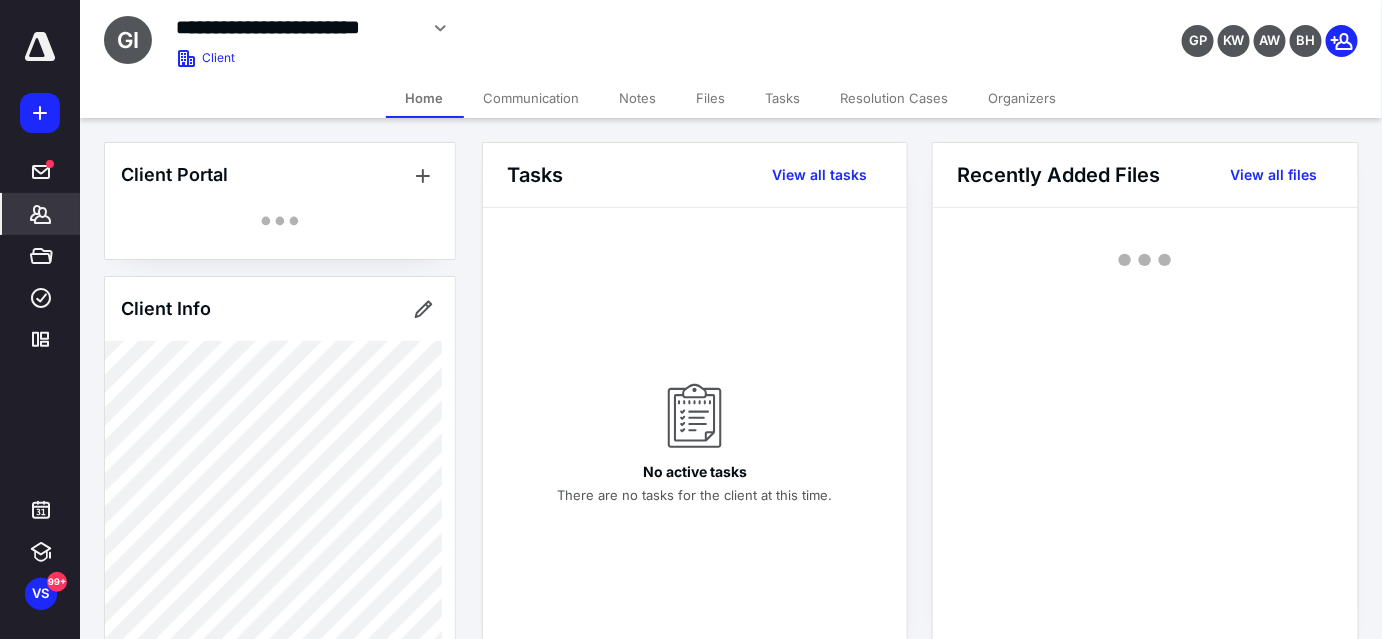 click on "Files" at bounding box center (711, 98) 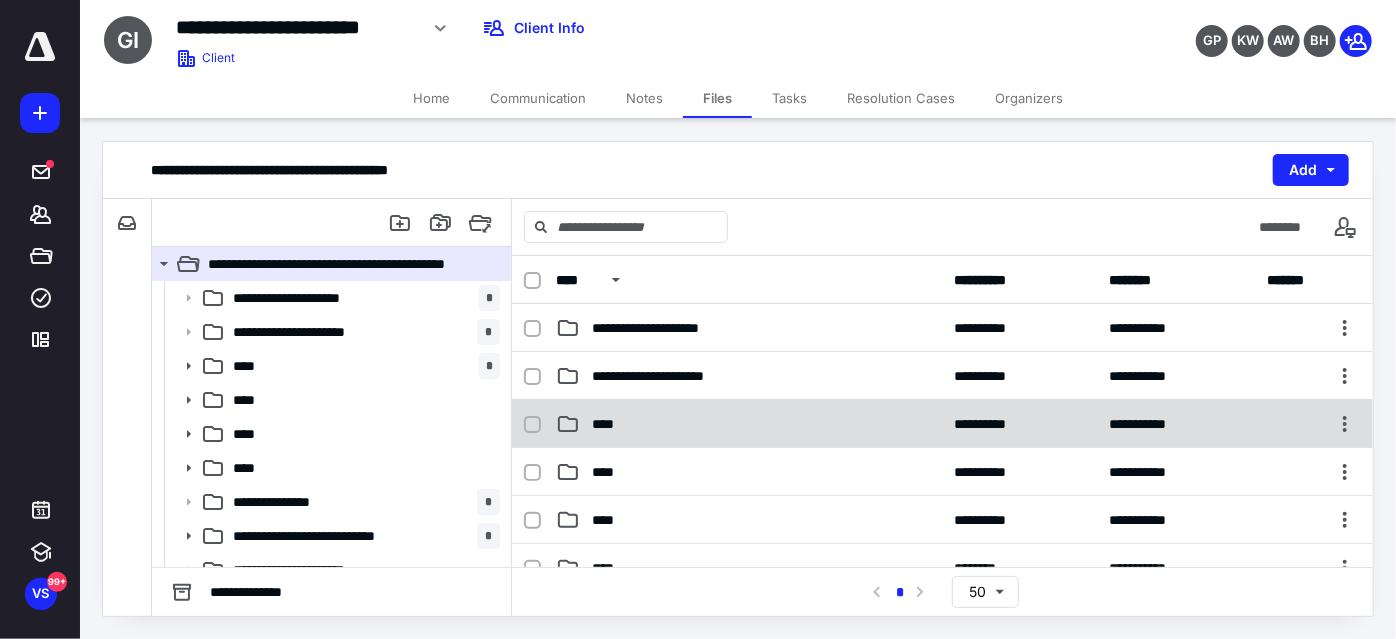 scroll, scrollTop: 181, scrollLeft: 0, axis: vertical 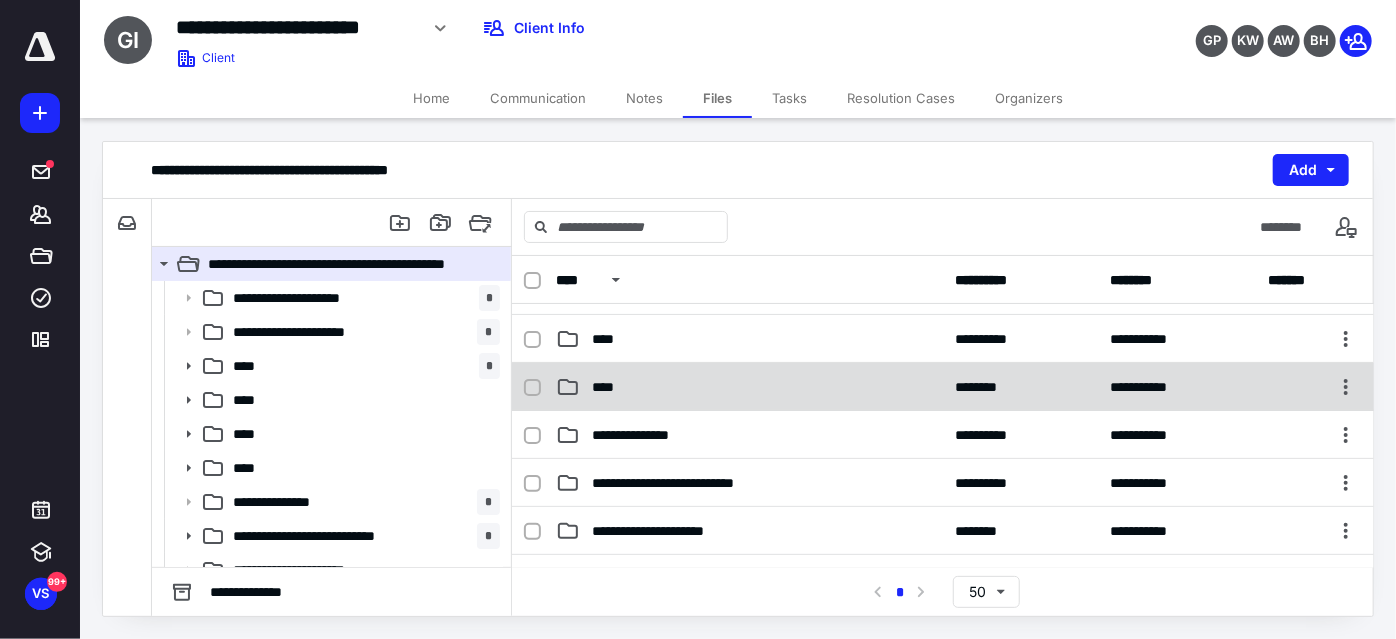 click on "****" at bounding box center (749, 387) 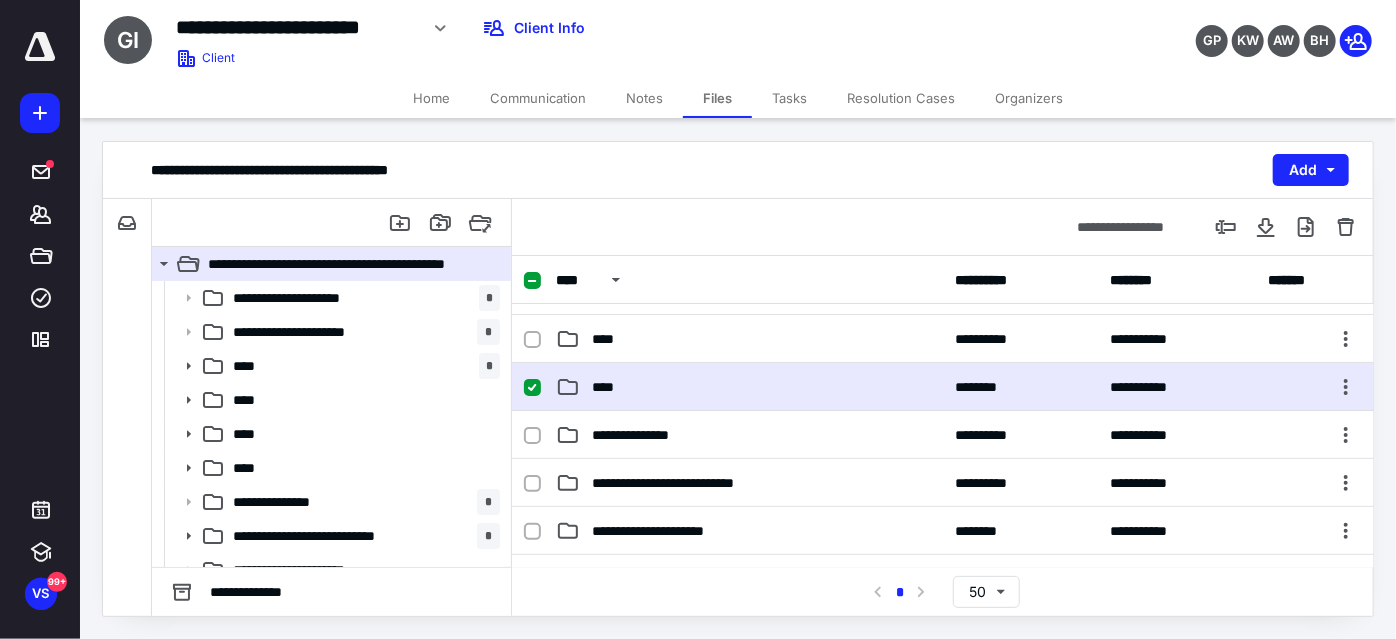 click on "****" at bounding box center (749, 387) 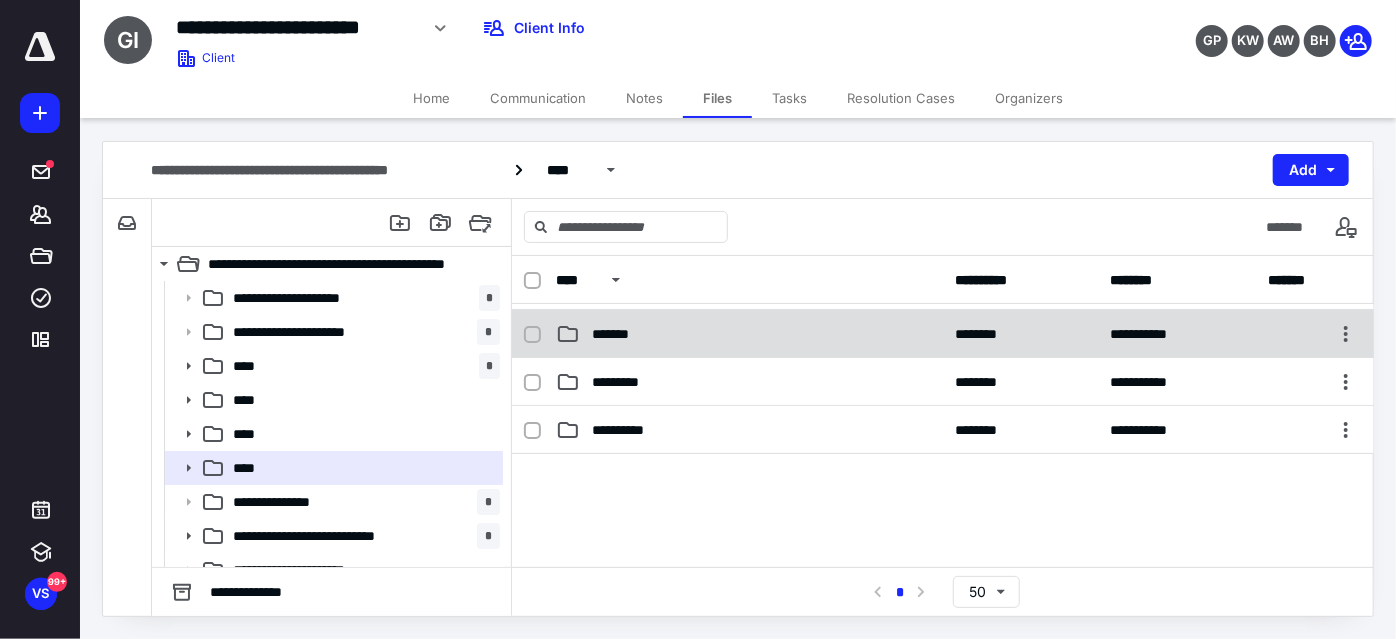 scroll, scrollTop: 0, scrollLeft: 0, axis: both 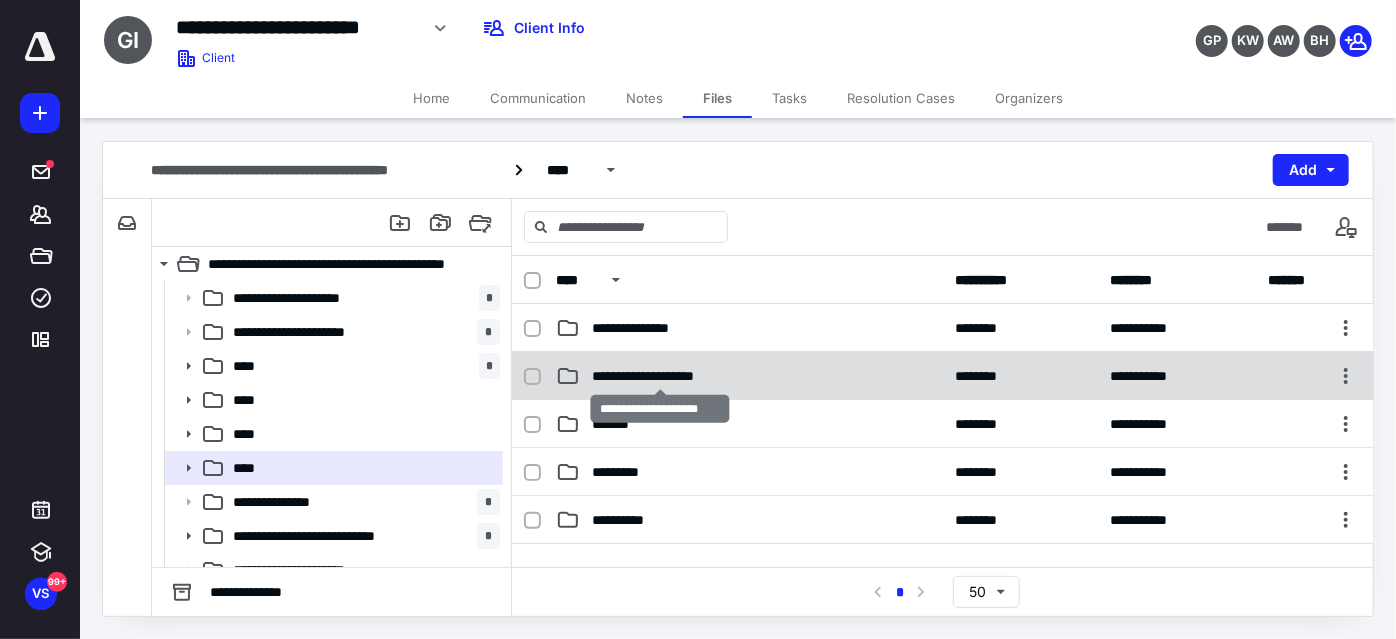click on "**********" at bounding box center (660, 376) 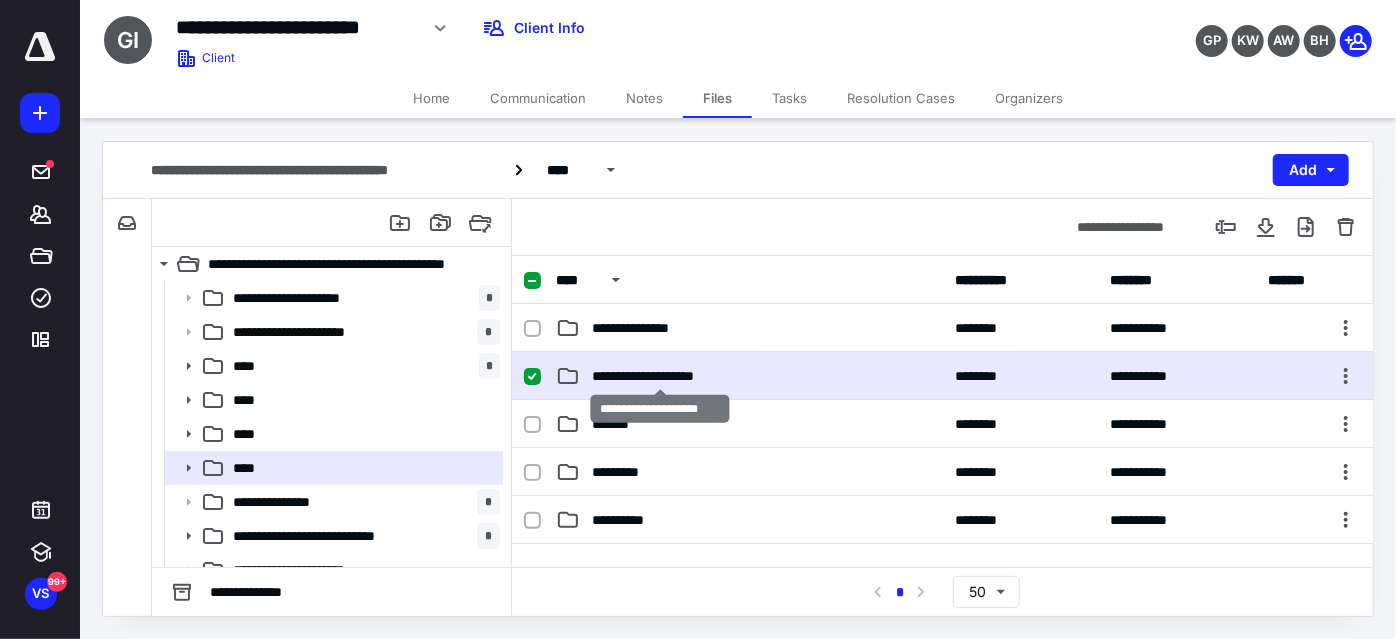 click on "**********" at bounding box center (660, 376) 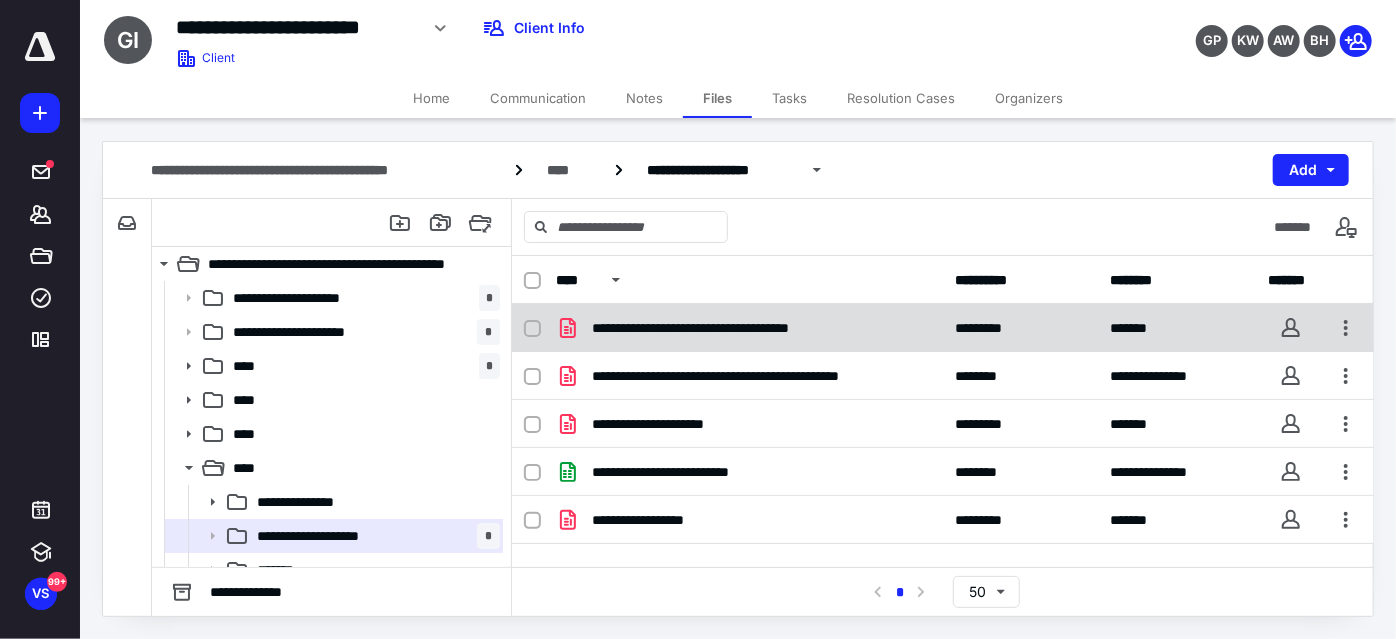 click on "**********" at bounding box center (749, 328) 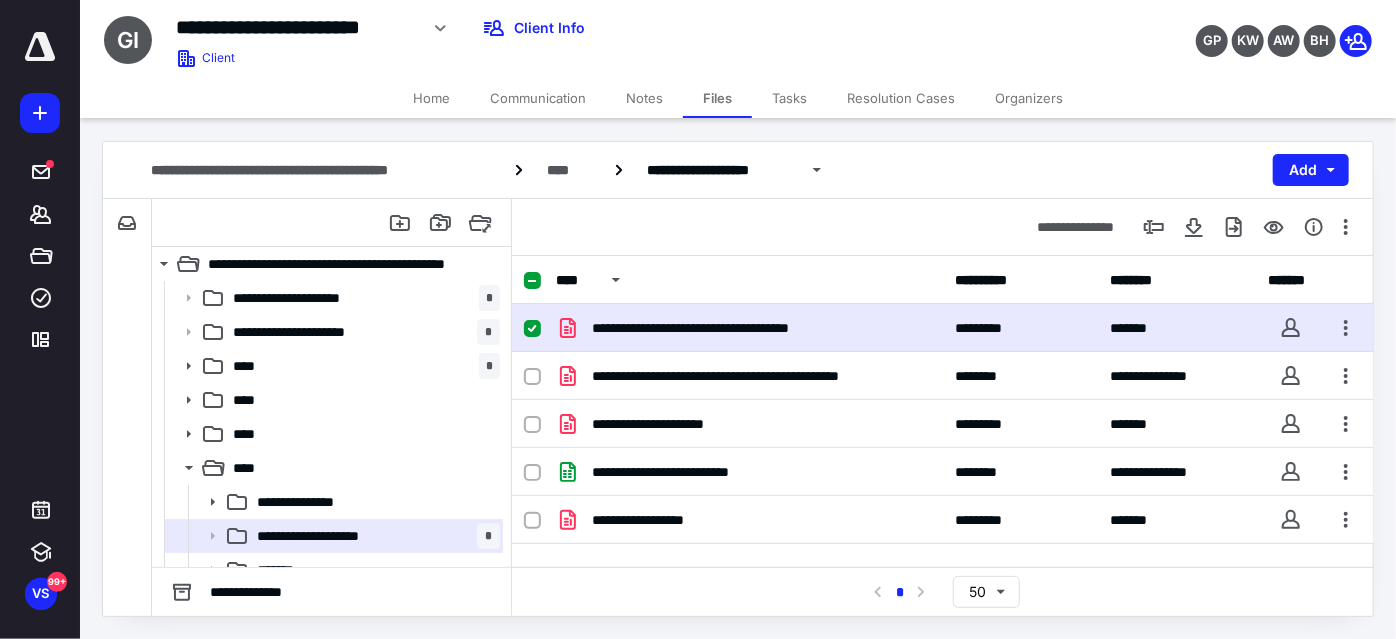 click on "**********" at bounding box center (749, 328) 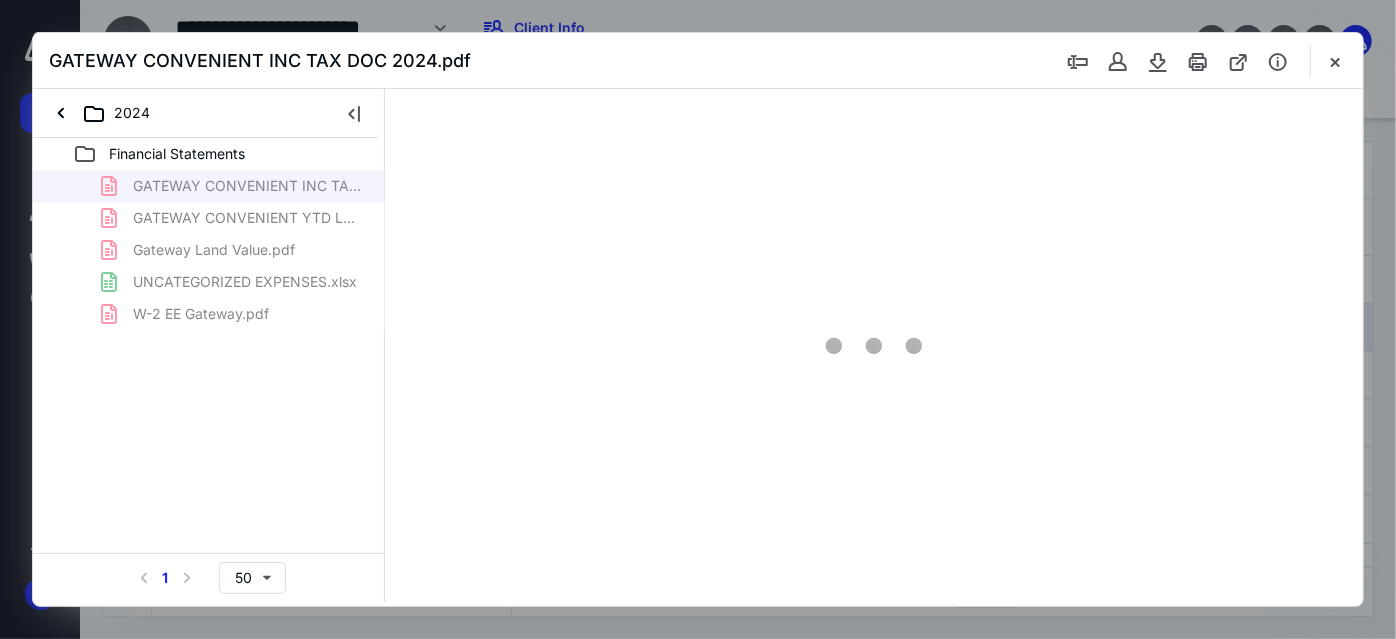 scroll, scrollTop: 0, scrollLeft: 0, axis: both 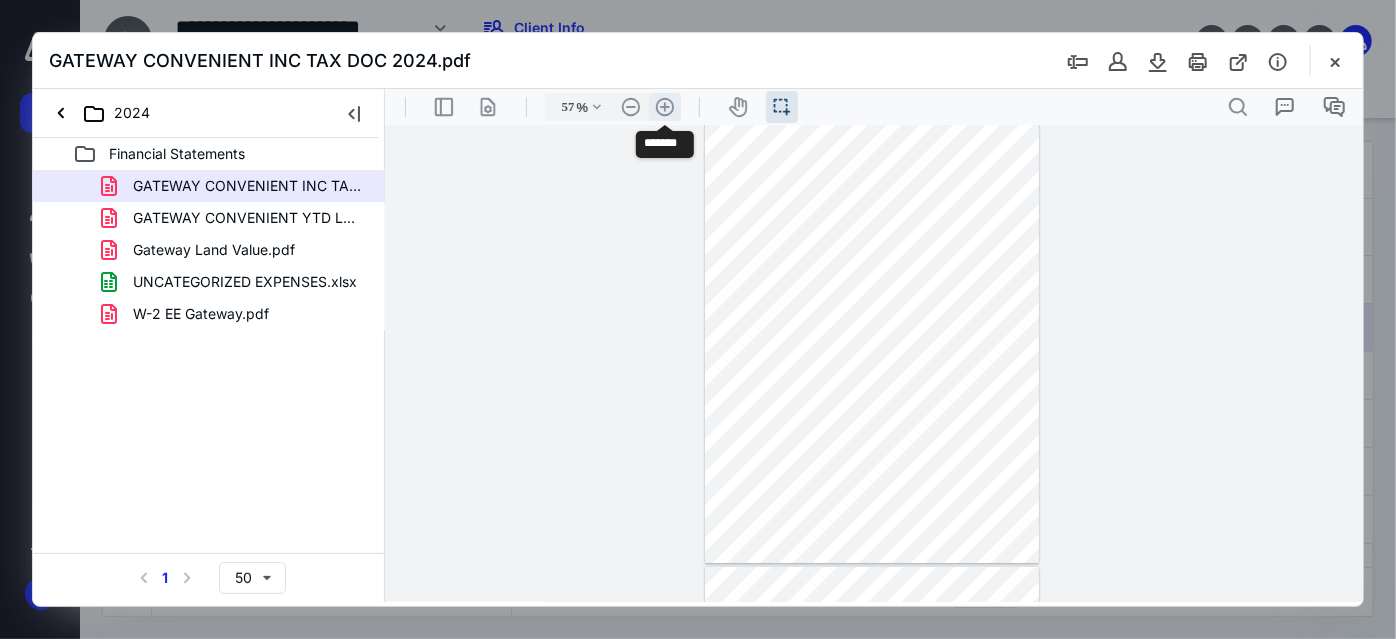 click on ".cls-1{fill:#abb0c4;} icon - header - zoom - in - line" at bounding box center [664, 106] 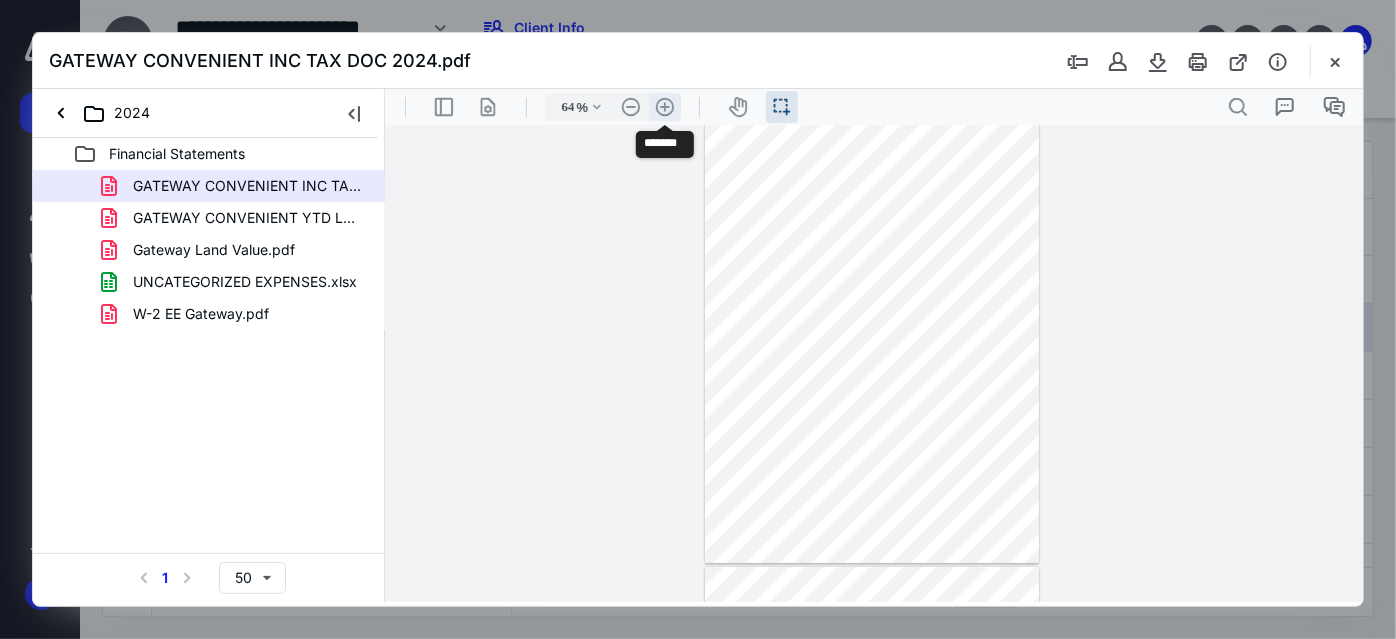 click on ".cls-1{fill:#abb0c4;} icon - header - zoom - in - line" at bounding box center [664, 106] 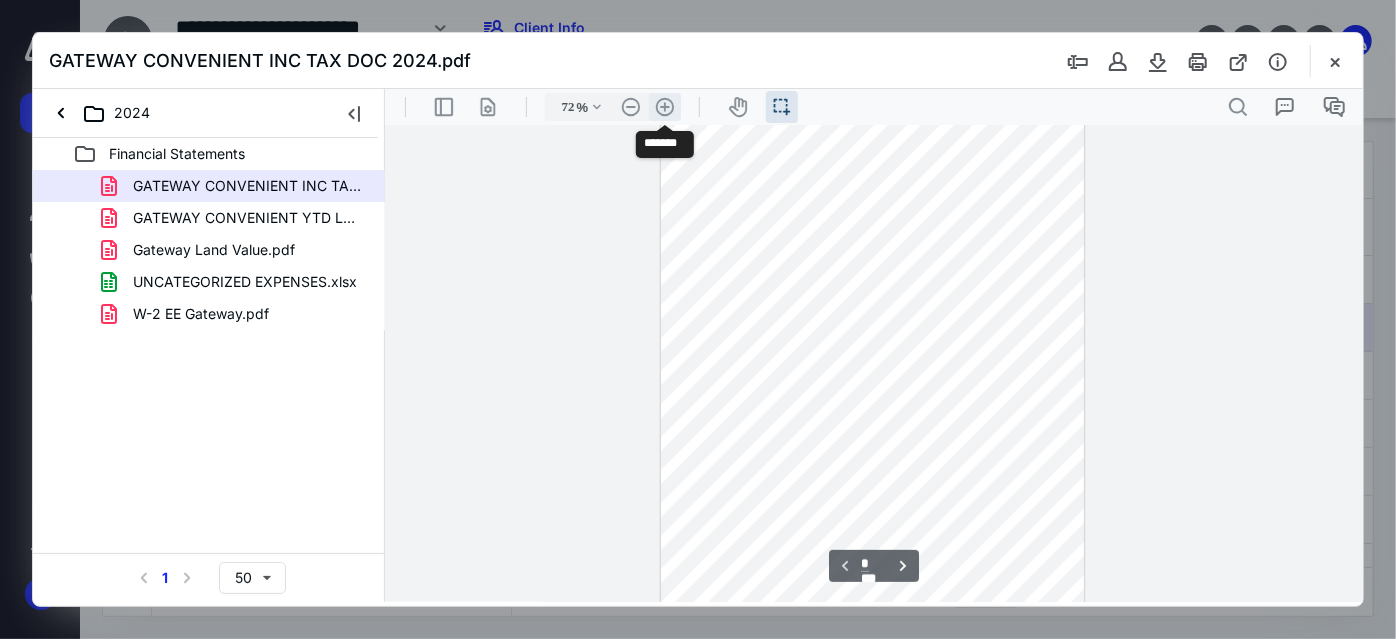 click on ".cls-1{fill:#abb0c4;} icon - header - zoom - in - line" at bounding box center (664, 106) 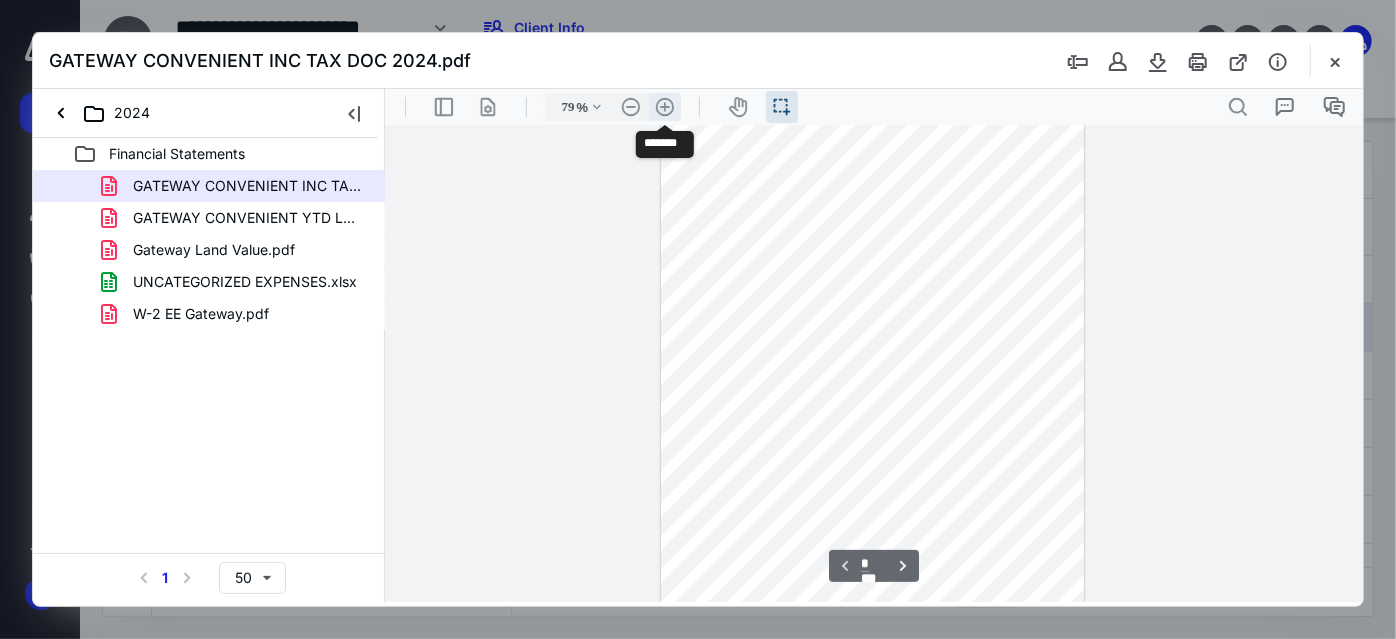 scroll, scrollTop: 140, scrollLeft: 0, axis: vertical 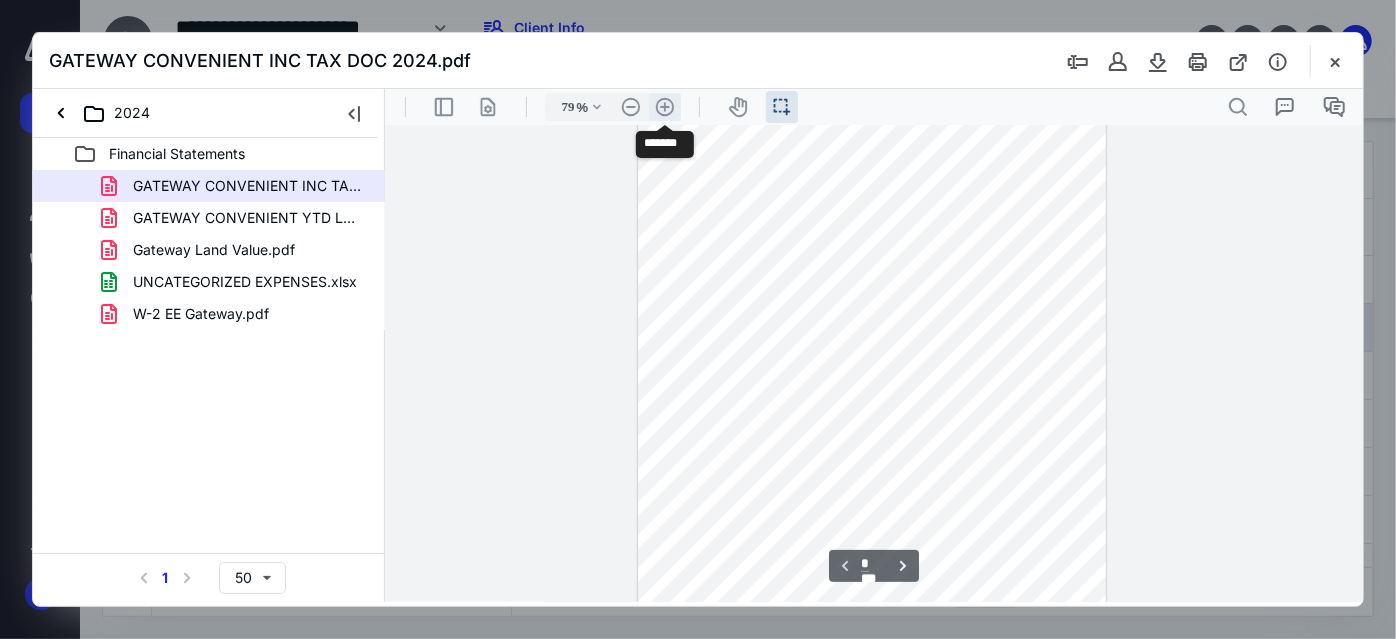 click on ".cls-1{fill:#abb0c4;} icon - header - zoom - in - line" at bounding box center (664, 106) 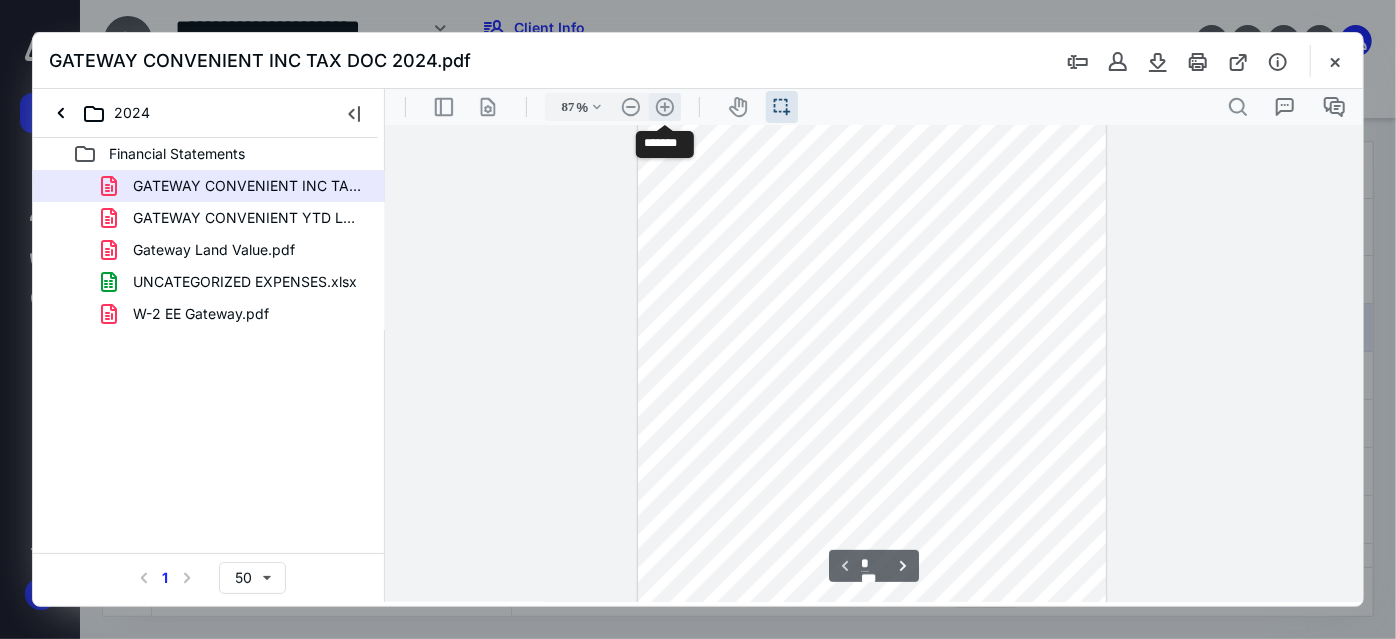 scroll, scrollTop: 174, scrollLeft: 0, axis: vertical 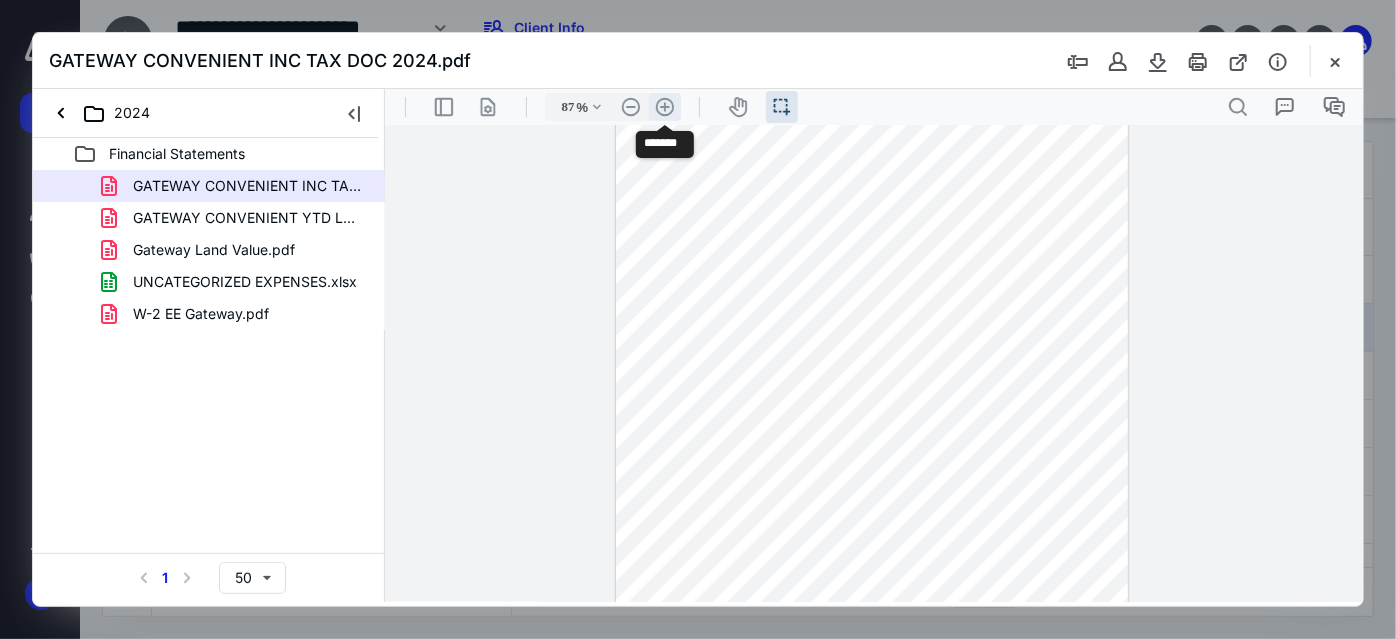 click on ".cls-1{fill:#abb0c4;} icon - header - zoom - in - line" at bounding box center [664, 106] 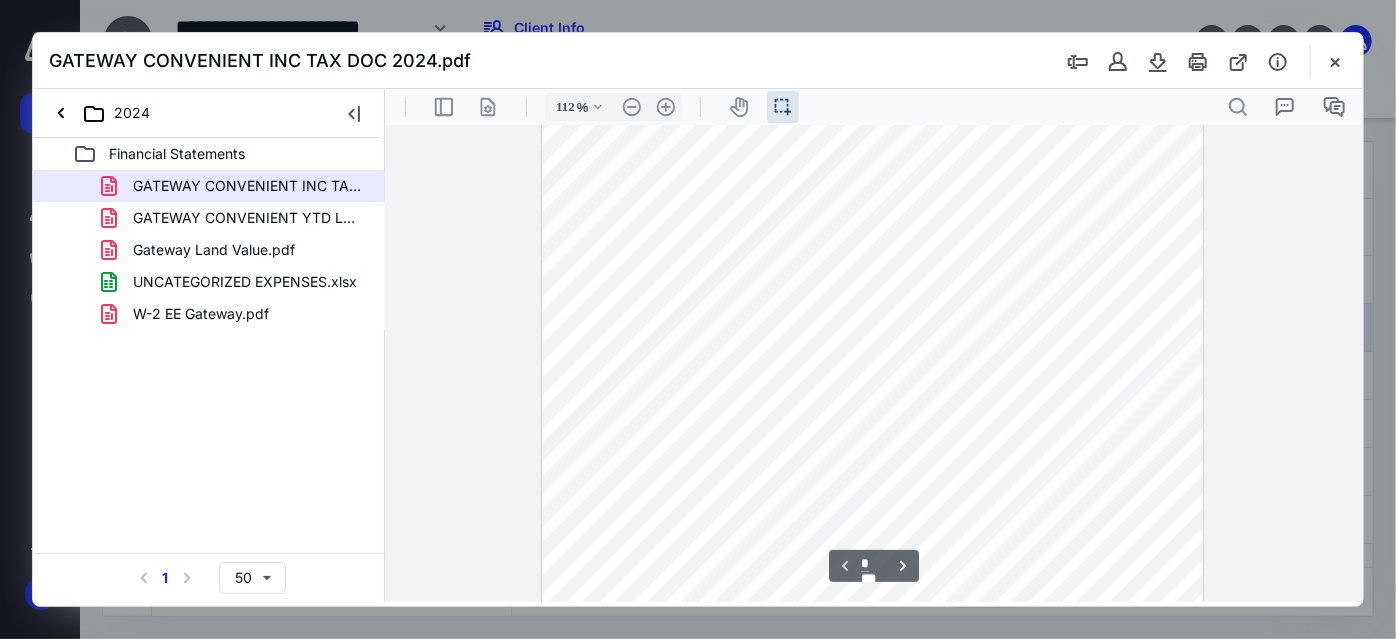 scroll, scrollTop: 107, scrollLeft: 0, axis: vertical 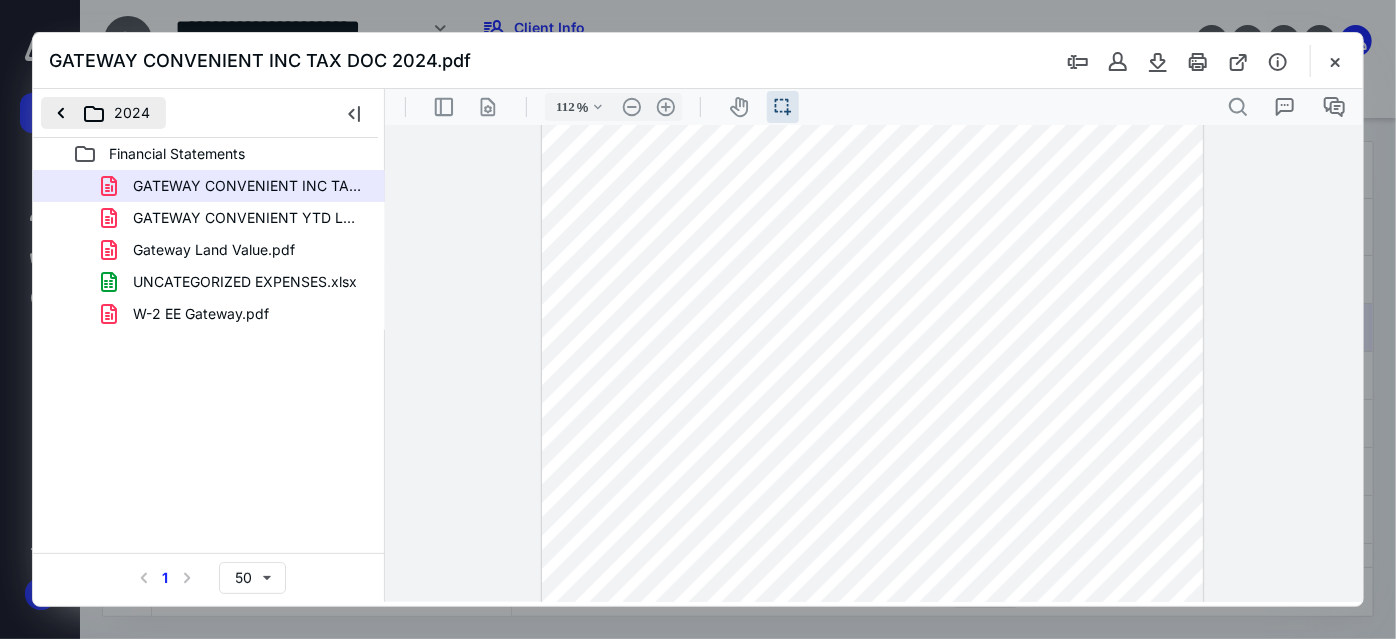 click on "2024" at bounding box center [103, 113] 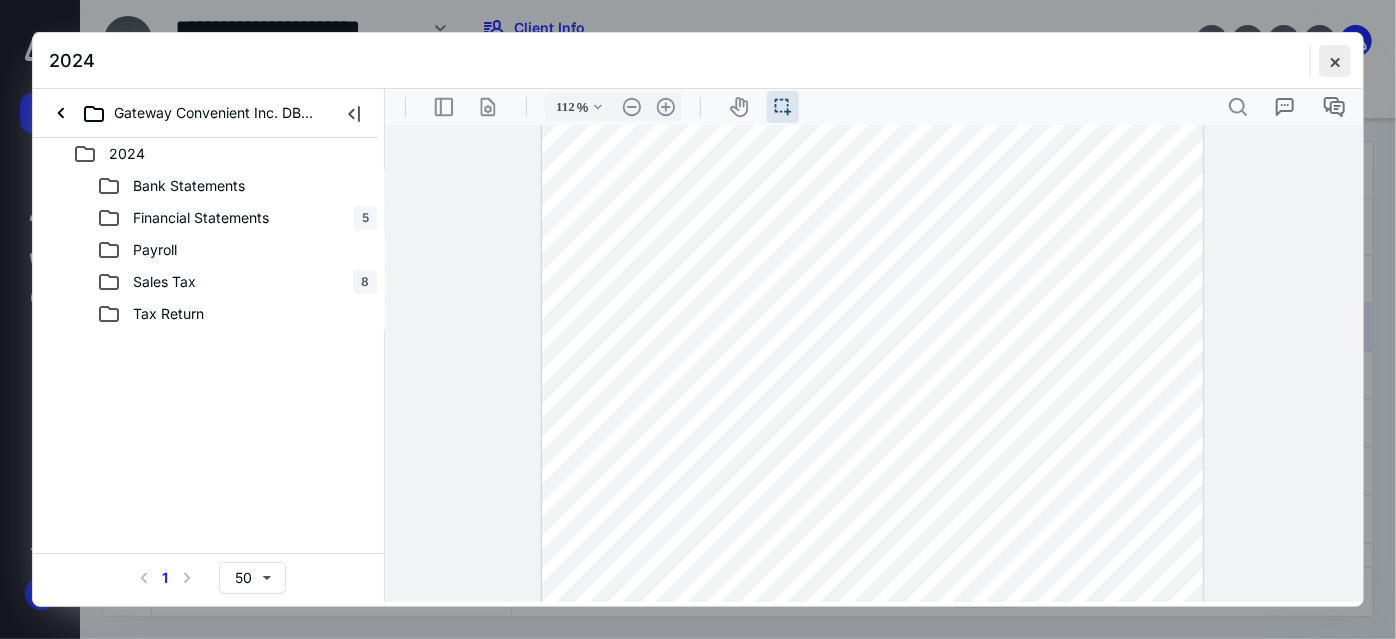 click at bounding box center [1335, 61] 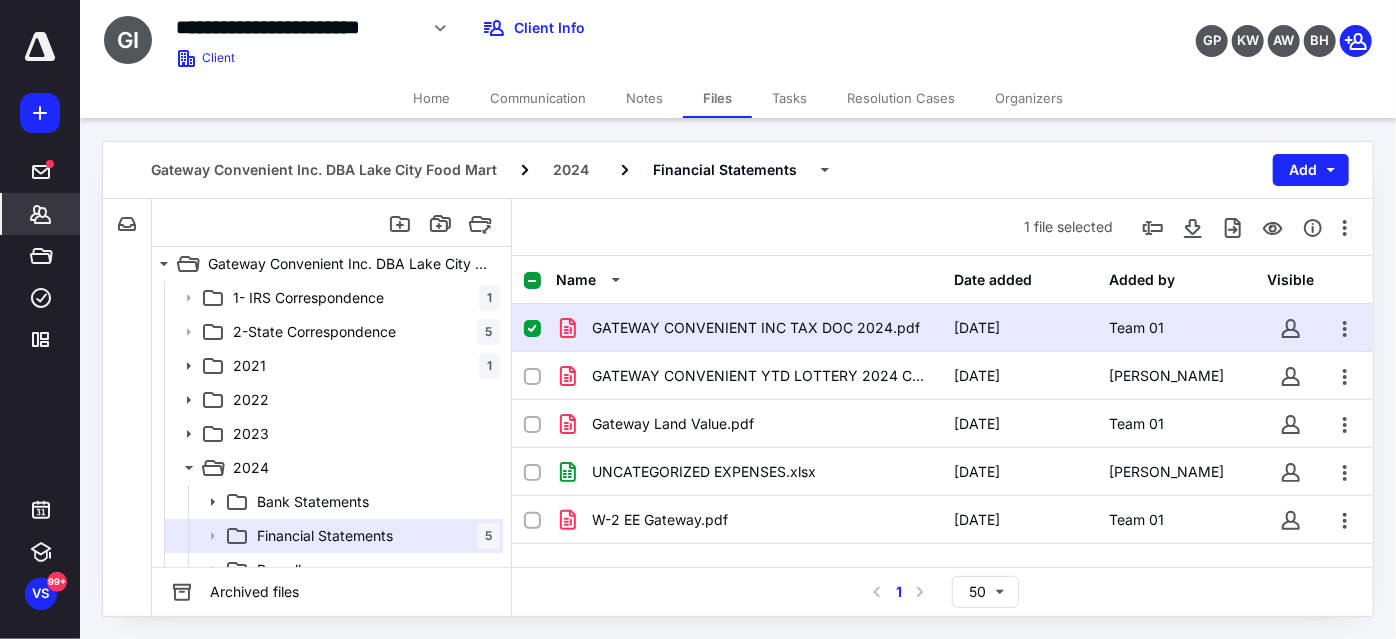 click 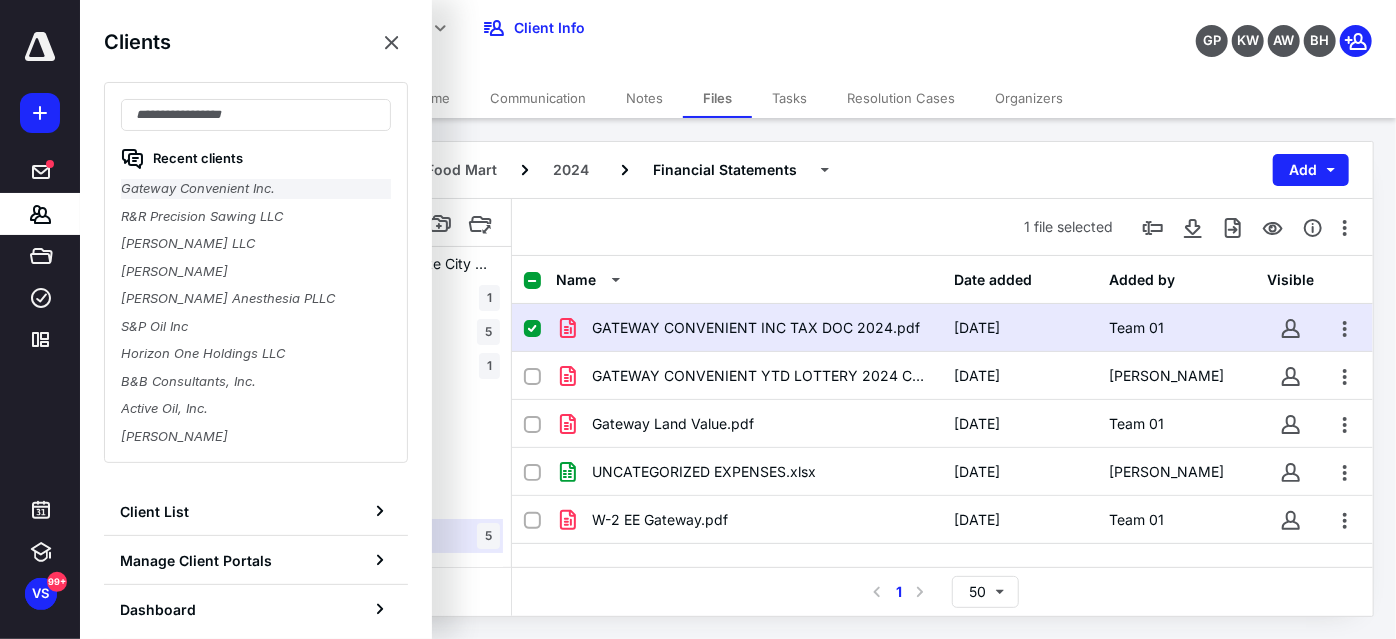 click on "Gateway Convenient Inc." at bounding box center [256, 189] 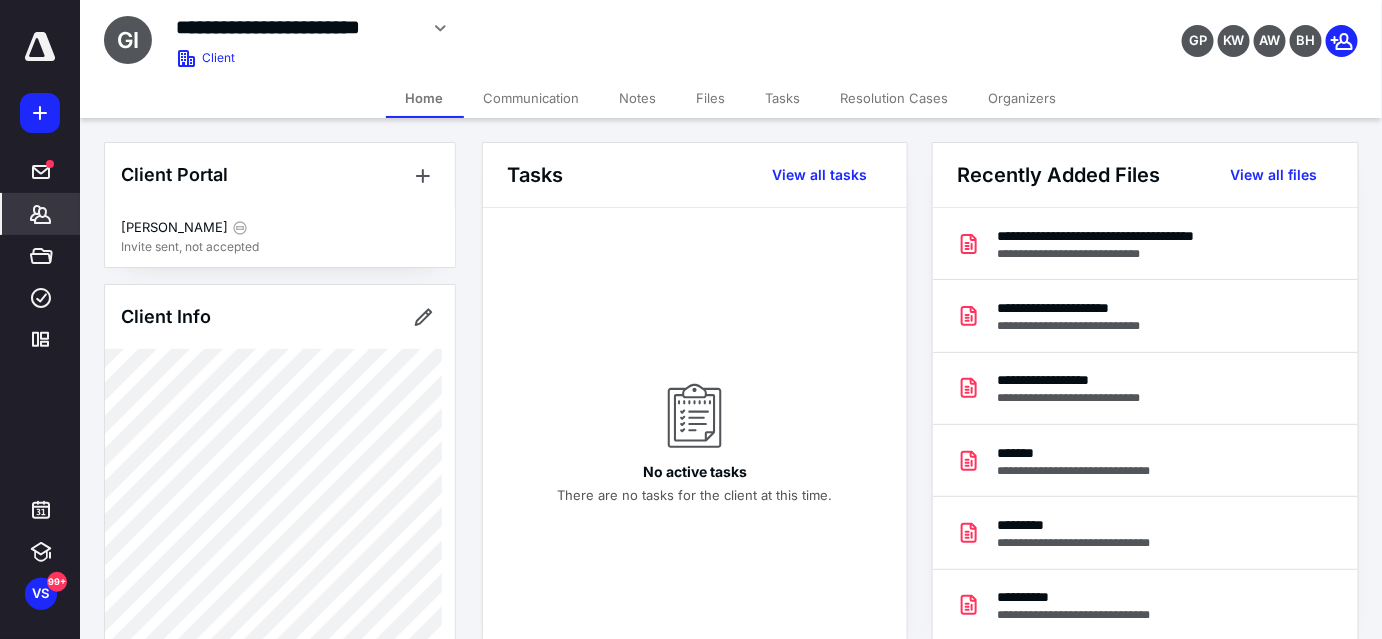 click on "Files" at bounding box center (711, 98) 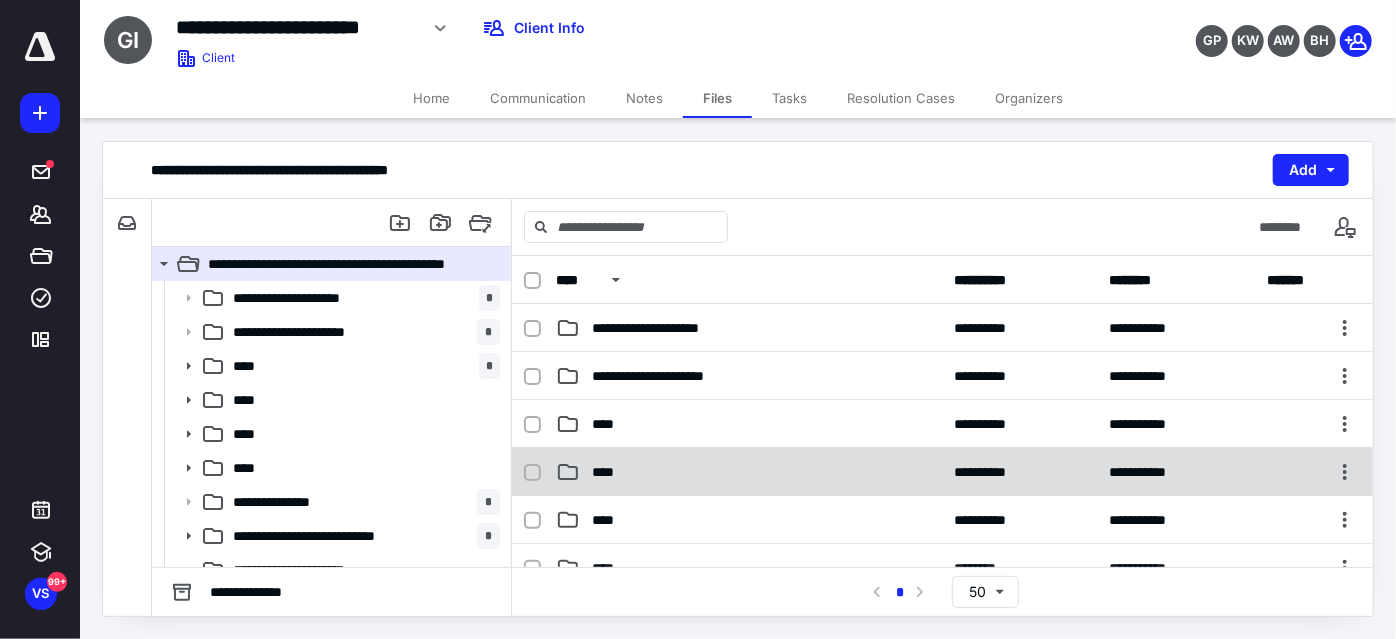 scroll, scrollTop: 90, scrollLeft: 0, axis: vertical 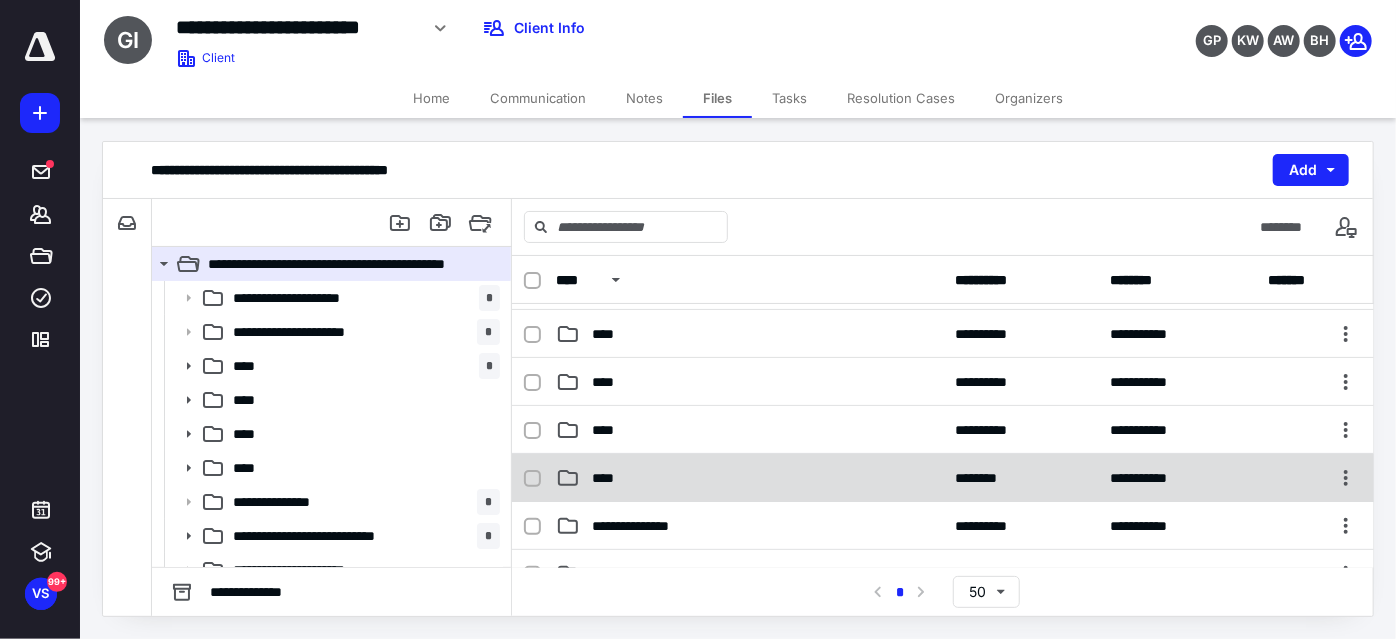 click on "****" at bounding box center (749, 478) 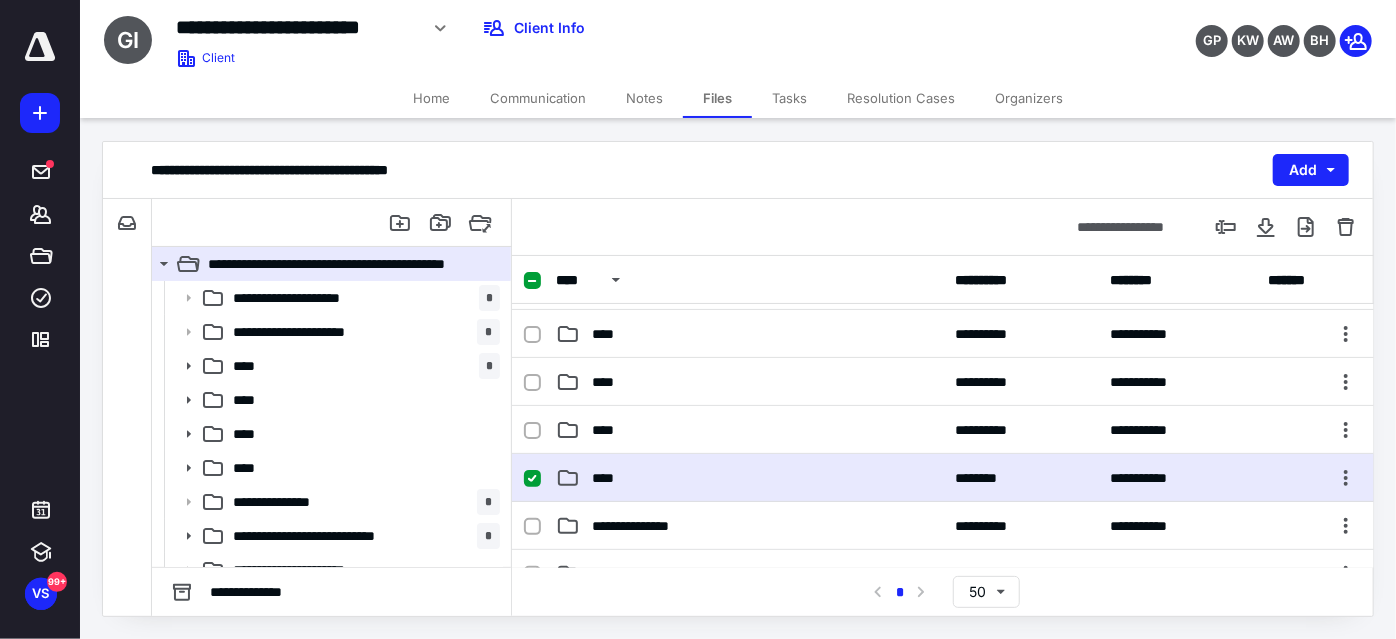click on "****" at bounding box center (749, 478) 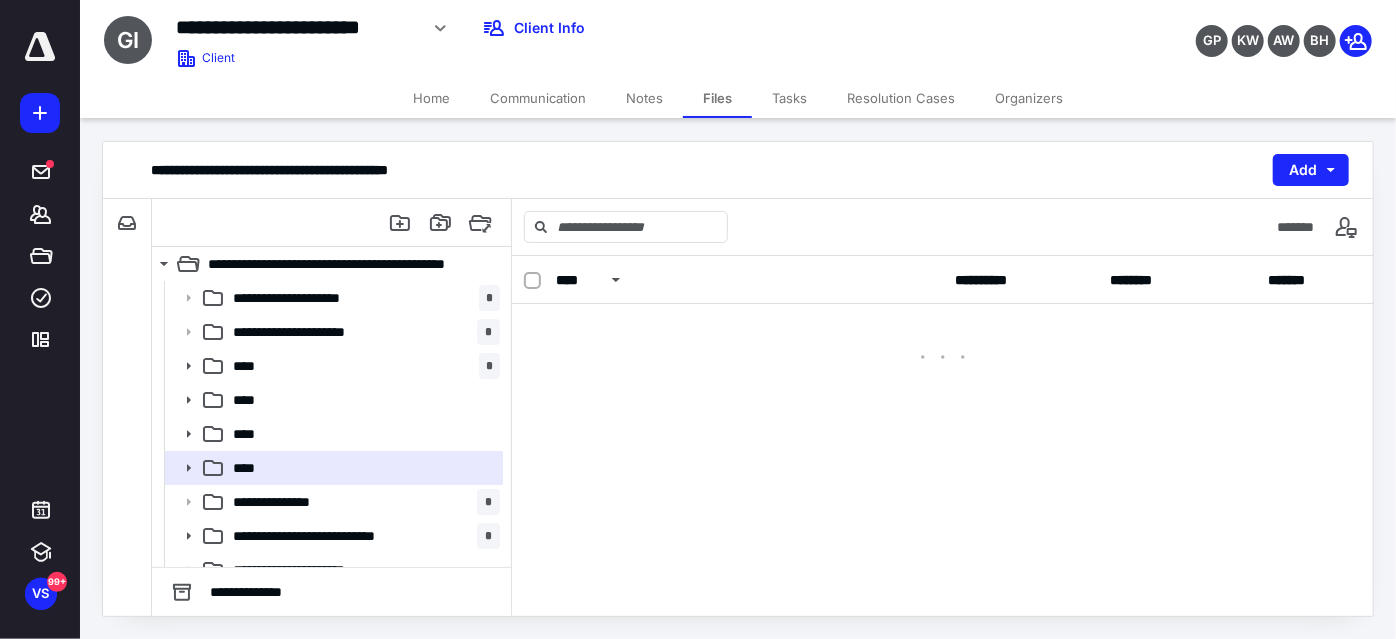 scroll, scrollTop: 0, scrollLeft: 0, axis: both 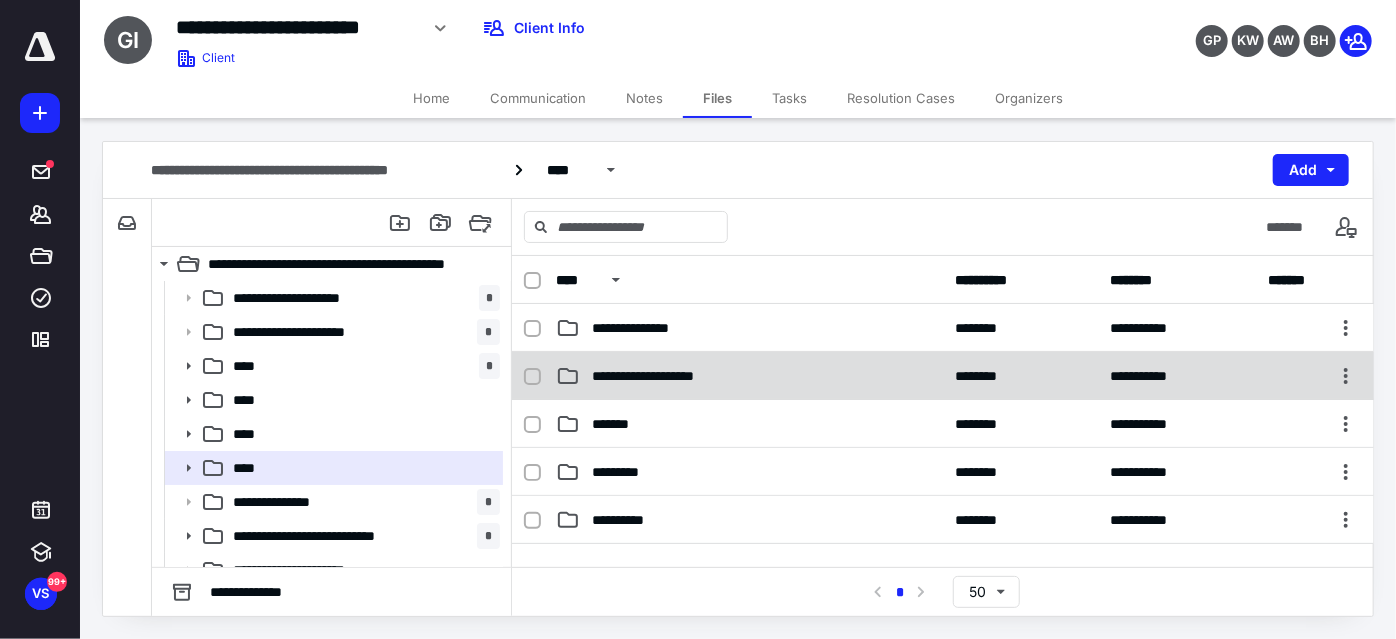 click on "**********" at bounding box center (660, 376) 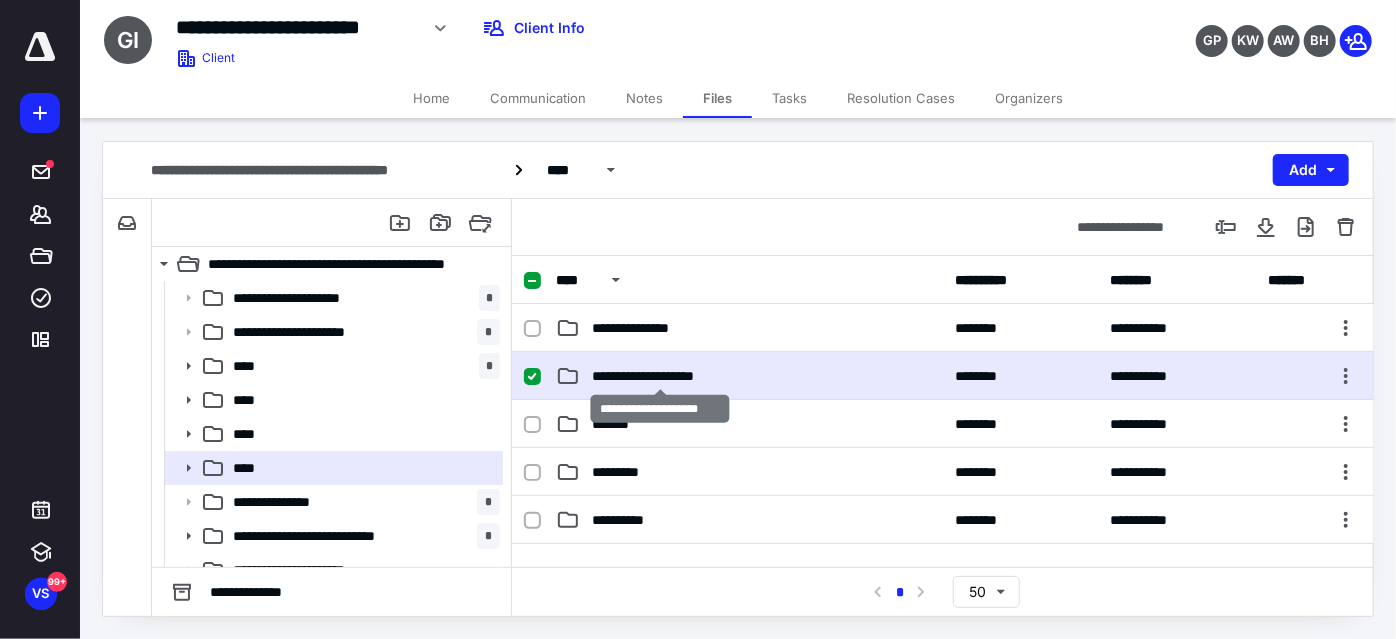 click on "**********" at bounding box center [660, 376] 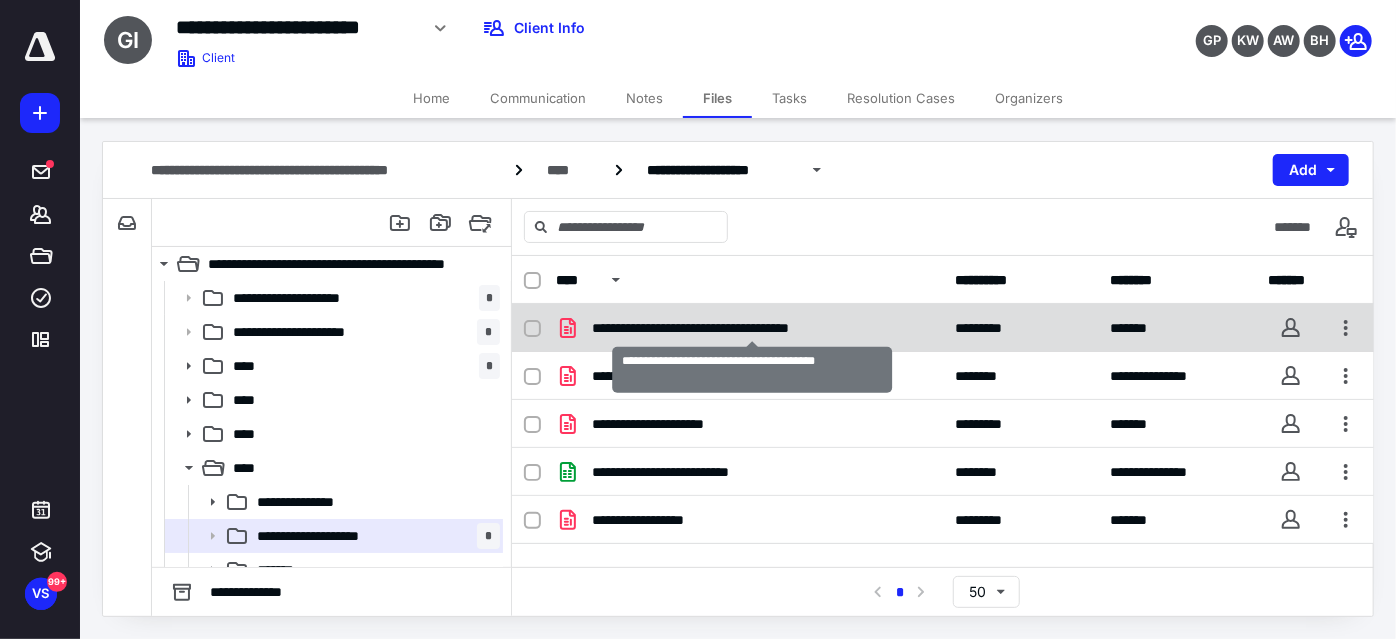 click on "**********" at bounding box center (753, 328) 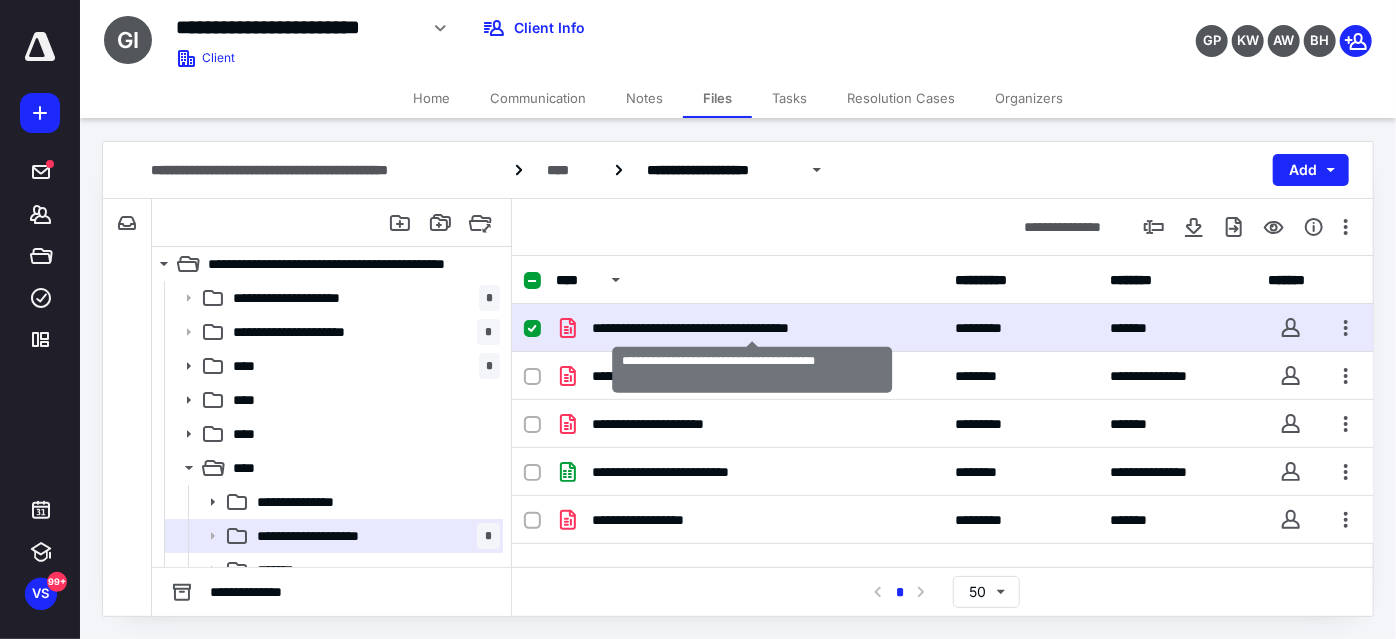 click on "**********" at bounding box center (753, 328) 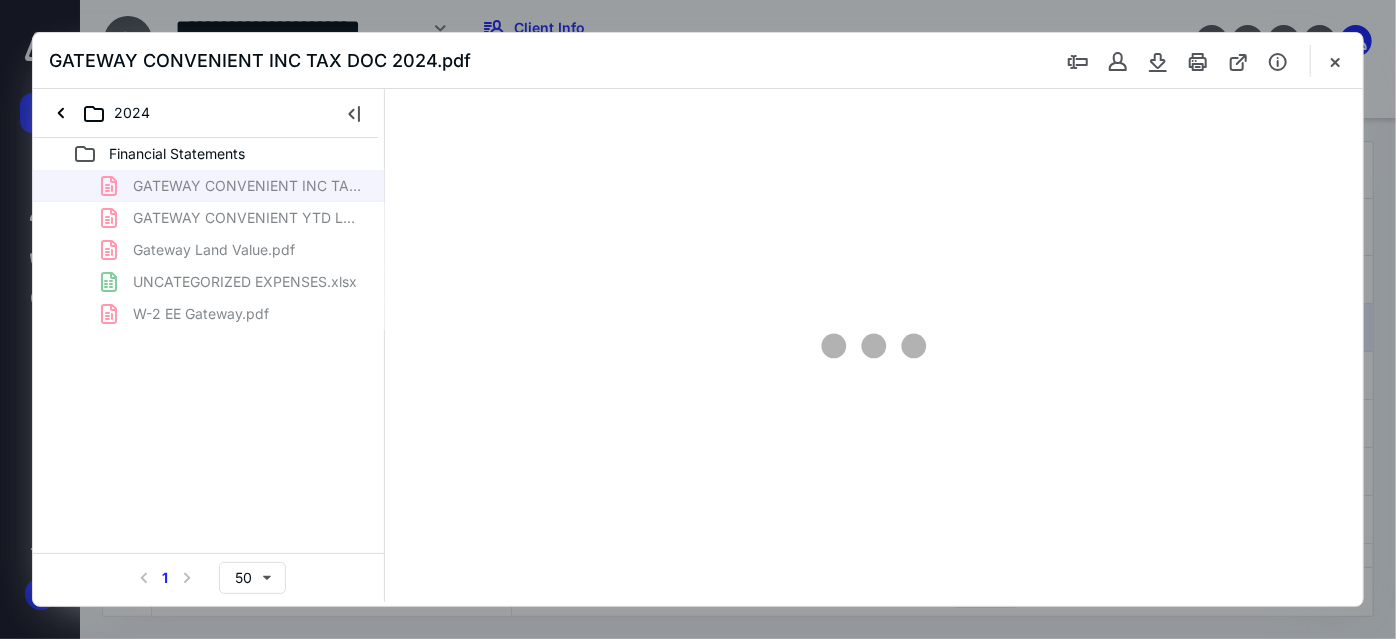 scroll, scrollTop: 0, scrollLeft: 0, axis: both 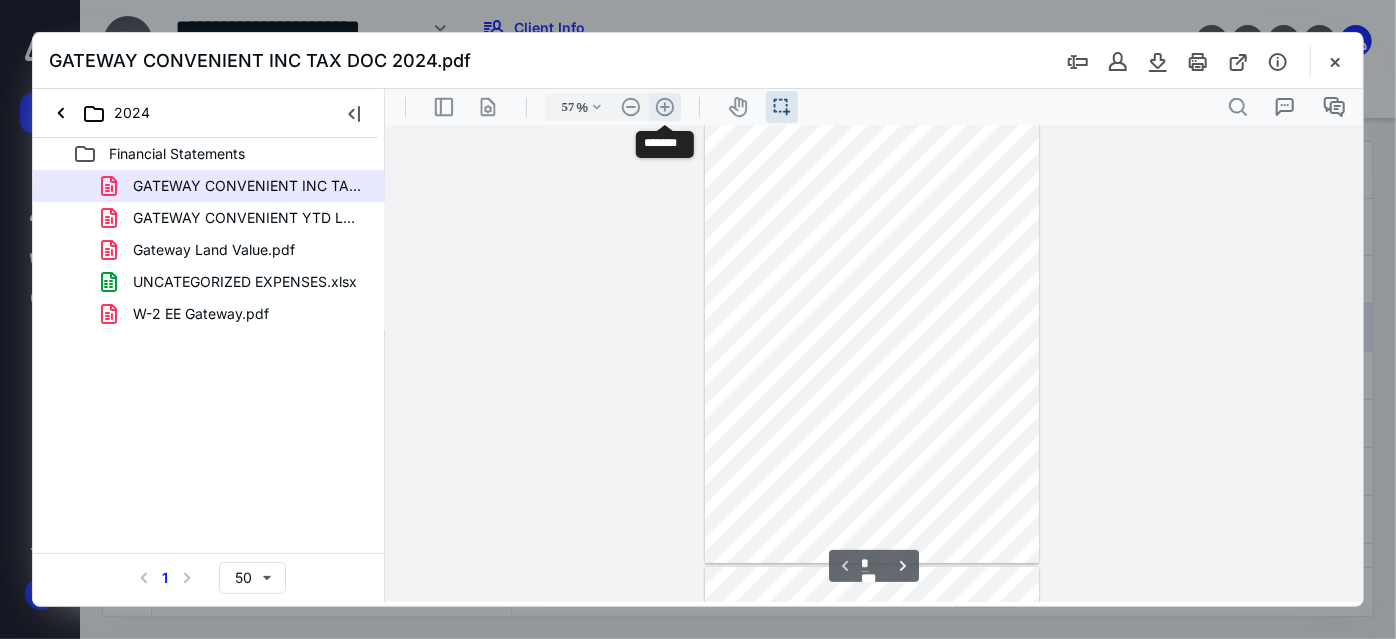 click on ".cls-1{fill:#abb0c4;} icon - header - zoom - in - line" at bounding box center [664, 106] 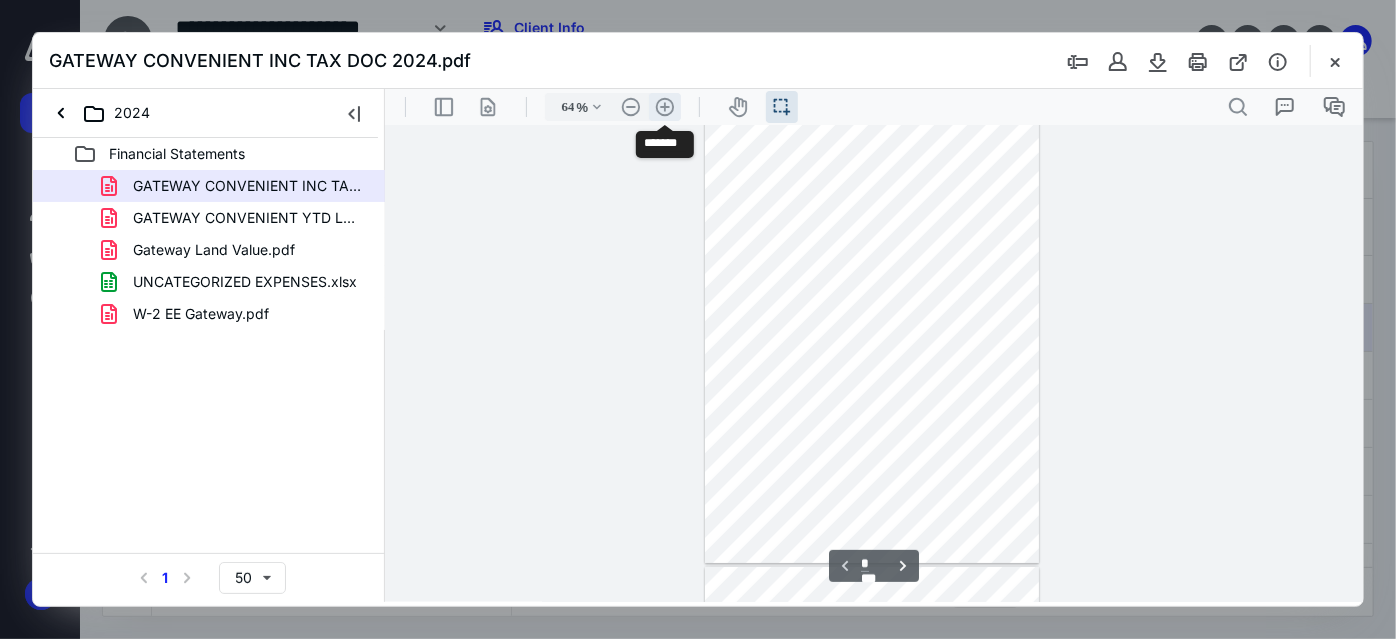 click on ".cls-1{fill:#abb0c4;} icon - header - zoom - in - line" at bounding box center (664, 106) 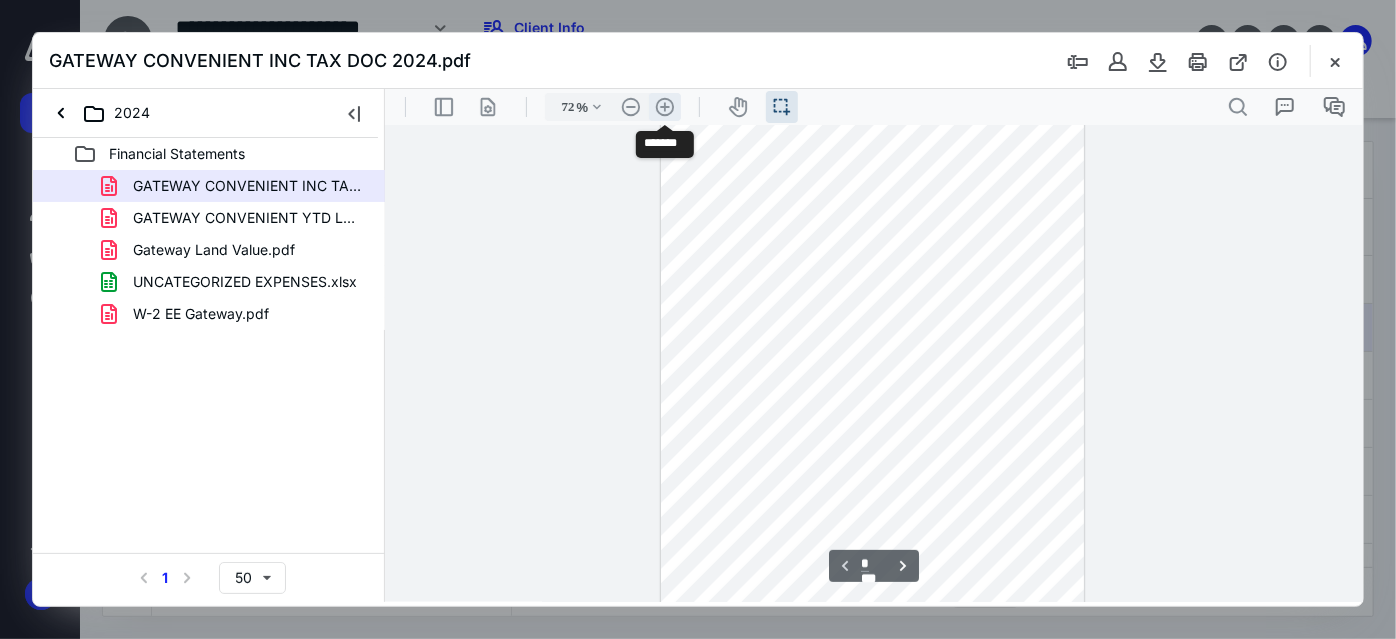 click on ".cls-1{fill:#abb0c4;} icon - header - zoom - in - line" at bounding box center (664, 106) 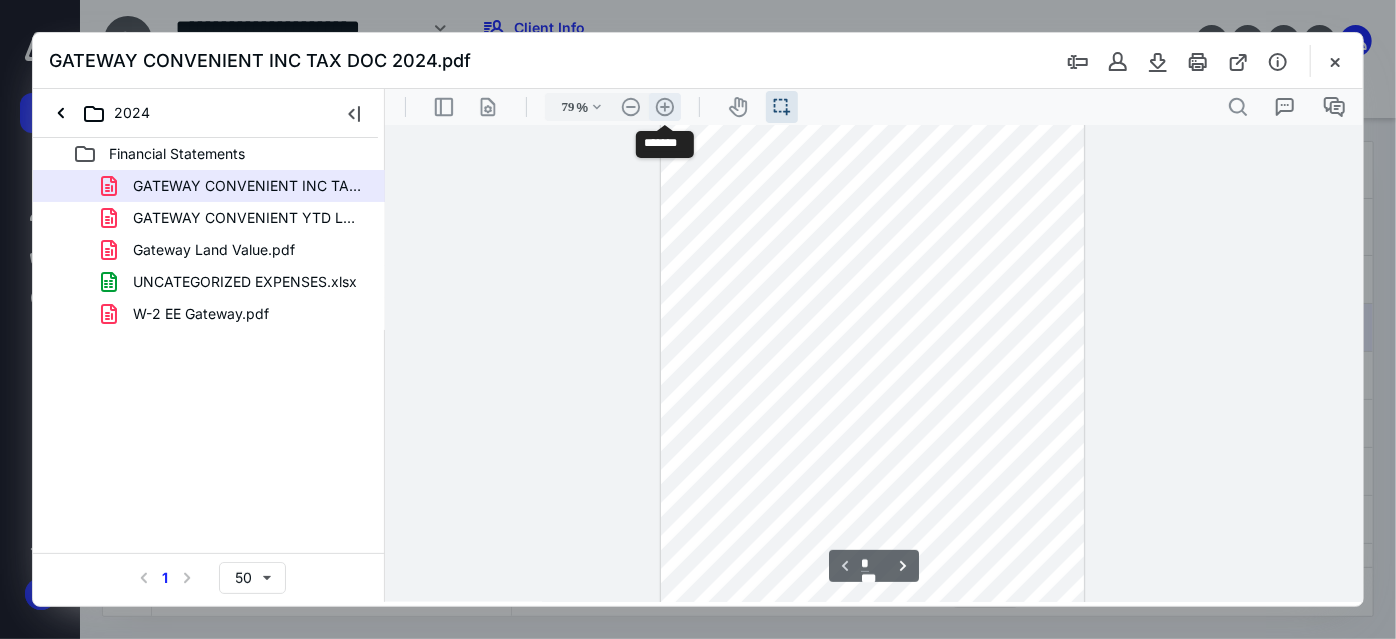 scroll, scrollTop: 140, scrollLeft: 0, axis: vertical 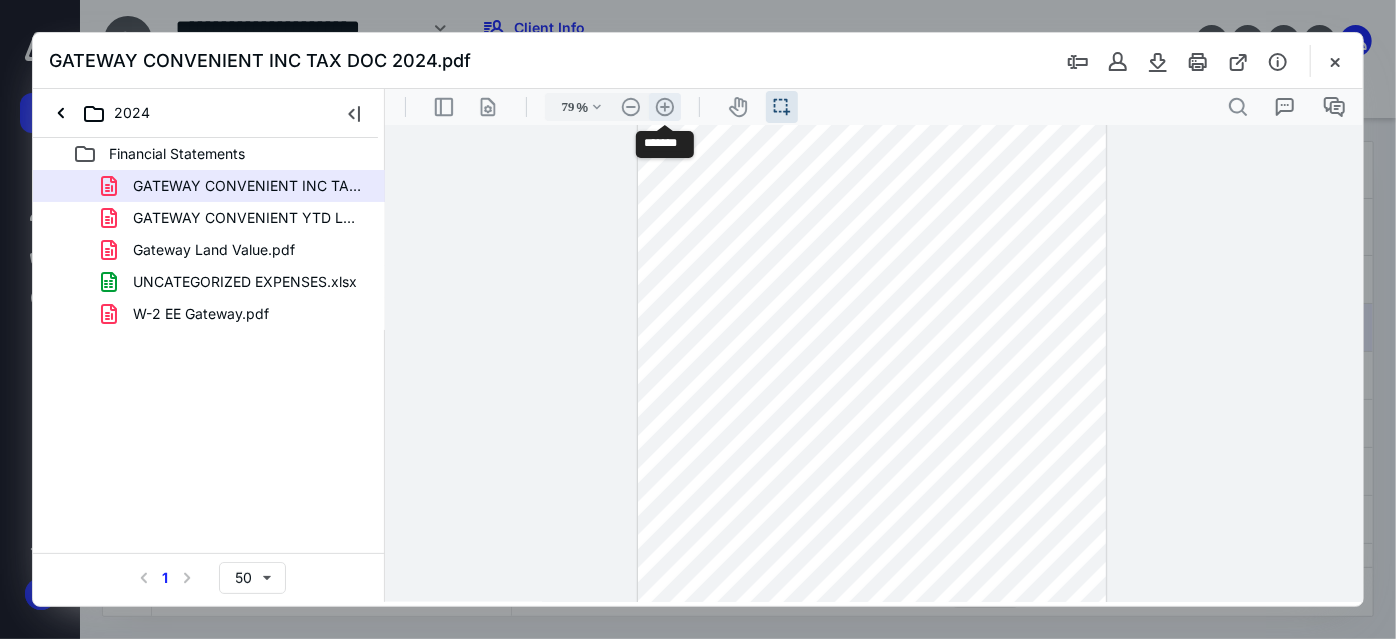 click on ".cls-1{fill:#abb0c4;} icon - header - zoom - in - line" at bounding box center (664, 106) 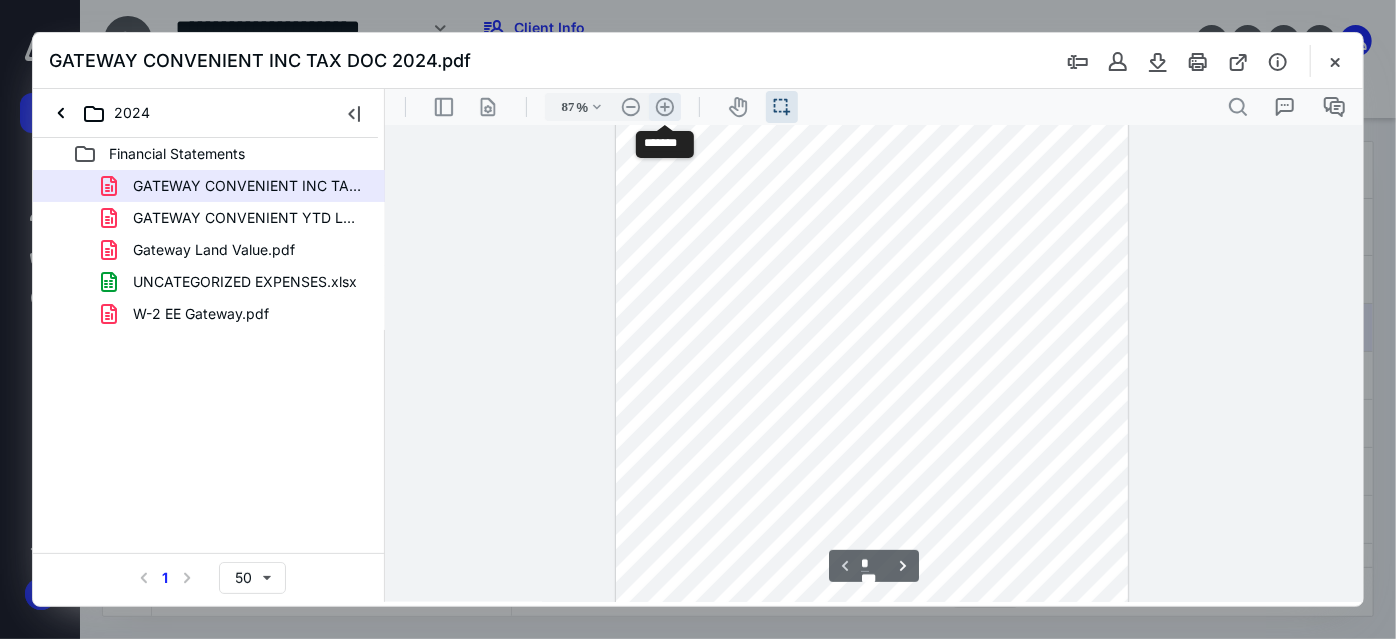 scroll, scrollTop: 174, scrollLeft: 0, axis: vertical 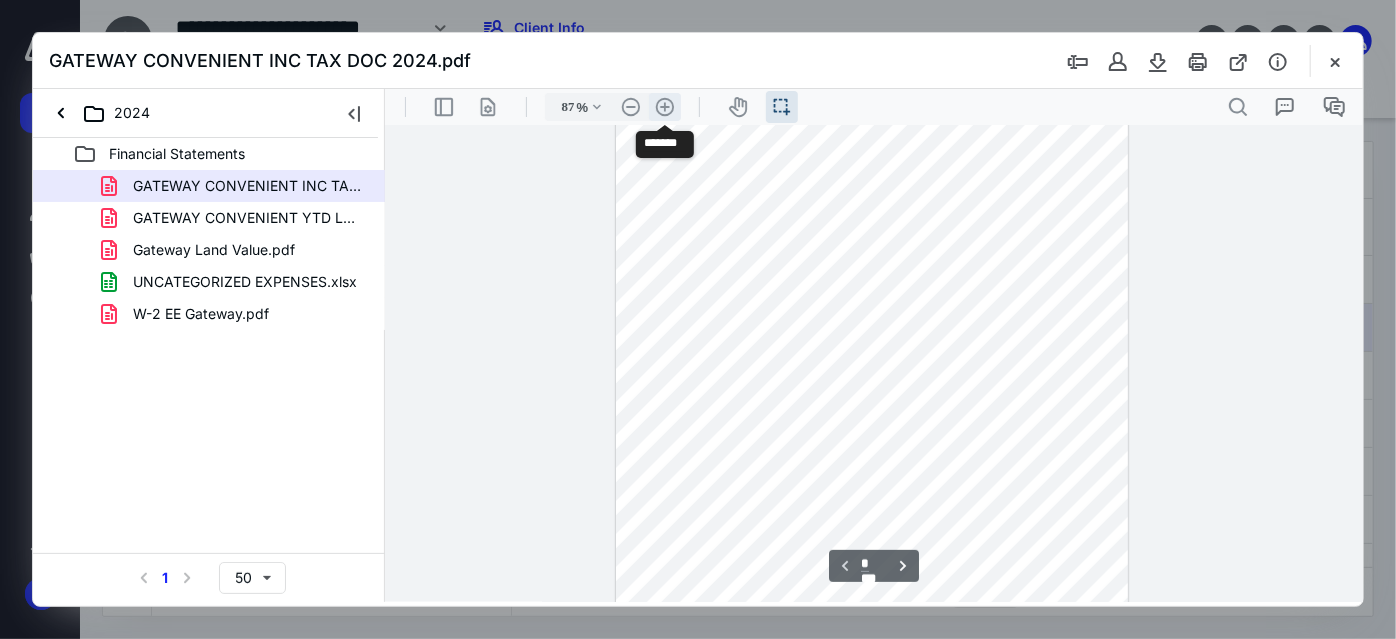 click on ".cls-1{fill:#abb0c4;} icon - header - zoom - in - line" at bounding box center (664, 106) 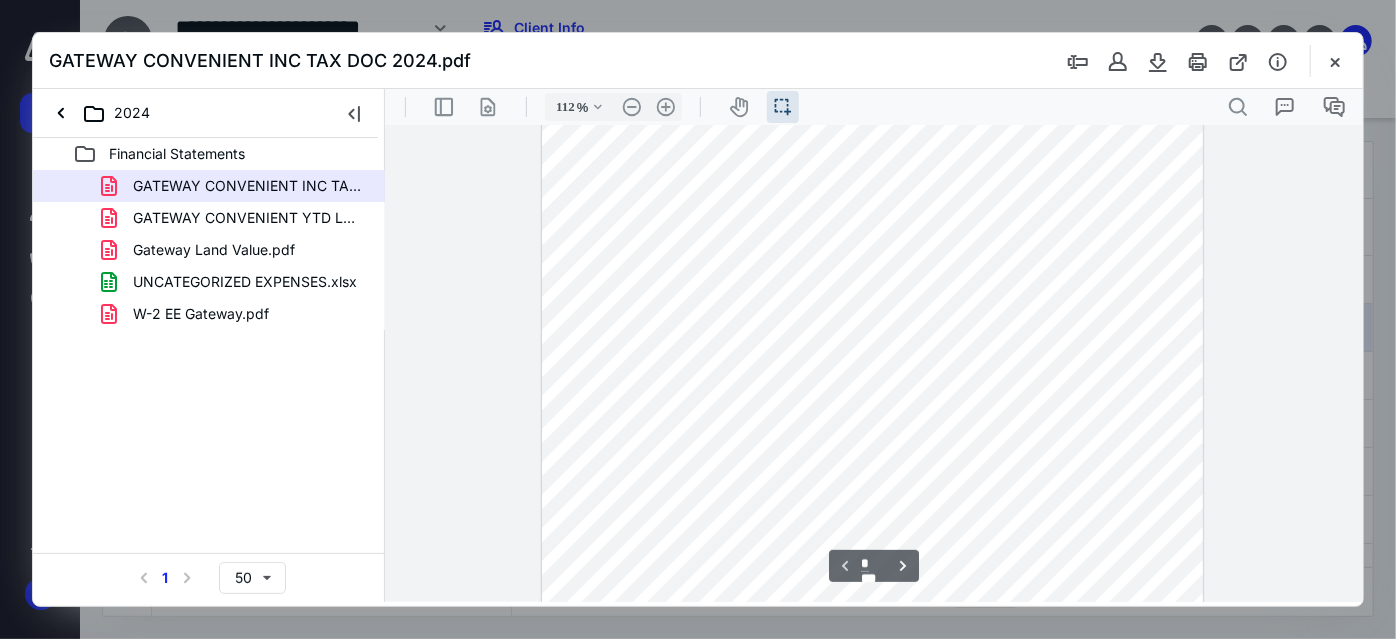 scroll, scrollTop: 107, scrollLeft: 0, axis: vertical 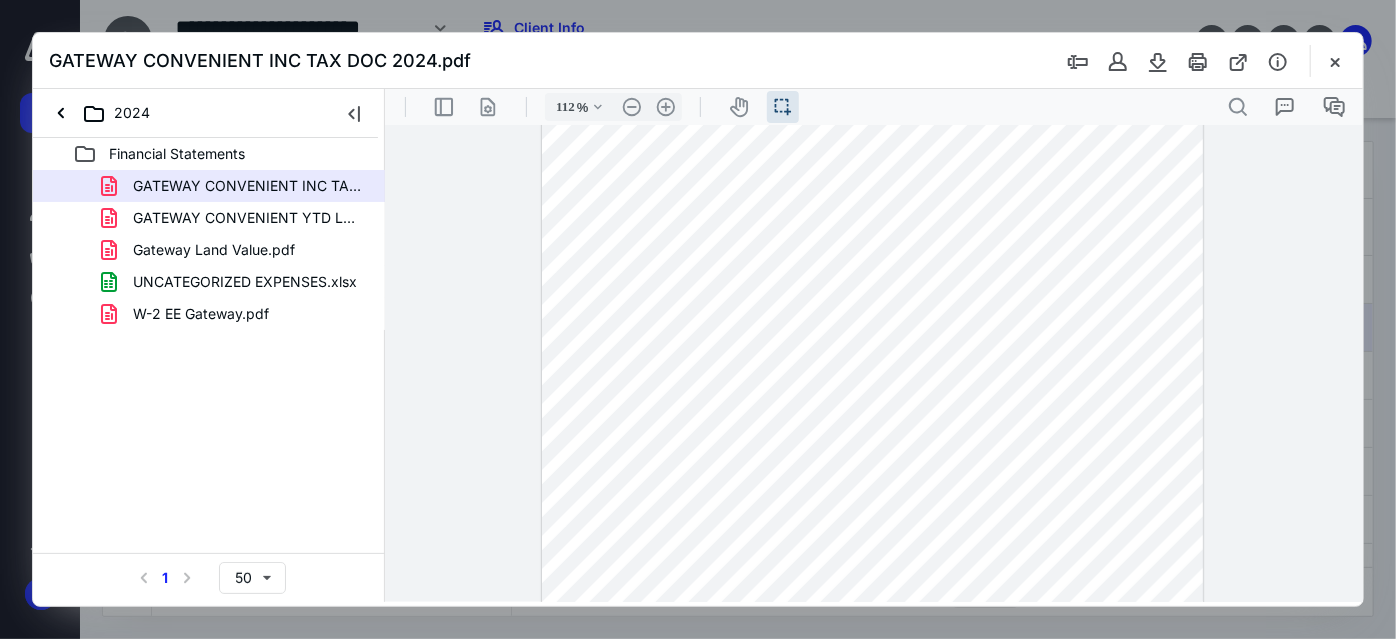 type 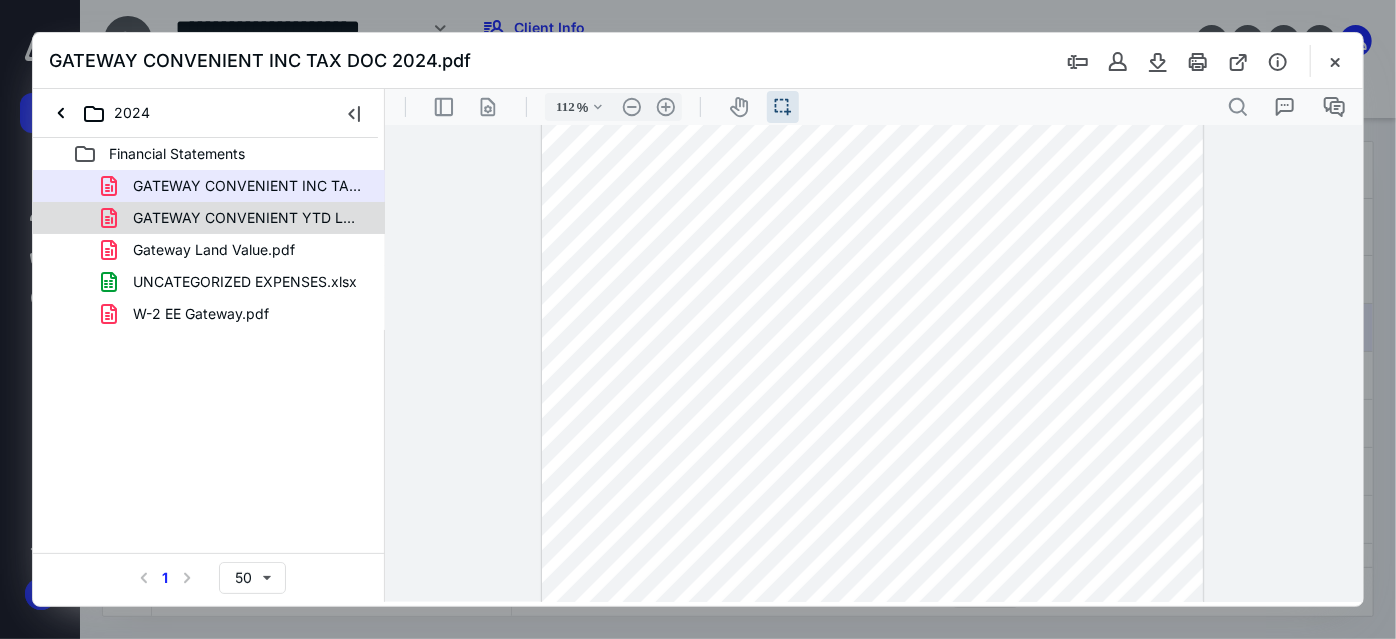 click on "GATEWAY CONVENIENT YTD LOTTERY 2024 CLOSING-1.pdf" at bounding box center (249, 218) 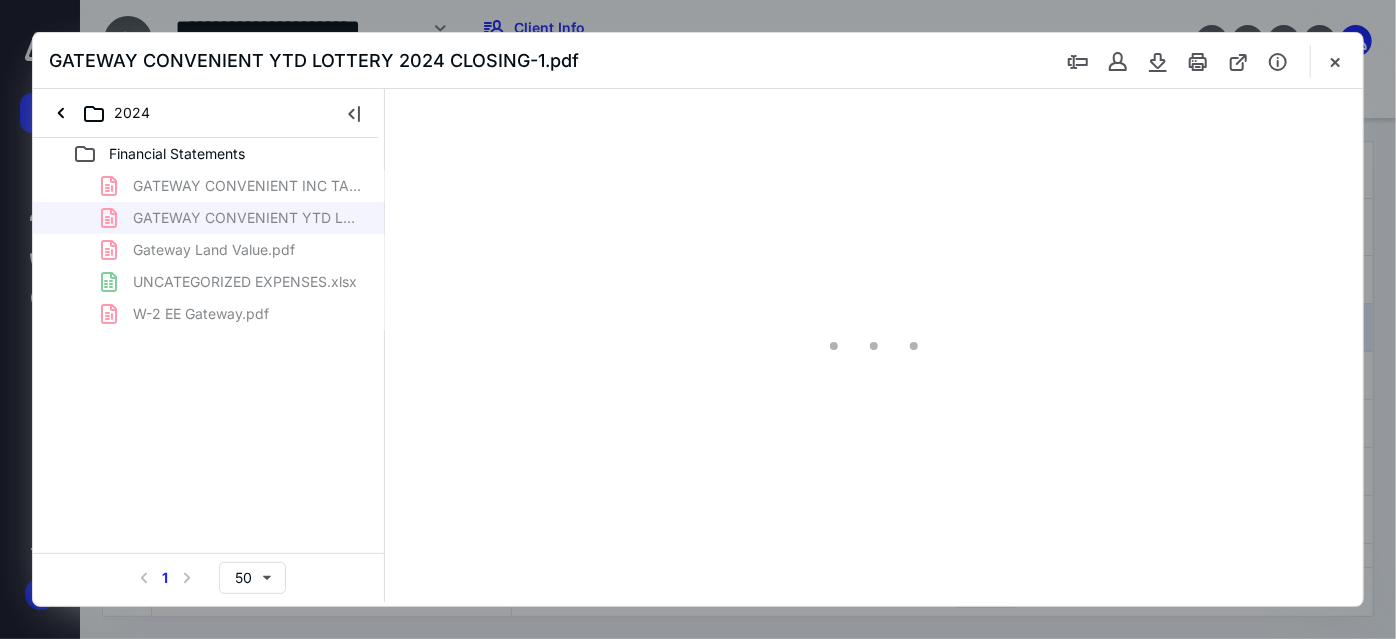 scroll, scrollTop: 0, scrollLeft: 0, axis: both 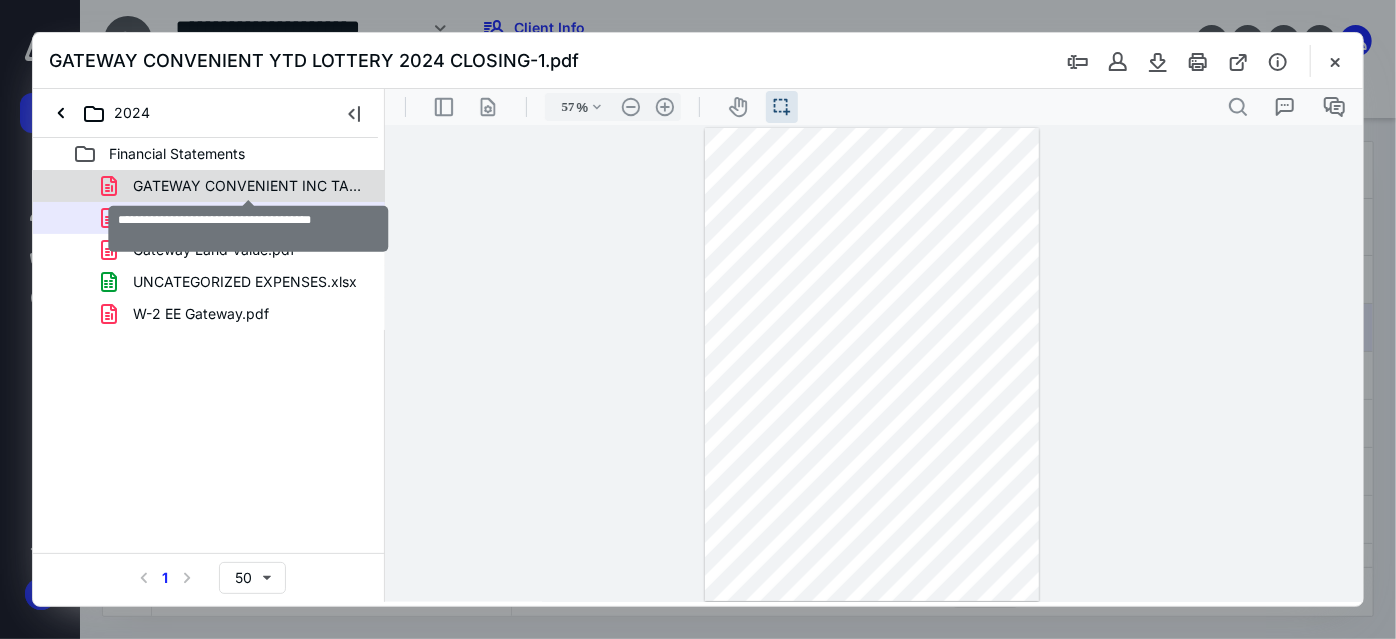 click on "GATEWAY CONVENIENT INC TAX DOC 2024.pdf" at bounding box center (249, 186) 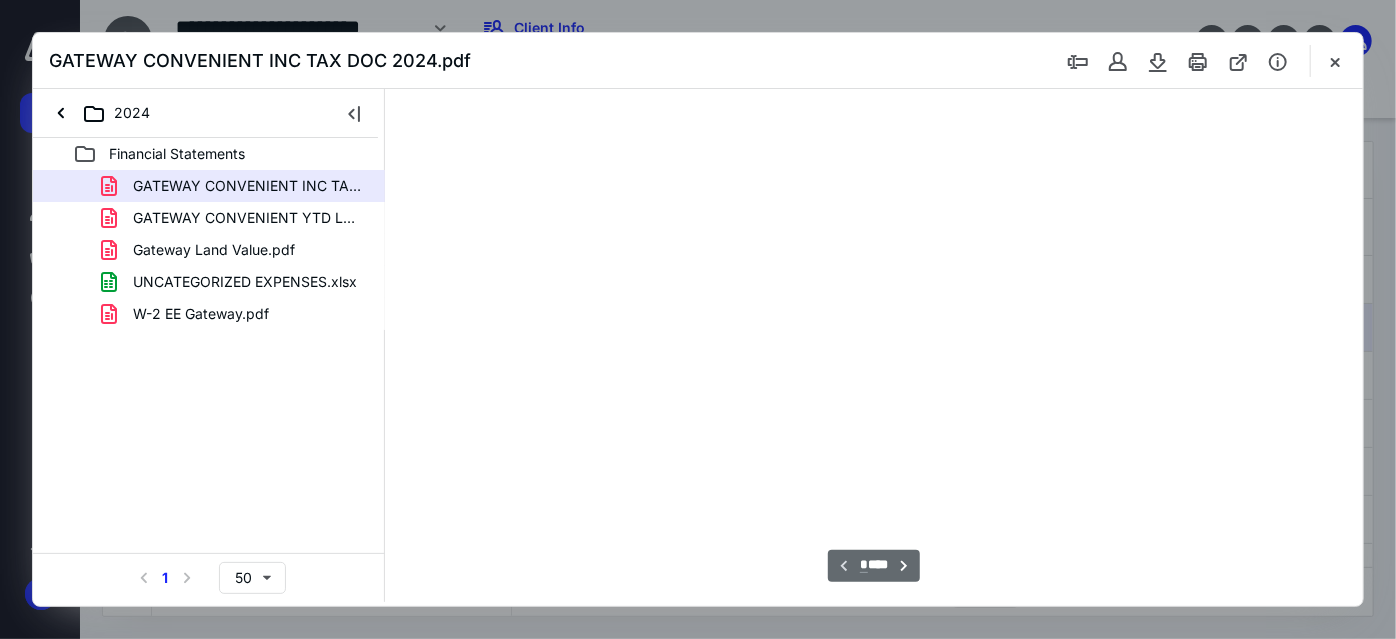 scroll, scrollTop: 37, scrollLeft: 0, axis: vertical 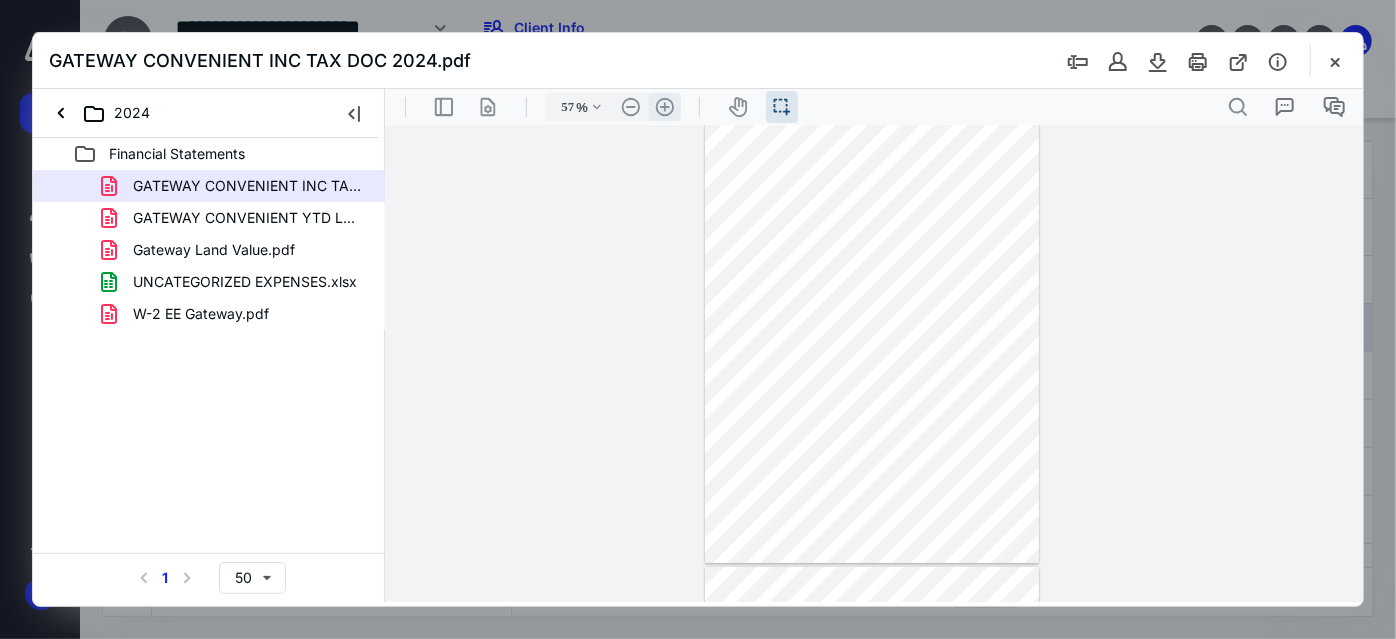 click on ".cls-1{fill:#abb0c4;} icon - header - zoom - in - line" at bounding box center [664, 106] 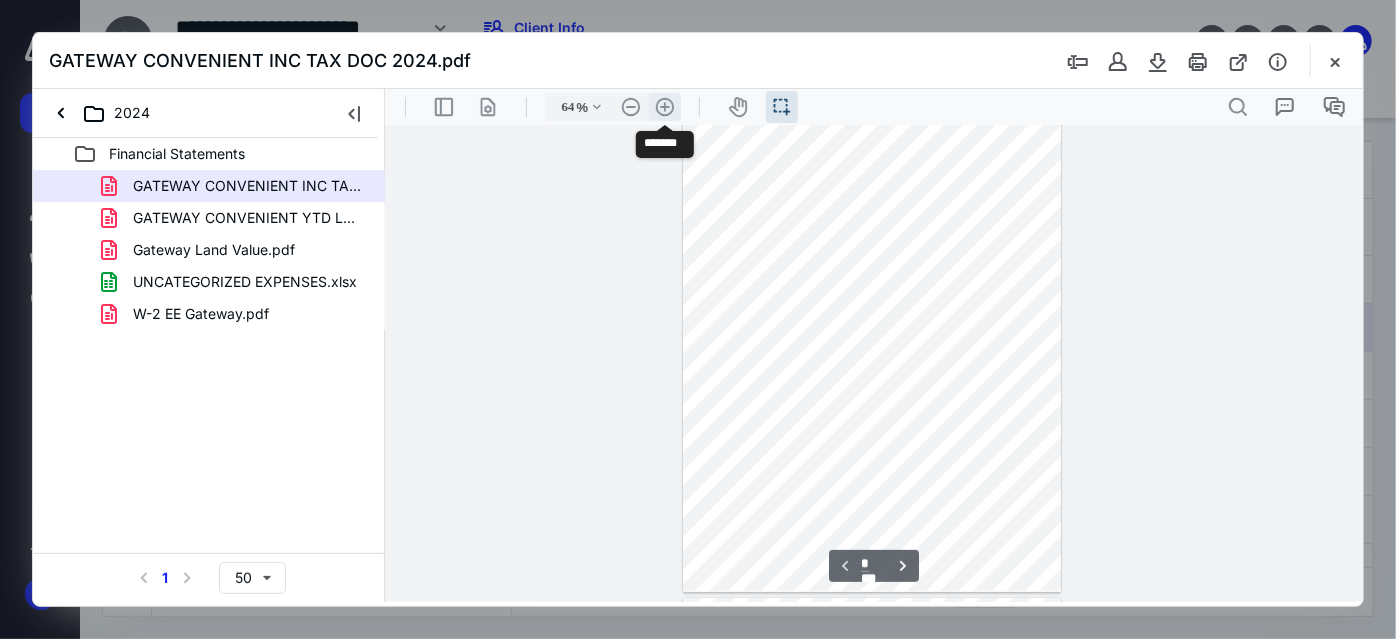 click on ".cls-1{fill:#abb0c4;} icon - header - zoom - in - line" at bounding box center (664, 106) 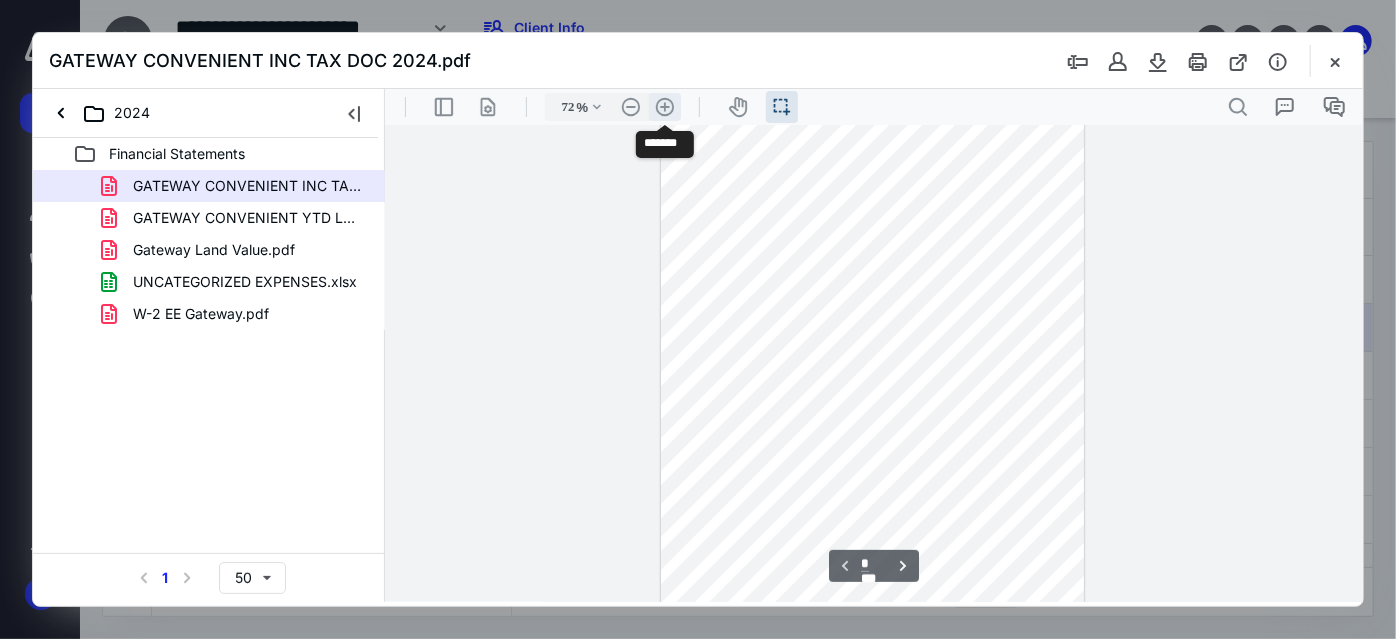 click on ".cls-1{fill:#abb0c4;} icon - header - zoom - in - line" at bounding box center [664, 106] 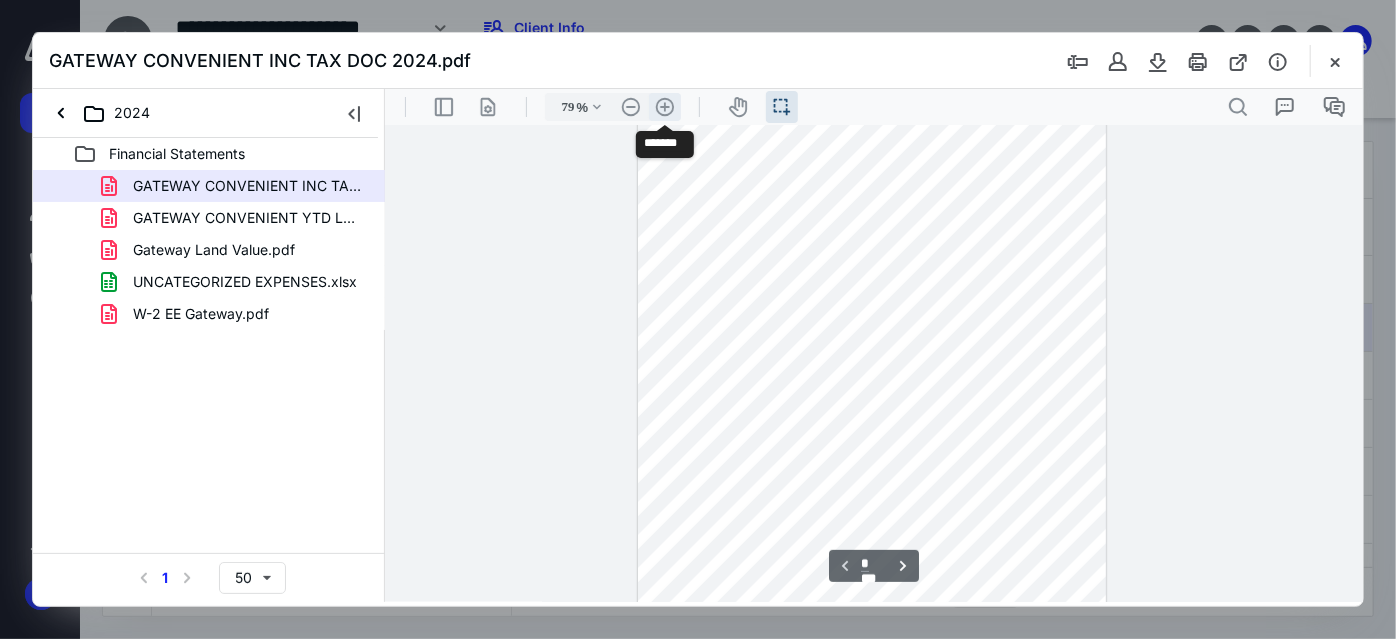click on ".cls-1{fill:#abb0c4;} icon - header - zoom - in - line" at bounding box center (664, 106) 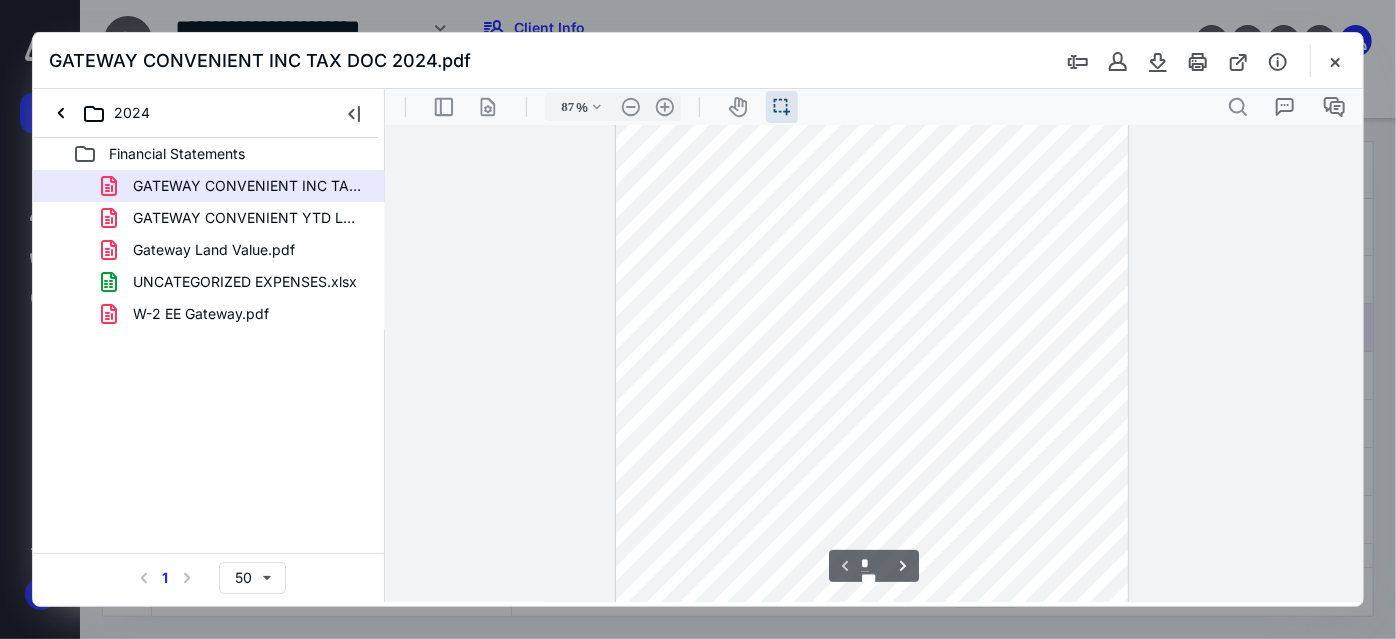 scroll, scrollTop: 0, scrollLeft: 0, axis: both 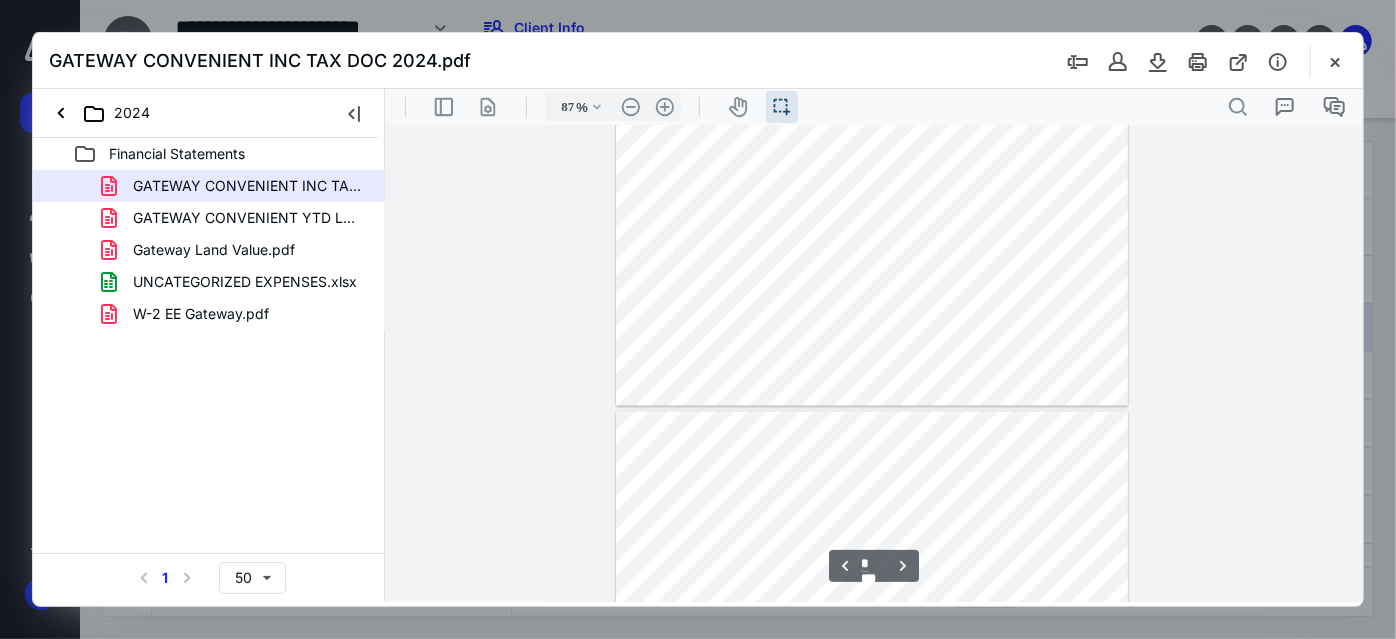 type on "*" 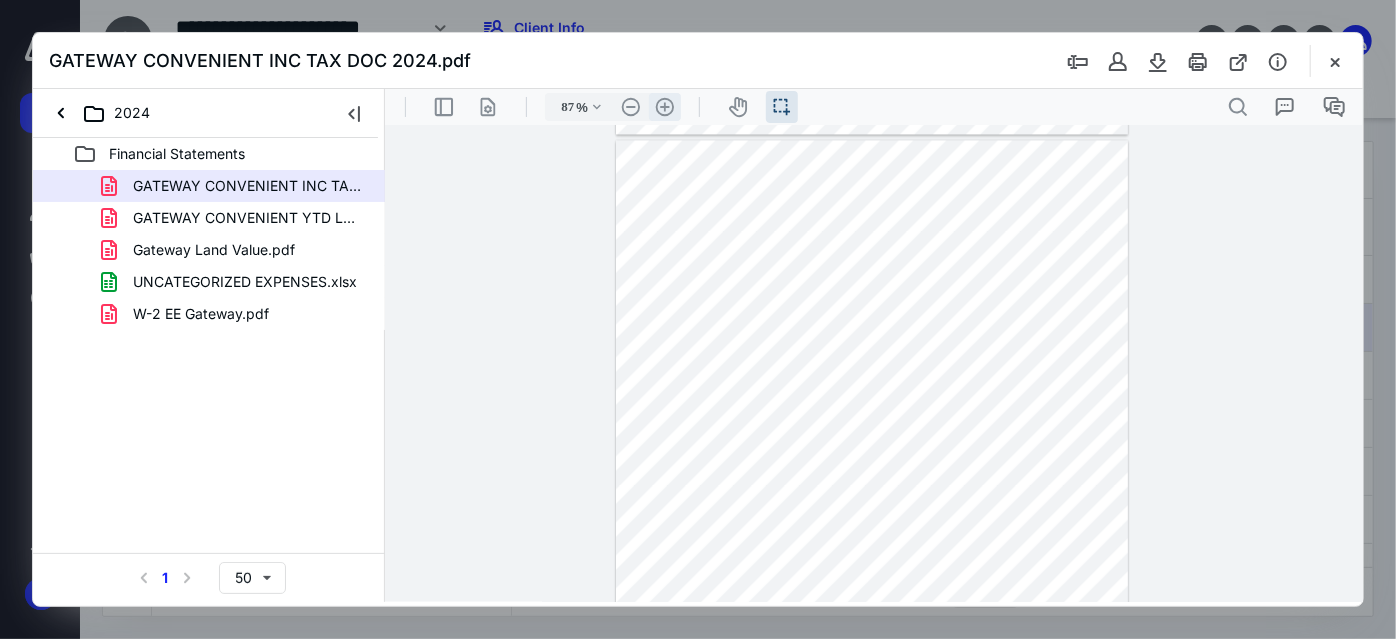 click on ".cls-1{fill:#abb0c4;} icon - header - zoom - in - line" at bounding box center [664, 106] 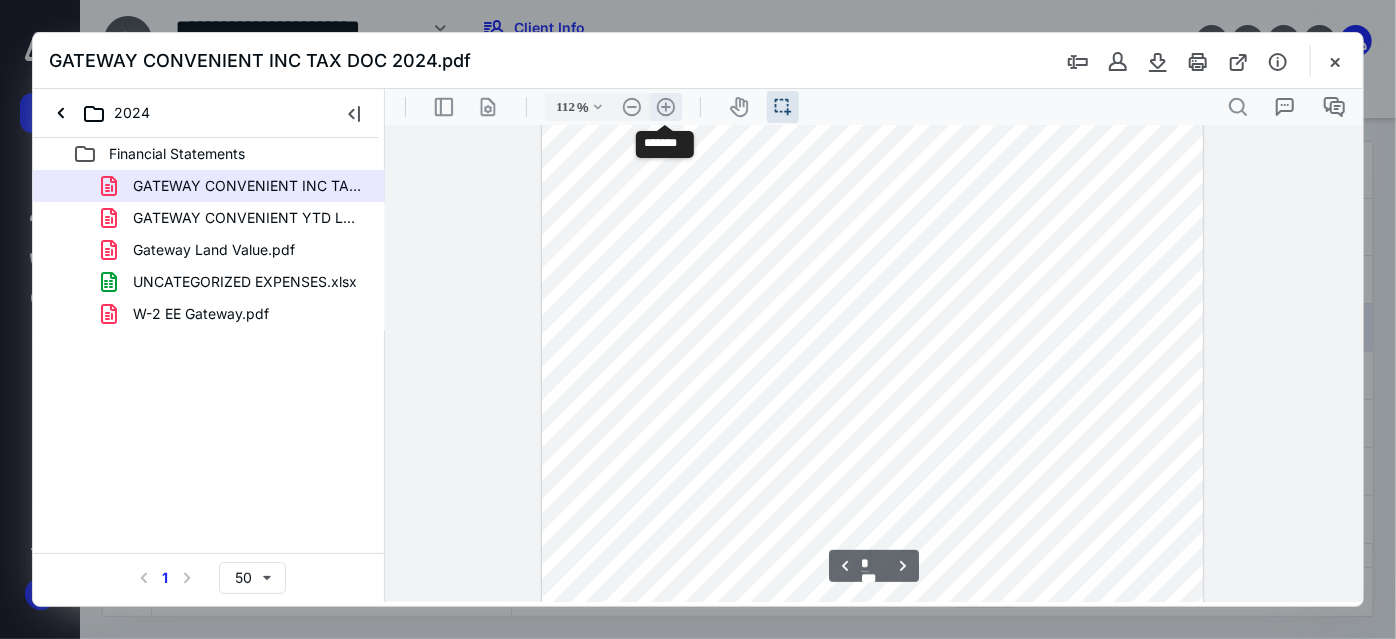 click on ".cls-1{fill:#abb0c4;} icon - header - zoom - in - line" at bounding box center (665, 106) 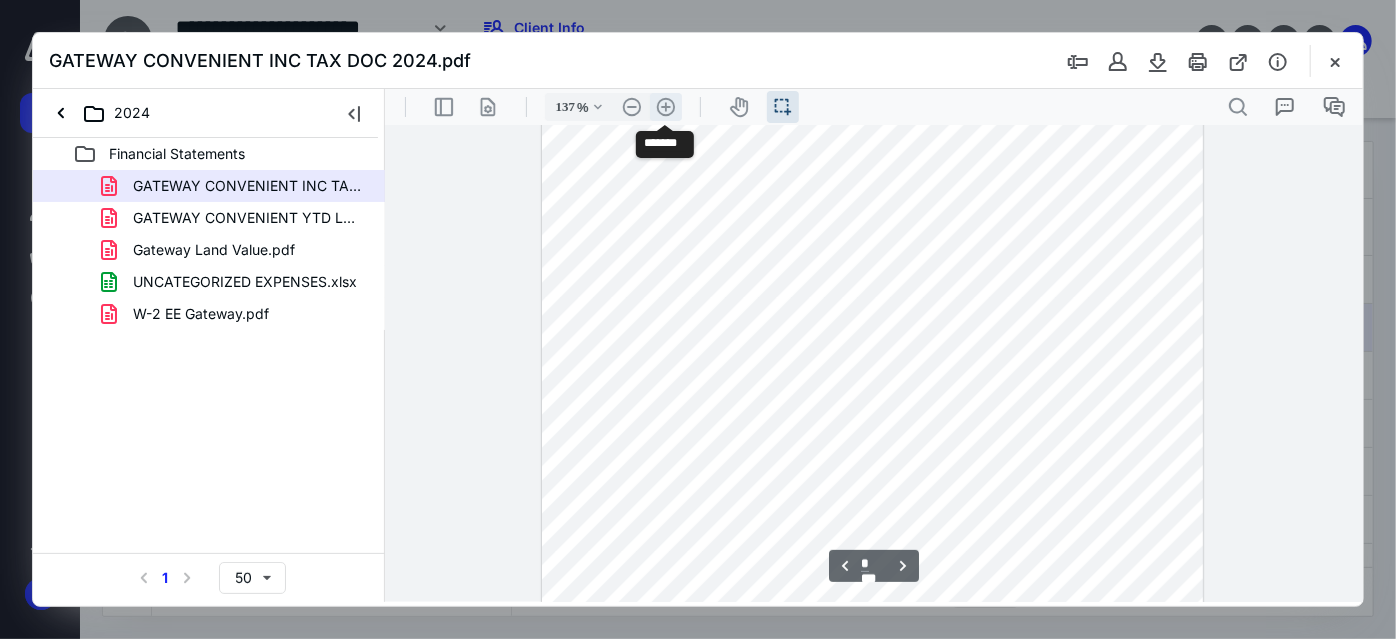 click on ".cls-1{fill:#abb0c4;} icon - header - zoom - in - line" at bounding box center (665, 106) 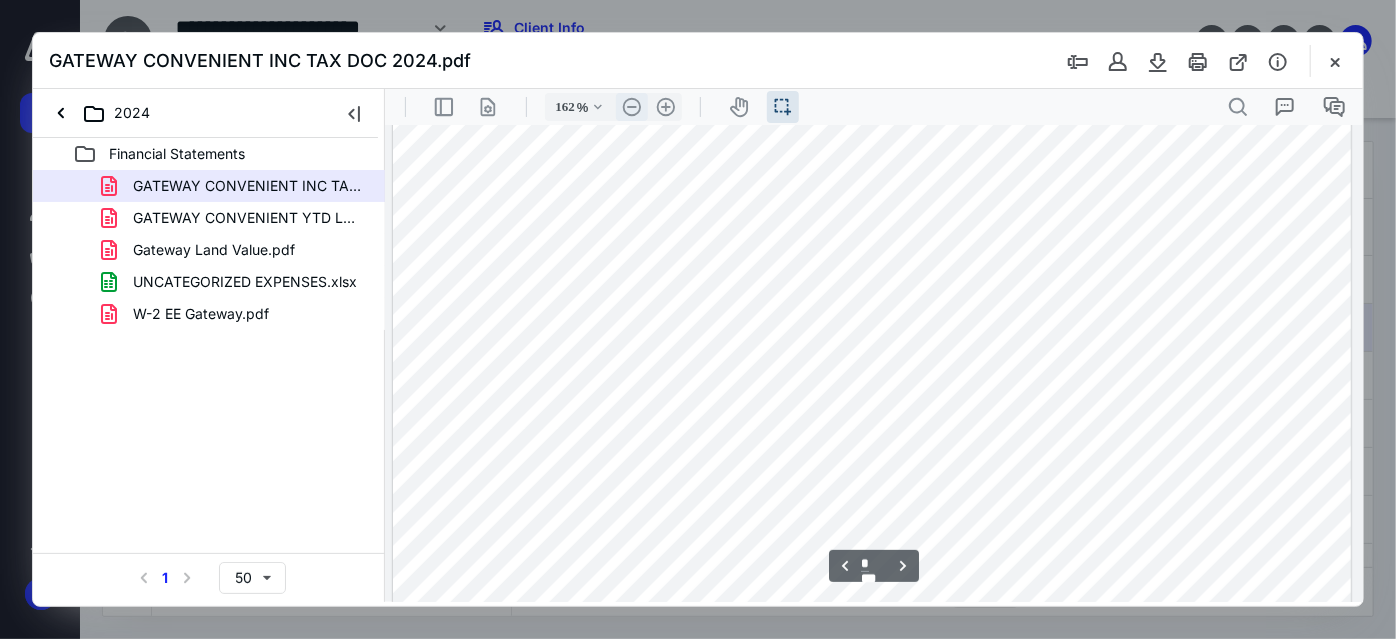 click on ".cls-1{fill:#abb0c4;} icon - header - zoom - out - line" at bounding box center [631, 106] 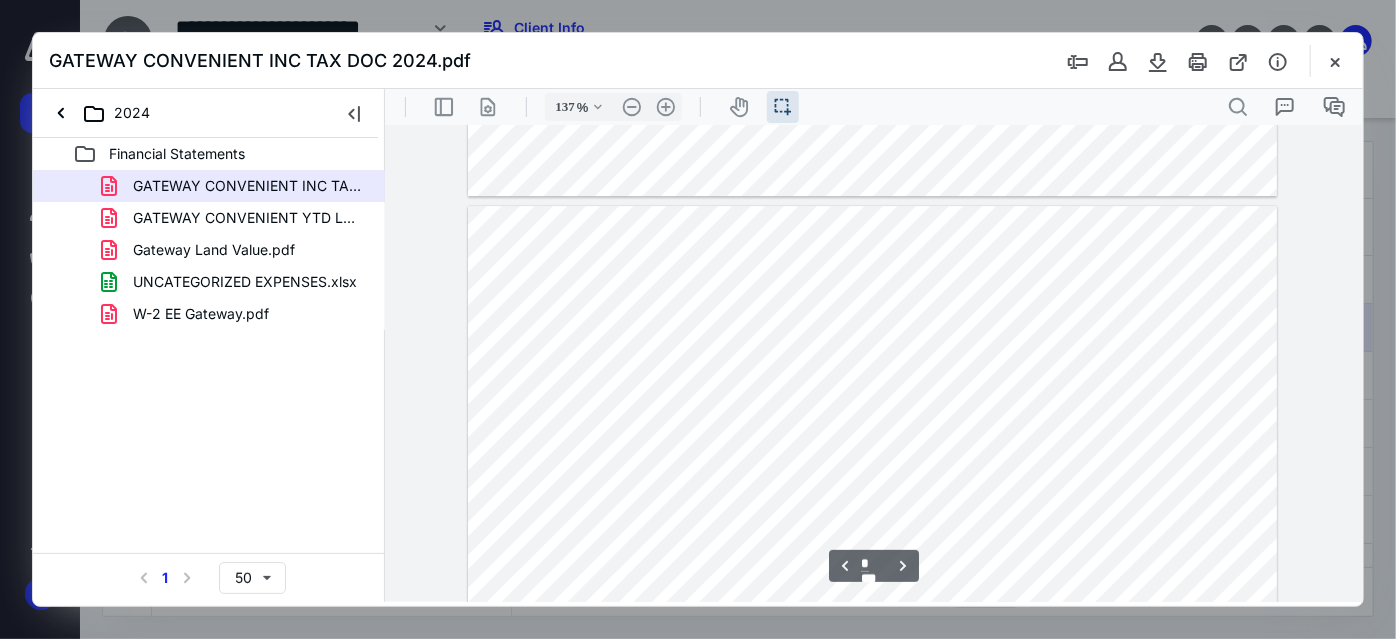 scroll, scrollTop: 3573, scrollLeft: 0, axis: vertical 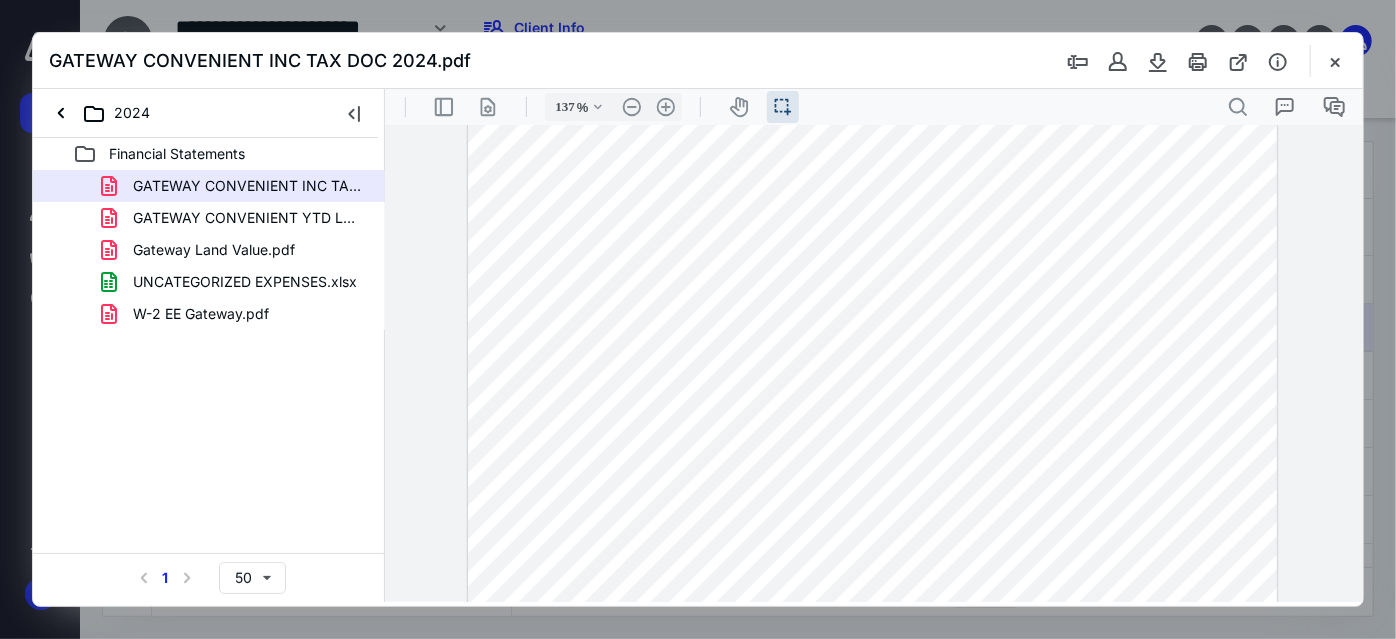 drag, startPoint x: 1333, startPoint y: 56, endPoint x: 1285, endPoint y: 7, distance: 68.593 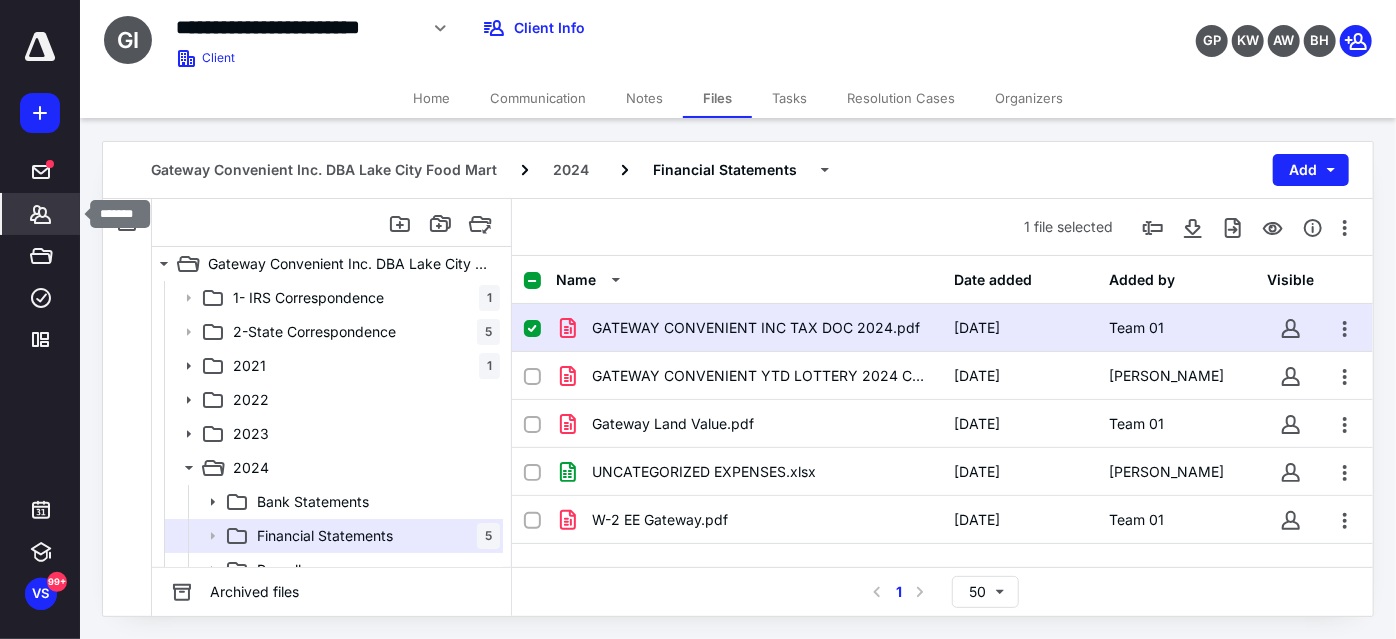 click 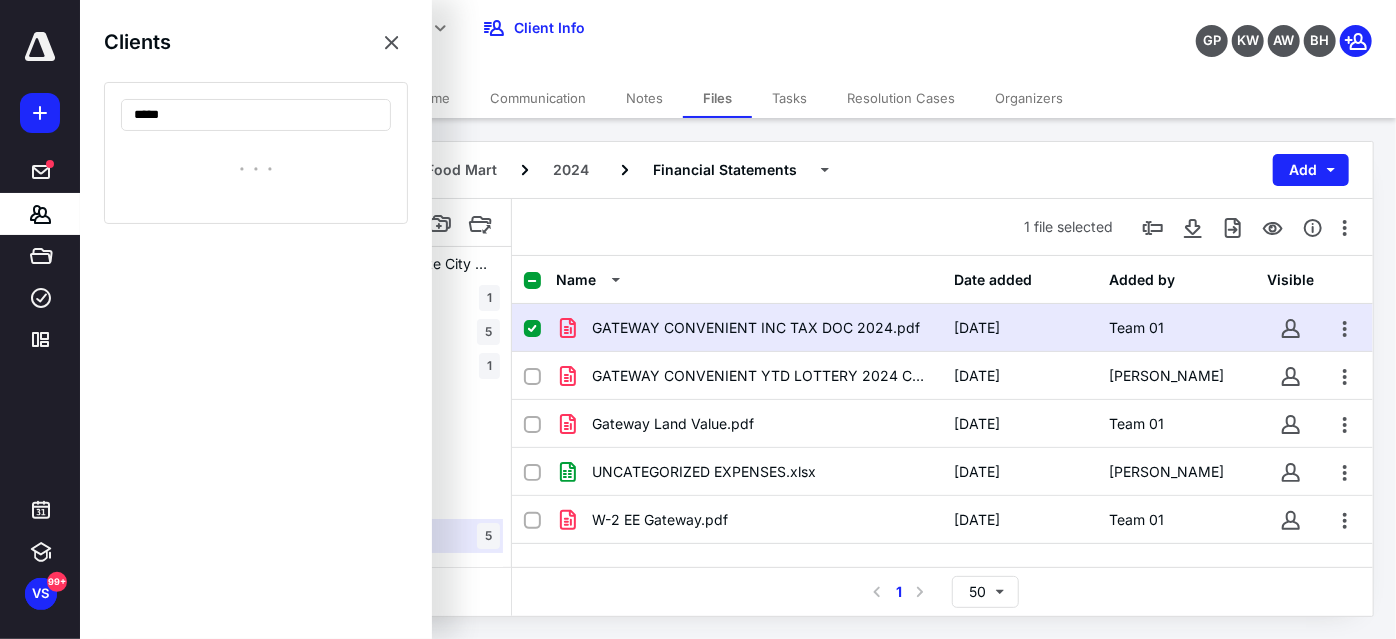 type on "******" 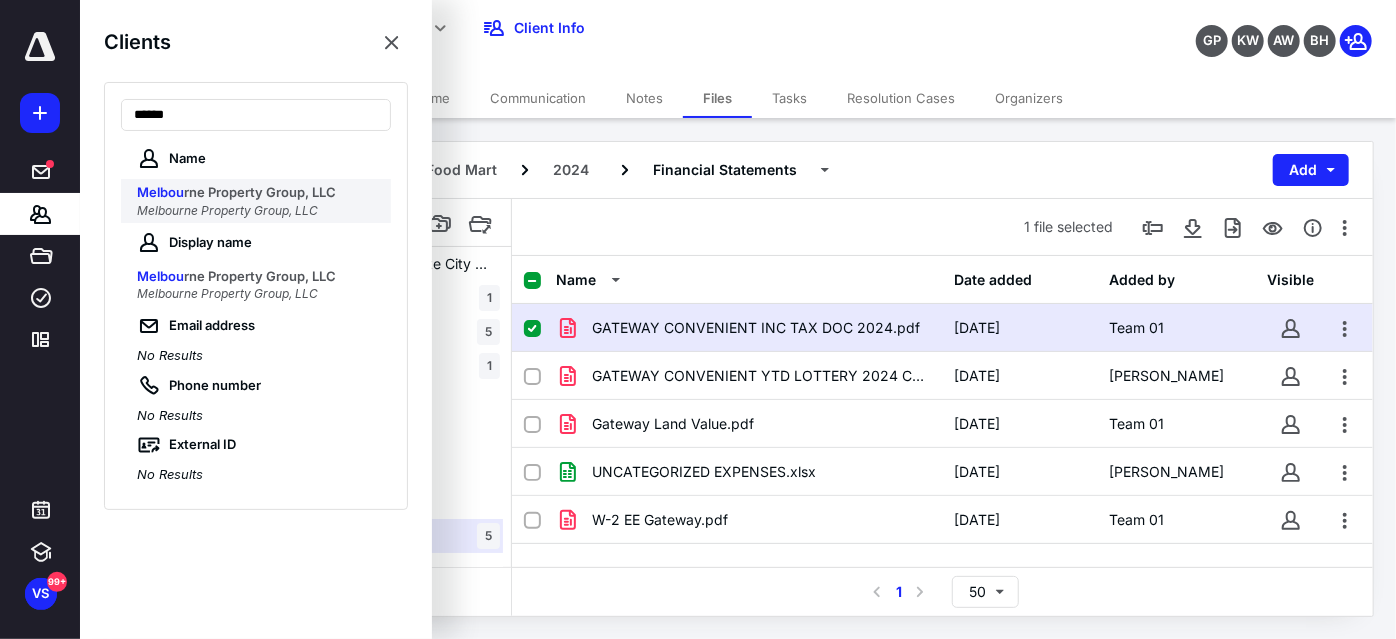 click on "rne Property Group, LLC" at bounding box center [260, 192] 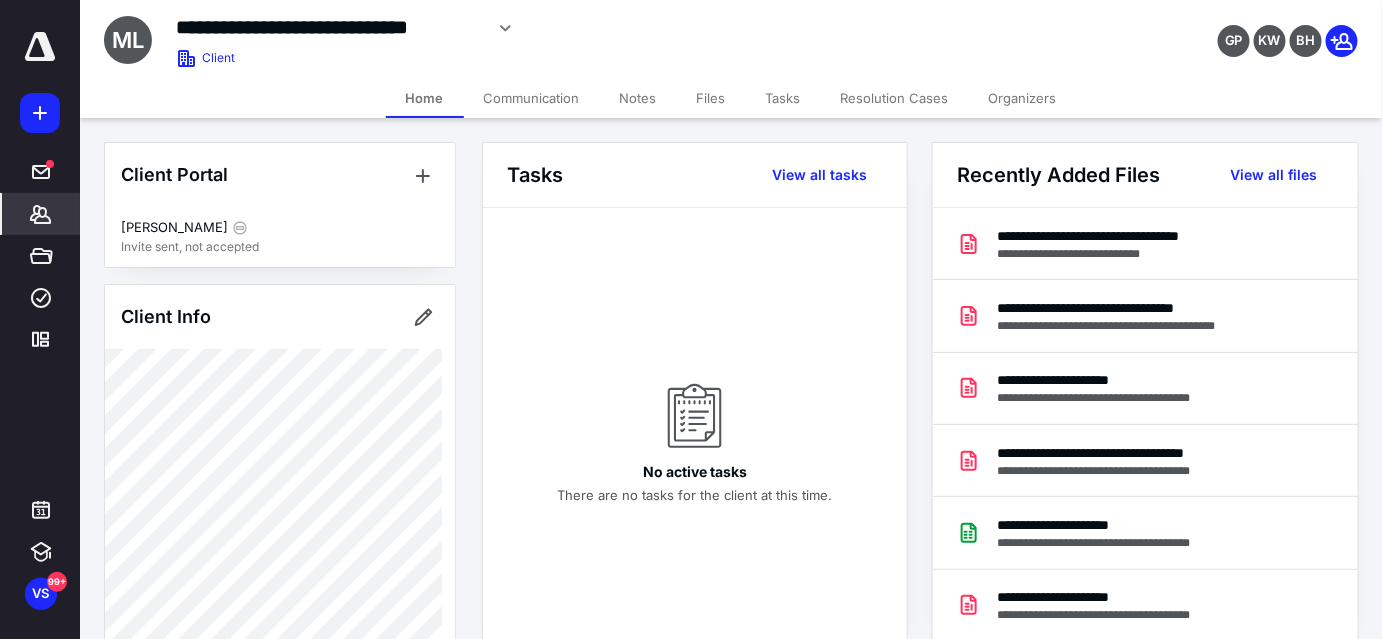 click on "Files" at bounding box center (711, 98) 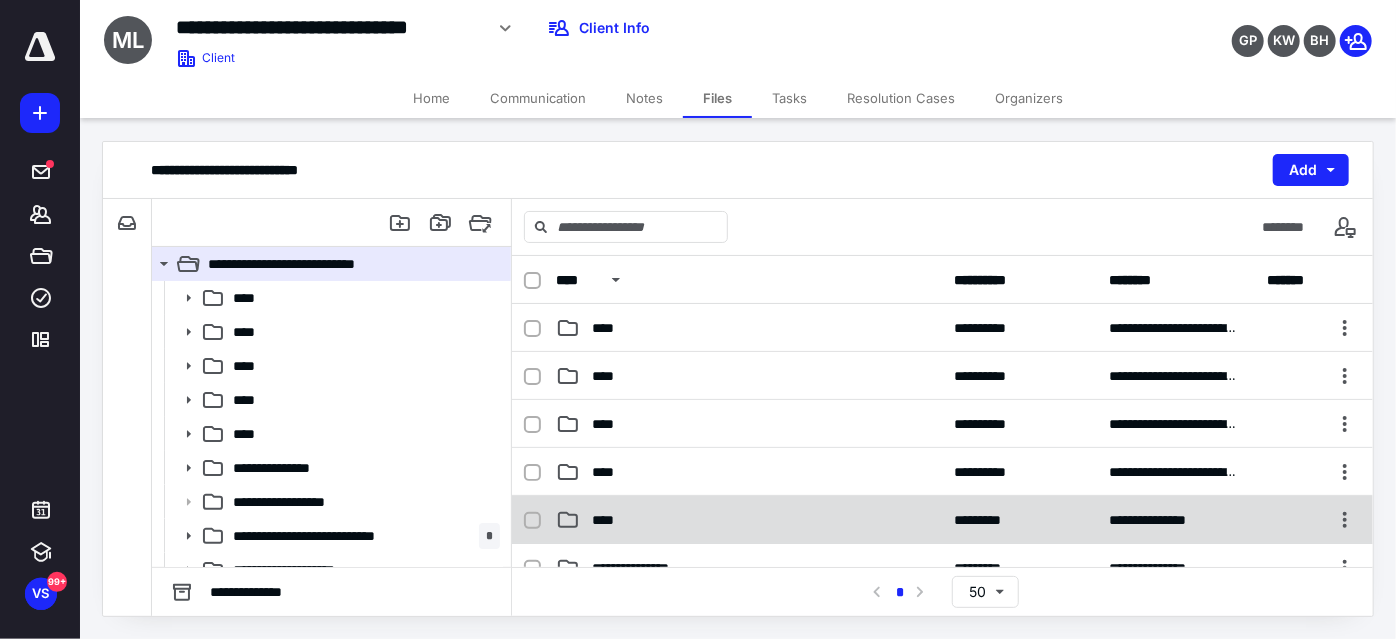 click on "****" at bounding box center (749, 520) 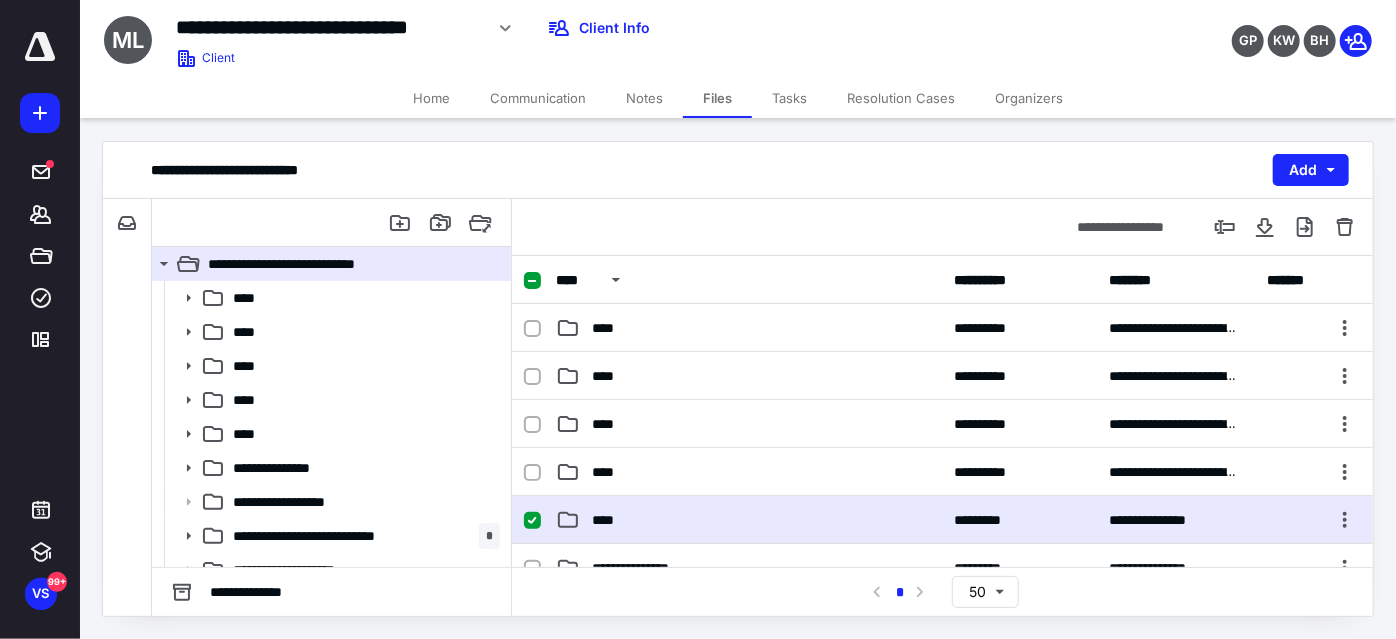 click on "****" at bounding box center (749, 520) 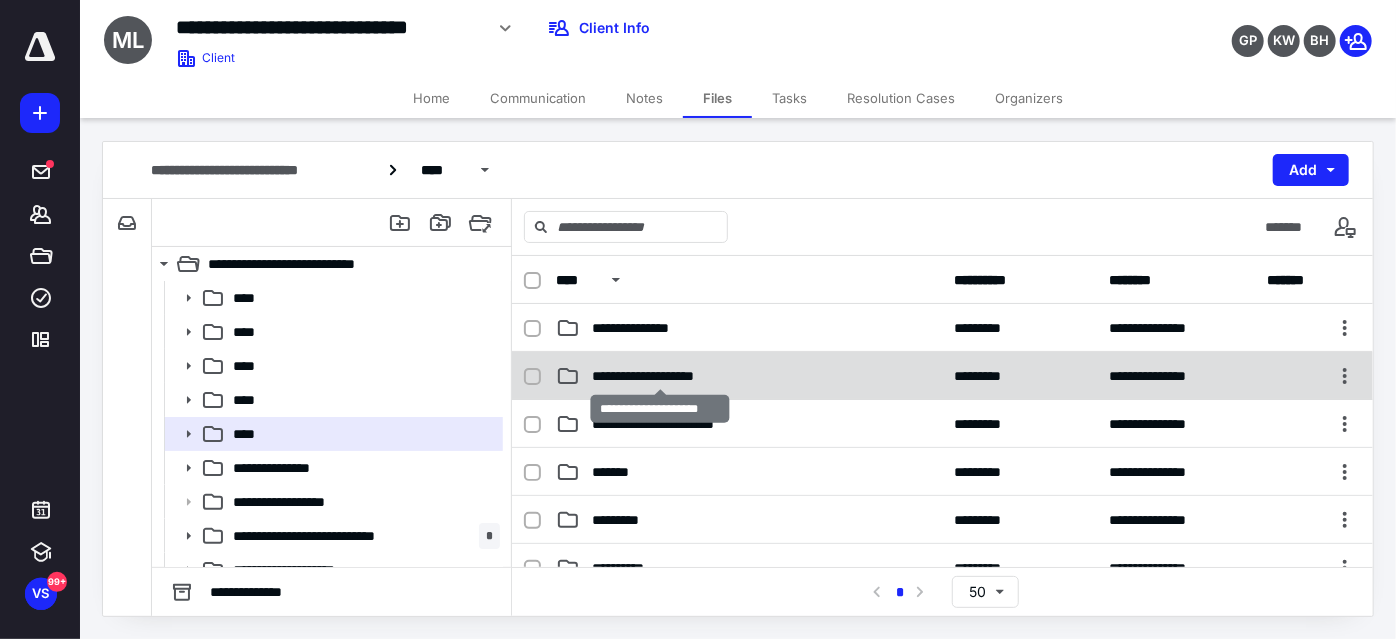 click on "**********" at bounding box center (660, 376) 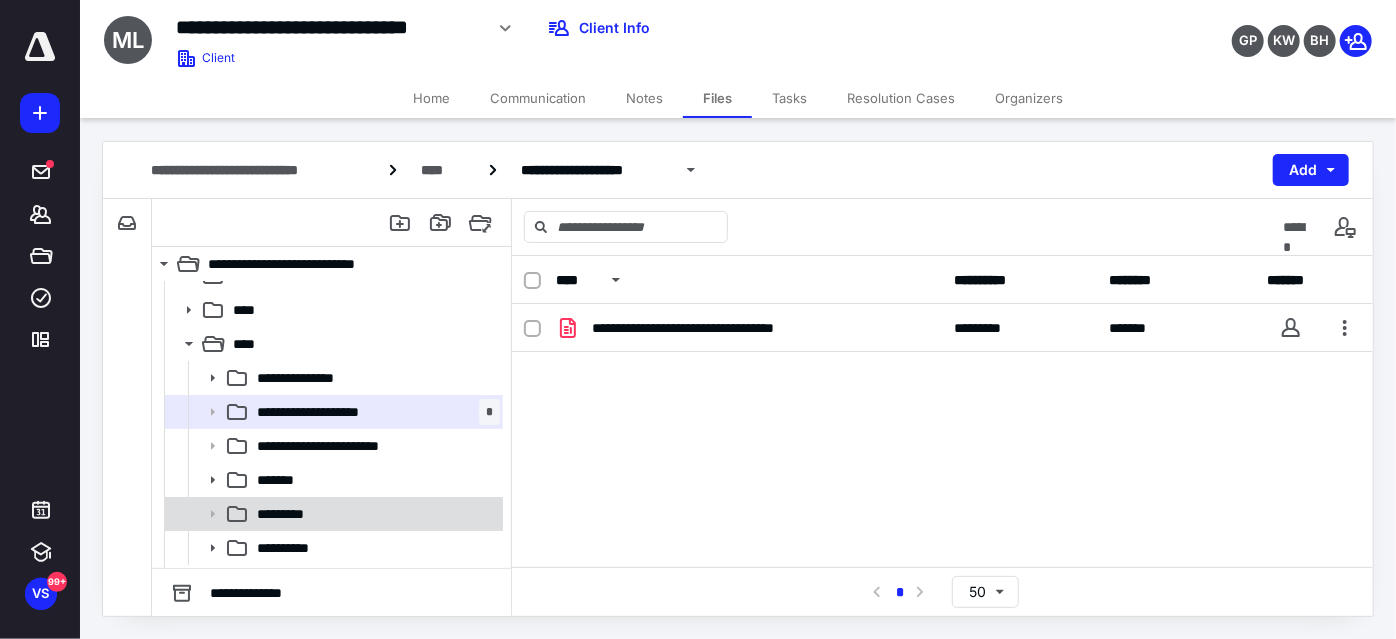 scroll, scrollTop: 181, scrollLeft: 0, axis: vertical 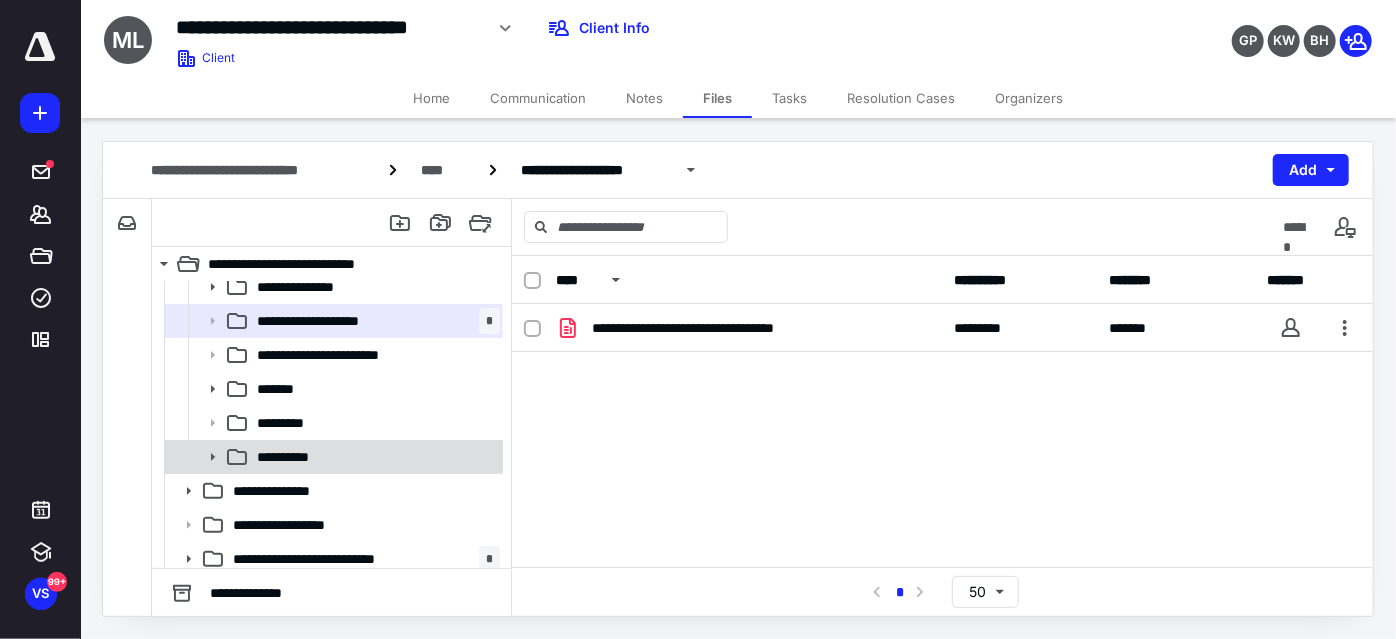 click on "**********" at bounding box center (332, 457) 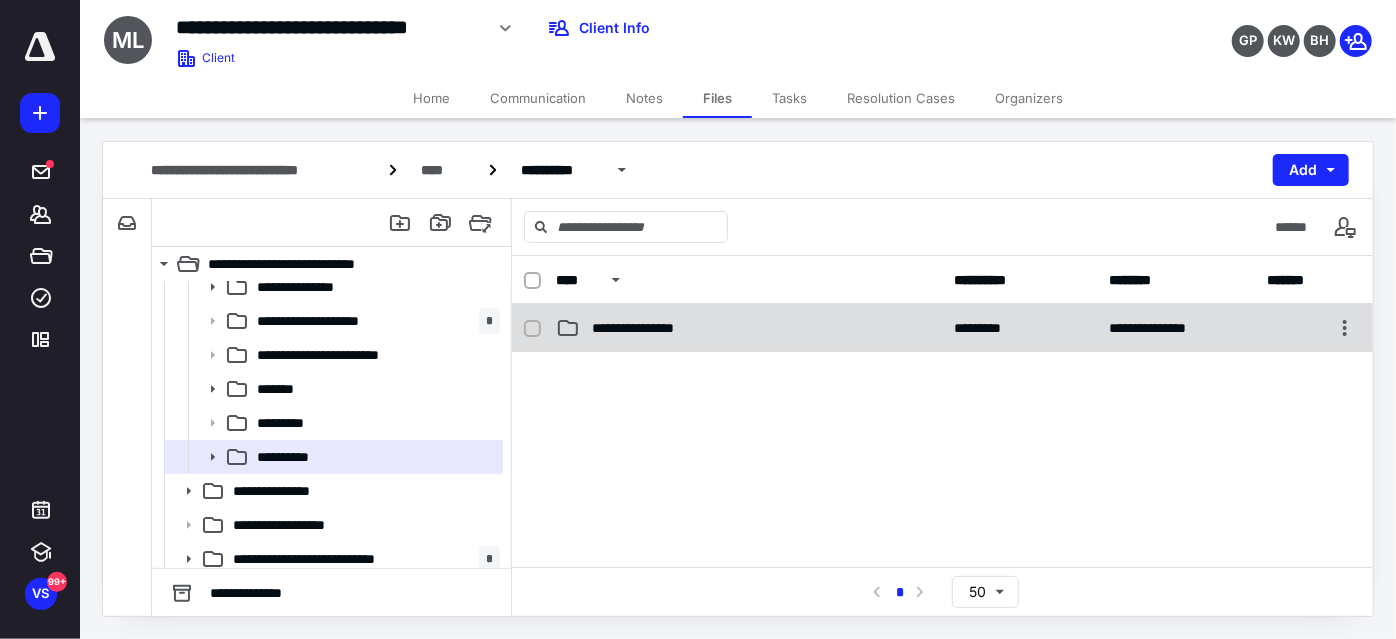 click on "**********" at bounding box center [649, 328] 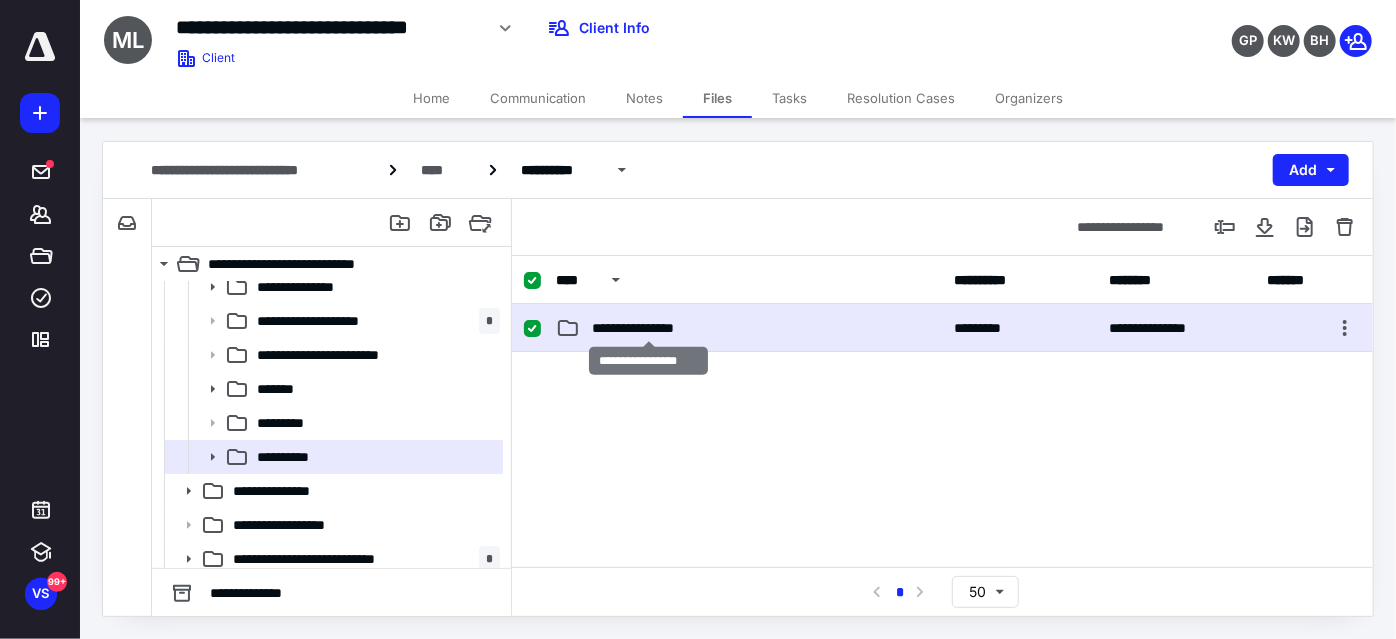 click on "**********" at bounding box center (649, 328) 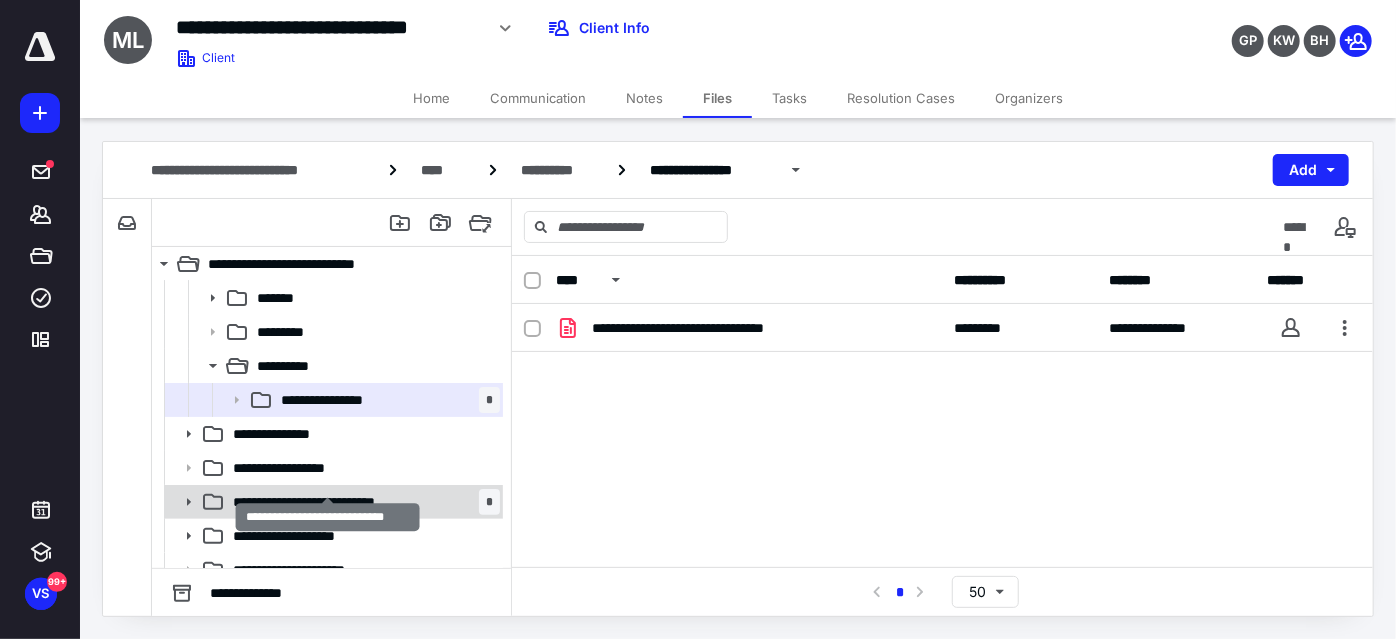 scroll, scrollTop: 290, scrollLeft: 0, axis: vertical 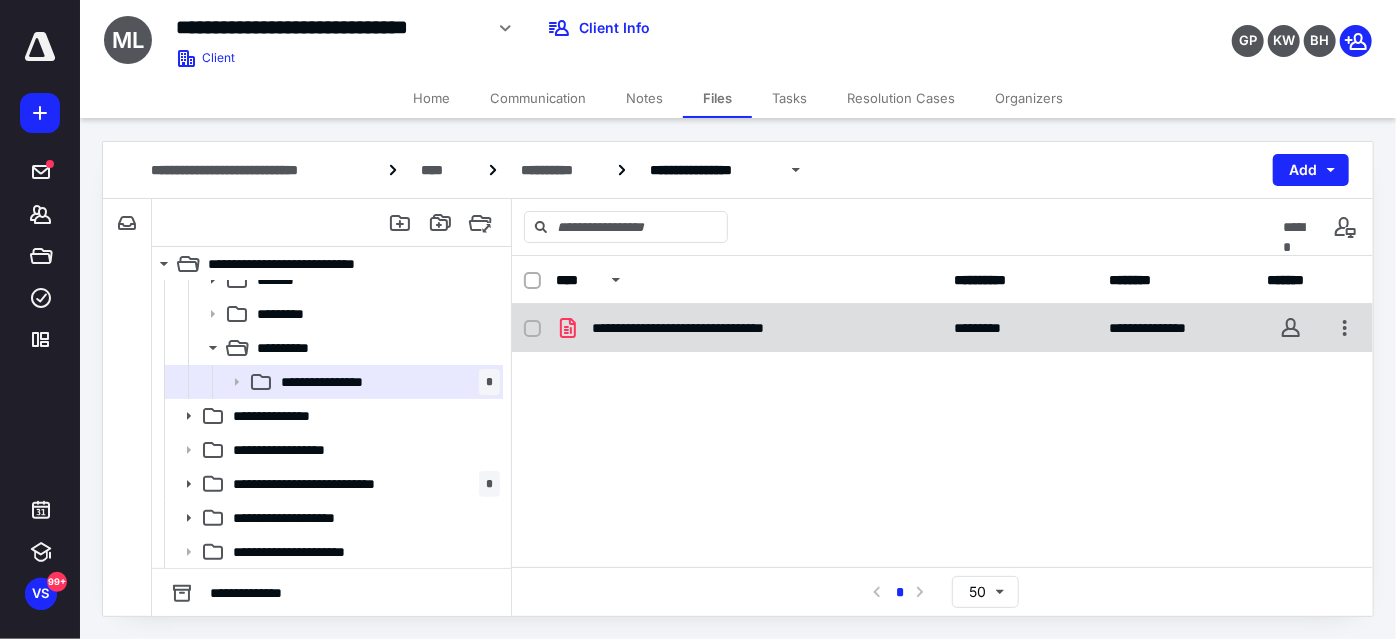 click on "**********" at bounding box center (942, 328) 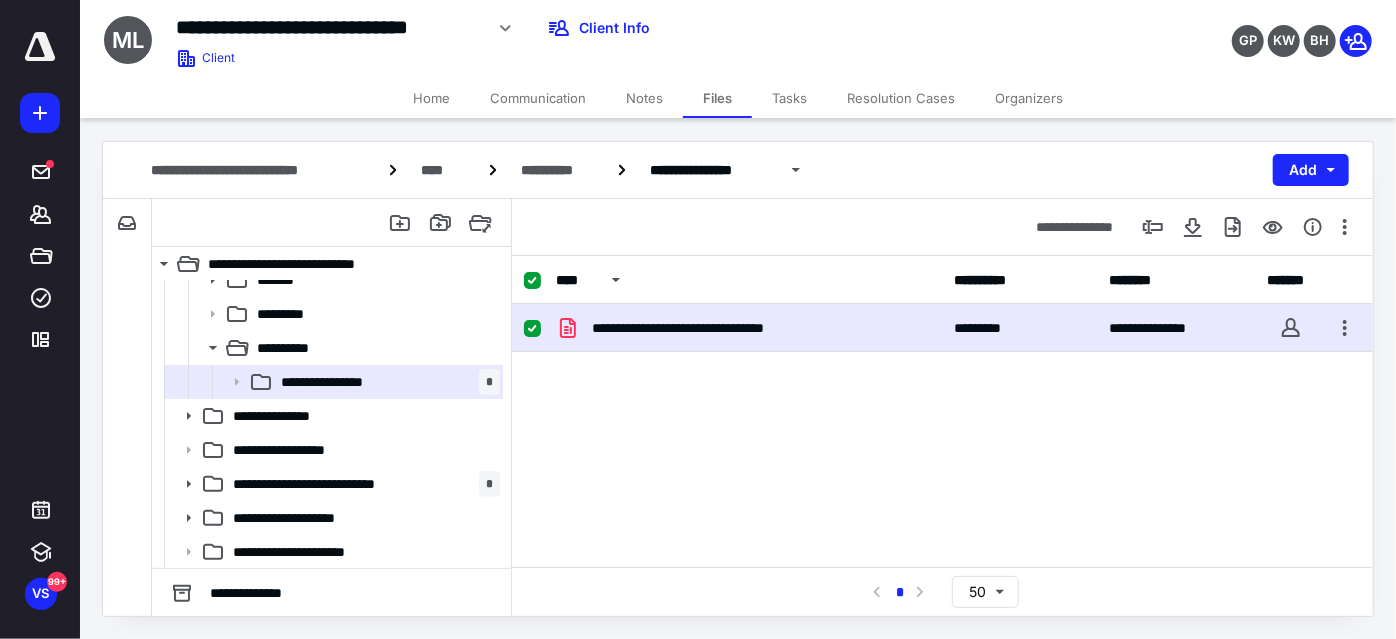 click on "**********" at bounding box center (749, 328) 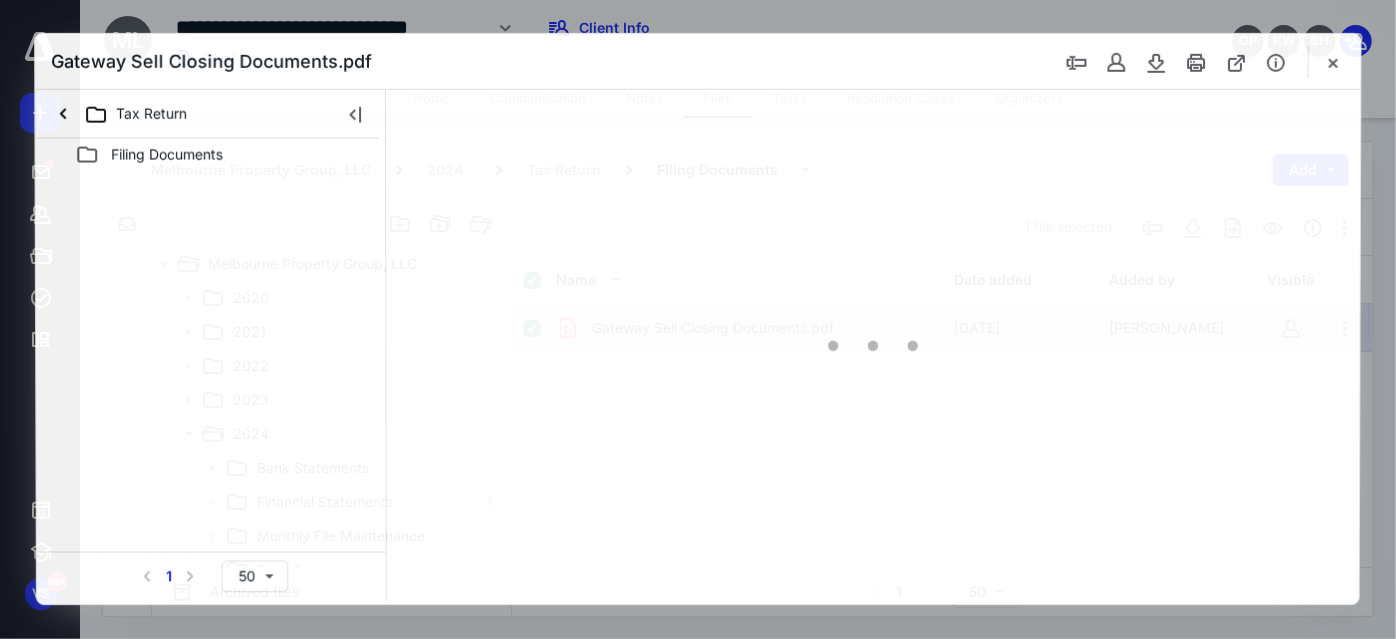scroll, scrollTop: 290, scrollLeft: 0, axis: vertical 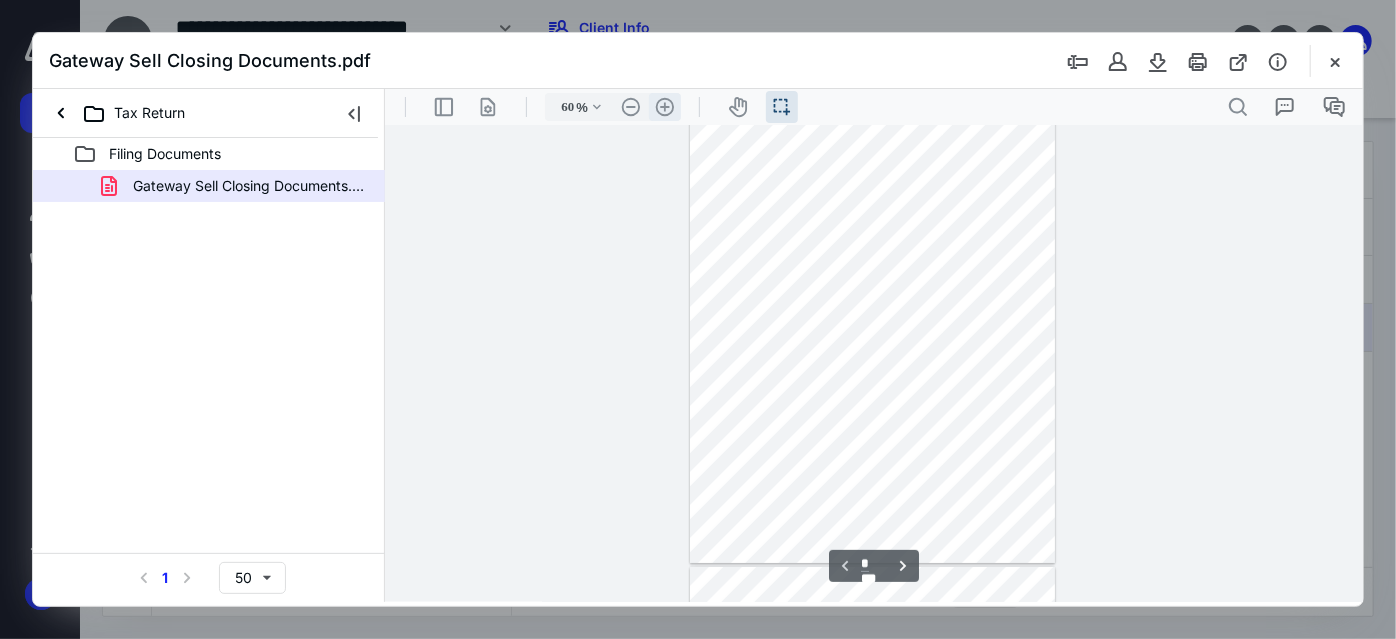 click on ".cls-1{fill:#abb0c4;} icon - header - zoom - in - line" at bounding box center [664, 106] 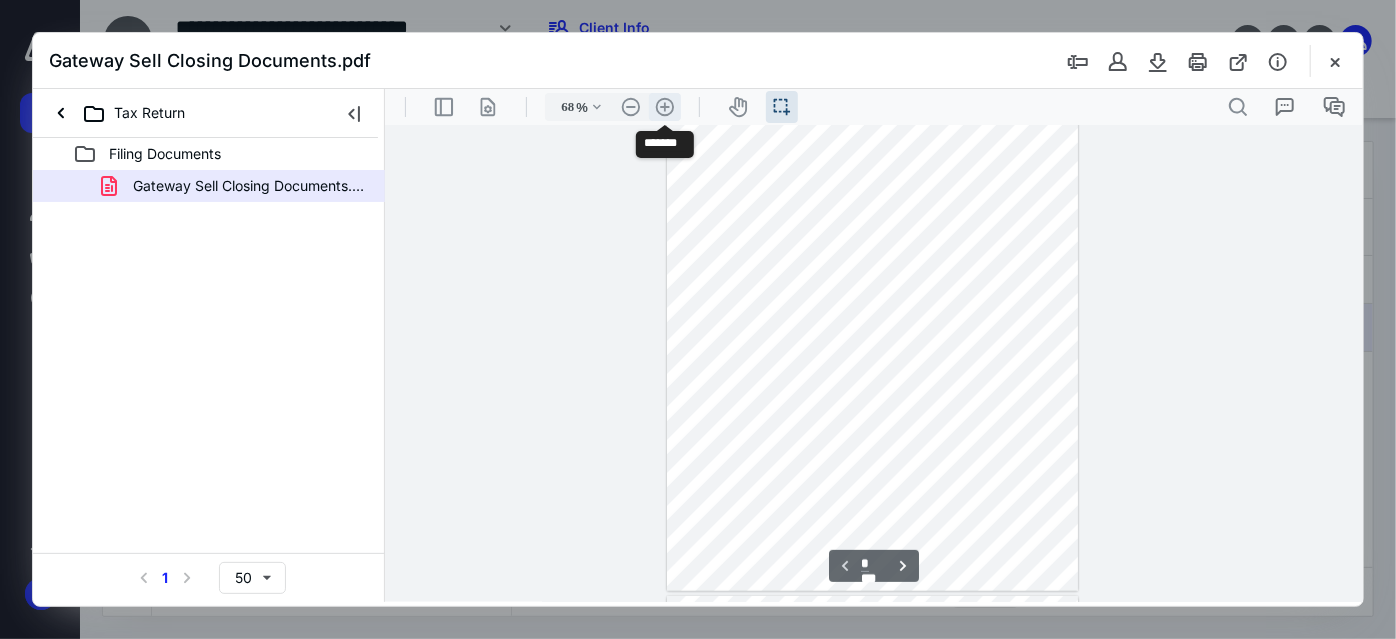 click on ".cls-1{fill:#abb0c4;} icon - header - zoom - in - line" at bounding box center (664, 106) 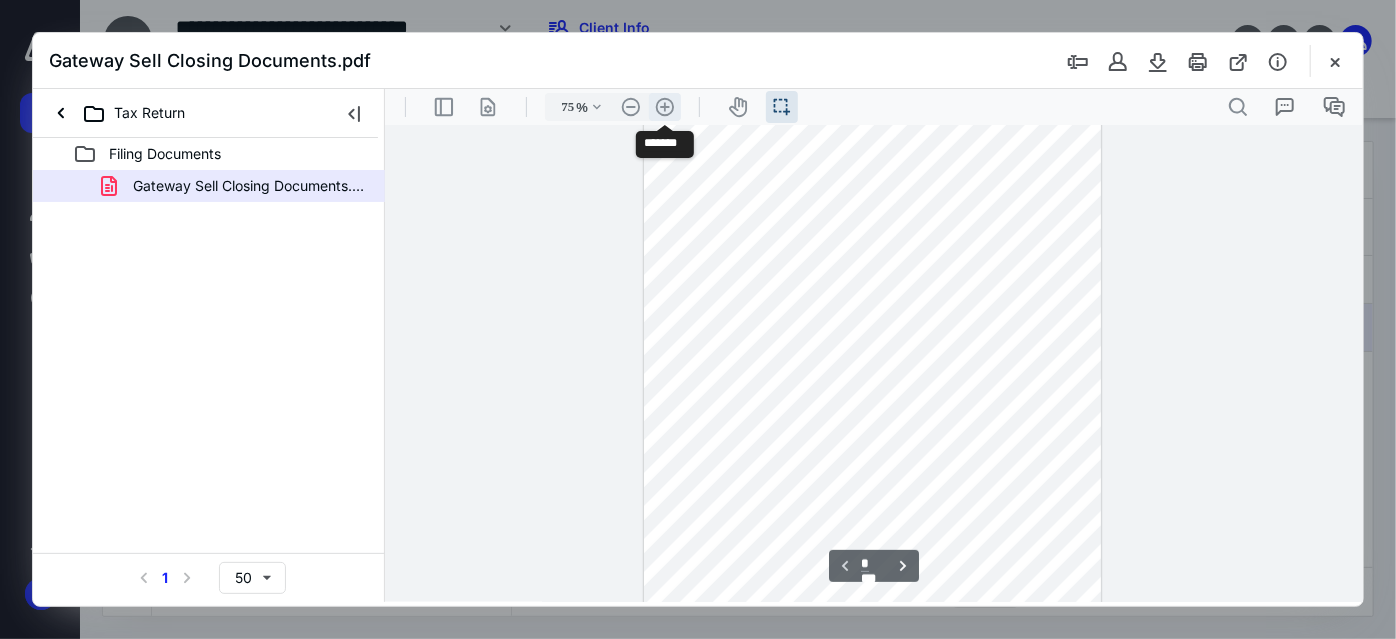 click on ".cls-1{fill:#abb0c4;} icon - header - zoom - in - line" at bounding box center (664, 106) 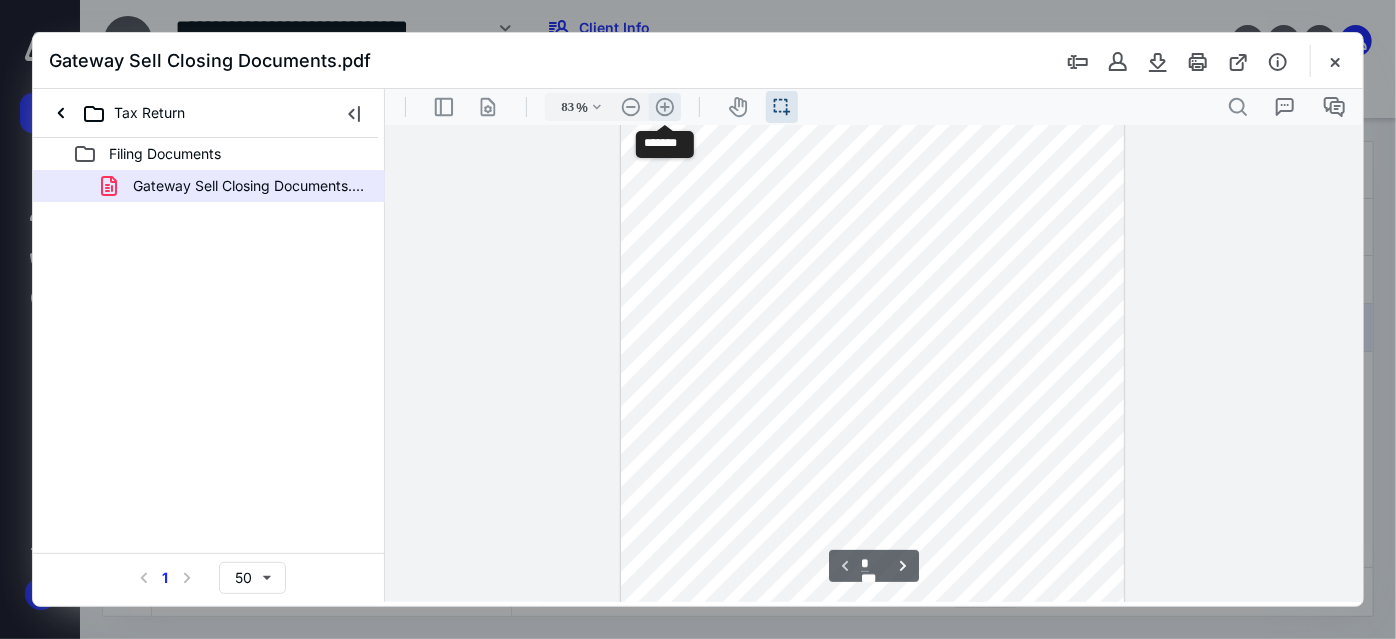 drag, startPoint x: 661, startPoint y: 100, endPoint x: 660, endPoint y: 112, distance: 12.0415945 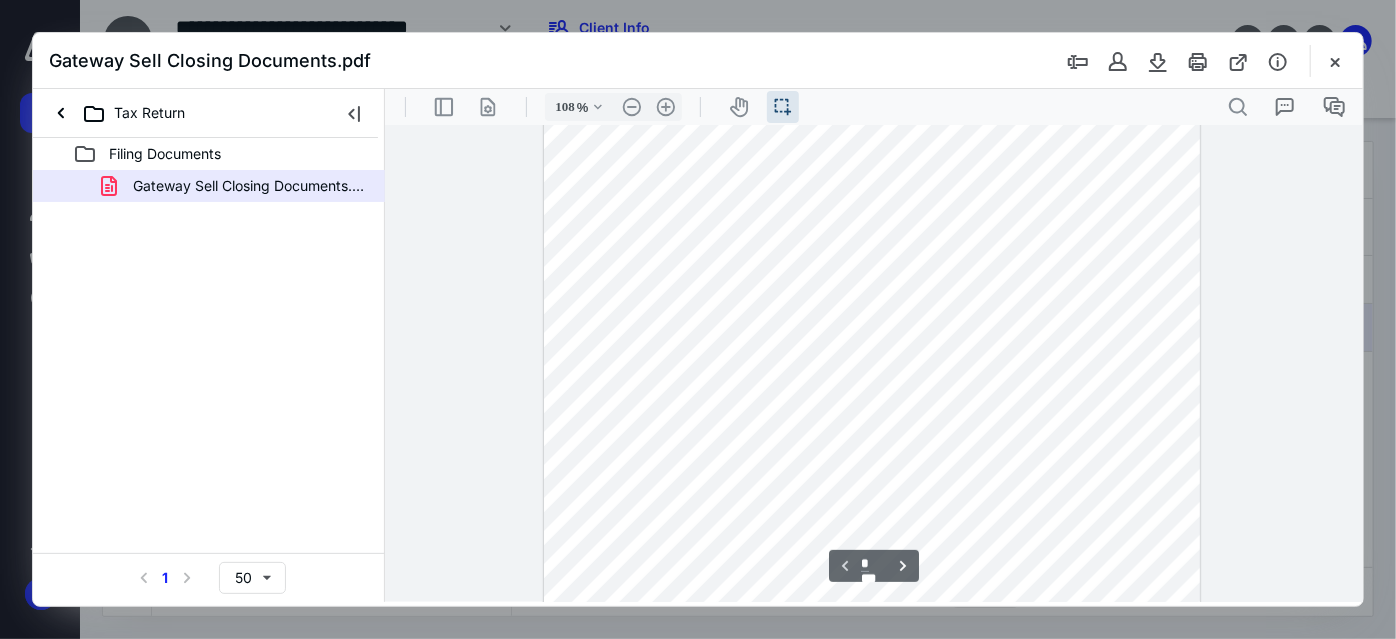 scroll, scrollTop: 0, scrollLeft: 0, axis: both 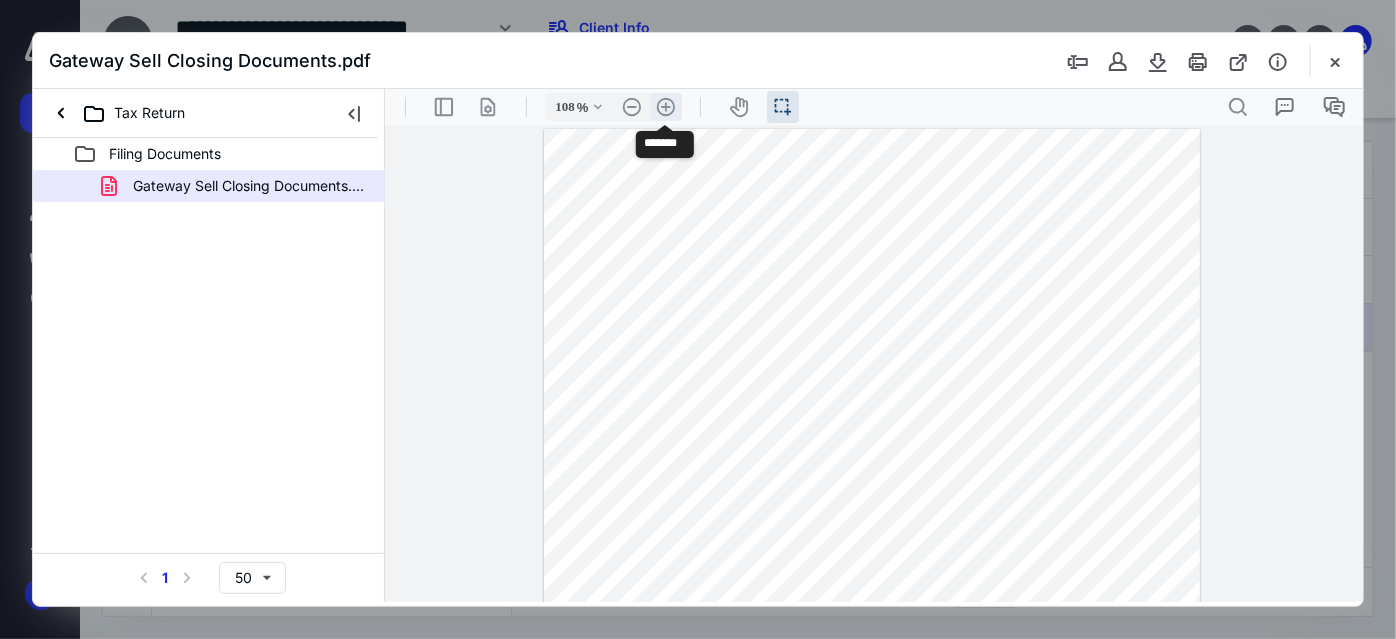 click on ".cls-1{fill:#abb0c4;} icon - header - zoom - in - line" at bounding box center [665, 106] 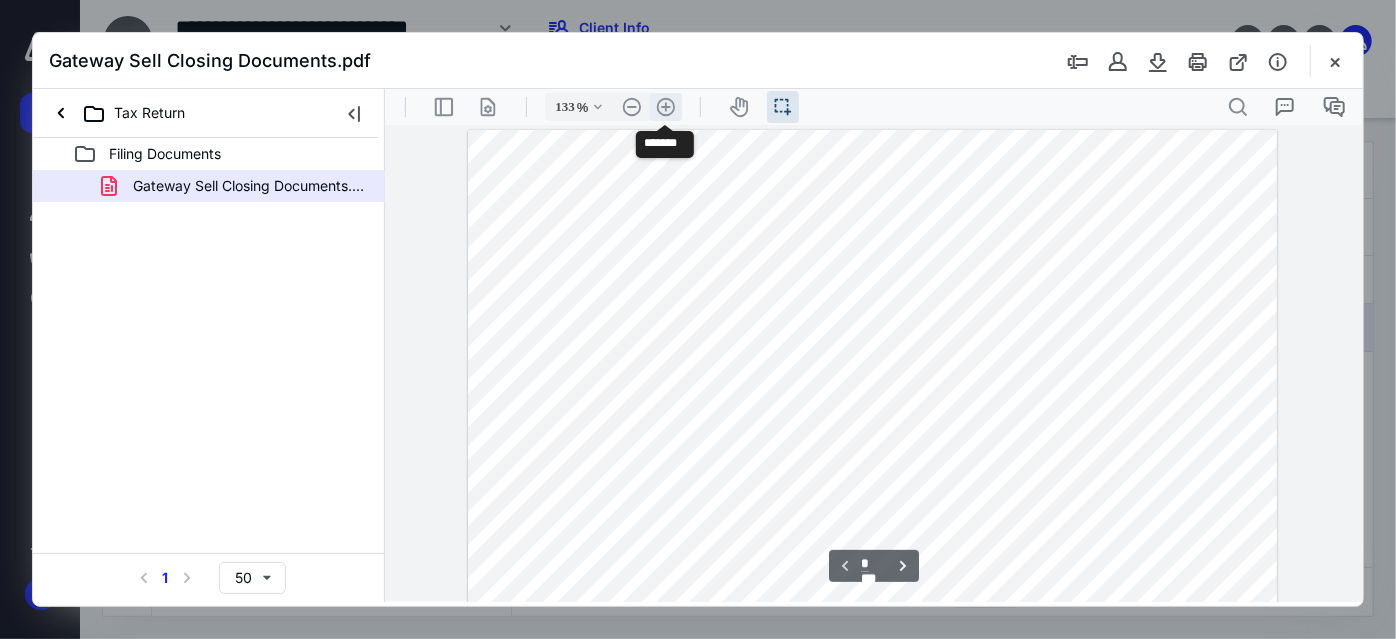 scroll, scrollTop: 51, scrollLeft: 0, axis: vertical 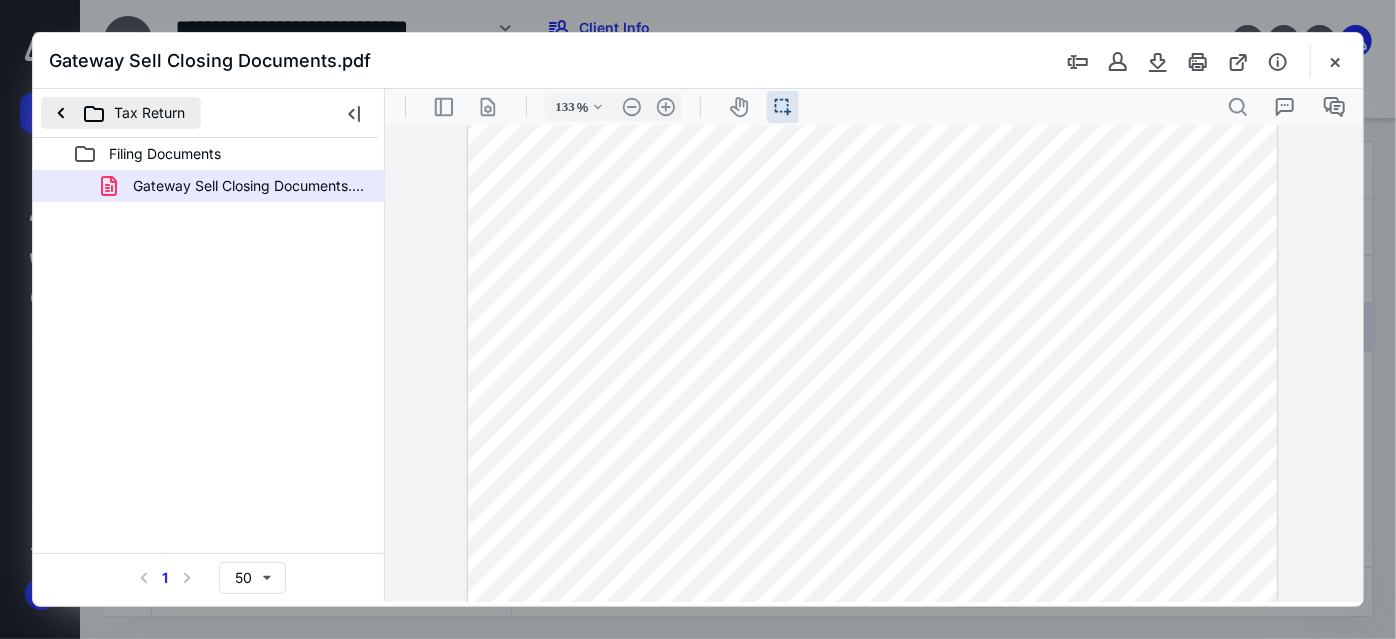 click on "Tax Return" at bounding box center (121, 113) 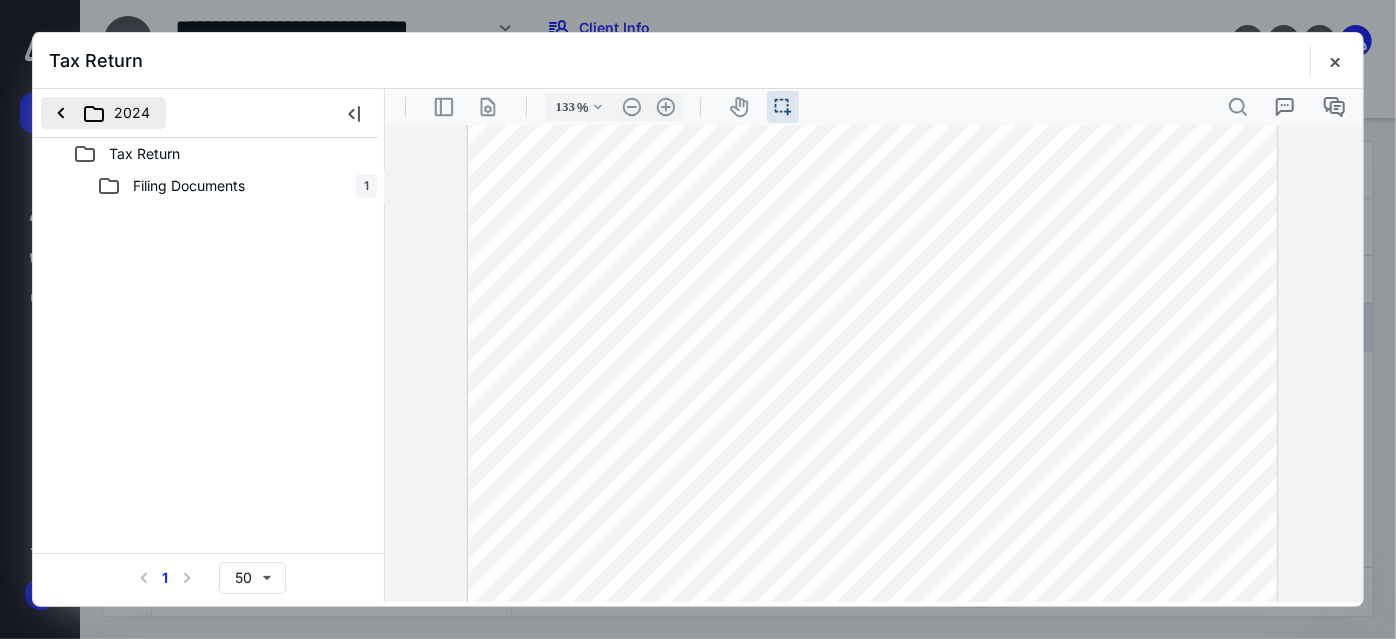drag, startPoint x: 56, startPoint y: 109, endPoint x: 78, endPoint y: 118, distance: 23.769728 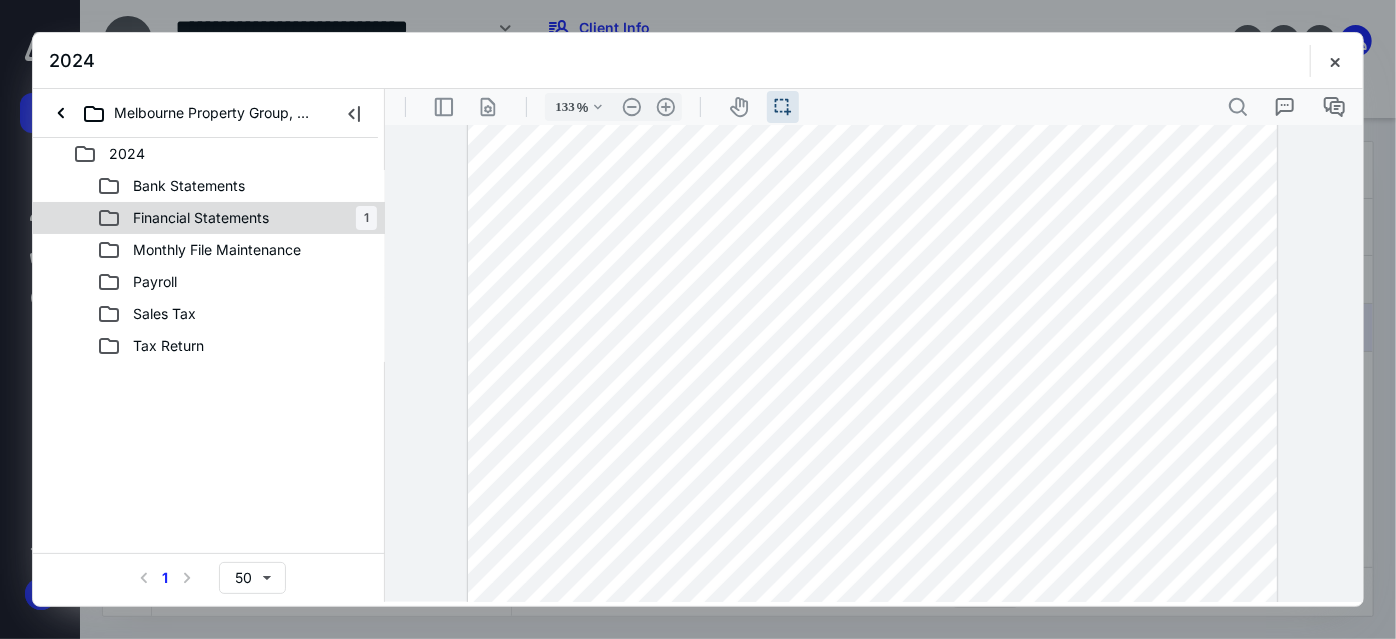 click on "Financial Statements" at bounding box center (201, 218) 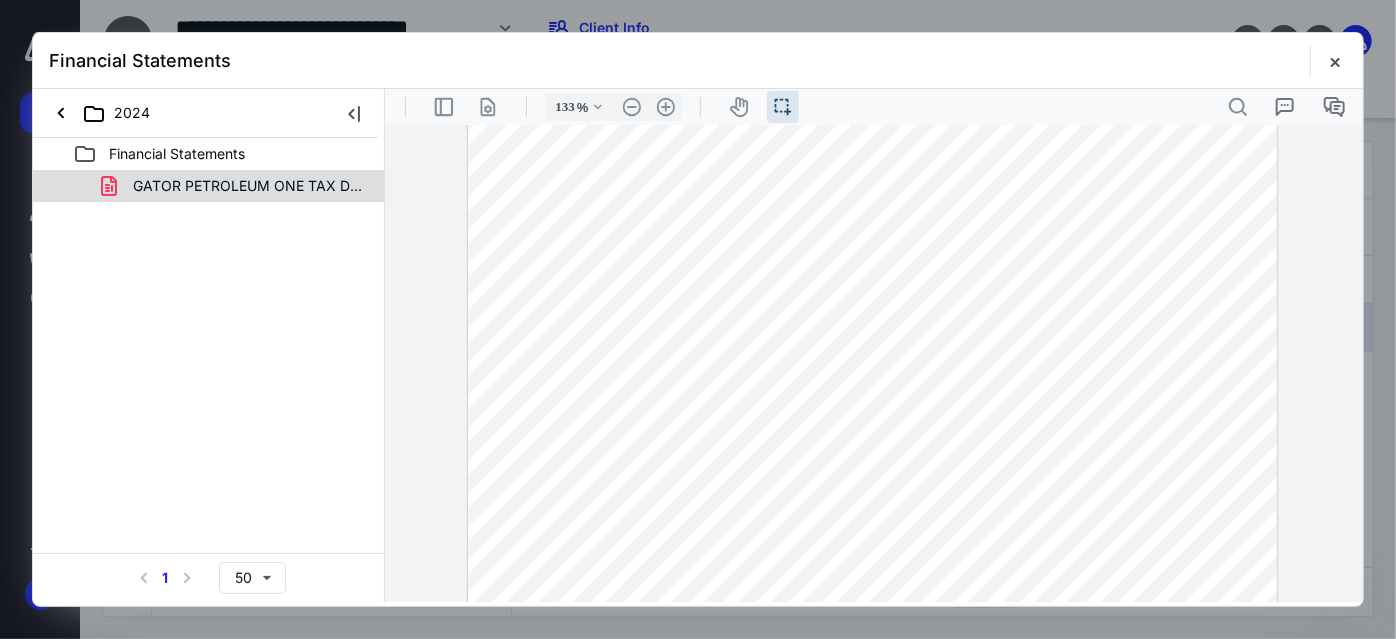 click on "GATOR PETROLEUM ONE TAX DOC 2024.pdf" at bounding box center (249, 186) 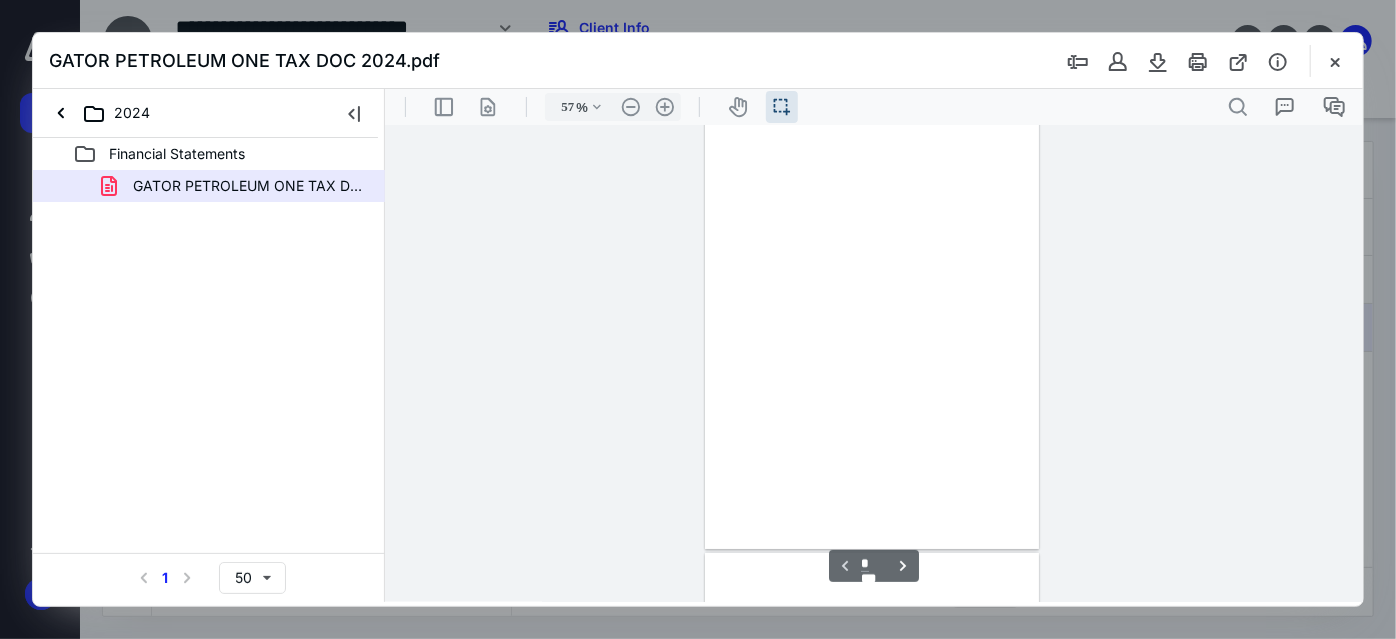 scroll, scrollTop: 37, scrollLeft: 0, axis: vertical 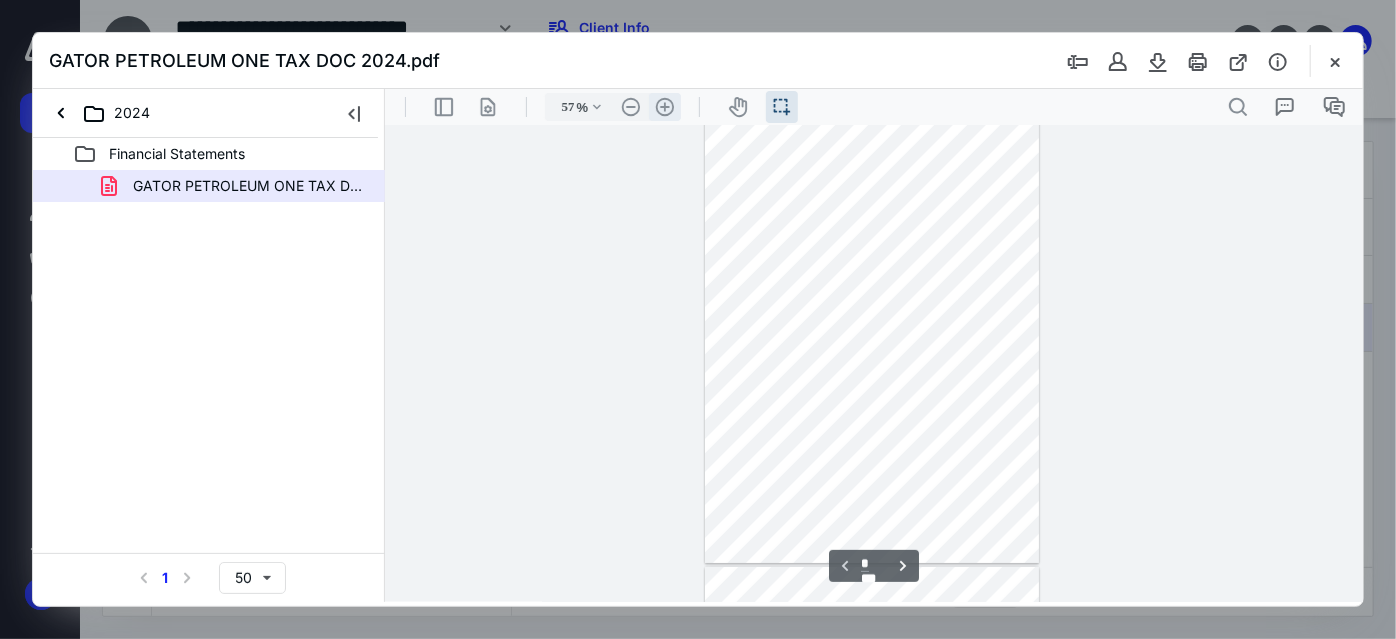 click on ".cls-1{fill:#abb0c4;} icon - header - zoom - in - line" at bounding box center (664, 106) 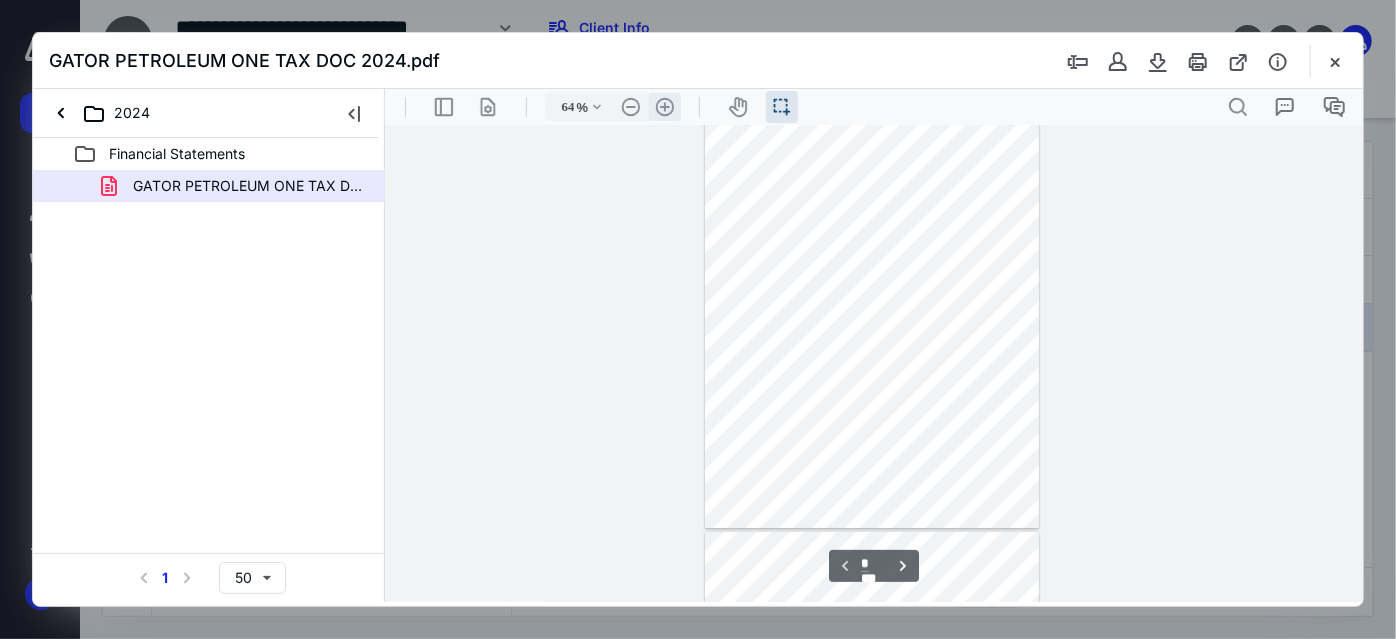 click on ".cls-1{fill:#abb0c4;} icon - header - zoom - in - line" at bounding box center (664, 106) 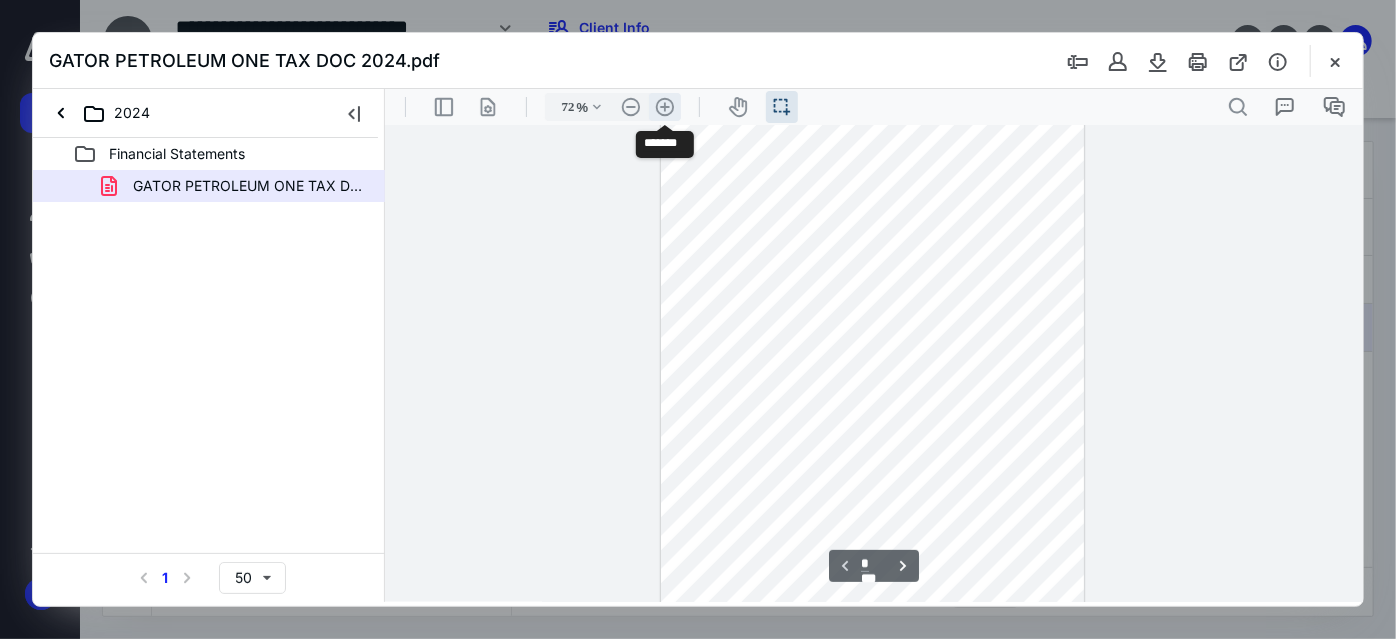 click on ".cls-1{fill:#abb0c4;} icon - header - zoom - in - line" at bounding box center [664, 106] 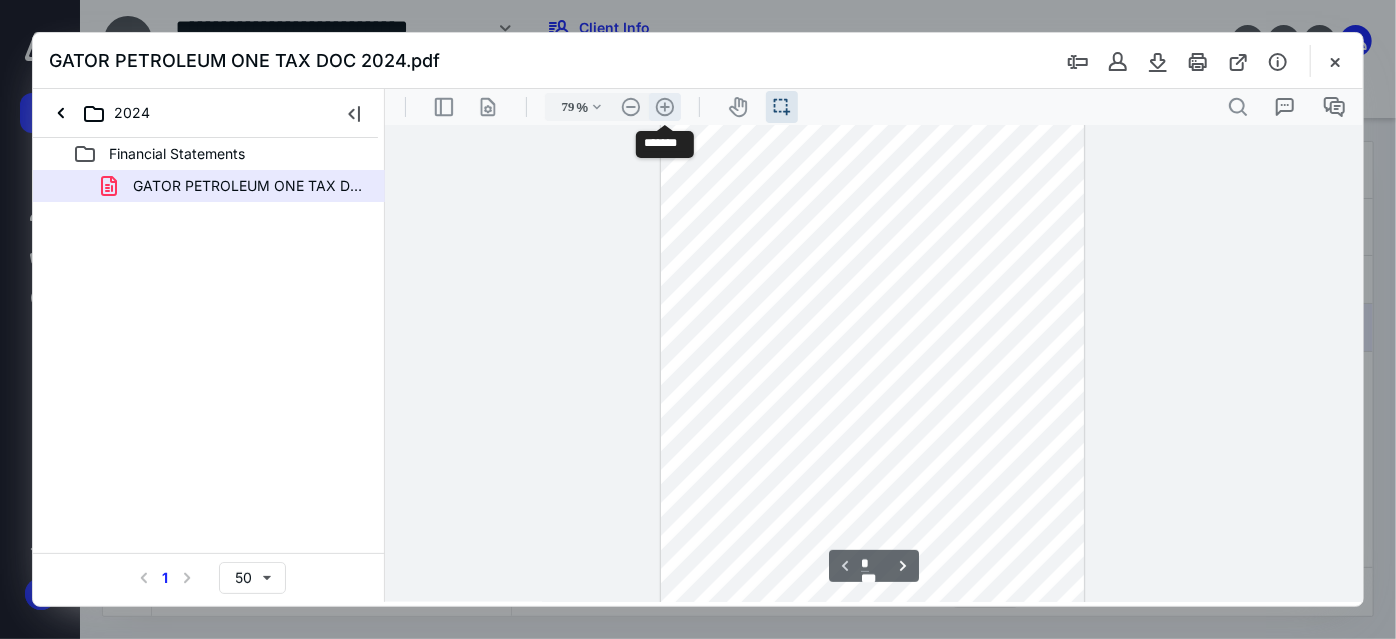 click on ".cls-1{fill:#abb0c4;} icon - header - zoom - in - line" at bounding box center [664, 106] 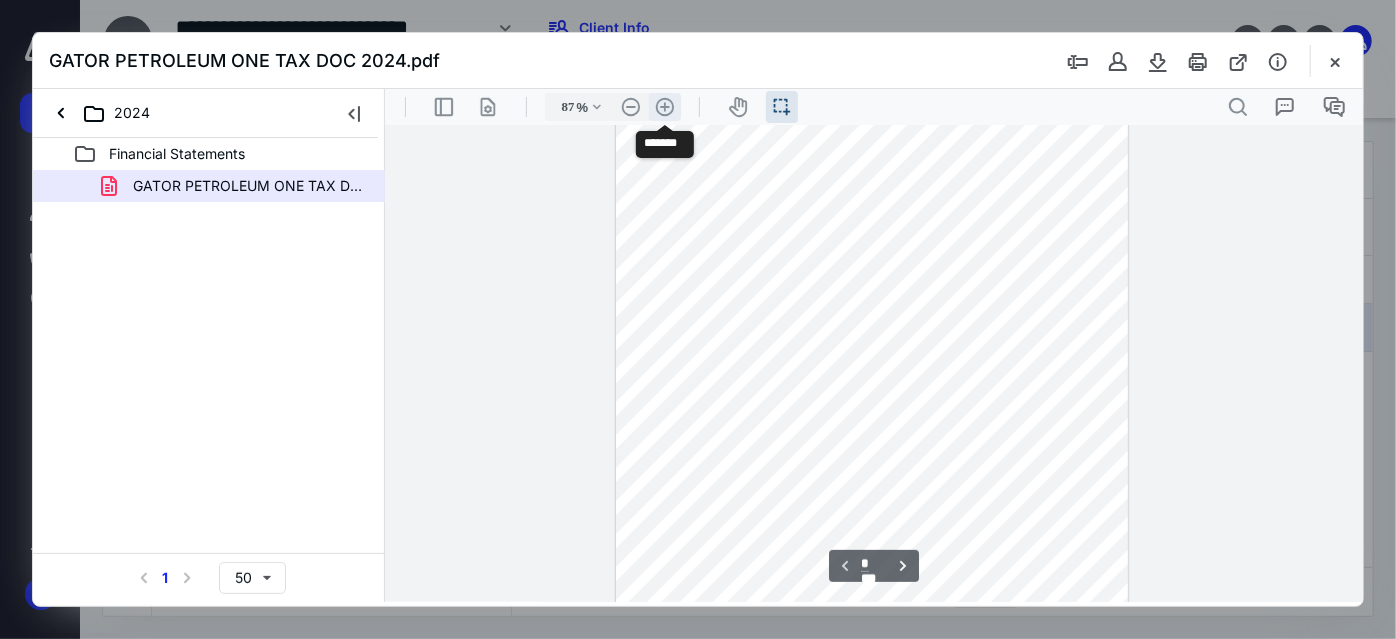 click on ".cls-1{fill:#abb0c4;} icon - header - zoom - in - line" at bounding box center [664, 106] 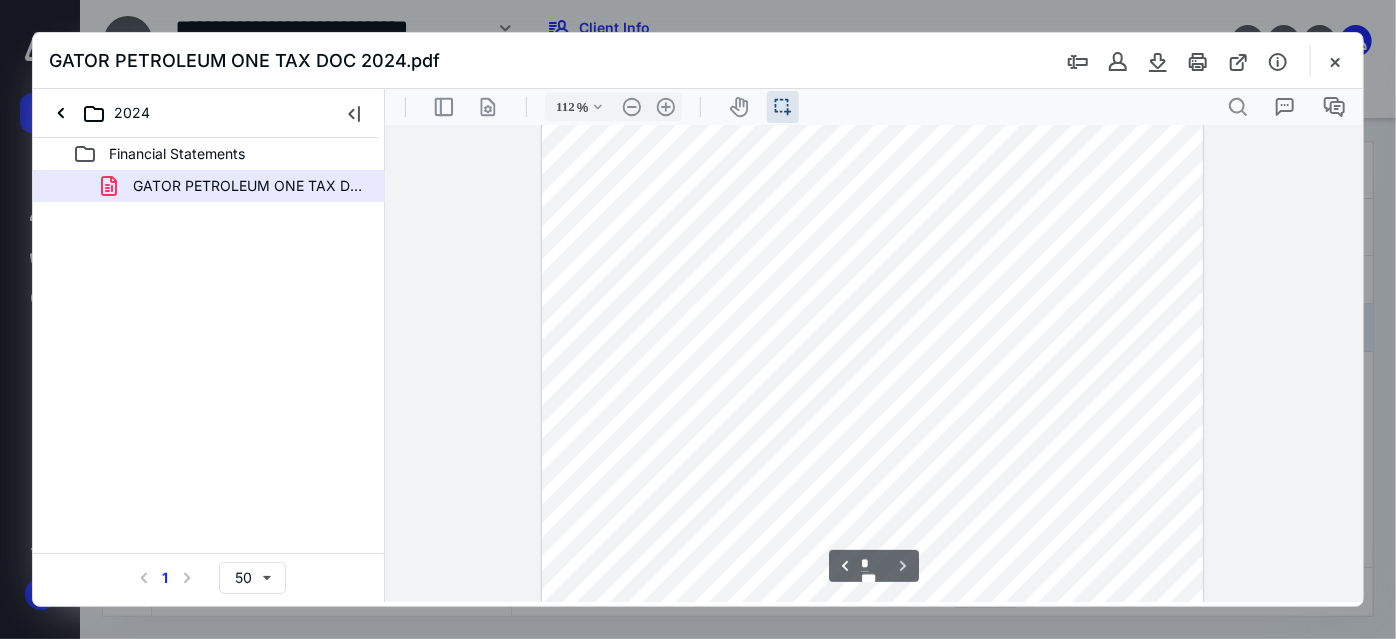 scroll, scrollTop: 2198, scrollLeft: 0, axis: vertical 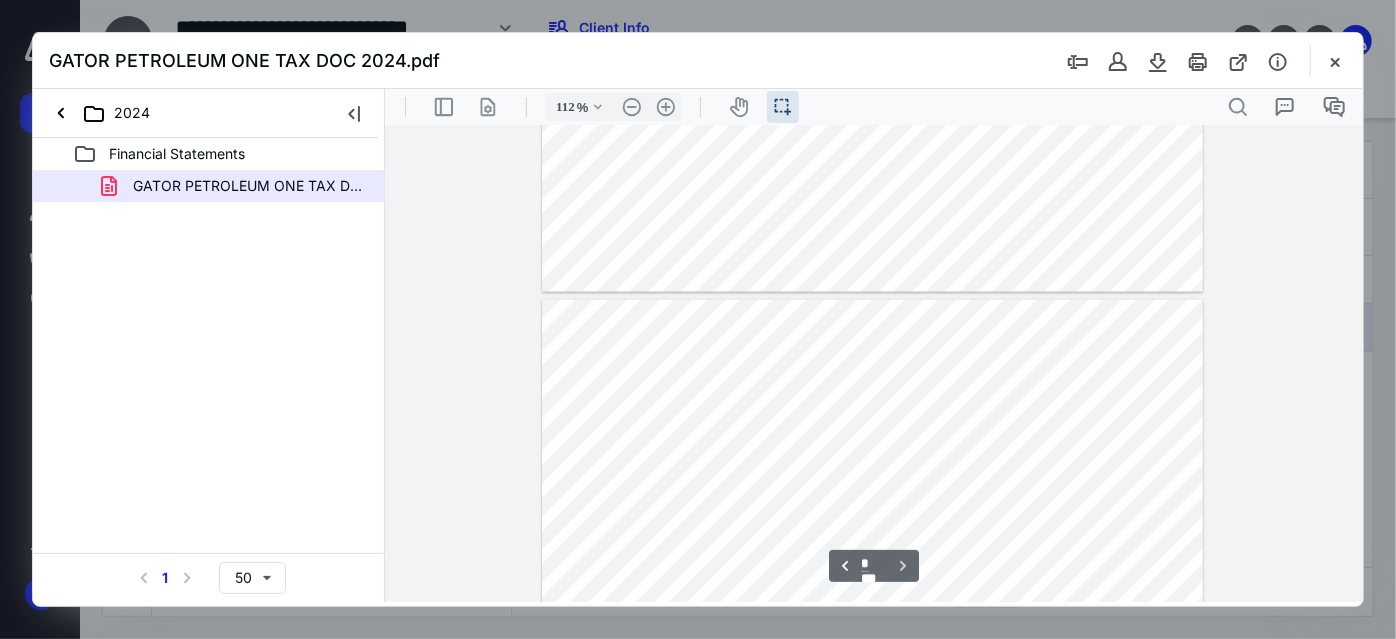 type on "*" 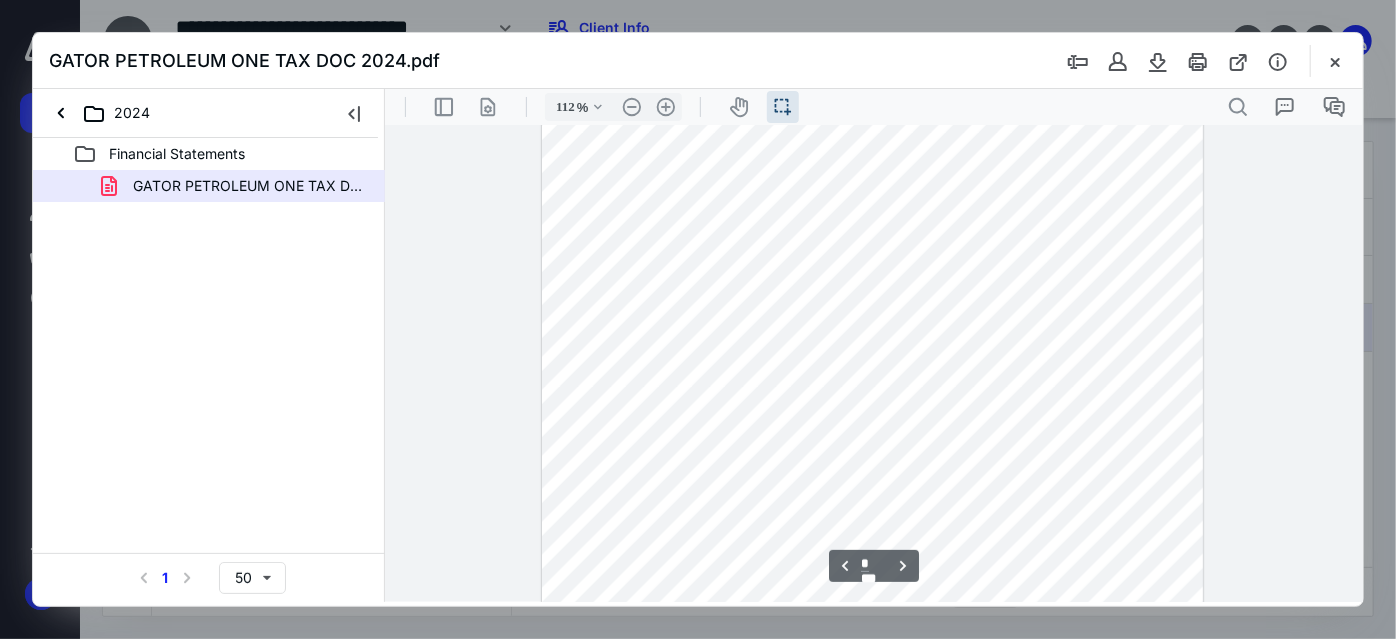 scroll, scrollTop: 1081, scrollLeft: 0, axis: vertical 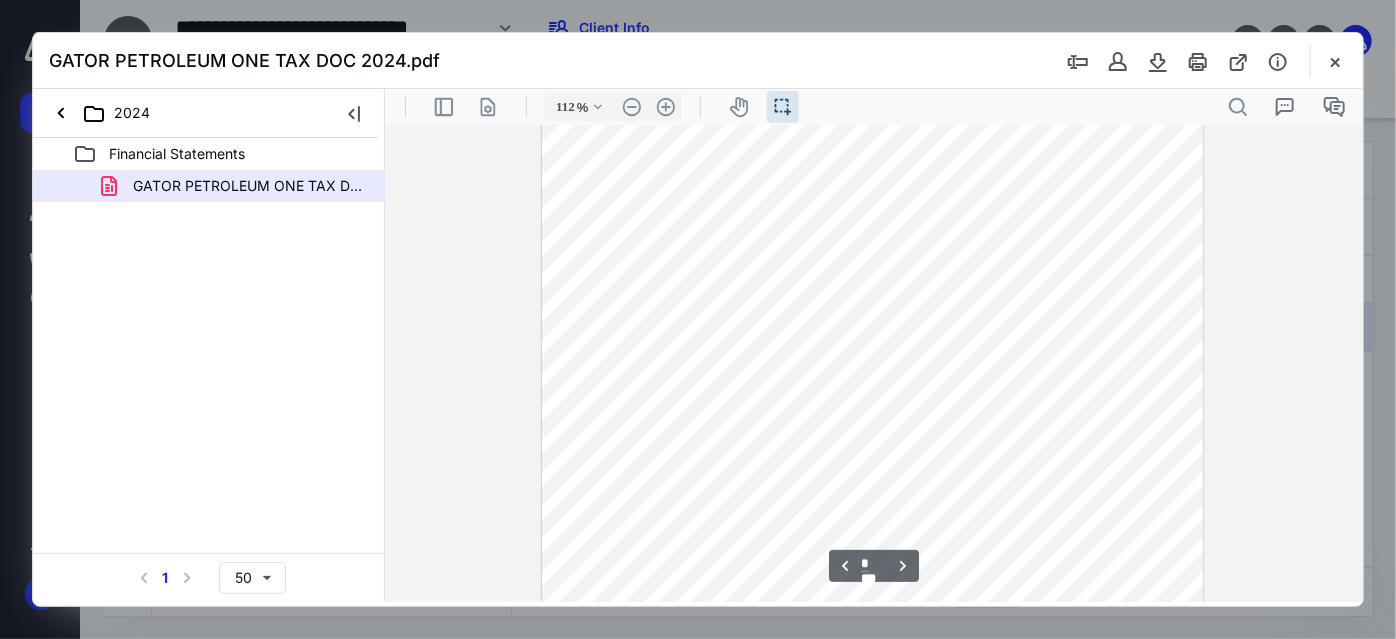 click on "2024" at bounding box center (103, 113) 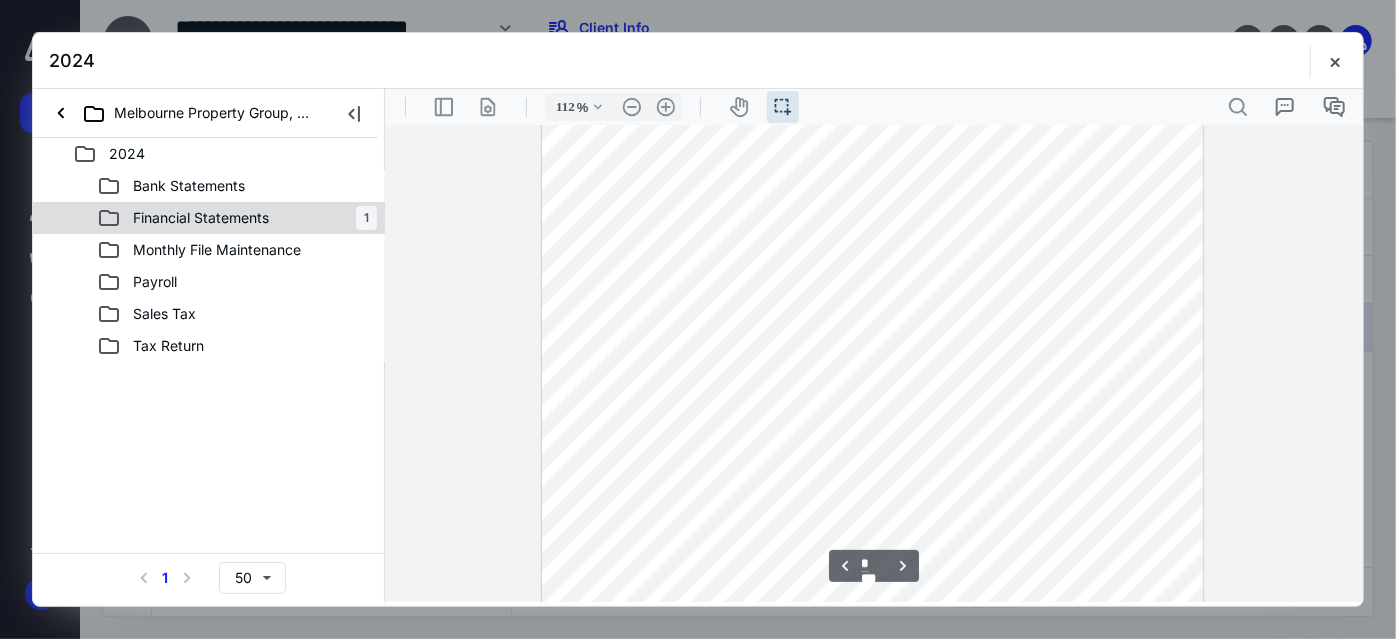 click on "Financial Statements" at bounding box center (201, 218) 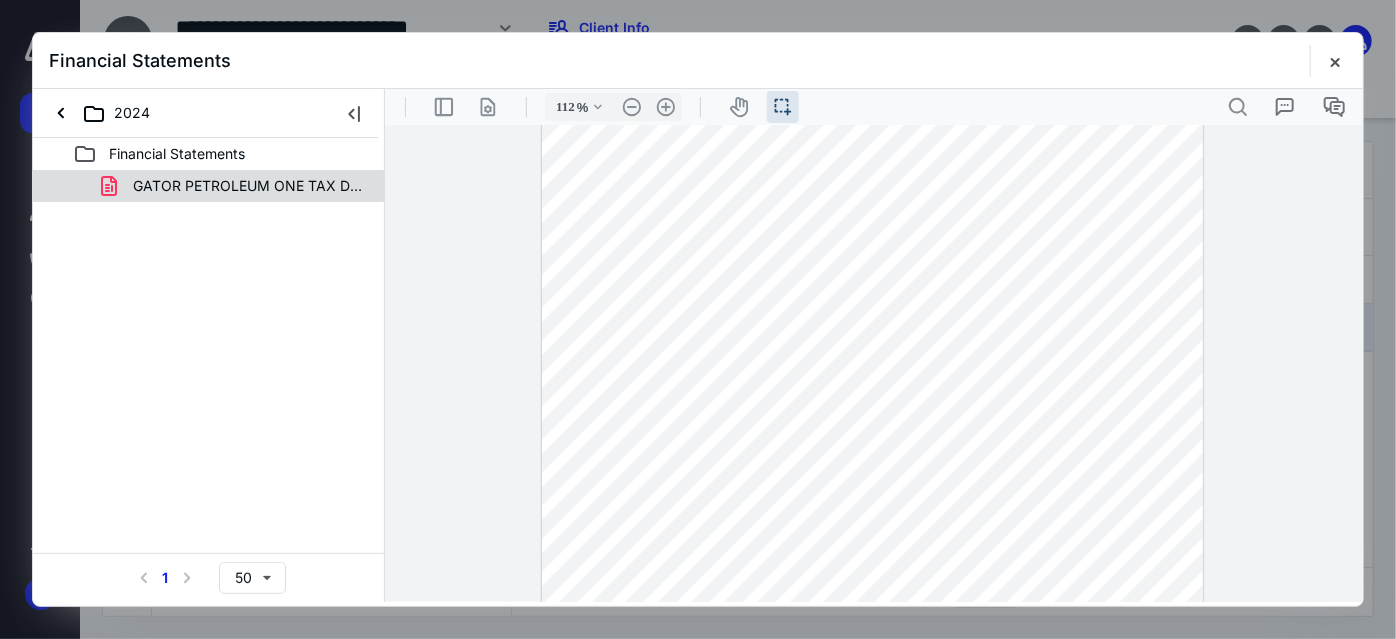 click on "GATOR PETROLEUM ONE TAX DOC 2024.pdf" at bounding box center [237, 186] 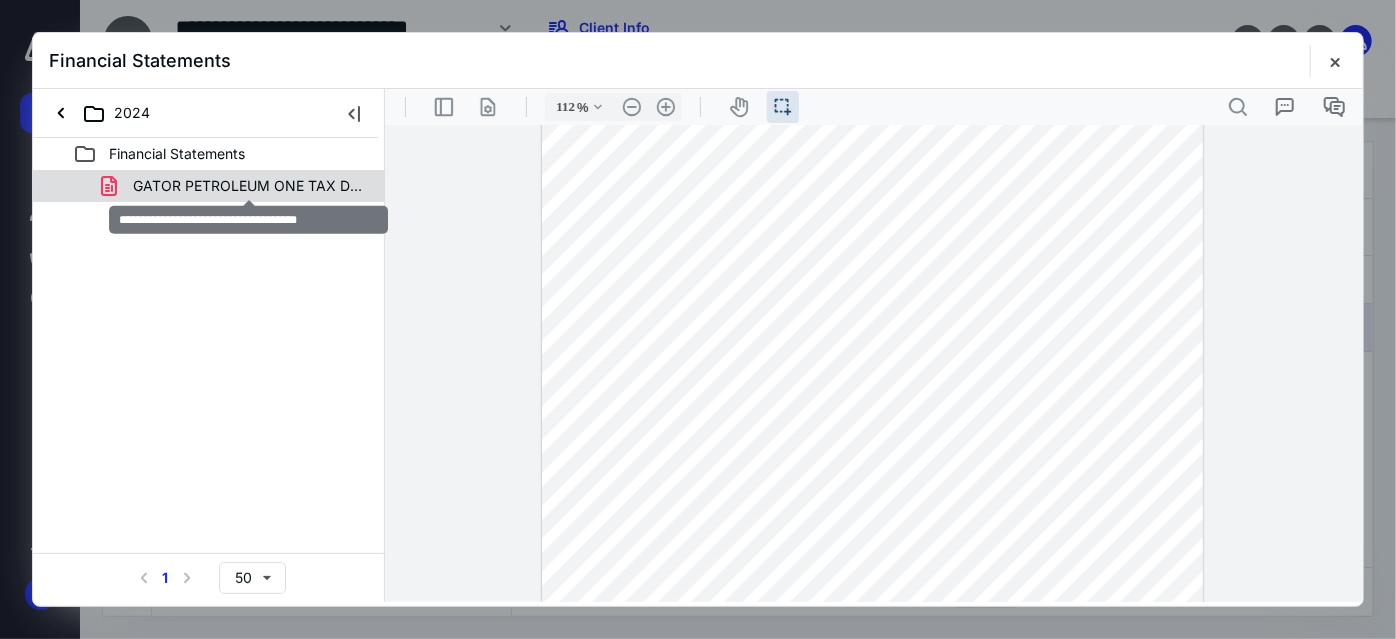 click on "GATOR PETROLEUM ONE TAX DOC 2024.pdf" at bounding box center [249, 186] 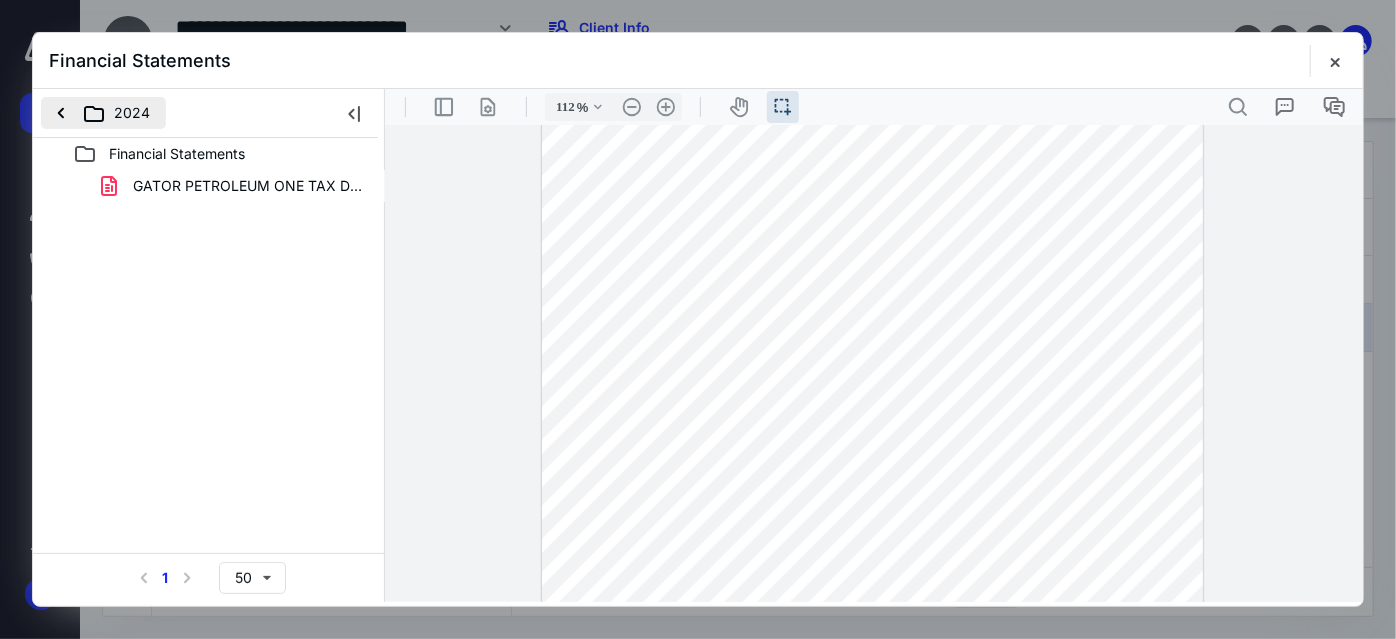 click on "2024" at bounding box center (103, 113) 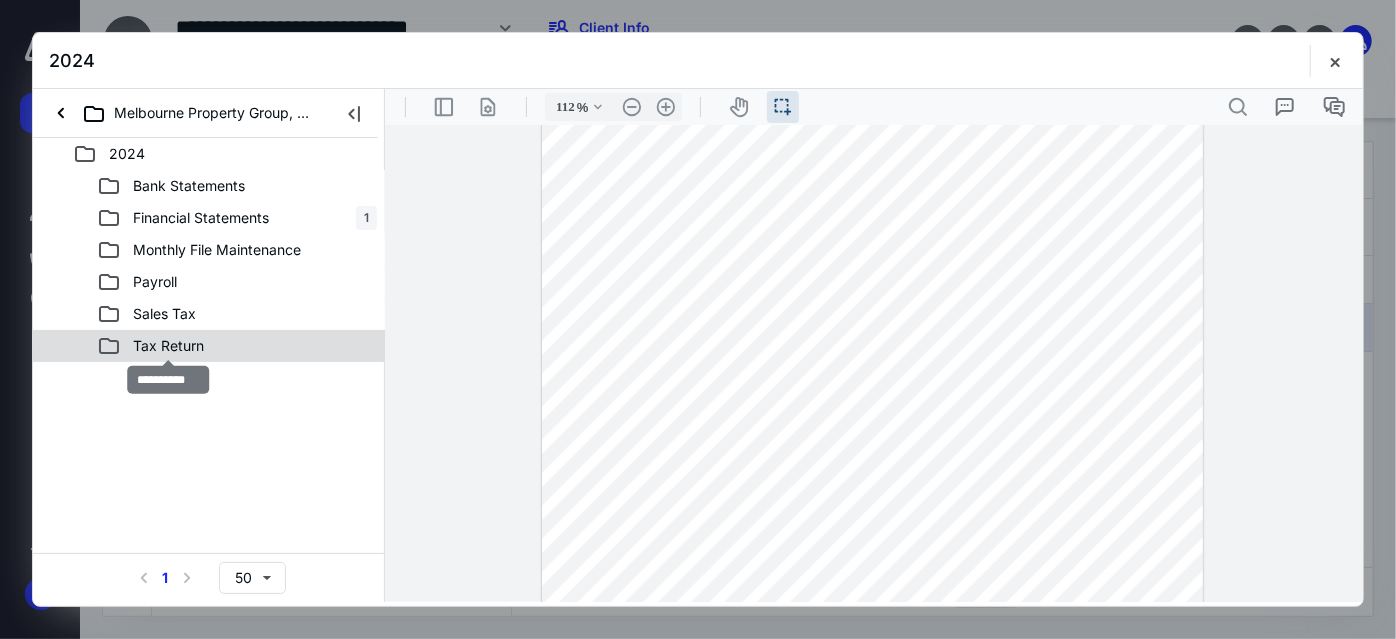 click on "Tax Return" at bounding box center [168, 346] 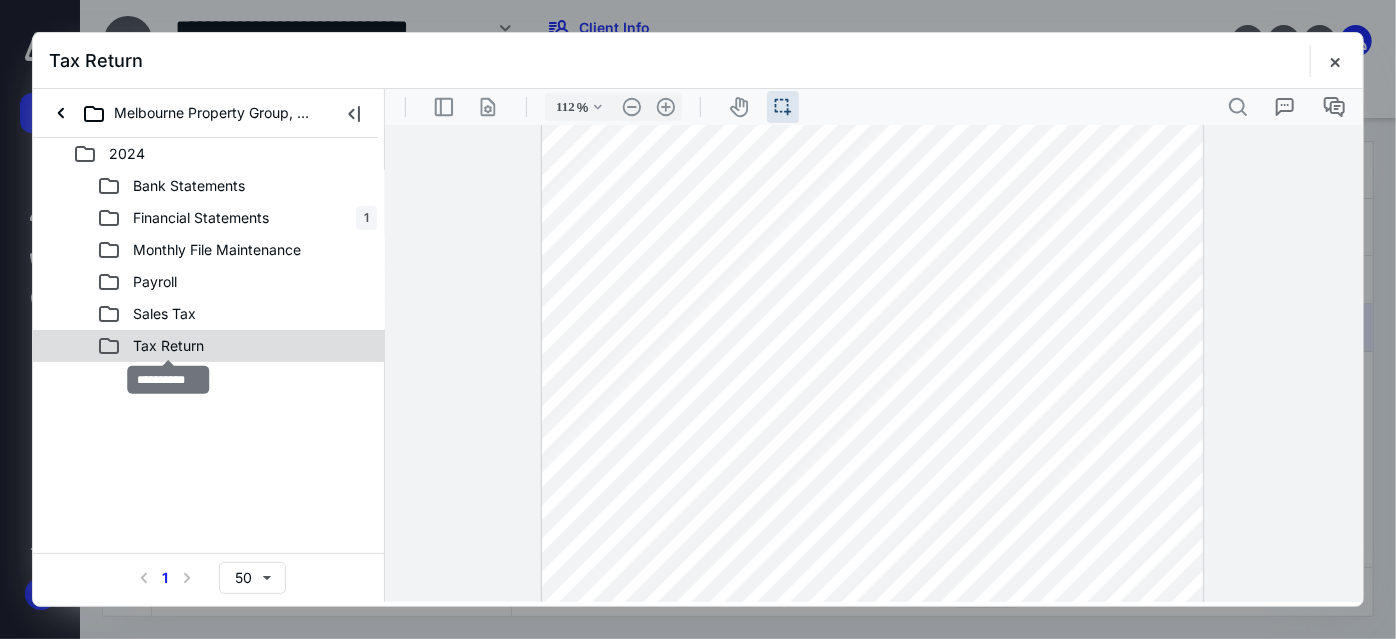 click on "Tax Return" at bounding box center (168, 346) 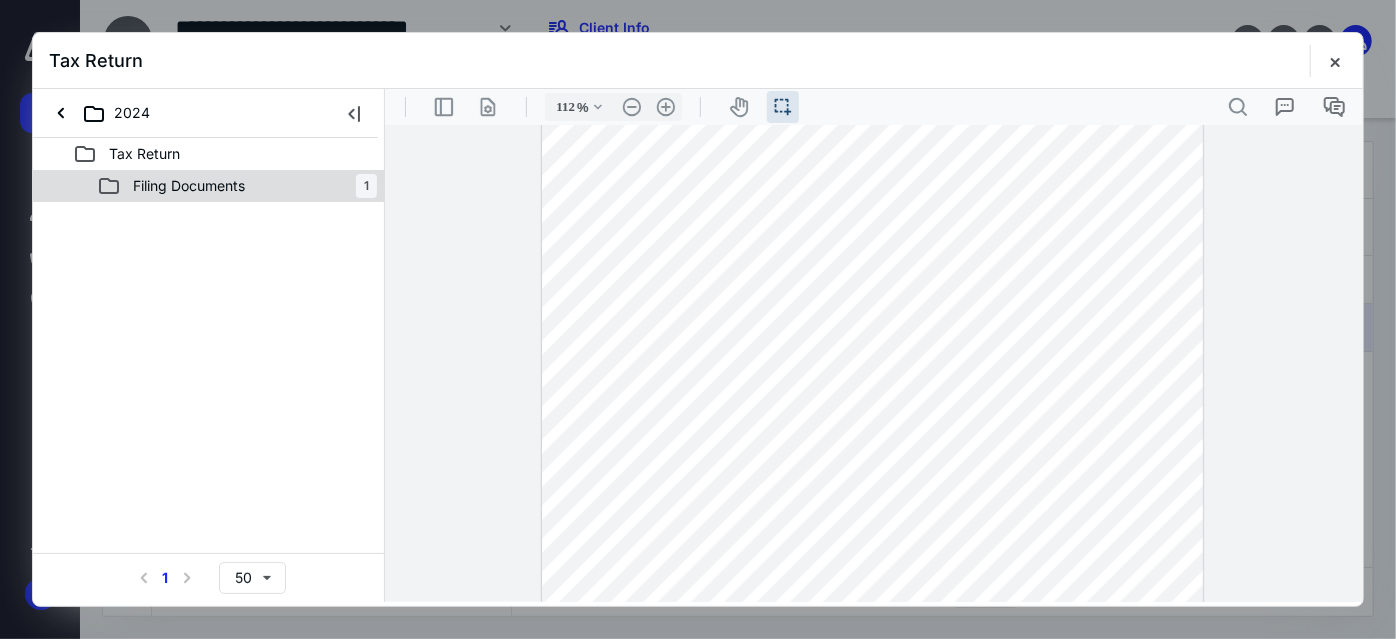 click on "Filing Documents" at bounding box center [189, 186] 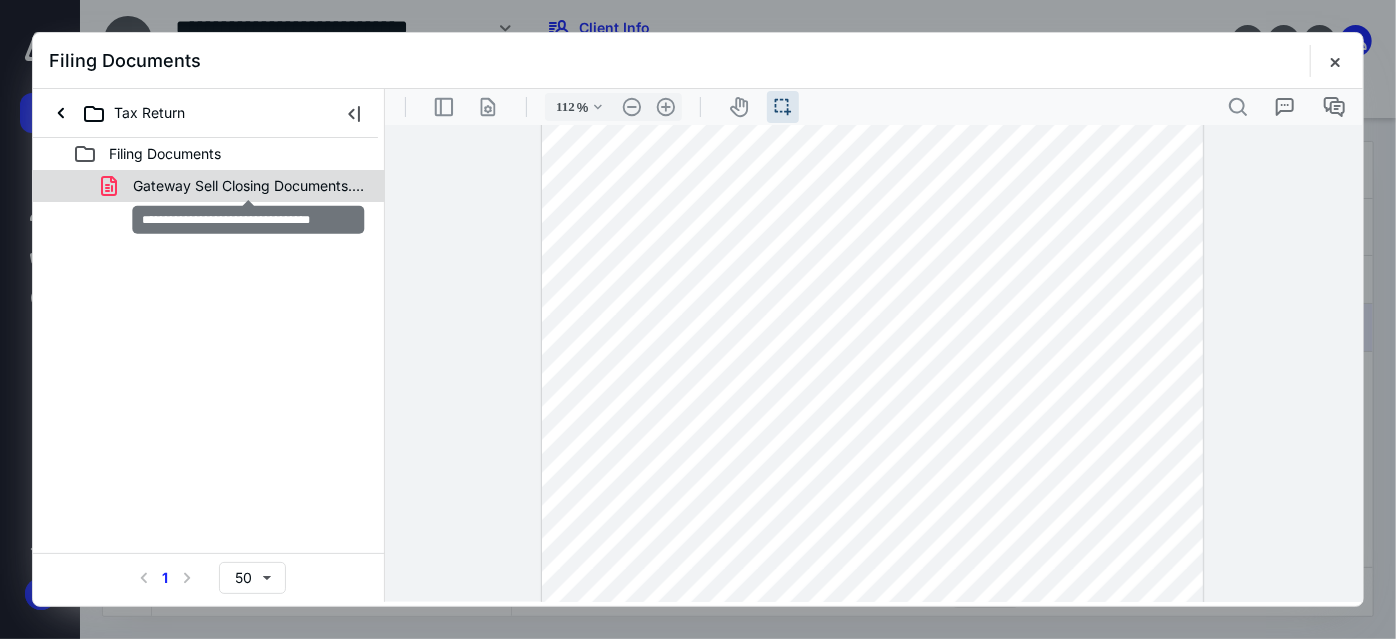 click on "Gateway Sell Closing Documents.pdf" at bounding box center [249, 186] 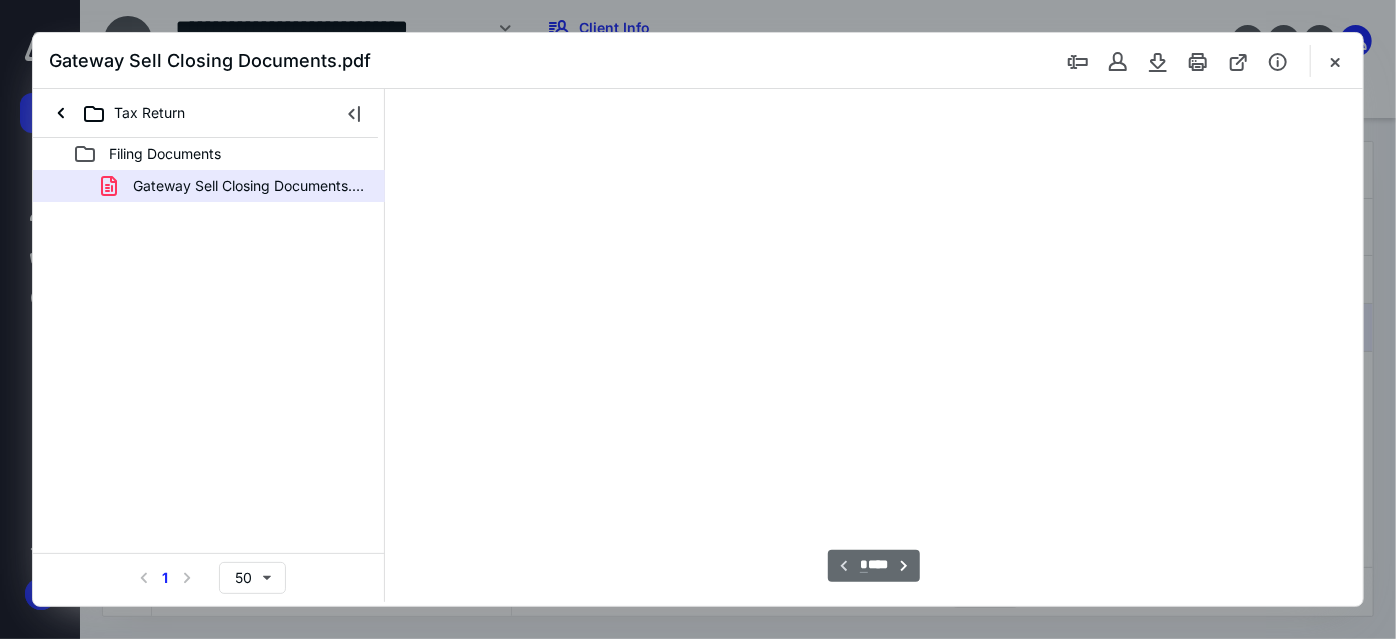 scroll, scrollTop: 37, scrollLeft: 0, axis: vertical 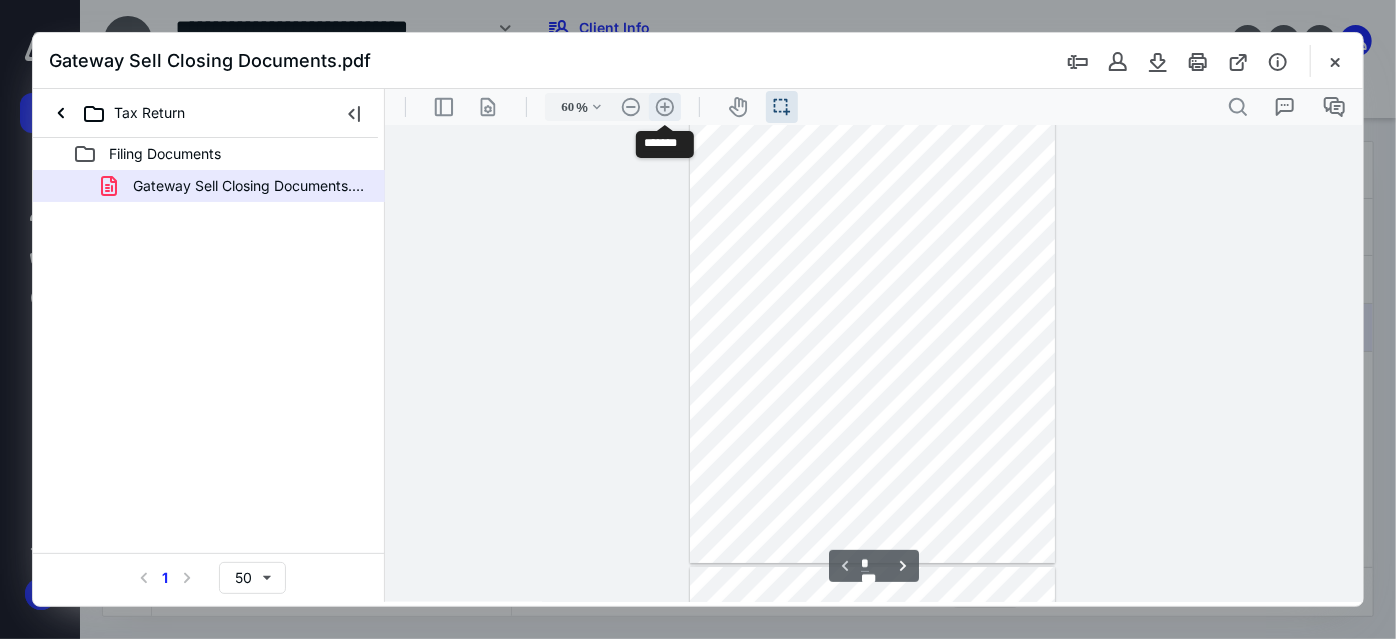click on ".cls-1{fill:#abb0c4;} icon - header - zoom - in - line" at bounding box center [664, 106] 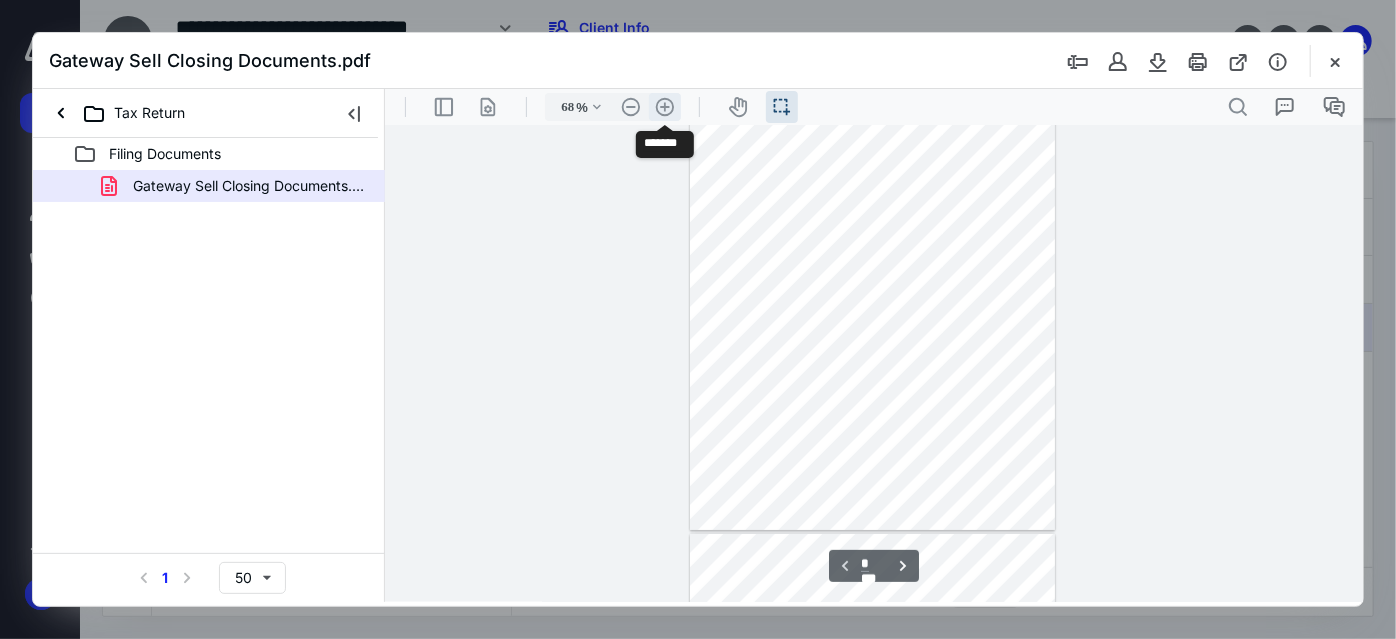 click on ".cls-1{fill:#abb0c4;} icon - header - zoom - in - line" at bounding box center (664, 106) 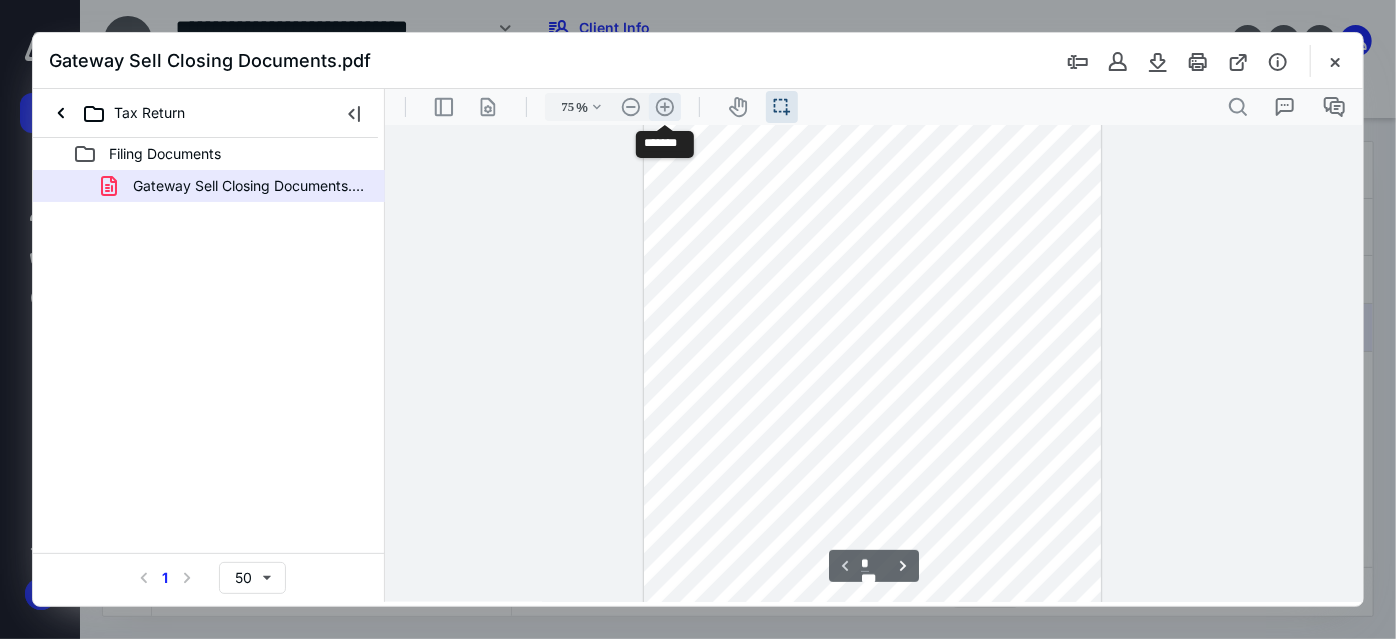 click on ".cls-1{fill:#abb0c4;} icon - header - zoom - in - line" at bounding box center [664, 106] 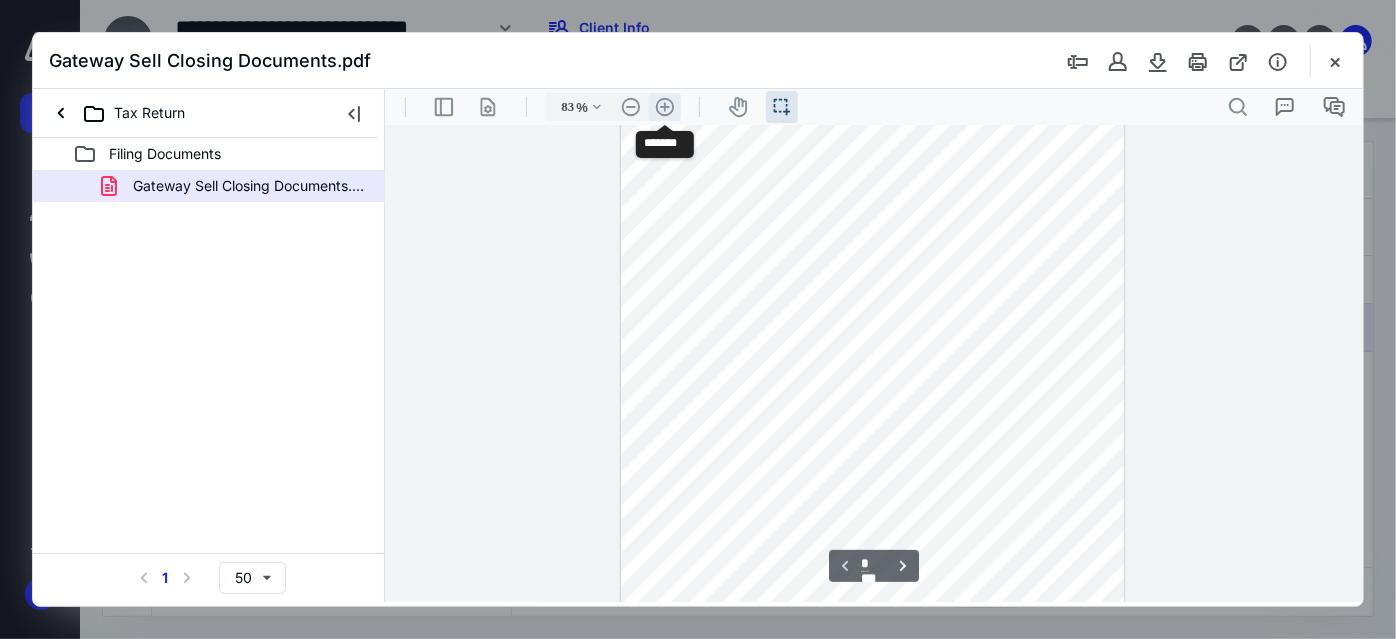 click on ".cls-1{fill:#abb0c4;} icon - header - zoom - in - line" at bounding box center [664, 106] 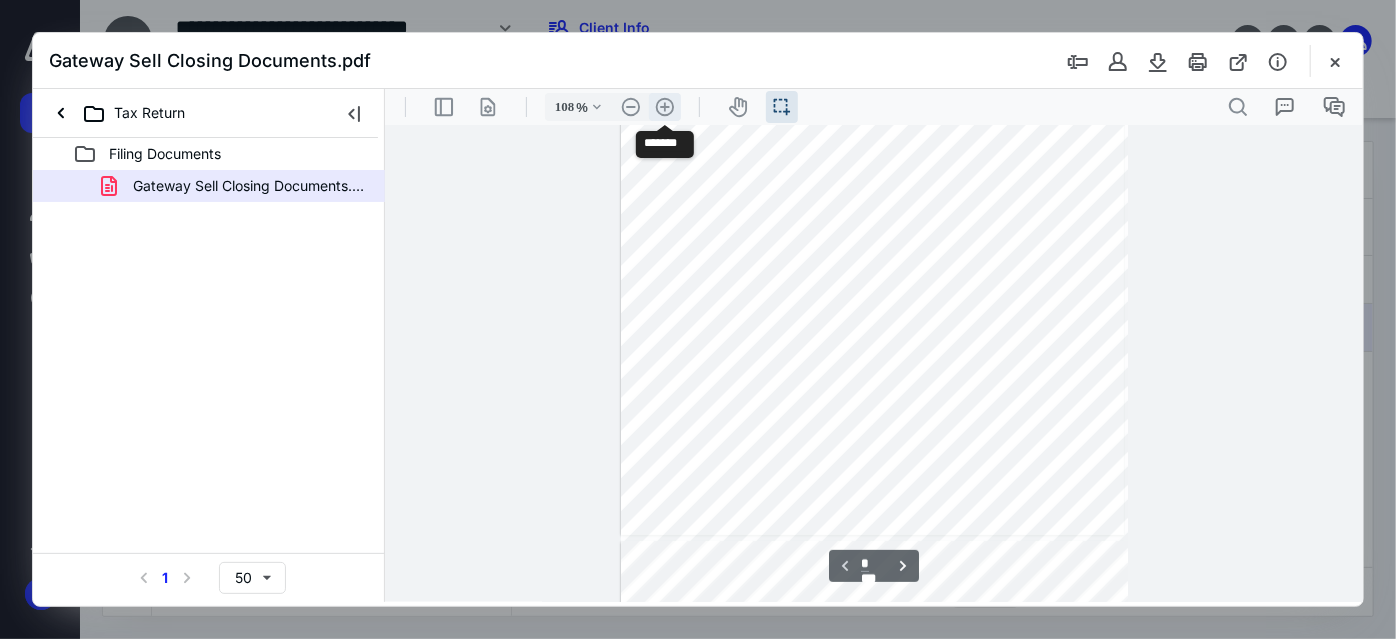 click on ".cls-1{fill:#abb0c4;} icon - header - zoom - in - line" at bounding box center (664, 106) 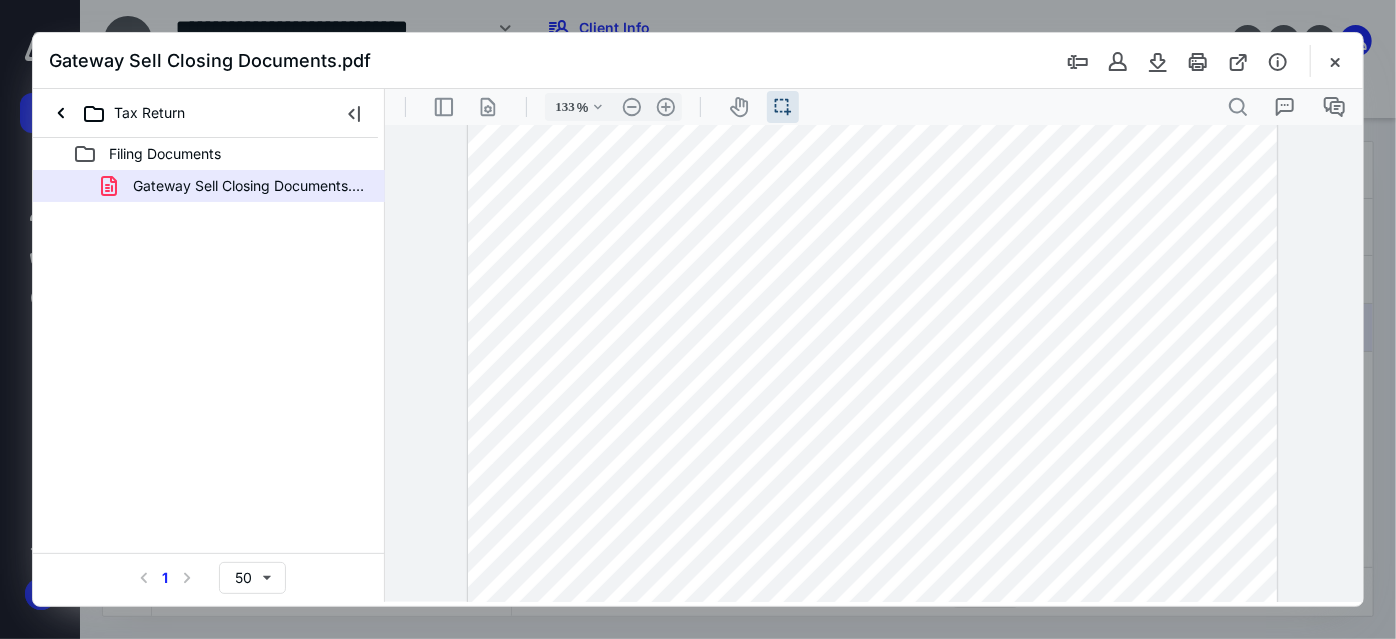 scroll, scrollTop: 0, scrollLeft: 0, axis: both 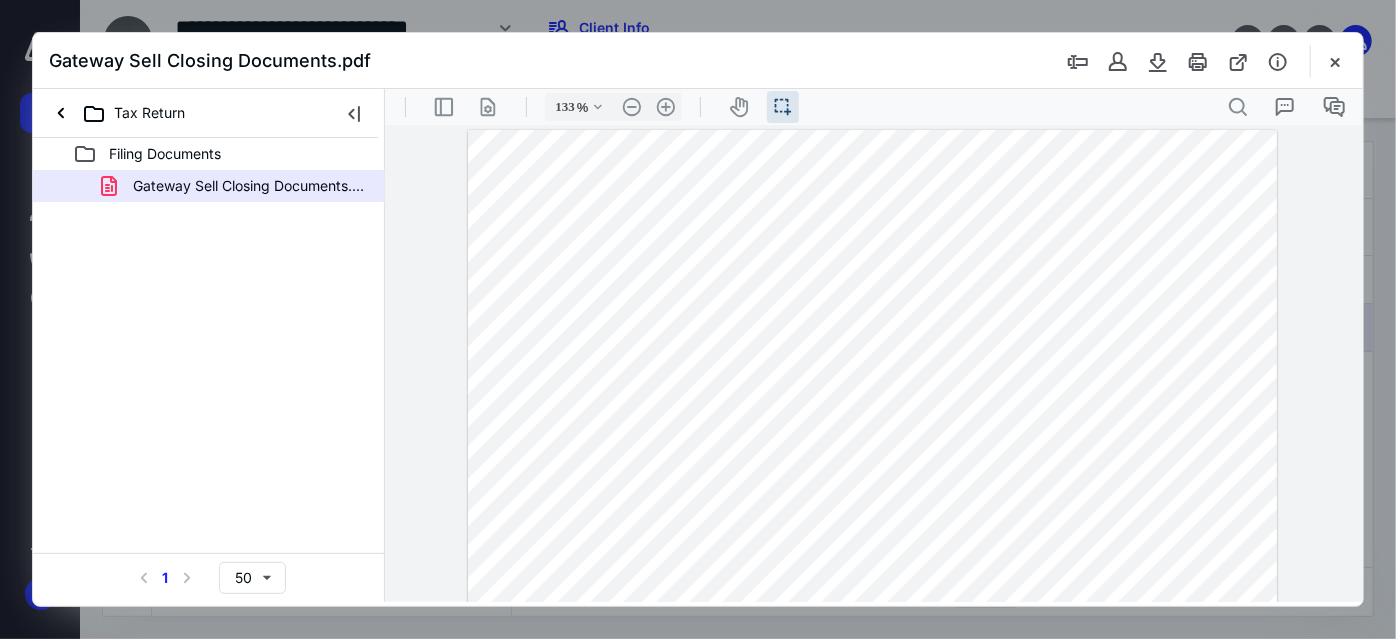click at bounding box center (871, 652) 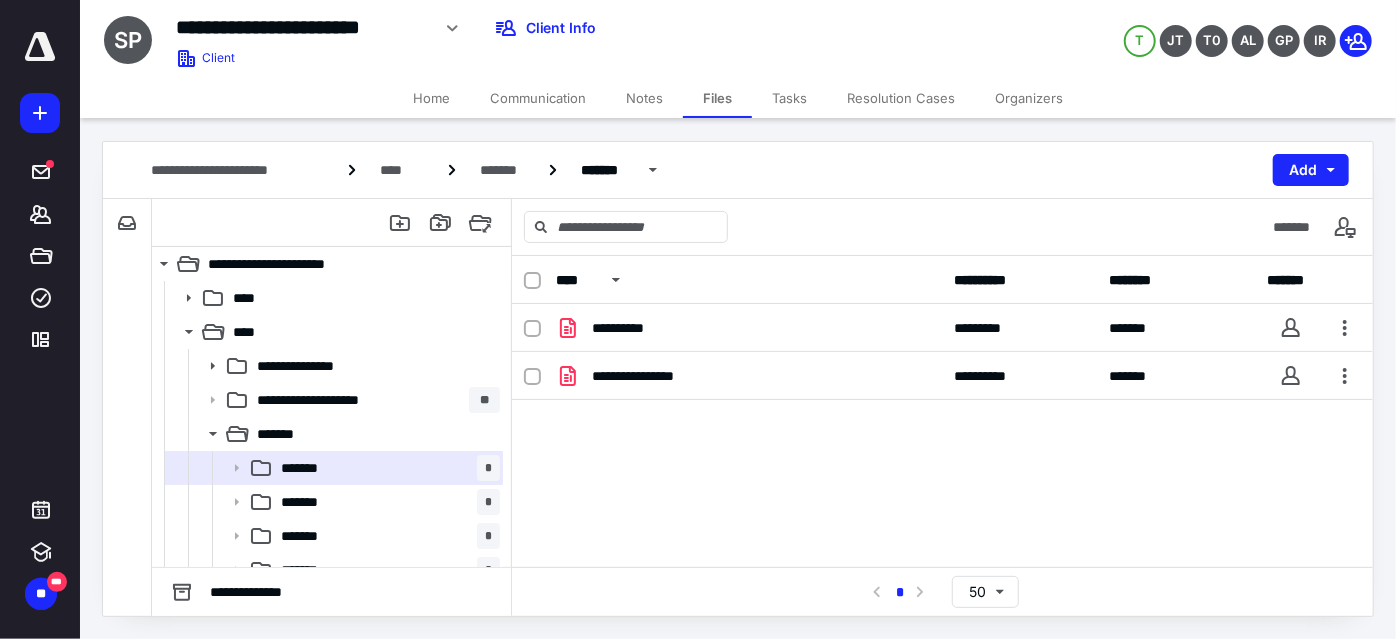 scroll, scrollTop: 0, scrollLeft: 0, axis: both 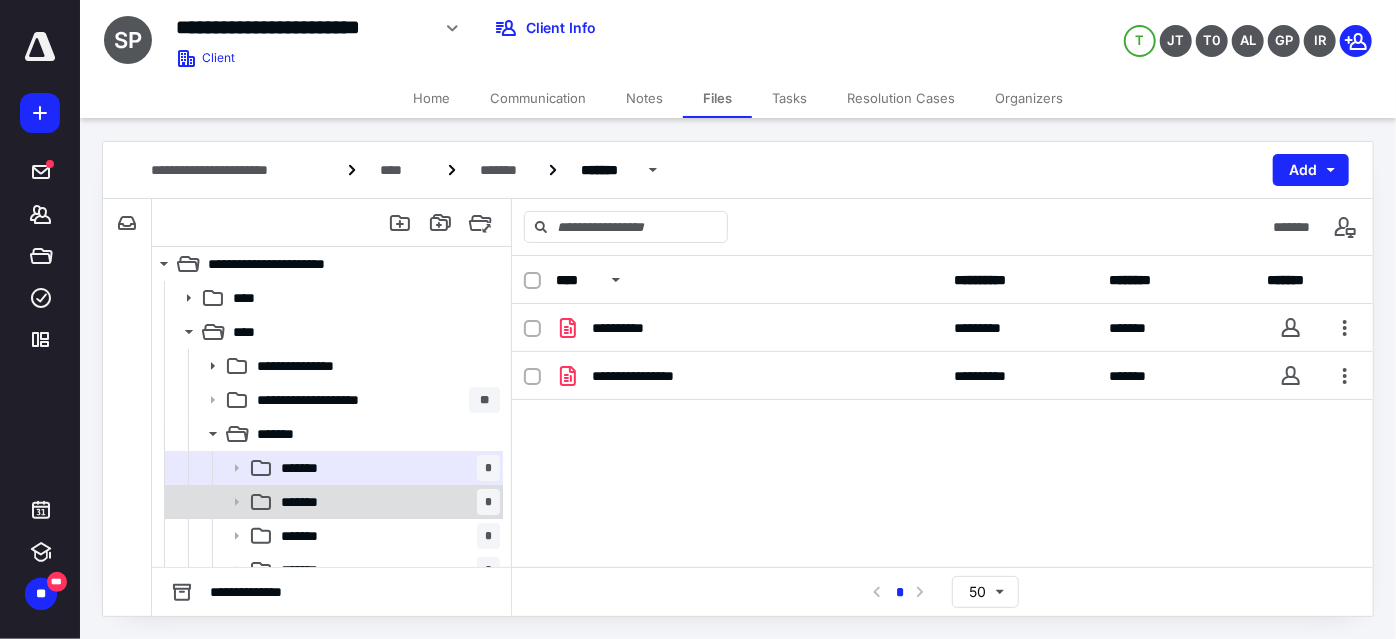 drag, startPoint x: 336, startPoint y: 503, endPoint x: 381, endPoint y: 494, distance: 45.891174 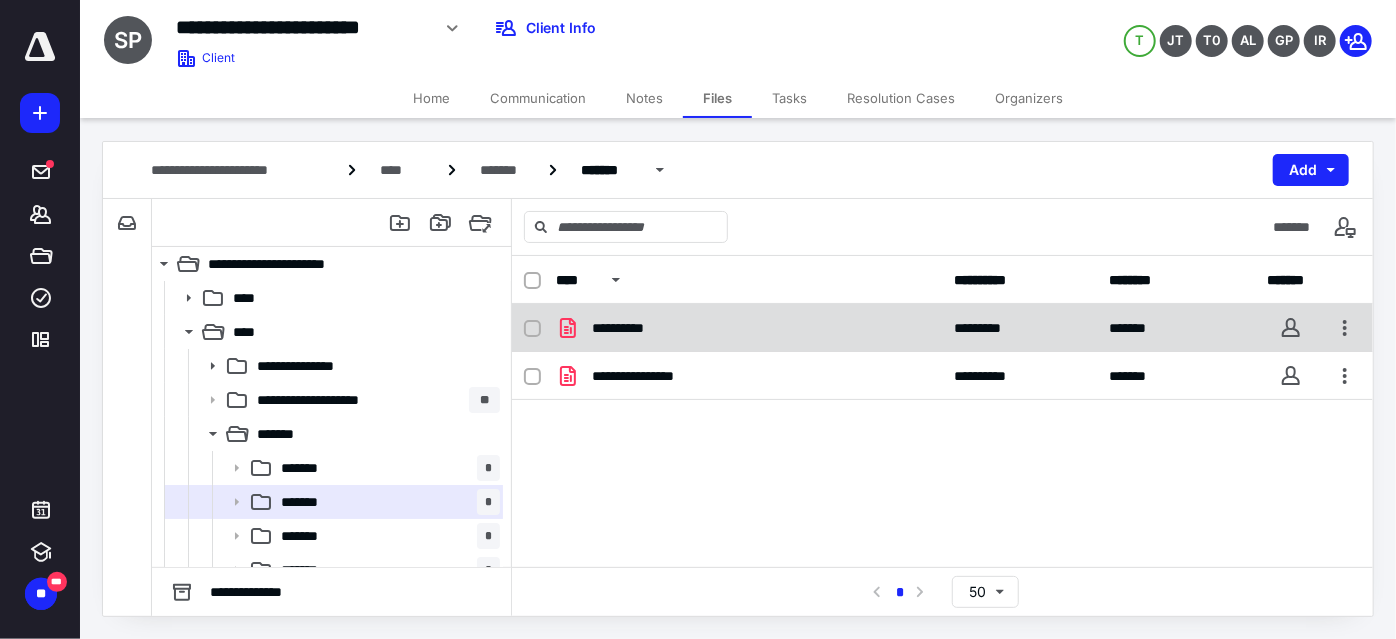 click on "**********" at bounding box center [749, 328] 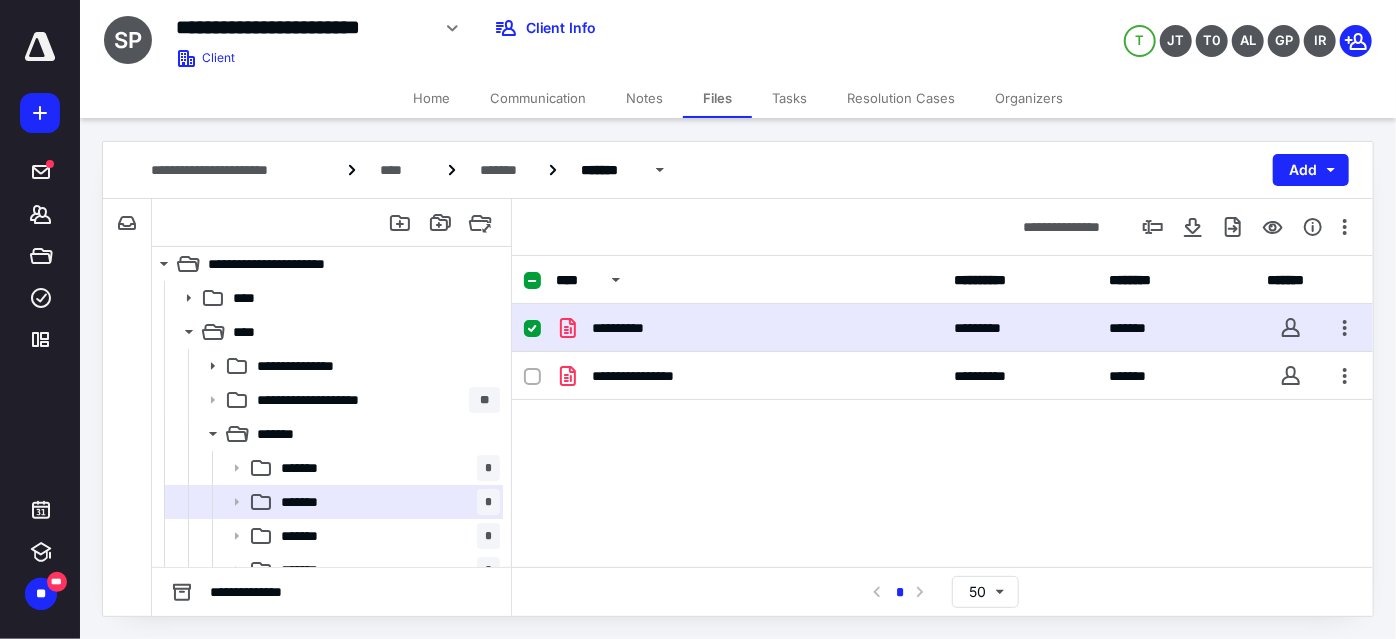 click on "**********" at bounding box center [749, 328] 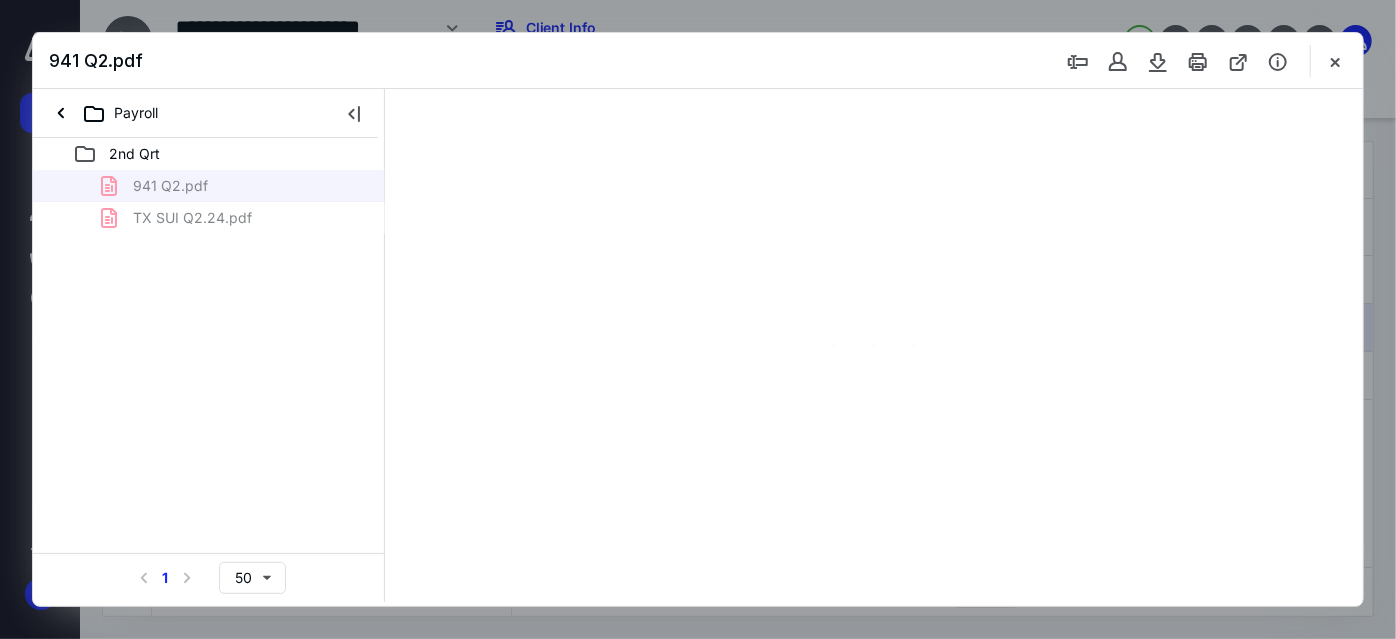 scroll, scrollTop: 0, scrollLeft: 0, axis: both 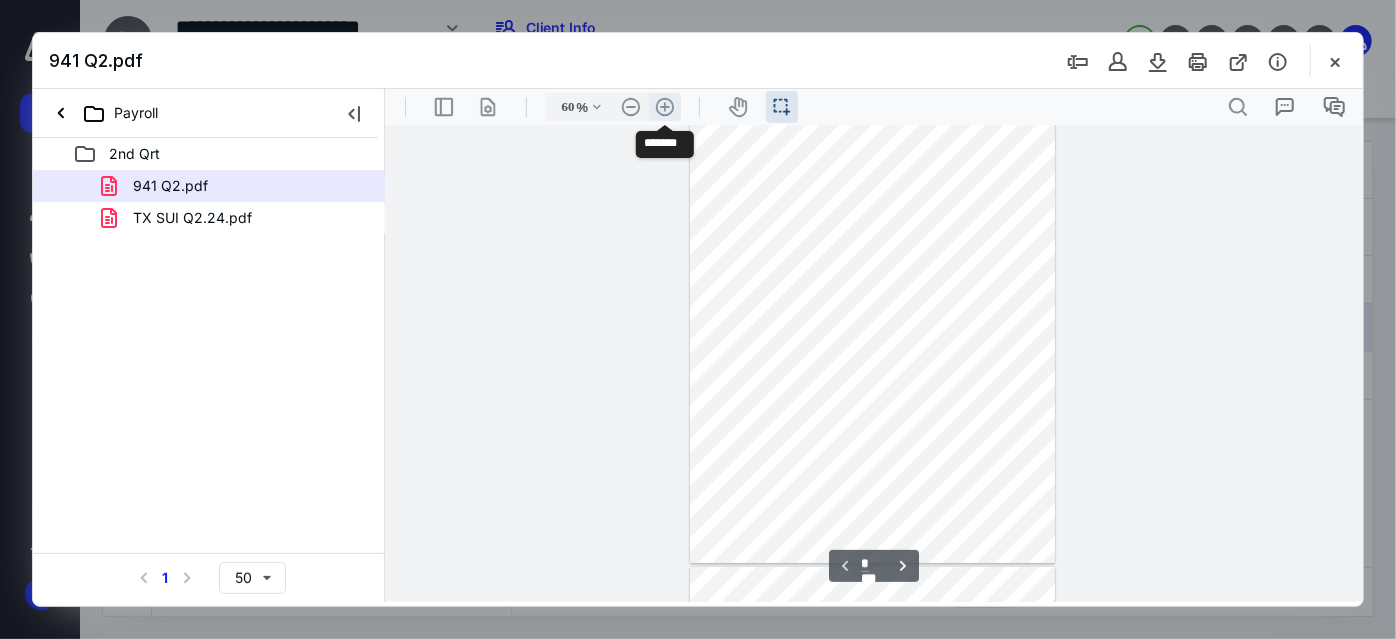 click on ".cls-1{fill:#abb0c4;} icon - header - zoom - in - line" at bounding box center (664, 106) 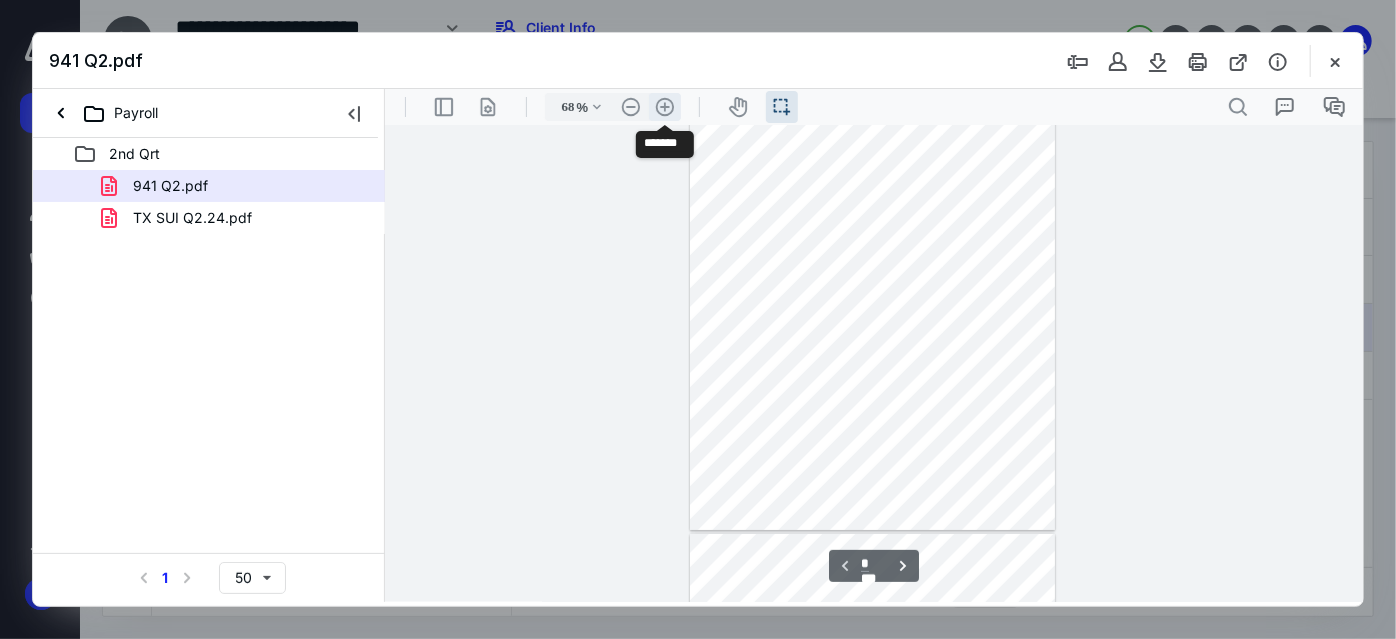 click on ".cls-1{fill:#abb0c4;} icon - header - zoom - in - line" at bounding box center (664, 106) 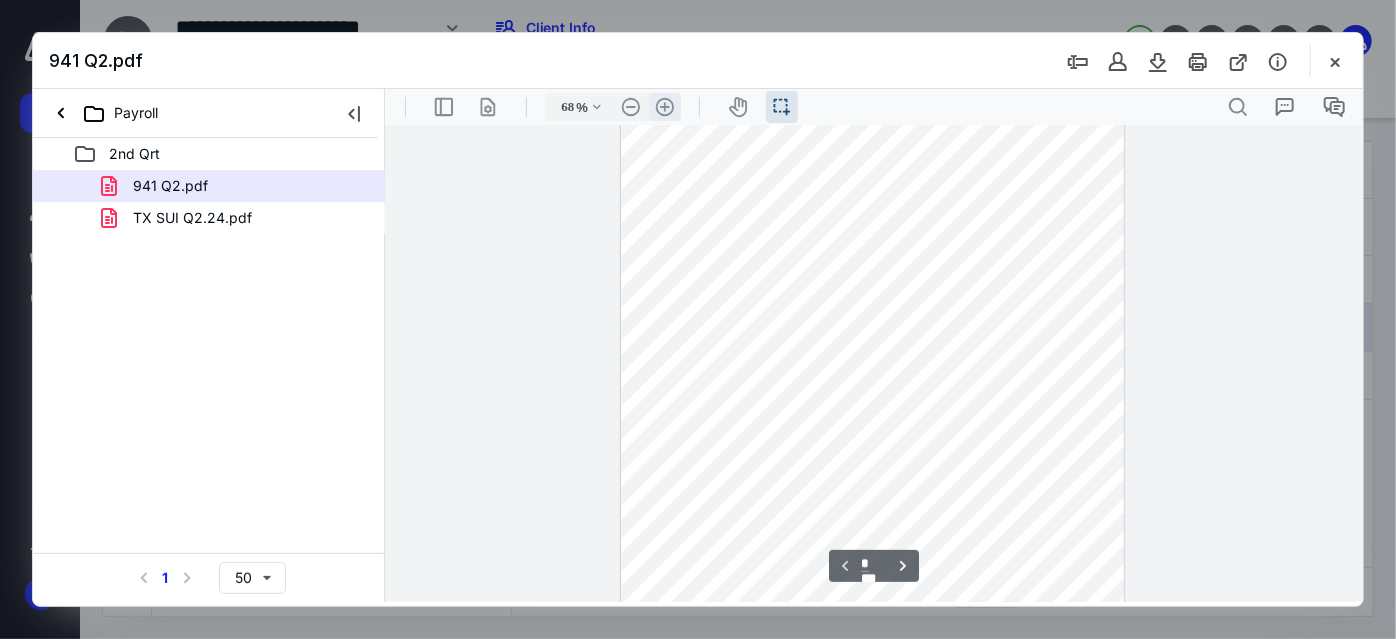 type on "83" 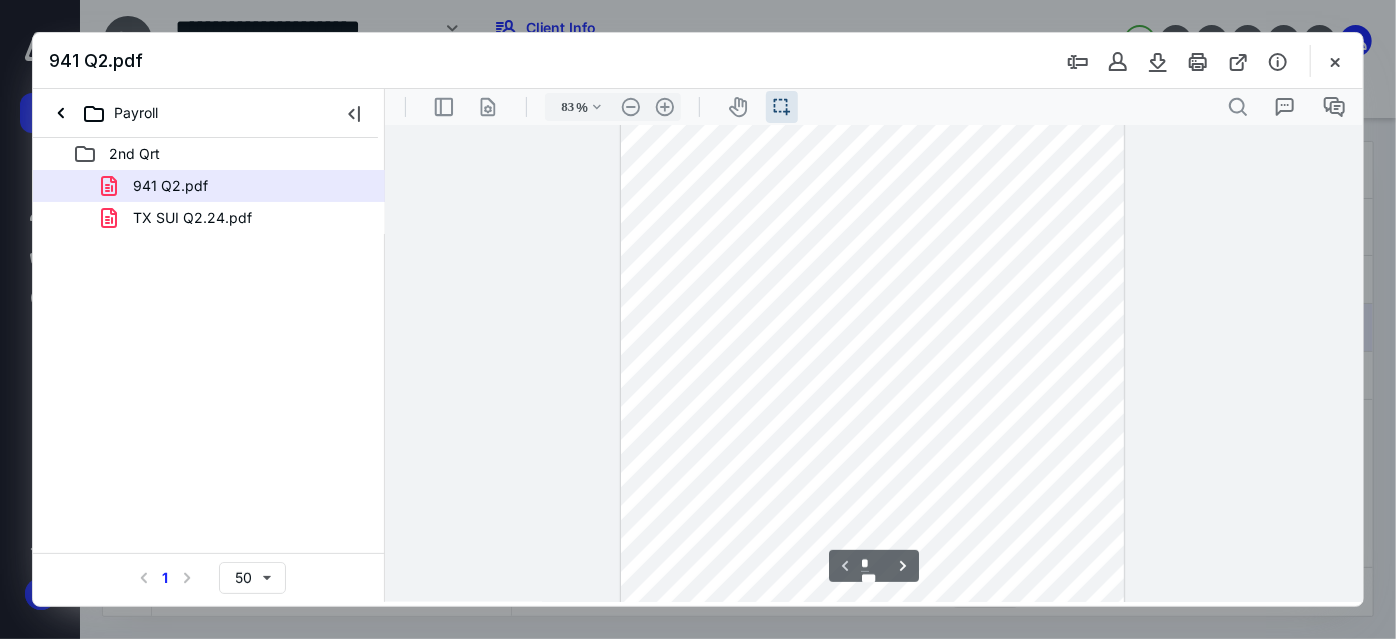 type on "*" 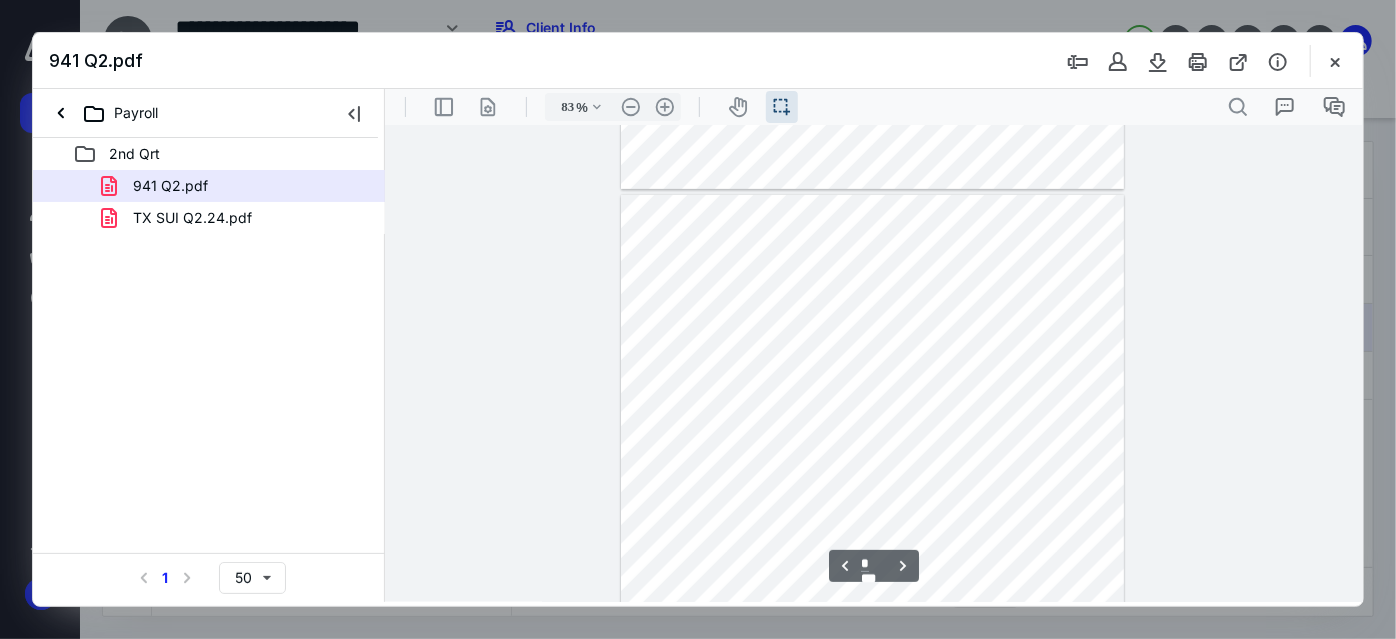 scroll, scrollTop: 772, scrollLeft: 0, axis: vertical 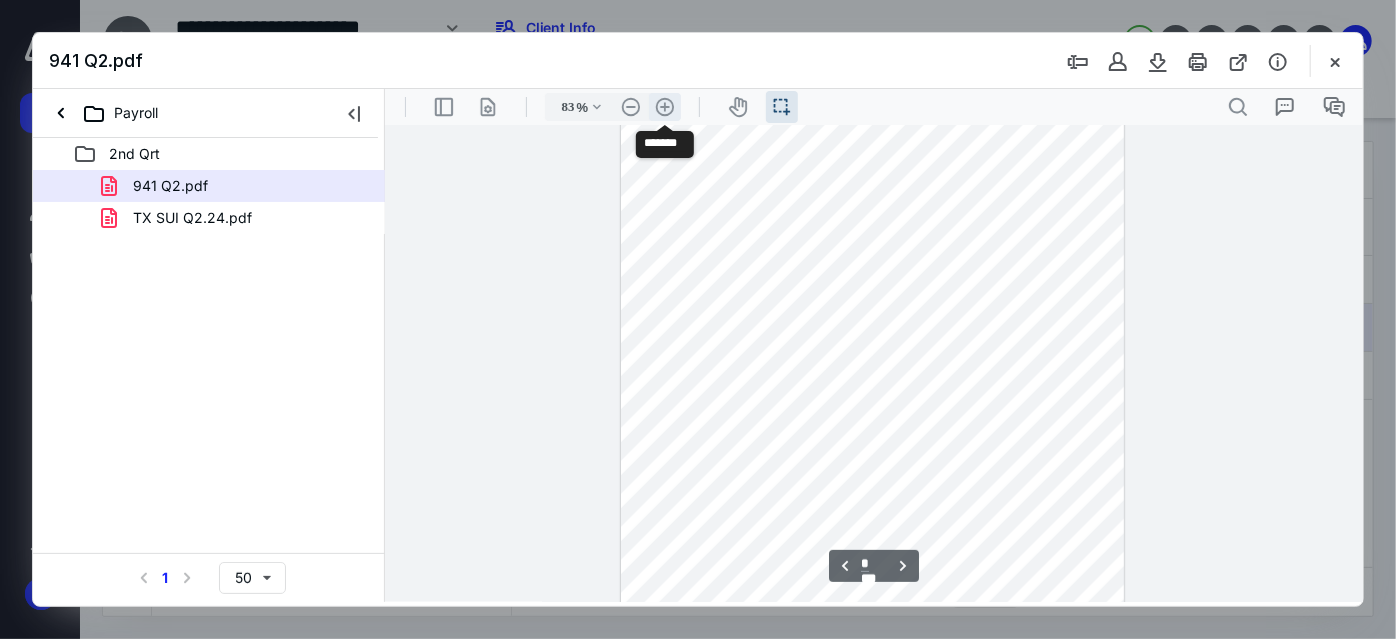 click on ".cls-1{fill:#abb0c4;} icon - header - zoom - in - line" at bounding box center (664, 106) 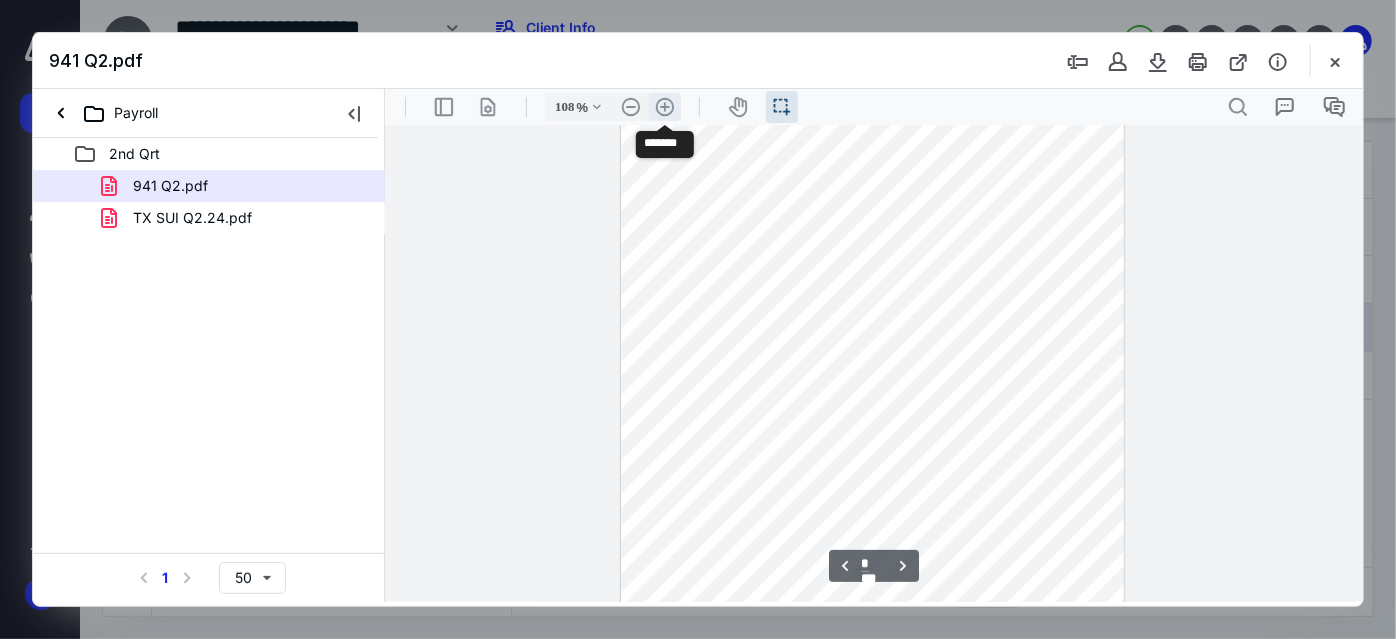 click on ".cls-1{fill:#abb0c4;} icon - header - zoom - in - line" at bounding box center (664, 106) 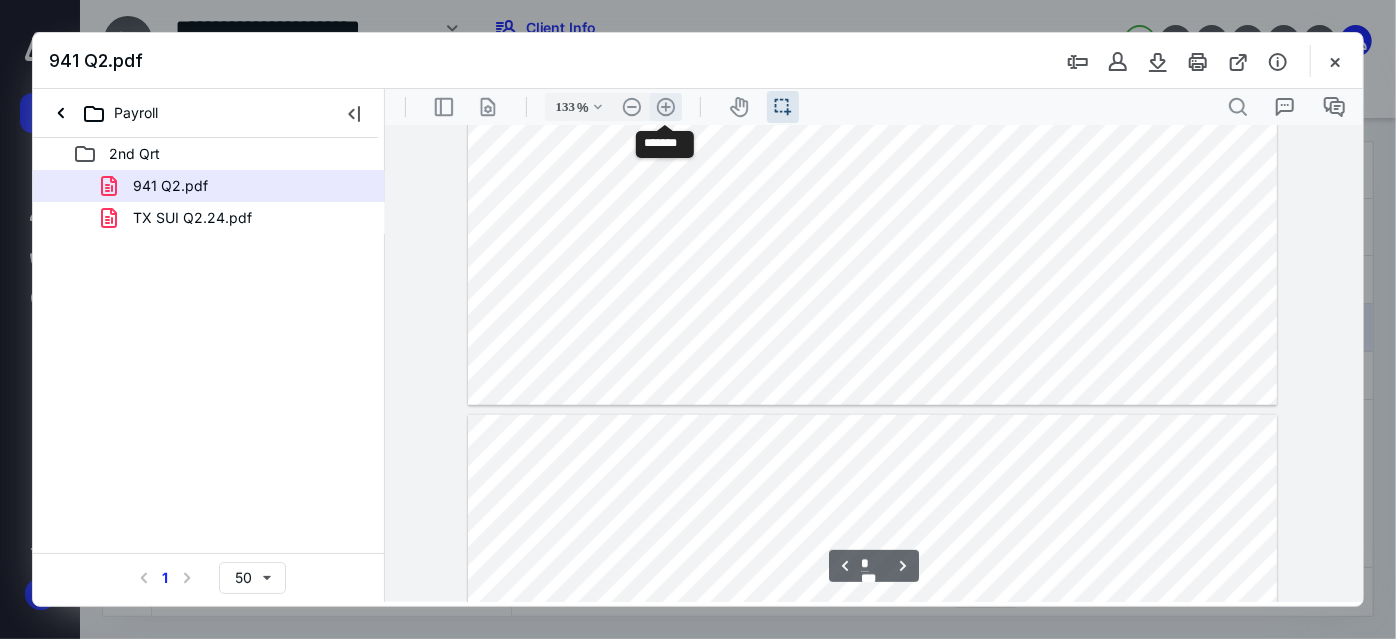 scroll, scrollTop: 1376, scrollLeft: 0, axis: vertical 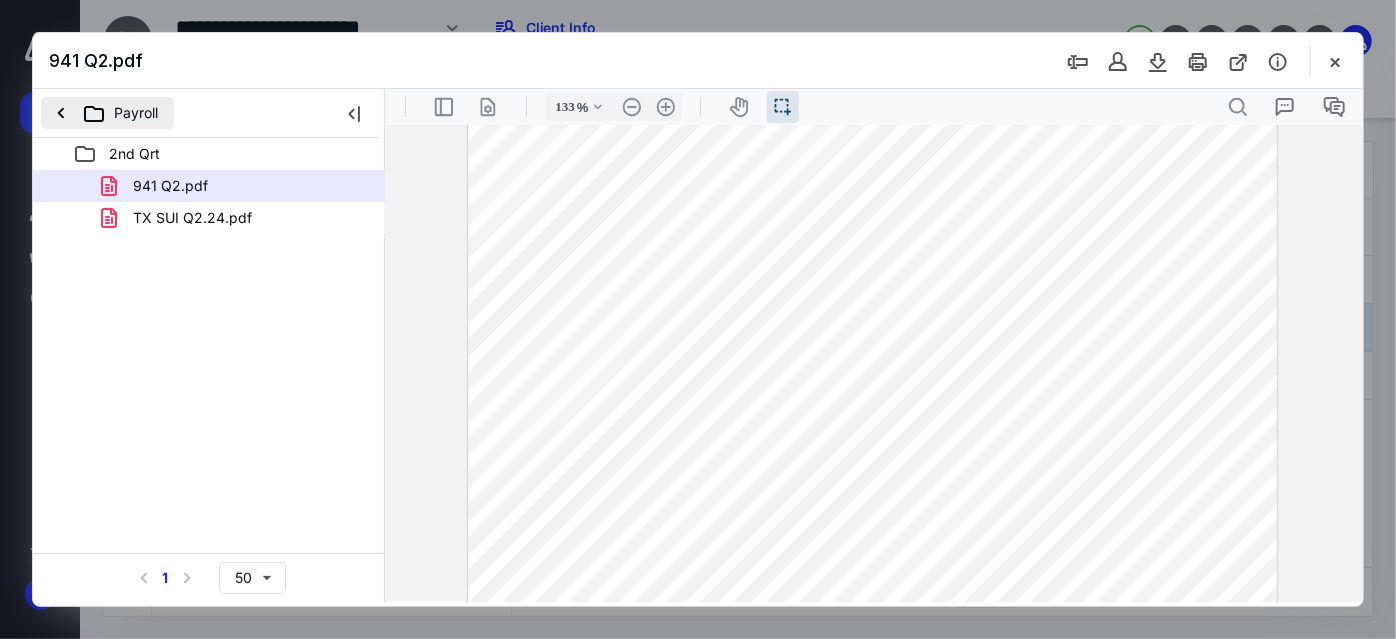 click on "Payroll" at bounding box center (107, 113) 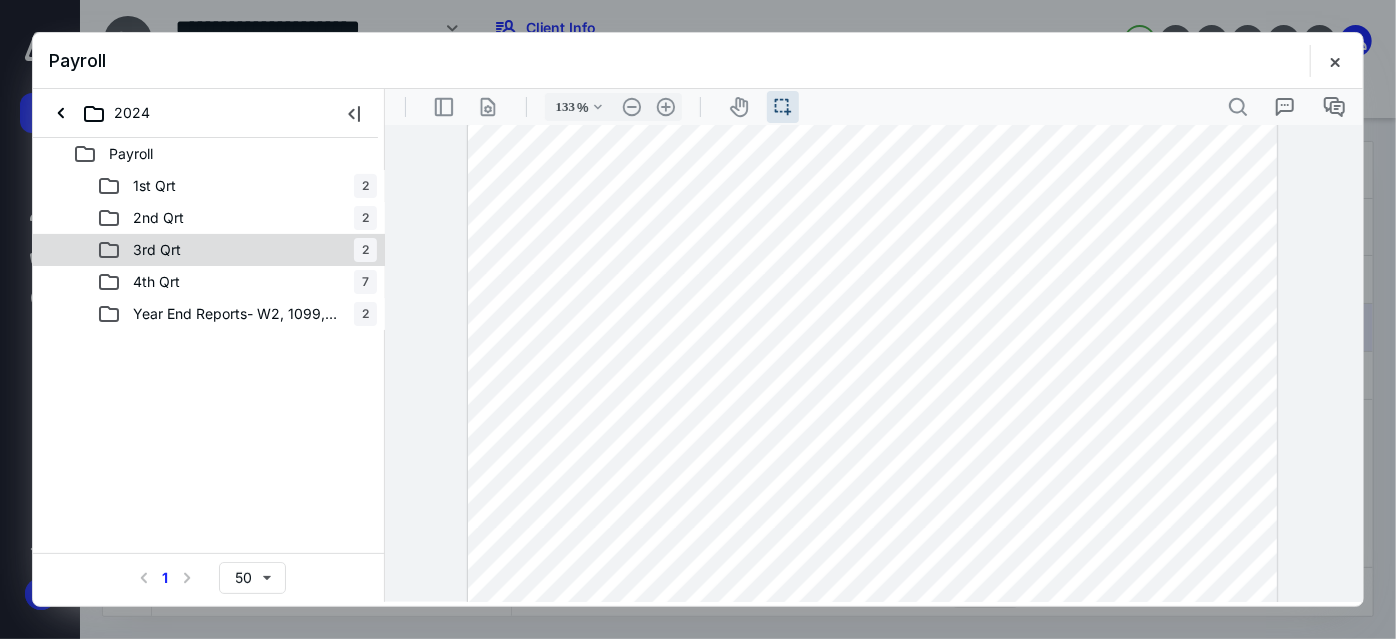 click on "3rd Qrt" at bounding box center [157, 250] 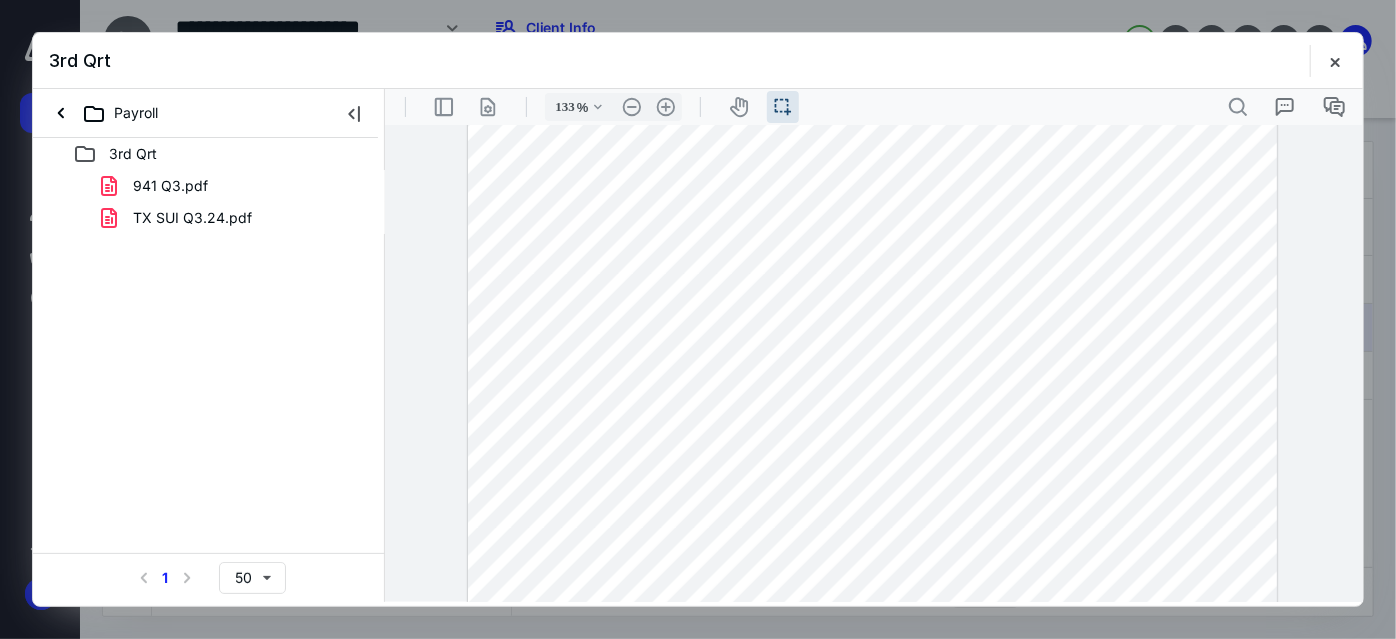 click on "941 Q3.pdf" at bounding box center (170, 186) 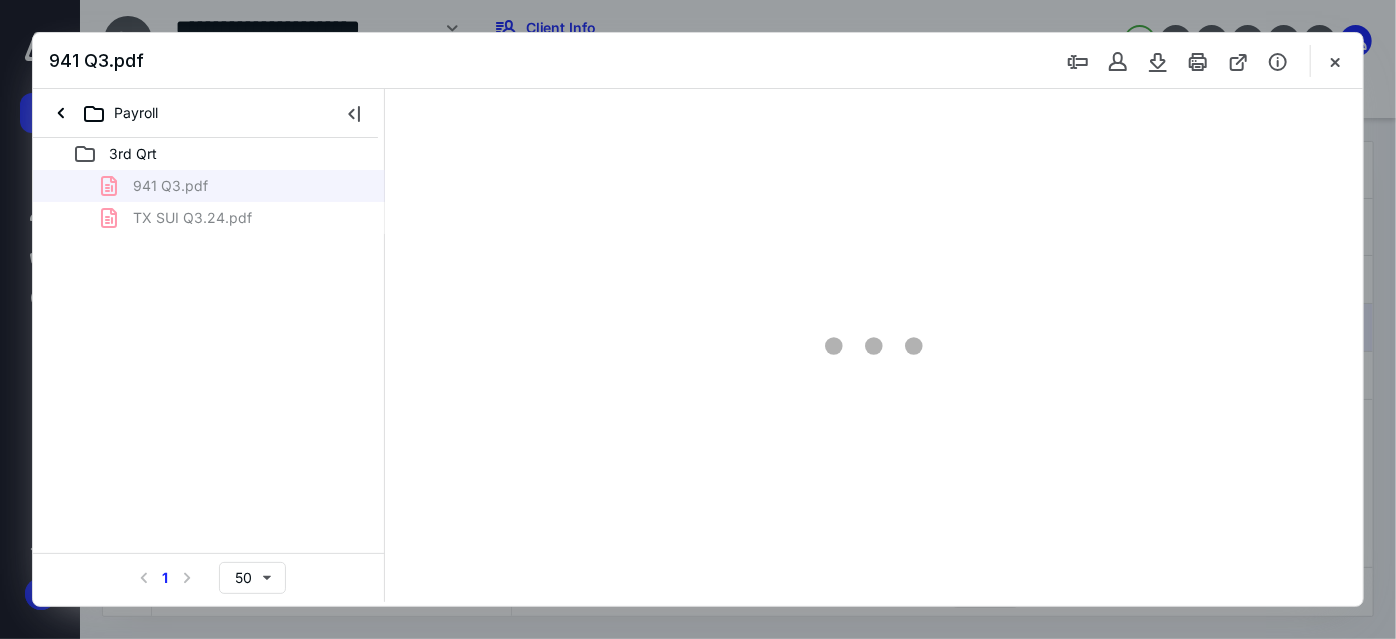 scroll, scrollTop: 37, scrollLeft: 0, axis: vertical 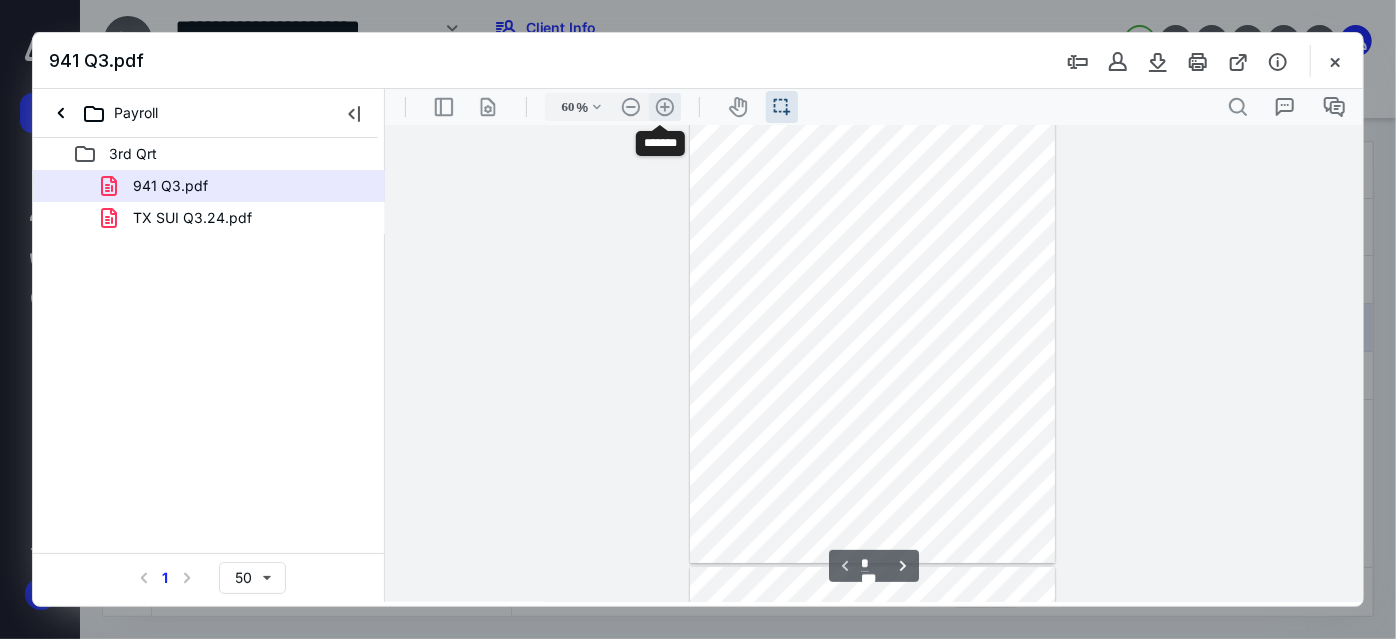 click on ".cls-1{fill:#abb0c4;} icon - header - zoom - in - line" at bounding box center (664, 106) 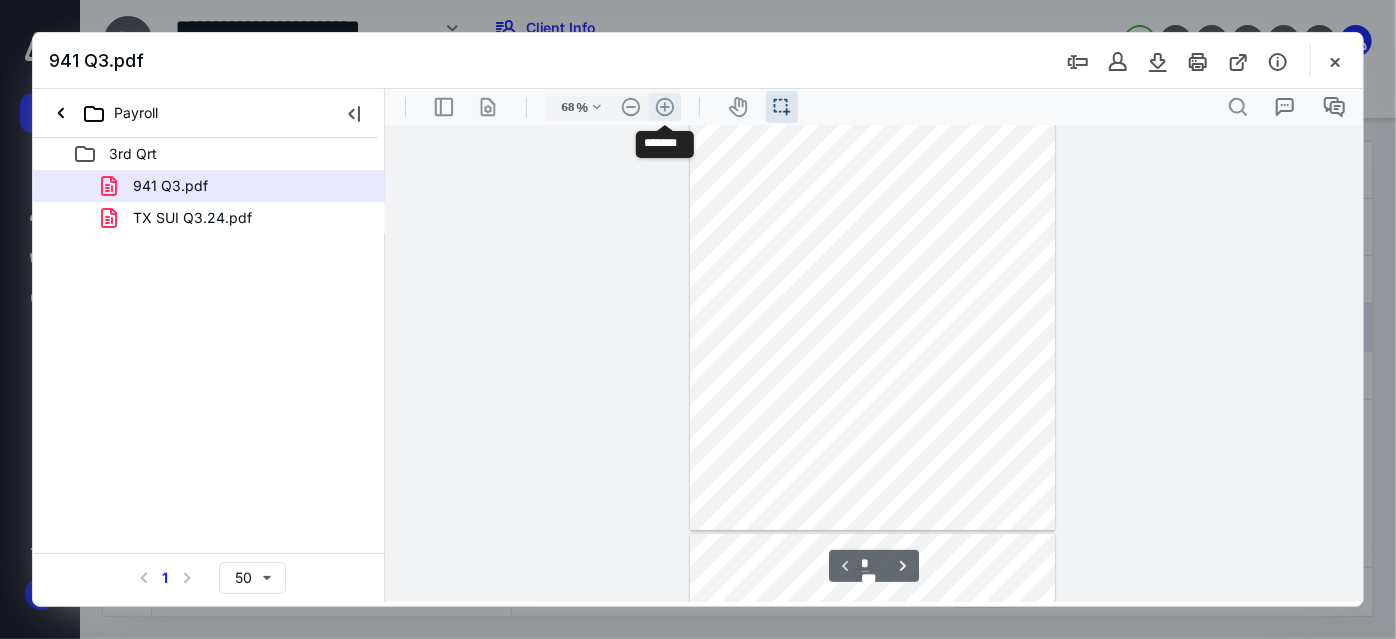 click on ".cls-1{fill:#abb0c4;} icon - header - zoom - in - line" at bounding box center (664, 106) 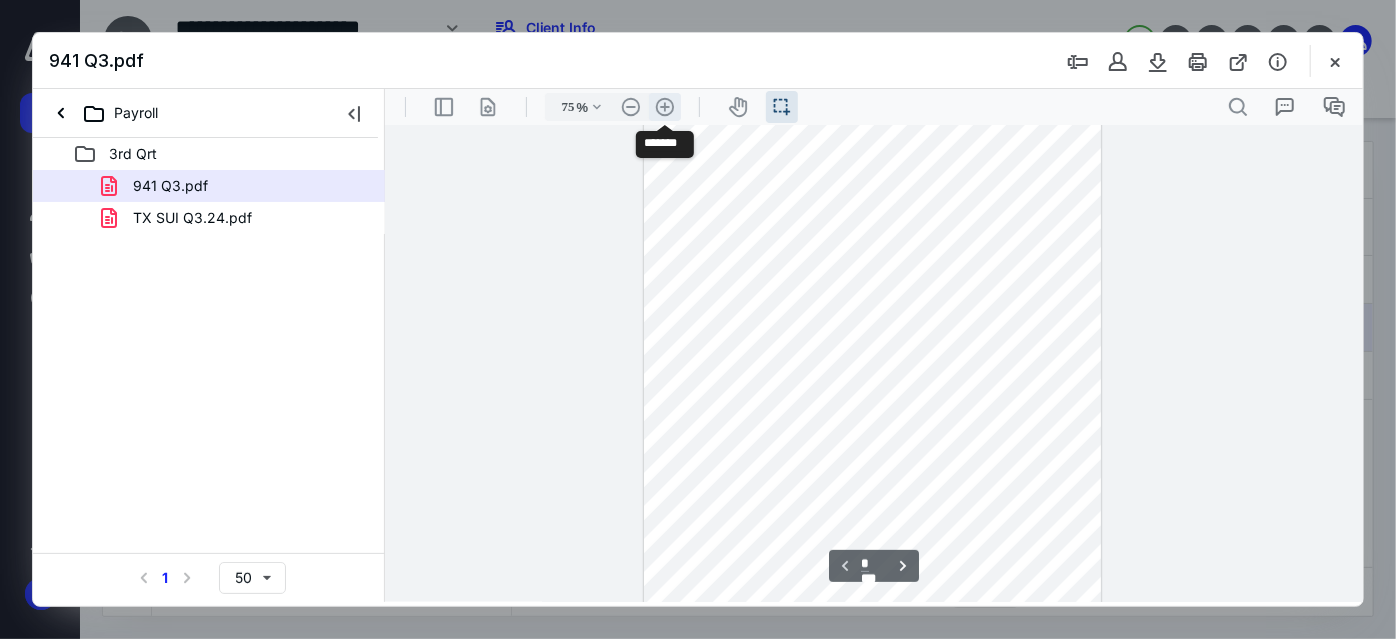click on ".cls-1{fill:#abb0c4;} icon - header - zoom - in - line" at bounding box center (664, 106) 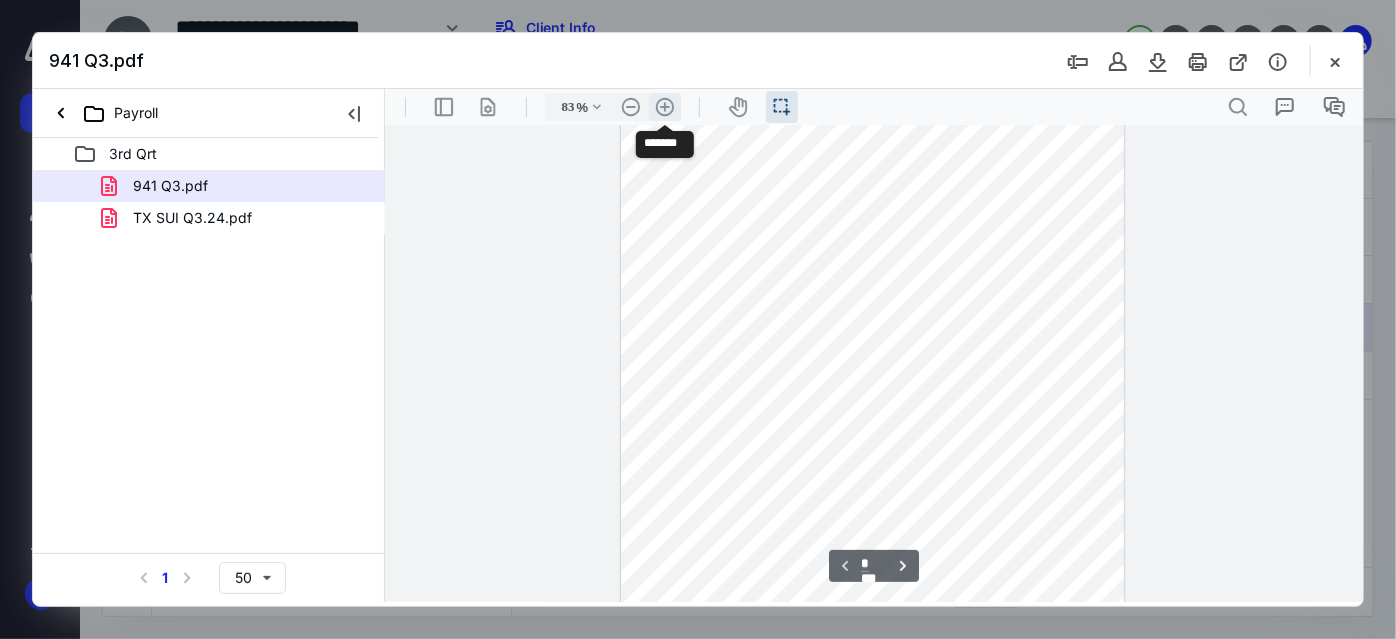 click on ".cls-1{fill:#abb0c4;} icon - header - zoom - in - line" at bounding box center [664, 106] 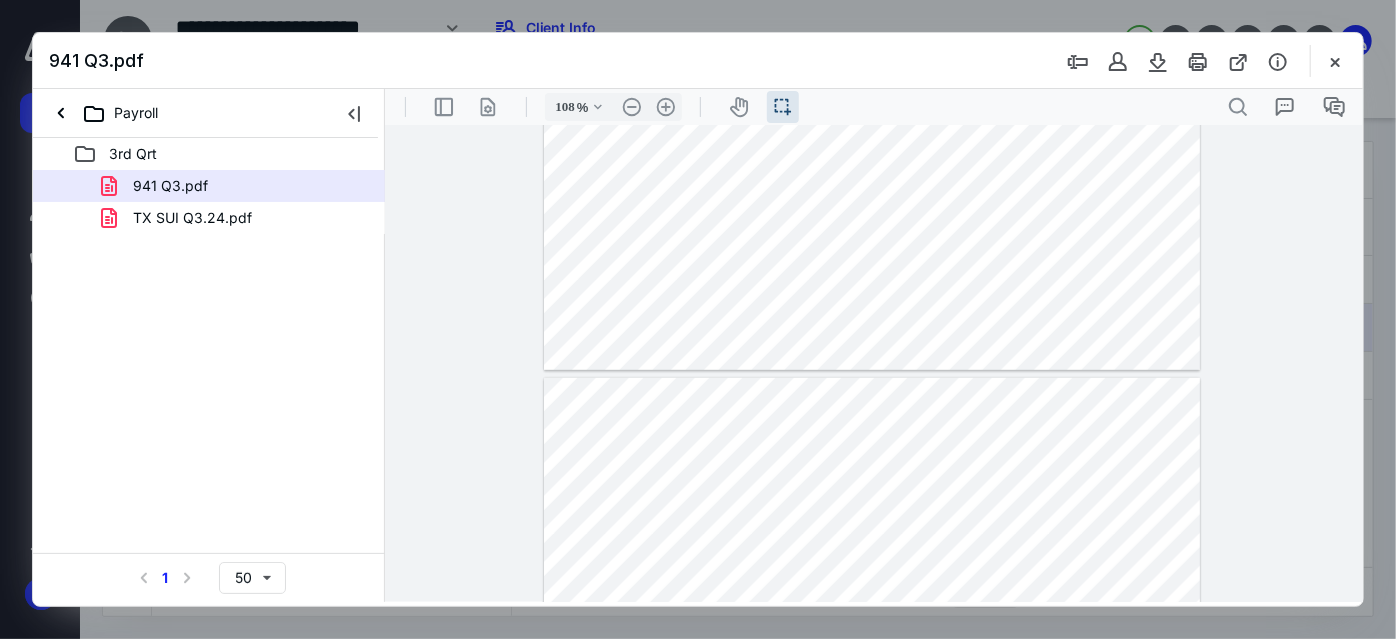 type on "*" 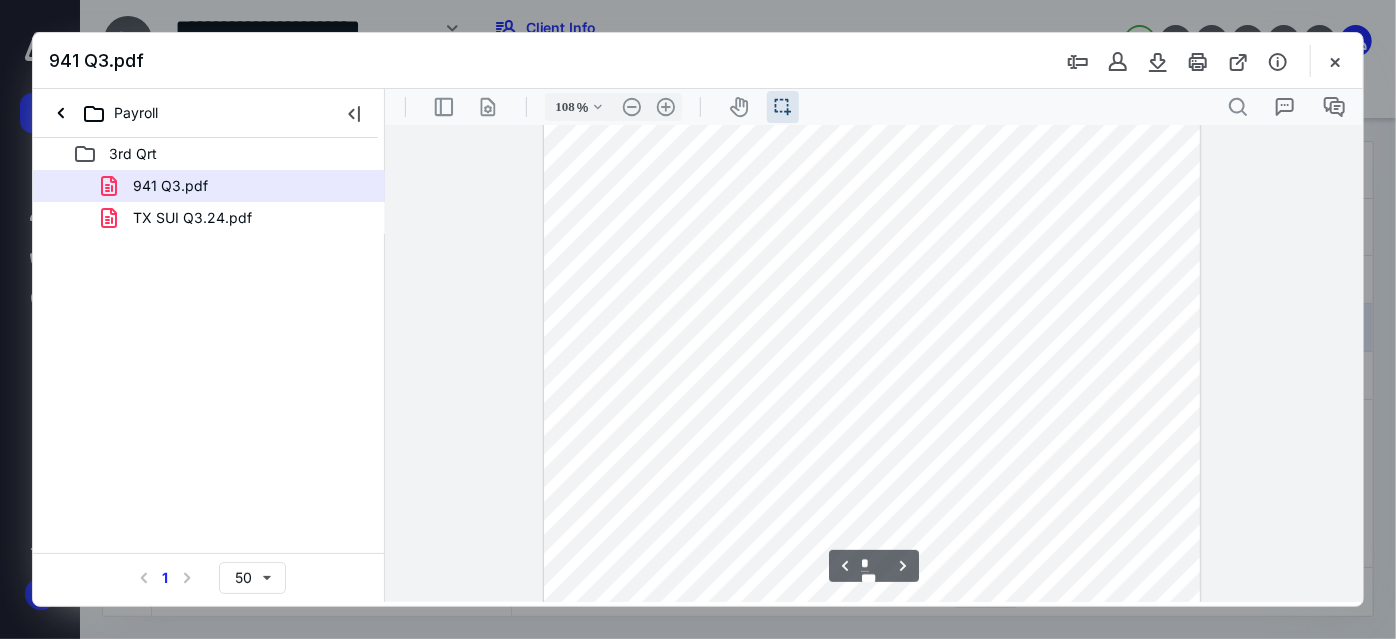 scroll, scrollTop: 1062, scrollLeft: 0, axis: vertical 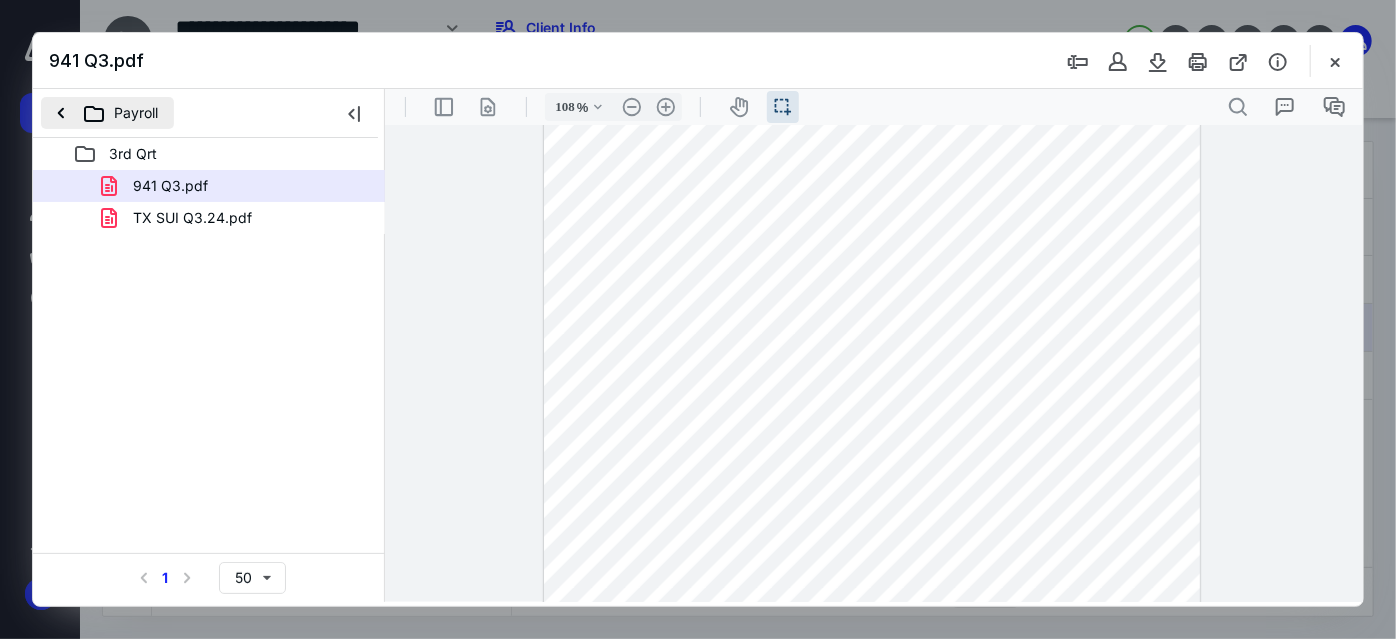click on "Payroll" at bounding box center (107, 113) 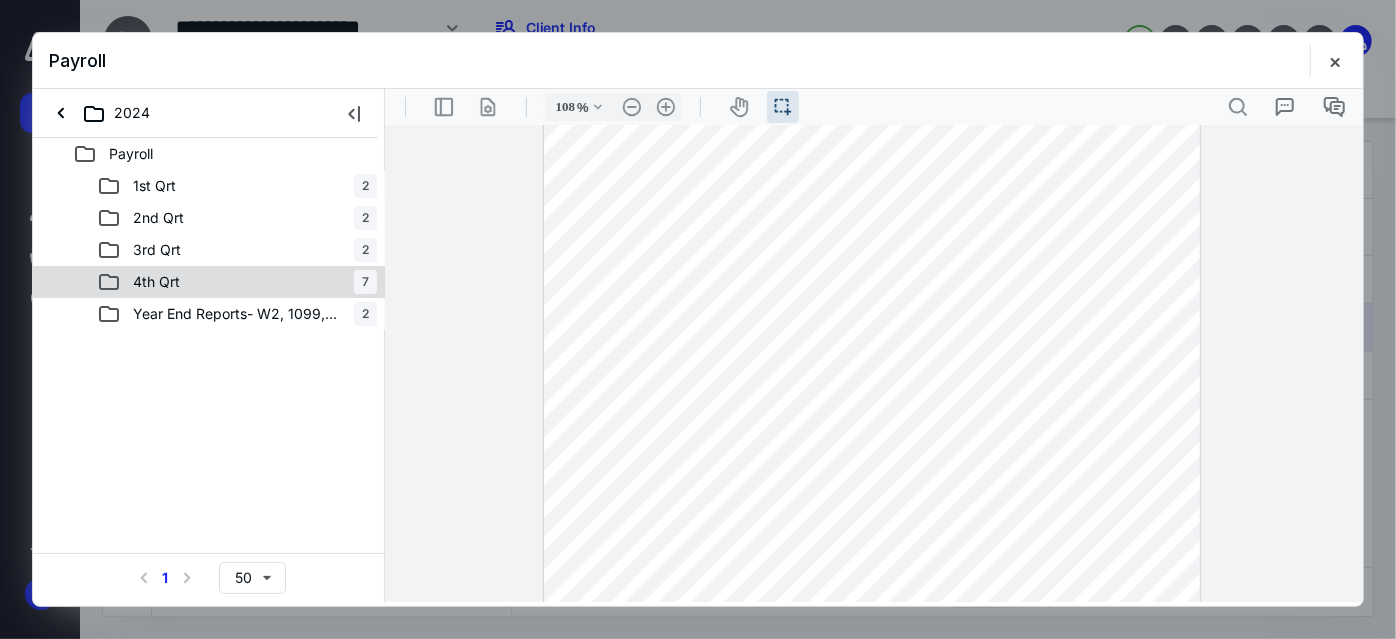click on "4th Qrt" at bounding box center (156, 282) 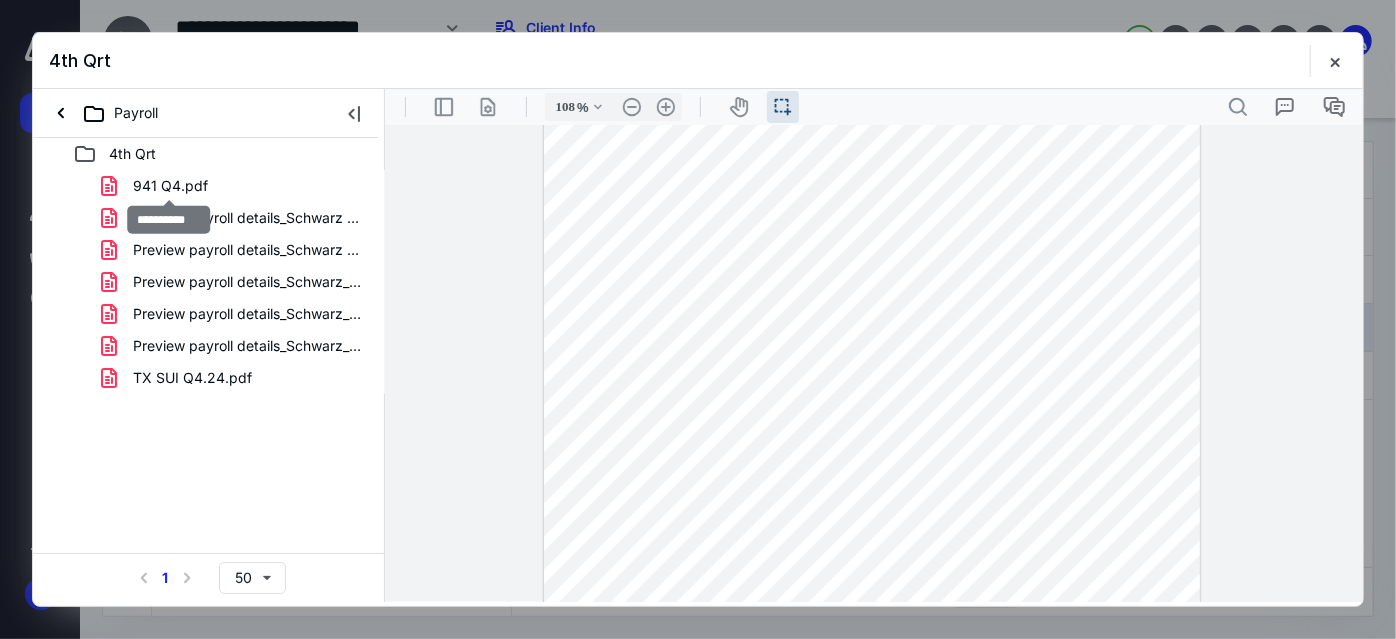 click on "941 Q4.pdf" at bounding box center [170, 186] 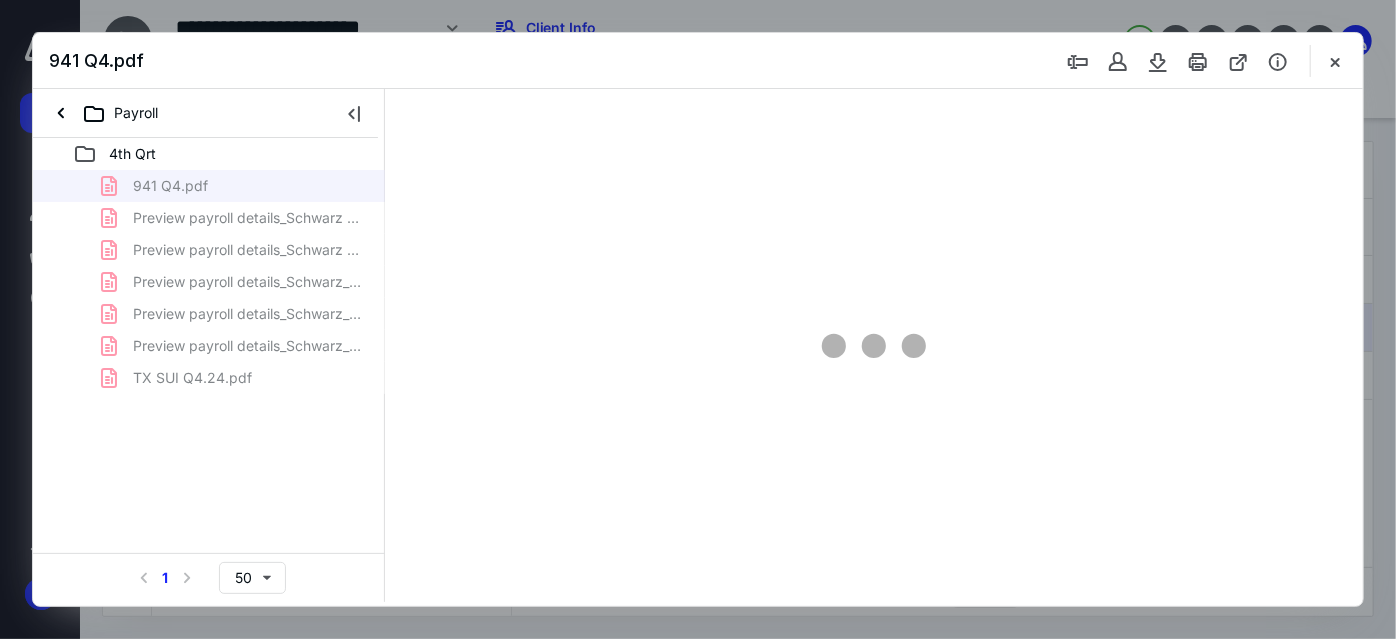 scroll, scrollTop: 37, scrollLeft: 0, axis: vertical 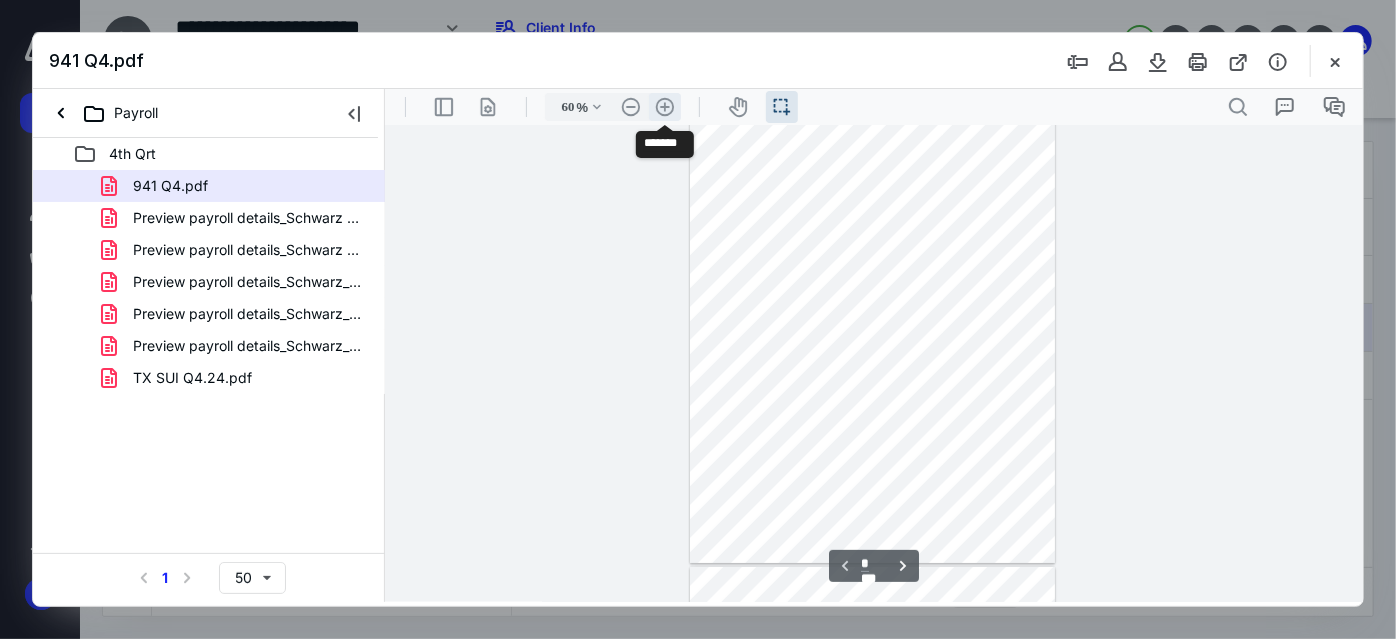click on ".cls-1{fill:#abb0c4;} icon - header - zoom - in - line" at bounding box center (664, 106) 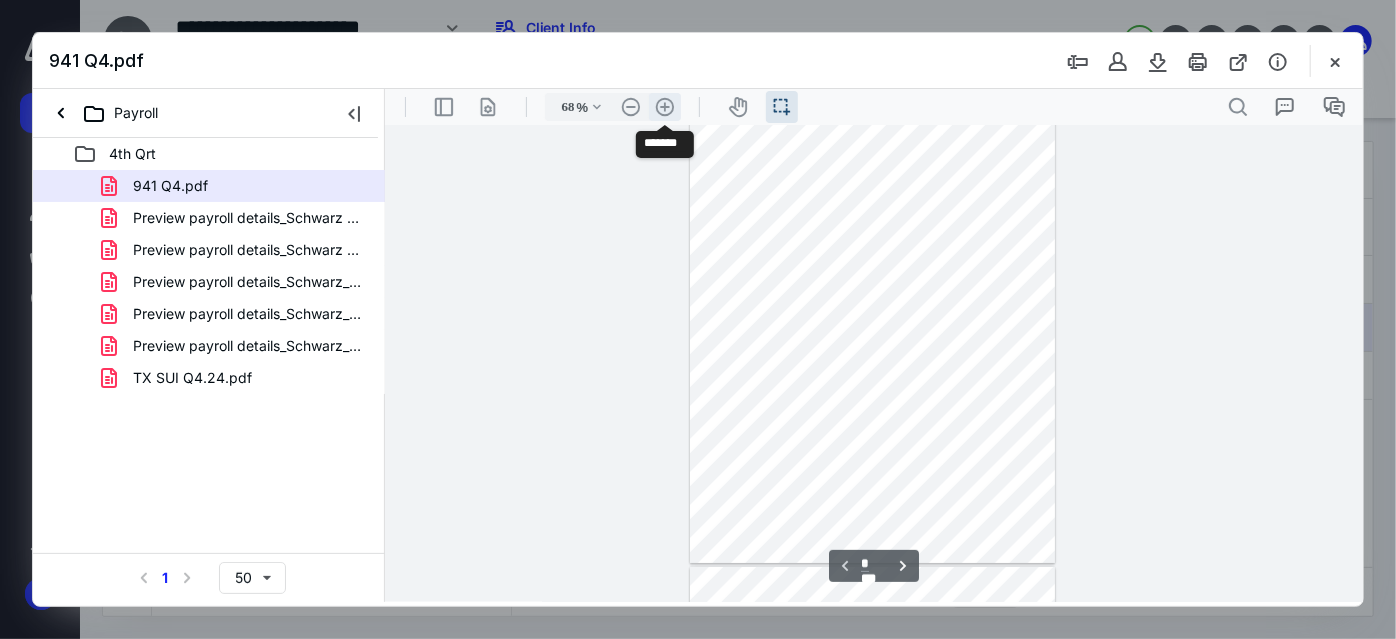 click on ".cls-1{fill:#abb0c4;} icon - header - zoom - in - line" at bounding box center (664, 106) 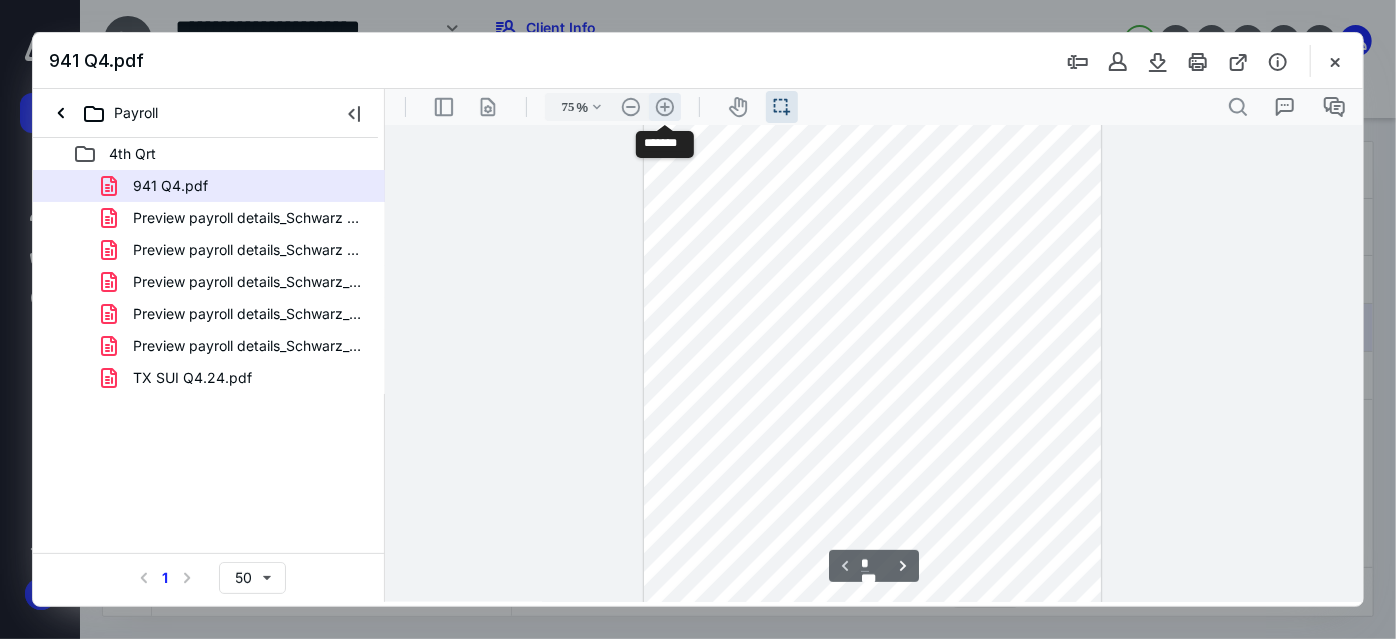 click on ".cls-1{fill:#abb0c4;} icon - header - zoom - in - line" at bounding box center [664, 106] 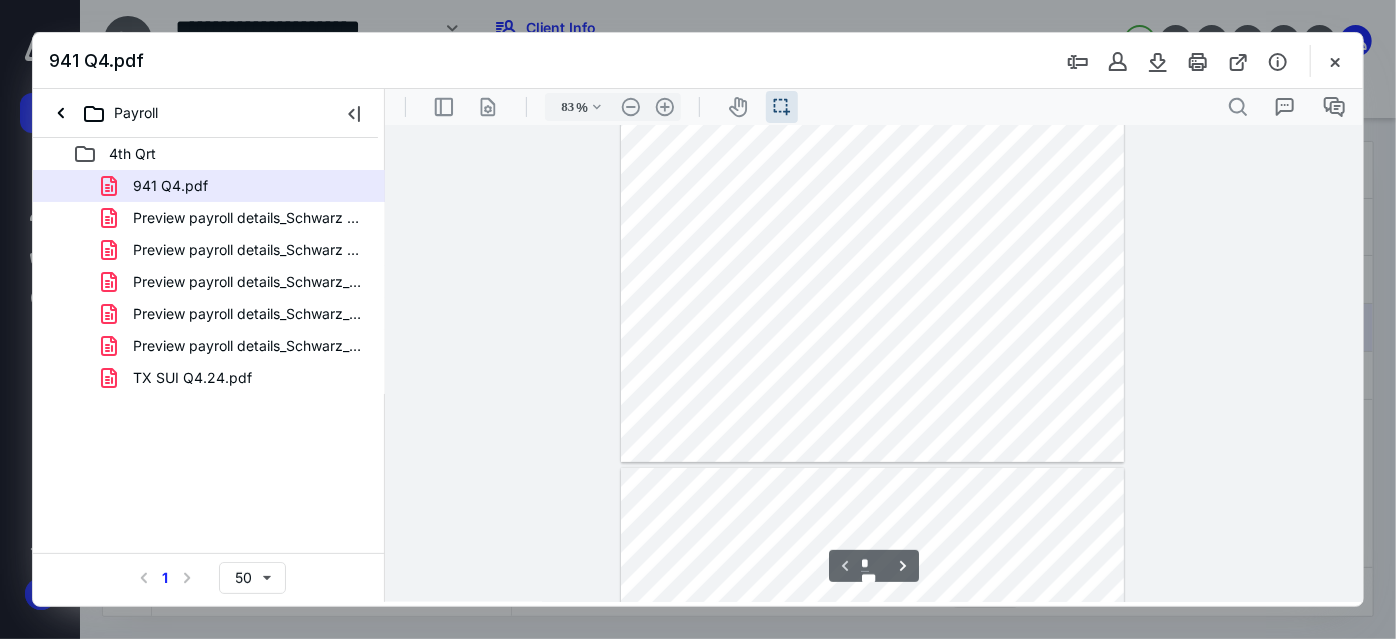type on "*" 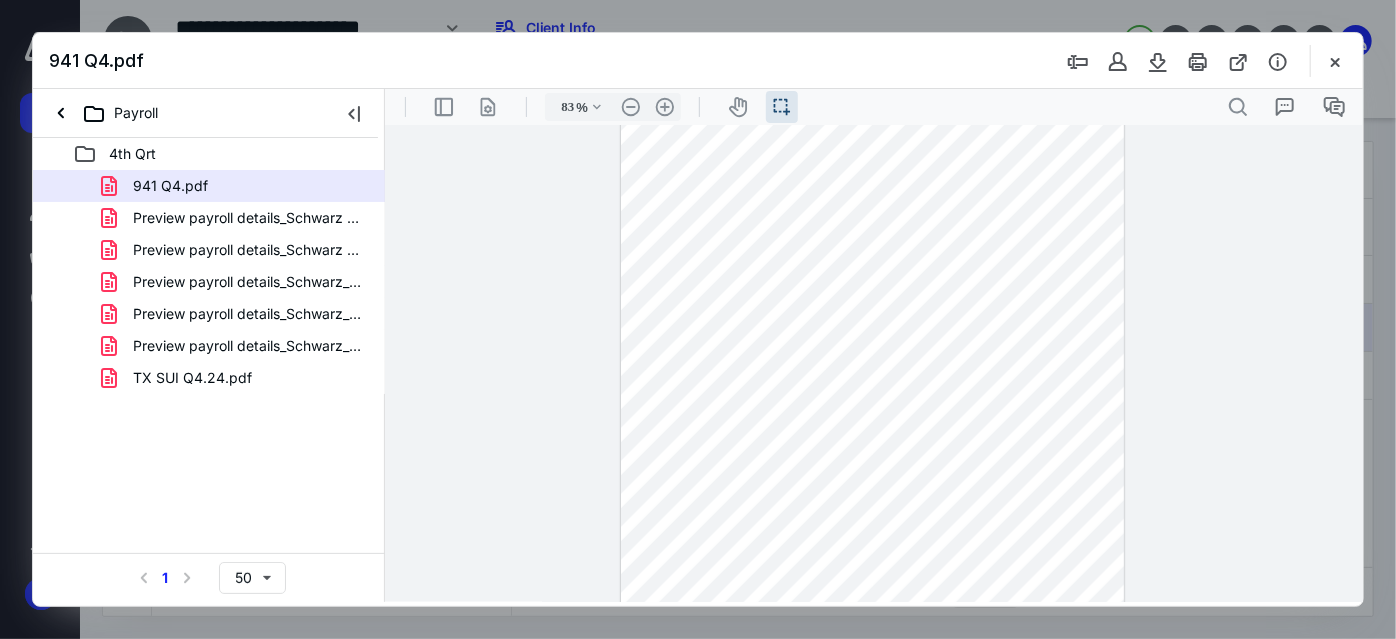 scroll, scrollTop: 863, scrollLeft: 0, axis: vertical 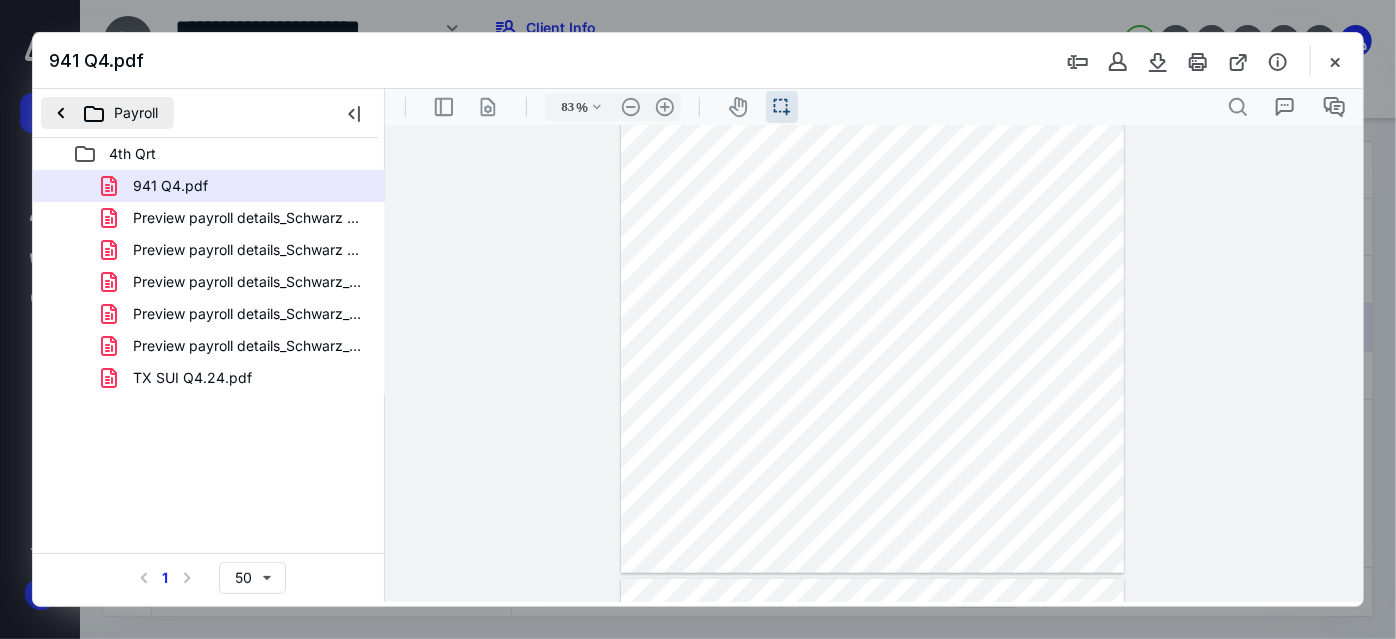 click on "Payroll" at bounding box center (107, 113) 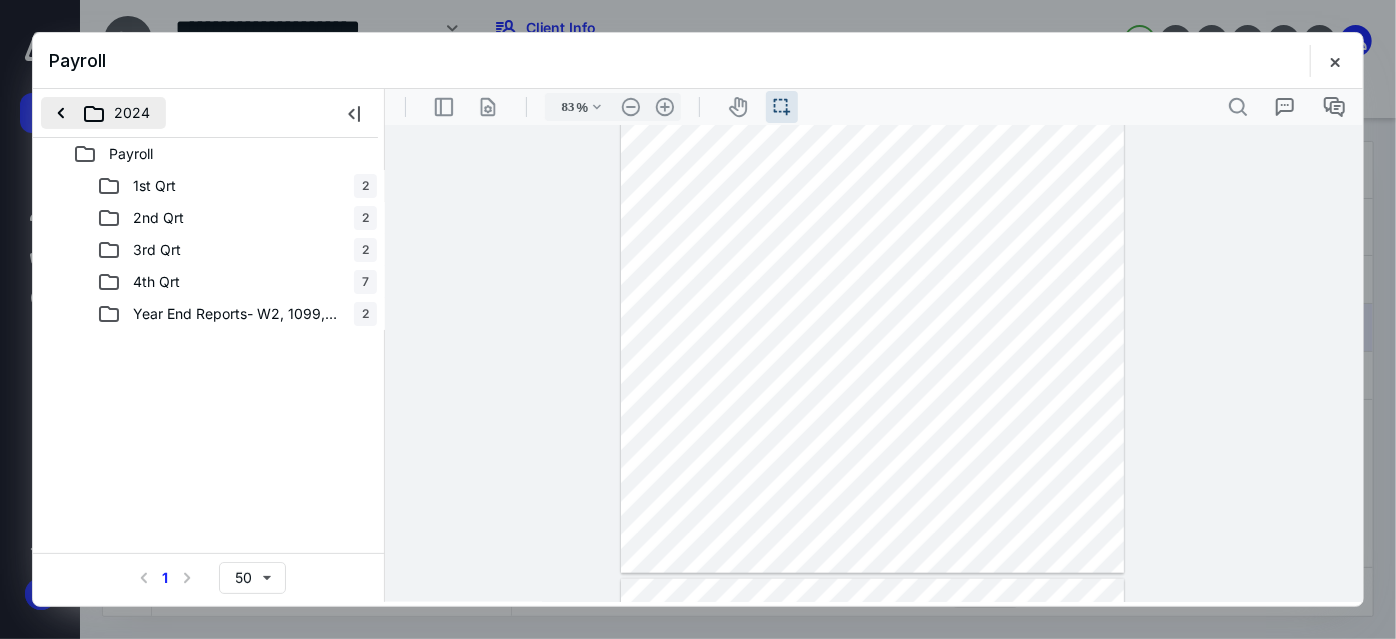 click on "2024" at bounding box center [103, 113] 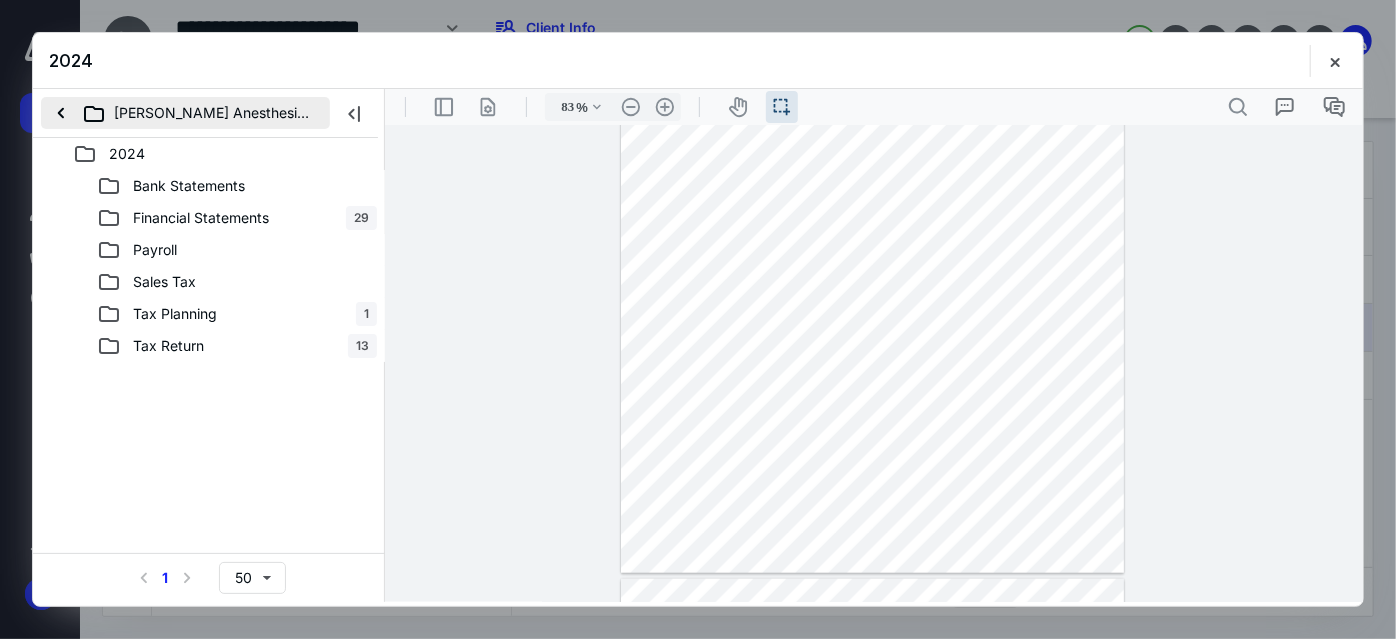 click on "[PERSON_NAME] Anesthesia PLLC" at bounding box center (185, 113) 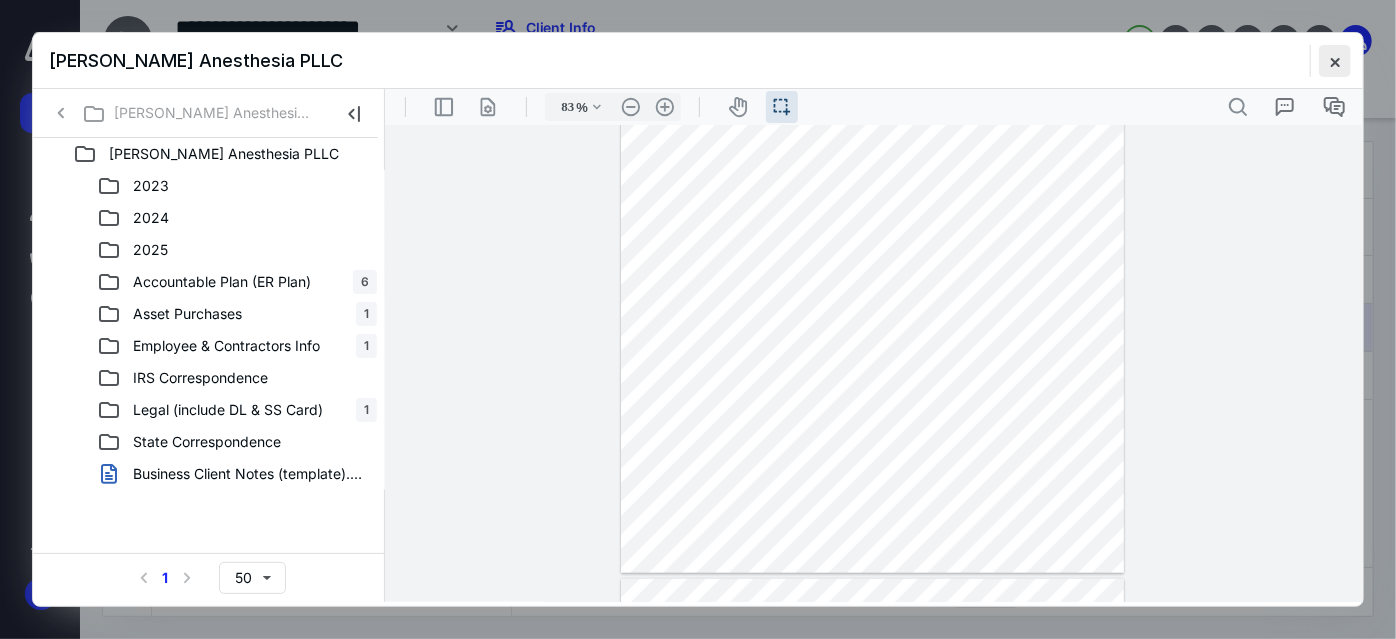 click at bounding box center [1335, 61] 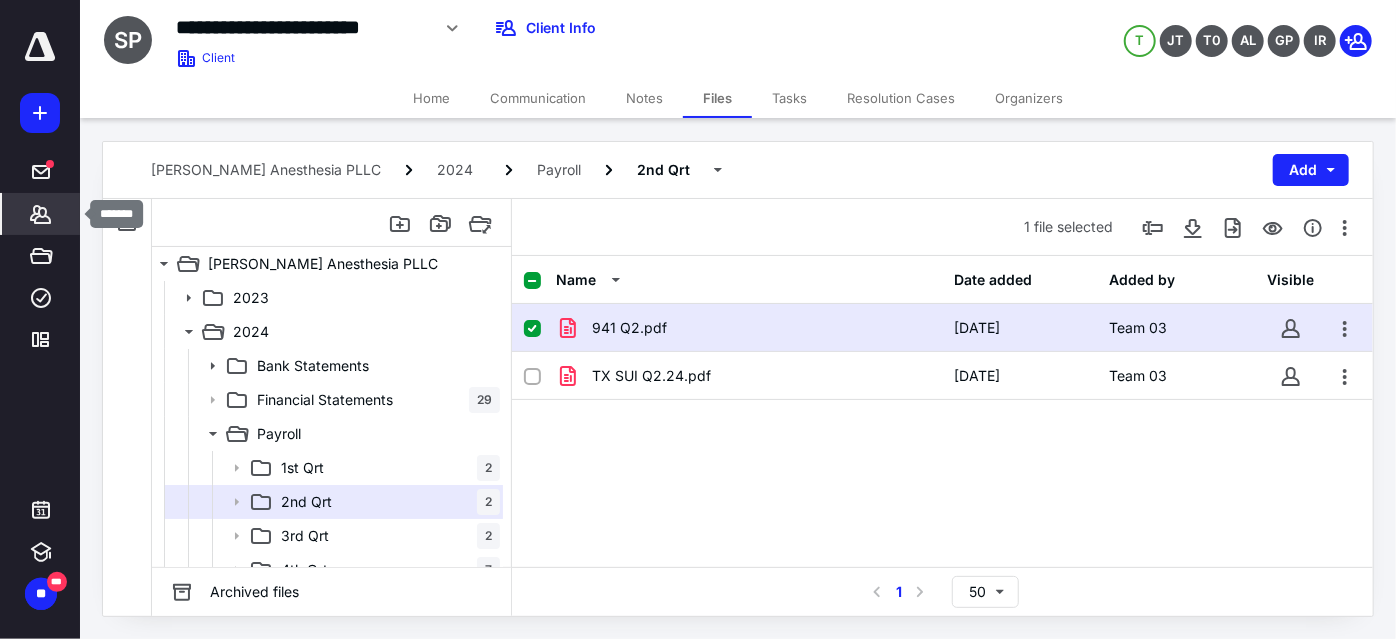 click 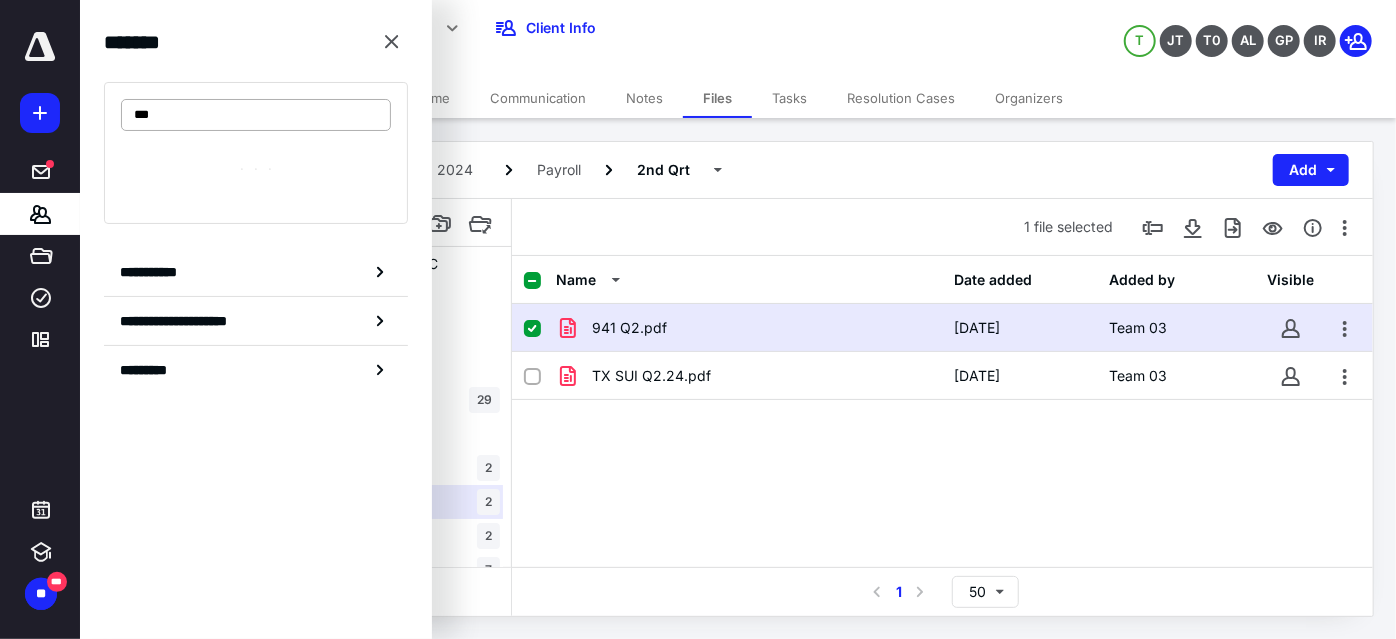type on "****" 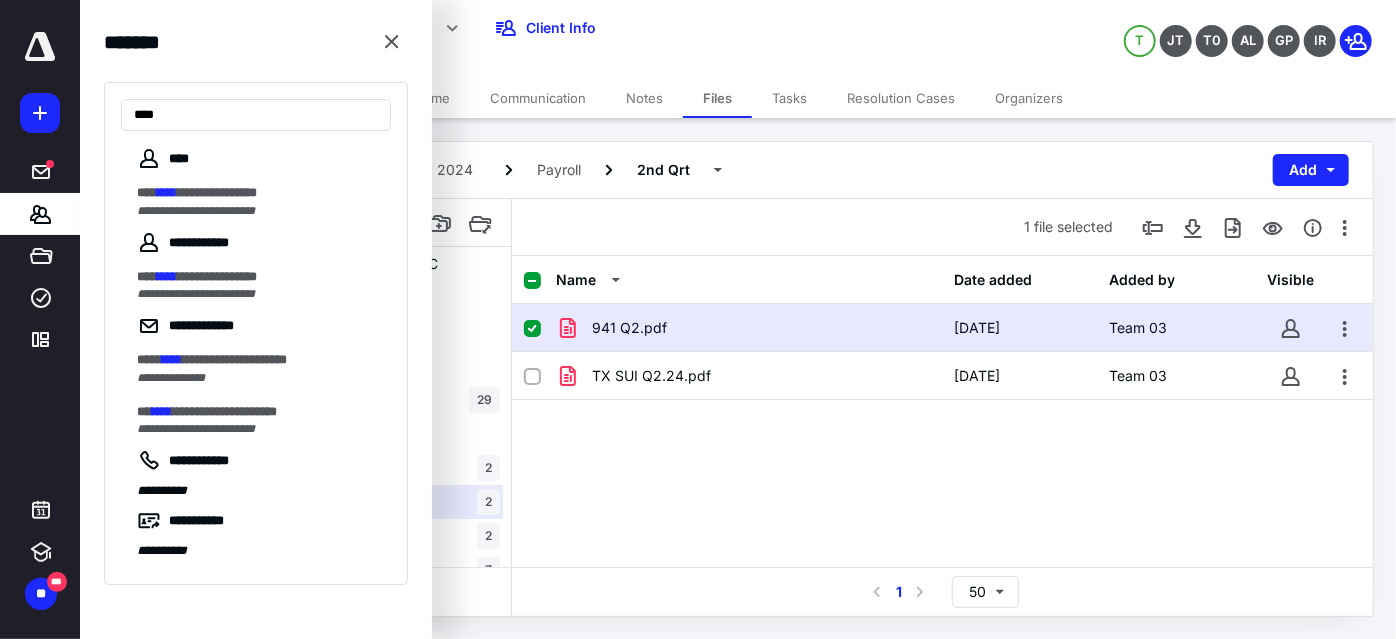 click on "**********" at bounding box center [217, 192] 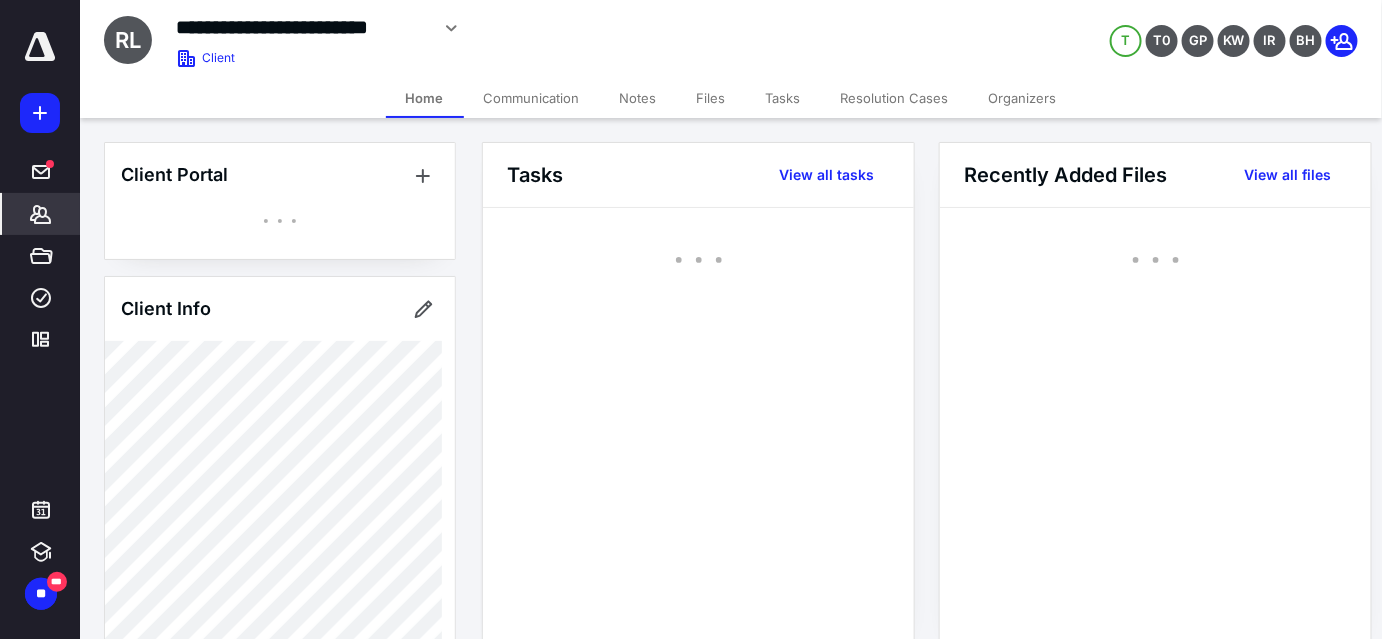 click on "Files" at bounding box center [711, 98] 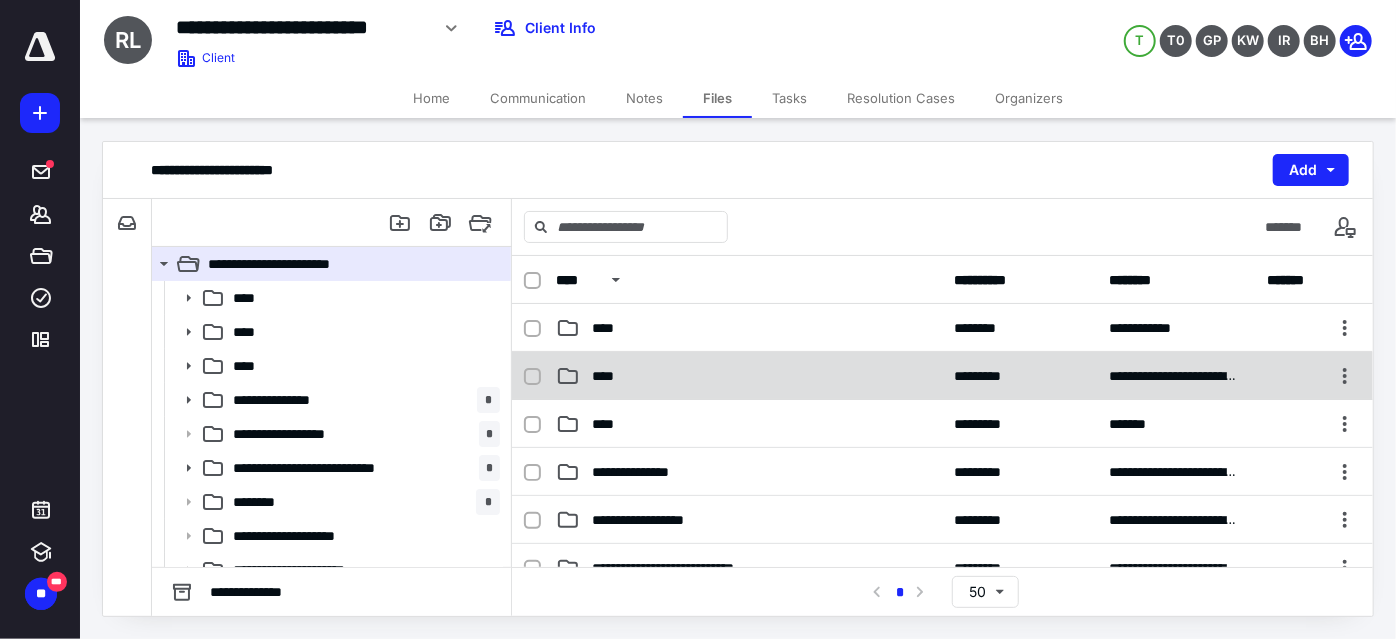 click on "****" at bounding box center [749, 376] 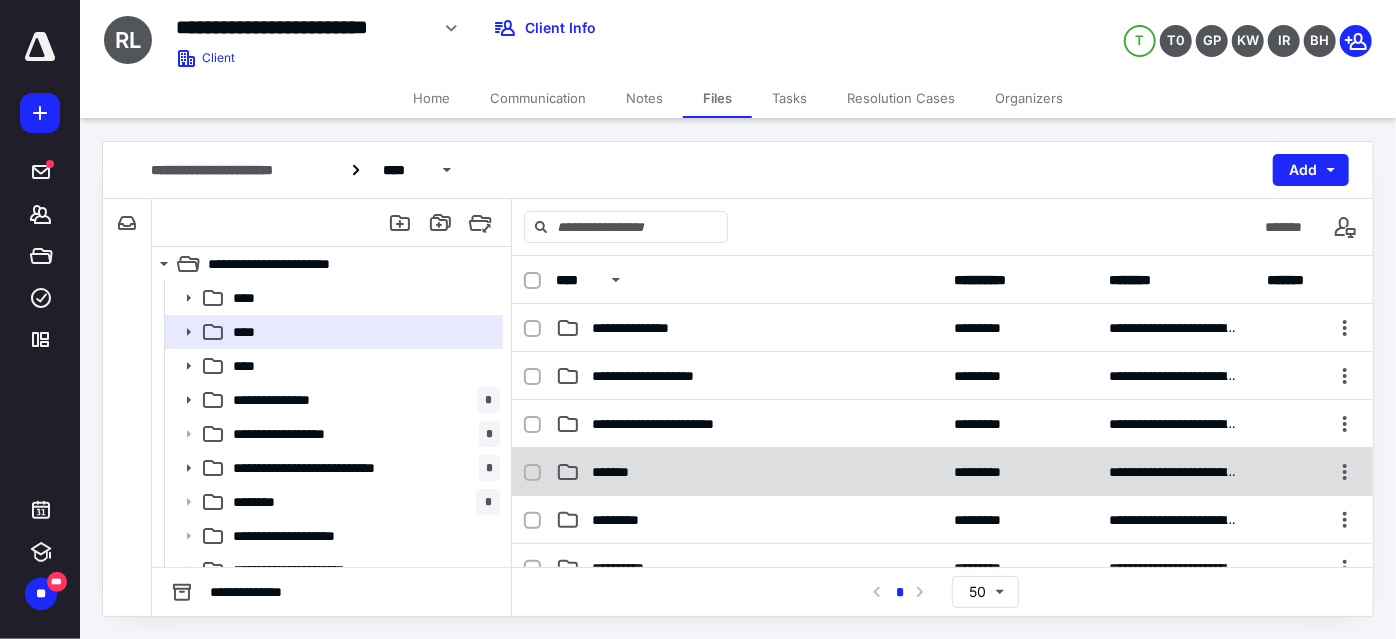 click on "*******" at bounding box center [749, 472] 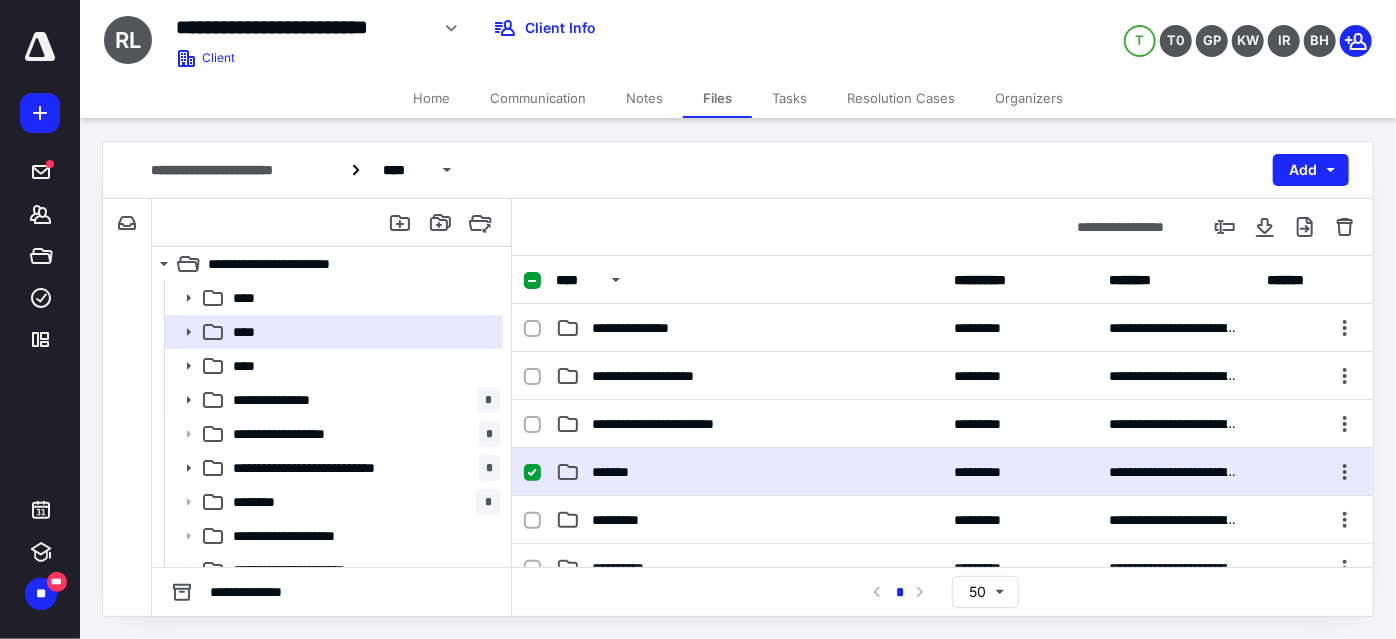 click on "*******" at bounding box center (749, 472) 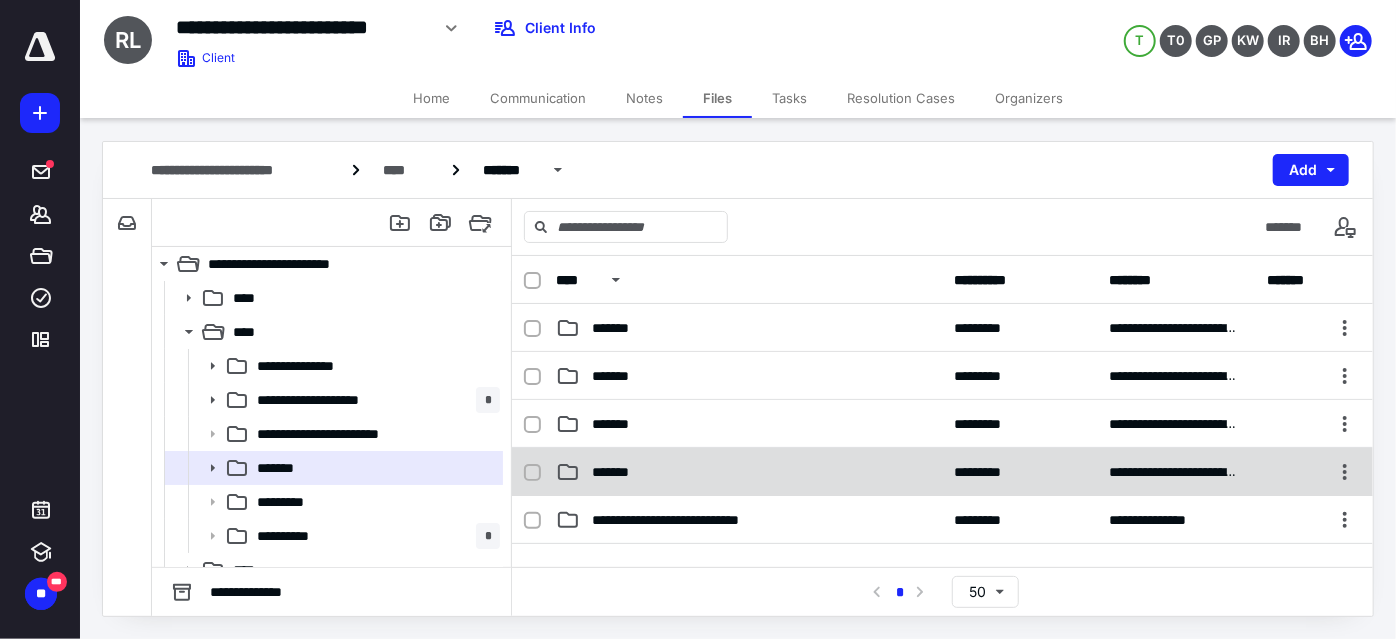 click on "*******" at bounding box center [749, 472] 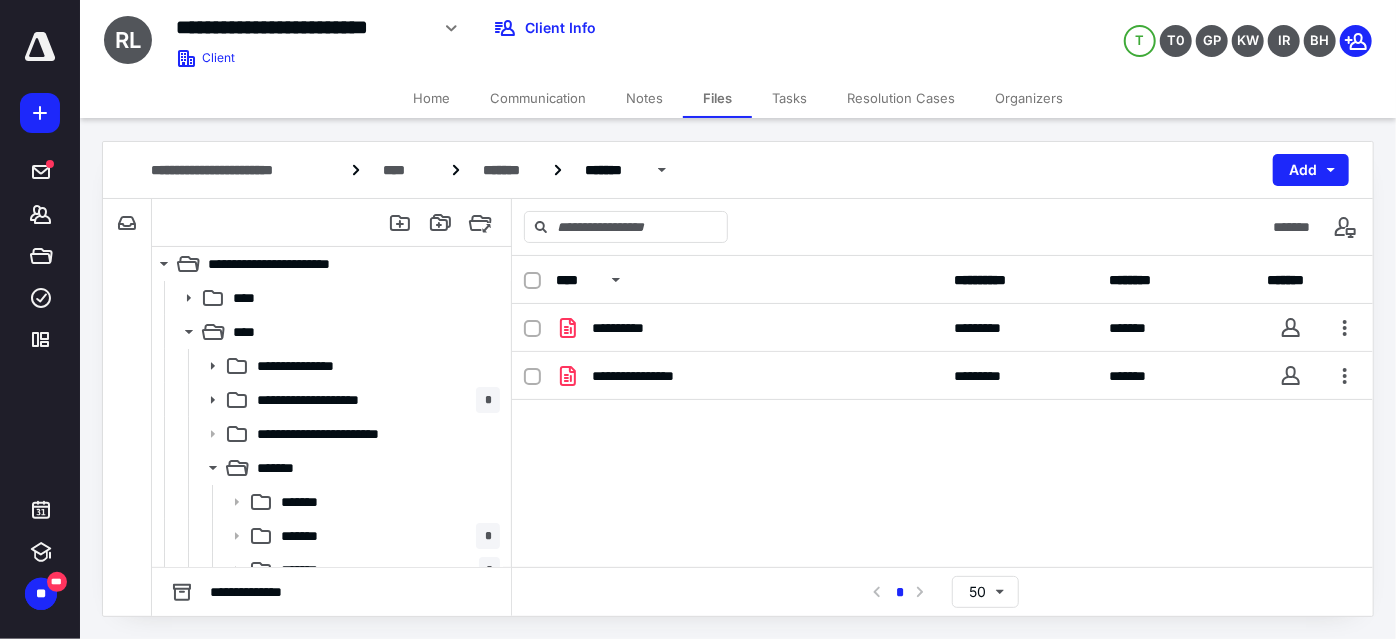 drag, startPoint x: 717, startPoint y: 100, endPoint x: 747, endPoint y: 298, distance: 200.25983 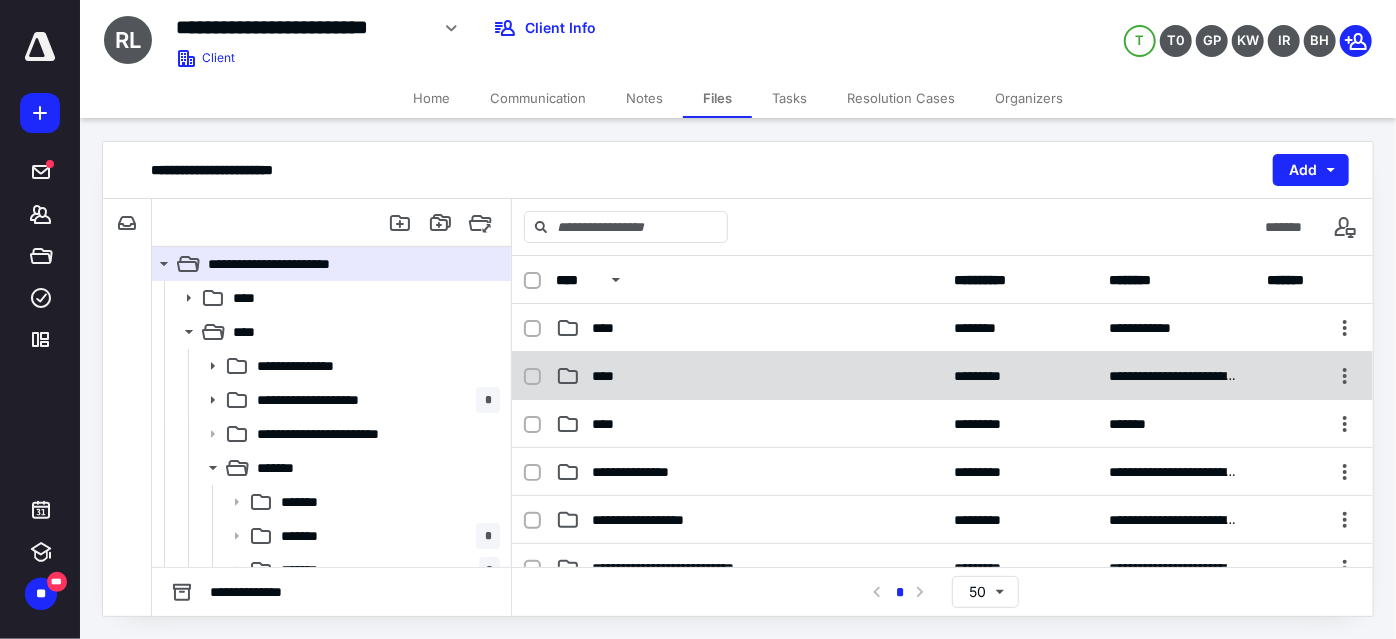 click on "****" 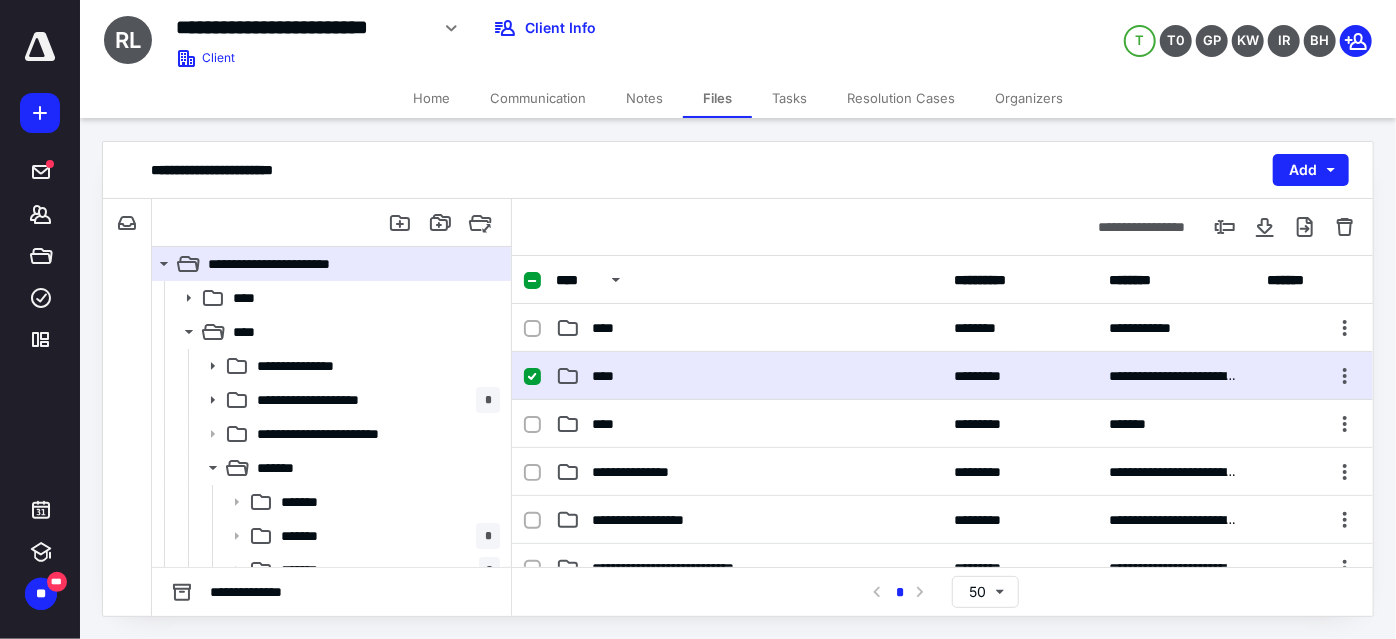 click on "****" 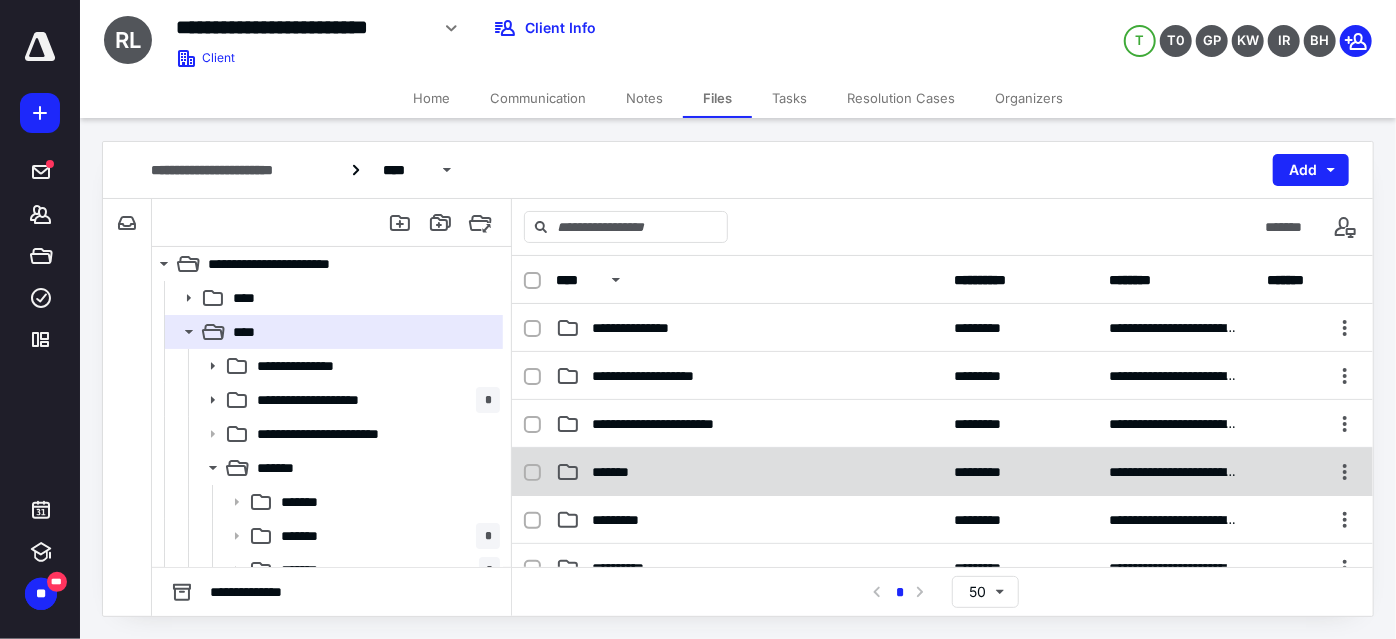 click on "*******" 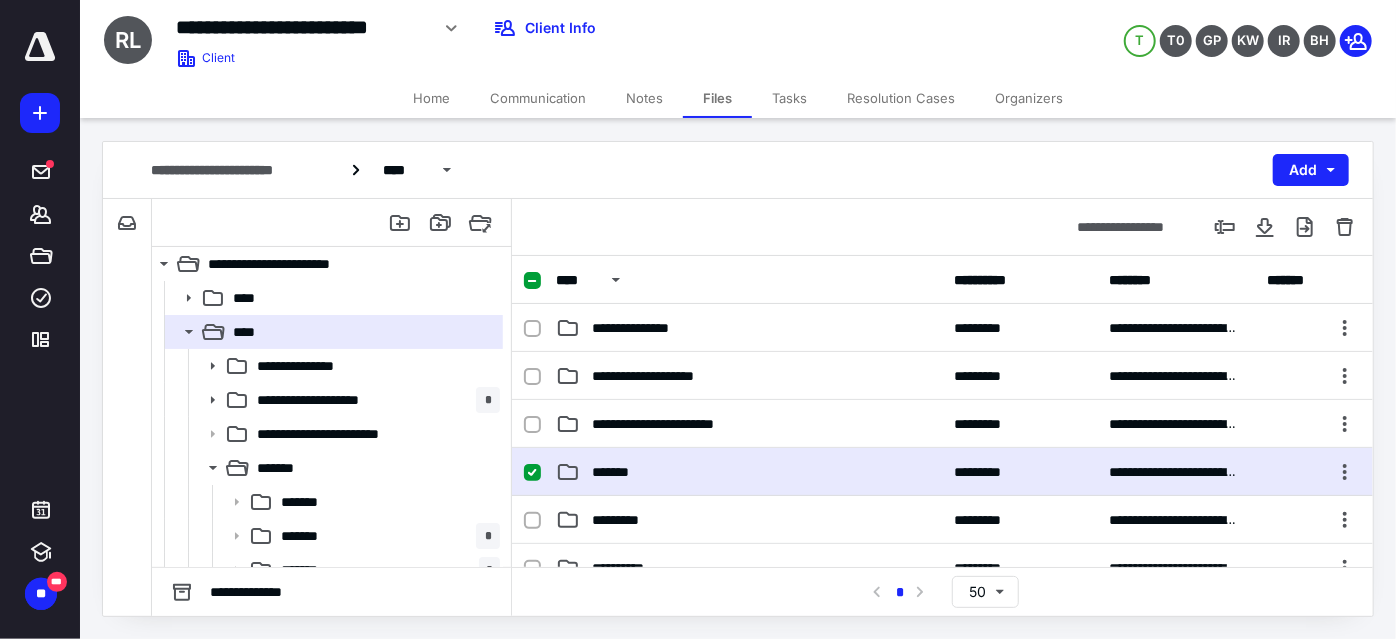 click on "*******" 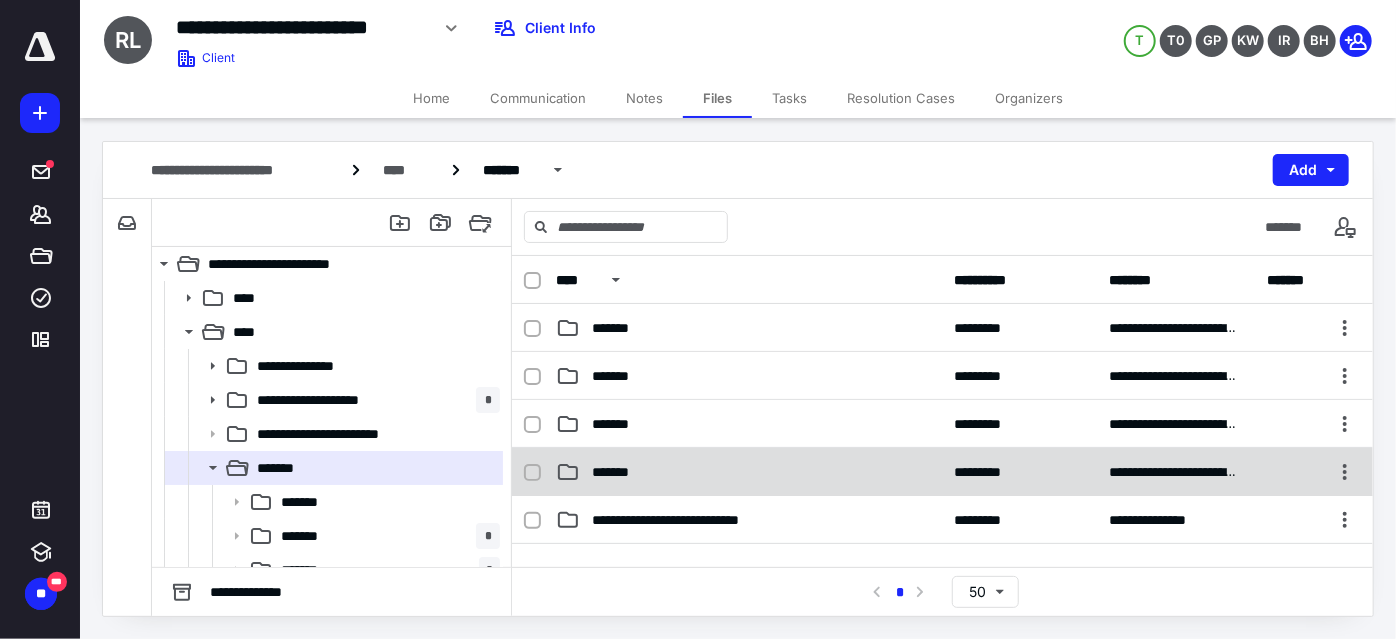 click on "*******" 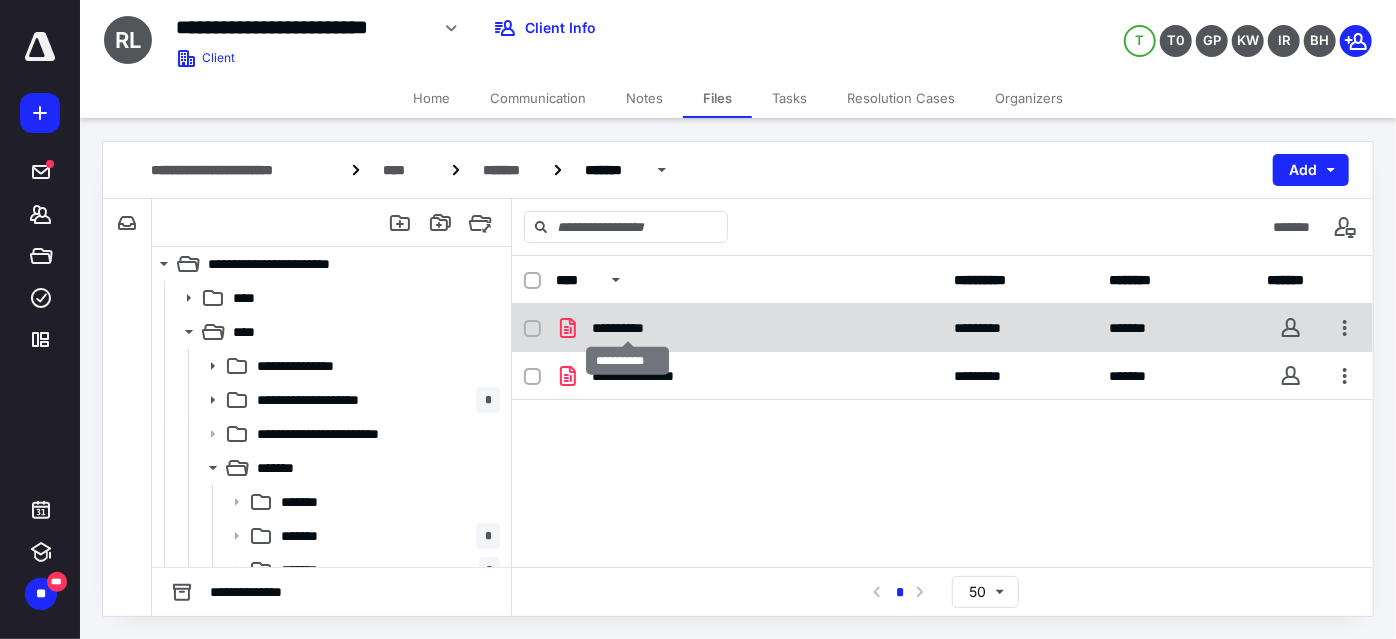click on "**********" 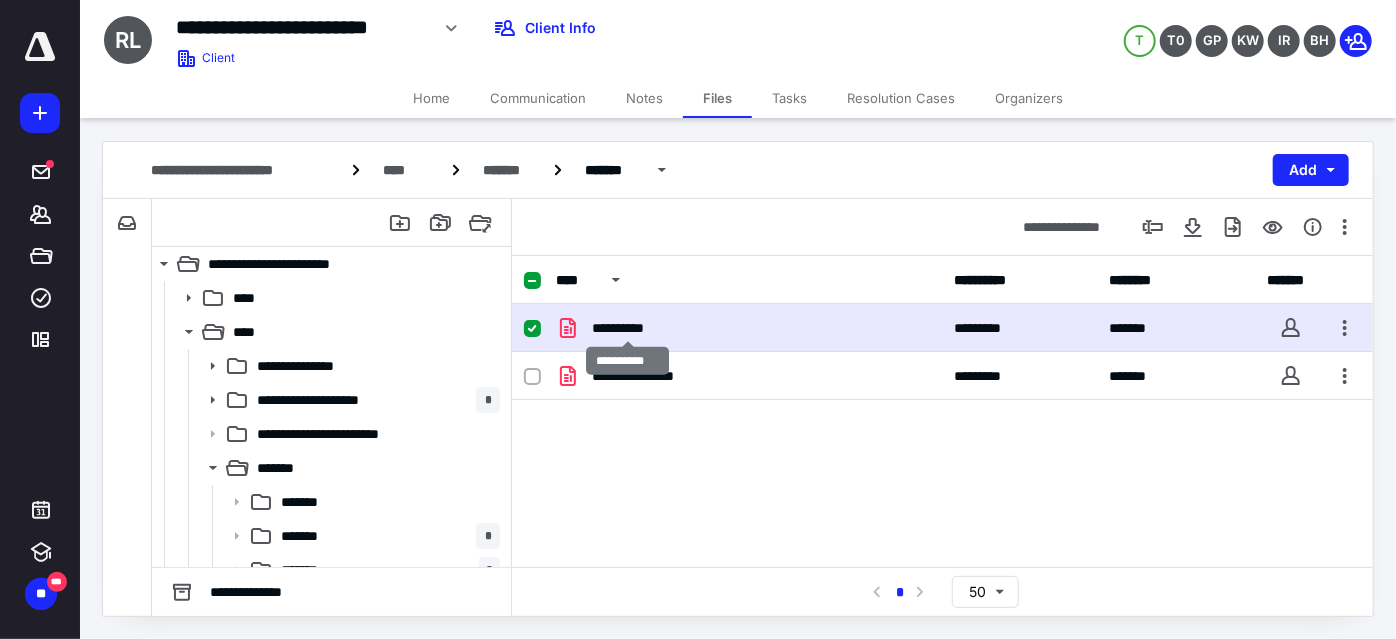 click on "**********" 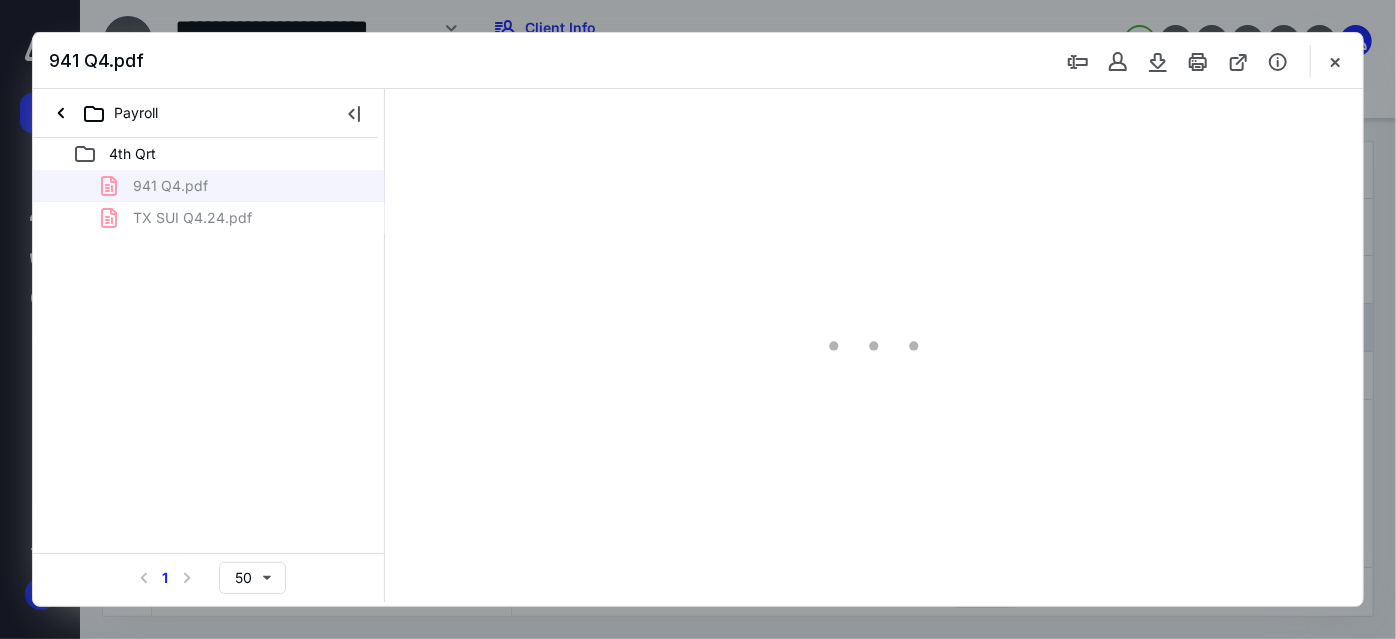 scroll, scrollTop: 0, scrollLeft: 0, axis: both 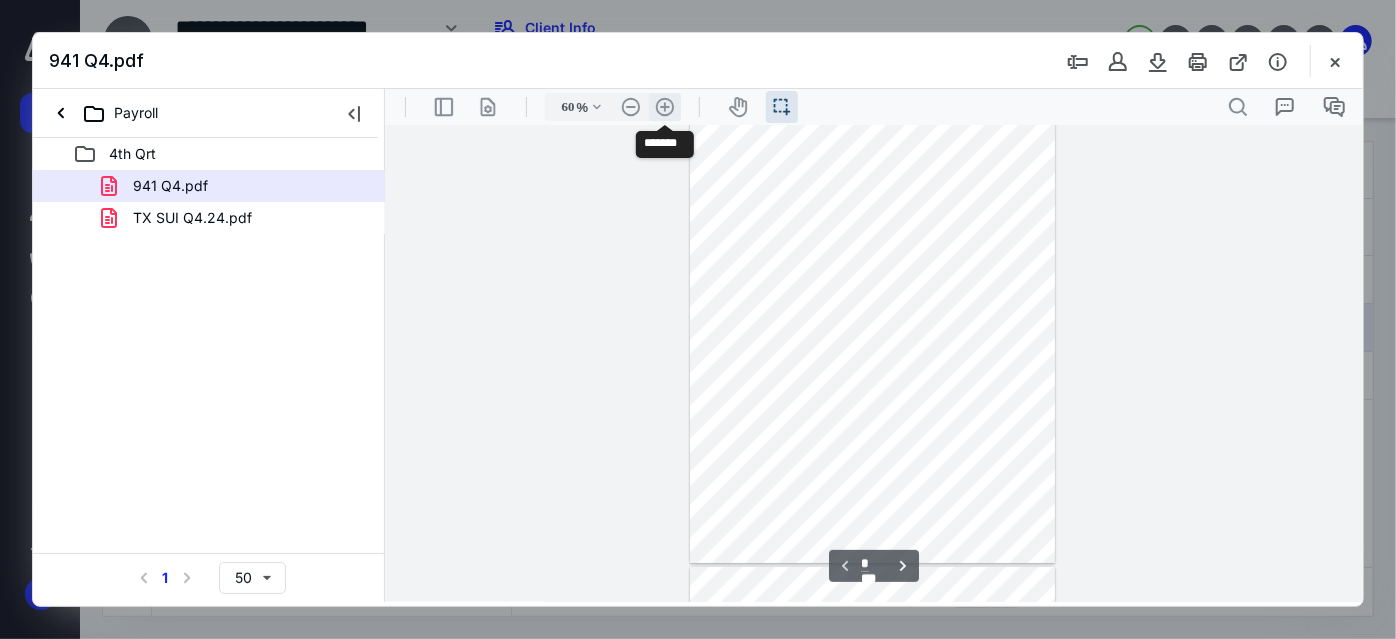 click on ".cls-1{fill:#abb0c4;} icon - header - zoom - in - line" 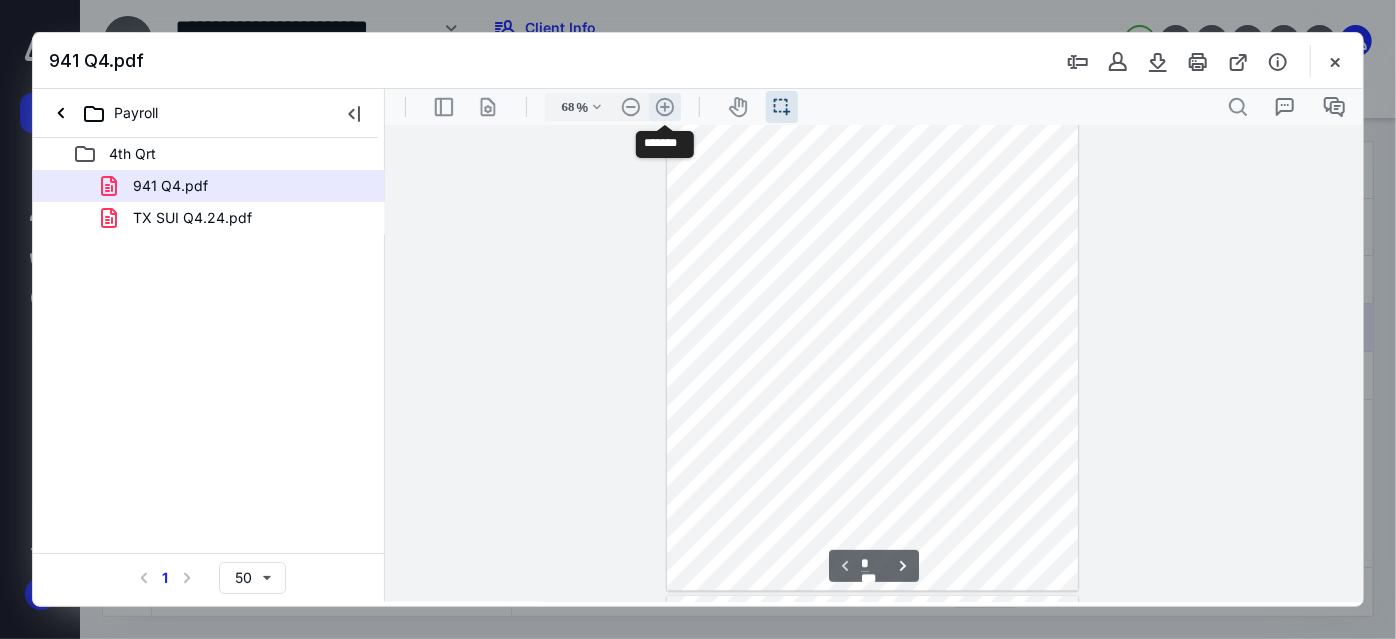 click on ".cls-1{fill:#abb0c4;} icon - header - zoom - in - line" 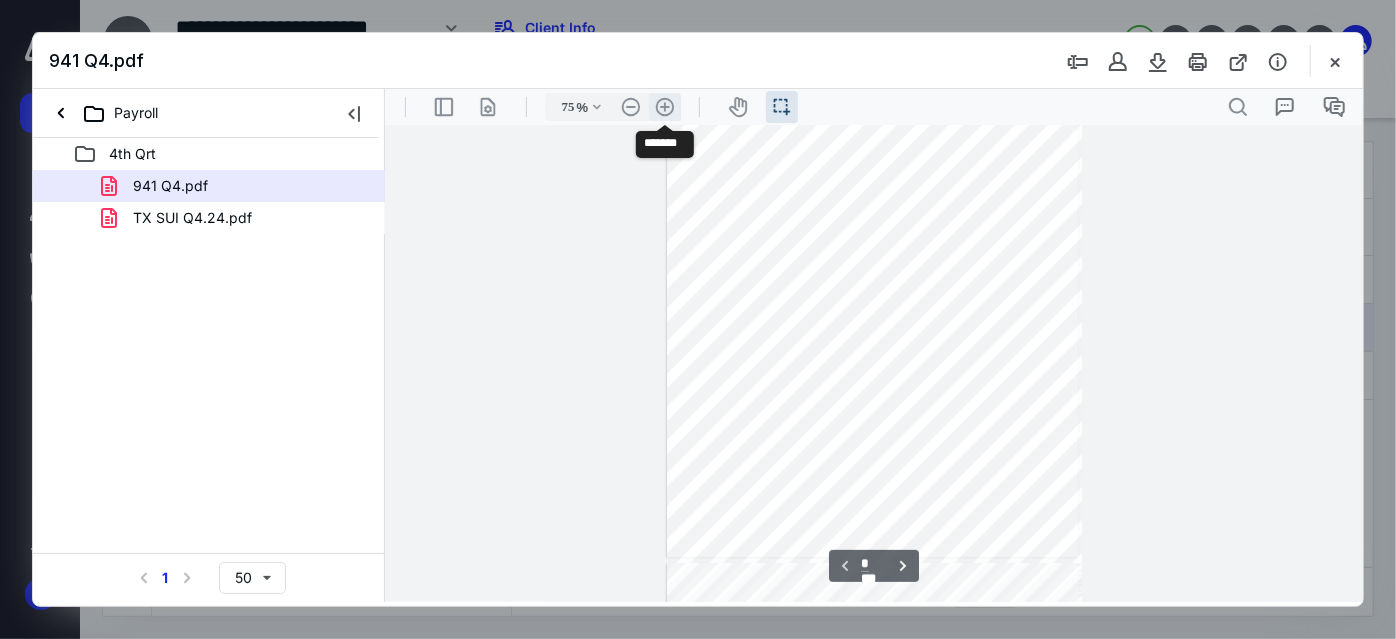 click on ".cls-1{fill:#abb0c4;} icon - header - zoom - in - line" 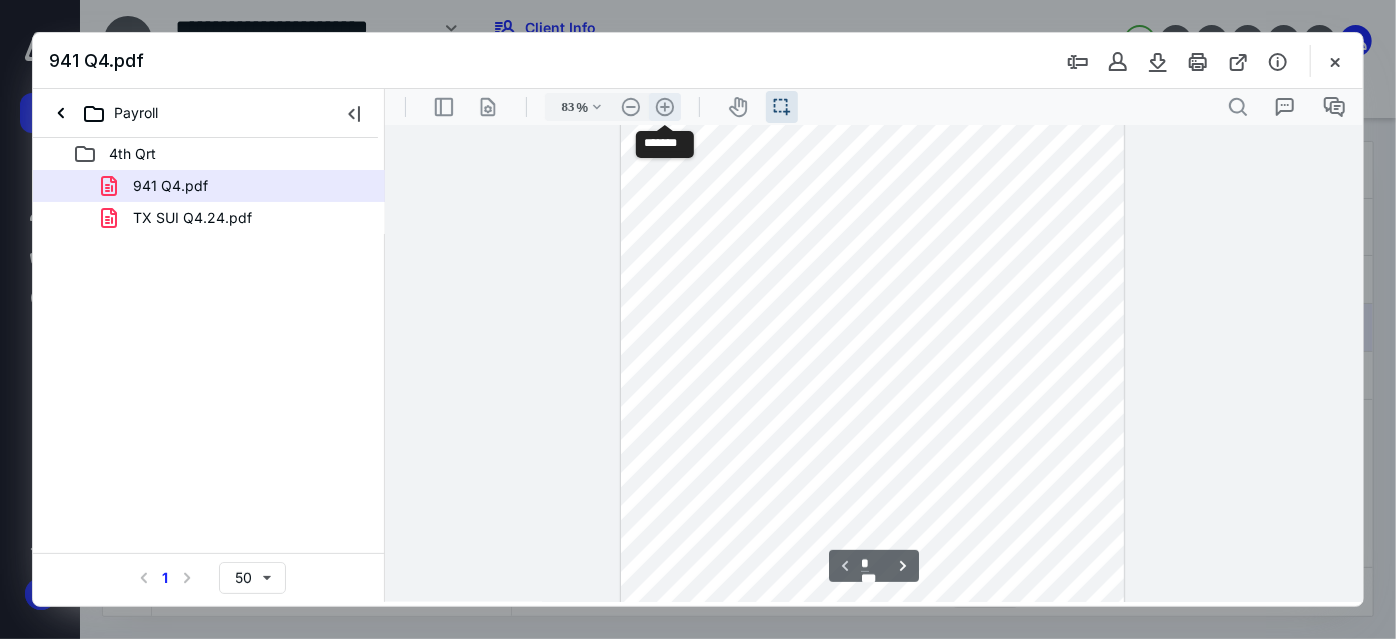 scroll, scrollTop: 136, scrollLeft: 0, axis: vertical 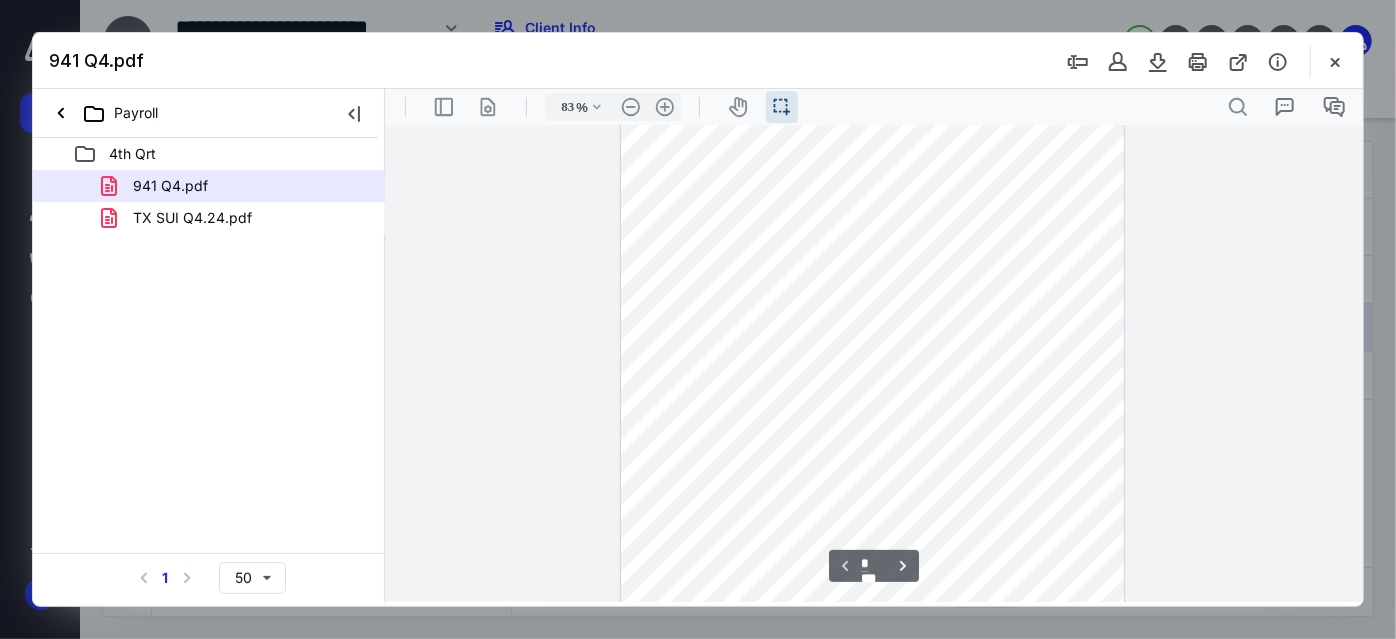 type on "*" 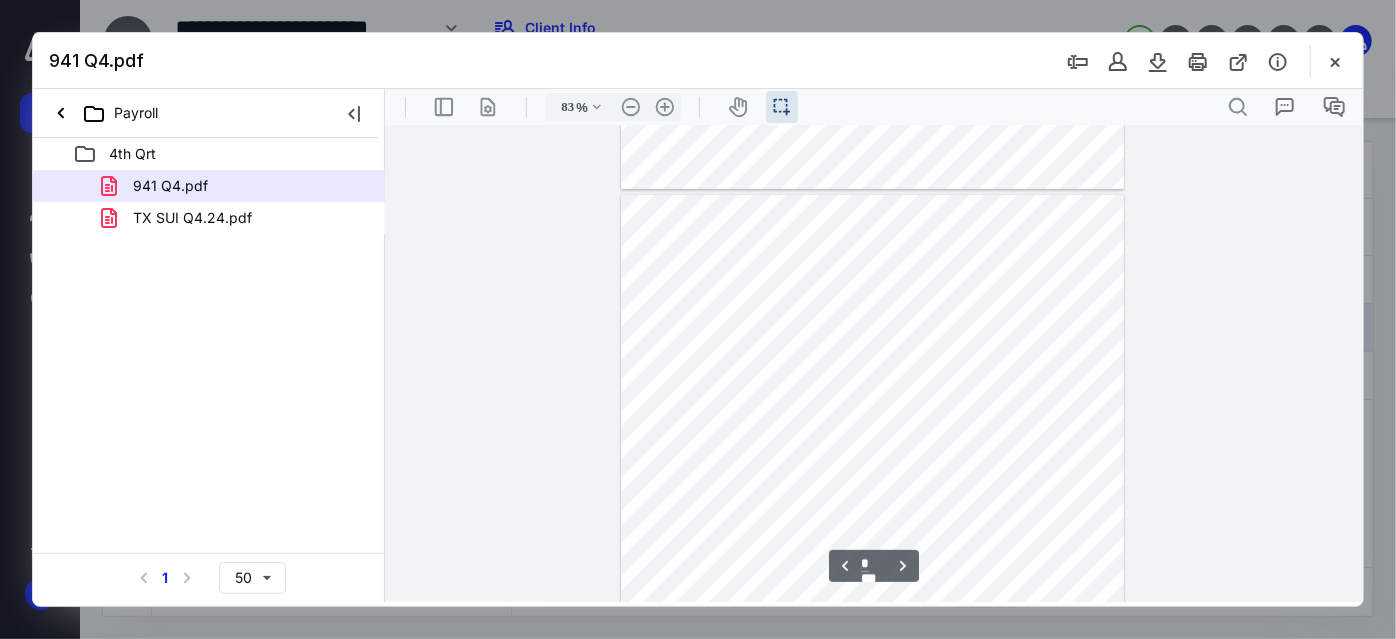 scroll, scrollTop: 681, scrollLeft: 0, axis: vertical 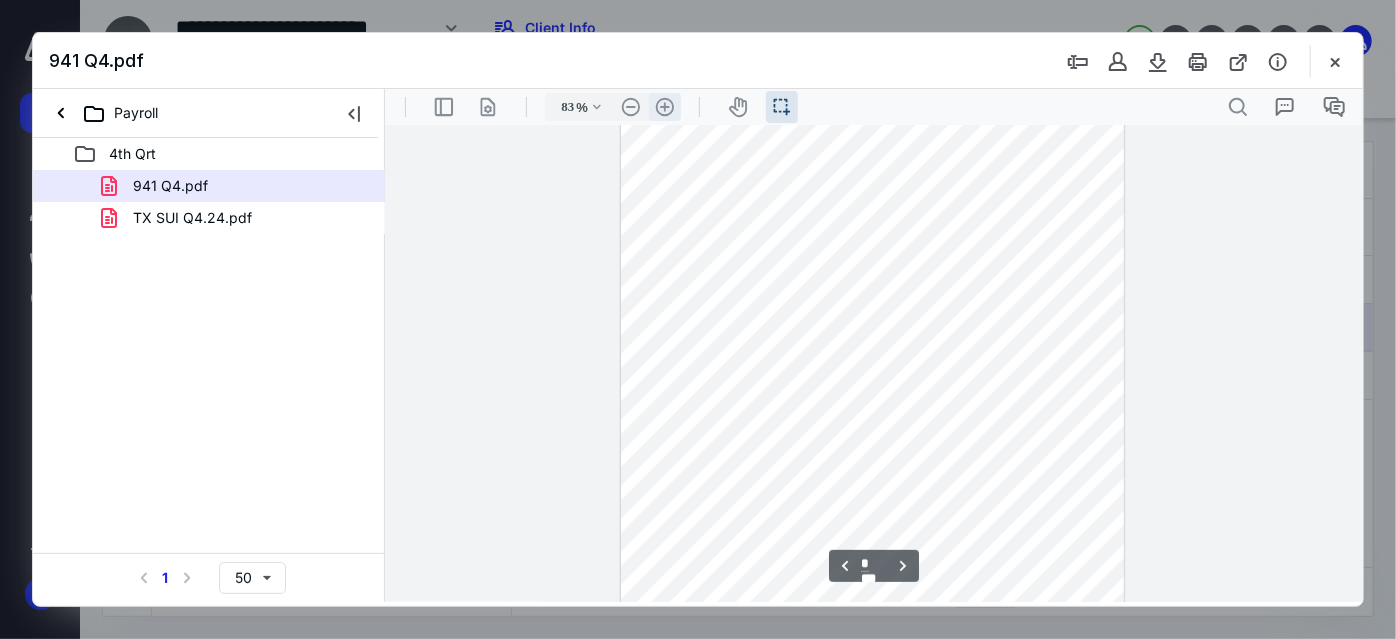 click on ".cls-1{fill:#abb0c4;} icon - header - zoom - in - line" 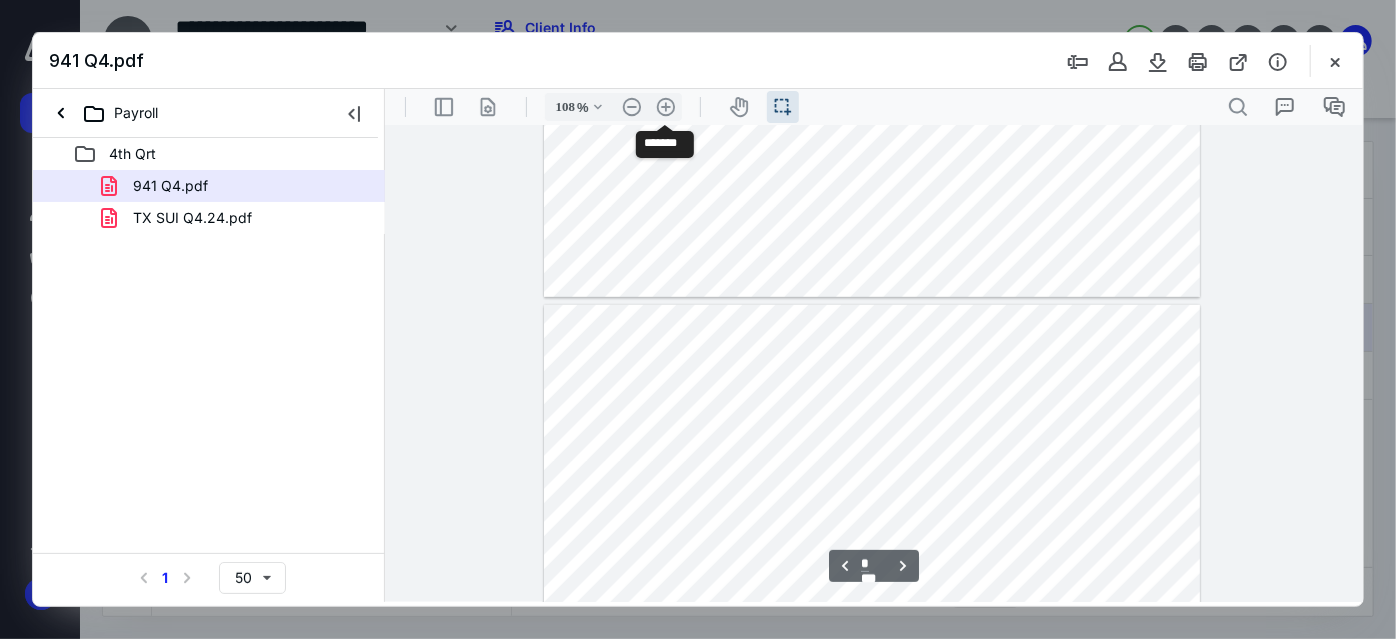 scroll, scrollTop: 955, scrollLeft: 0, axis: vertical 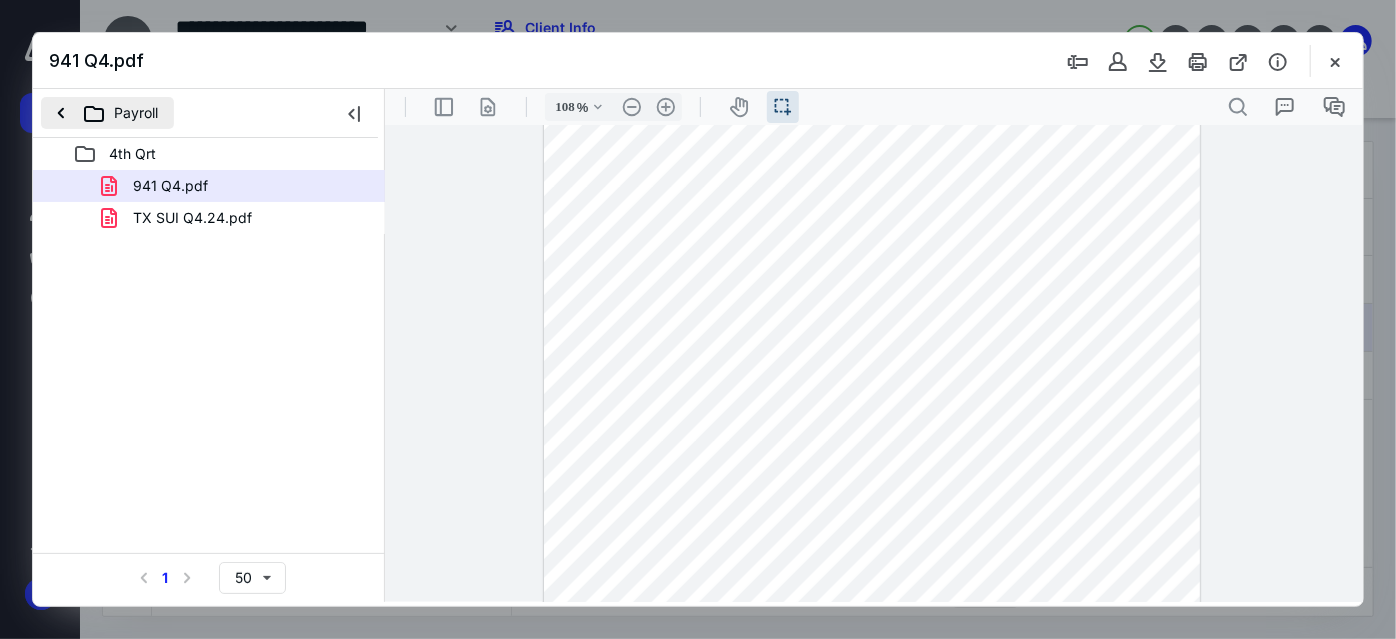 click on "Payroll" 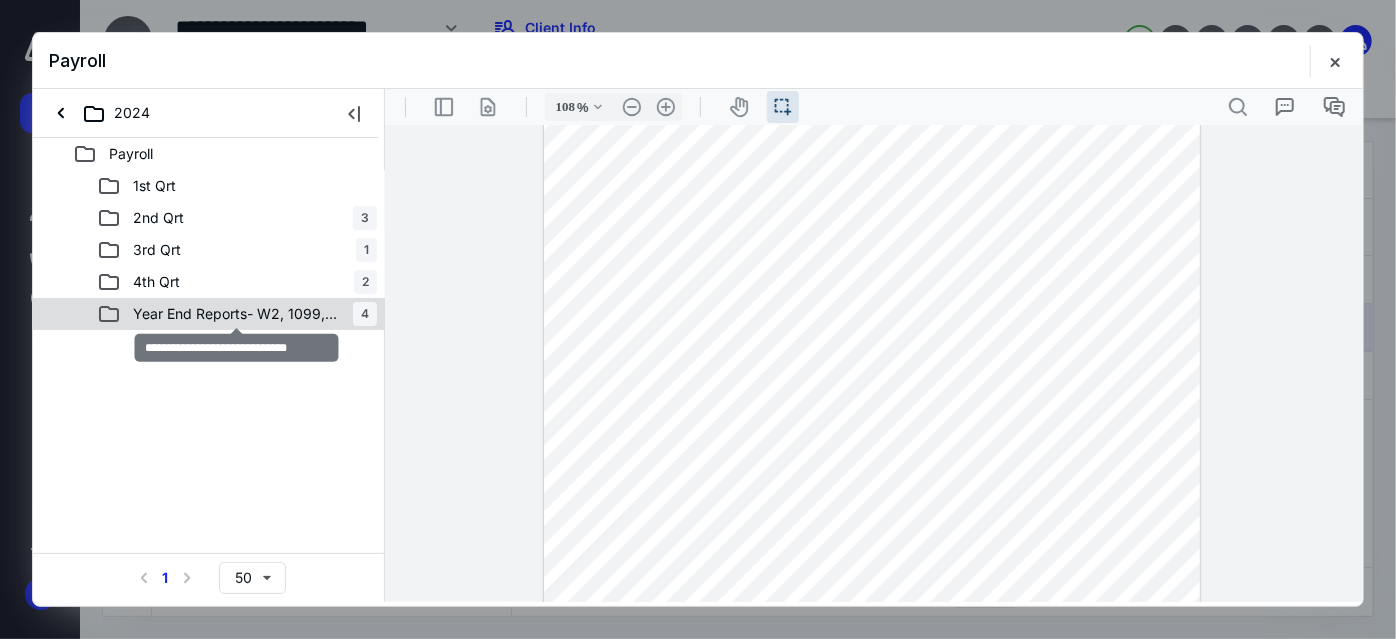 click on "Year End Reports- W2, 1099,W3" 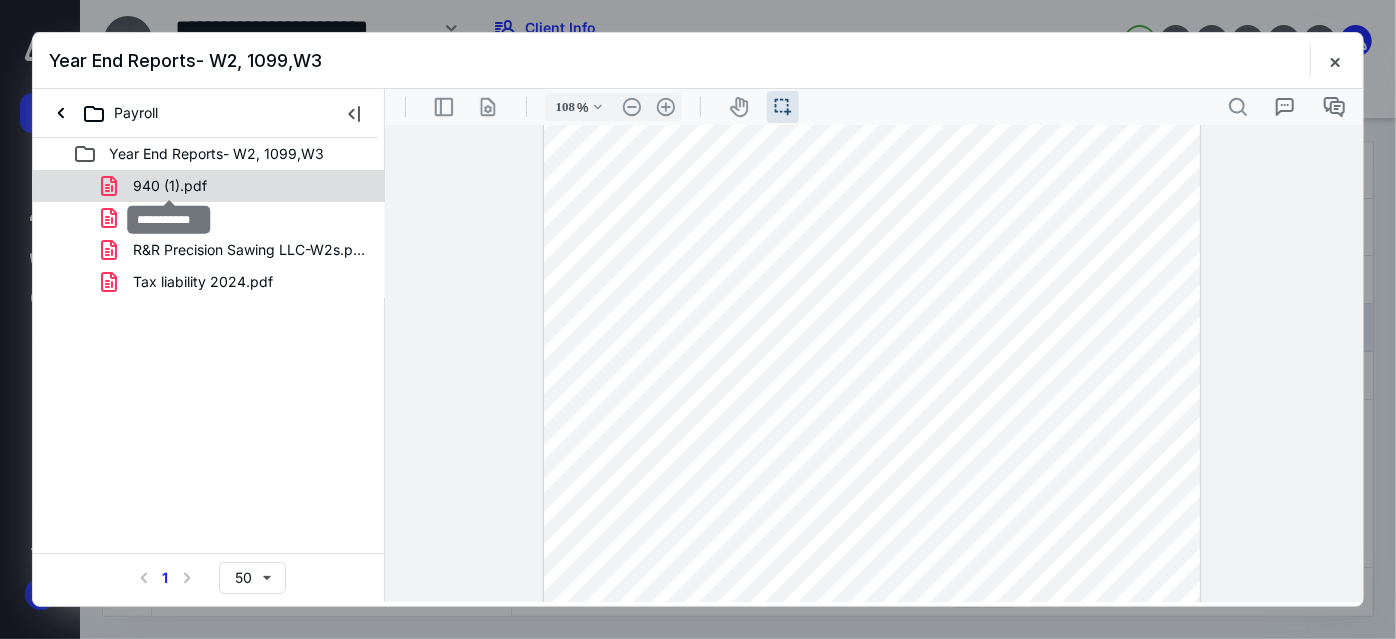 click on "940 (1).pdf" 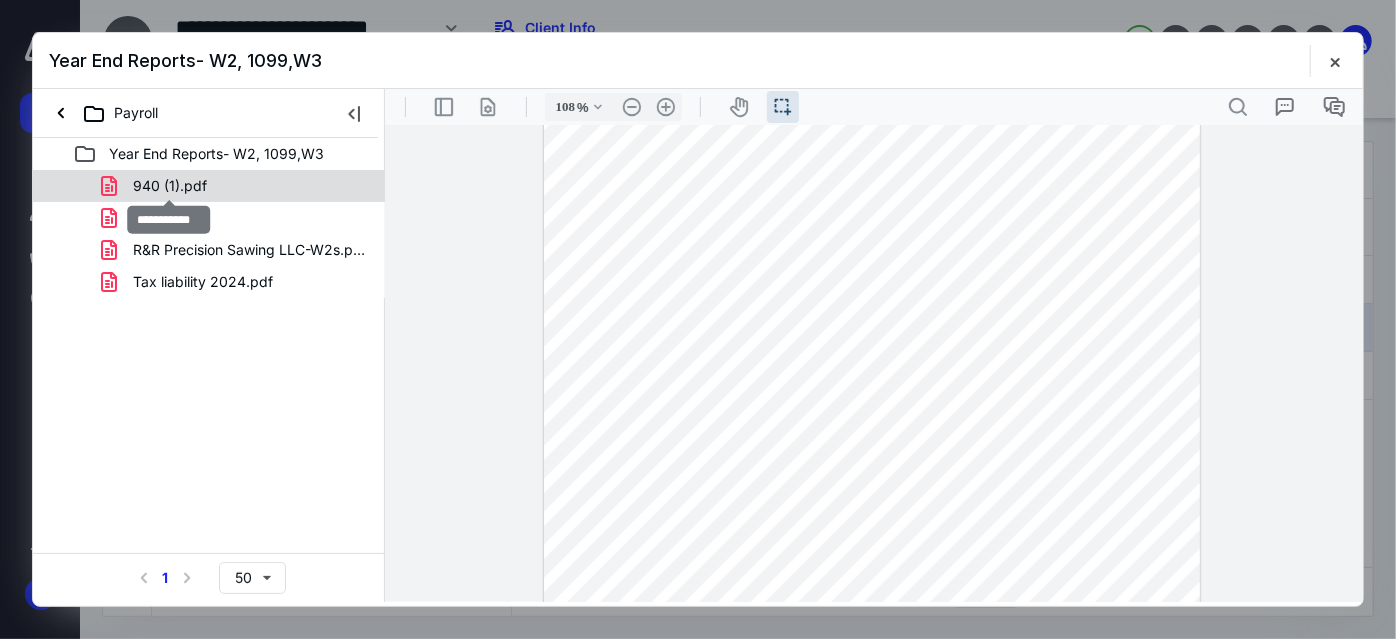 click on "940 (1).pdf 944.pdf R&R Precision Sawing LLC-W2s.pdf Tax liability 2024.pdf" 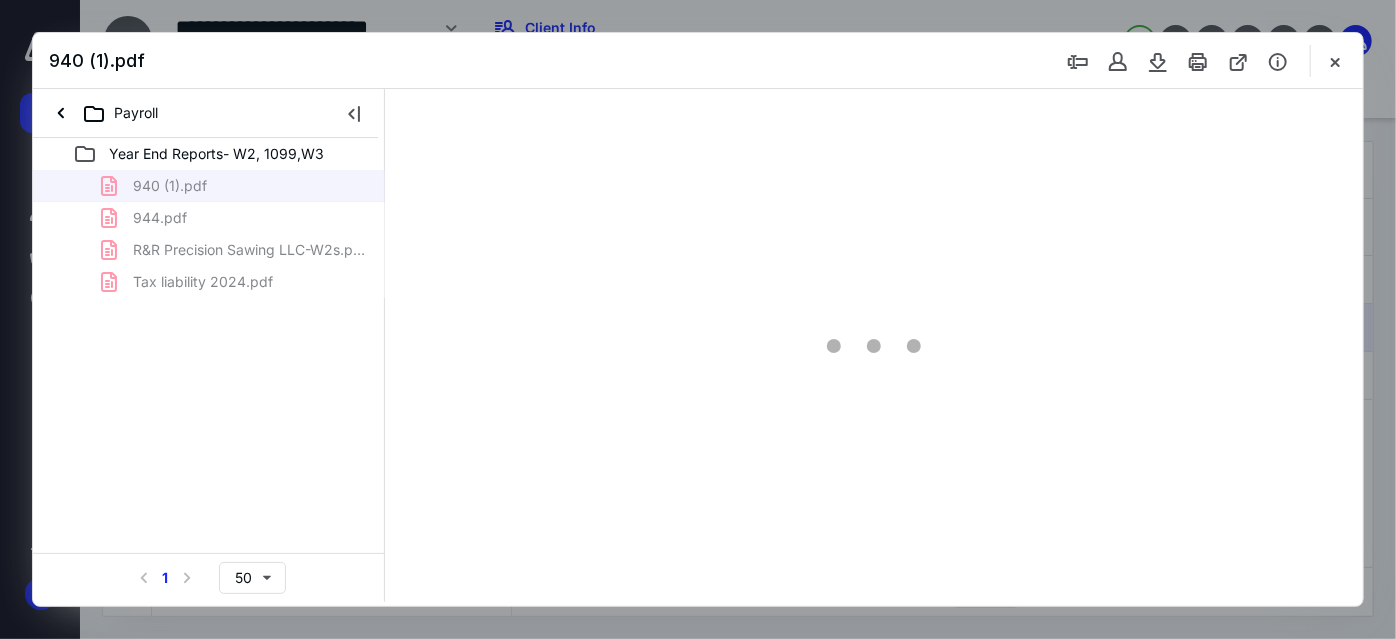 scroll, scrollTop: 37, scrollLeft: 0, axis: vertical 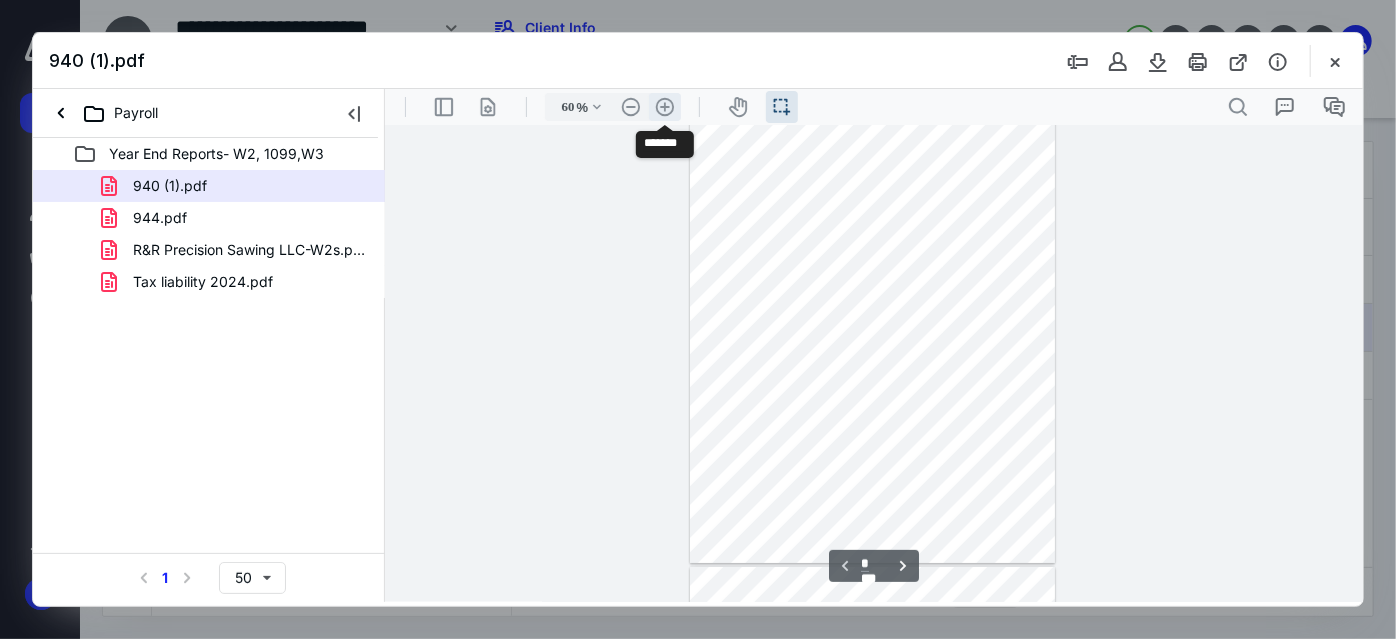 click on ".cls-1{fill:#abb0c4;} icon - header - zoom - in - line" 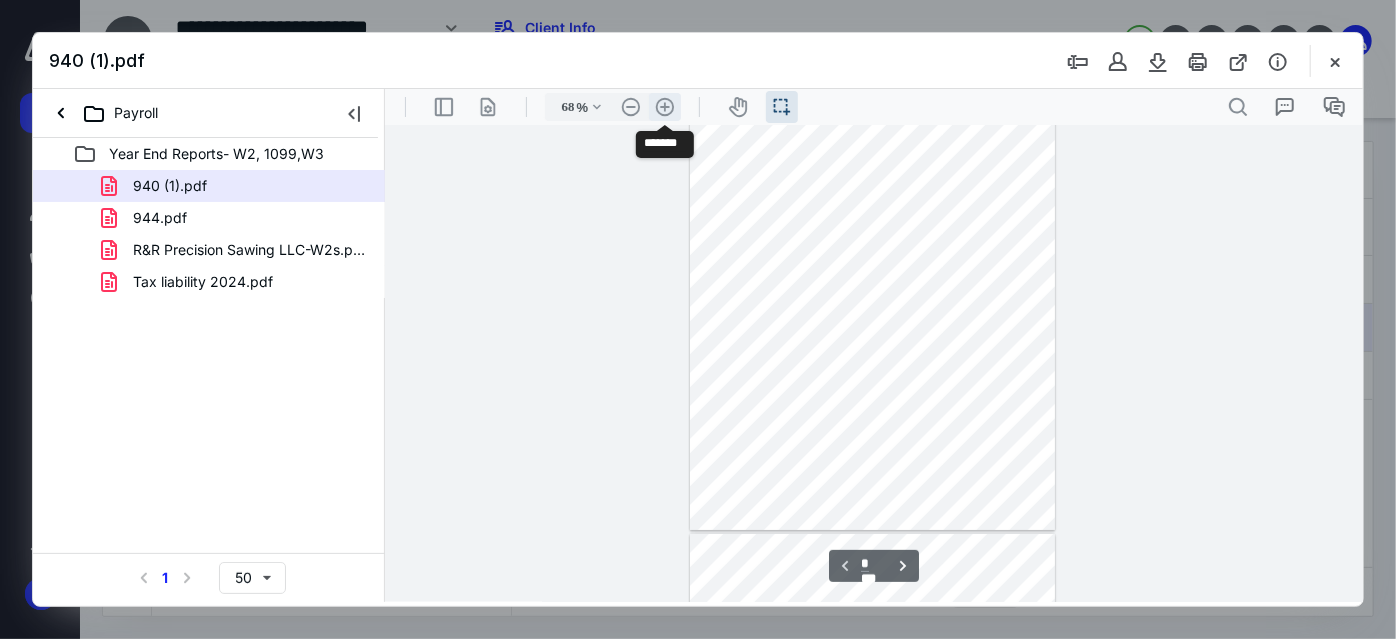 click on ".cls-1{fill:#abb0c4;} icon - header - zoom - in - line" 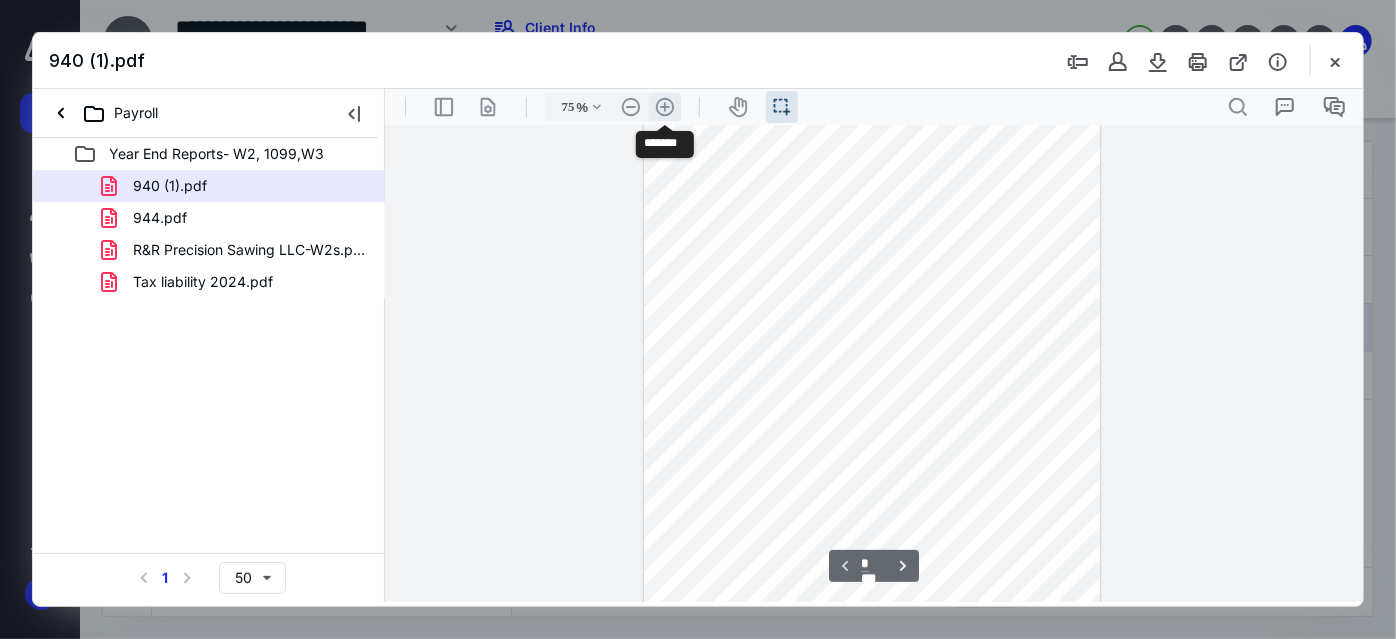 click on ".cls-1{fill:#abb0c4;} icon - header - zoom - in - line" 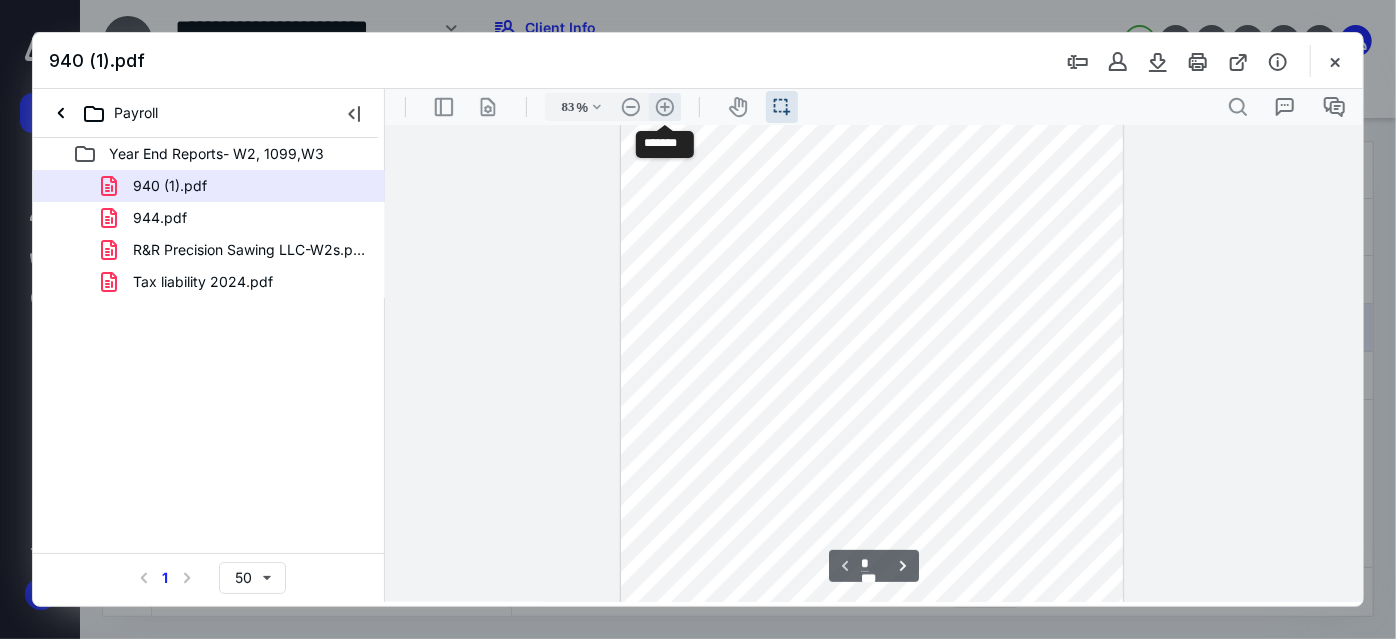 click on ".cls-1{fill:#abb0c4;} icon - header - zoom - in - line" 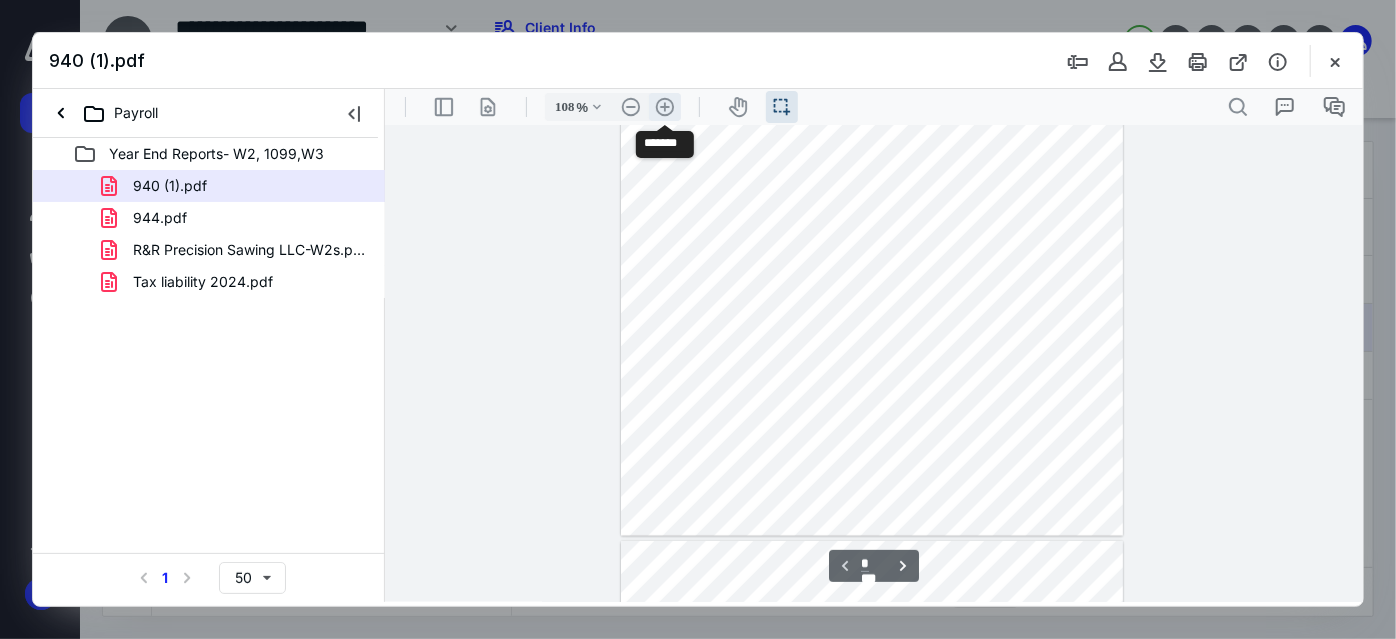 click on ".cls-1{fill:#abb0c4;} icon - header - zoom - in - line" 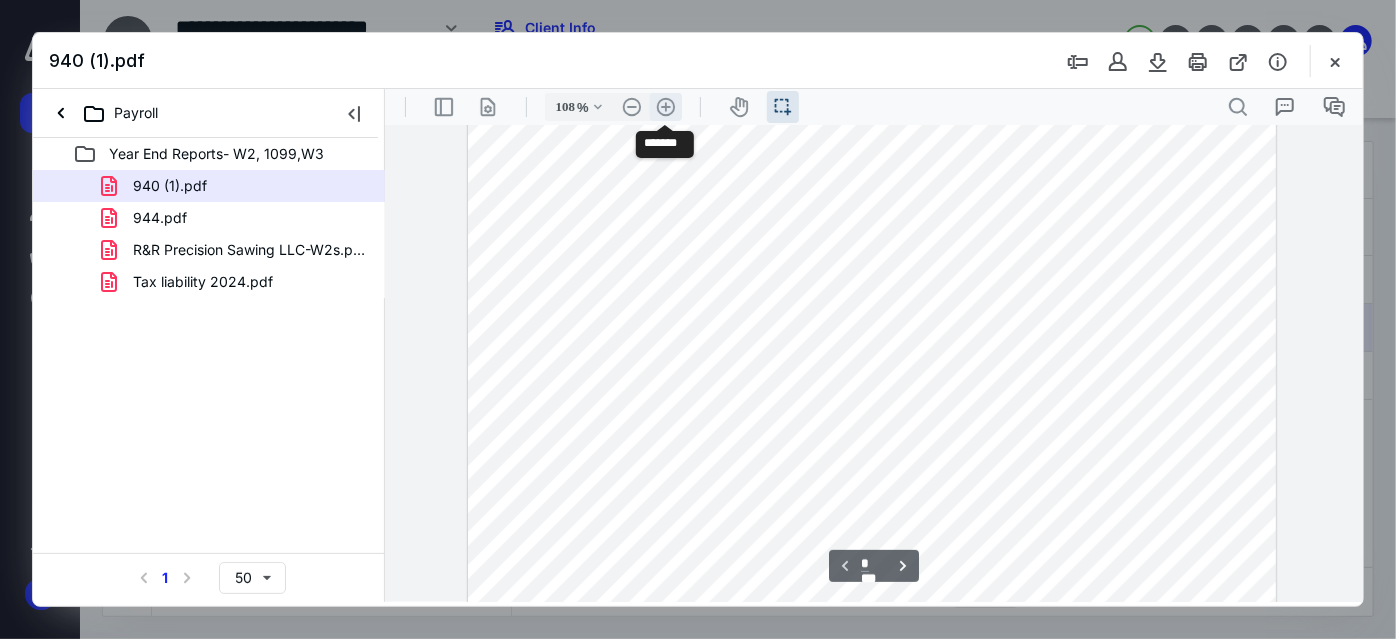 type on "133" 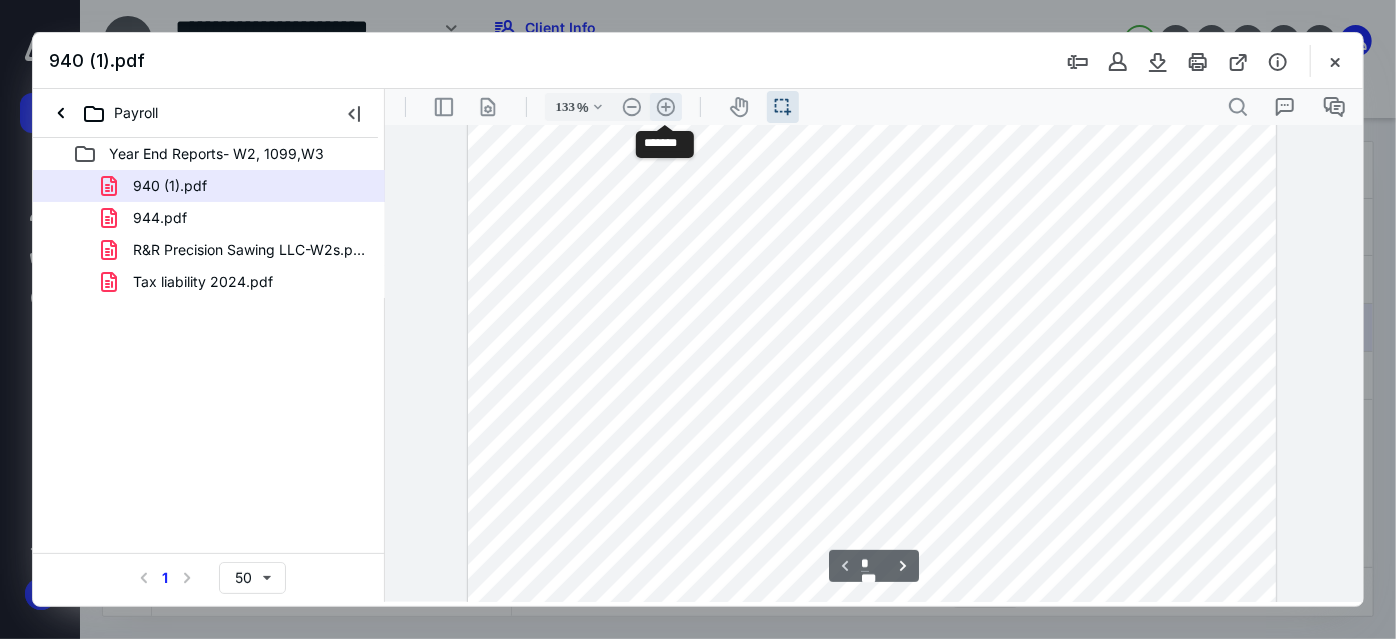 scroll, scrollTop: 352, scrollLeft: 0, axis: vertical 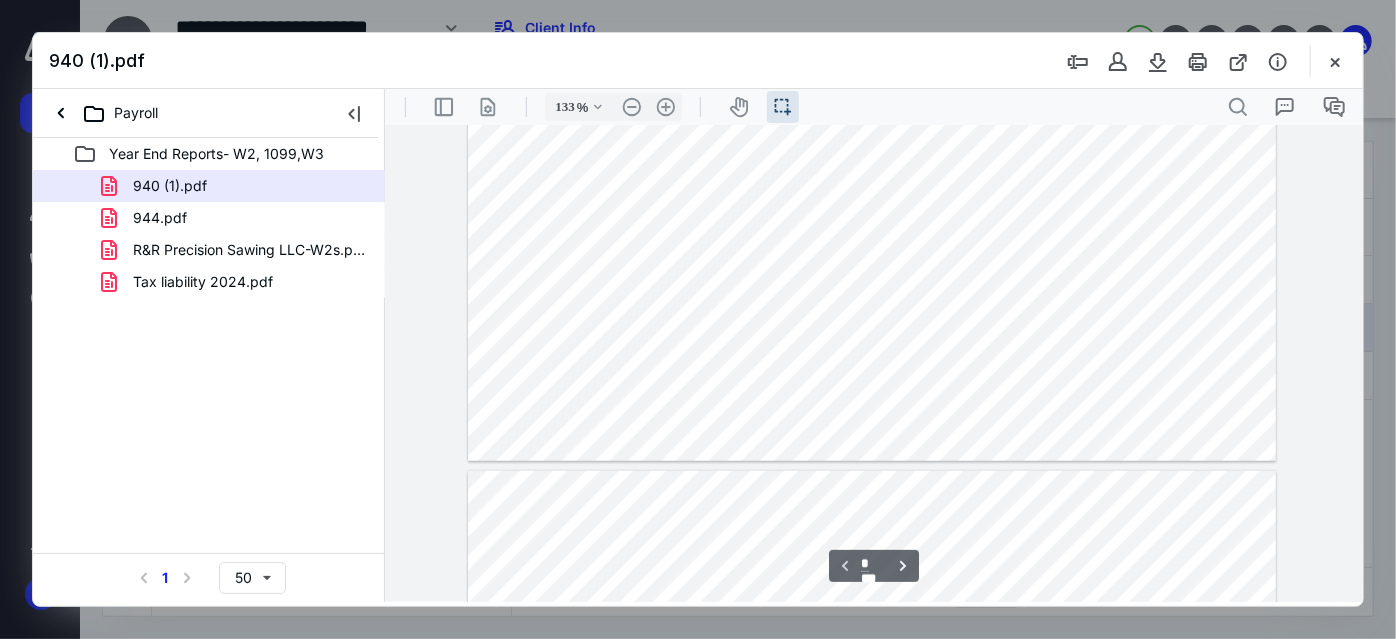 type on "*" 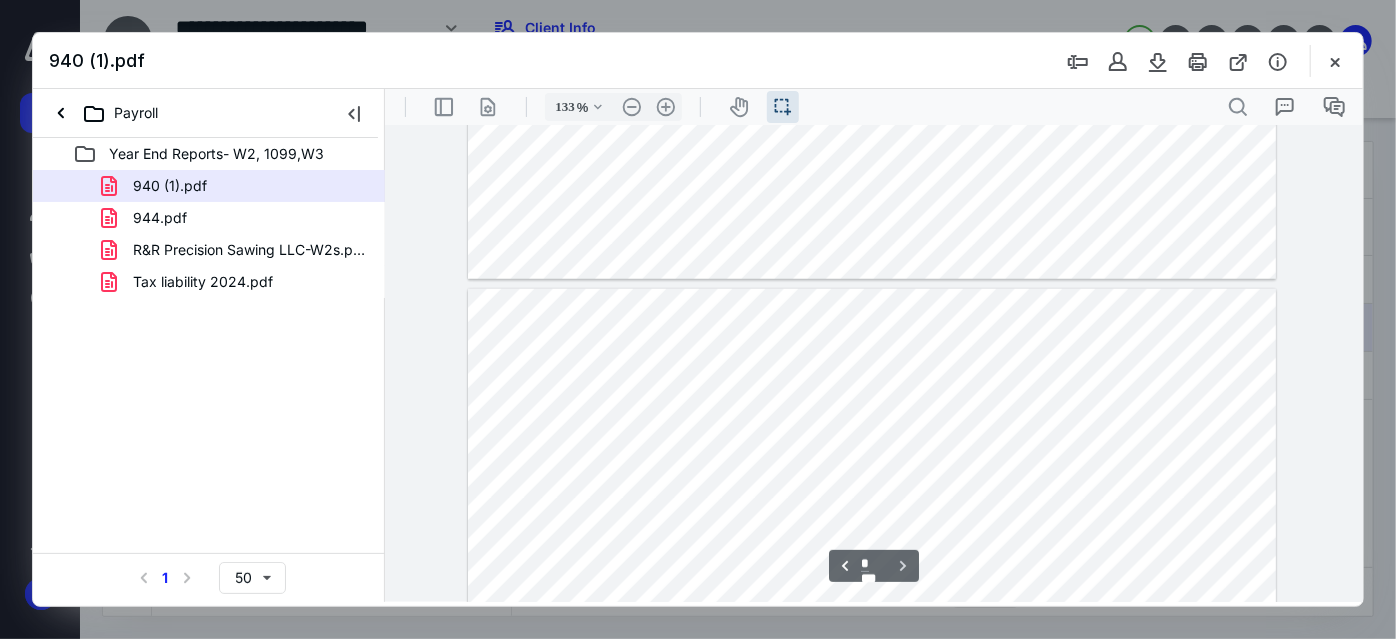 scroll, scrollTop: 989, scrollLeft: 0, axis: vertical 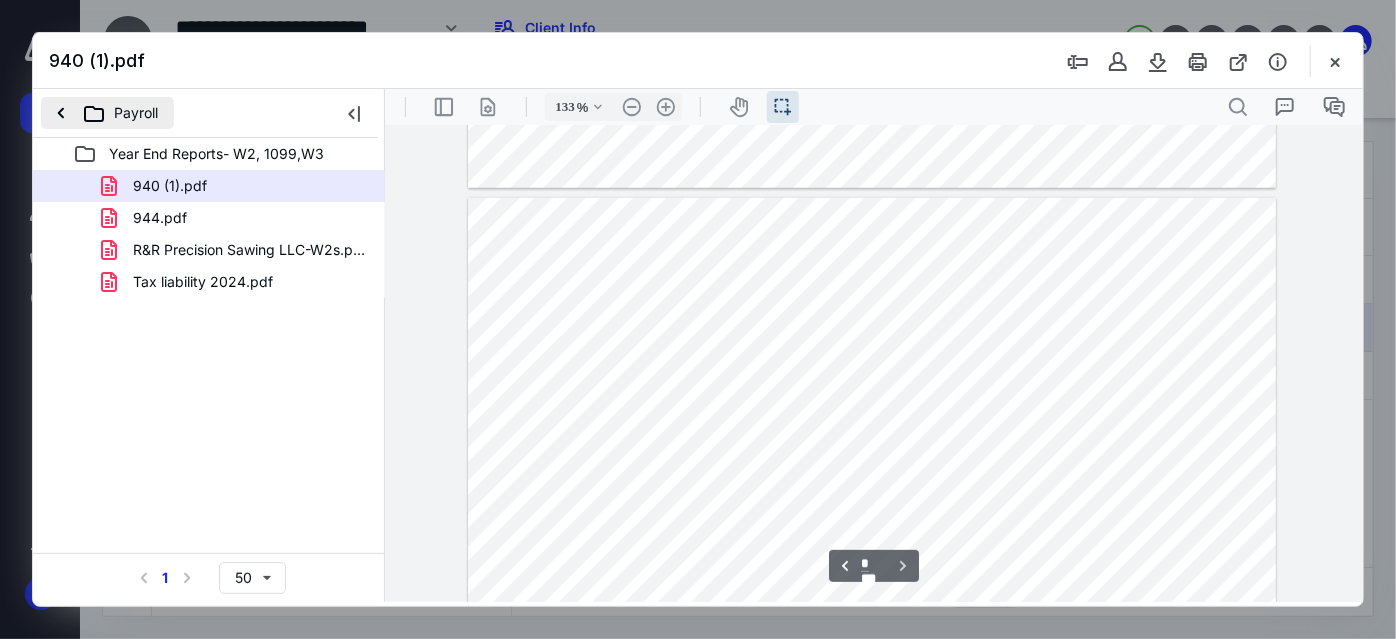 click on "Payroll" 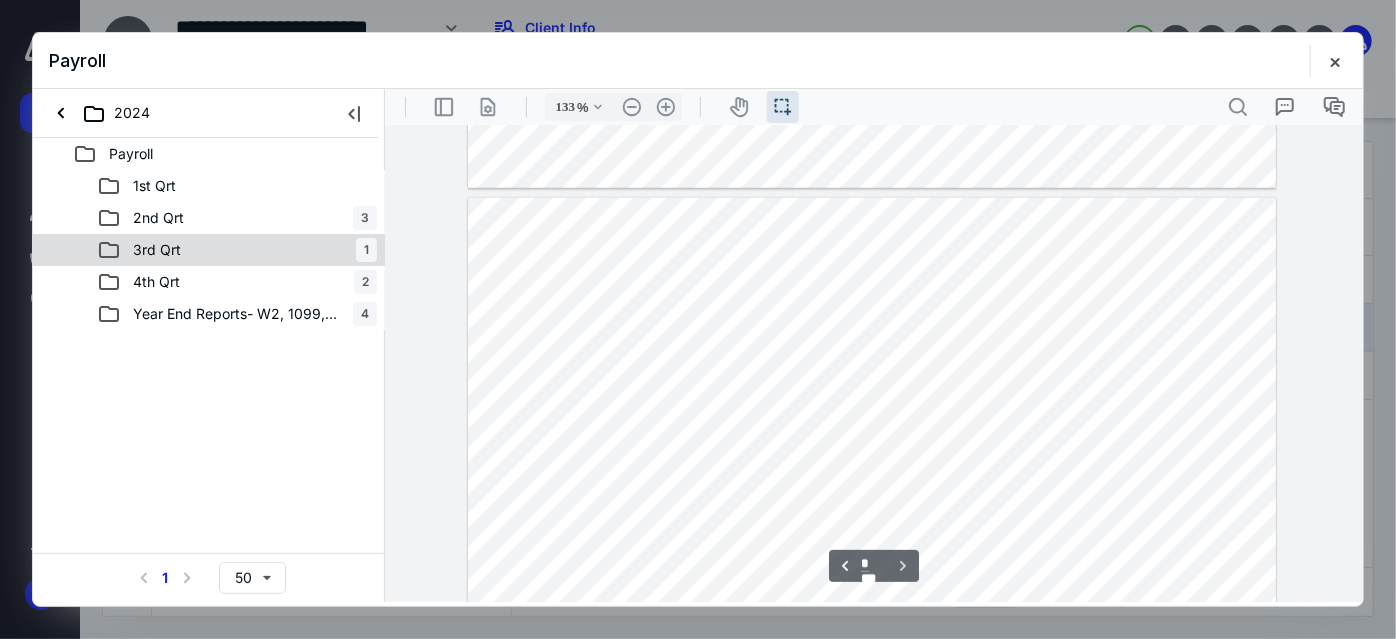 click on "3rd Qrt" 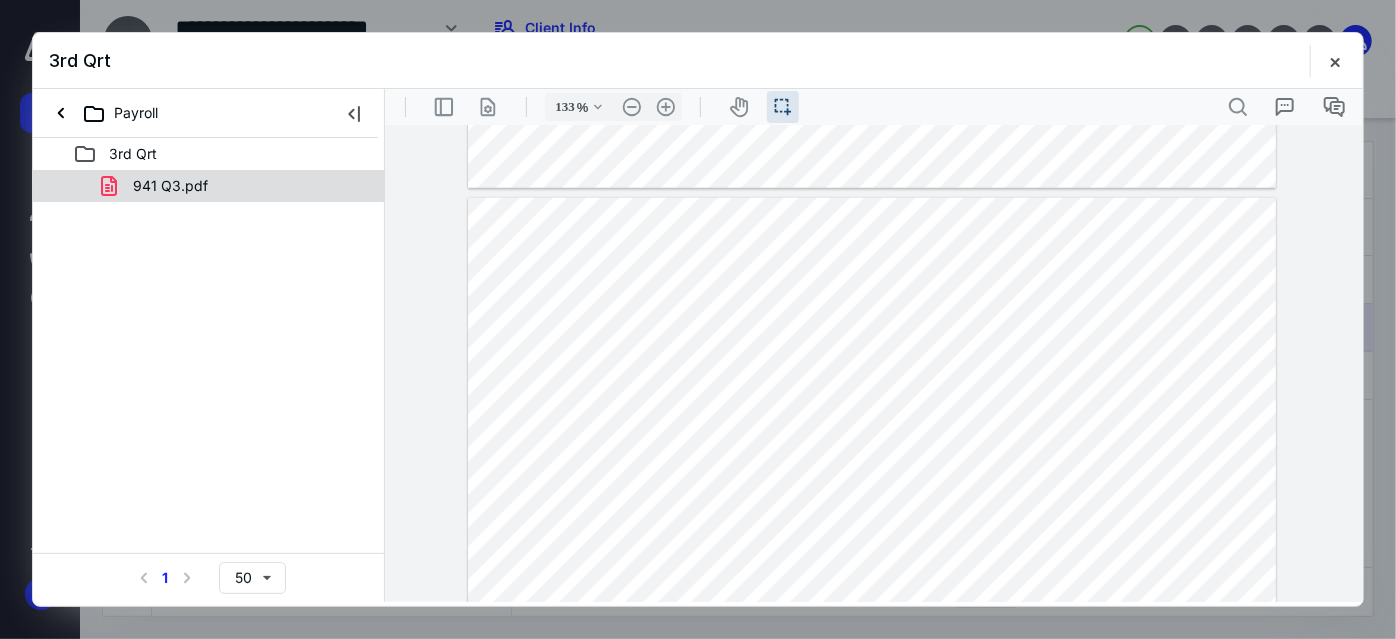 click on "941 Q3.pdf" 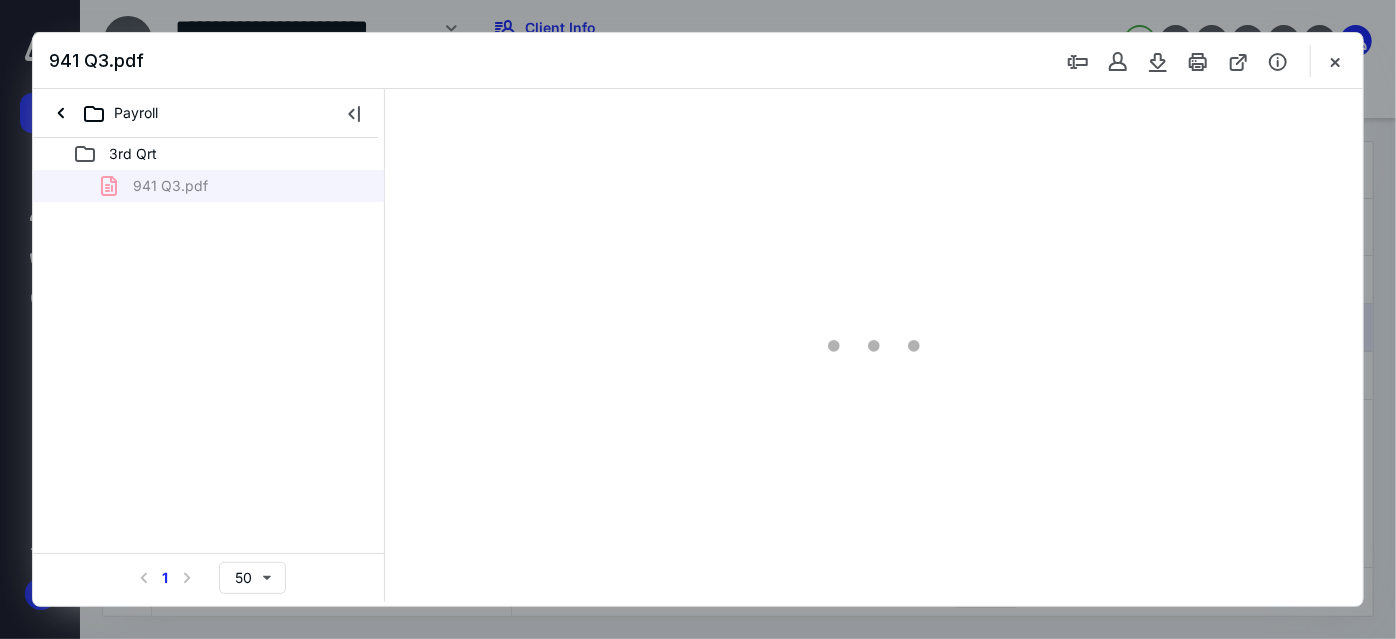 click on "941 Q3.pdf" 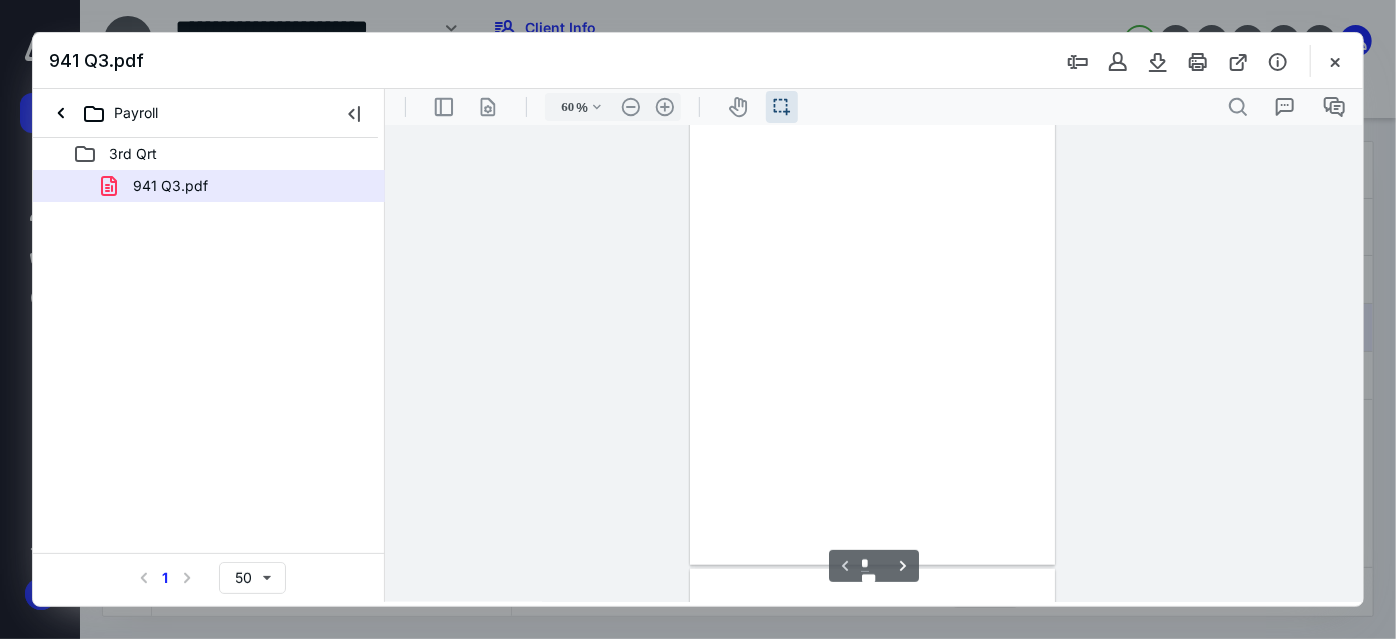 scroll, scrollTop: 37, scrollLeft: 0, axis: vertical 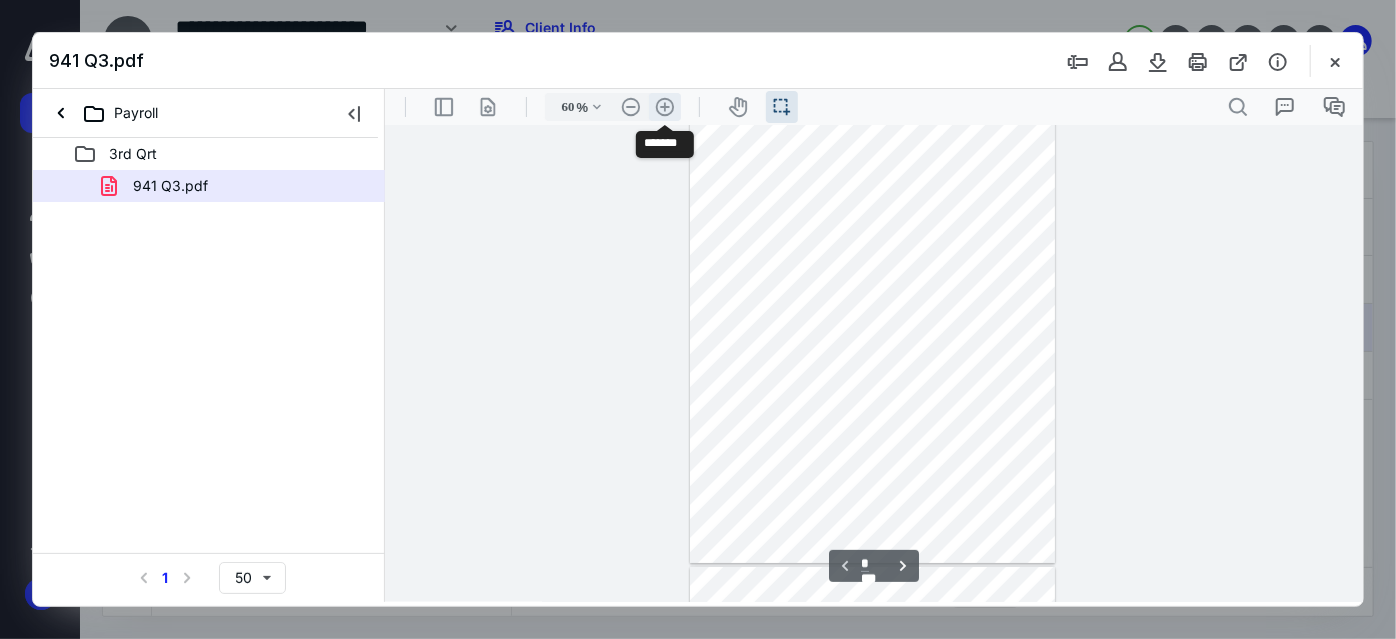 click on ".cls-1{fill:#abb0c4;} icon - header - zoom - in - line" 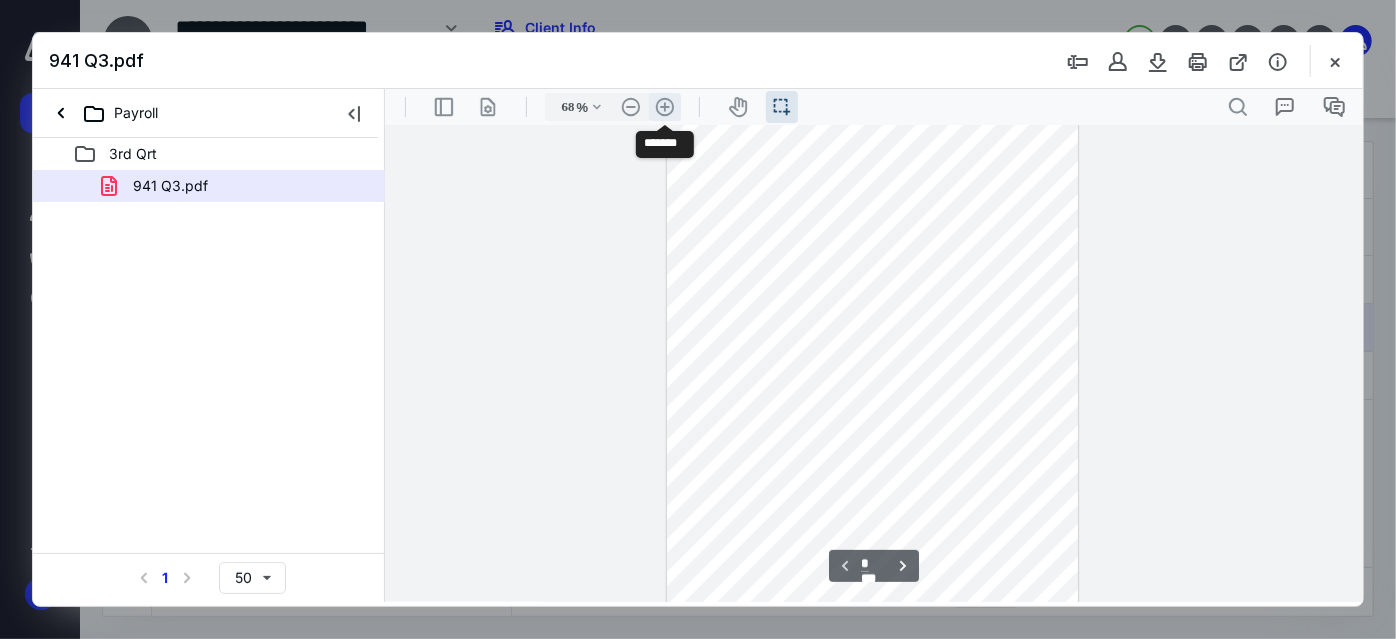 click on ".cls-1{fill:#abb0c4;} icon - header - zoom - in - line" 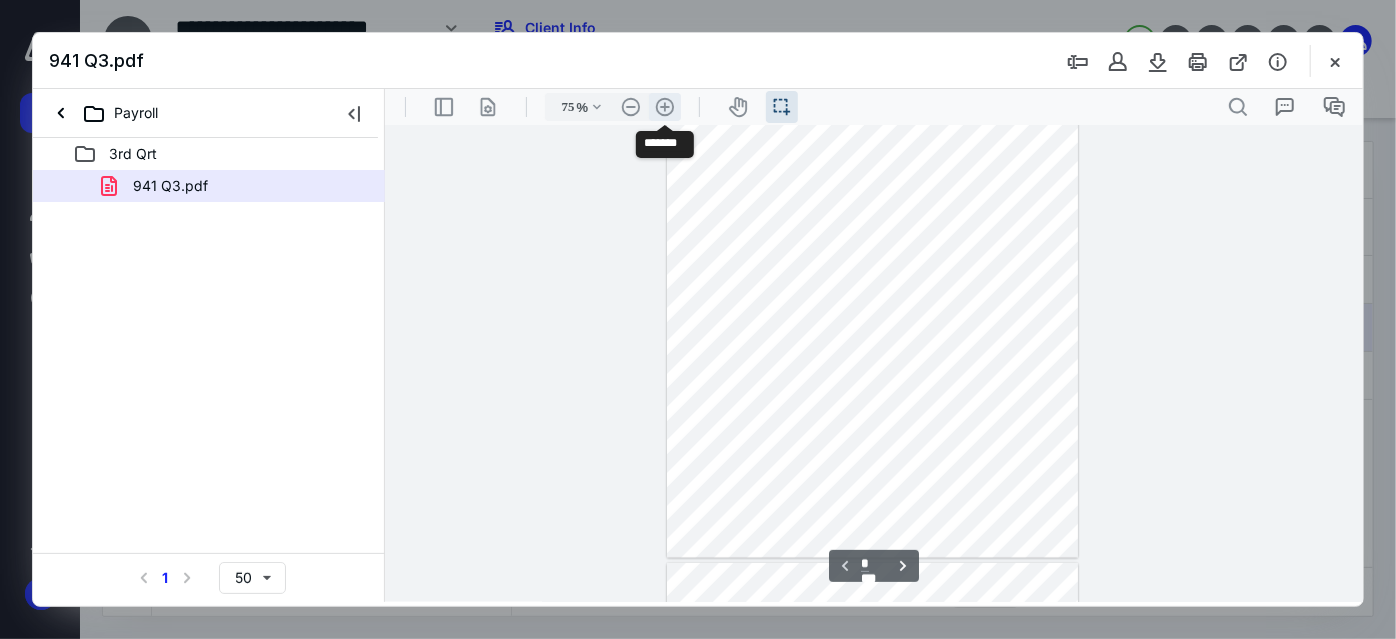 click on ".cls-1{fill:#abb0c4;} icon - header - zoom - in - line" 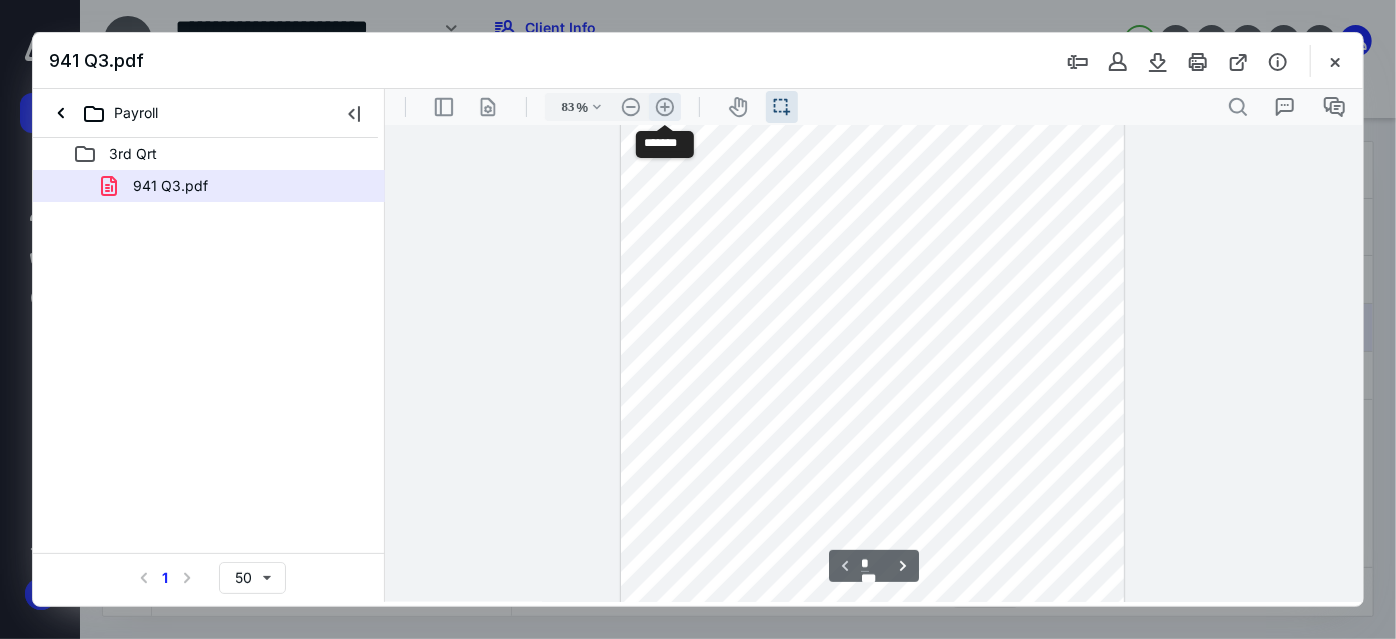 click on ".cls-1{fill:#abb0c4;} icon - header - zoom - in - line" 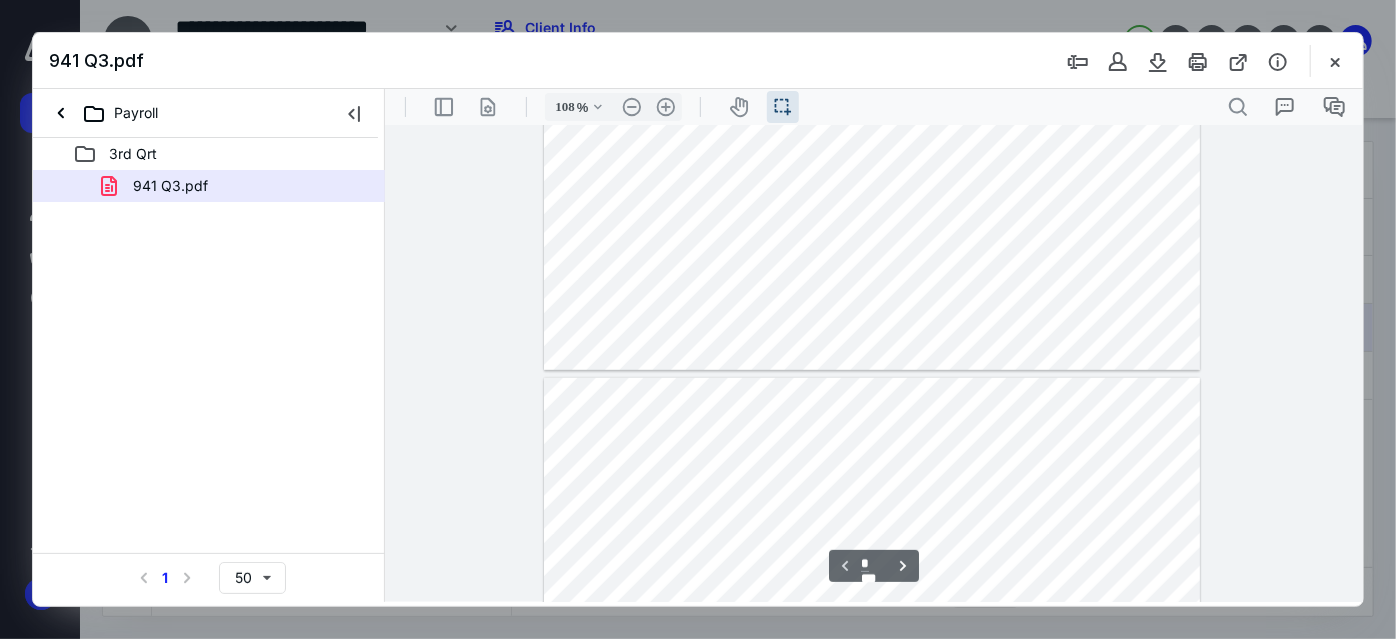 type on "*" 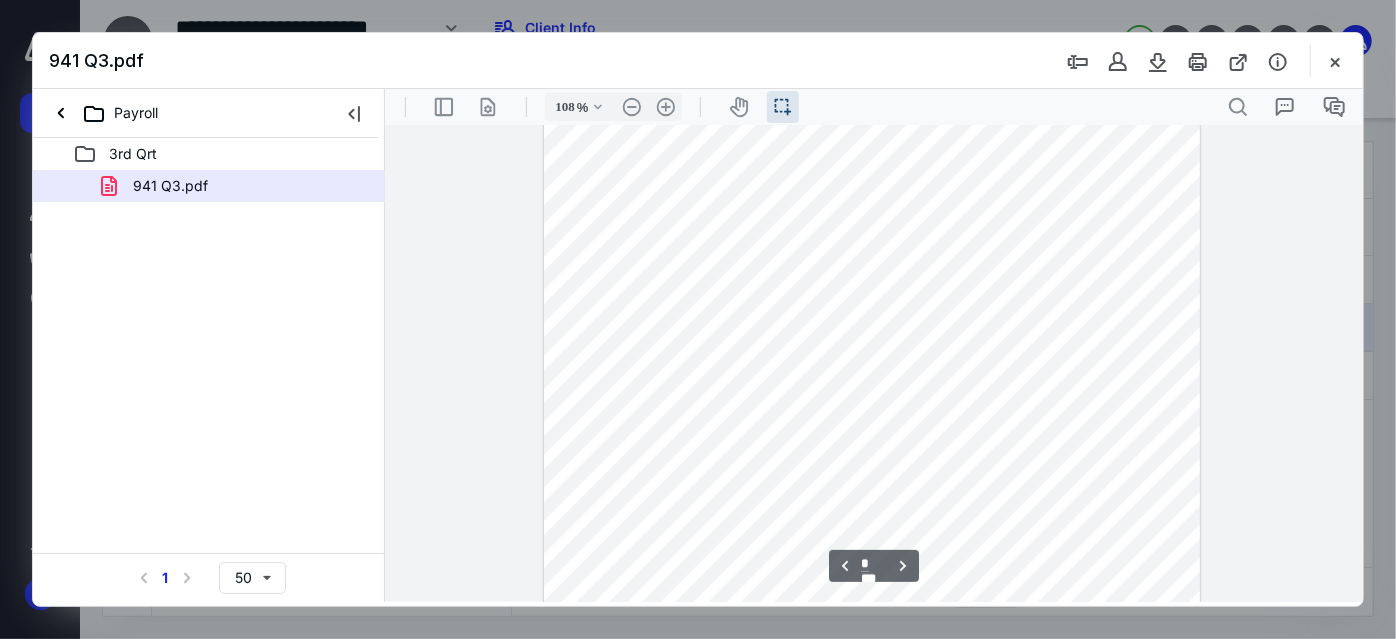 scroll, scrollTop: 1062, scrollLeft: 0, axis: vertical 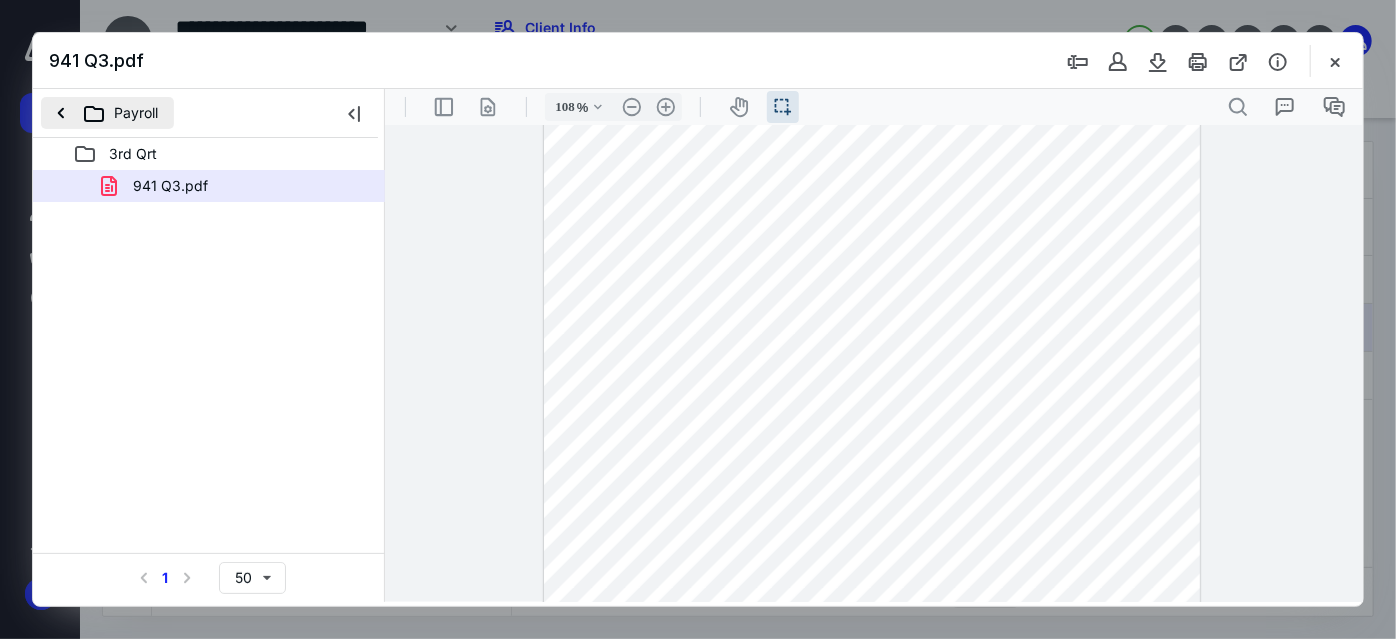 click on "Payroll" 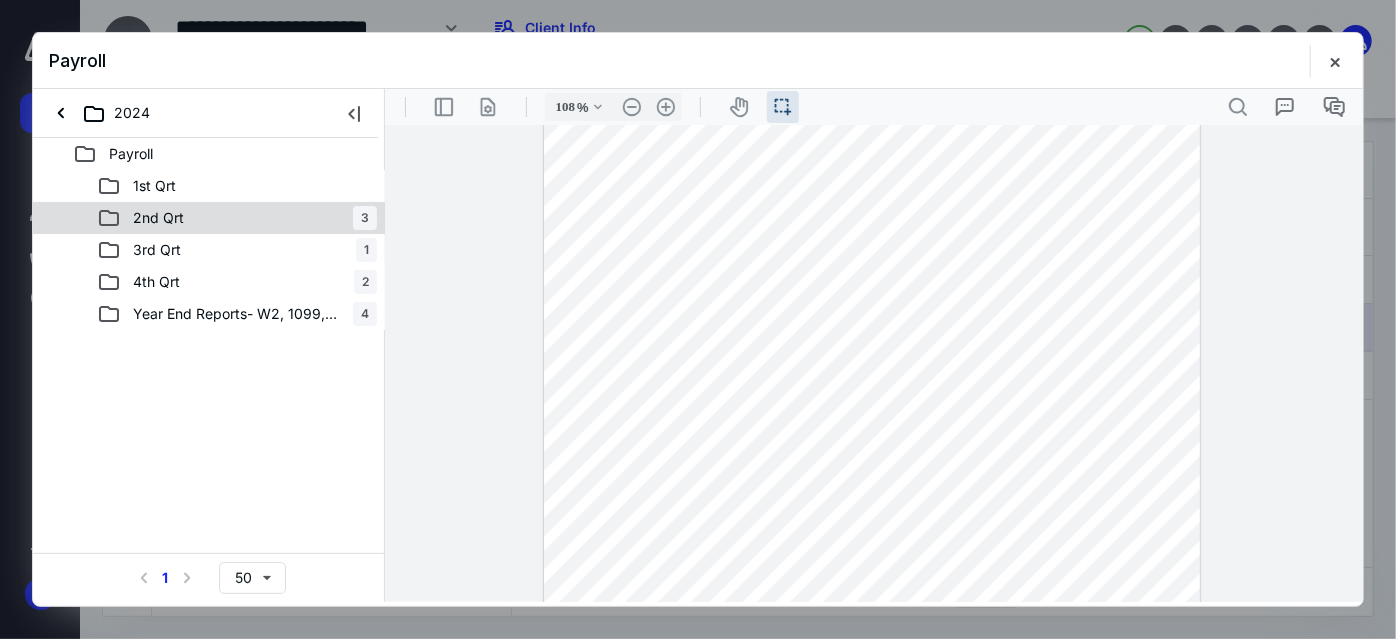 click on "2nd Qrt" 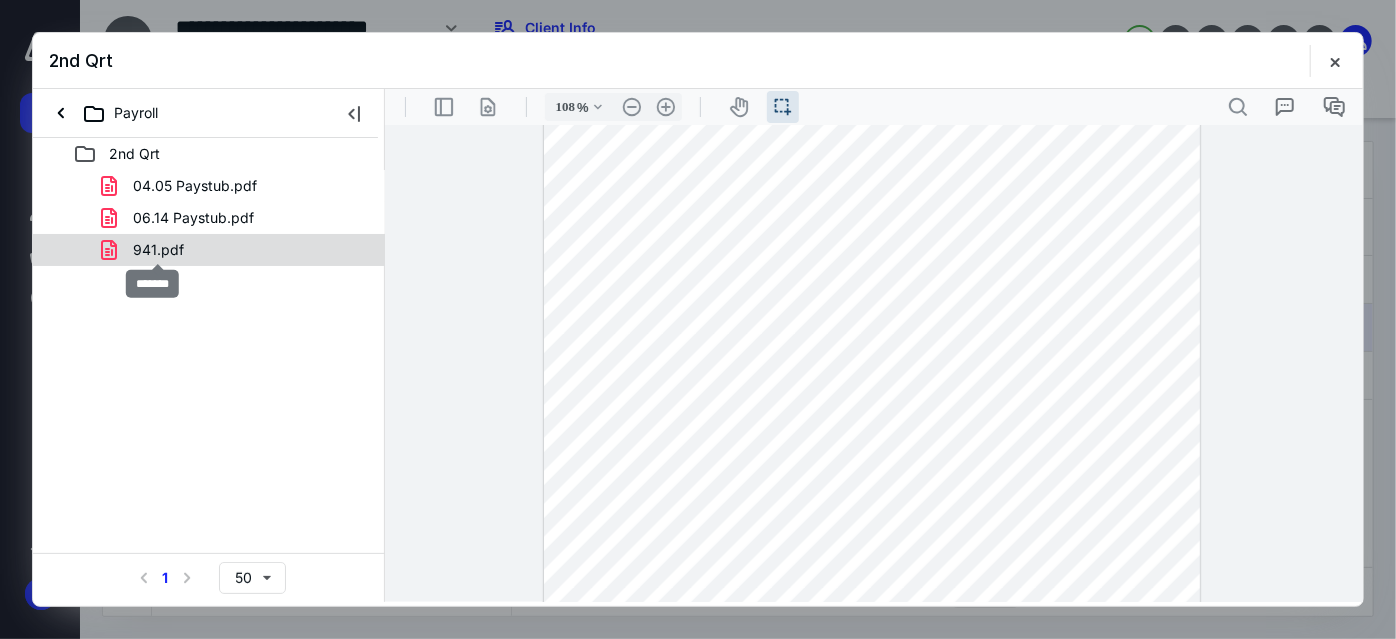 click on "941.pdf" 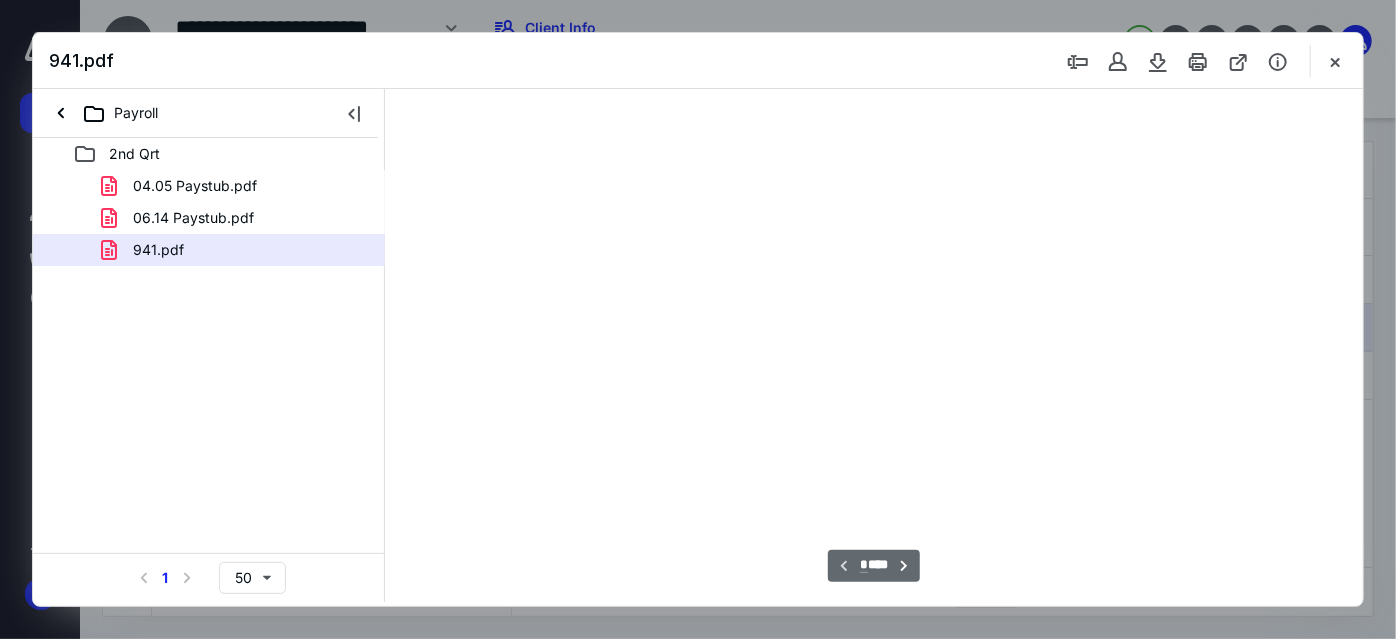 scroll, scrollTop: 37, scrollLeft: 0, axis: vertical 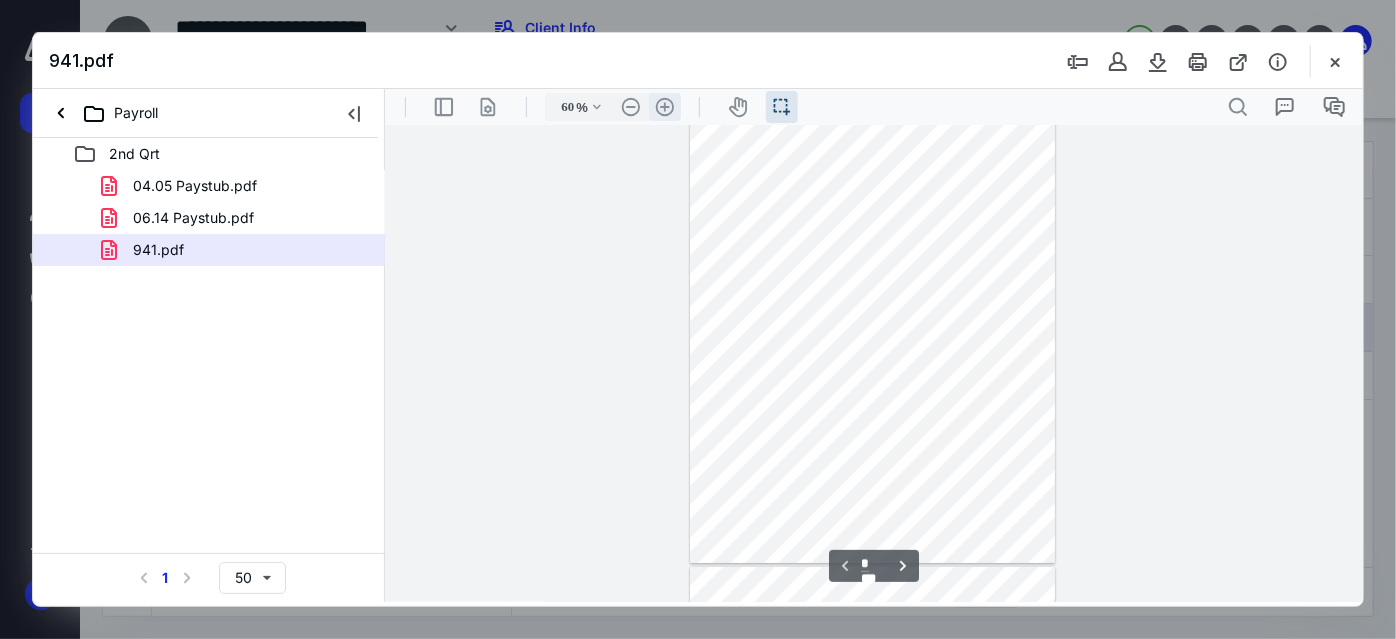 click on ".cls-1{fill:#abb0c4;} icon - header - zoom - in - line" 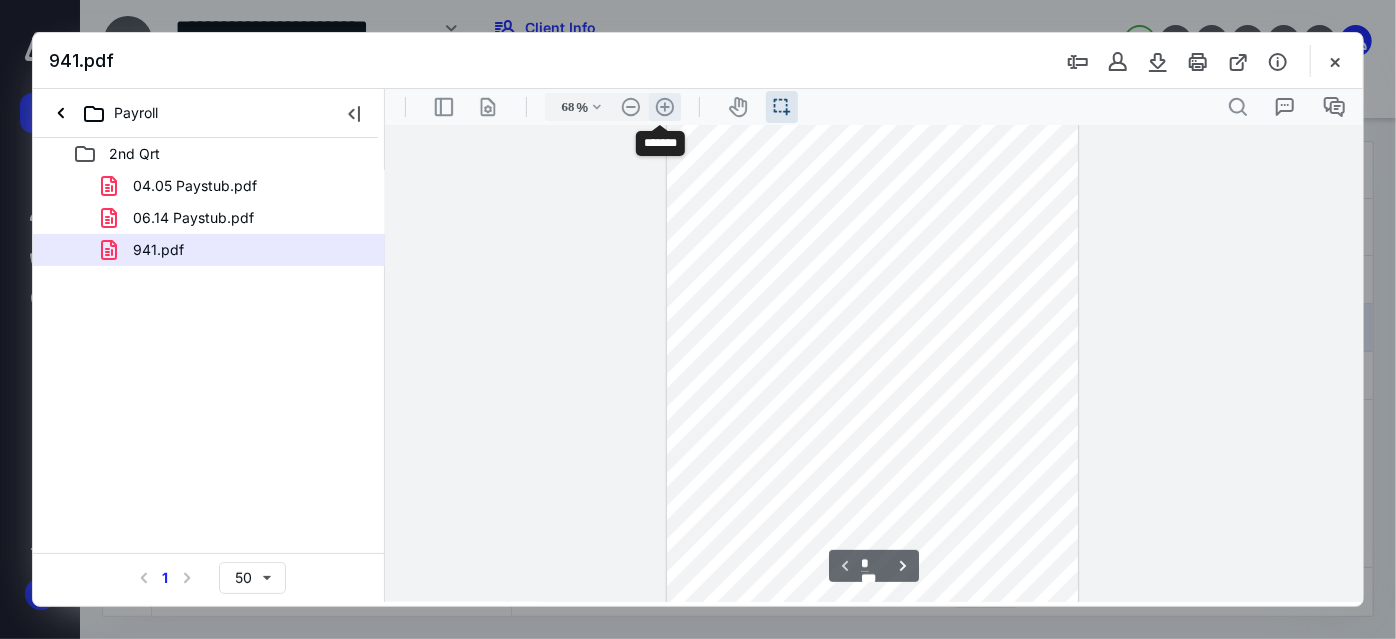 click on ".cls-1{fill:#abb0c4;} icon - header - zoom - in - line" 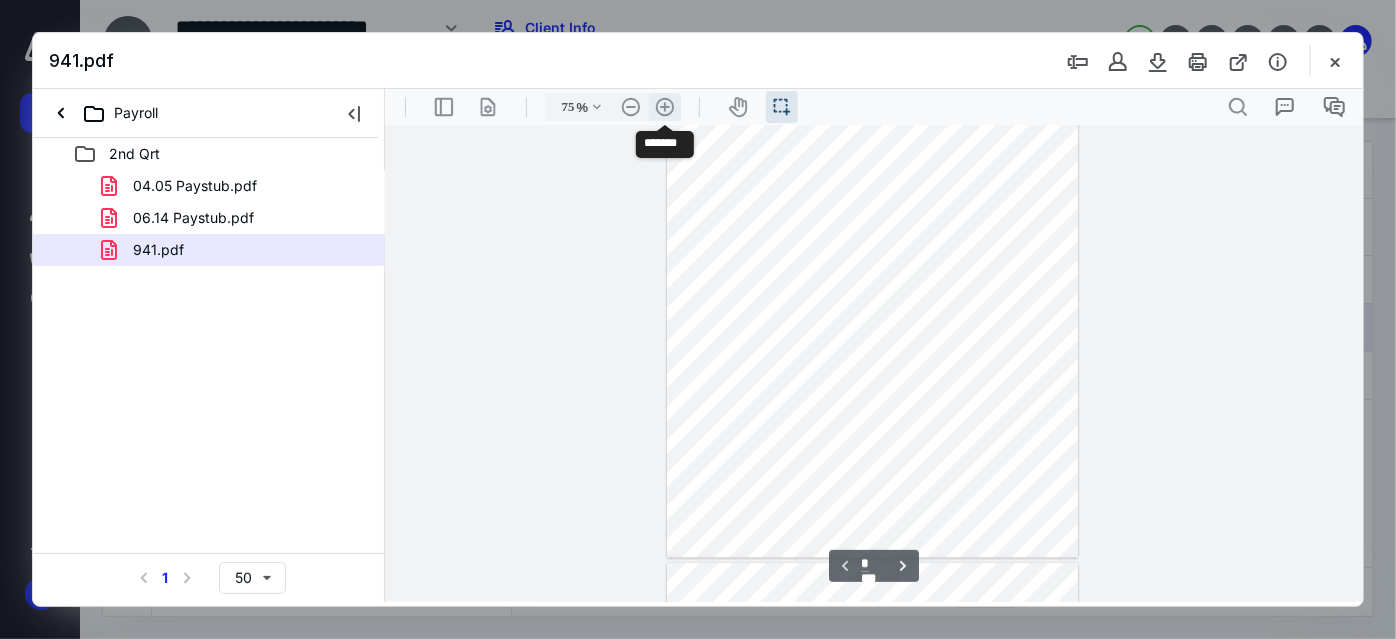 click on ".cls-1{fill:#abb0c4;} icon - header - zoom - in - line" 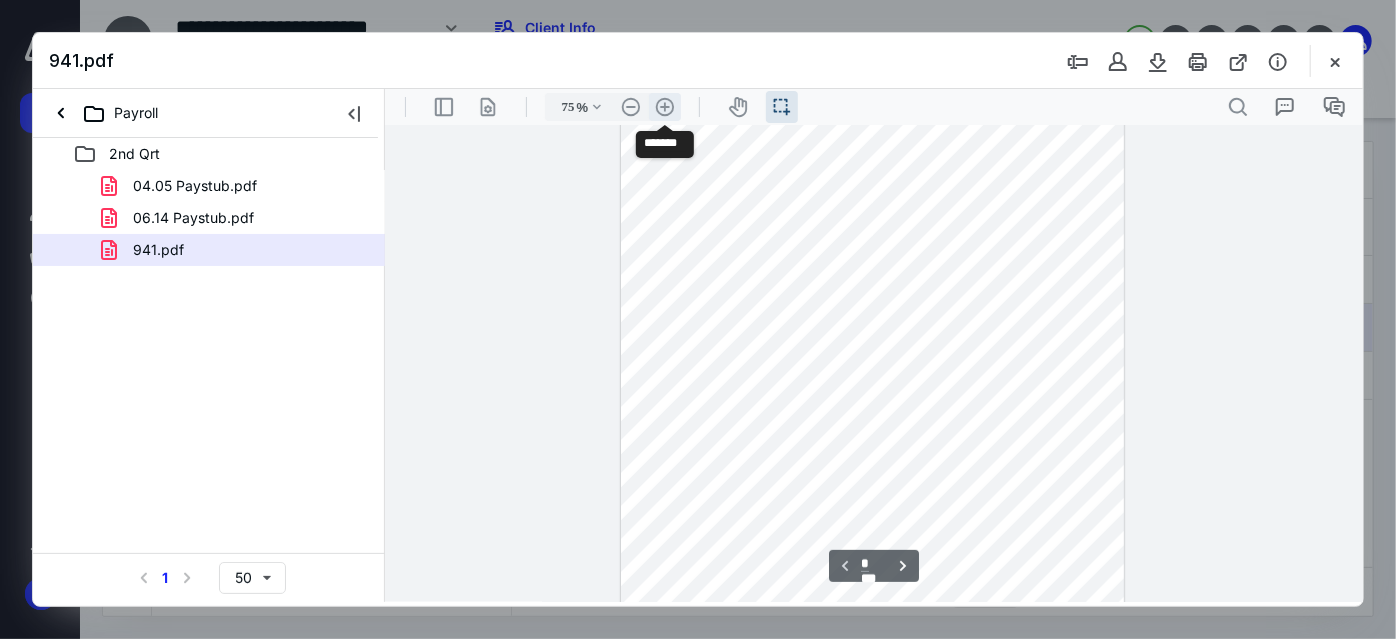 type on "83" 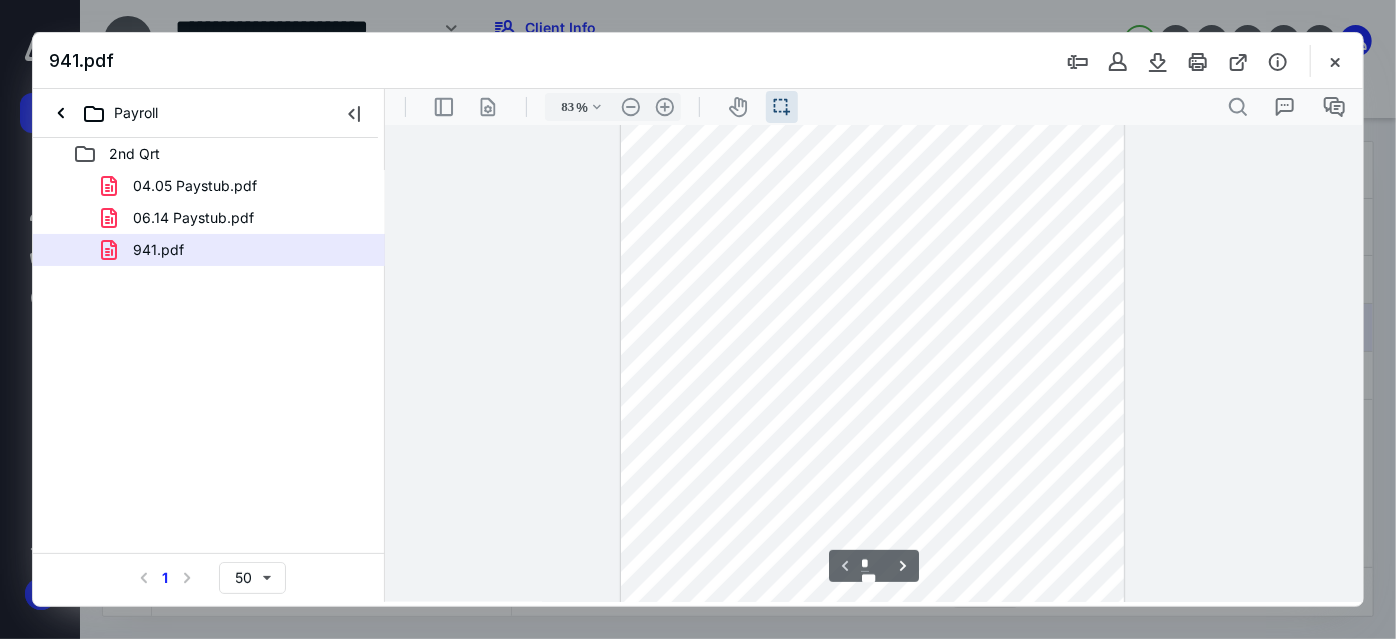 type on "*" 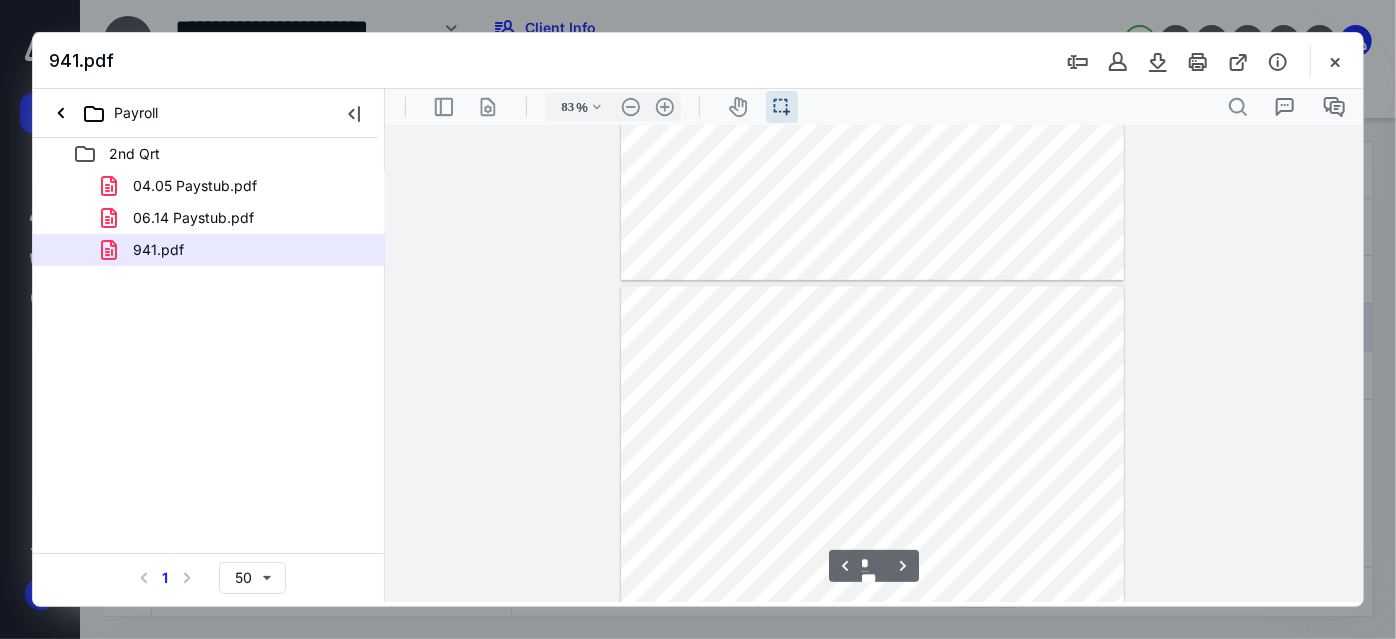 scroll, scrollTop: 772, scrollLeft: 0, axis: vertical 